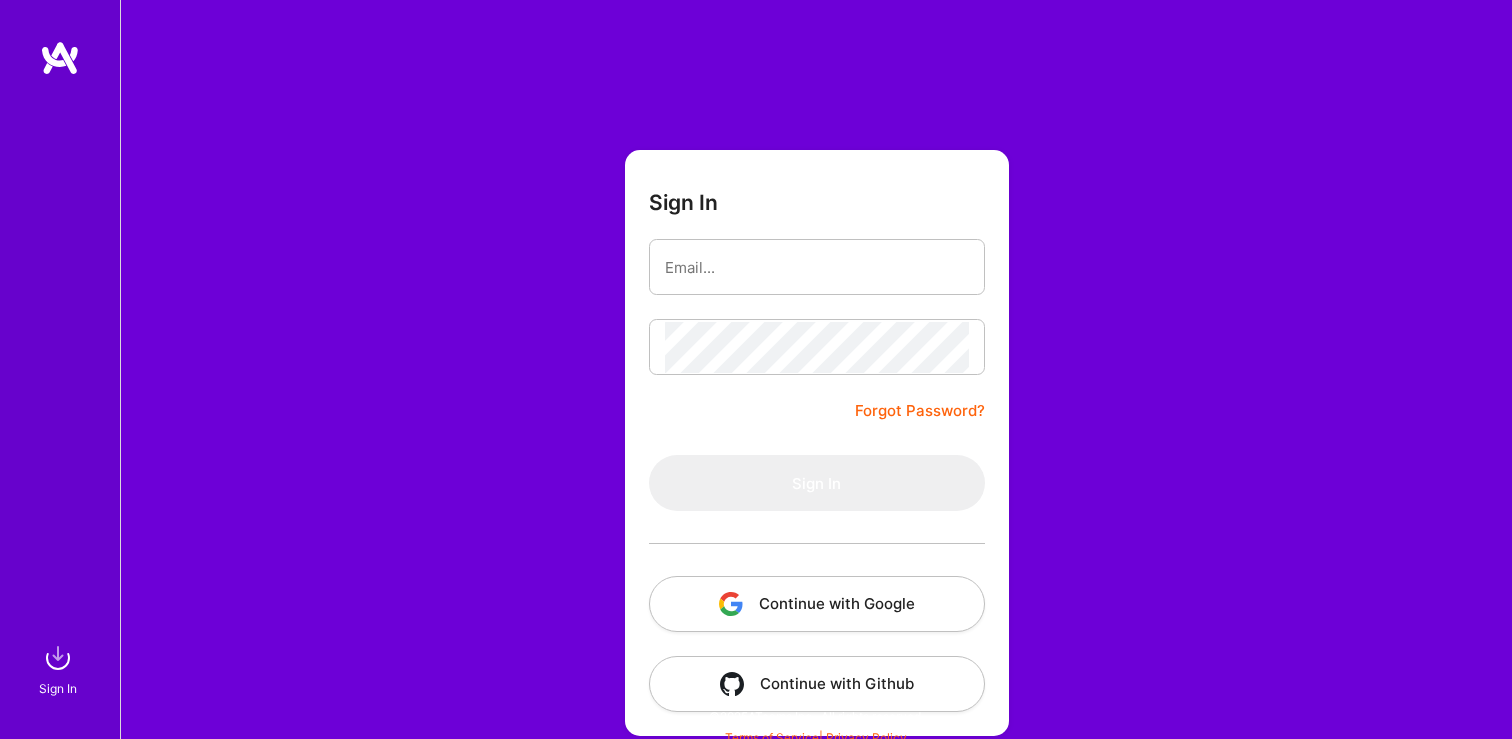 scroll, scrollTop: 0, scrollLeft: 0, axis: both 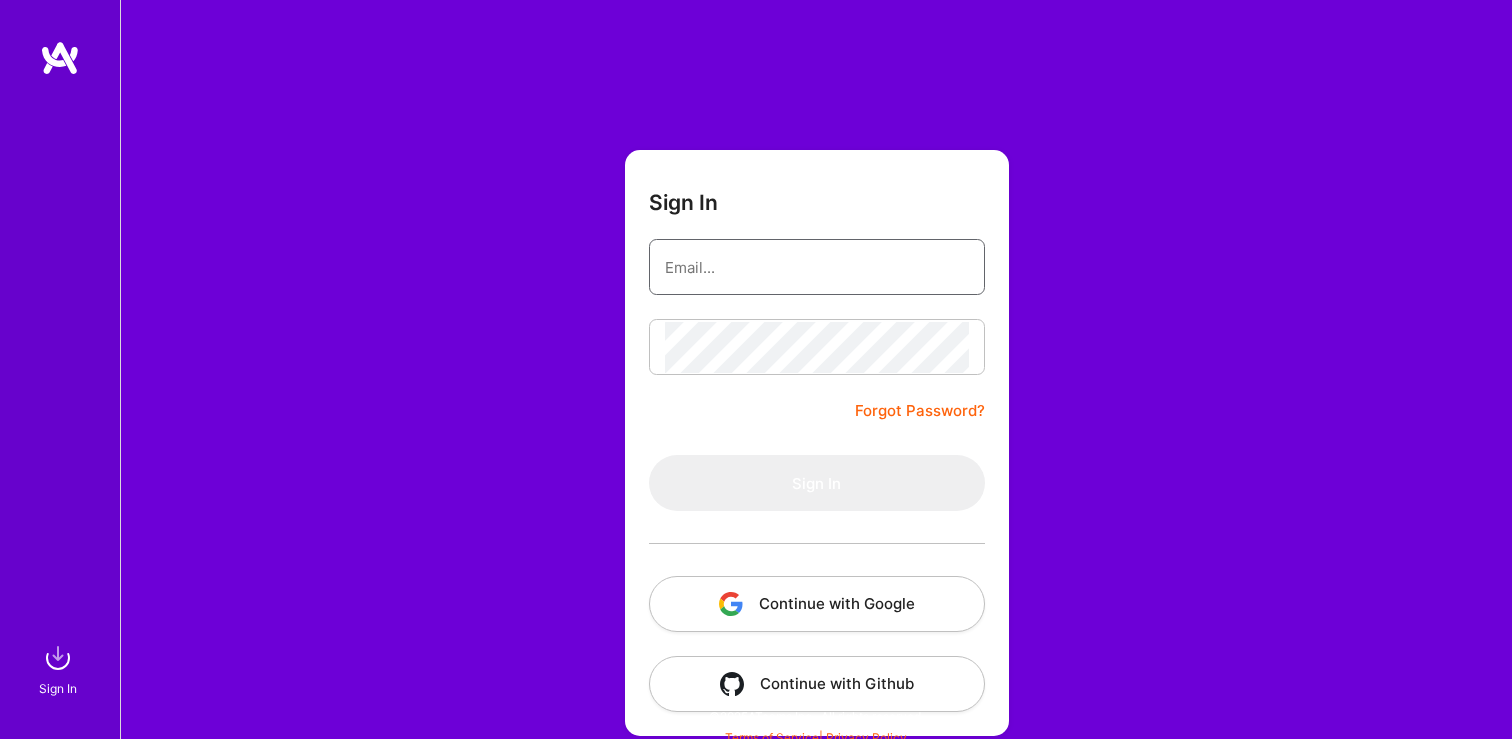 click at bounding box center (817, 267) 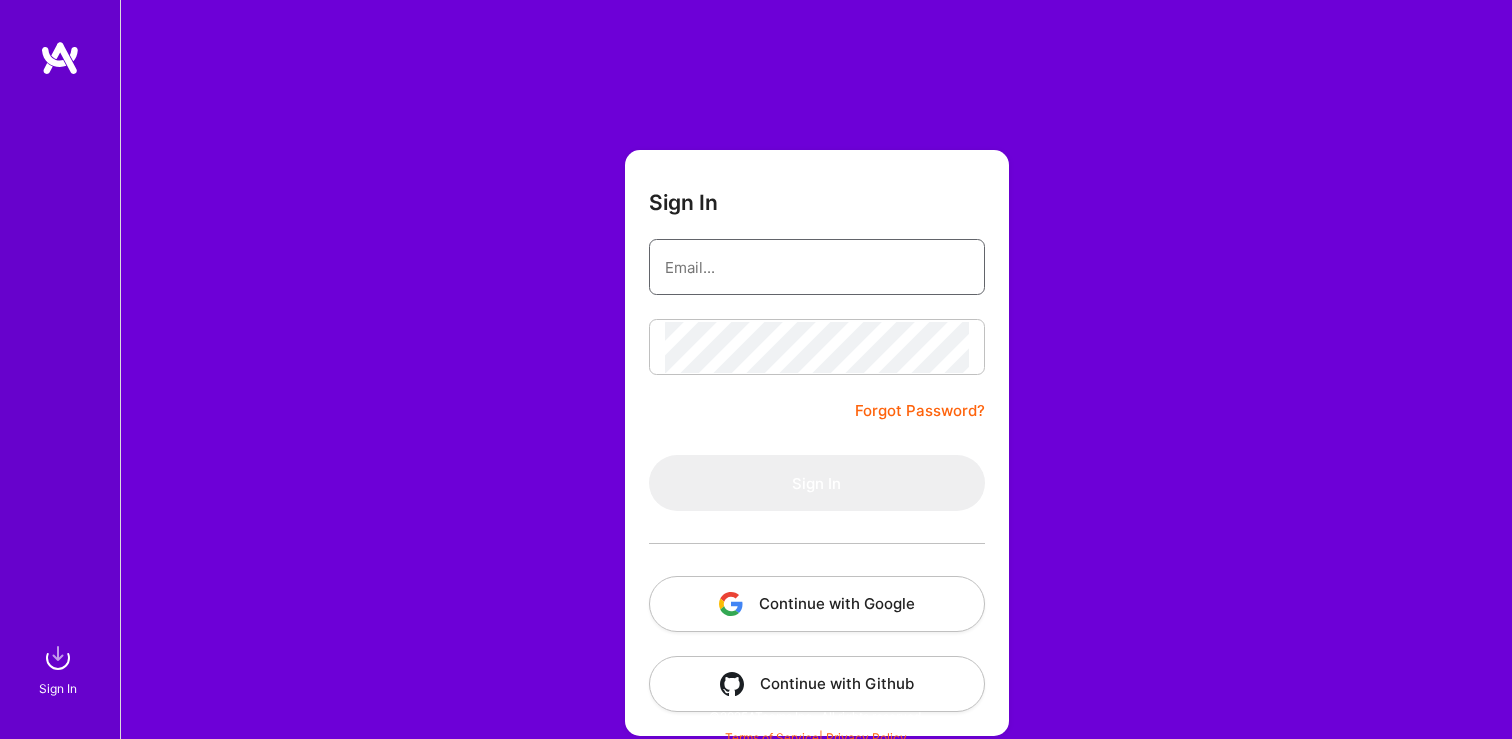 type on "onat.benli@[EXAMPLE.COM]" 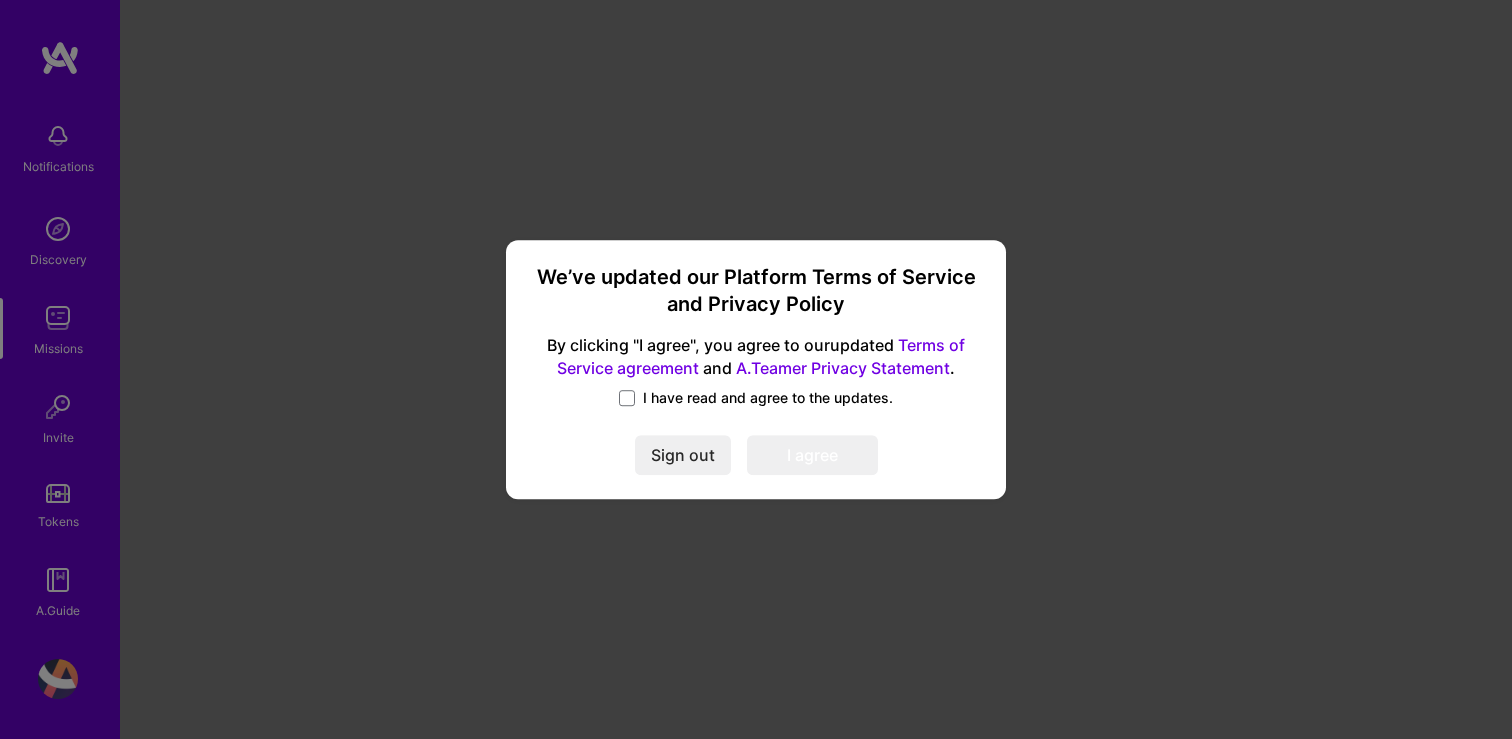 click on "I have read and agree to the updates." at bounding box center (768, 398) 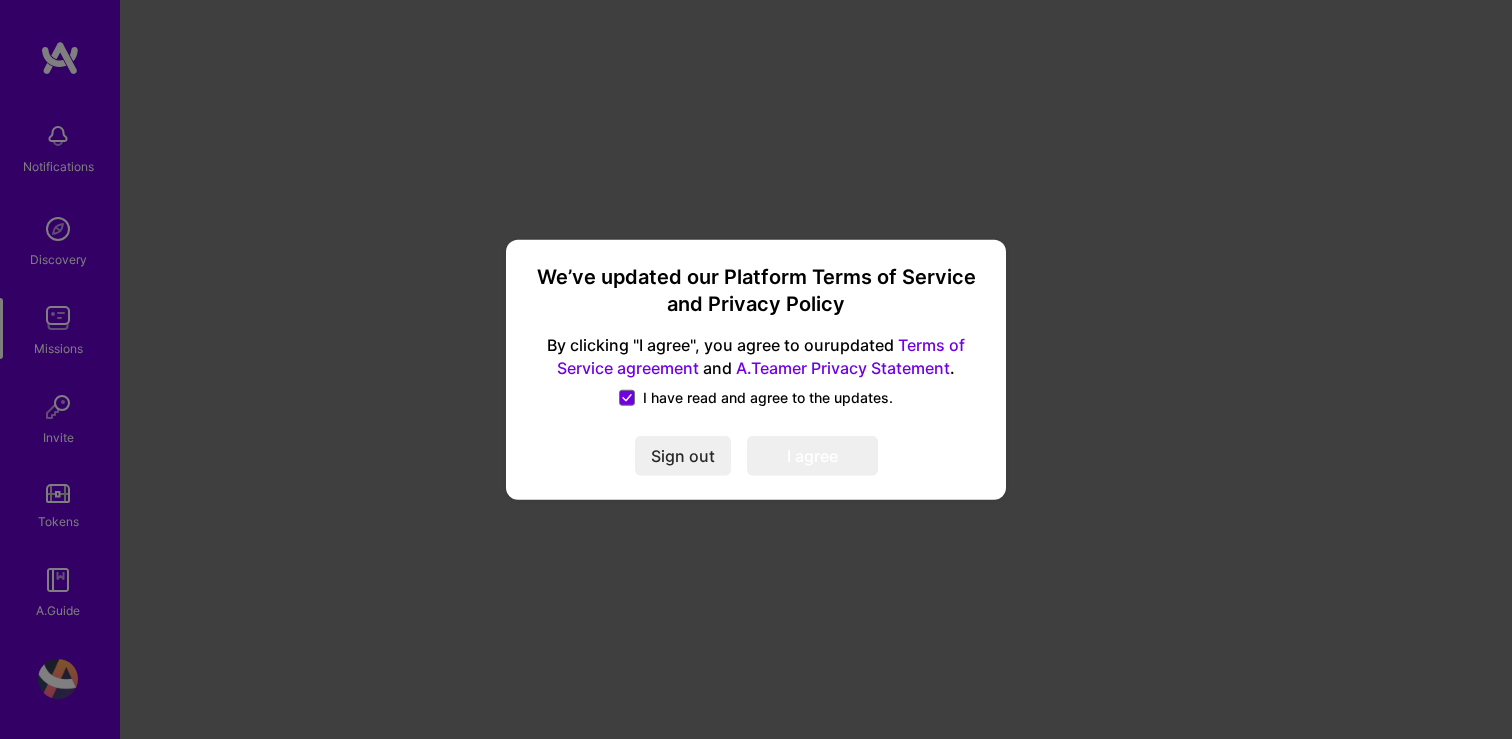 click on "I agree" at bounding box center [812, 456] 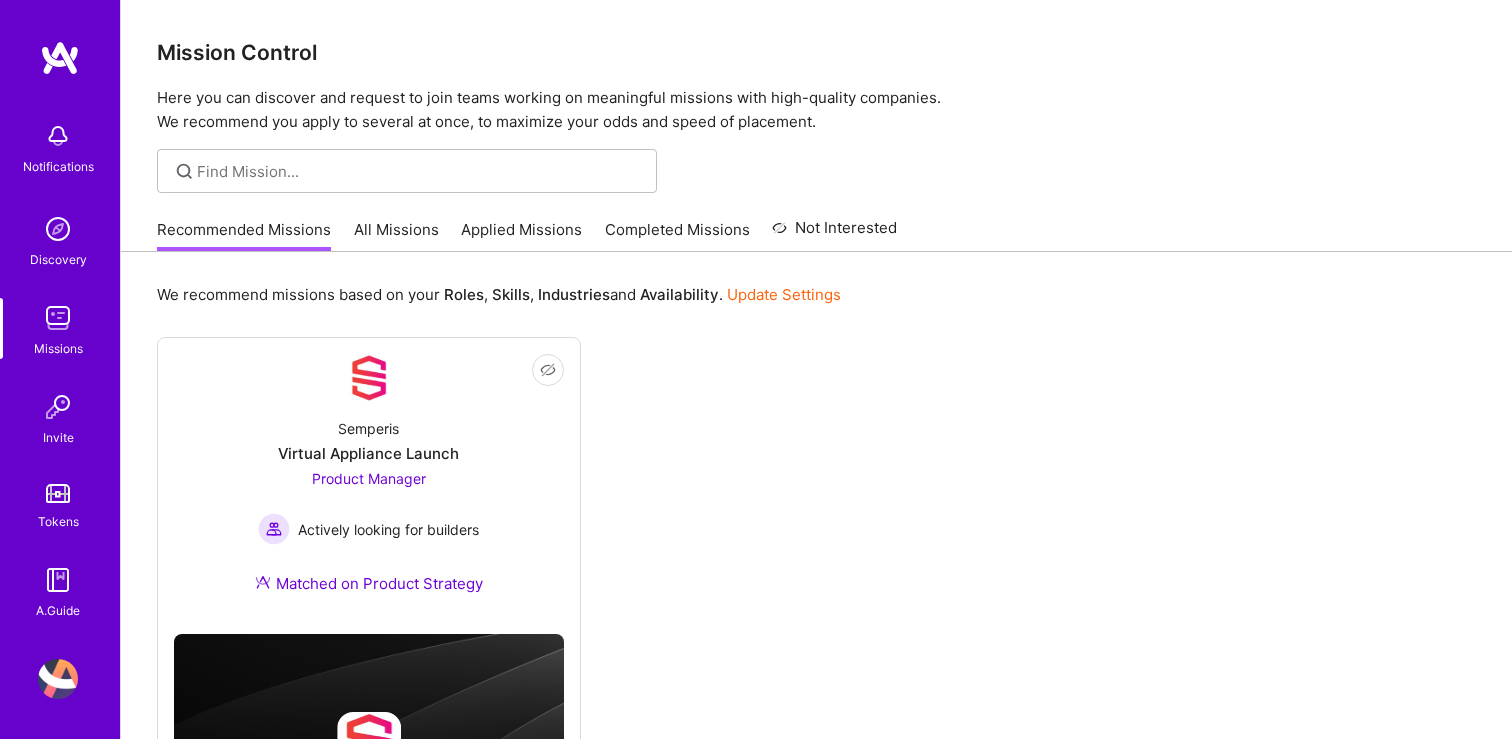 click at bounding box center [60, 58] 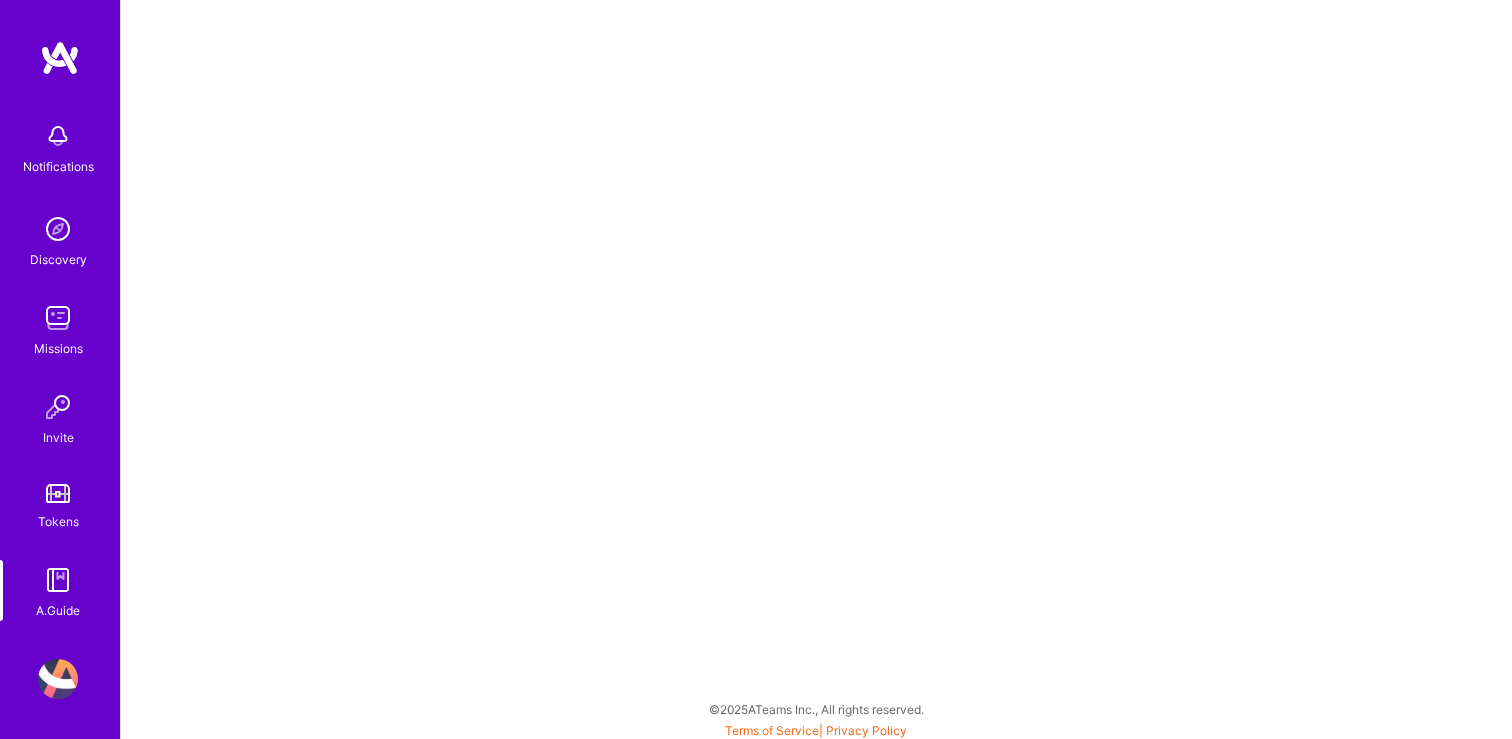 click at bounding box center [58, 679] 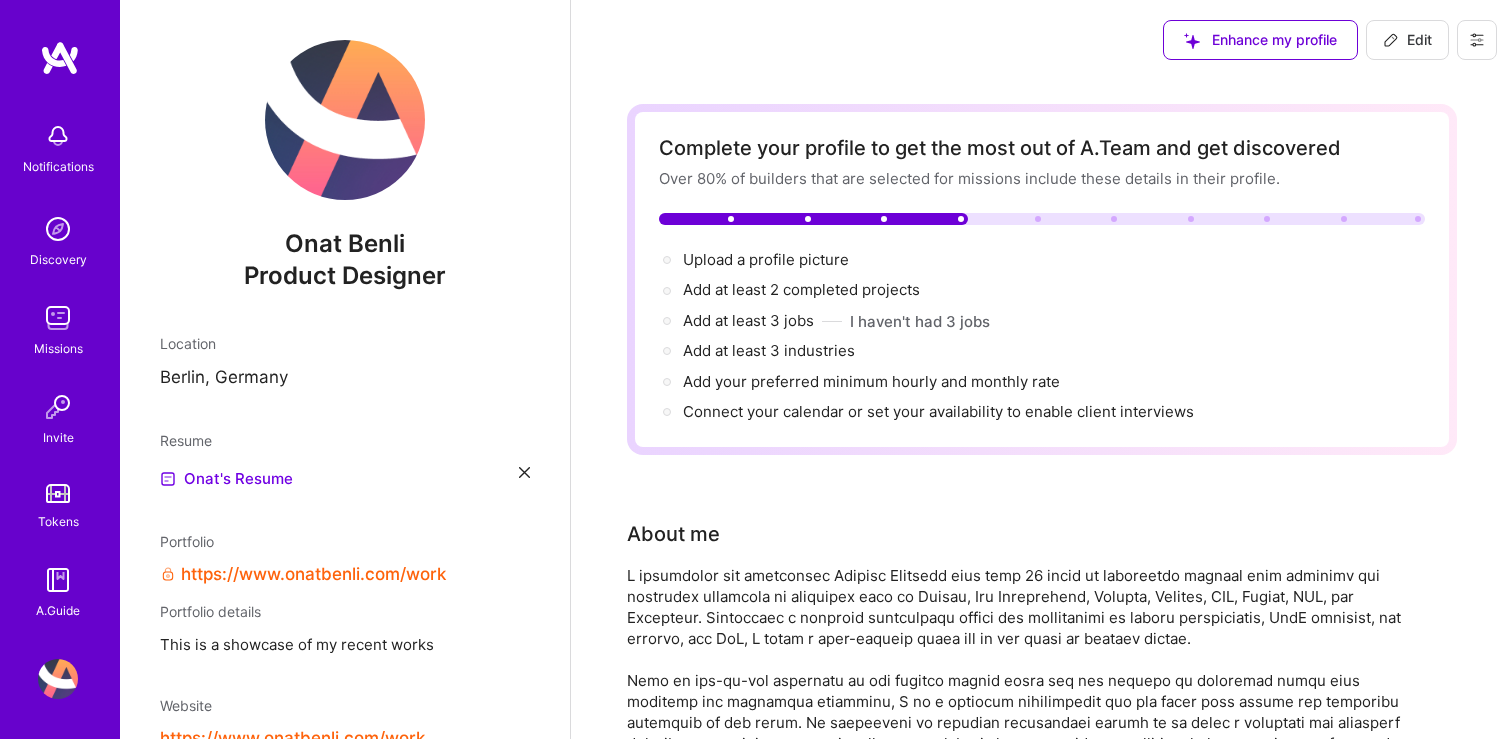 click at bounding box center [345, 120] 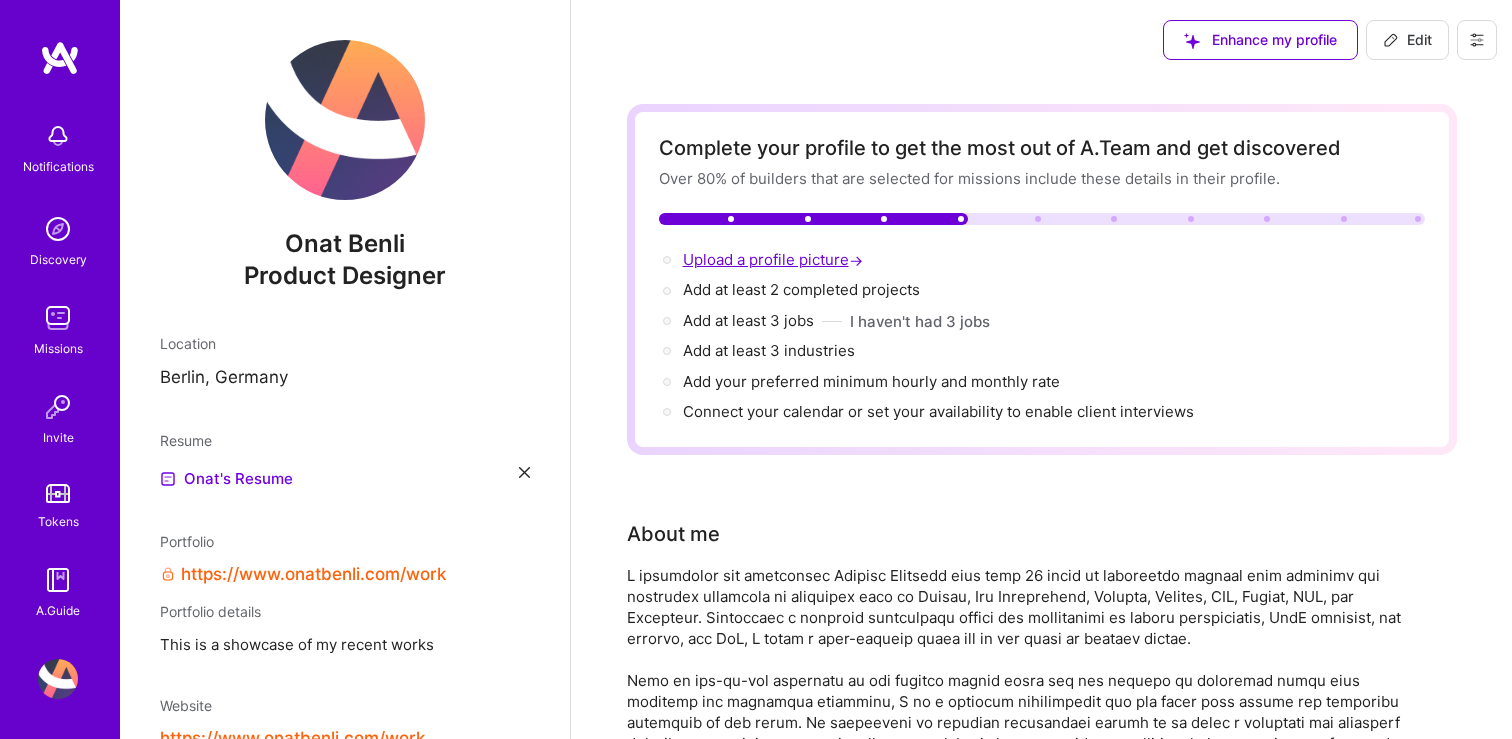 click on "Upload a profile picture  →" at bounding box center [775, 259] 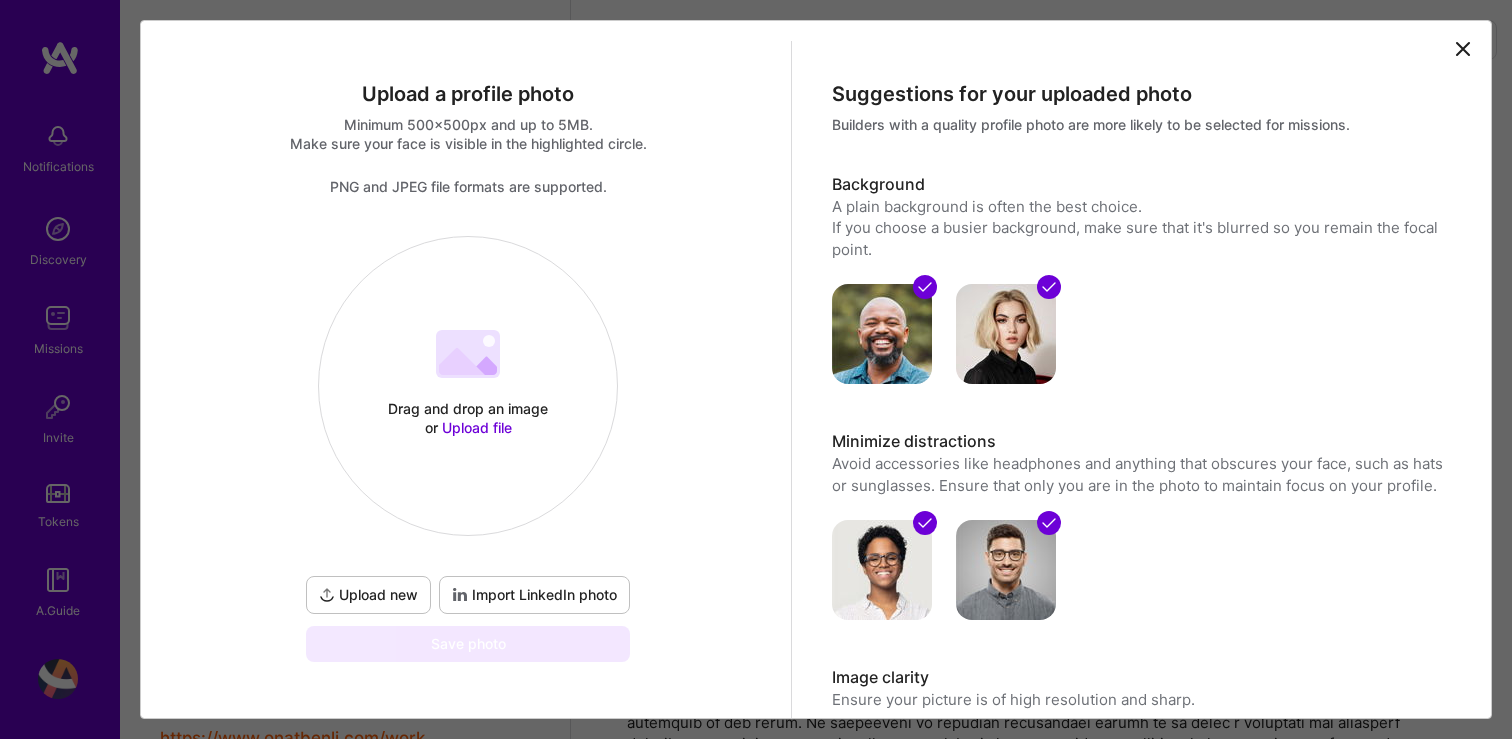 click on "Upload new" at bounding box center (368, 595) 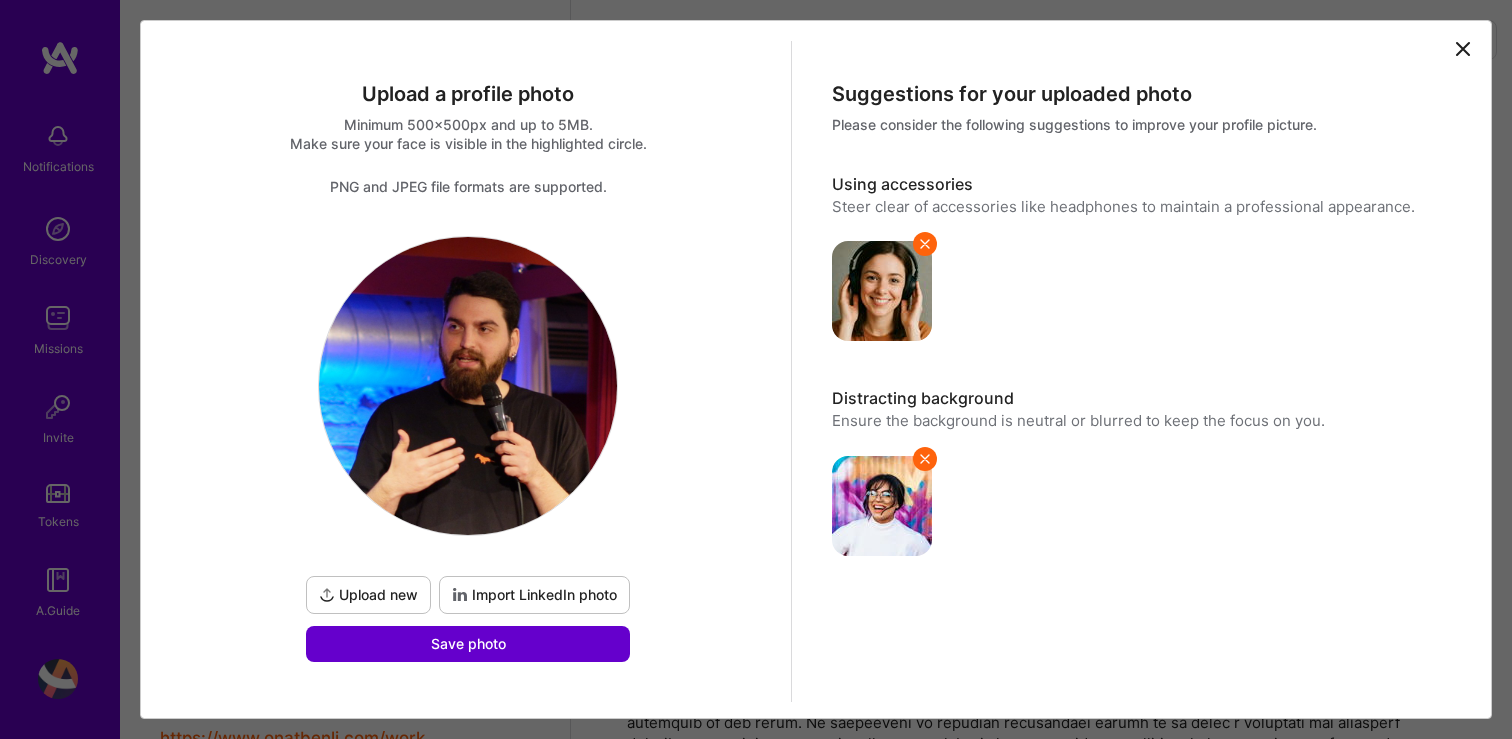 click on "Save photo" at bounding box center (468, 644) 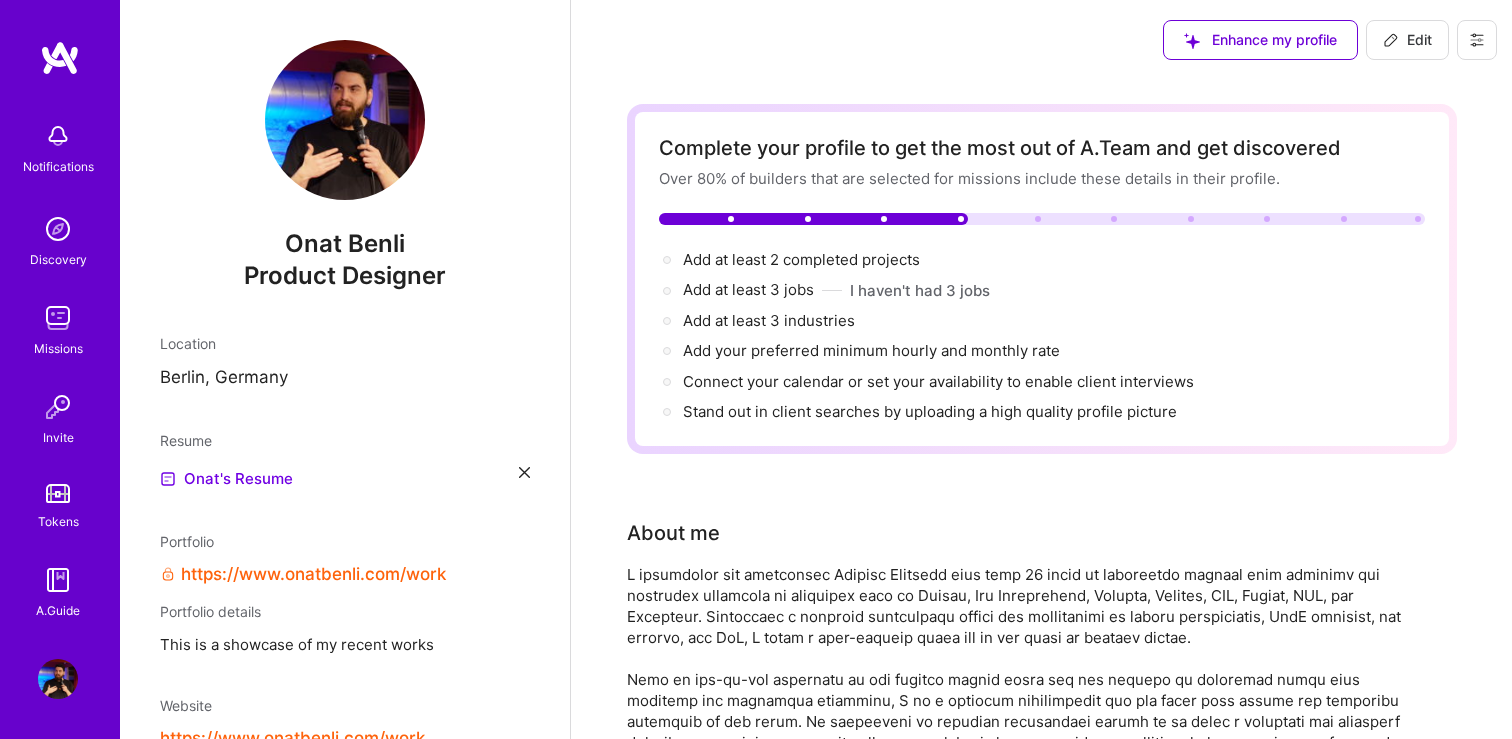 click on "https://www.onatbenli.com/work" at bounding box center [313, 574] 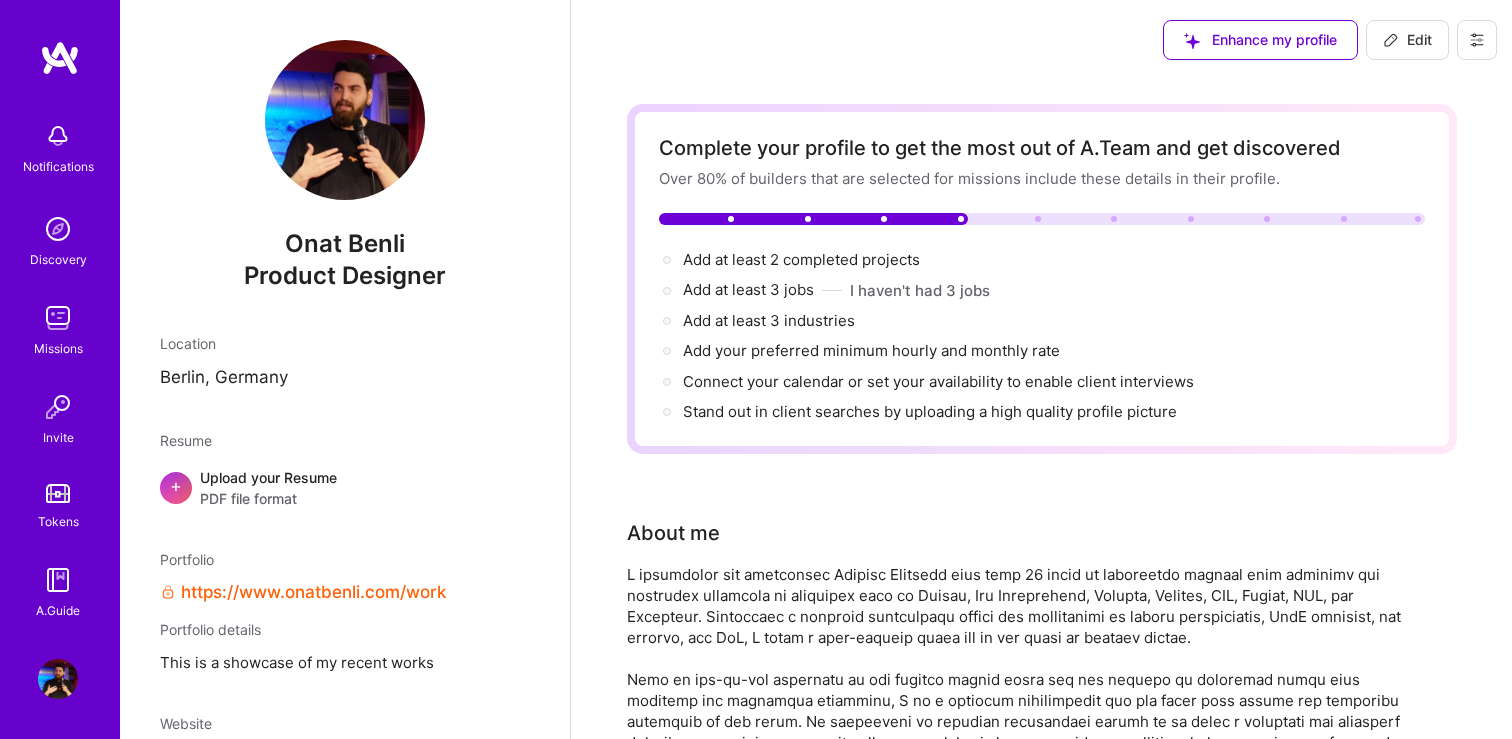 click on "PDF file format" at bounding box center [268, 498] 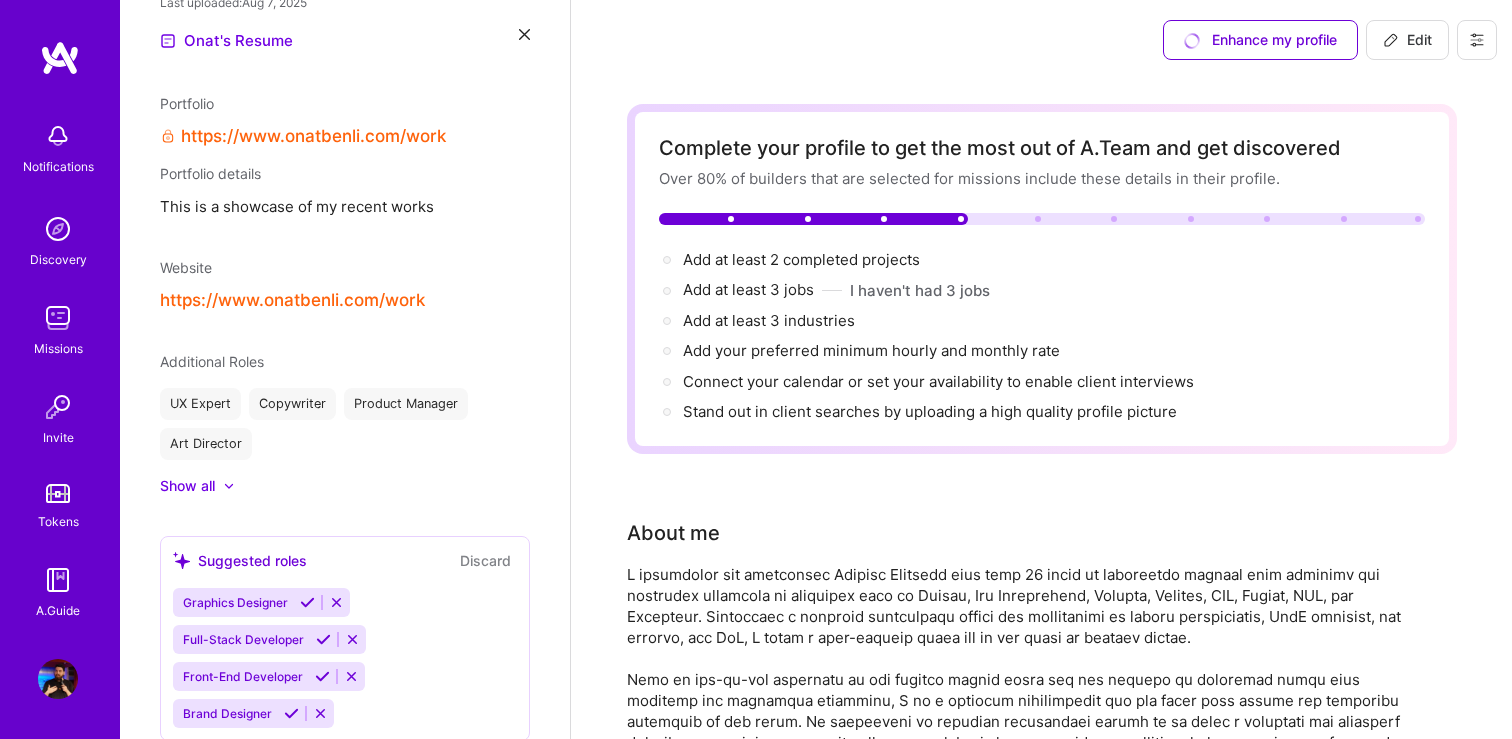 scroll, scrollTop: 303, scrollLeft: 0, axis: vertical 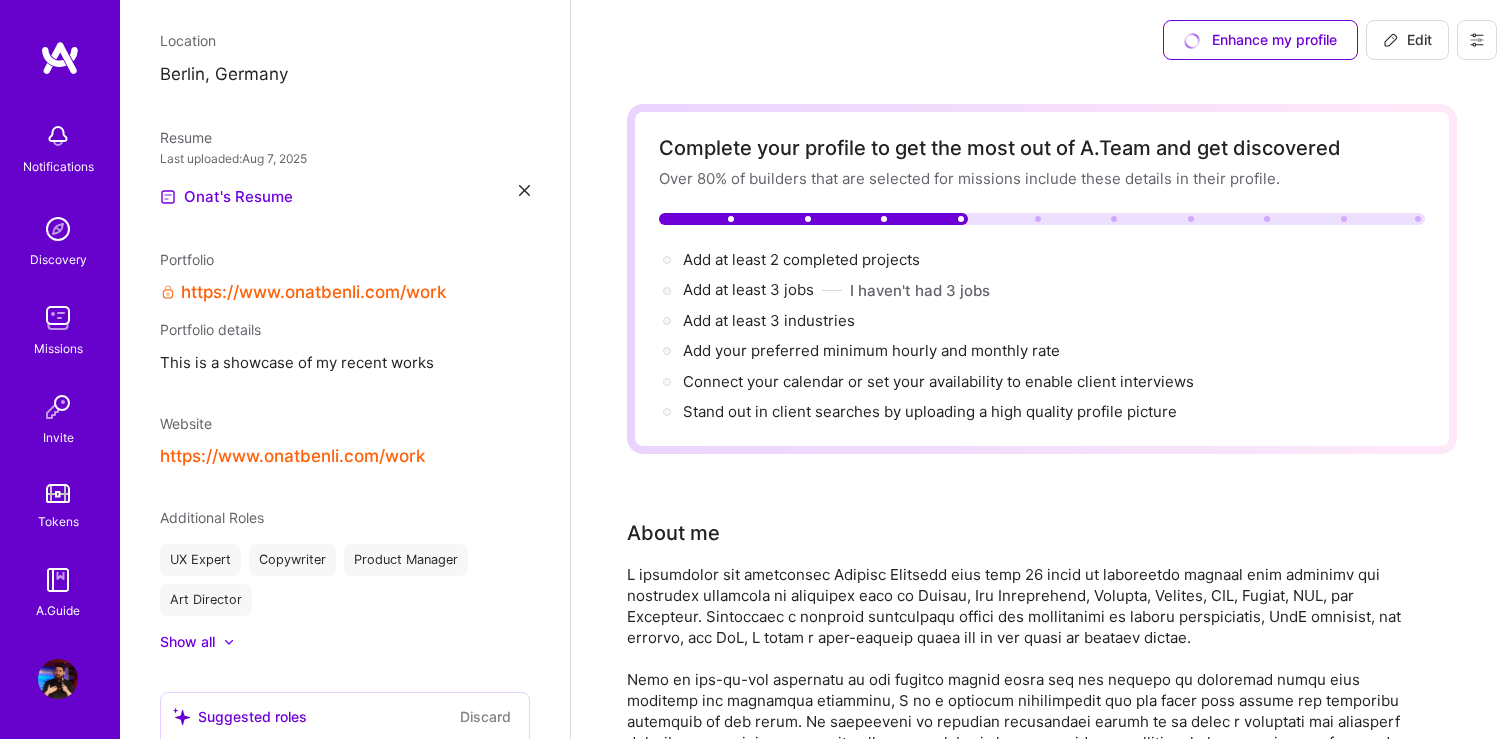 click on "Edit" at bounding box center [1407, 40] 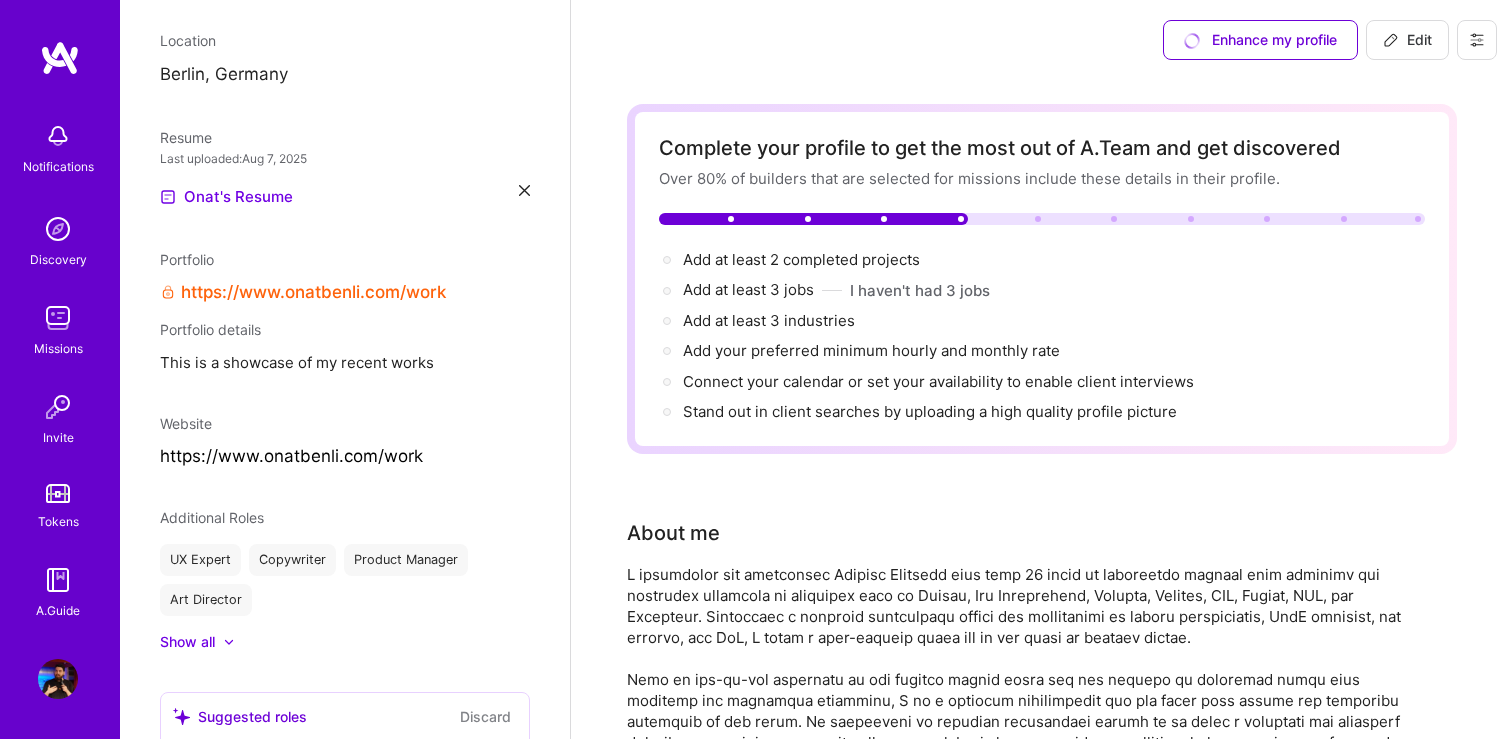 select on "US" 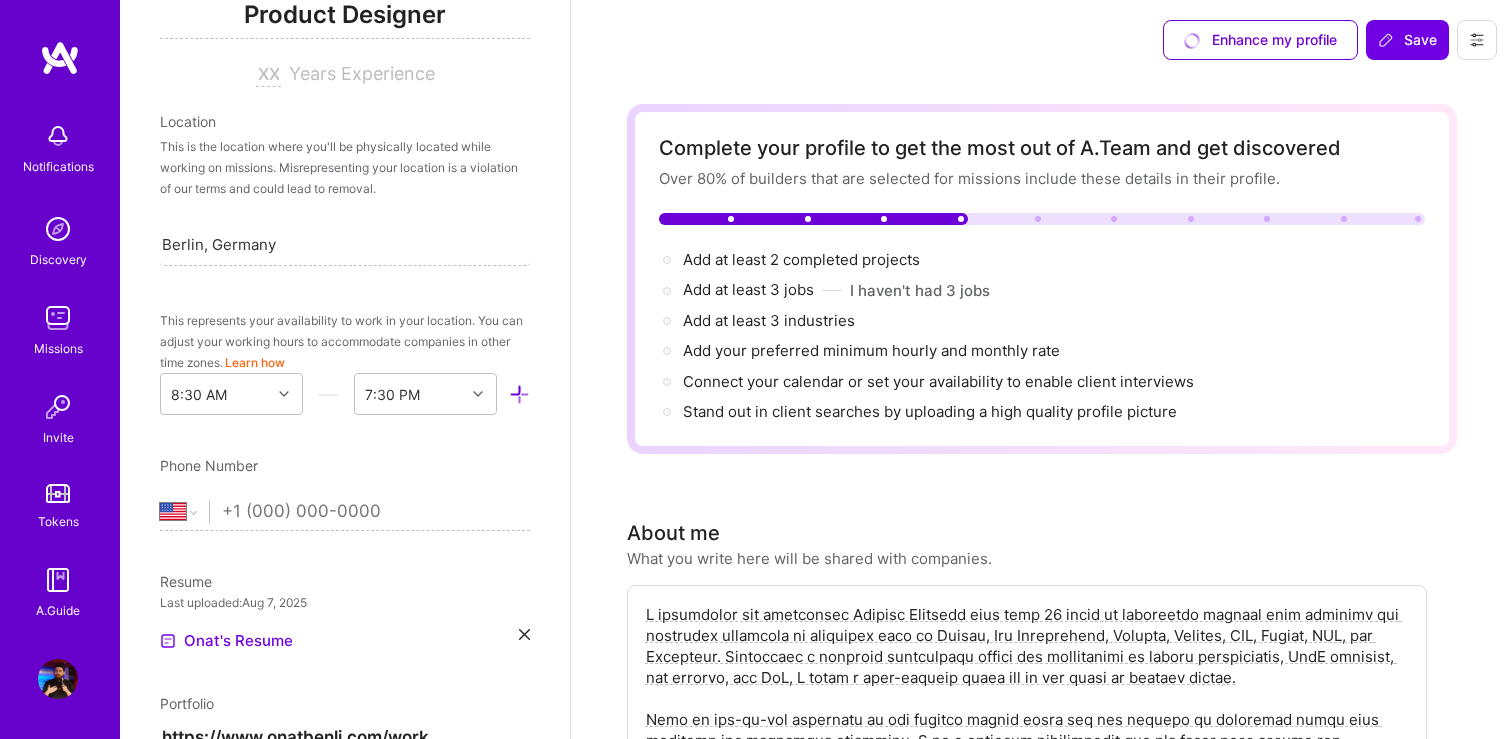 scroll, scrollTop: 1171, scrollLeft: 0, axis: vertical 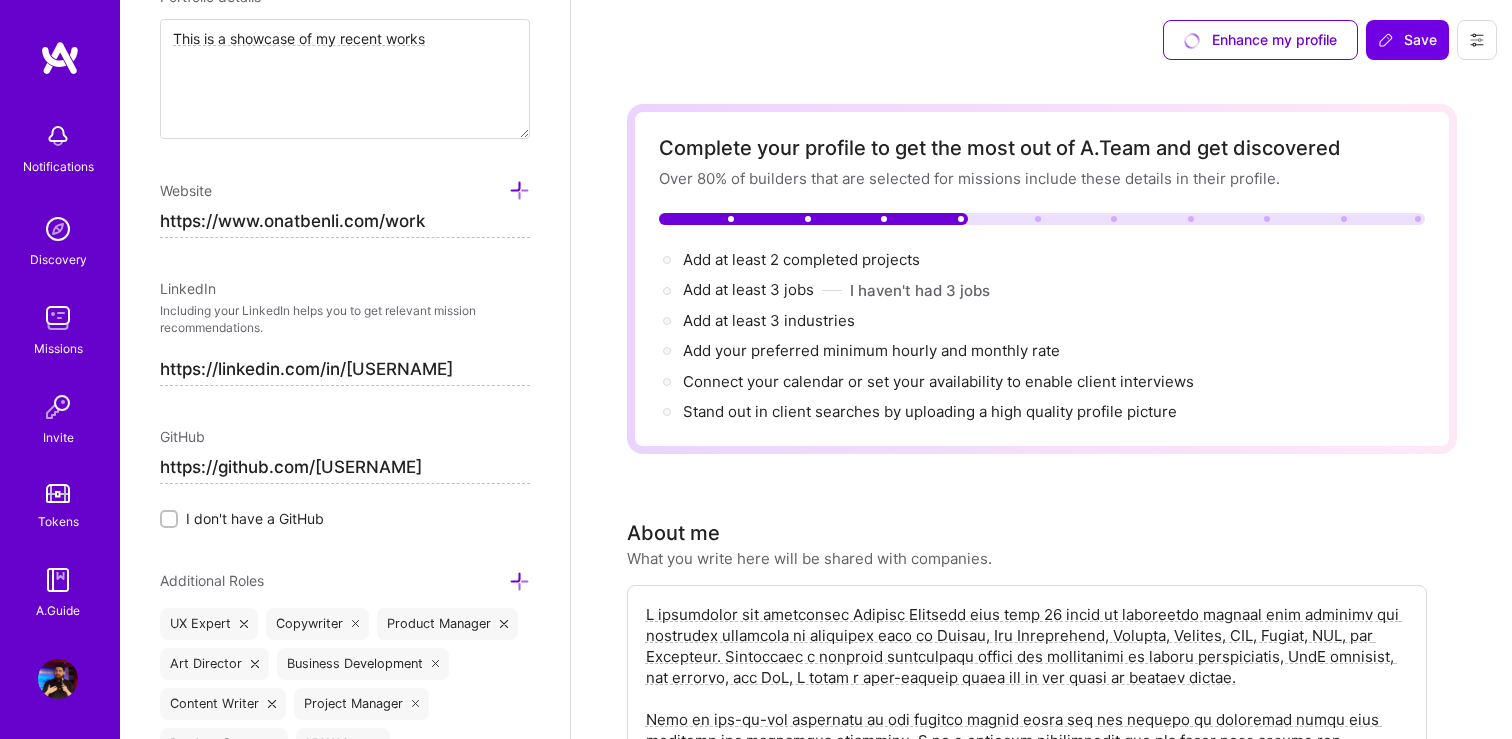 click on "https://www.onatbenli.com/work" at bounding box center [345, 222] 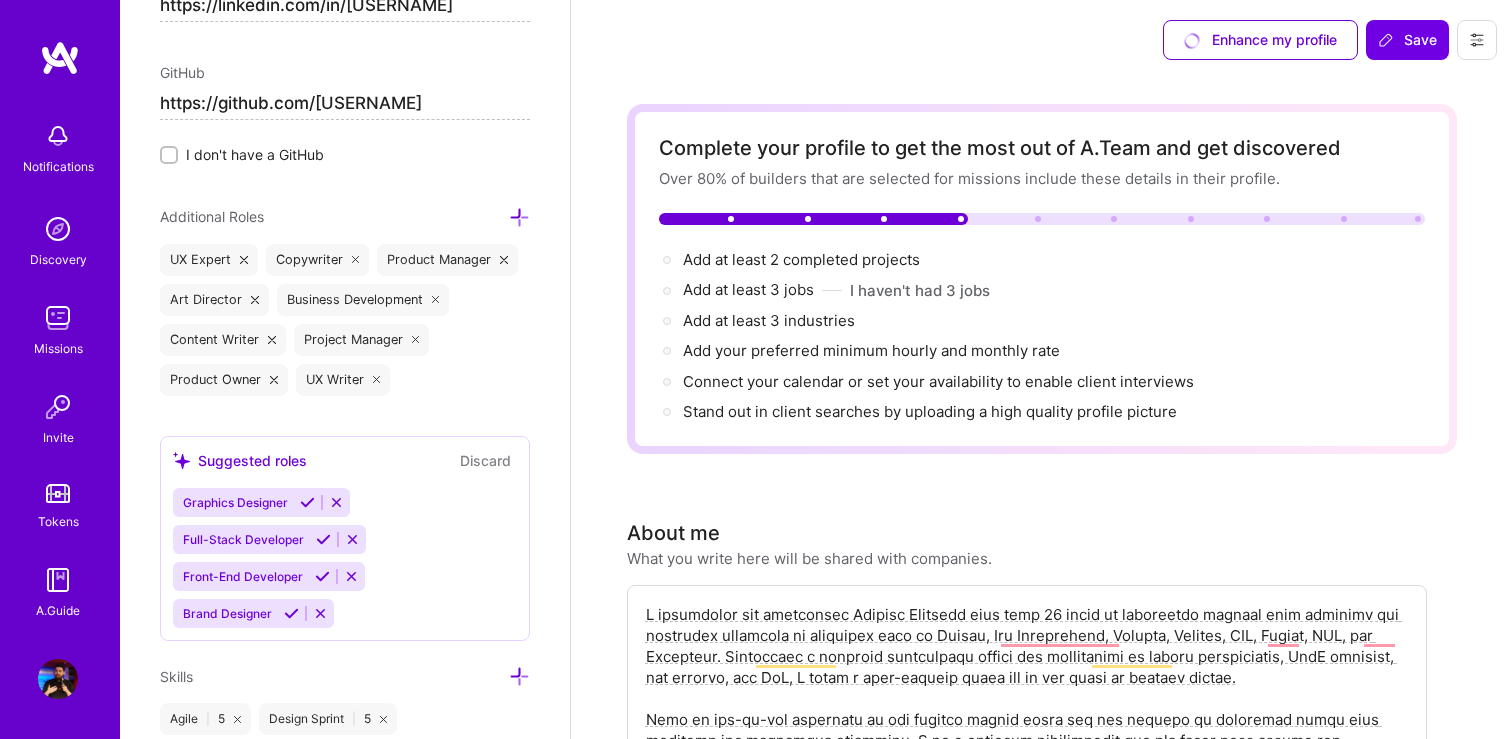 scroll, scrollTop: 1519, scrollLeft: 0, axis: vertical 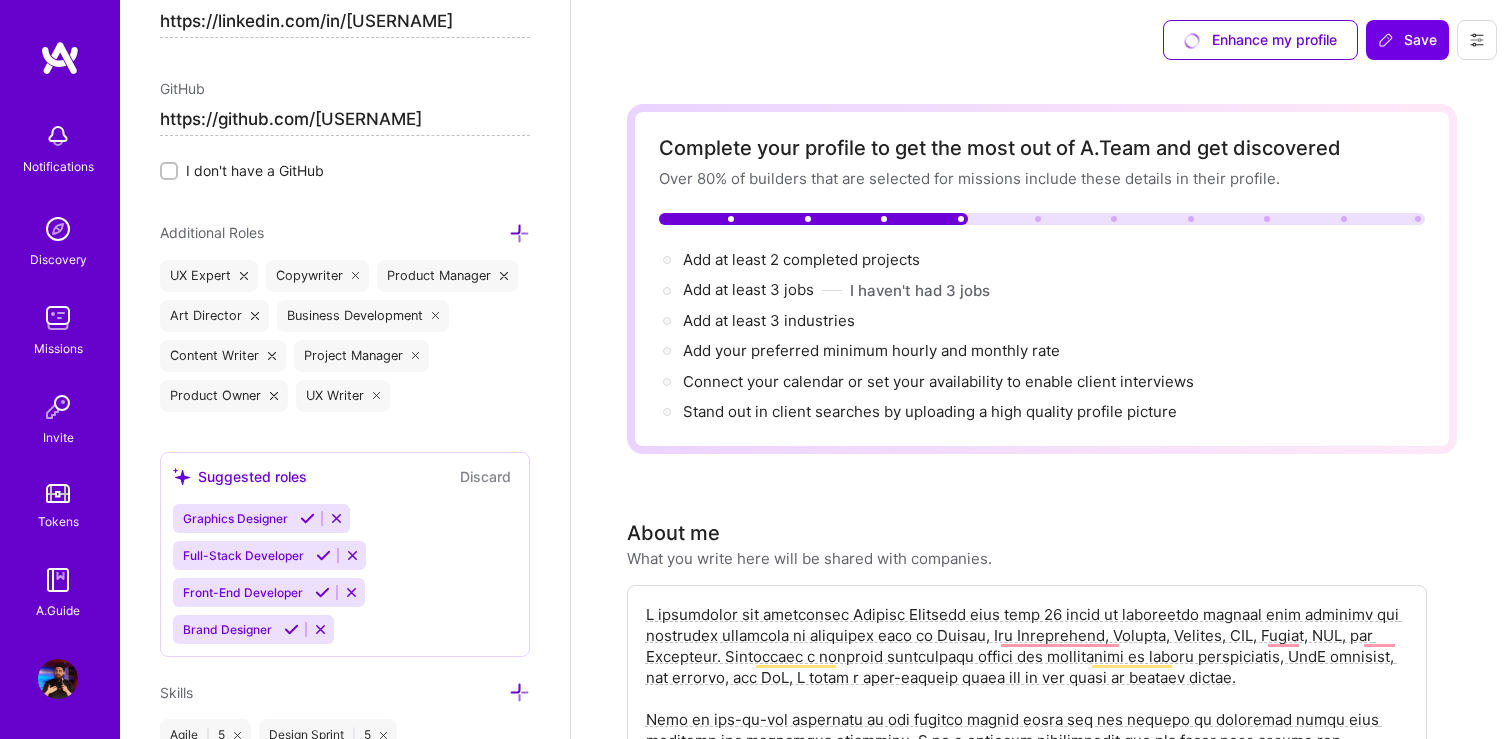 type on "https://www.onatbenli.com/" 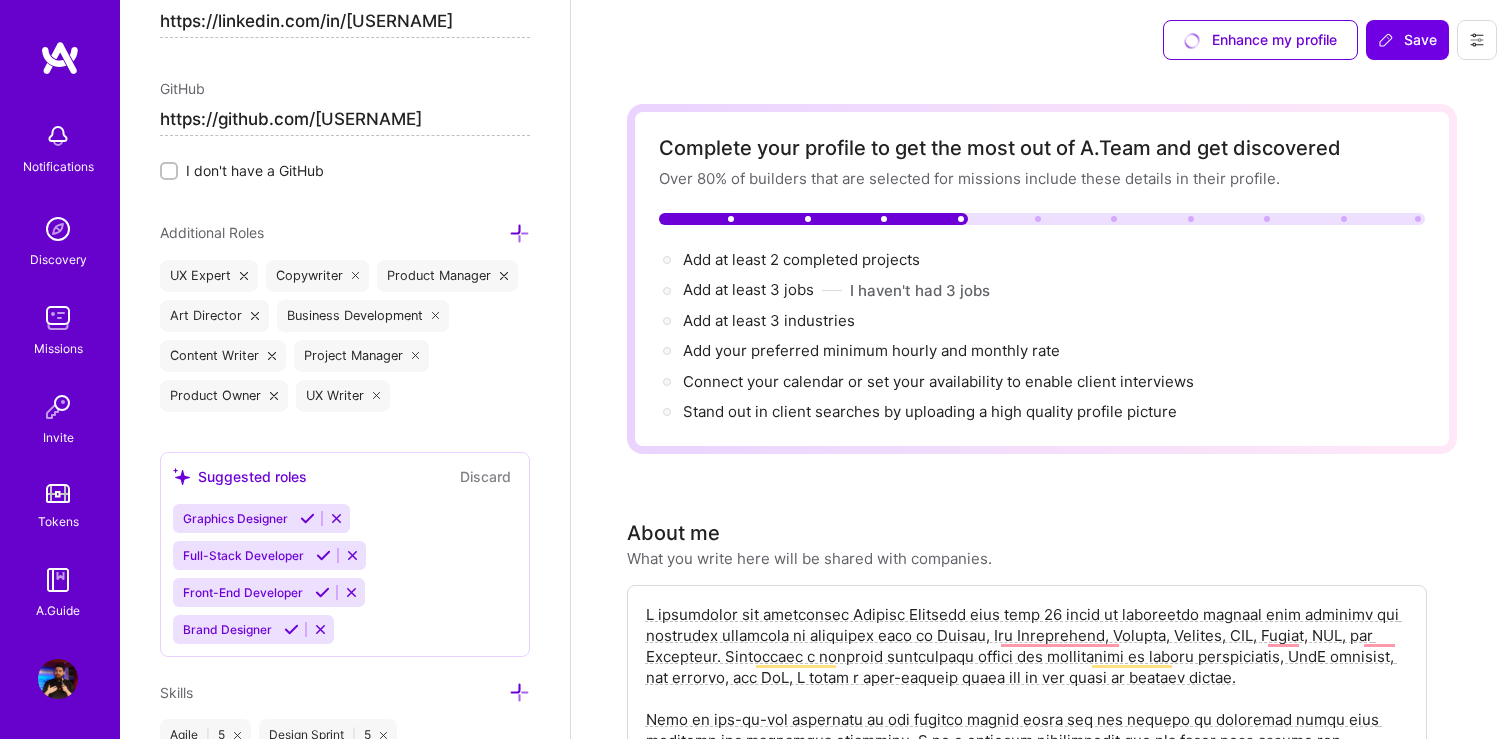 click at bounding box center [519, 233] 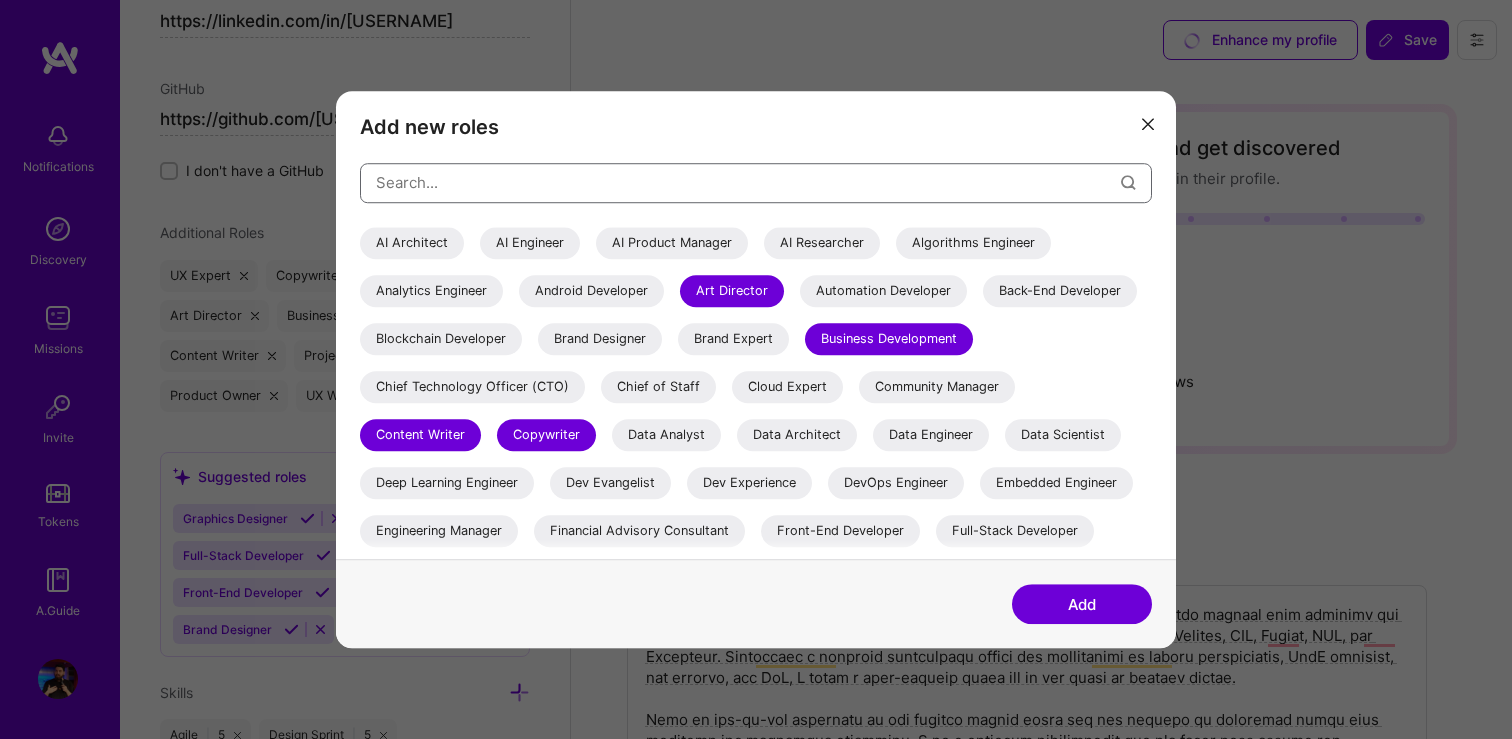 click at bounding box center [748, 182] 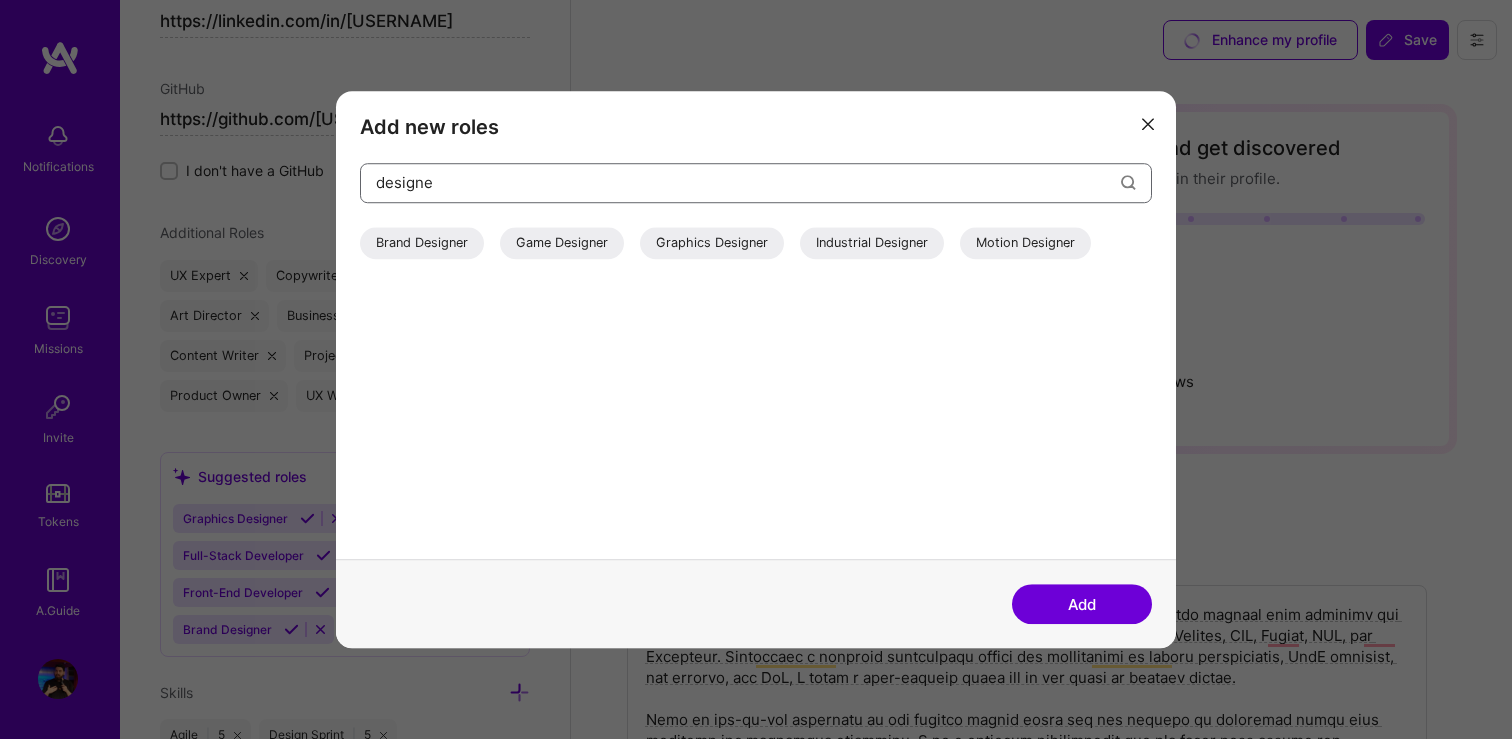 type on "designer" 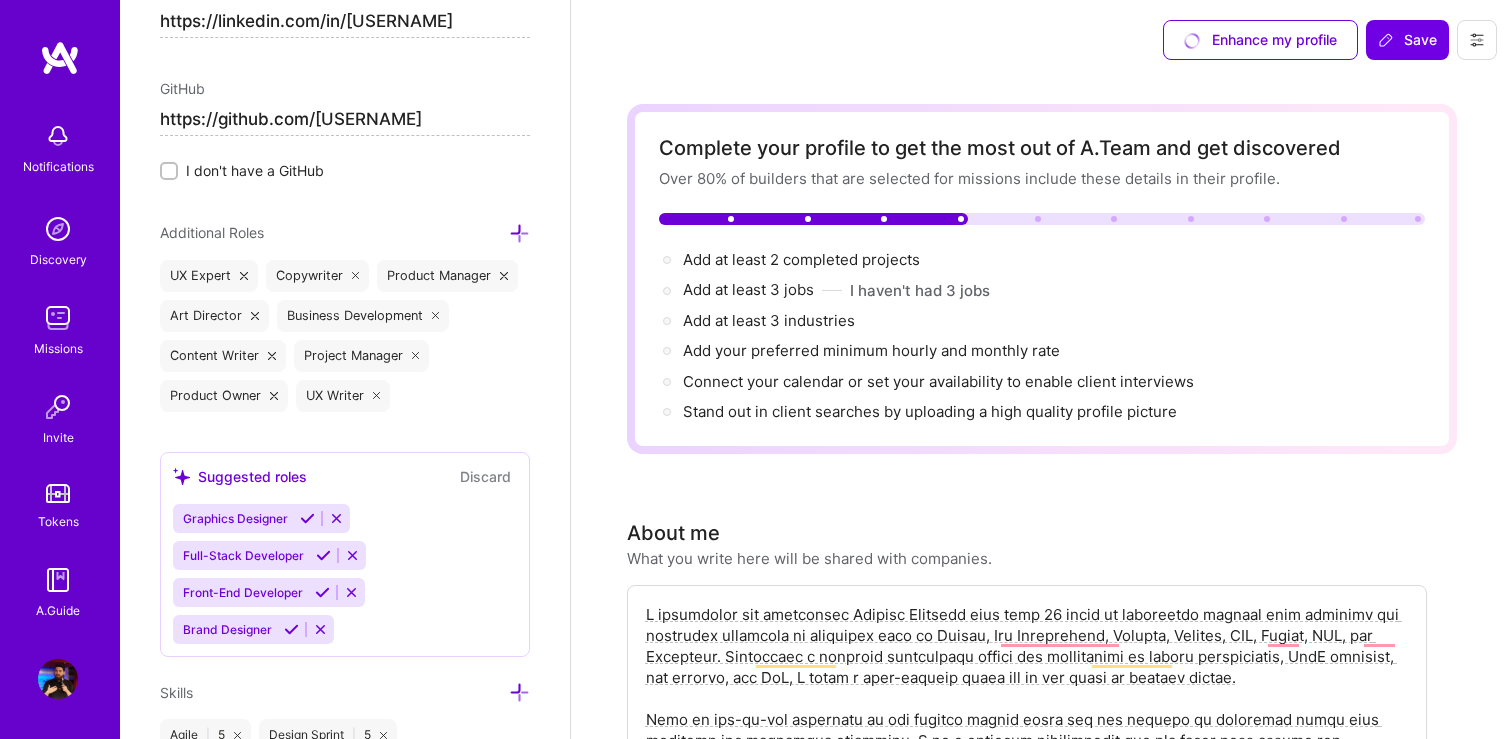 click at bounding box center (519, 233) 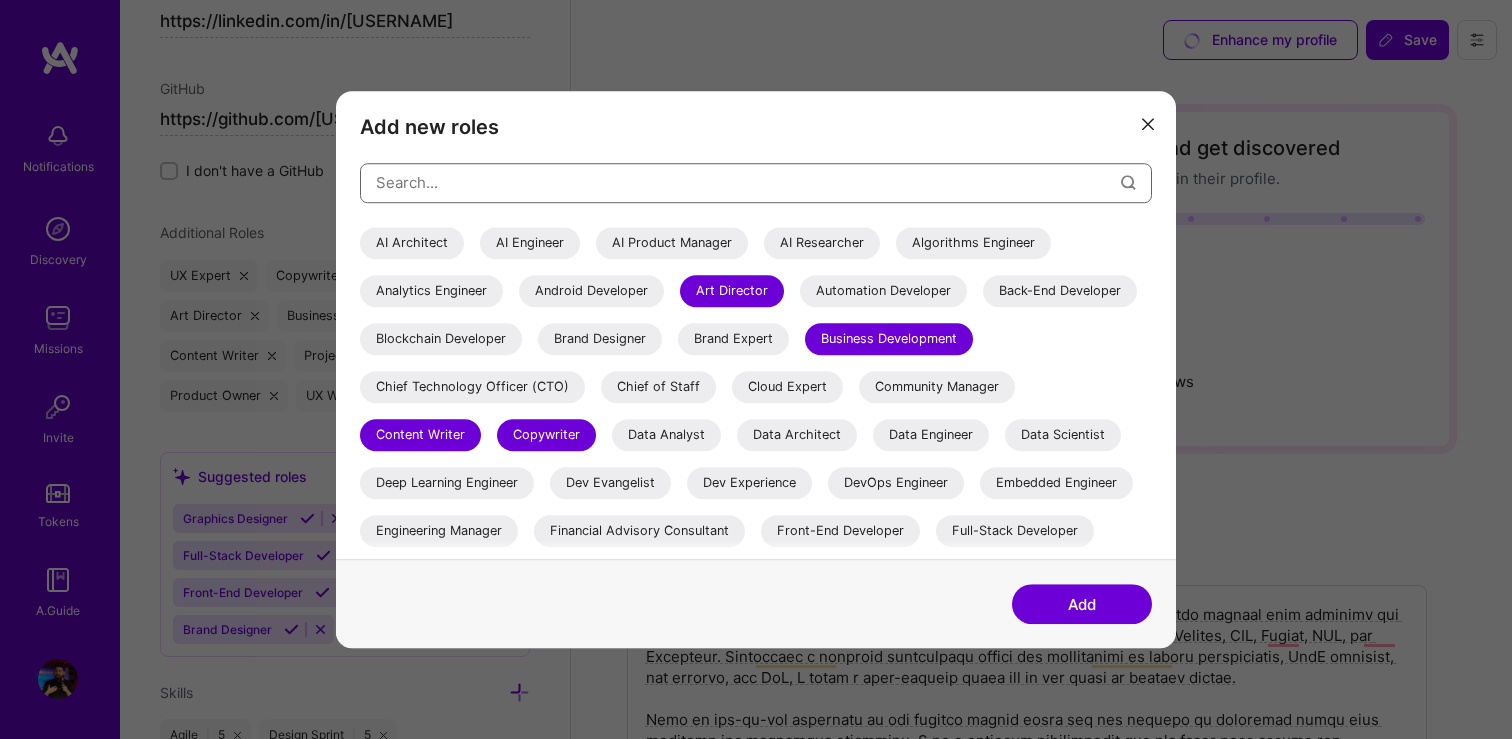 click at bounding box center [748, 182] 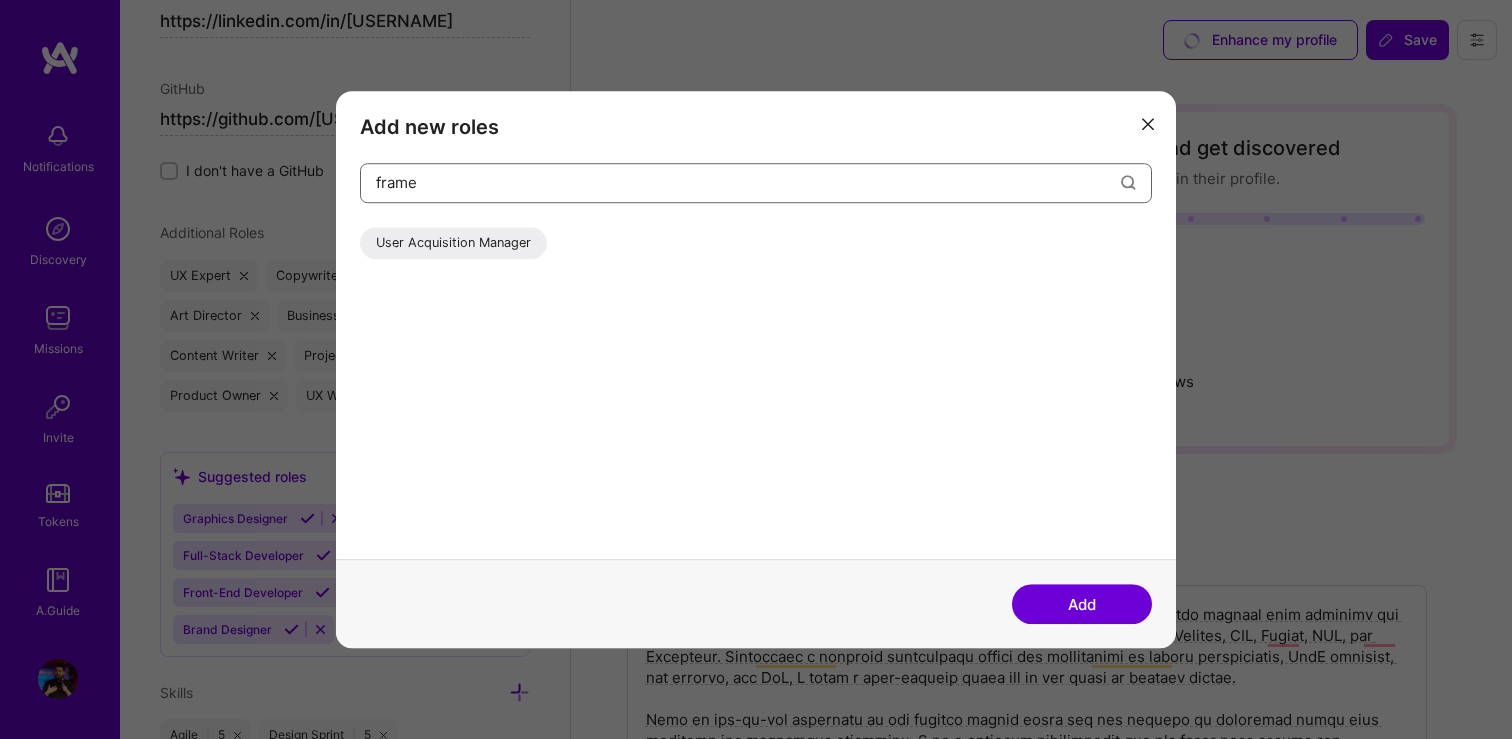 type on "framer" 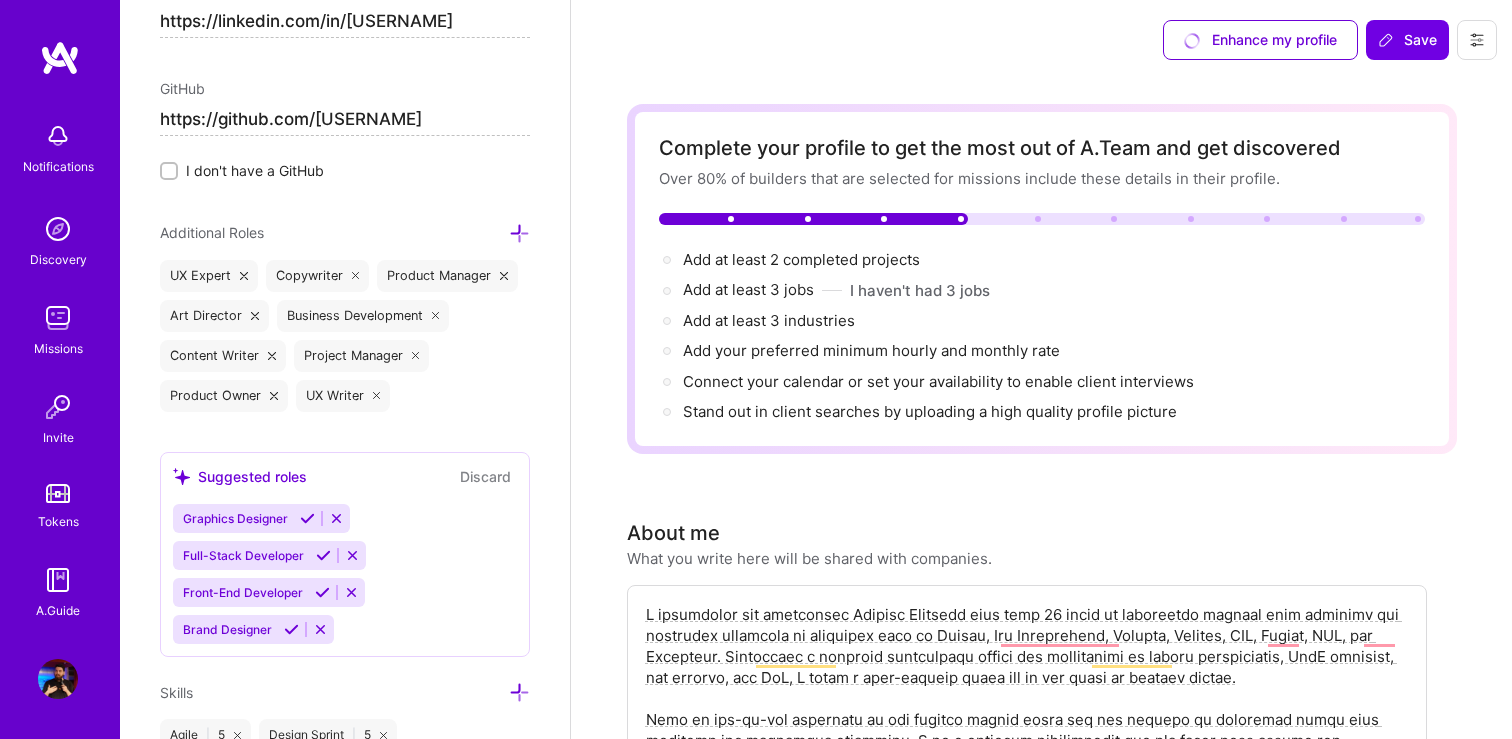 click on "Edit photo Onat Benli Product Designer Years Experience Location  This is the location where you'll be physically located while working on missions. Misrepresenting your location is a violation of our terms and could lead to removal. Berlin, Germany Berlin, Germany This represents your availability to work in your location. You can adjust your working hours to accommodate companies in other time zones. Learn how 8:30 AM 7:30 PM Phone Number Afghanistan Åland Islands Albania Algeria American Samoa Andorra Angola Anguilla Antigua and Barbuda Argentina Armenia Aruba Ascension Island Australia Austria Azerbaijan Bahamas Bahrain Bangladesh Barbados Belarus Belgium Belize Benin Bermuda Bhutan Bolivia Bonaire, Sint Eustatius and Saba Bosnia and Herzegovina Botswana Brazil British Indian Ocean Territory Brunei Darussalam Bulgaria Burkina Faso Burundi Cambodia Cameroon Canada Cape Verde Cayman Islands Central African Republic Chad Chile China Christmas Island Cocos (Keeling) Islands Colombia Comoros Congo Croatia |" at bounding box center (345, 369) 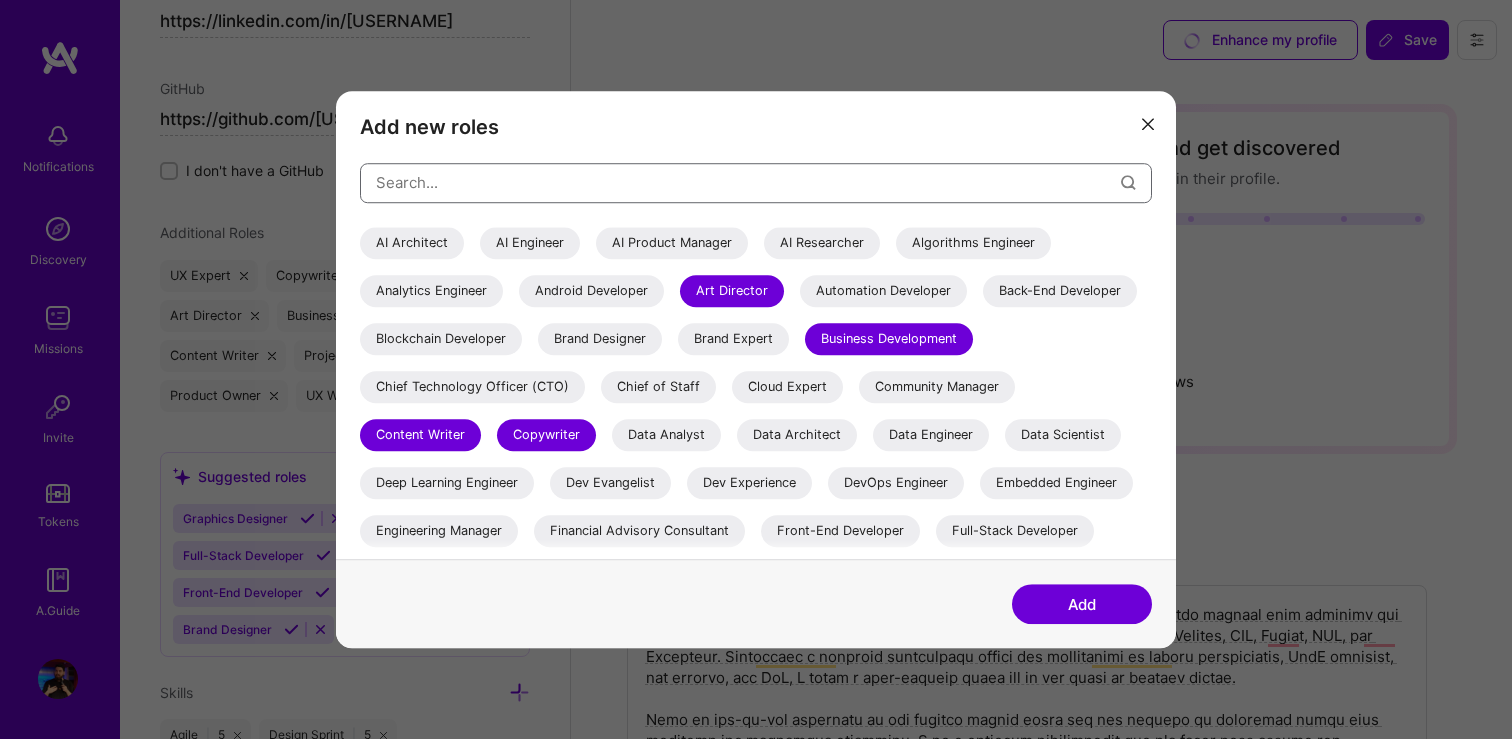 click at bounding box center [748, 182] 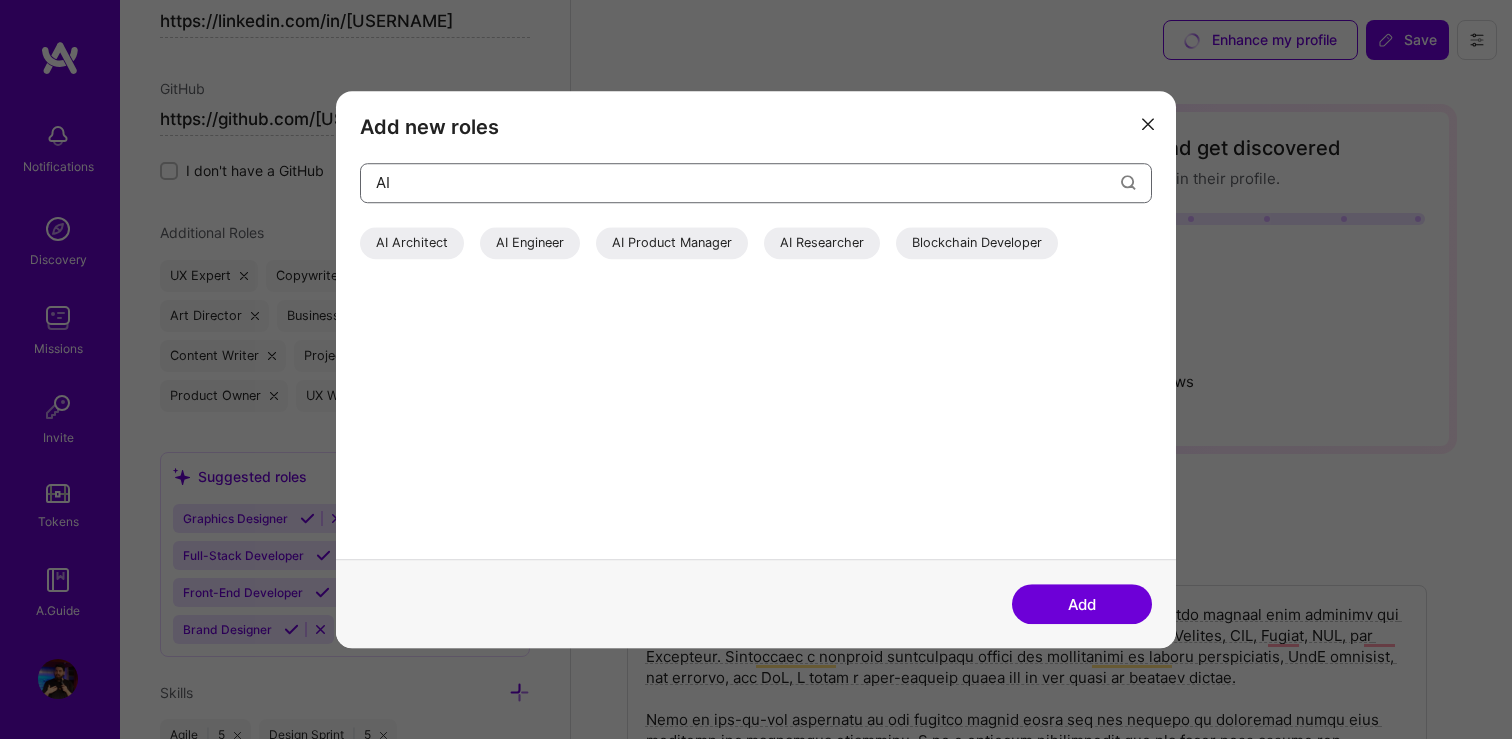 type on "AI" 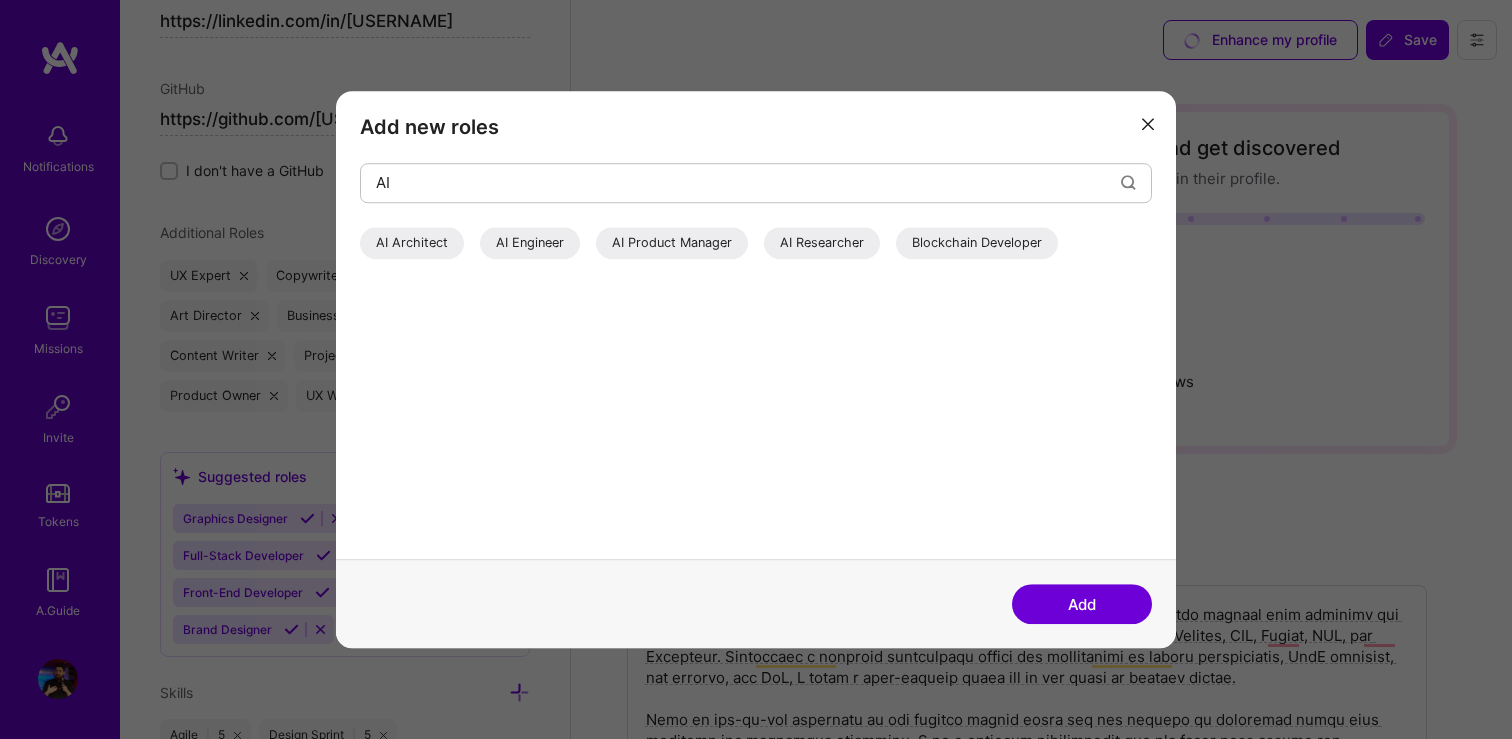 click at bounding box center [1148, 123] 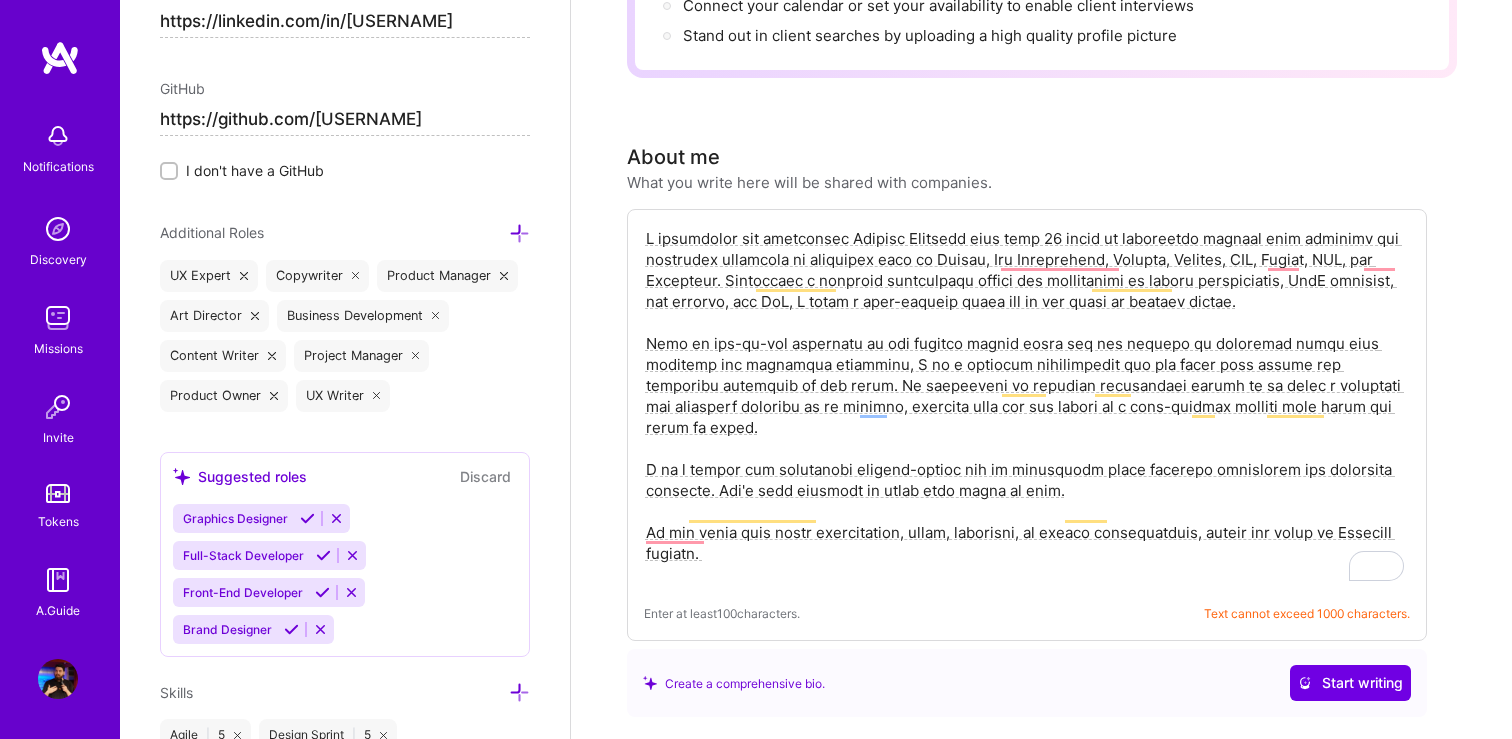 scroll, scrollTop: 369, scrollLeft: 0, axis: vertical 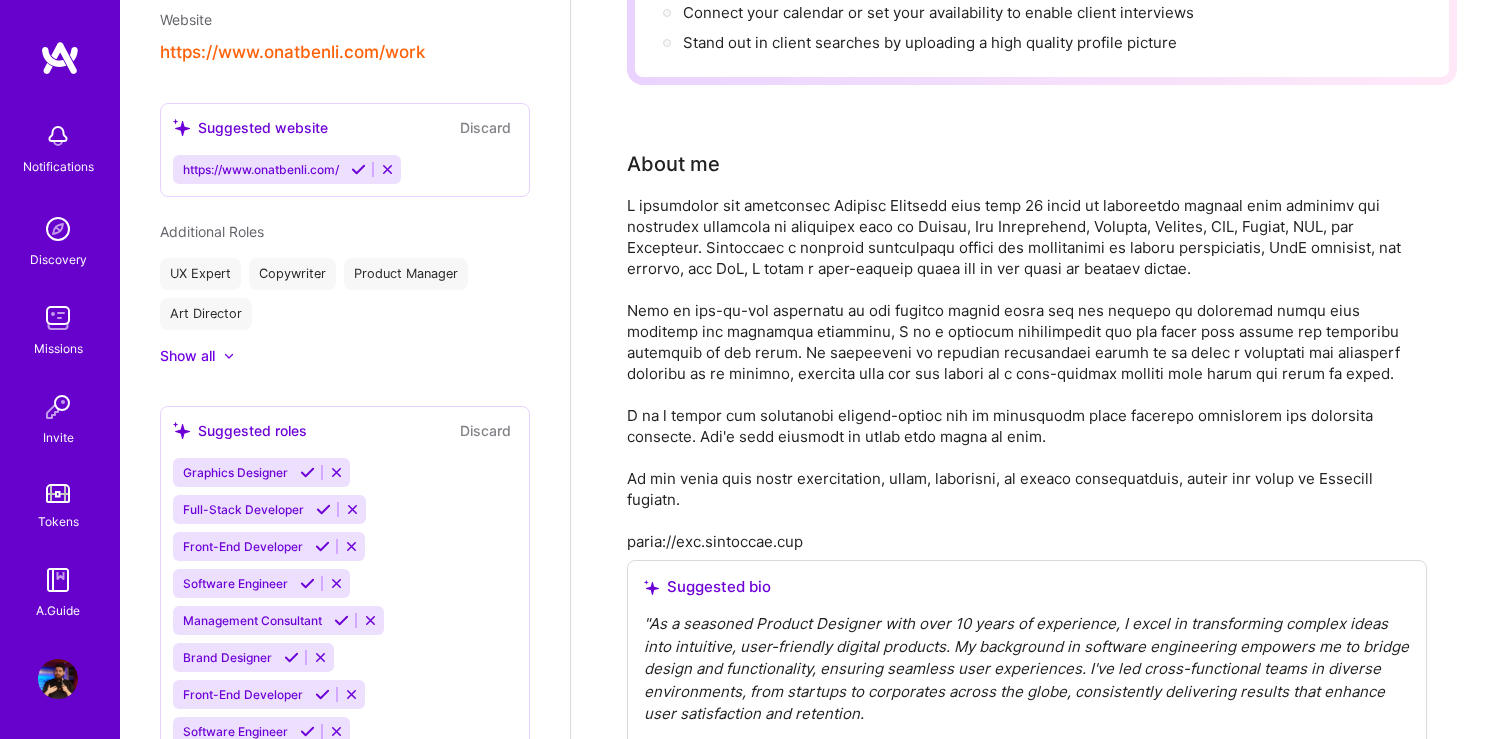 drag, startPoint x: 939, startPoint y: 237, endPoint x: 916, endPoint y: 251, distance: 26.925823 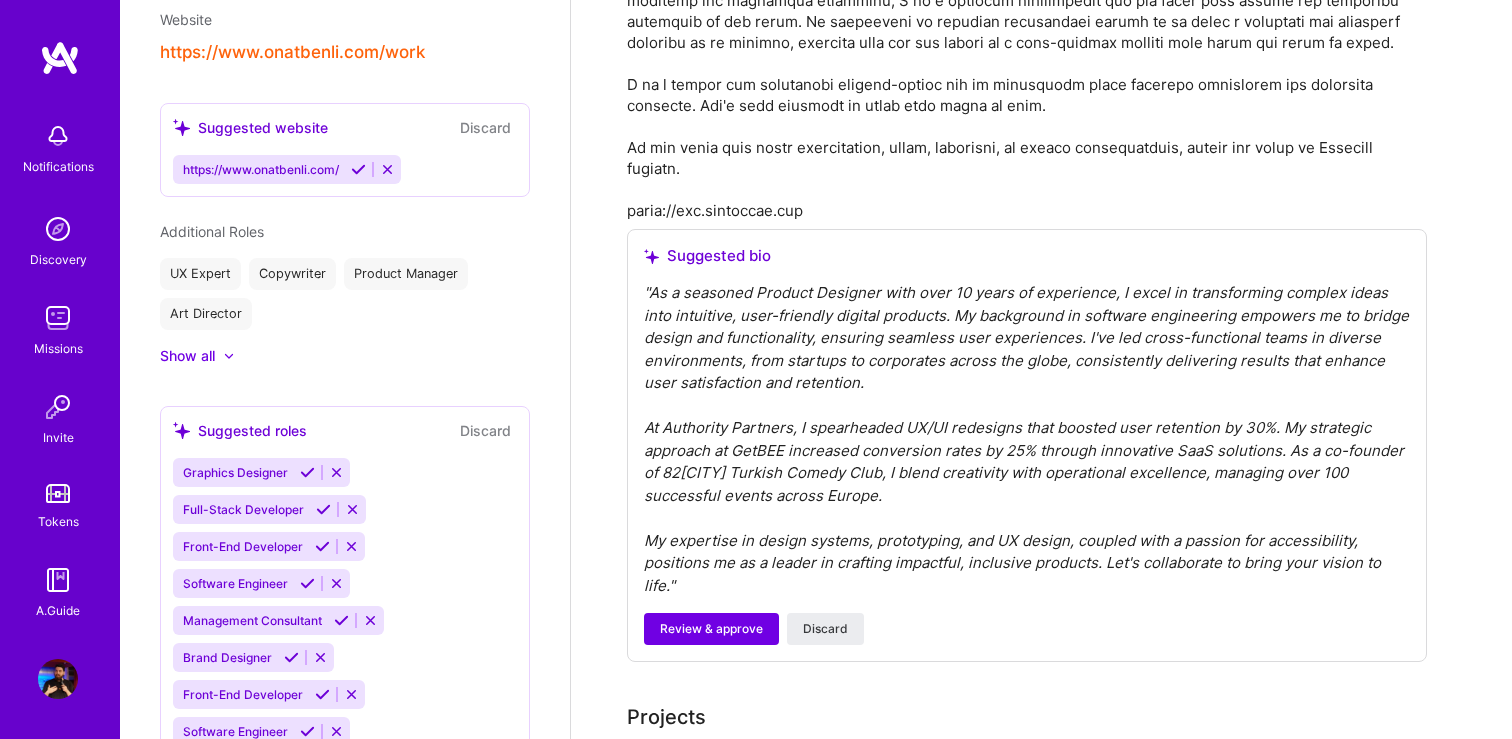 click on "" As a seasoned Product Designer with over 10 years of experience, I excel in transforming complex ideas into intuitive, user-friendly digital products. My background in software engineering empowers me to bridge design and functionality, ensuring seamless user experiences. I've led cross-functional teams in diverse environments, from startups to corporates across the globe, consistently delivering results that enhance user satisfaction and retention. At Authority Partners, I spearheaded UX/UI redesigns that boosted user retention by 30%. My strategic approach at GetBEE increased conversion rates by 25% through innovative SaaS solutions. As a co-founder of 82Berlin Turkish Comedy Club, I blend creativity with operational excellence, managing over 100 successful events across Europe. My expertise in design systems, prototyping, and UX design, coupled with a passion for accessibility, positions me as a leader in crafting impactful, inclusive products. Let's collaborate to bring your vision to life. "" at bounding box center (1027, 439) 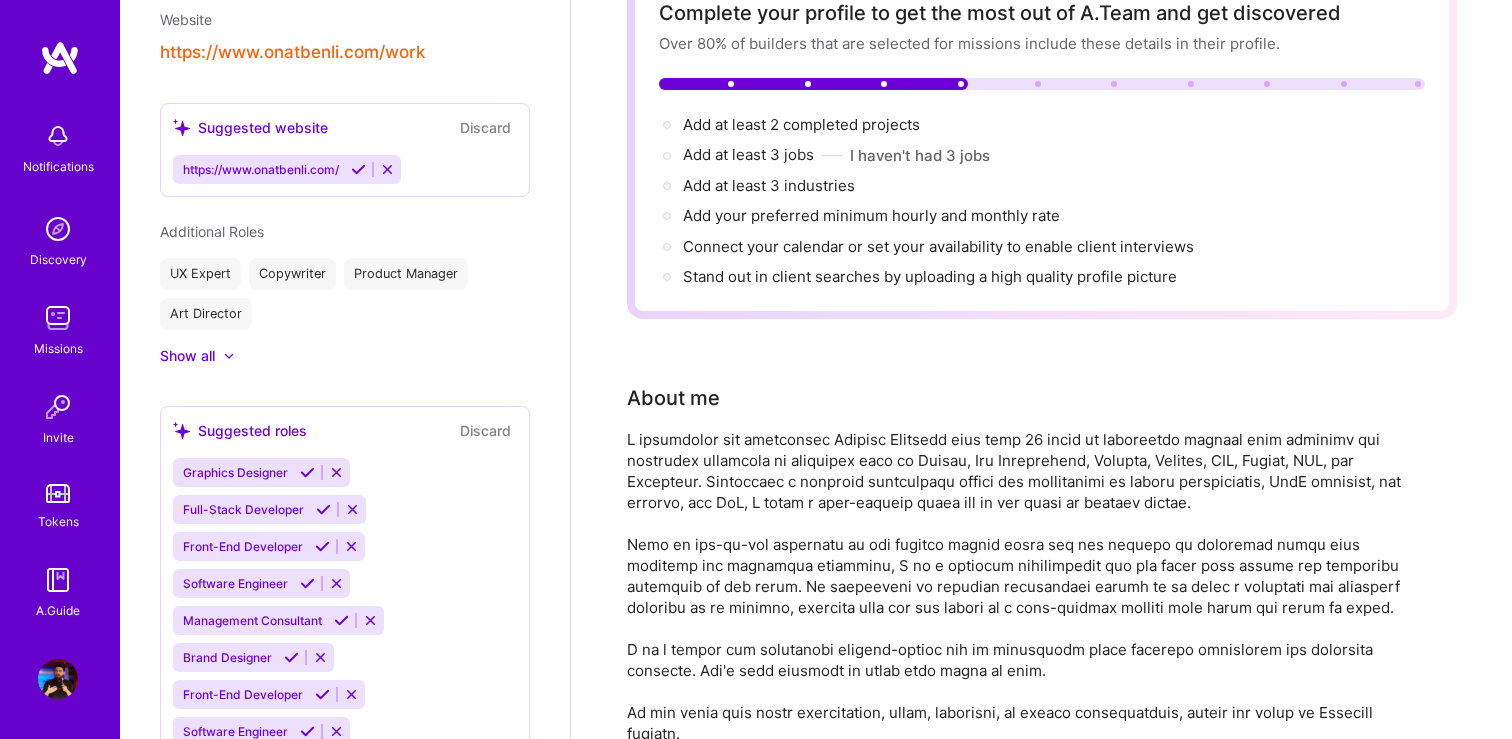 scroll, scrollTop: 0, scrollLeft: 0, axis: both 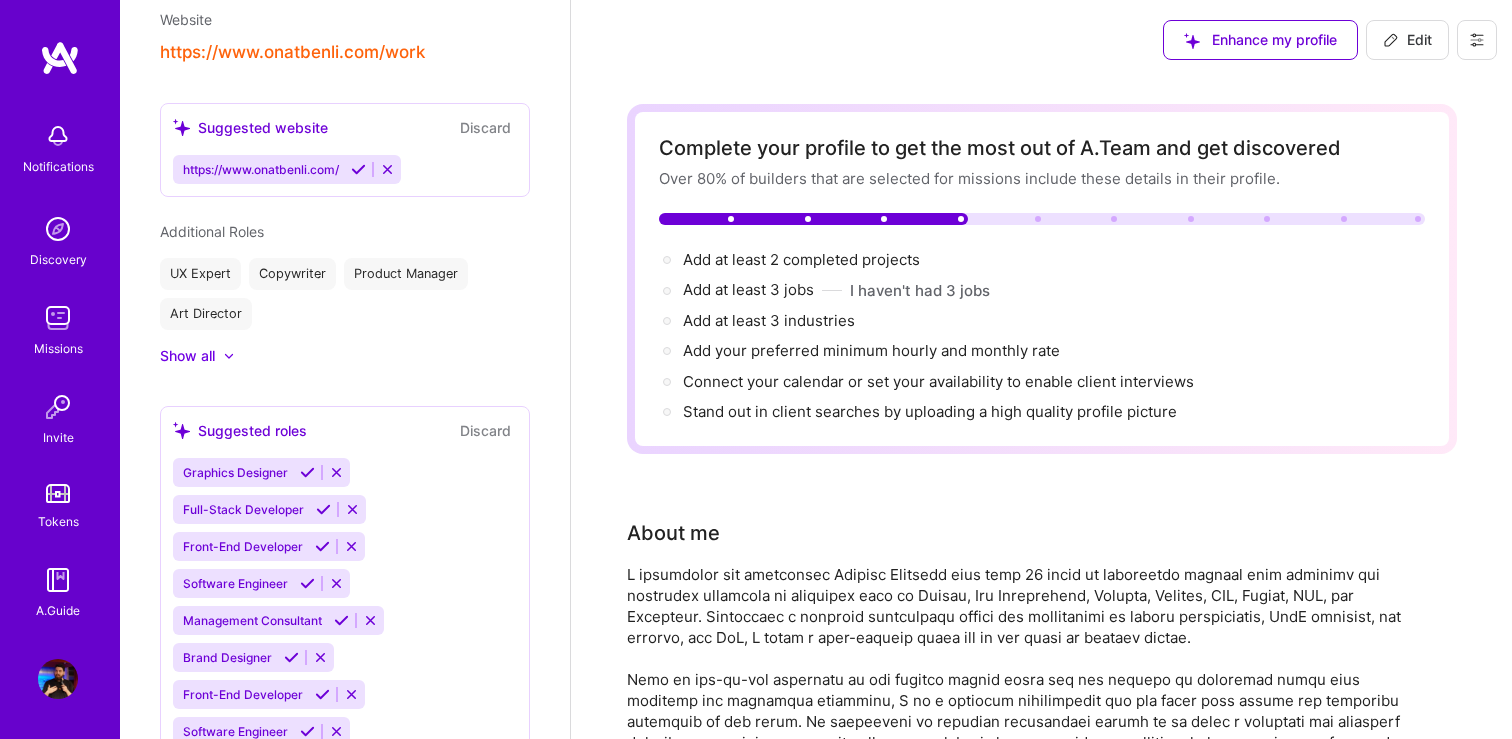 click on "Edit" at bounding box center (1407, 40) 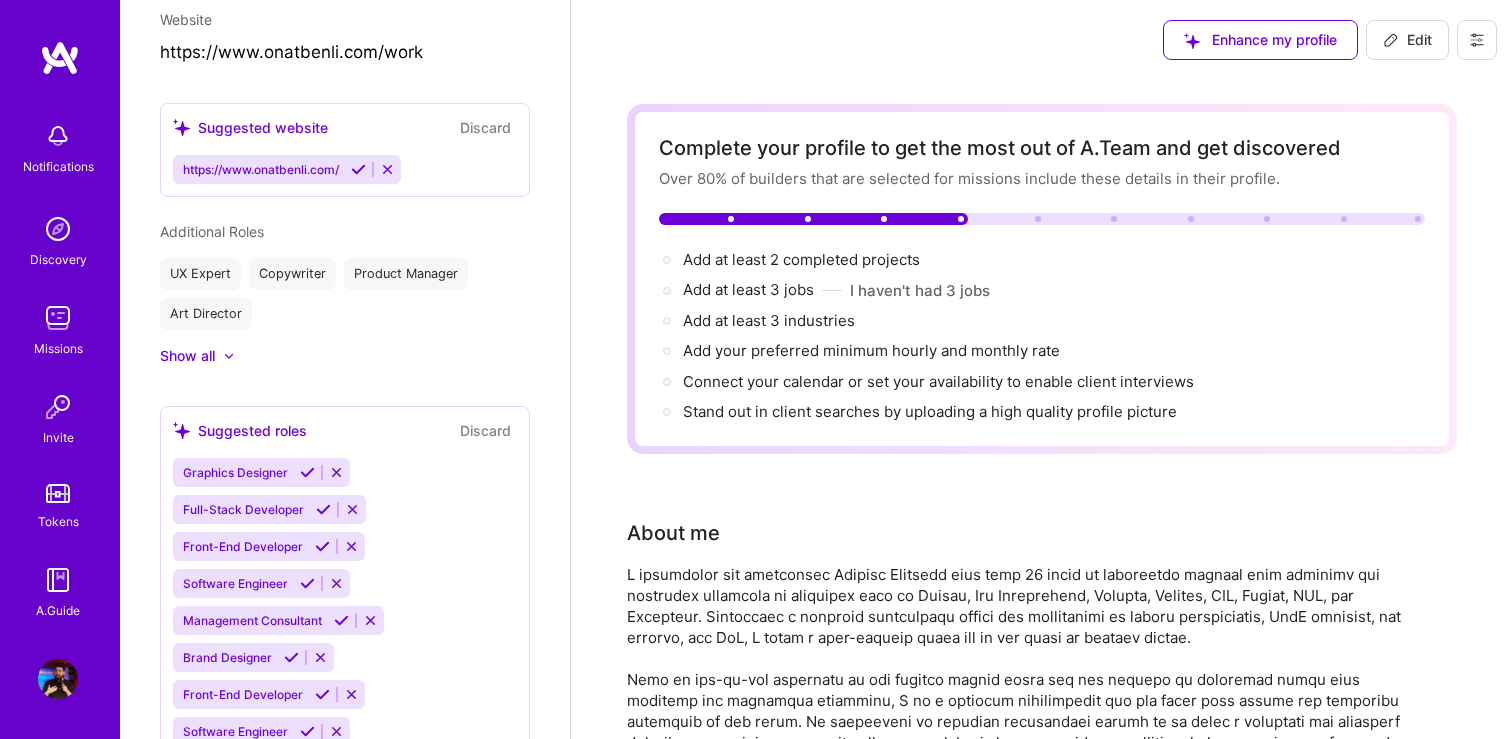 select on "US" 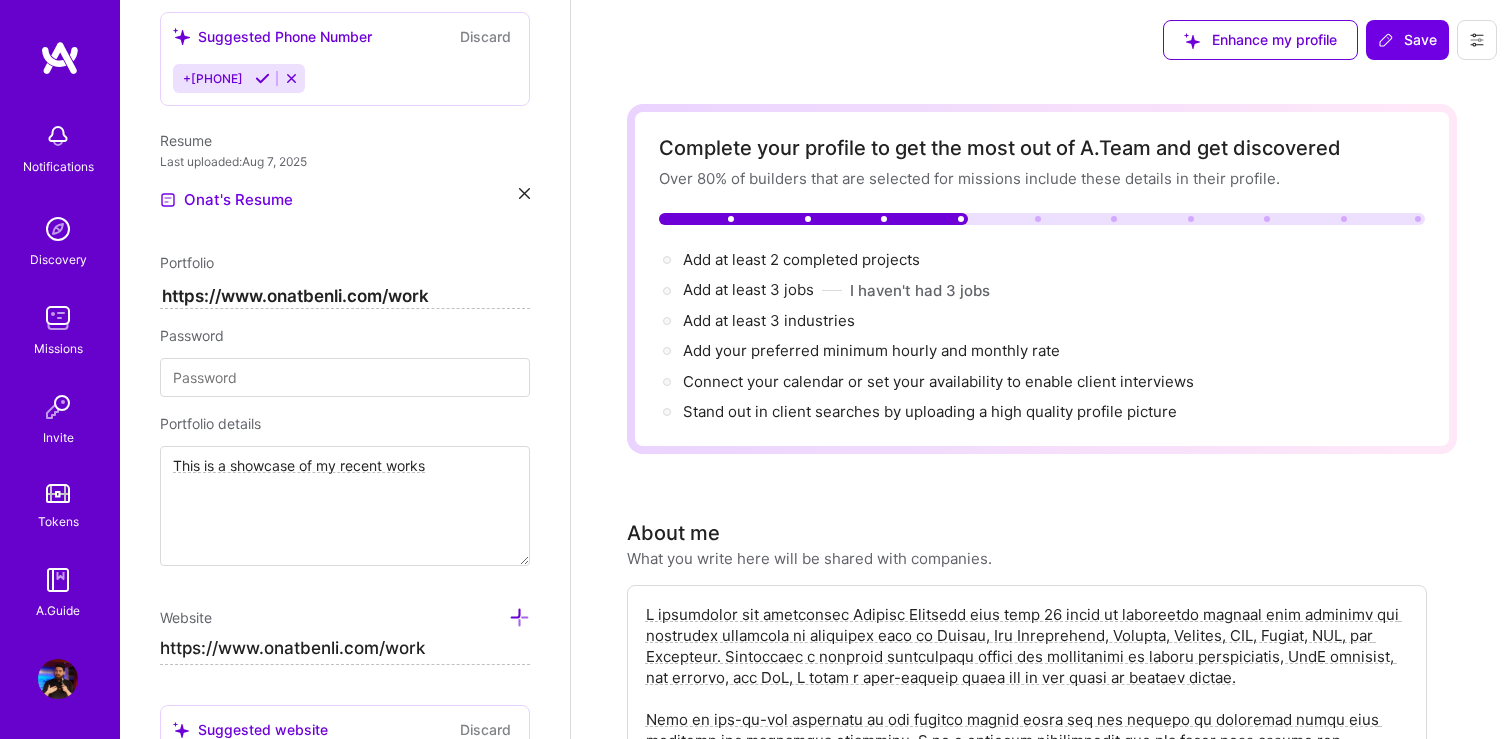 scroll, scrollTop: 1755, scrollLeft: 0, axis: vertical 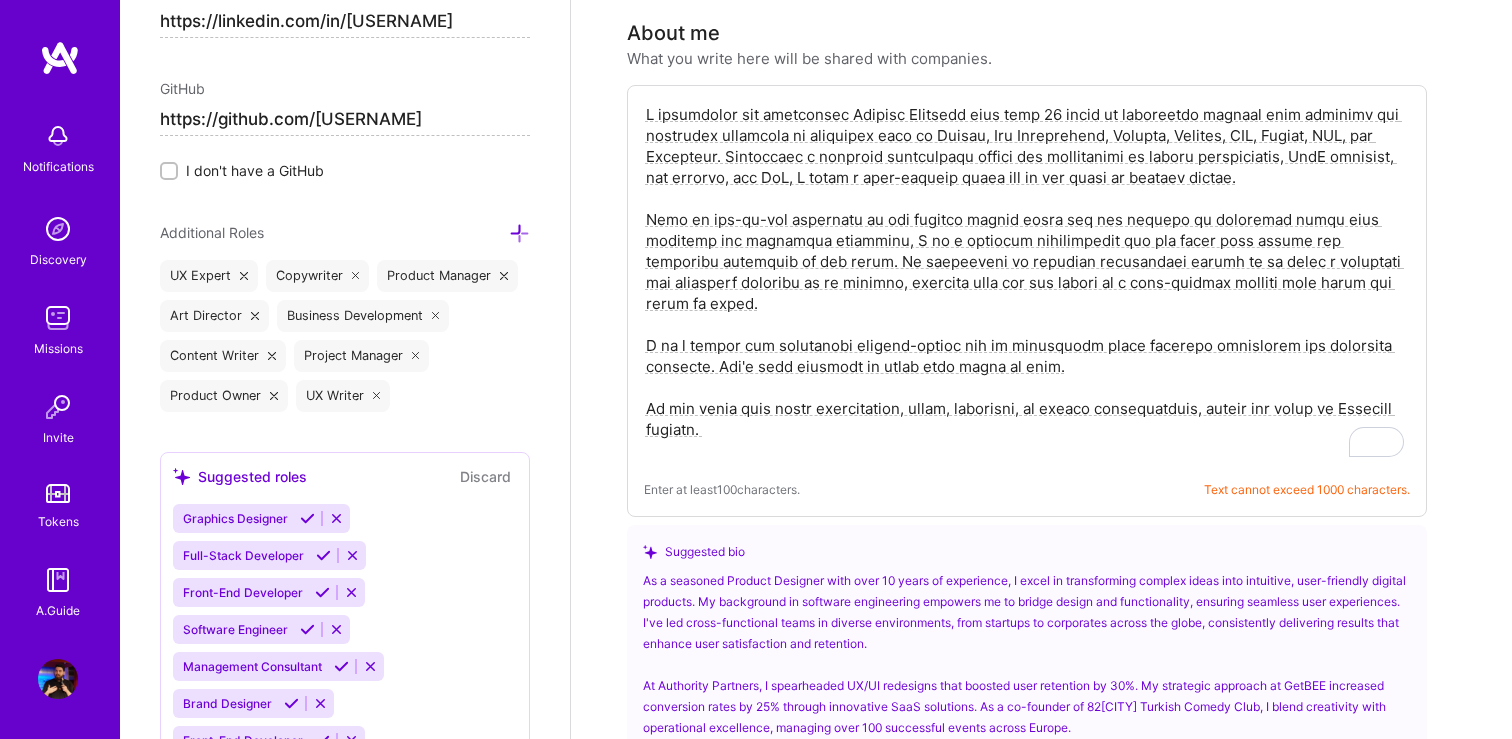 click at bounding box center [1027, 282] 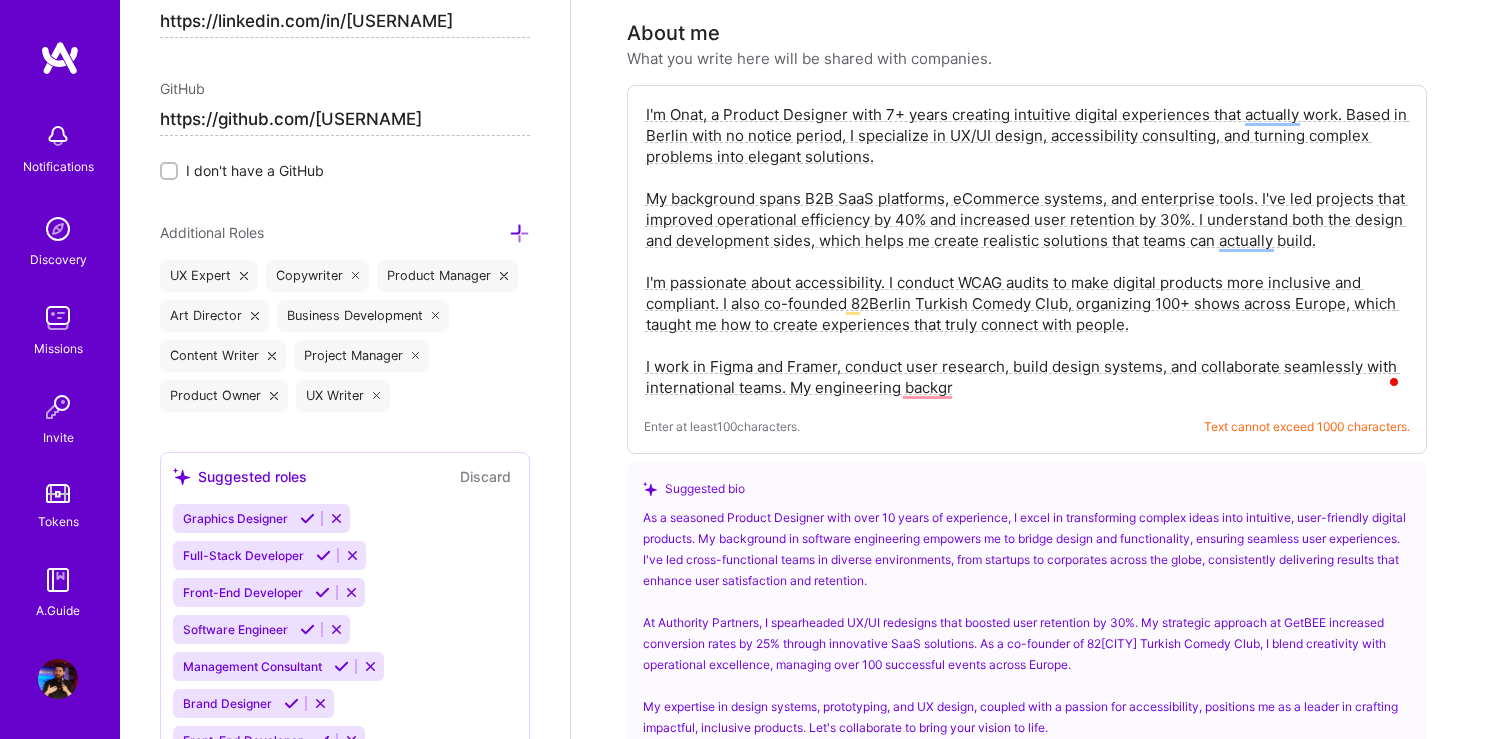click on "I'm Onat, a Product Designer with 7+ years creating intuitive digital experiences that actually work. Based in Berlin with no notice period, I specialize in UX/UI design, accessibility consulting, and turning complex problems into elegant solutions.
My background spans B2B SaaS platforms, eCommerce systems, and enterprise tools. I've led projects that improved operational efficiency by 40% and increased user retention by 30%. I understand both the design and development sides, which helps me create realistic solutions that teams can actually build.
Beyond digital design, I'm passionate about accessibility. I conduct WCAG audits to make digital products more inclusive and compliant. I also co-founded 82Berlin Turkish Comedy Club, organizing 100+ shows across Europe, which taught me how to create experiences that truly connect with people.
I work in Figma and Framer, conduct user research, build design systems, and collaborate seamlessly with international teams. My engineering backgr" at bounding box center (1027, 251) 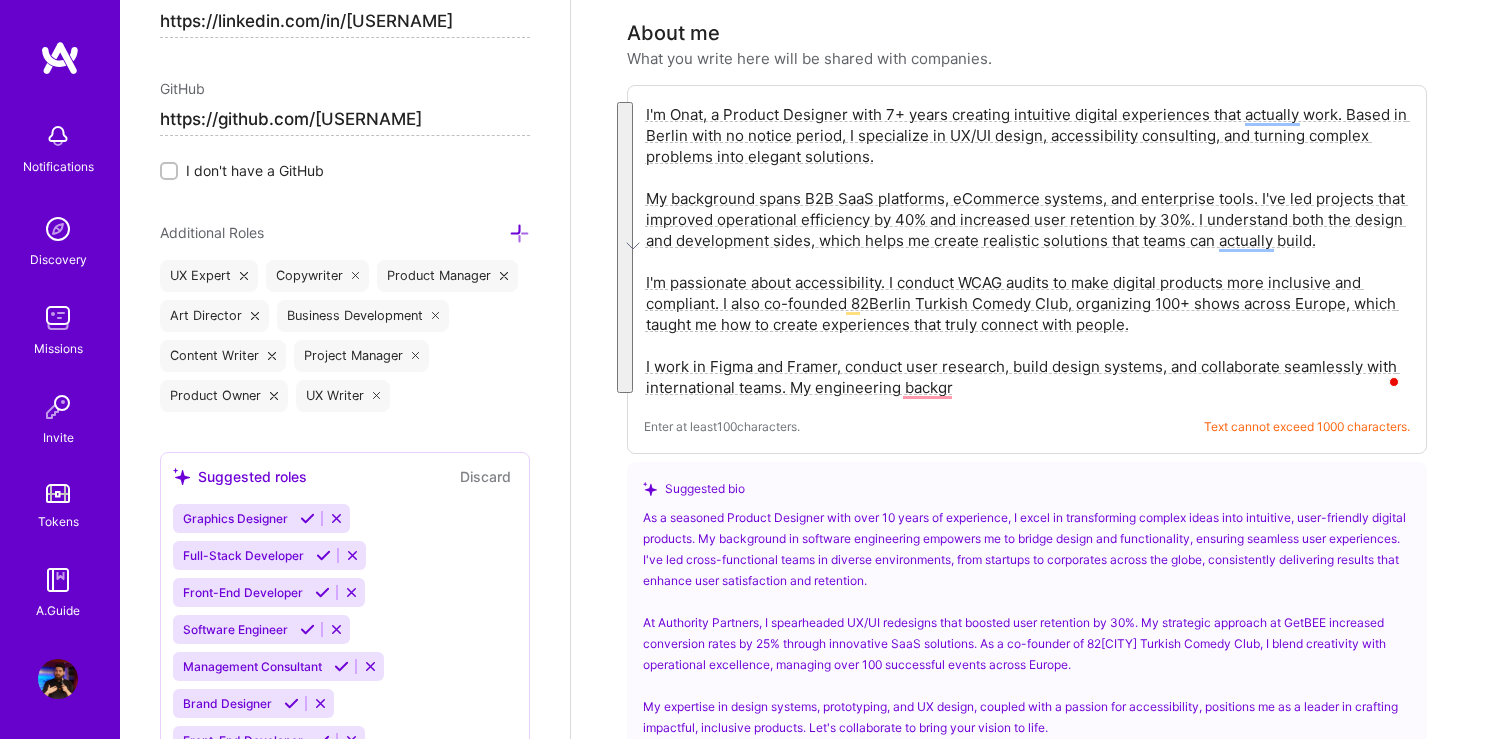 paste on "digital experiences that actually work. Based in Berlin, I specialize in UX/UI design, accessibility consulting, and turning complex problems into elegant solutions.
My background spans B2B SaaS platforms, eCommerce systems, and enterprise tools. I've led projects that improved operational efficiency by 40% and increased user retention by 30%. I understand both design and development, which helps me create realistic solutions teams can build.
I'm passionate about accessibility and conduct WCAG audits to make digital products inclusive. I also co-founded 82Berlin Turkish Comedy Club, organizing 100+ shows across Europe, which taught me how to create experiences that truly connect with people.
I work in Figma and Framer, conduct user research, and build design systems. My engineering background helps me communicate technical constraints while advocating for user needs.
Portfolio: www.onatbenli.com" 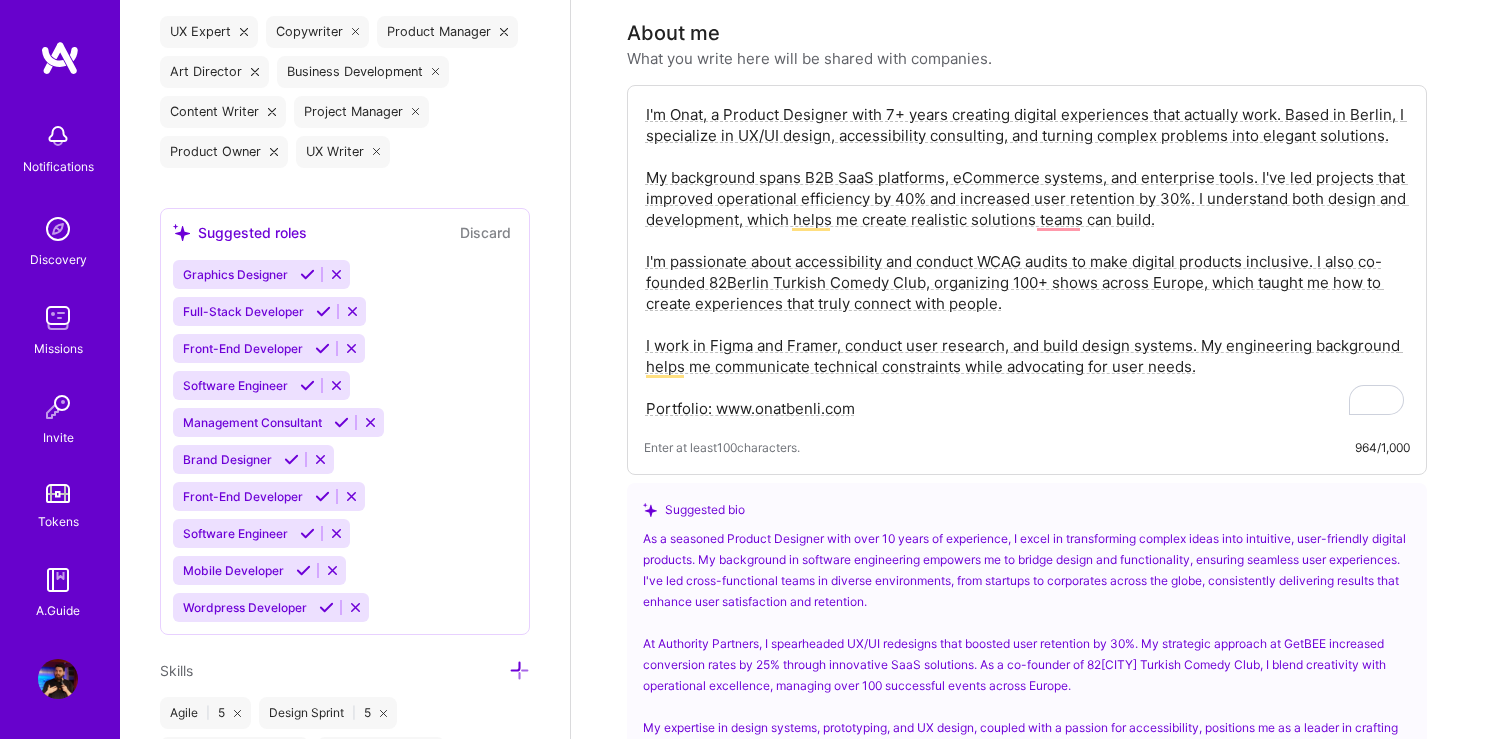 scroll, scrollTop: 2003, scrollLeft: 0, axis: vertical 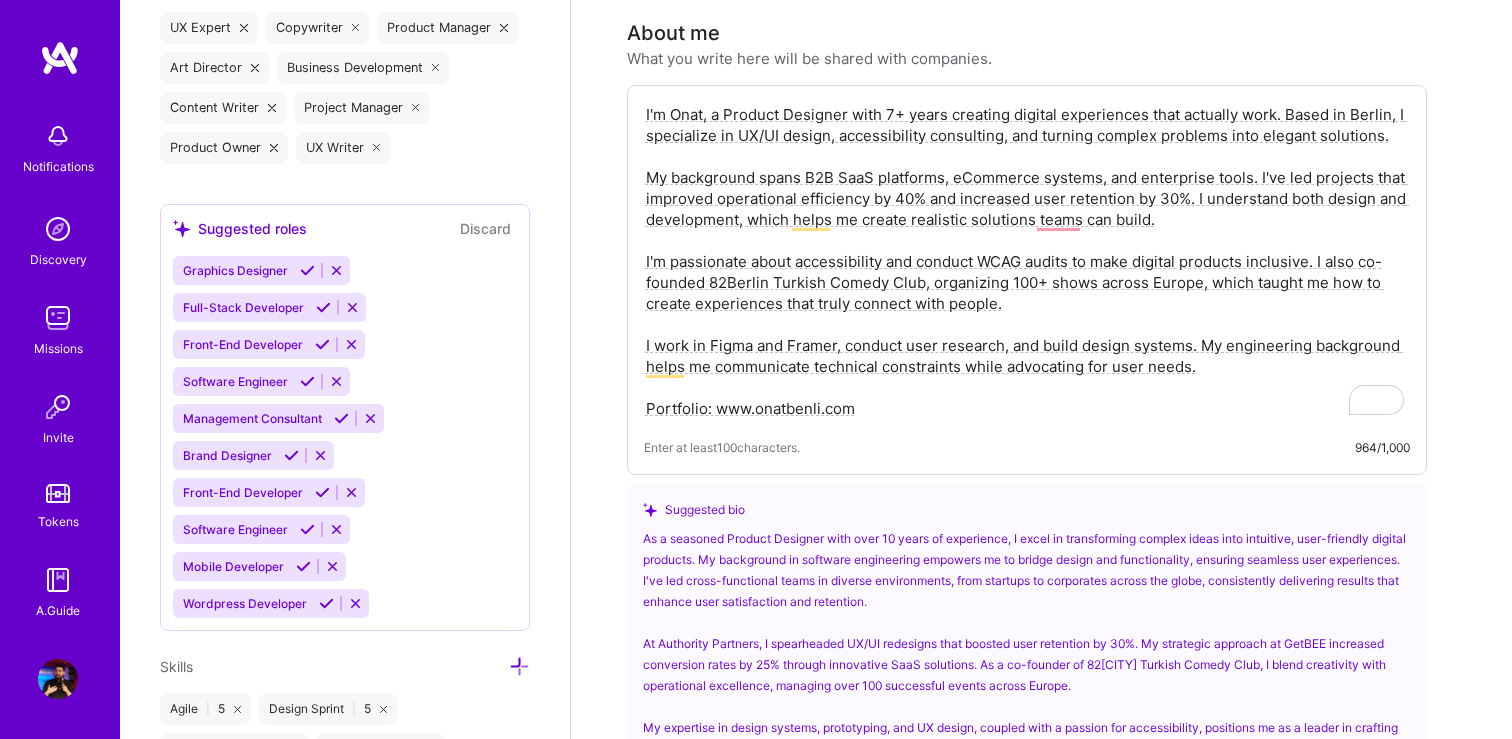 type on "I'm [FIRST], a Product Designer with 7+ years creating digital experiences that actually work. Based in [CITY], I specialize in UX/UI design, accessibility consulting, and turning complex problems into elegant solutions.
My background spans B2B SaaS platforms, eCommerce systems, and enterprise tools. I've led projects that improved operational efficiency by 40% and increased user retention by 30%. I understand both design and development, which helps me create realistic solutions teams can build.
I'm passionate about accessibility and conduct WCAG audits to make digital products inclusive. I also co-founded [ORGANIZATION] Turkish Comedy Club, organizing 100+ shows across Europe, which taught me how to create experiences that truly connect with people.
I work in Figma and Framer, conduct user research, and build design systems. My engineering background helps me communicate technical constraints while advocating for user needs.
Portfolio: www.example.com" 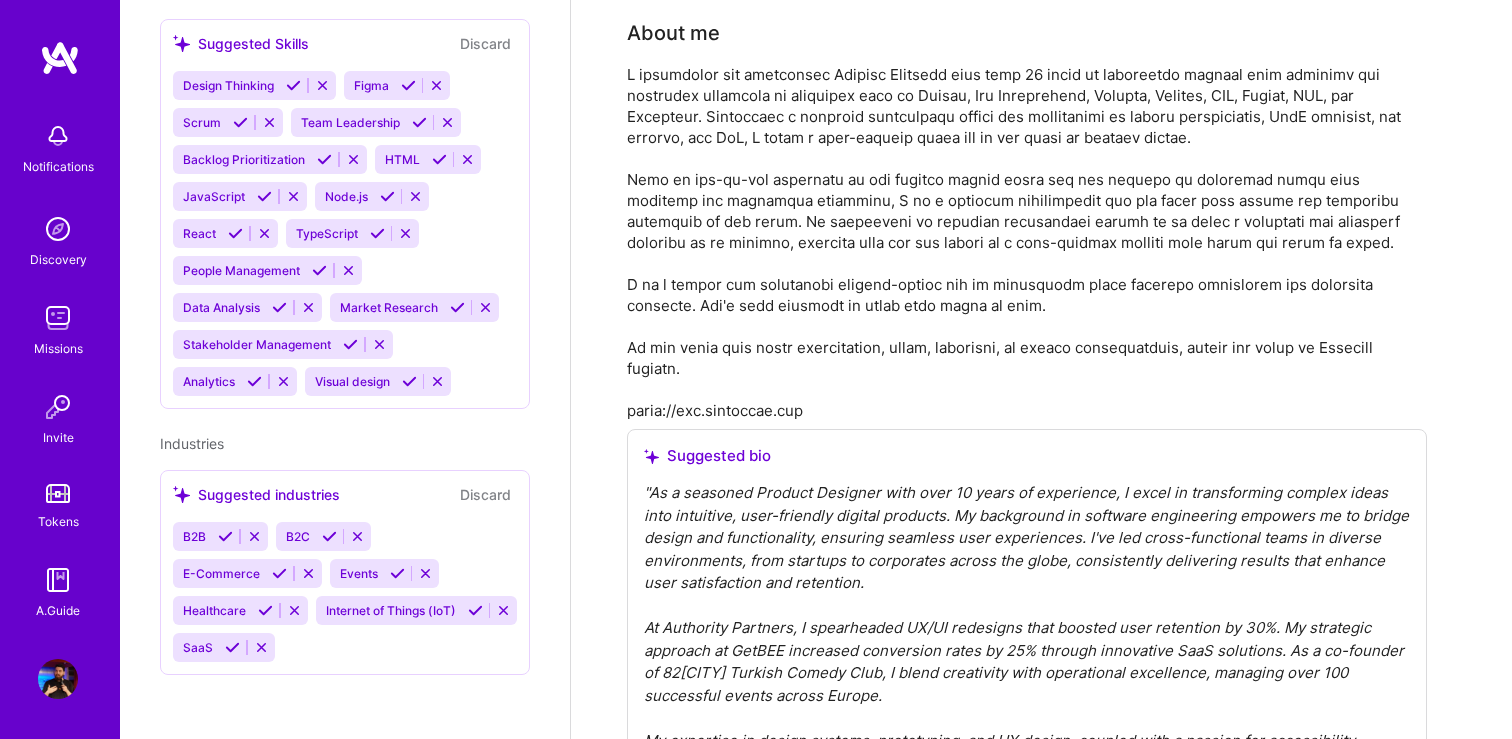 scroll, scrollTop: 1109, scrollLeft: 0, axis: vertical 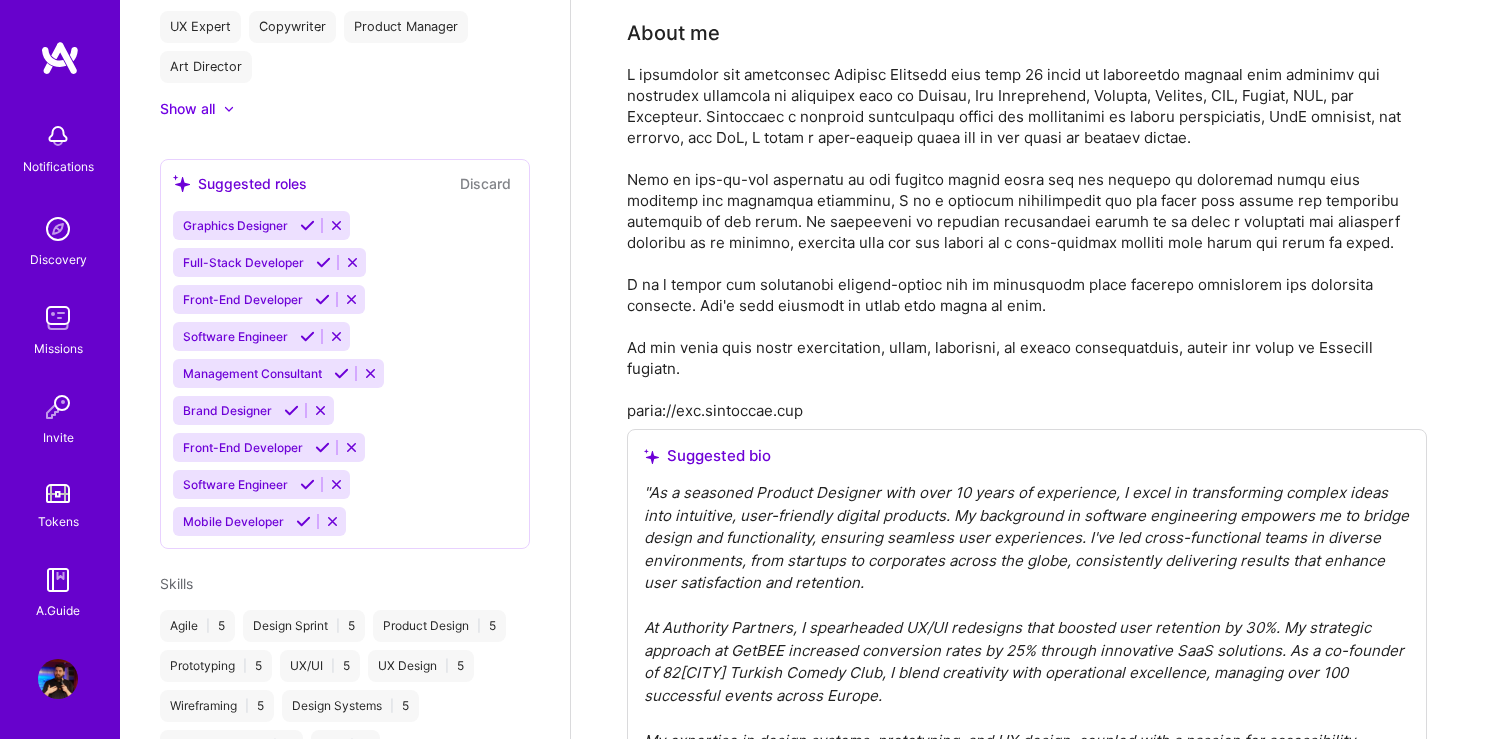 click at bounding box center [303, 521] 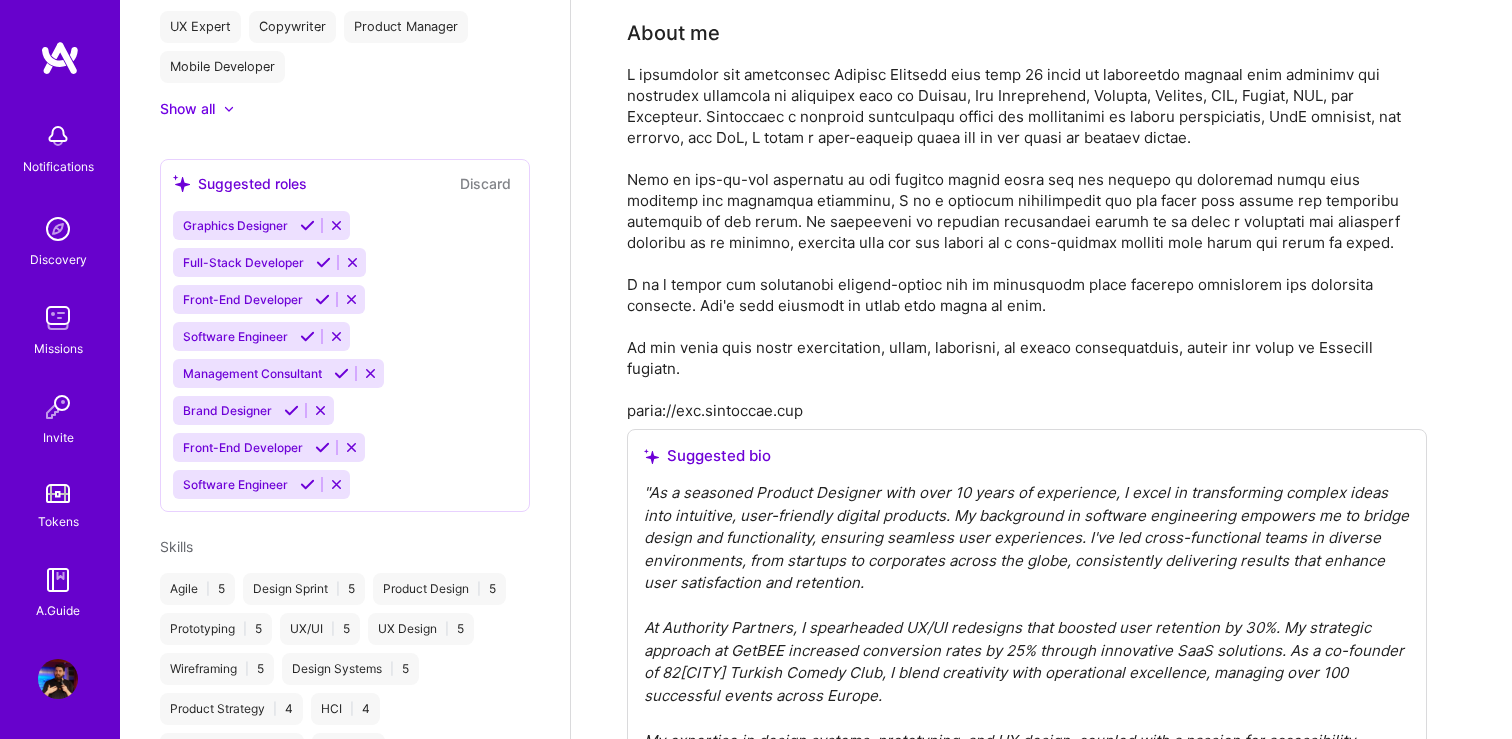 click at bounding box center [307, 484] 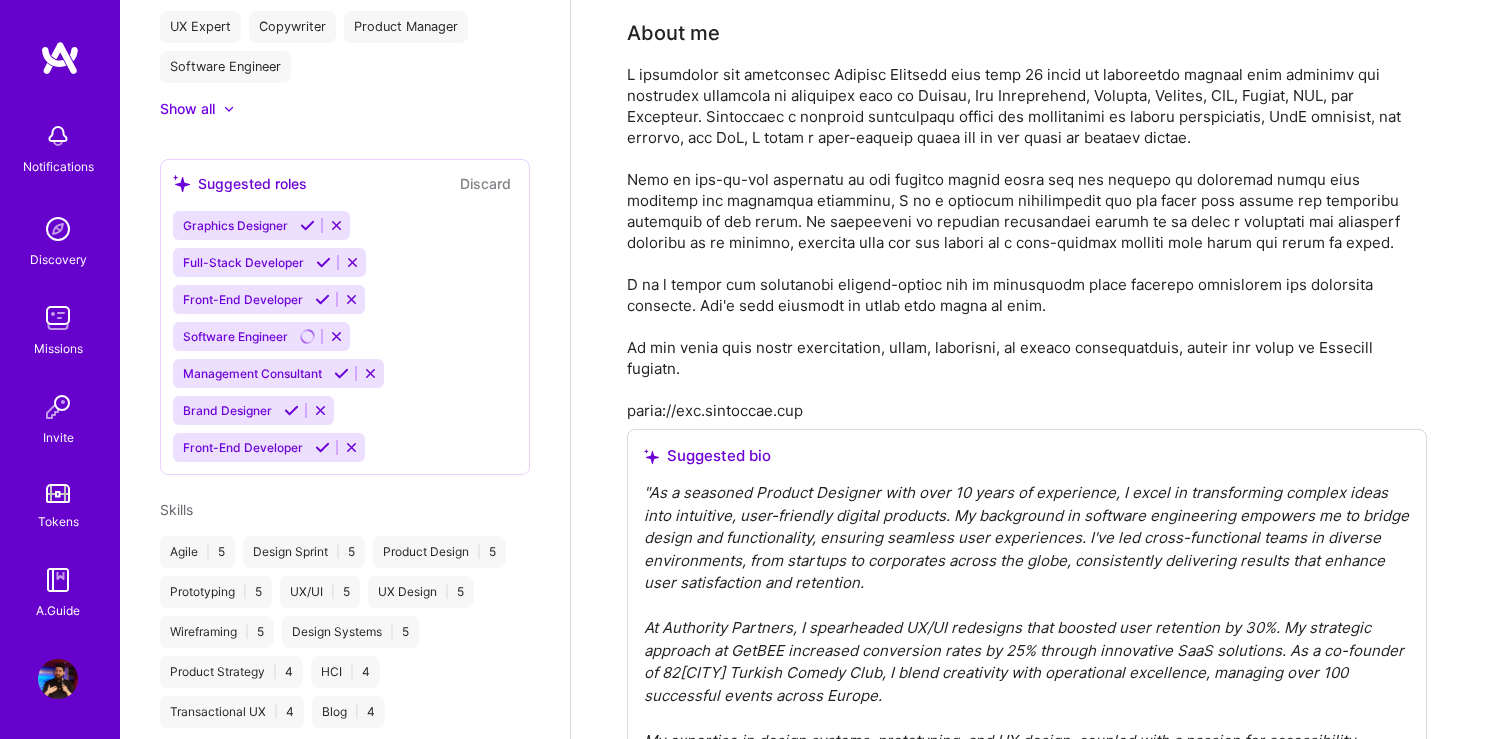 click at bounding box center (341, 373) 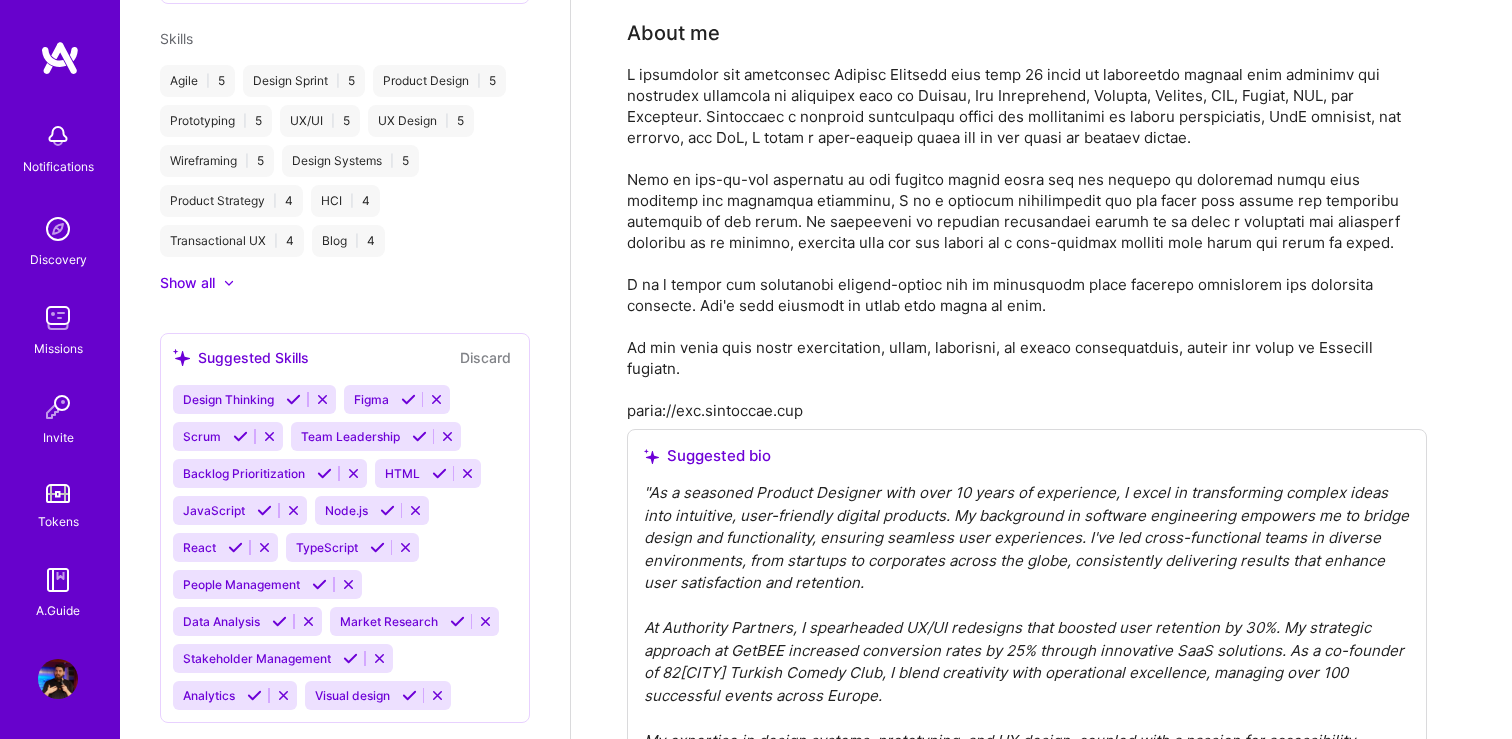 scroll, scrollTop: 1611, scrollLeft: 0, axis: vertical 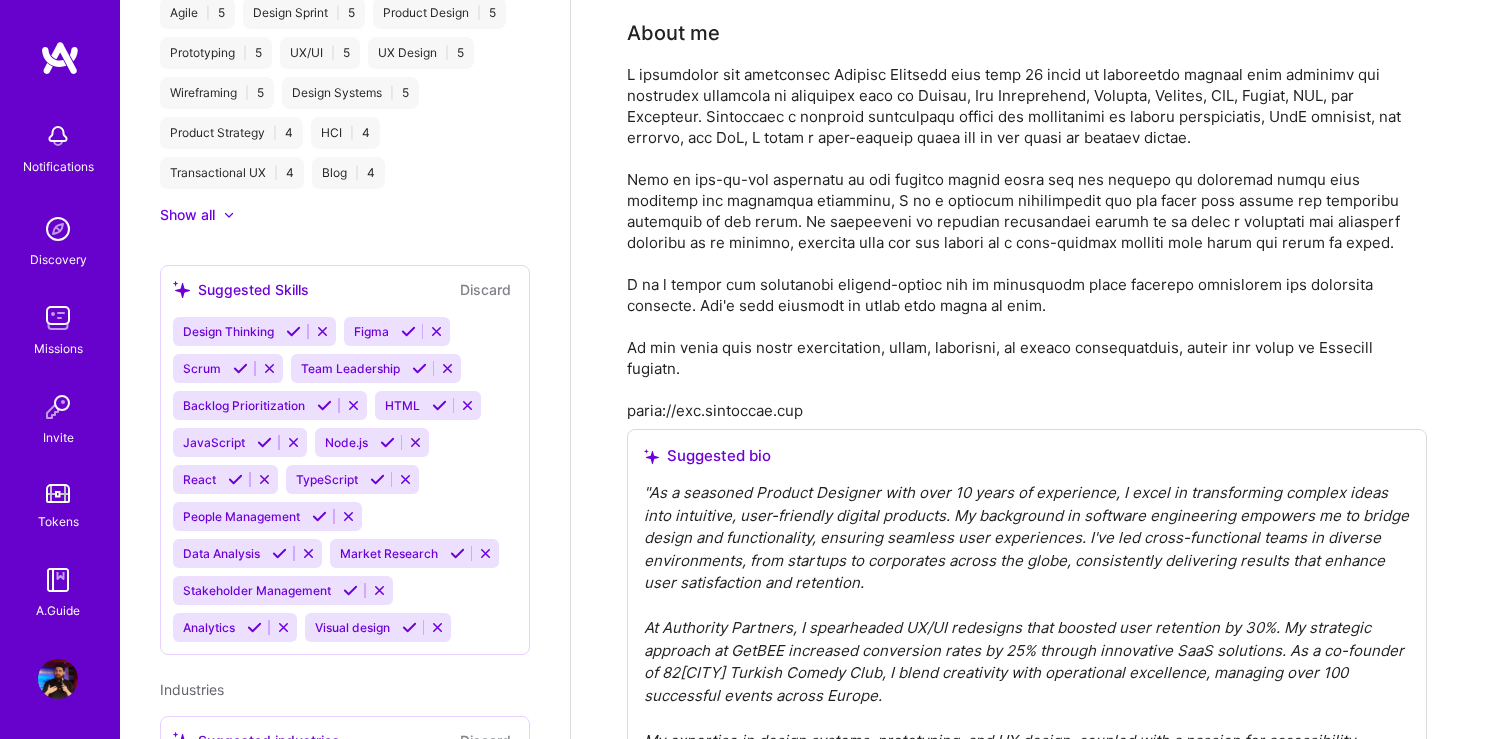 click at bounding box center [293, 331] 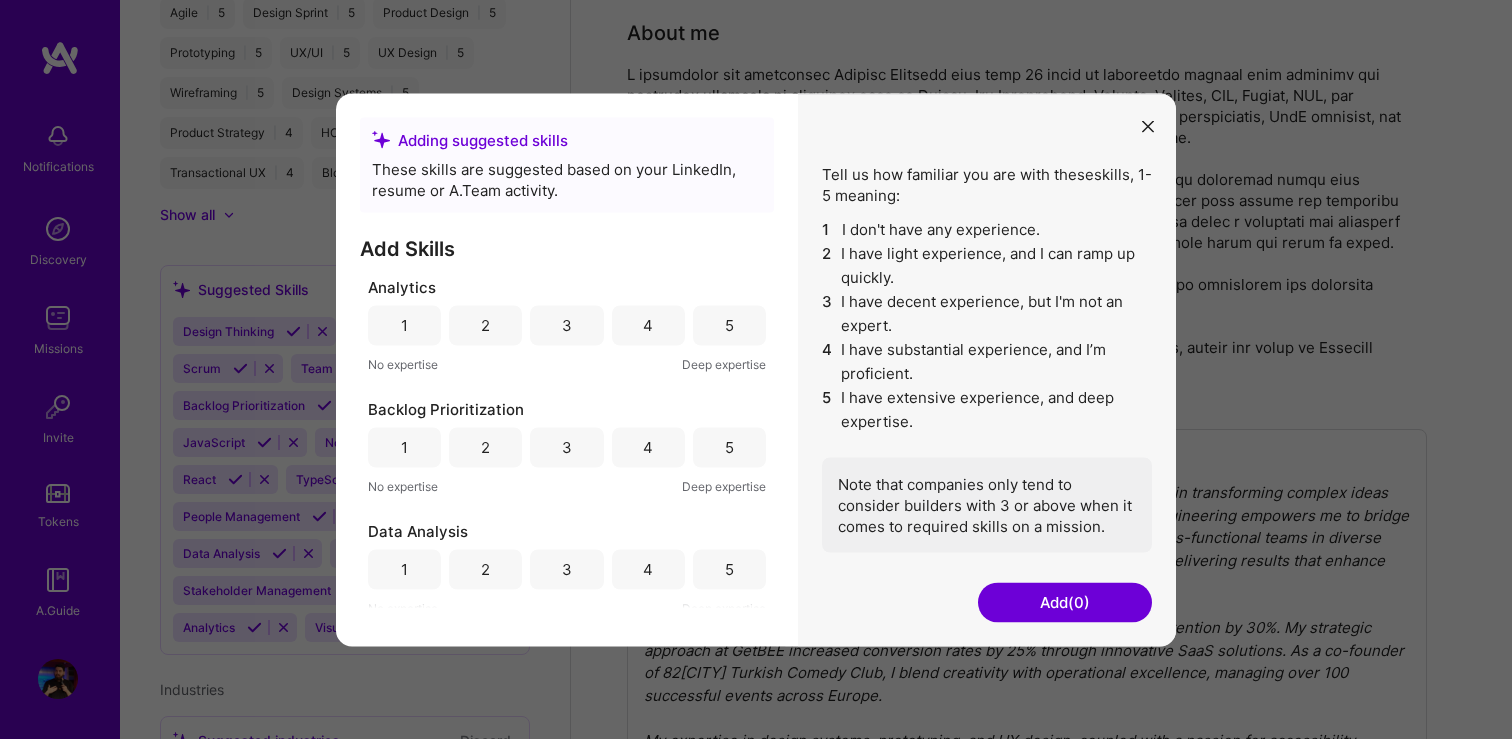 click on "5" at bounding box center [729, 325] 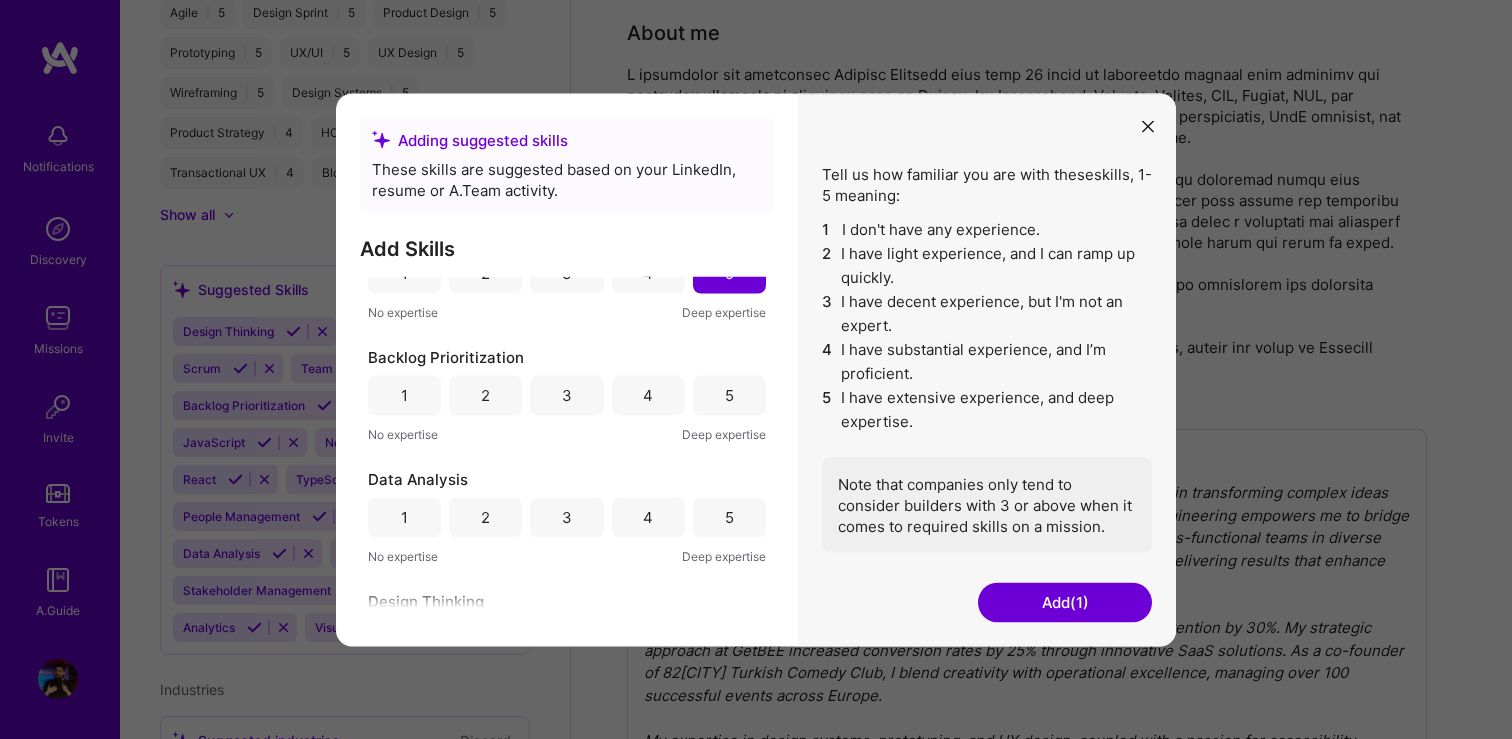 scroll, scrollTop: 57, scrollLeft: 0, axis: vertical 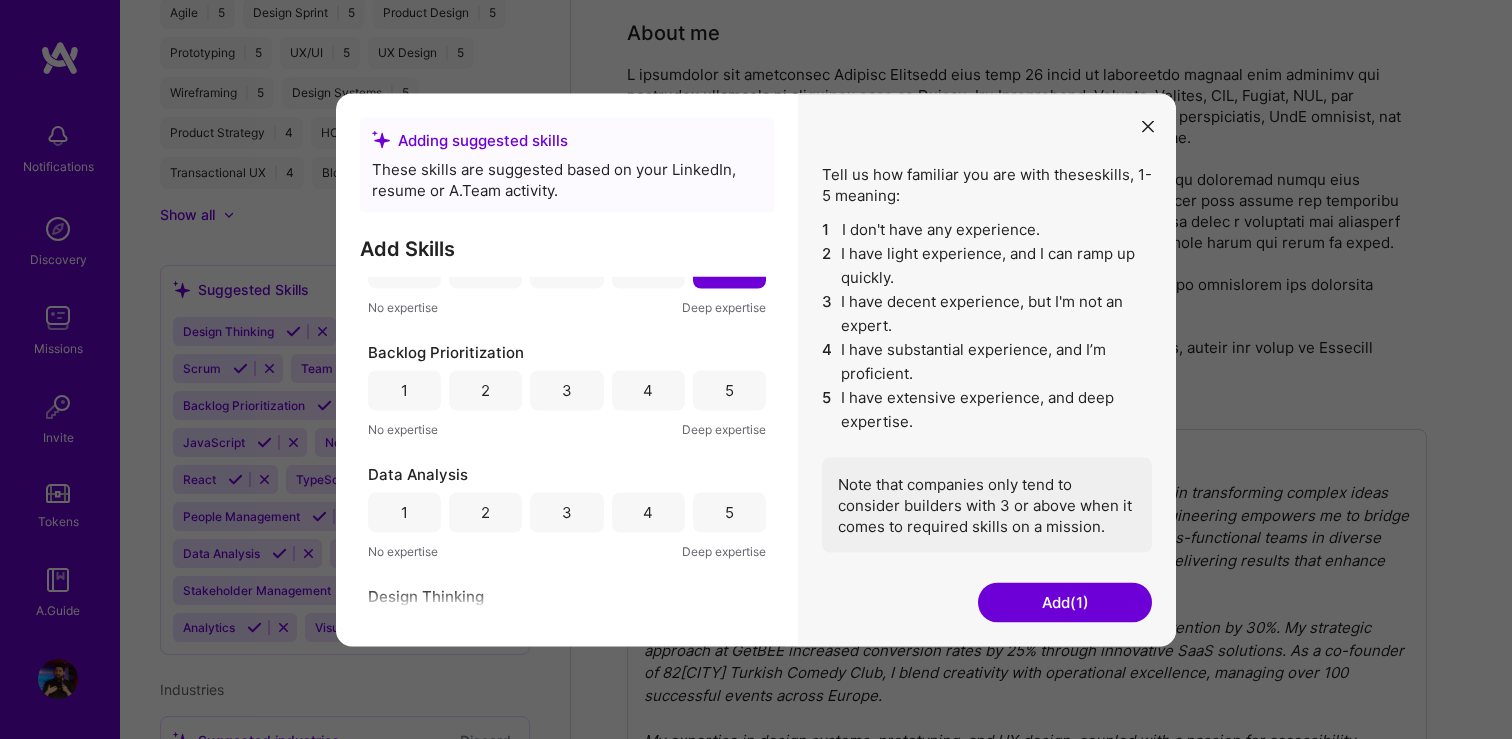click on "4" at bounding box center [648, 390] 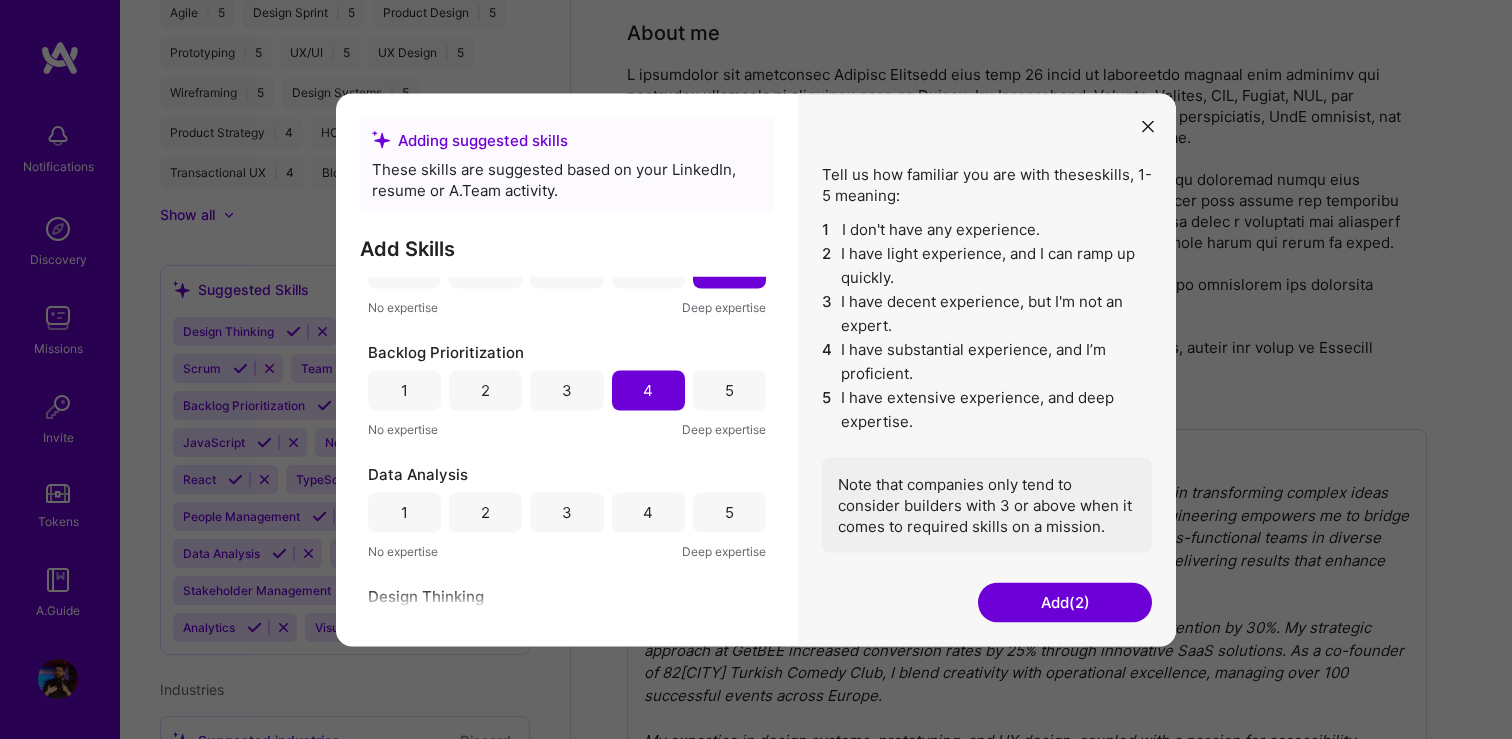 click on "5" at bounding box center (729, 512) 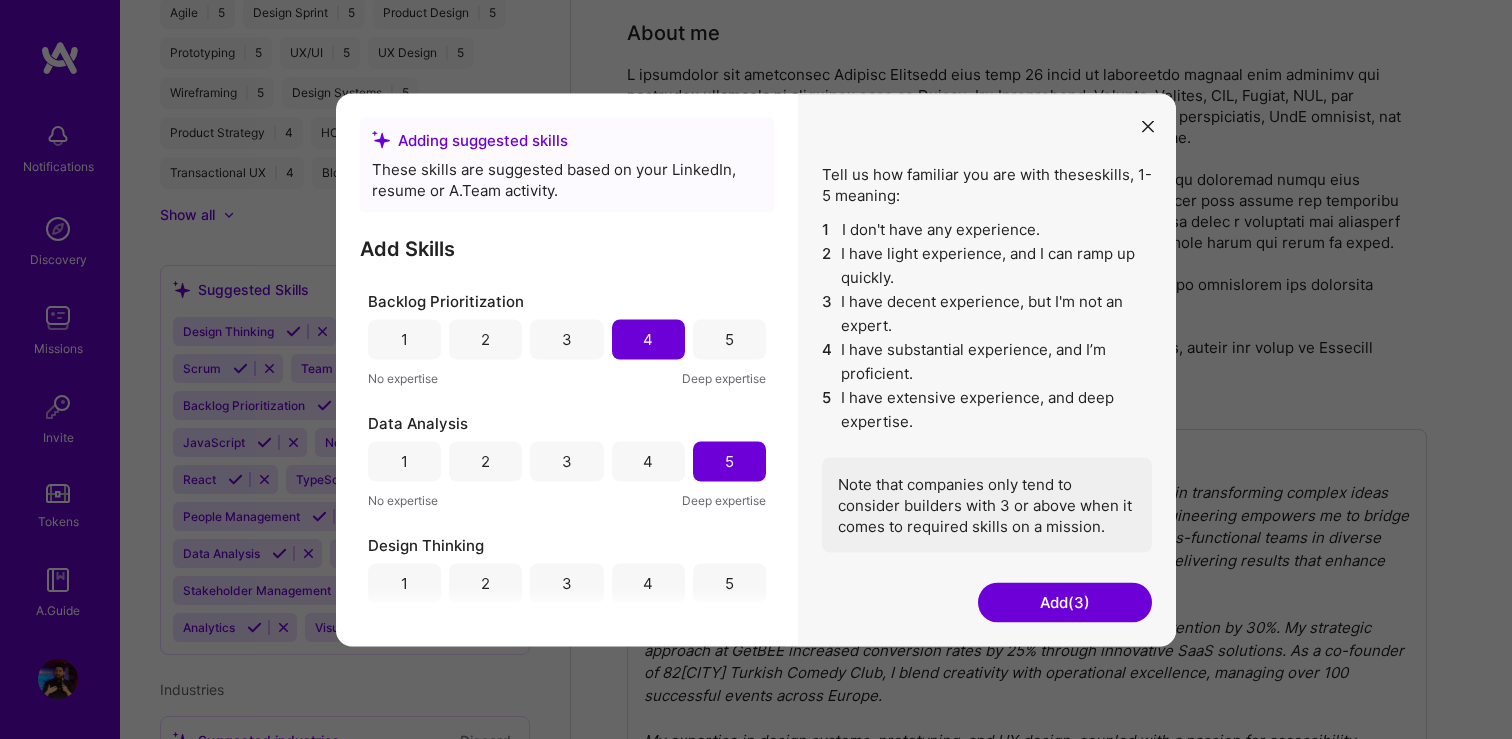 scroll, scrollTop: 184, scrollLeft: 0, axis: vertical 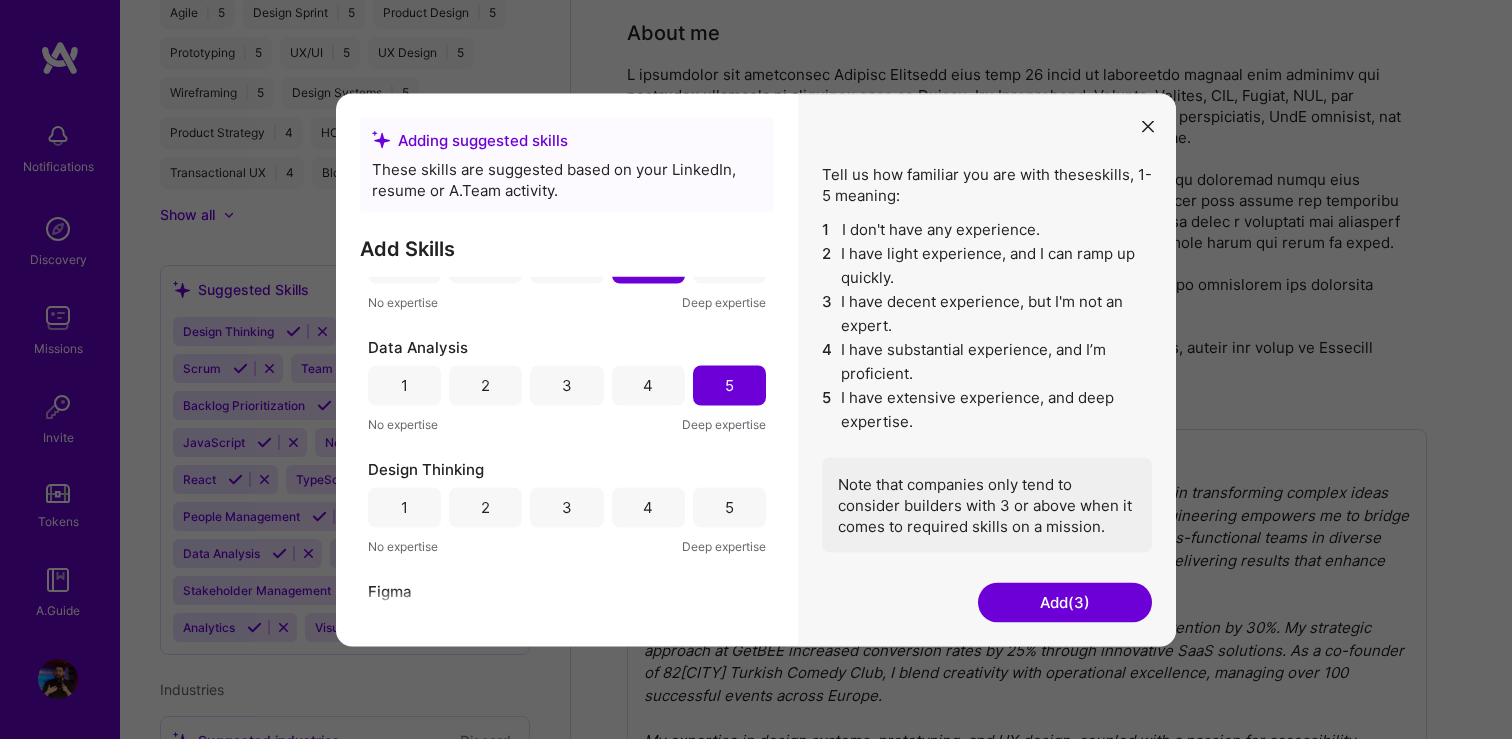 click on "5" at bounding box center (729, 507) 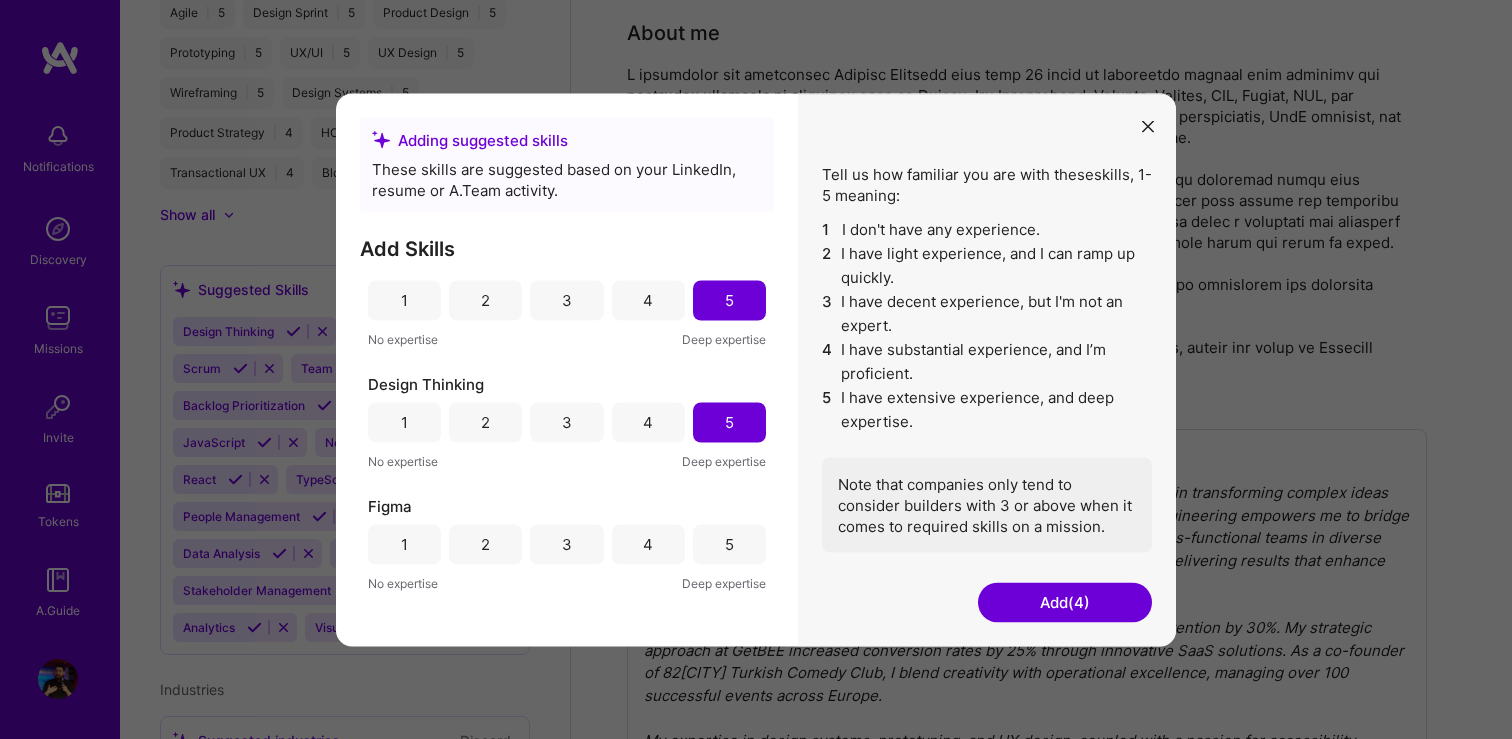 scroll, scrollTop: 378, scrollLeft: 0, axis: vertical 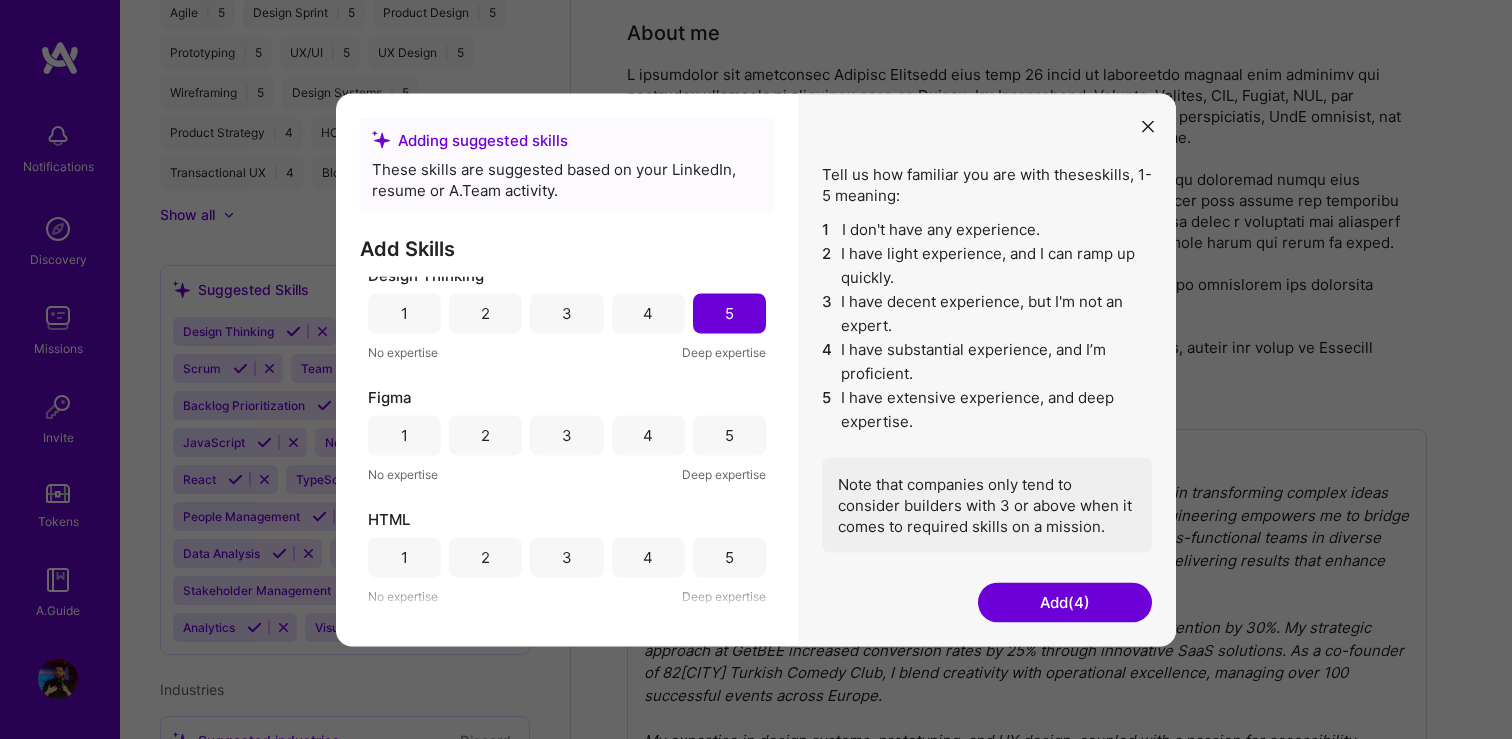 click on "5" at bounding box center [729, 435] 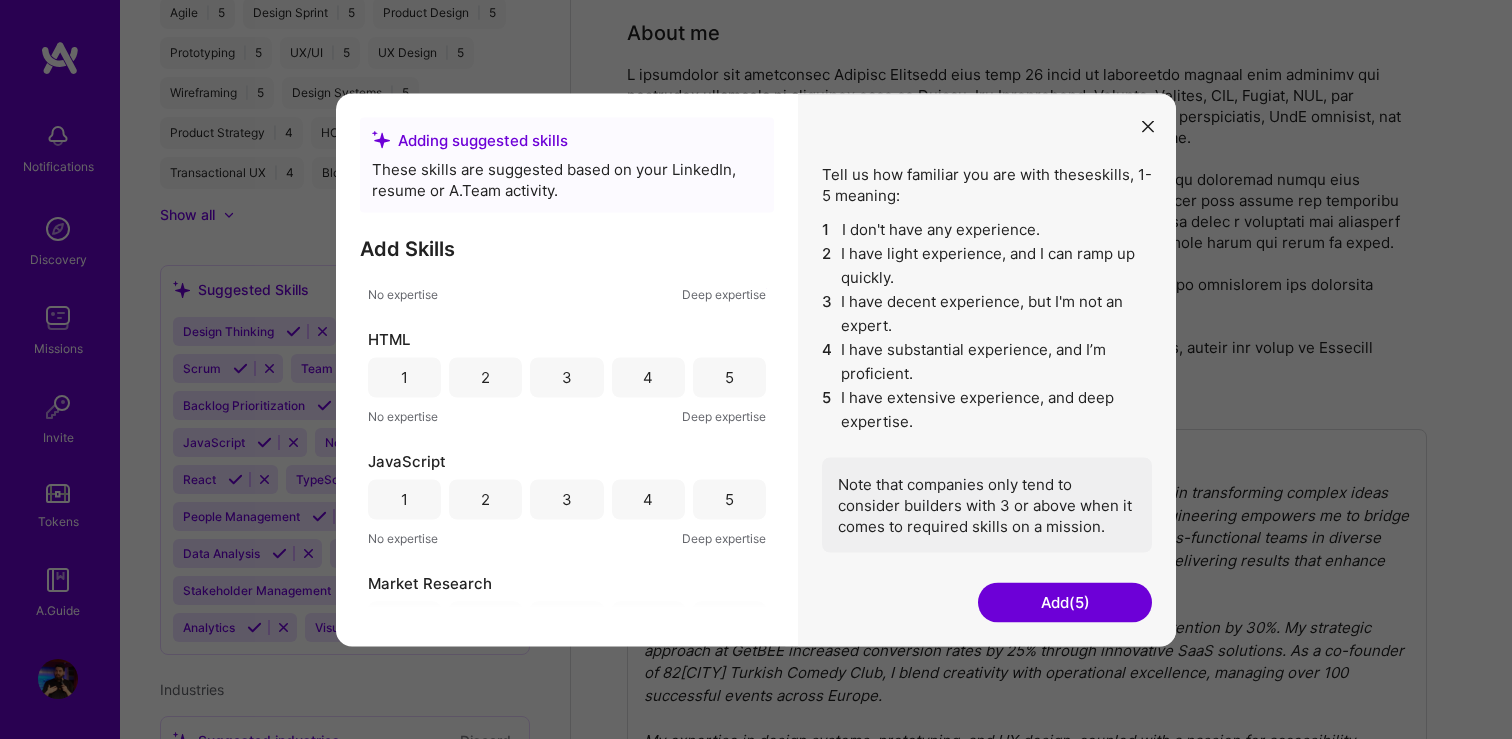 scroll, scrollTop: 636, scrollLeft: 0, axis: vertical 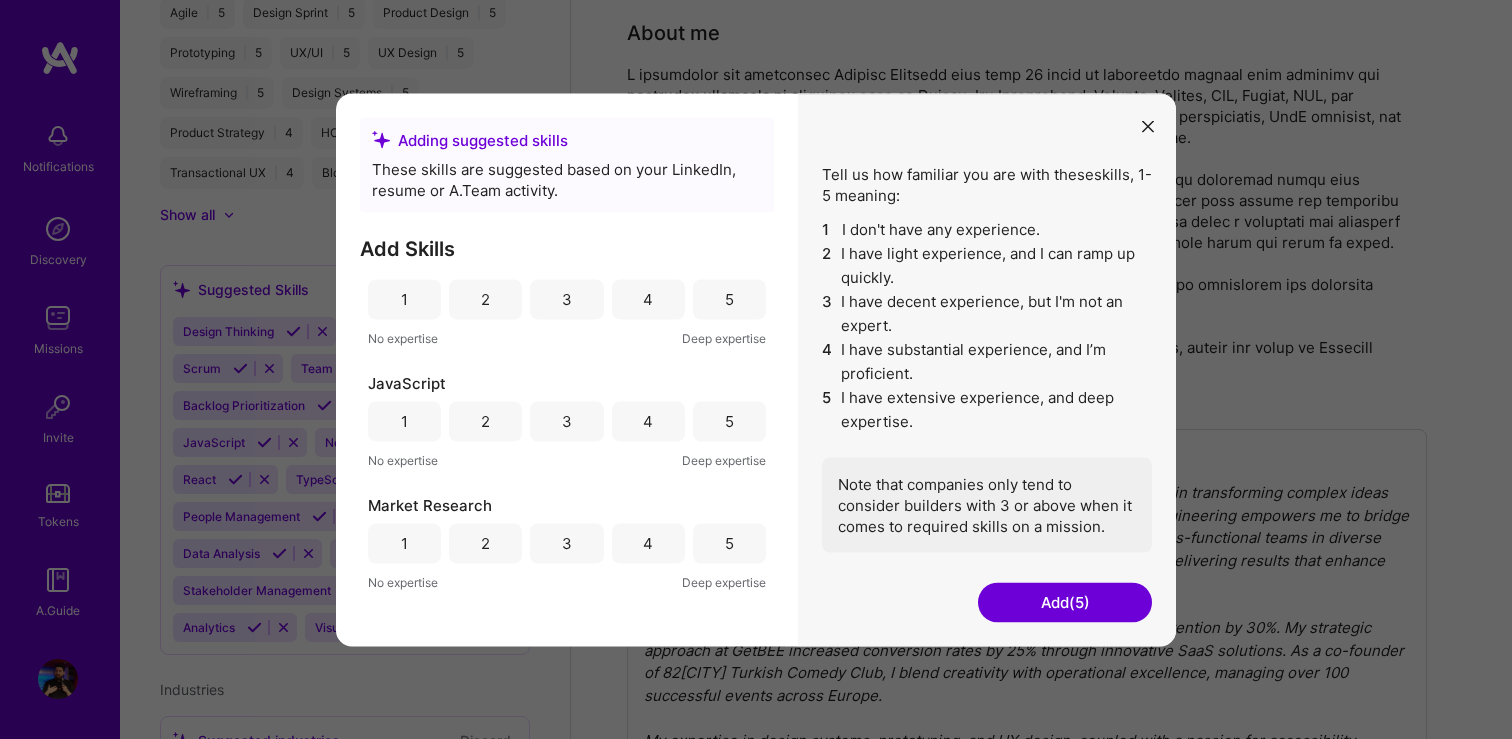 click on "4" at bounding box center [648, 299] 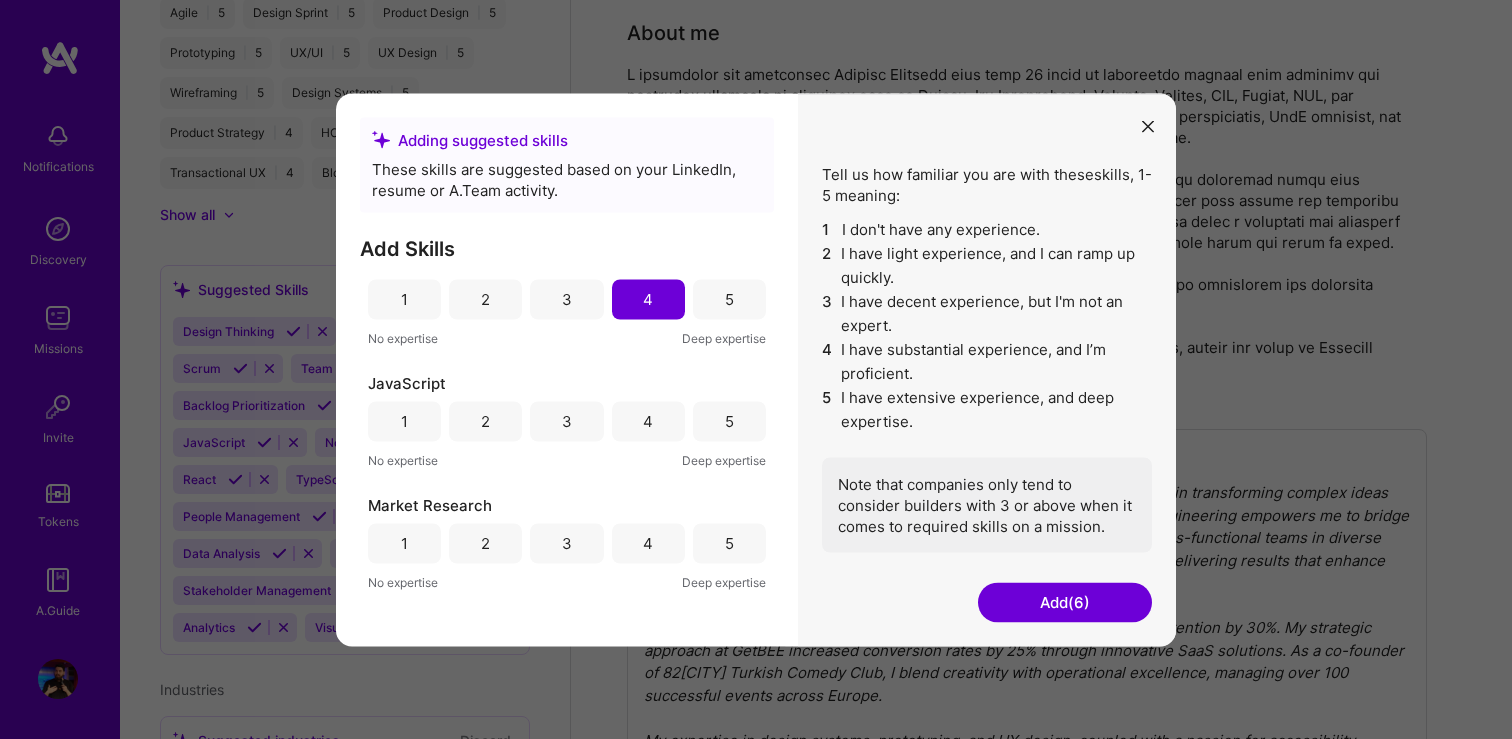 click on "3" at bounding box center [566, 421] 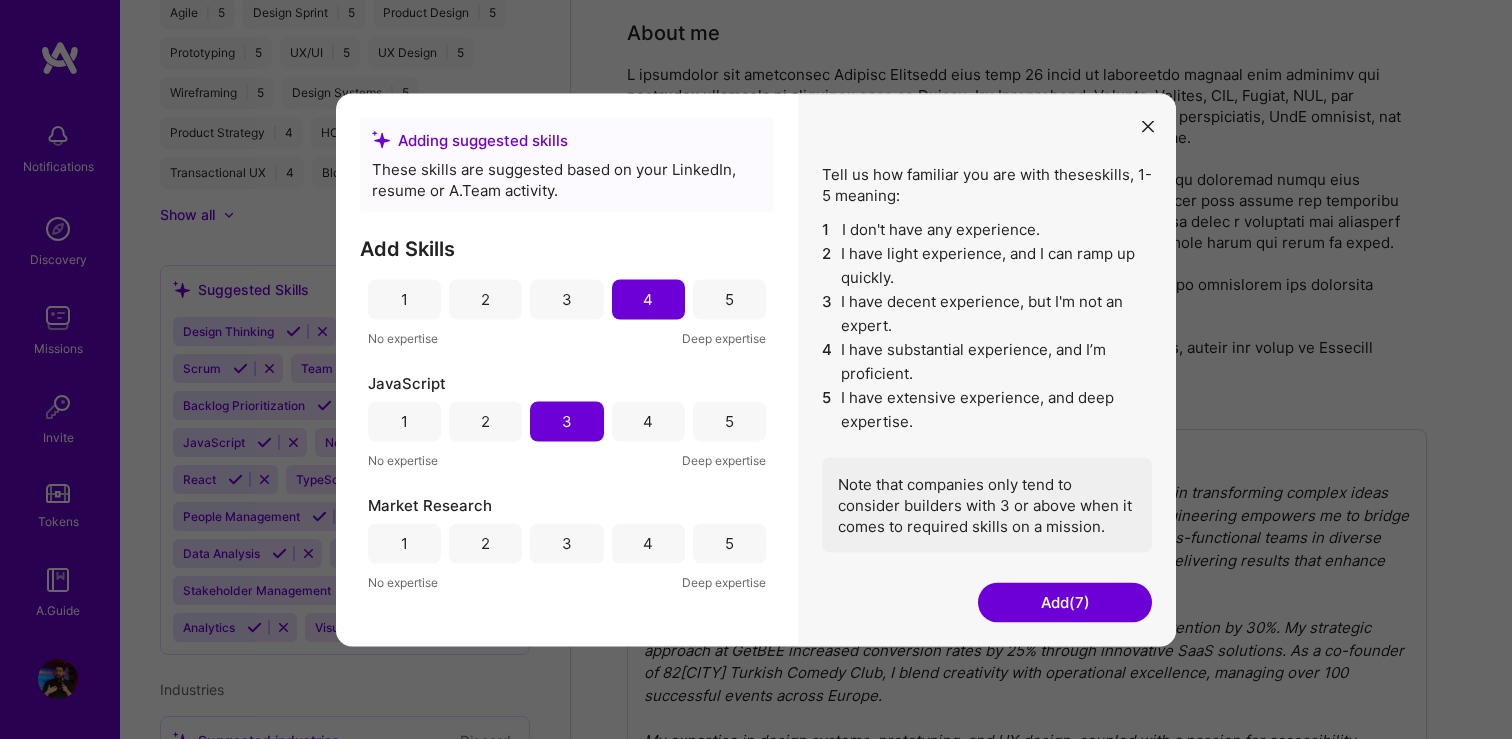 click on "5" at bounding box center (729, 543) 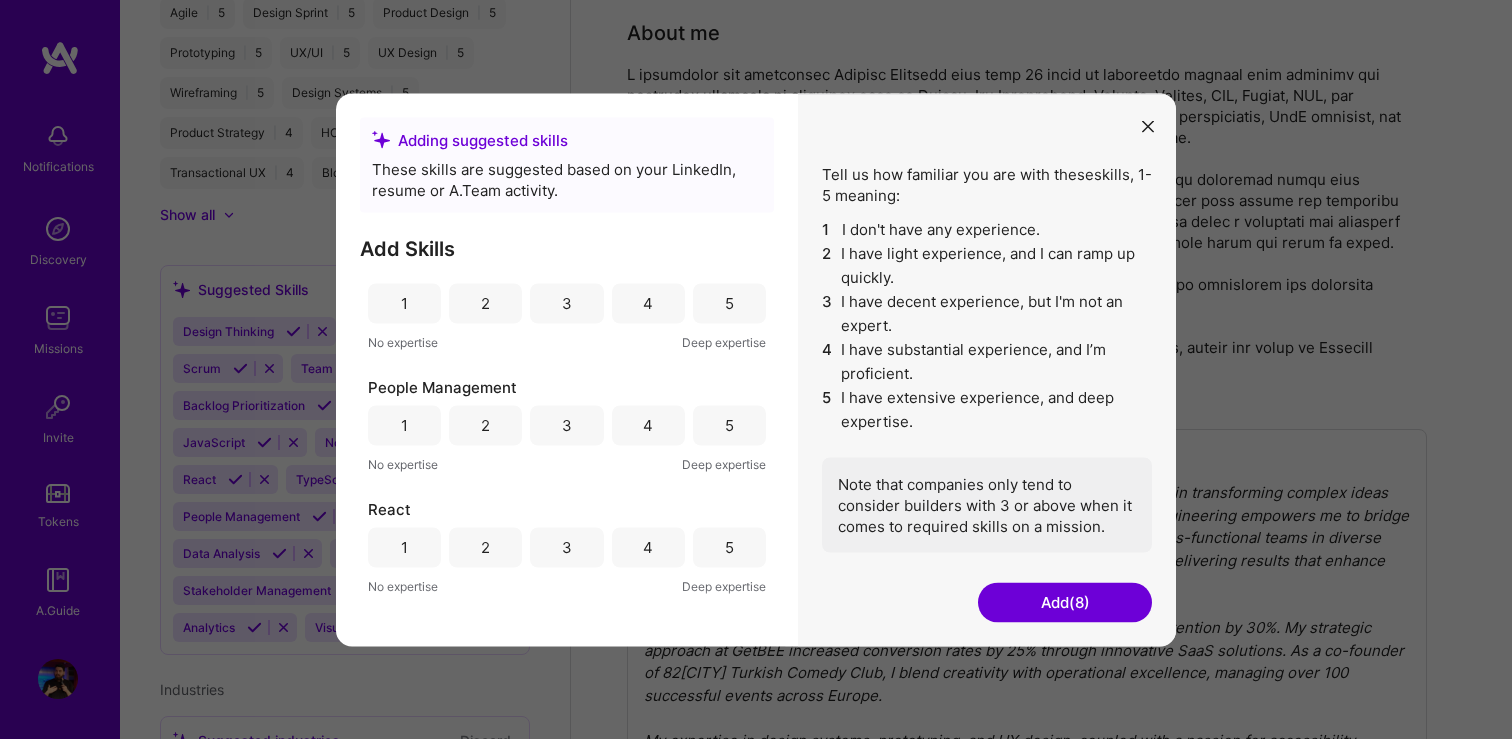 scroll, scrollTop: 1085, scrollLeft: 0, axis: vertical 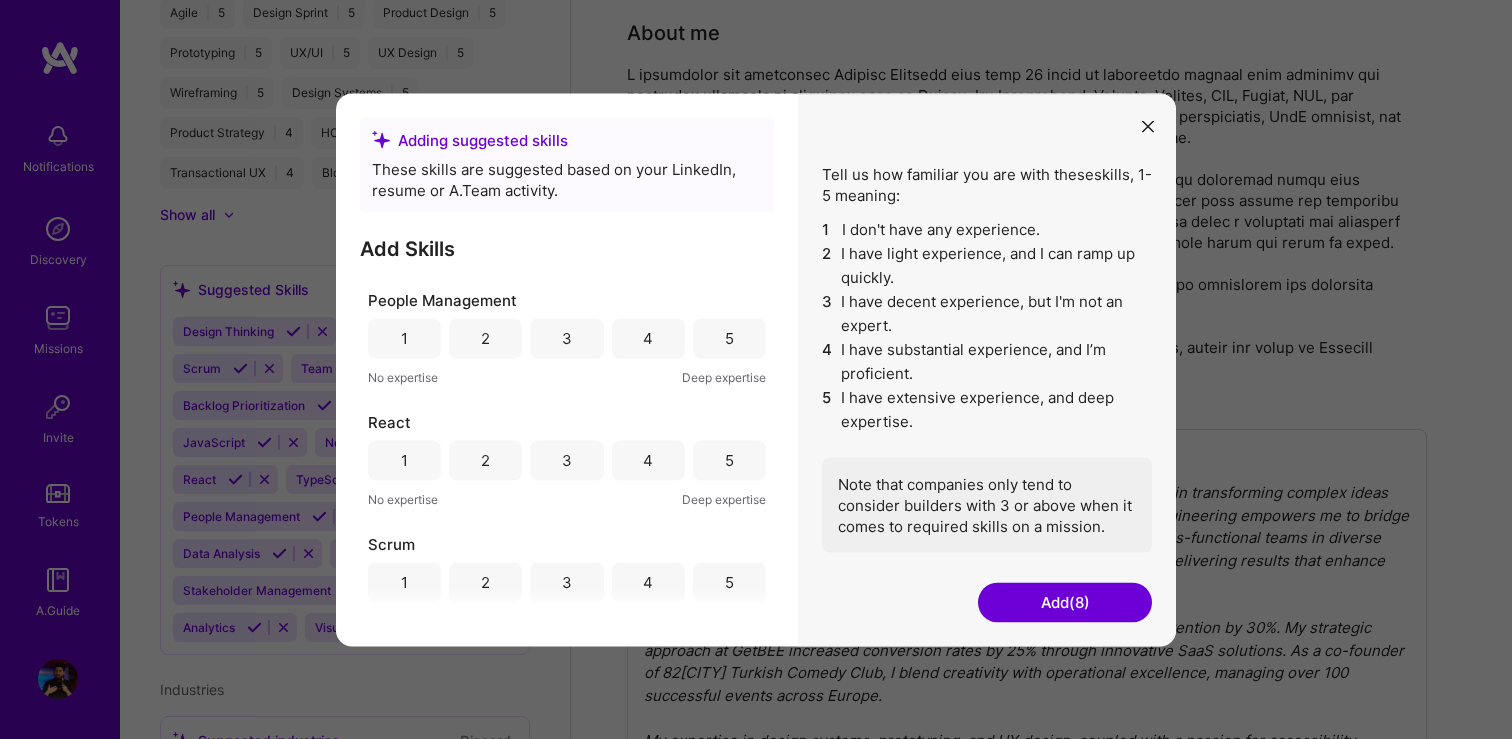 click on "4" at bounding box center [648, 338] 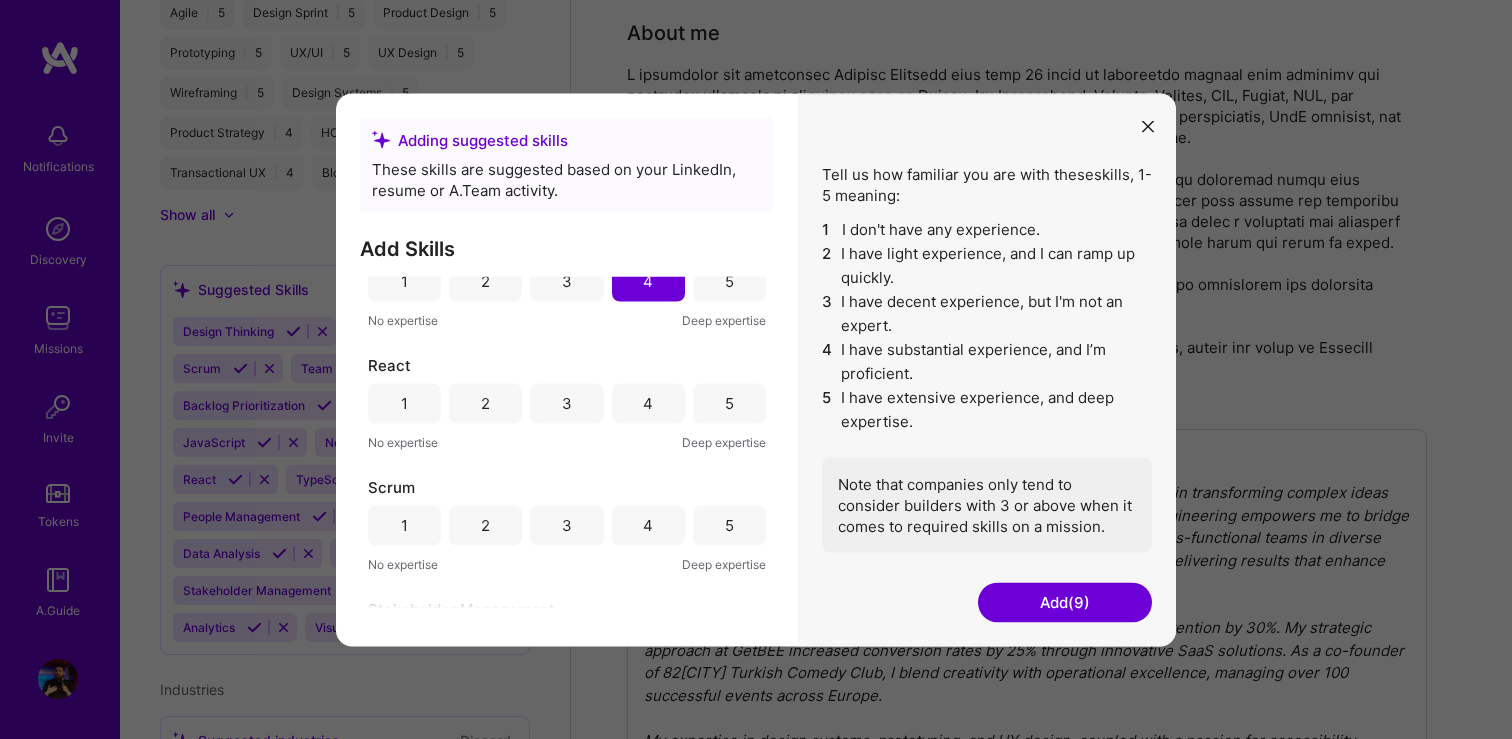 scroll, scrollTop: 1206, scrollLeft: 0, axis: vertical 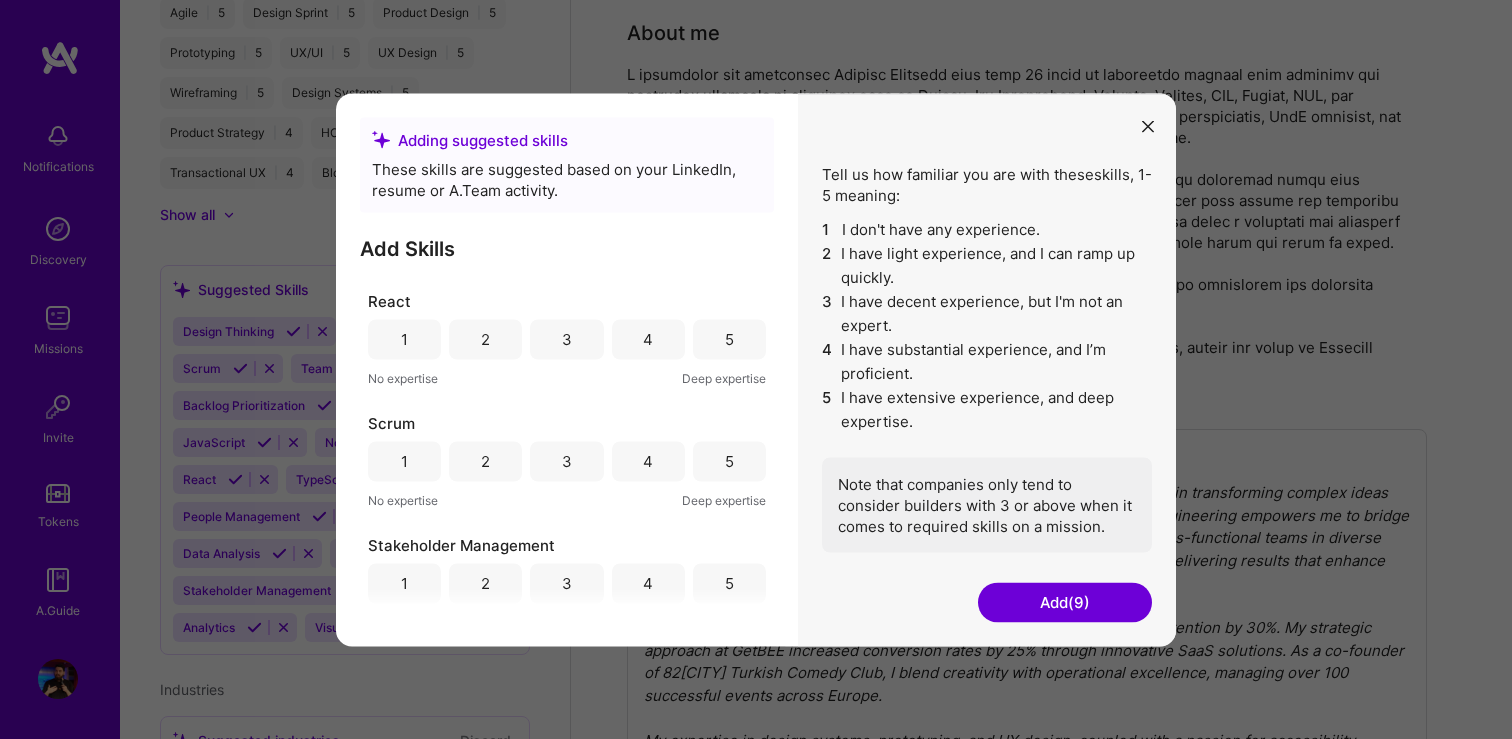 click on "5" at bounding box center (729, 461) 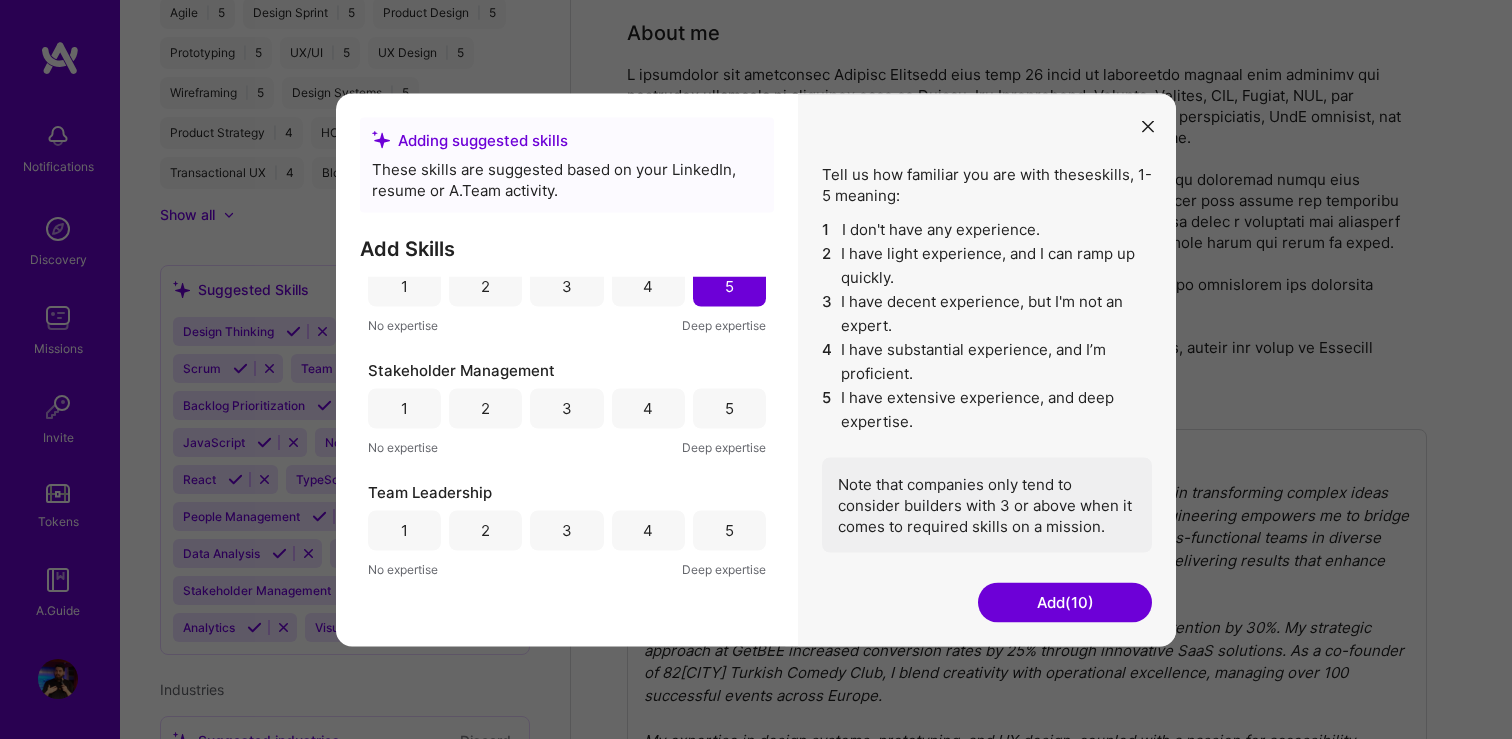 scroll, scrollTop: 1443, scrollLeft: 0, axis: vertical 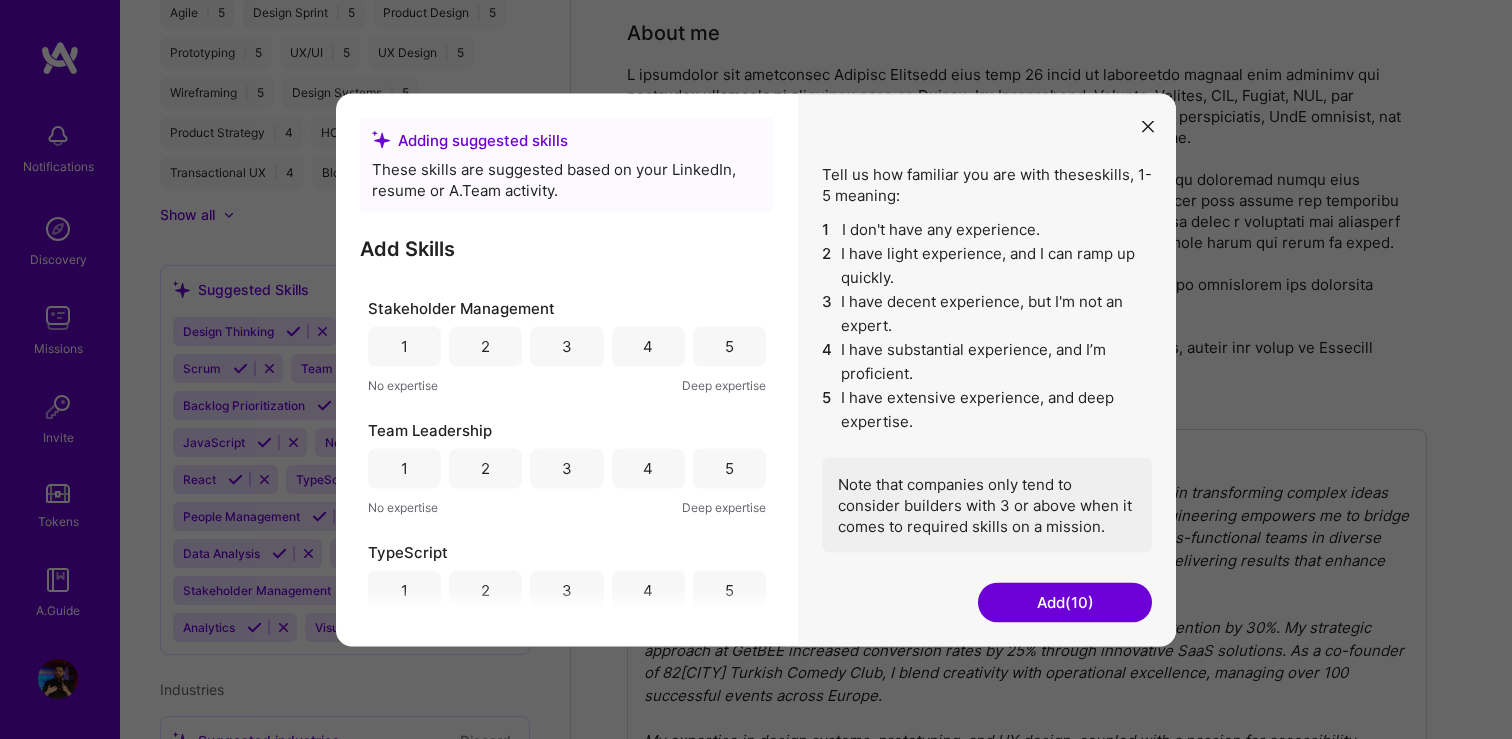 click on "5" at bounding box center [729, 346] 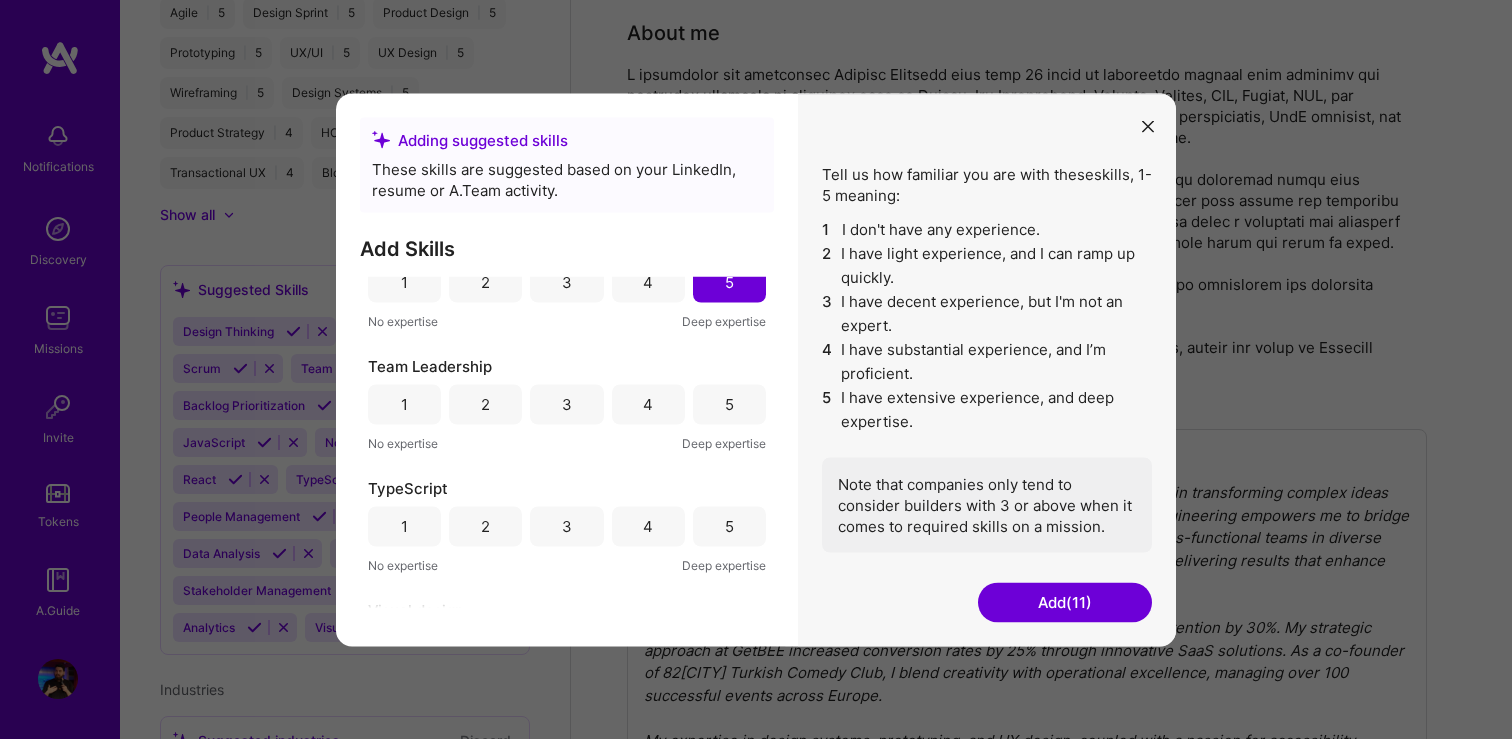 click on "5" at bounding box center (729, 404) 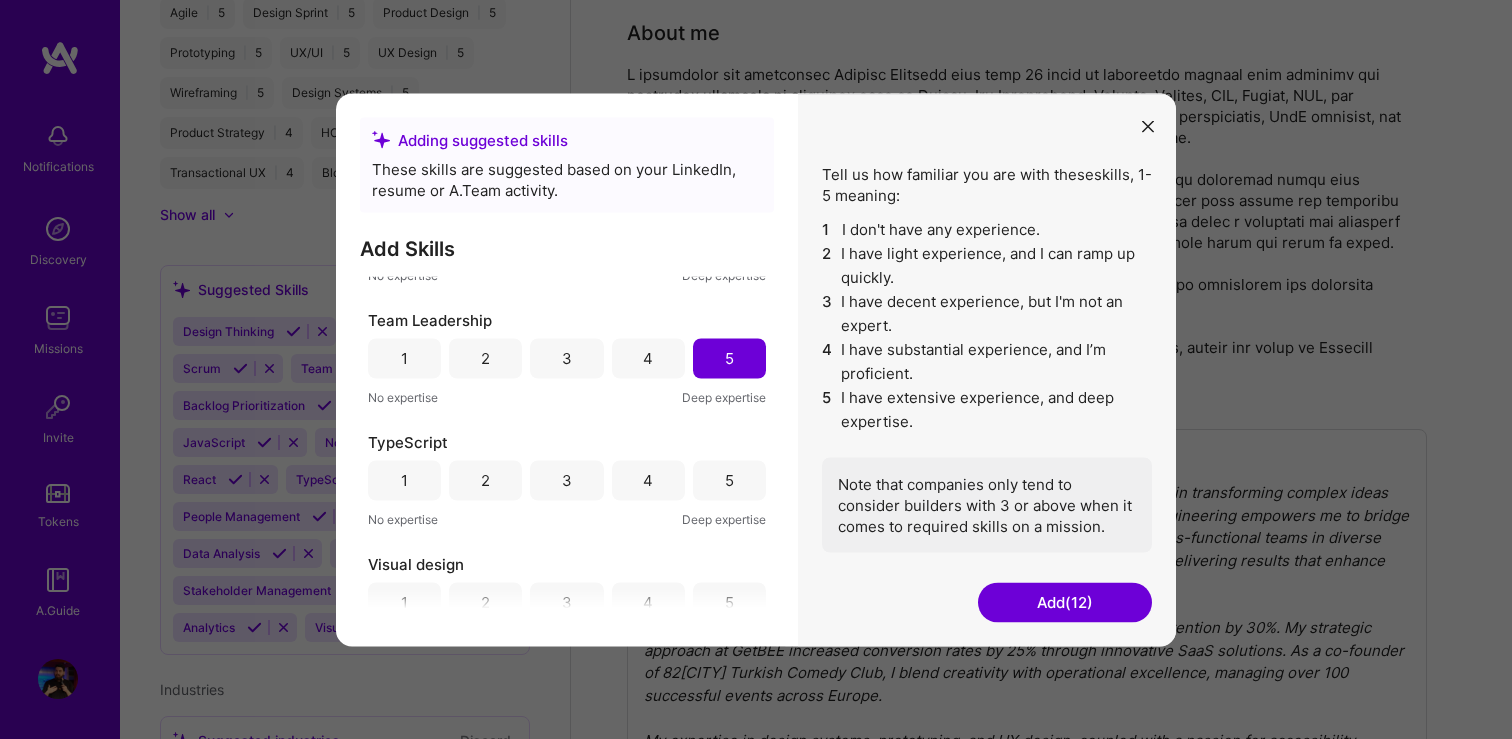 scroll, scrollTop: 1595, scrollLeft: 0, axis: vertical 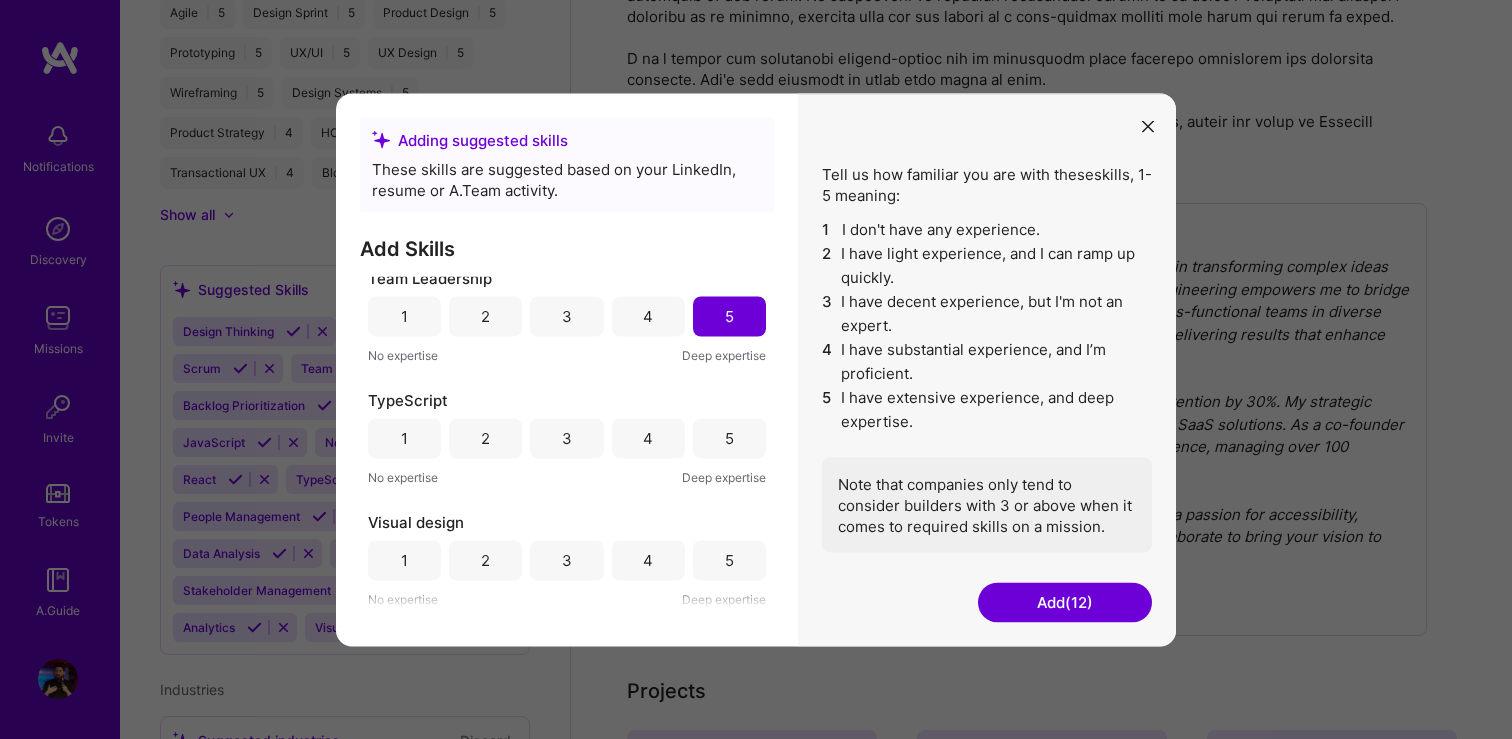 click on "Add  (12)" at bounding box center [1065, 602] 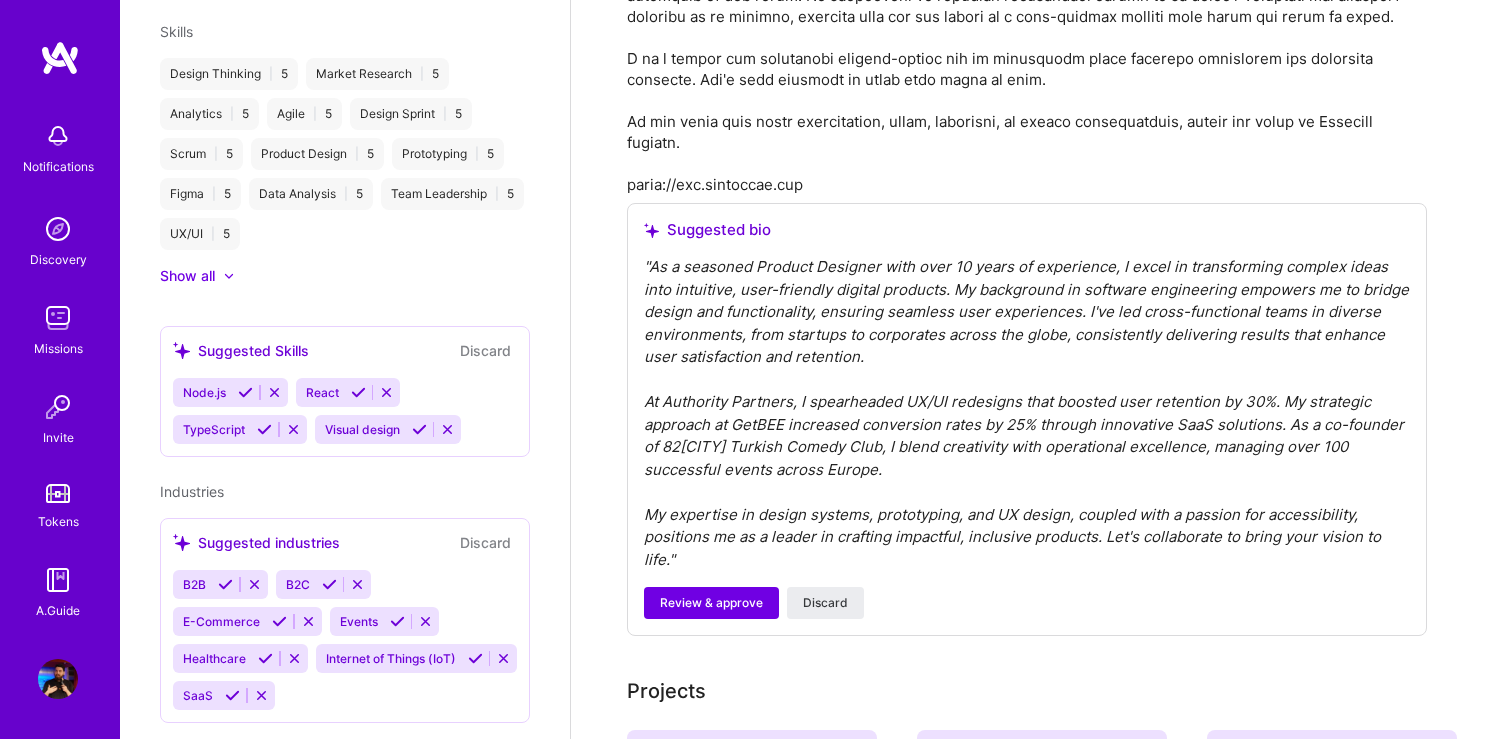 scroll, scrollTop: 1561, scrollLeft: 0, axis: vertical 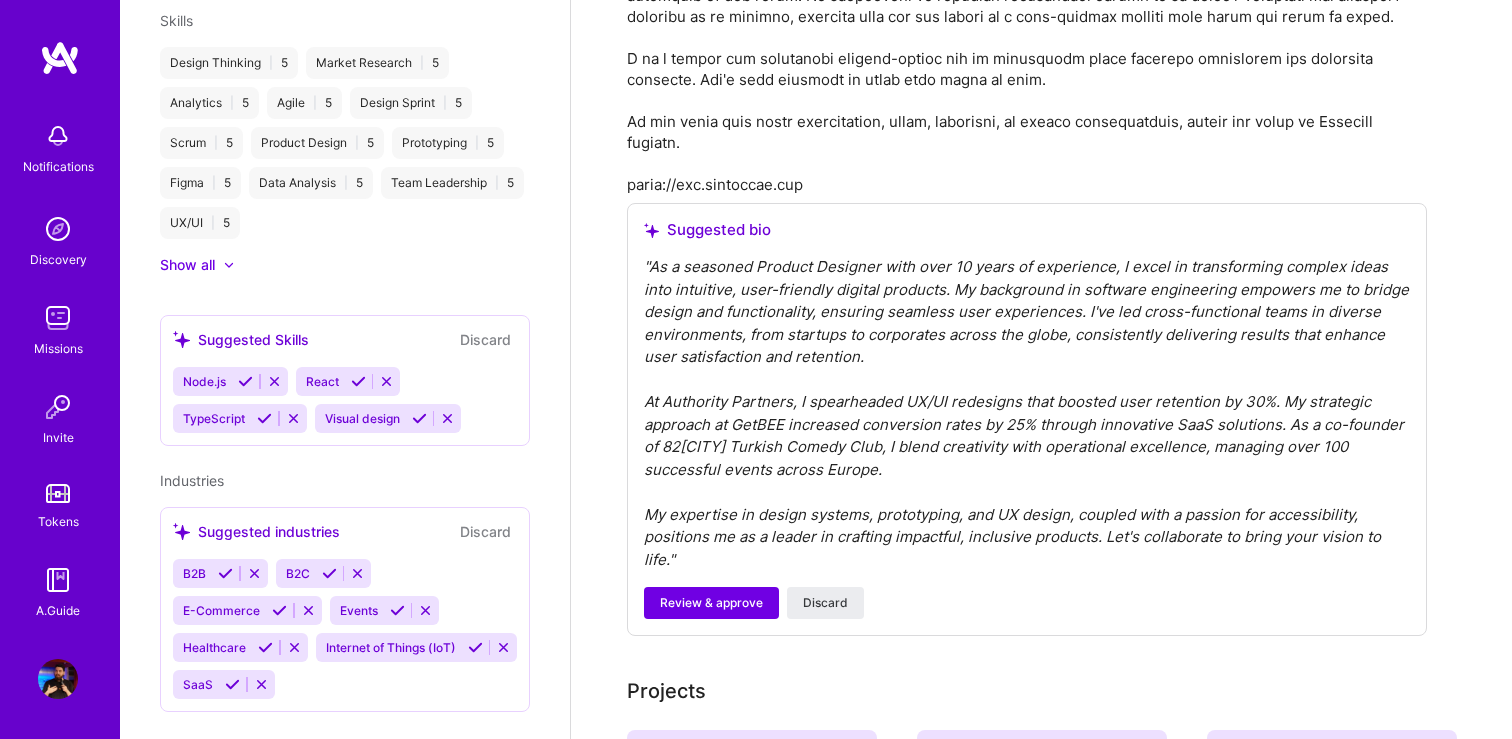 click at bounding box center (225, 573) 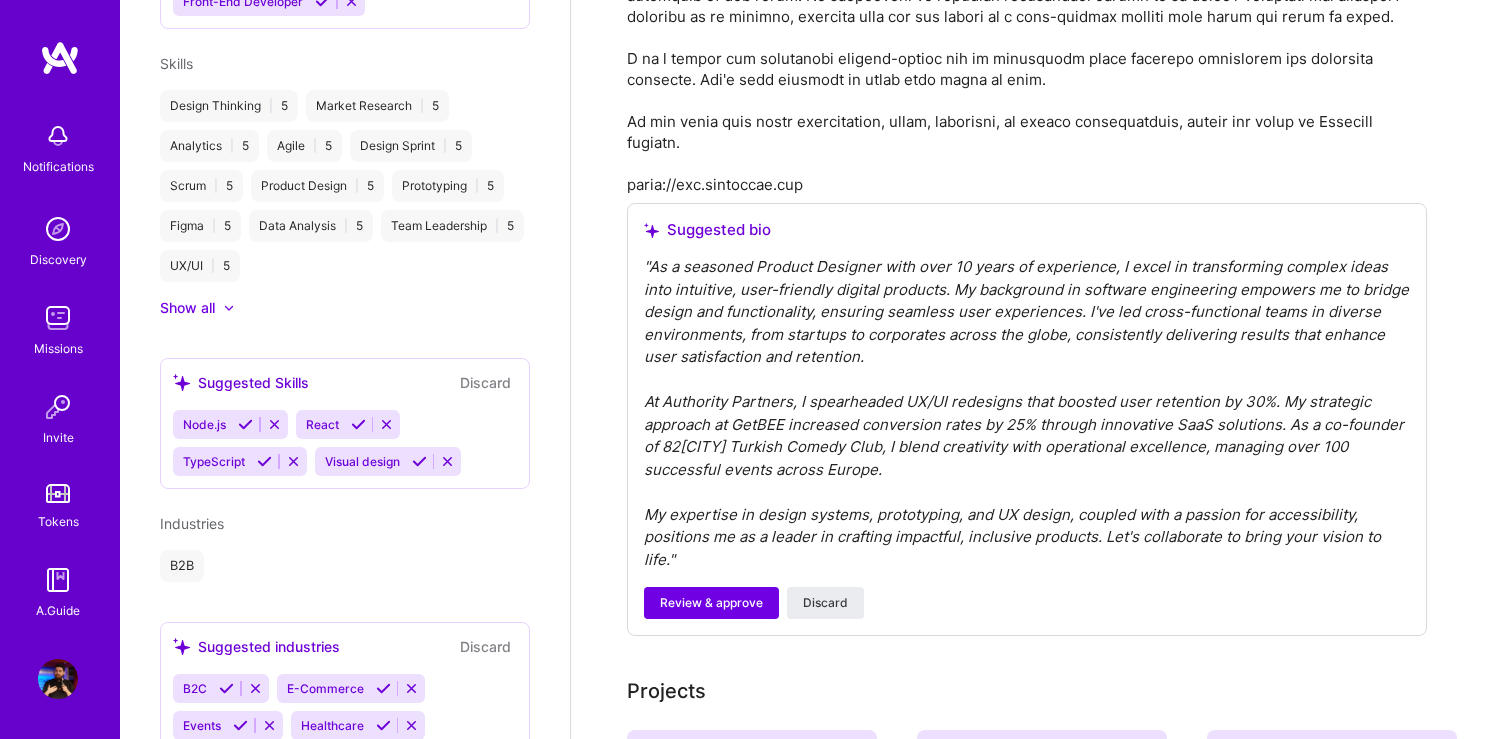 click on "Onat Benli Product Designer 8 Years Experience Location  Berlin, Germany Suggested Phone Number Discard +4915237394592 Resume Last uploaded:  Aug 7, 2025 Onat's Resume Portfolio
https://www.onatbenli.com/work Portfolio details This is a showcase of my recent works Website https://www.onatbenli.com/work Suggested website Discard https://www.onatbenli.com/ Additional Roles UX Expert Copywriter Product Manager Software Engineer Show all Suggested roles Discard Graphics Designer Full-Stack Developer Front-End Developer Software Engineer Brand Designer Front-End Developer Skills Design Thinking | 5 Market Research | 5 Analytics | 5 Agile | 5 Design Sprint | 5 Scrum | 5 Product Design | 5 Prototyping | 5 Figma | 5 Data Analysis | 5 Team Leadership | 5 UX/UI | 5 Show all Suggested Skills Discard Node.js React TypeScript Visual design Industries B2B Suggested industries Discard B2C E-Commerce Events Healthcare Internet of Things (IoT) SaaS" at bounding box center [345, 369] 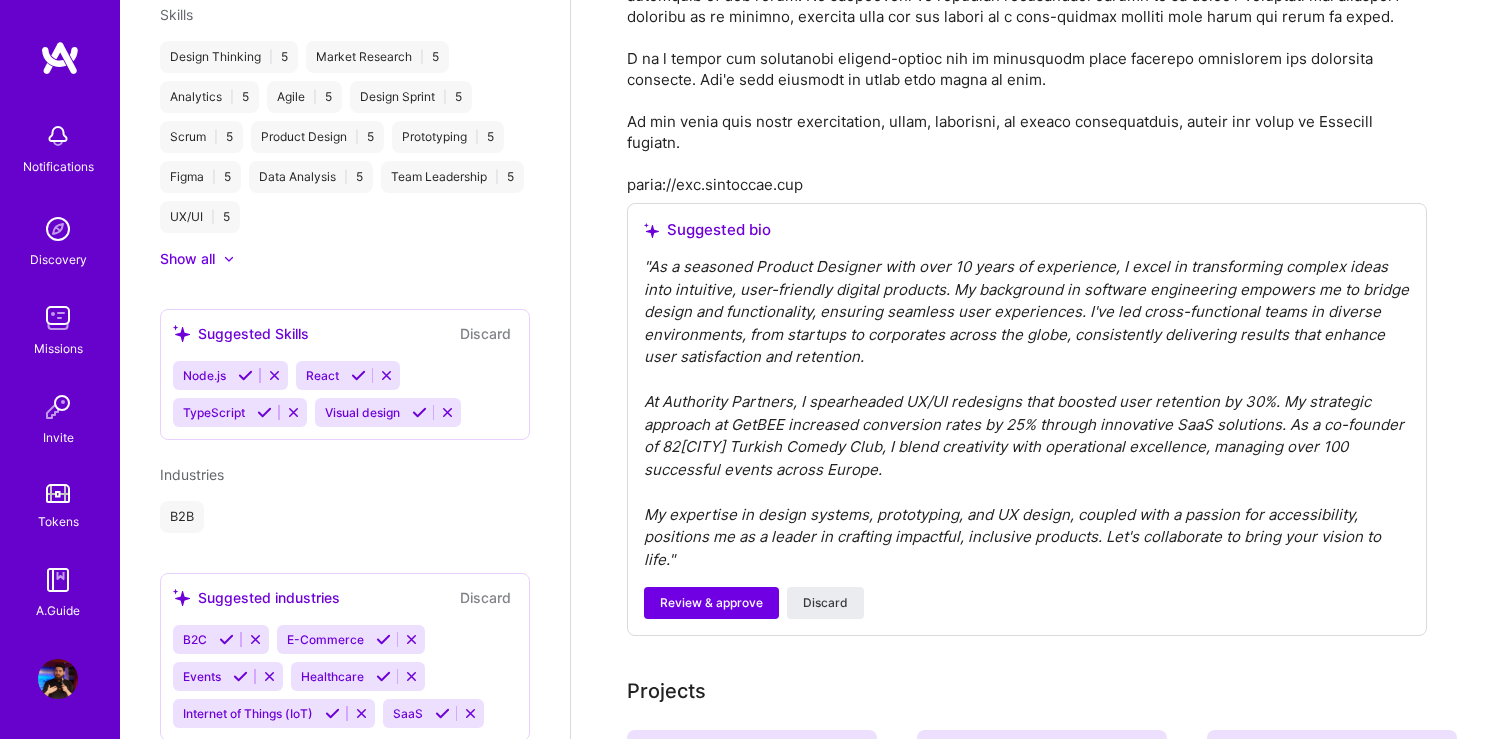 scroll, scrollTop: 1596, scrollLeft: 0, axis: vertical 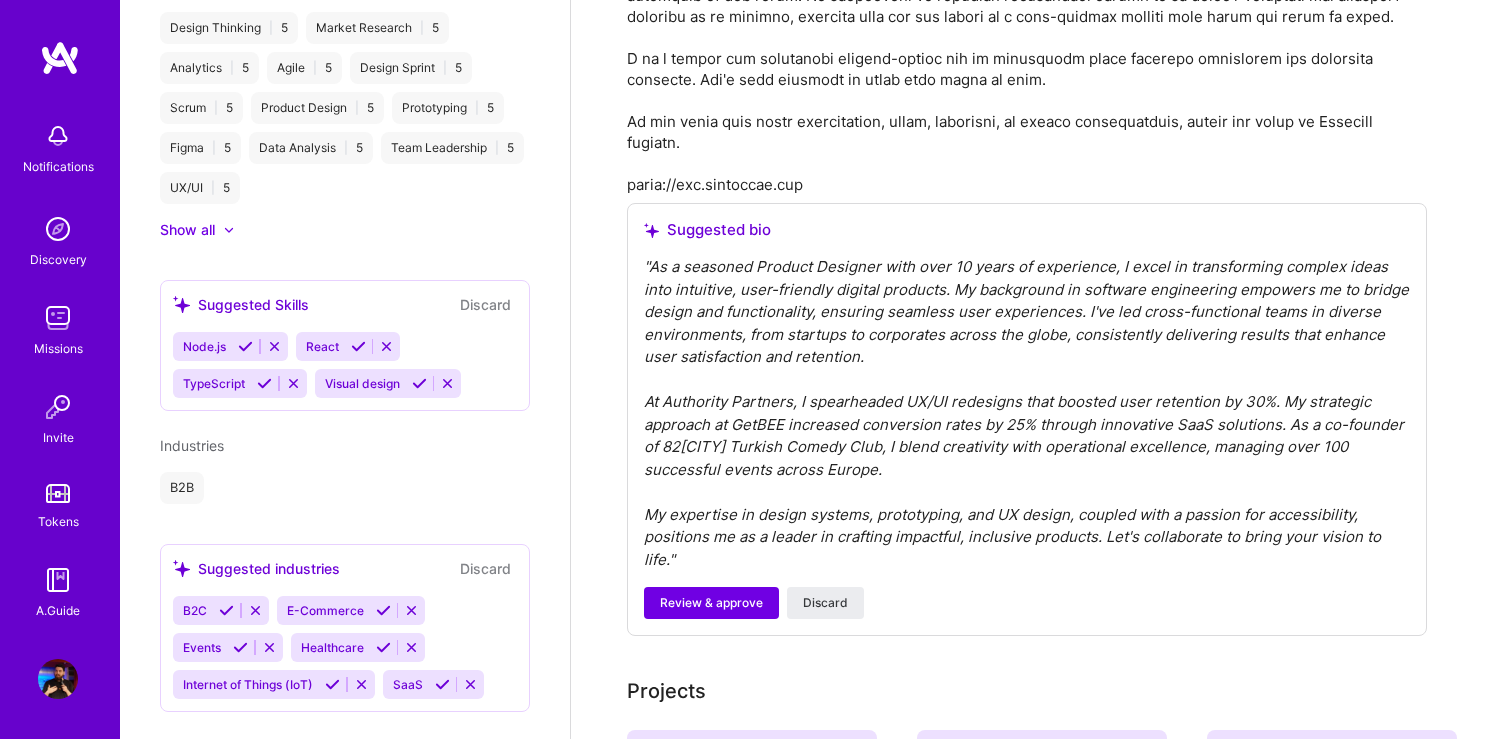 click at bounding box center [226, 610] 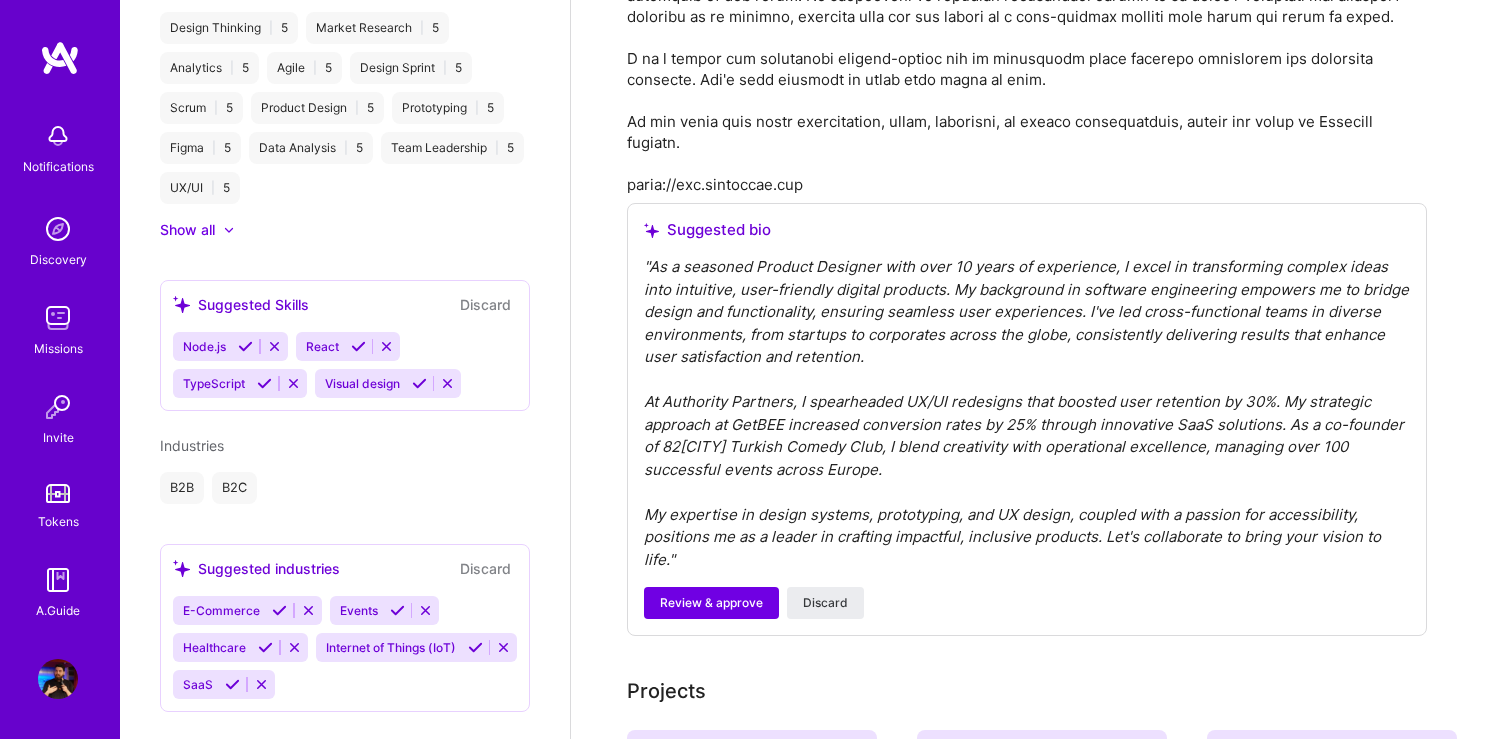 click at bounding box center (279, 610) 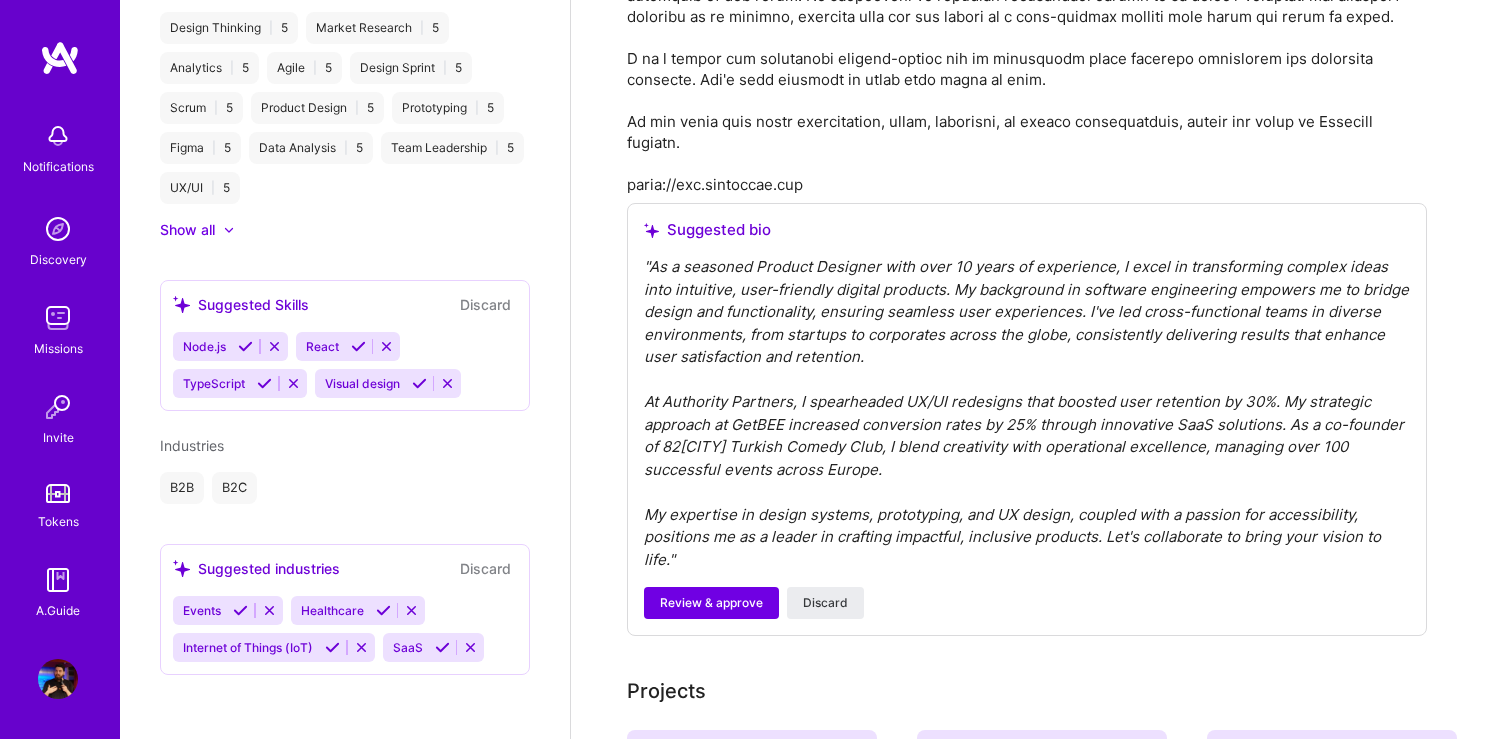 scroll, scrollTop: 1559, scrollLeft: 0, axis: vertical 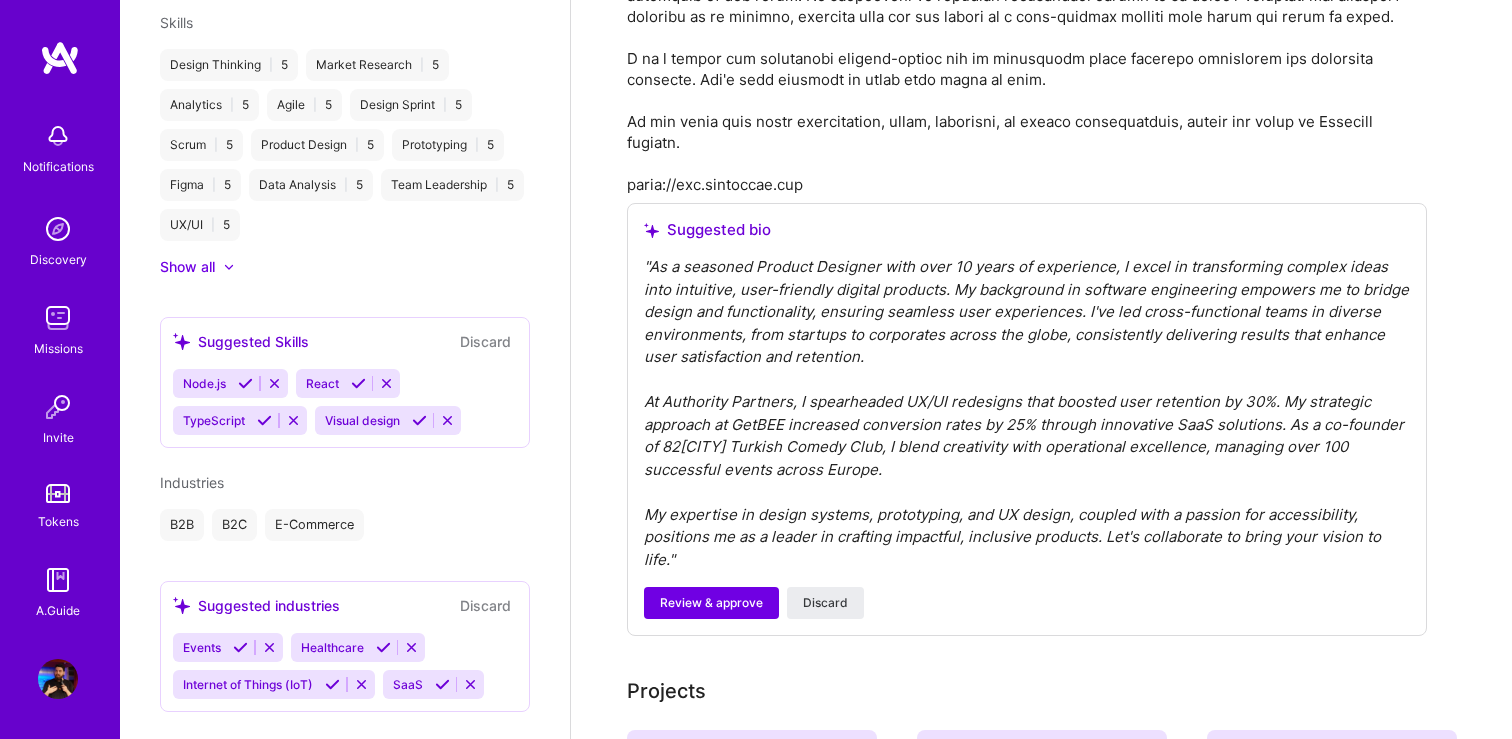 click at bounding box center (240, 647) 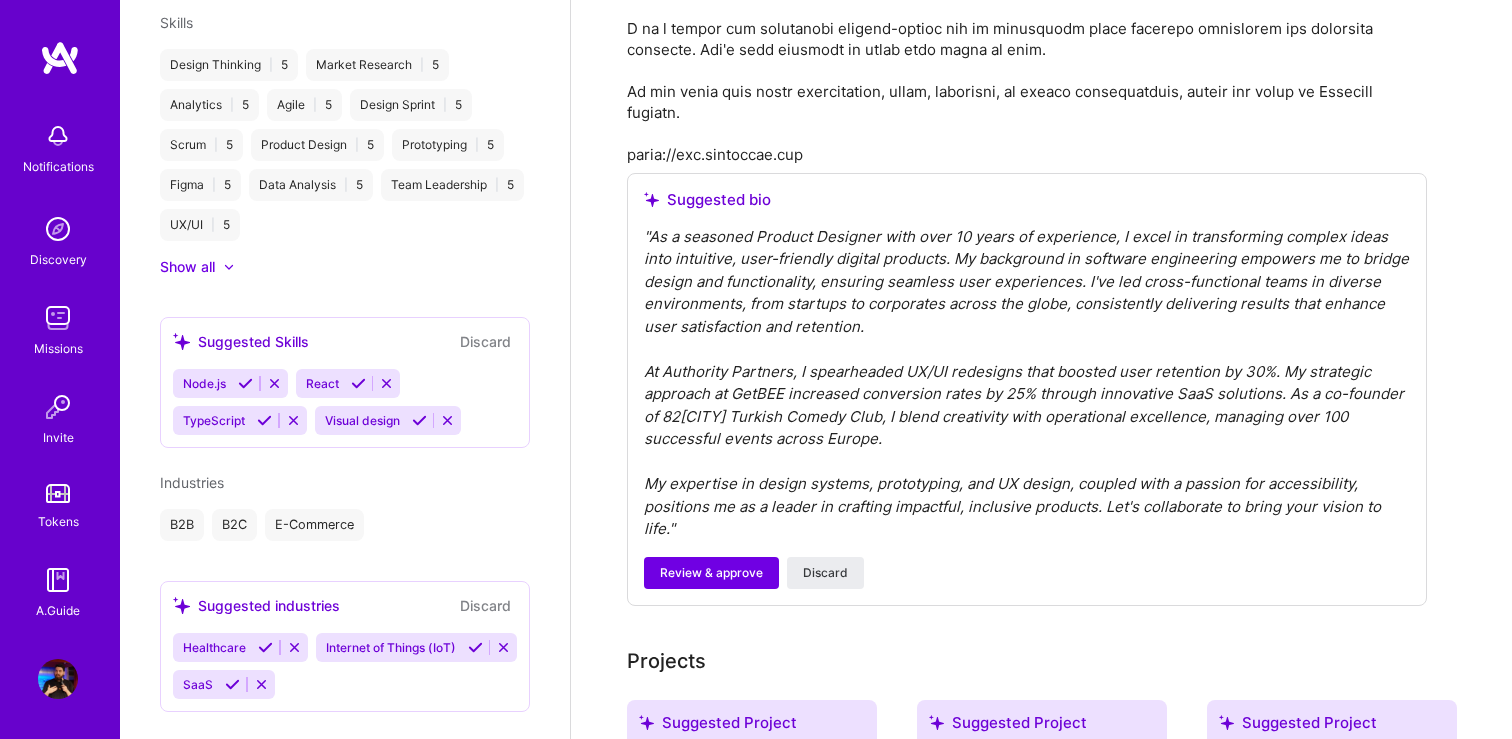 click at bounding box center (265, 647) 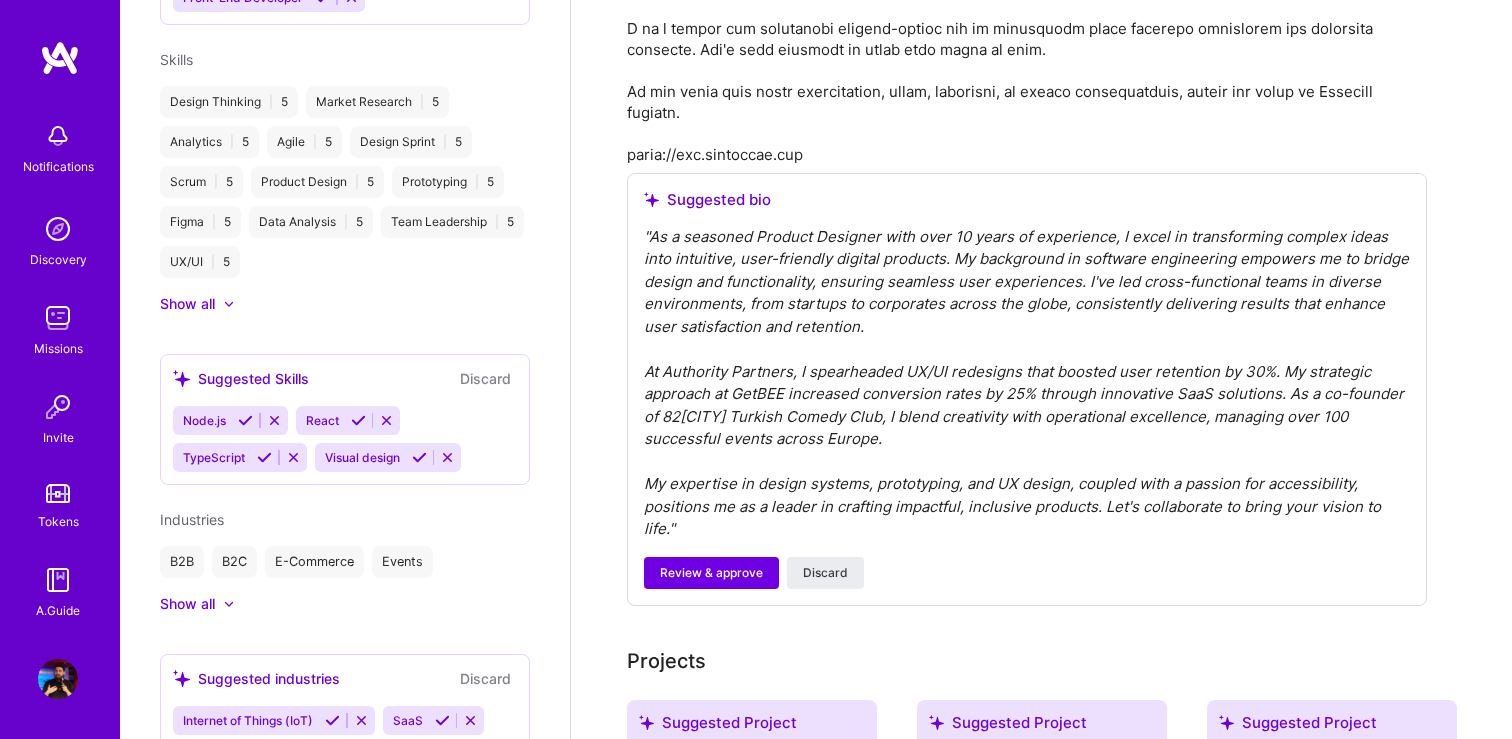 scroll, scrollTop: 1558, scrollLeft: 0, axis: vertical 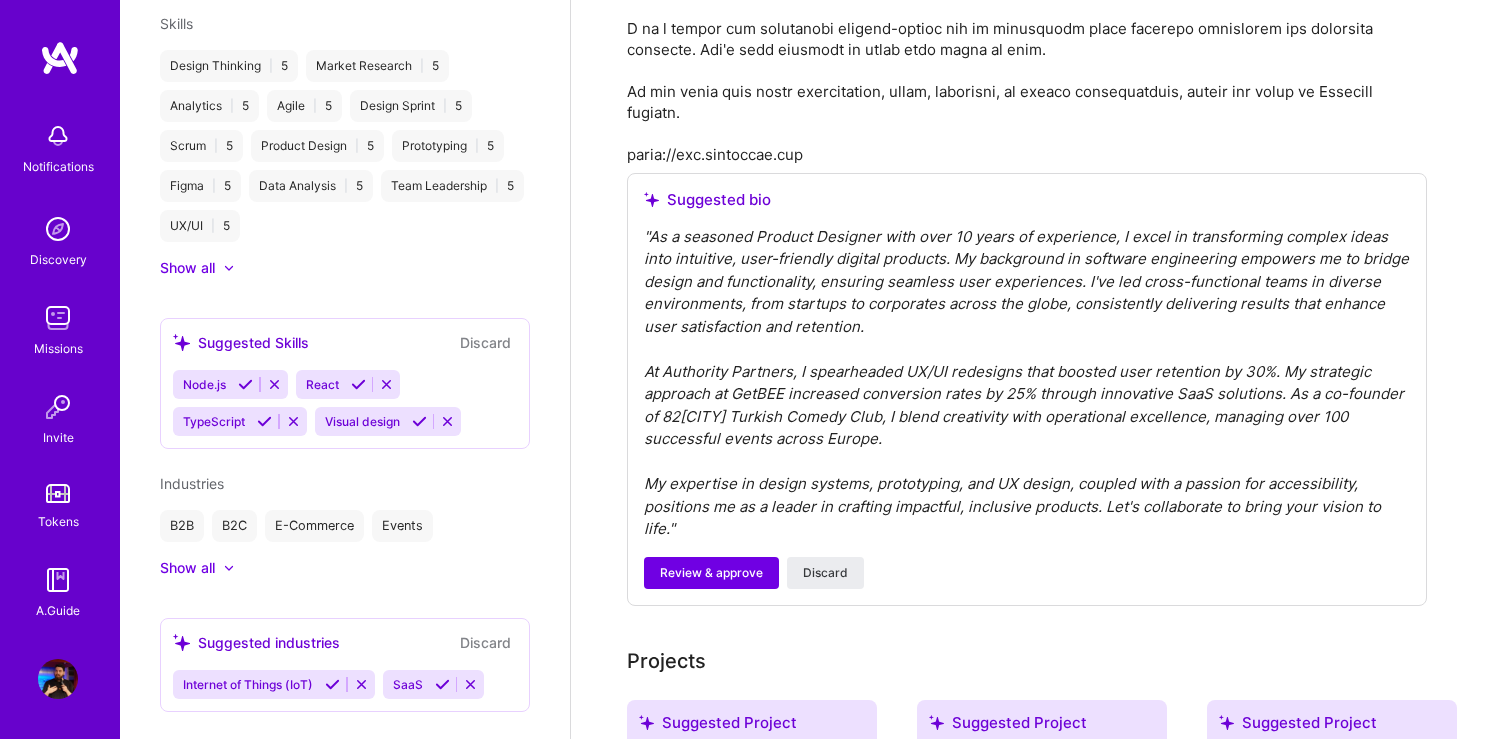 click at bounding box center (332, 684) 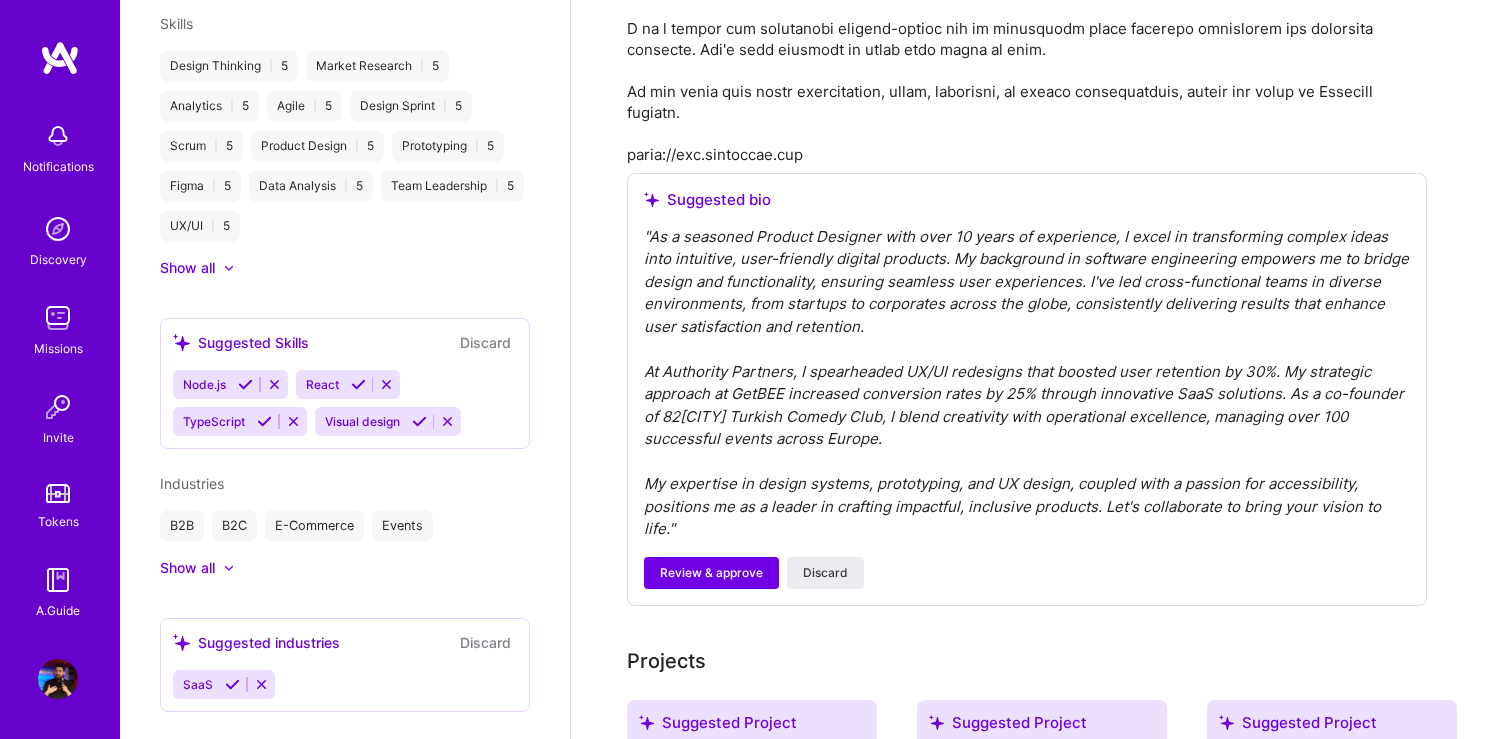click at bounding box center [232, 684] 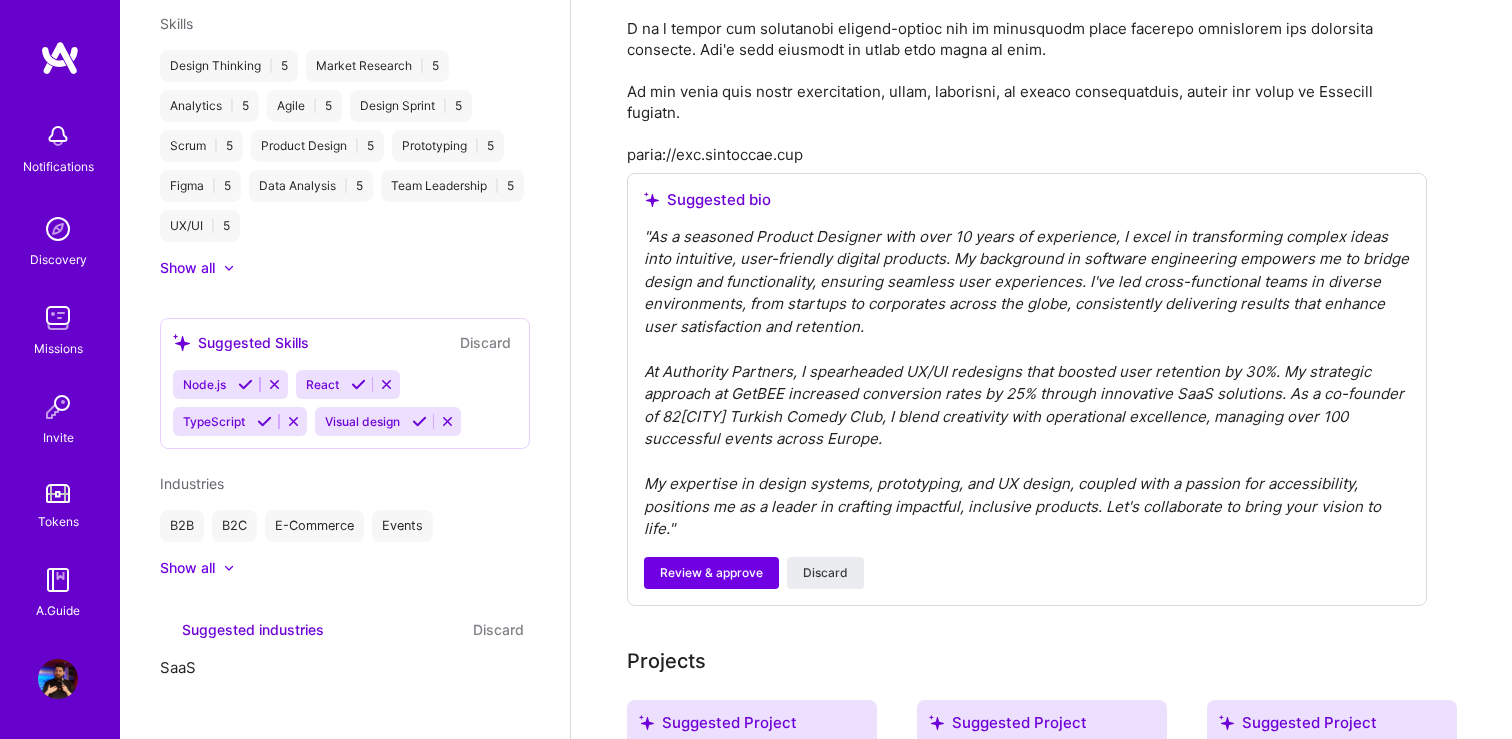 scroll, scrollTop: 1440, scrollLeft: 0, axis: vertical 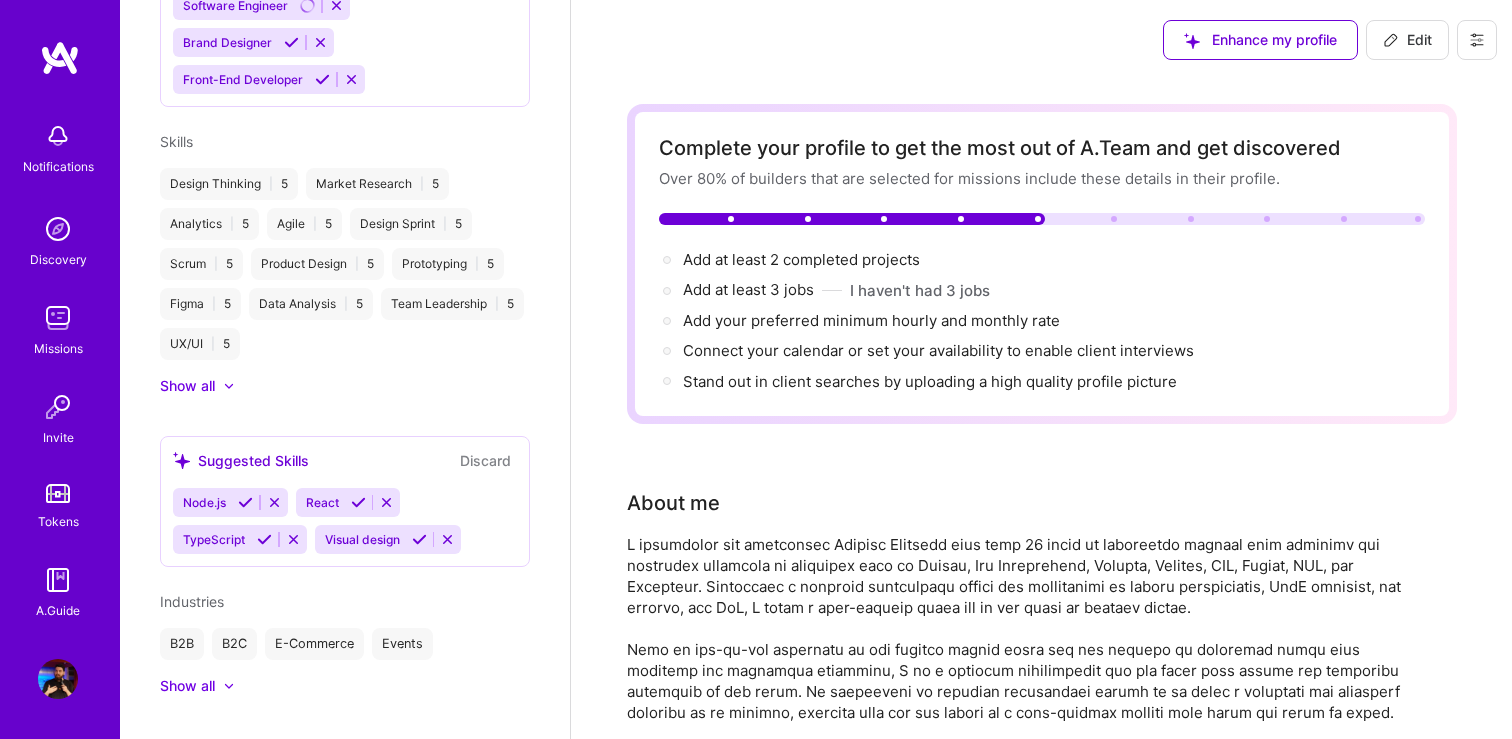 click on "Enhance my profile
Edit" at bounding box center (1330, 40) 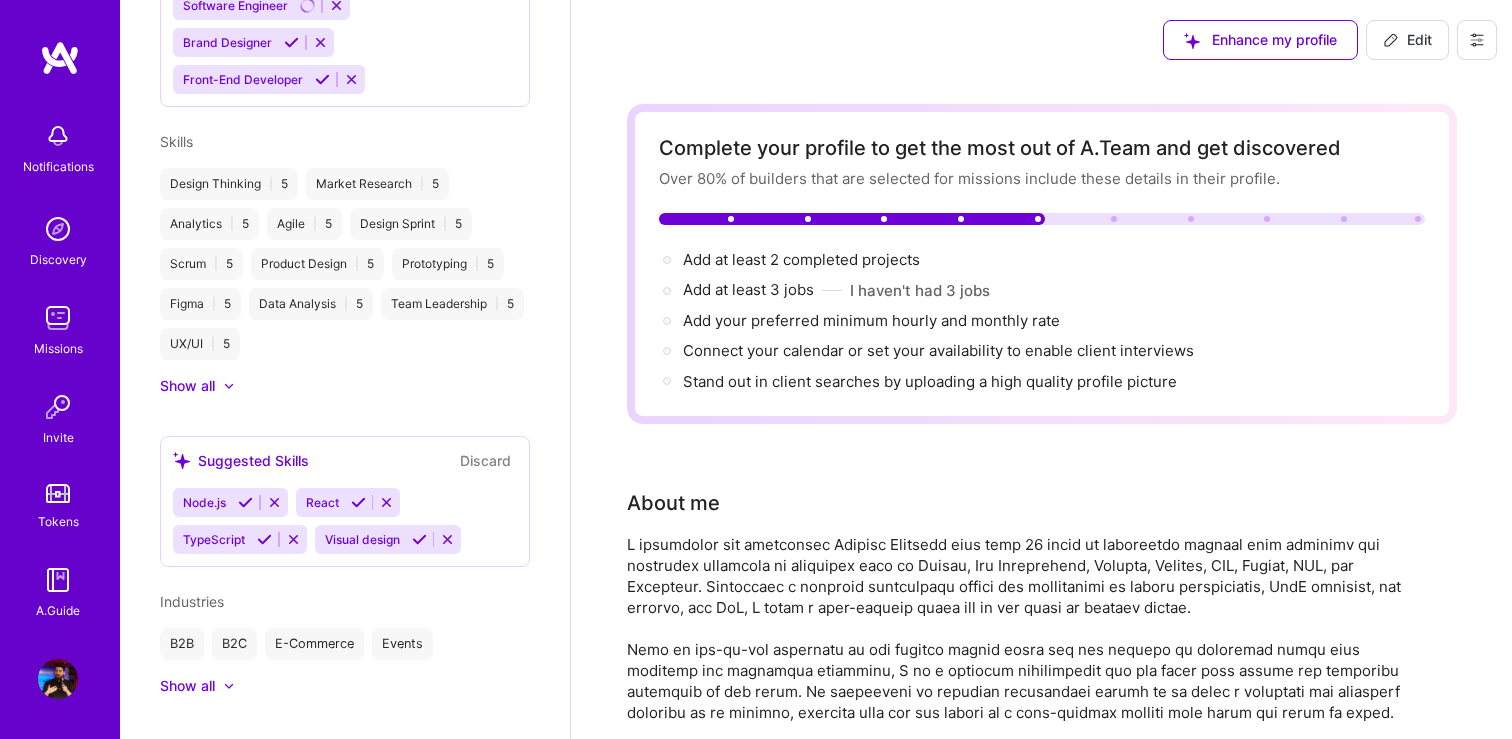 click on "Edit" at bounding box center [1407, 40] 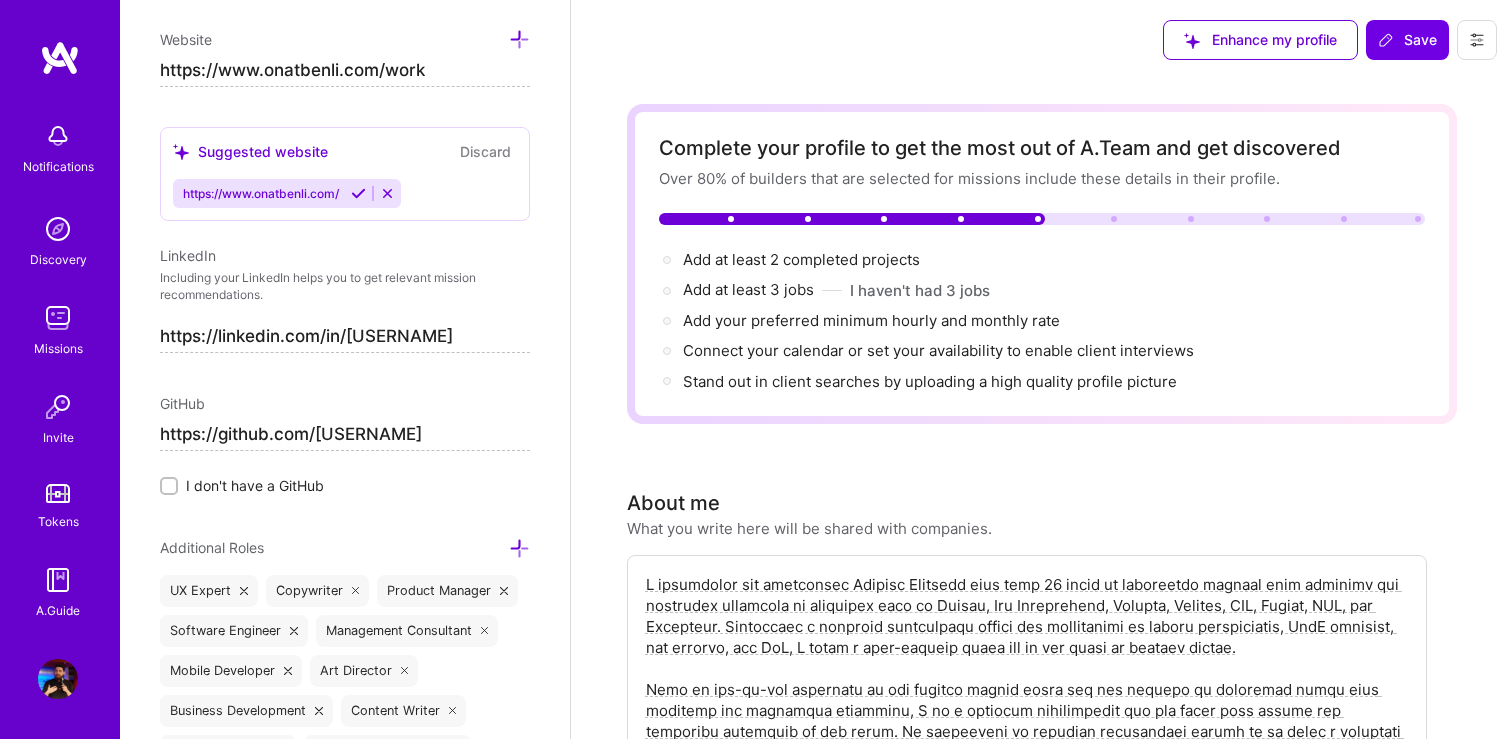 scroll, scrollTop: 1407, scrollLeft: 0, axis: vertical 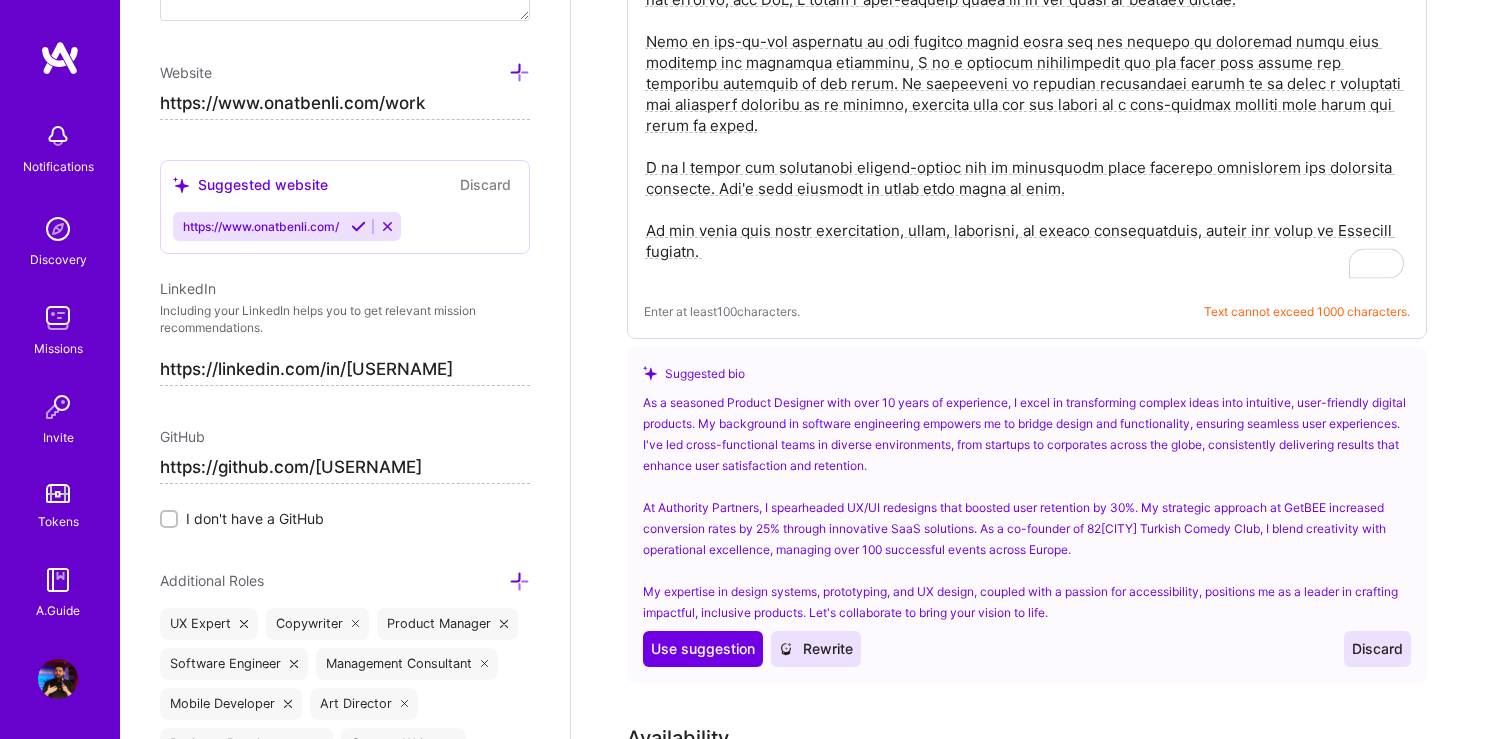 click at bounding box center (1027, 104) 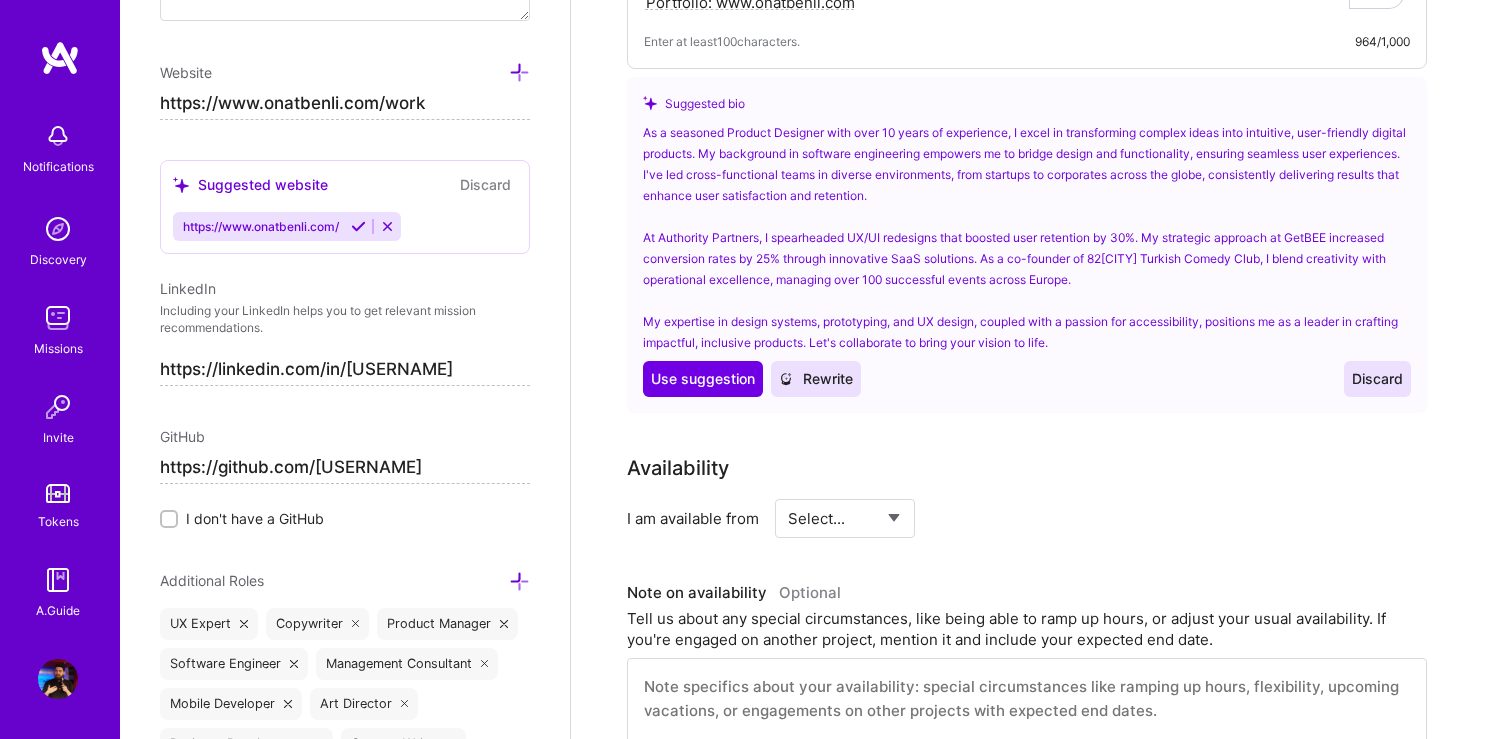 scroll, scrollTop: 957, scrollLeft: 0, axis: vertical 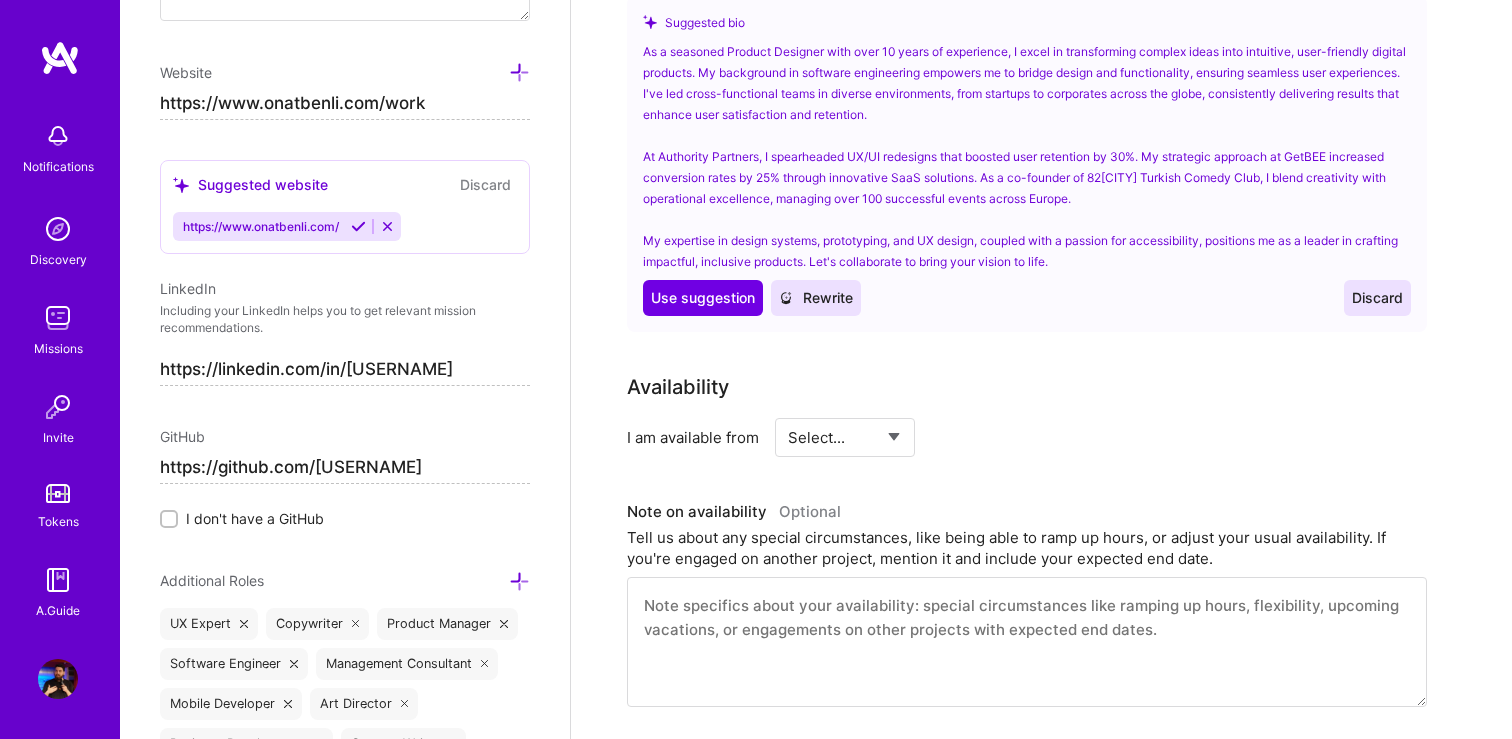 type on "I'm [FIRST], a Product Designer with 7+ years creating digital experiences that actually work. Based in [CITY], I specialize in UX/UI design, accessibility consulting, and turning complex problems into elegant solutions.
My background spans B2B SaaS platforms, eCommerce systems, and enterprise tools. I've led projects that improved operational efficiency by 40% and increased user retention by 30%. I understand both design and development, which helps me create realistic solutions teams can build.
I'm passionate about accessibility and conduct WCAG audits to make digital products inclusive. I also co-founded [ORGANIZATION] Turkish Comedy Club, organizing 100+ shows across Europe, which taught me how to create experiences that truly connect with people.
I work in Figma and Framer, conduct user research, and build design systems. My engineering background helps me communicate technical constraints while advocating for user needs.
Portfolio: www.example.com" 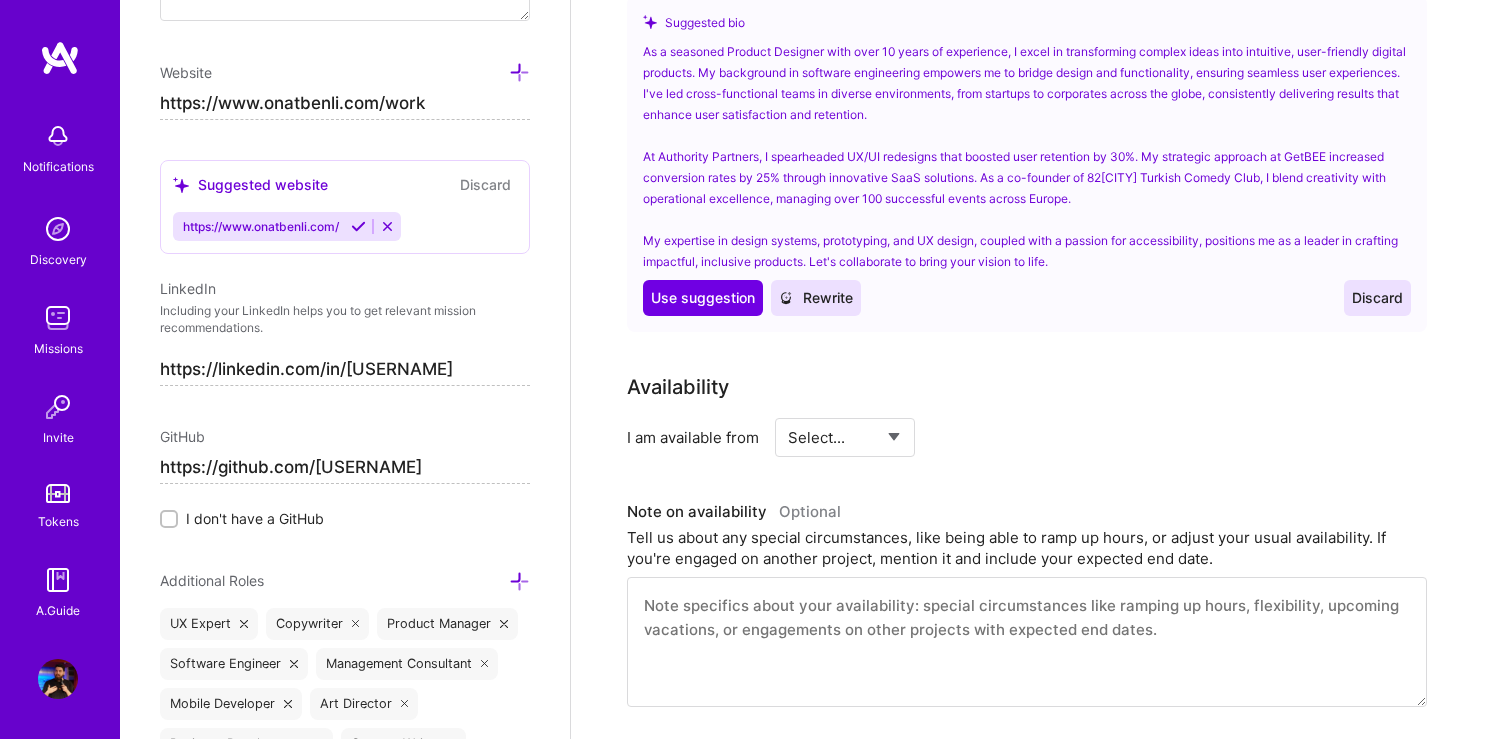 click on "I am available from Select... Right Now Future Date Not Available" at bounding box center [1027, 437] 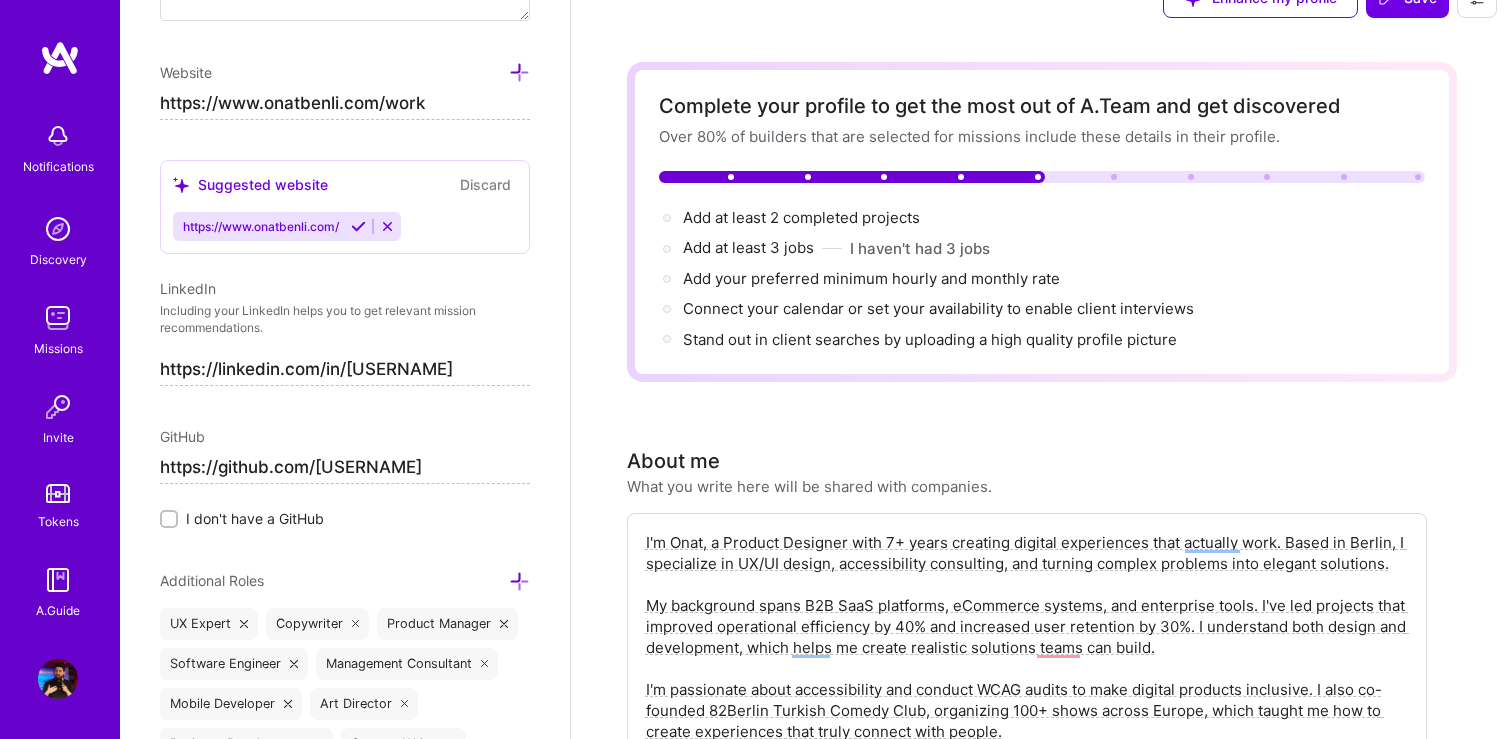 scroll, scrollTop: 0, scrollLeft: 0, axis: both 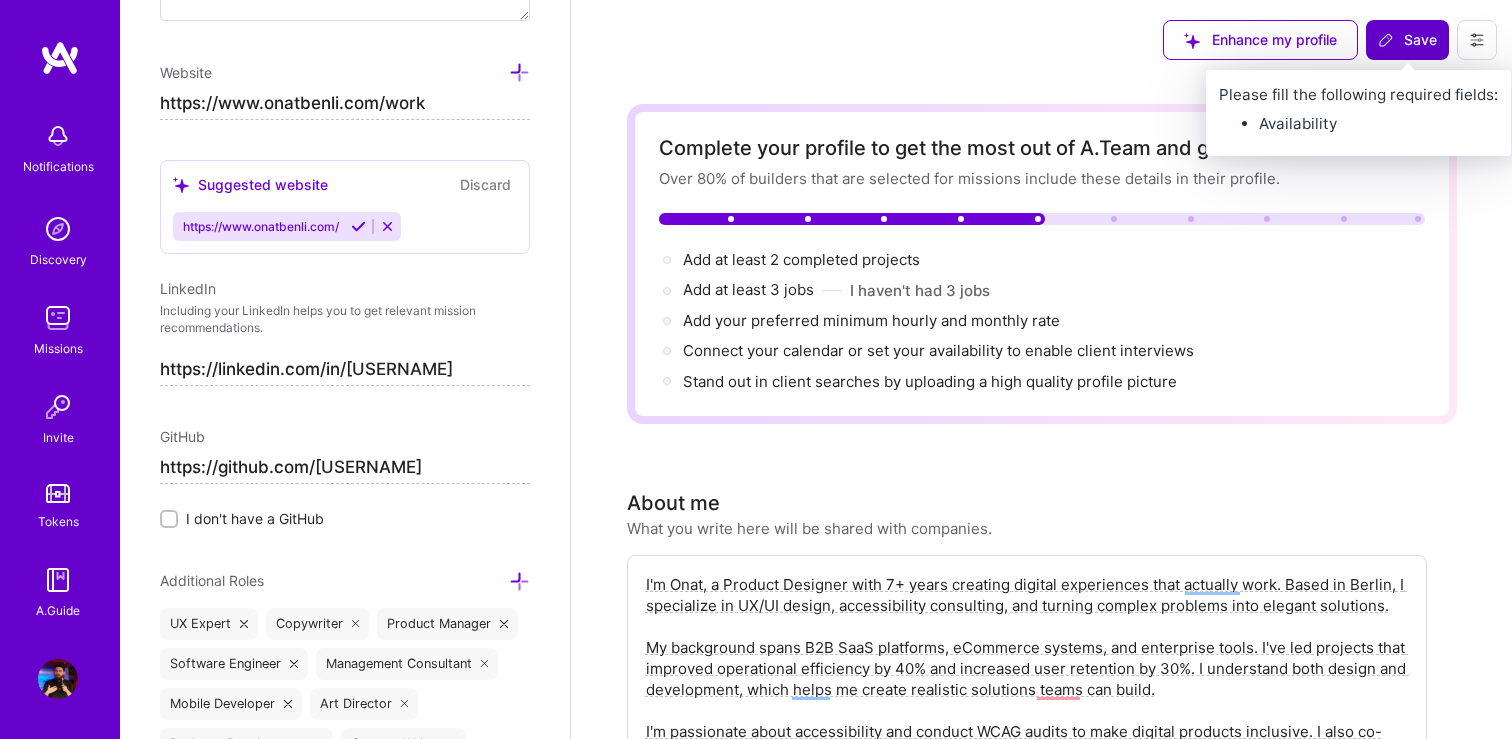 click on "Save" at bounding box center (1407, 40) 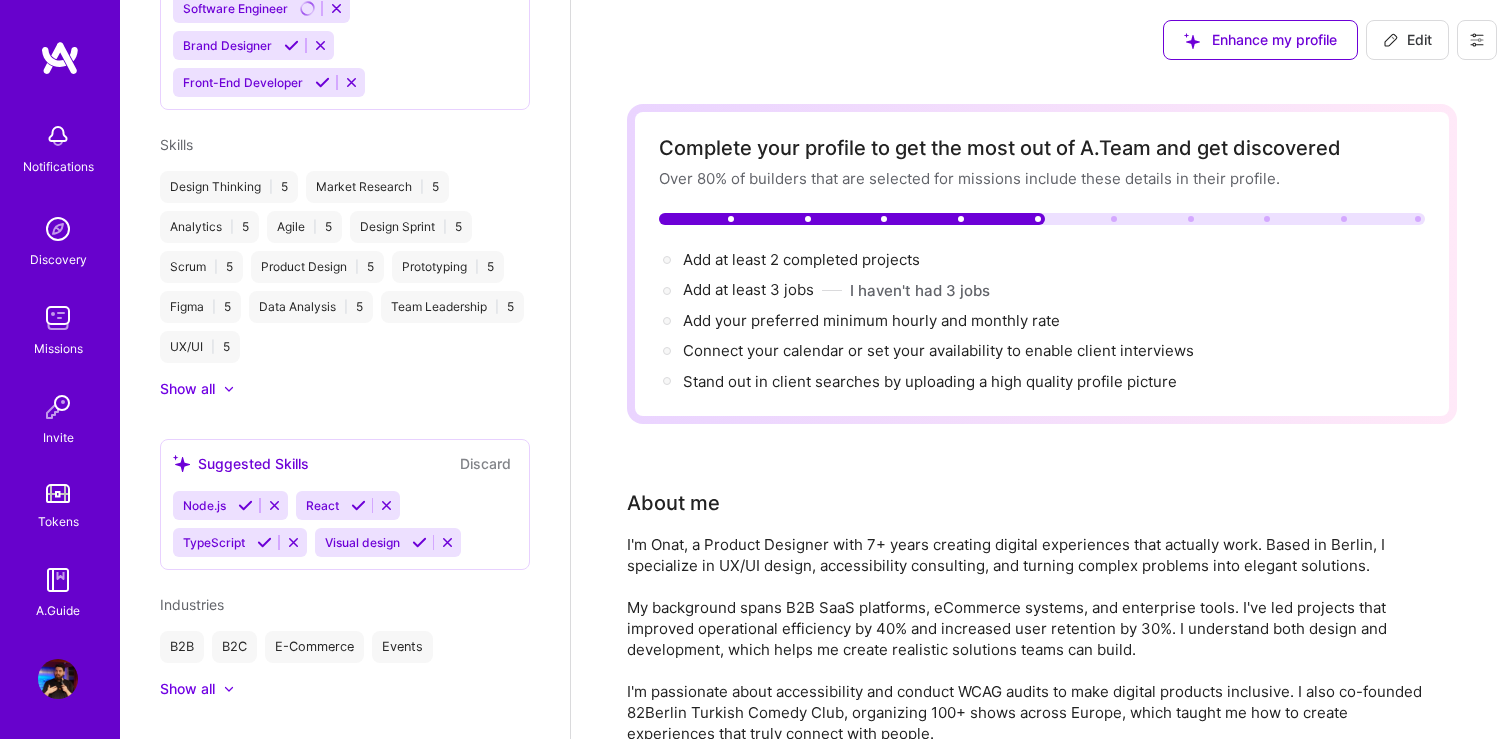 scroll, scrollTop: 1522, scrollLeft: 0, axis: vertical 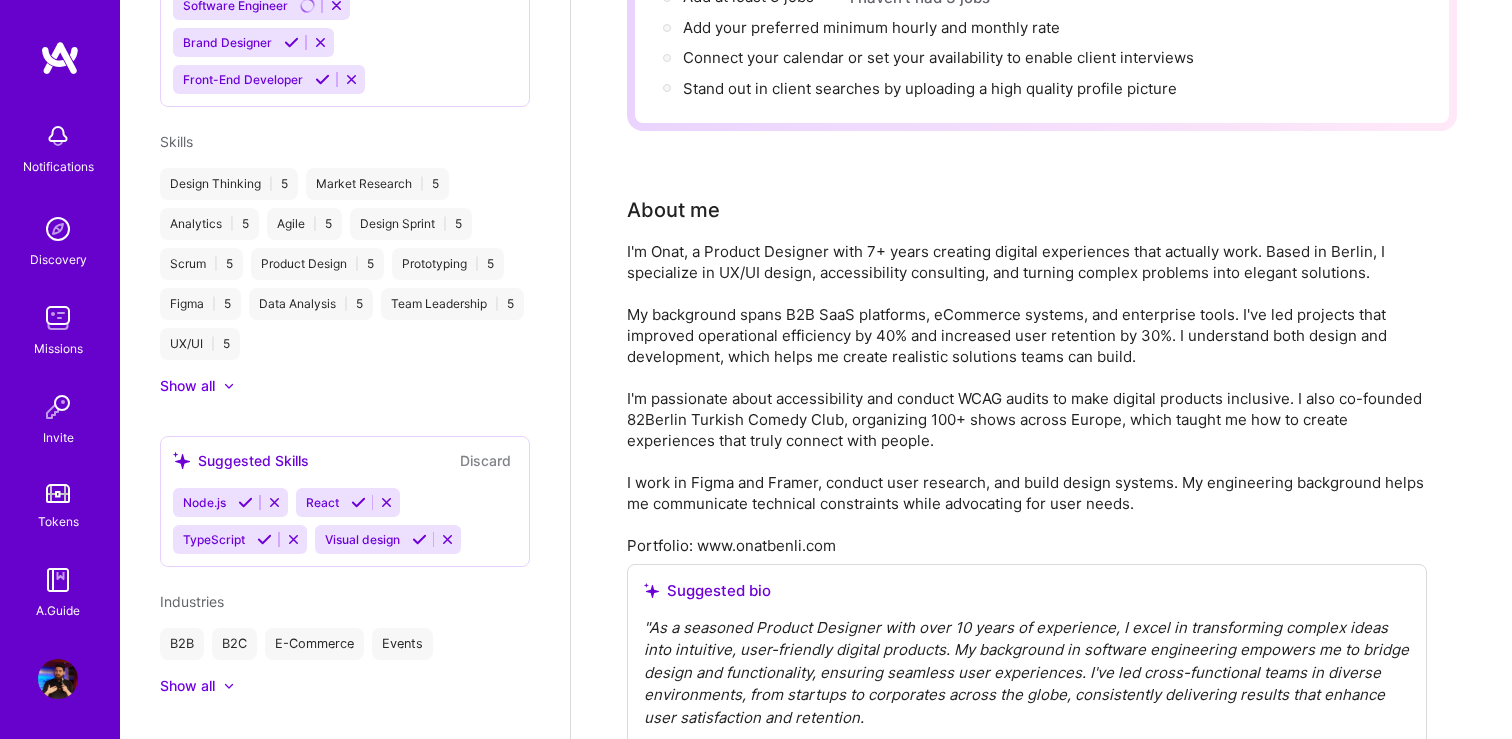 click on "Discard" at bounding box center (485, 460) 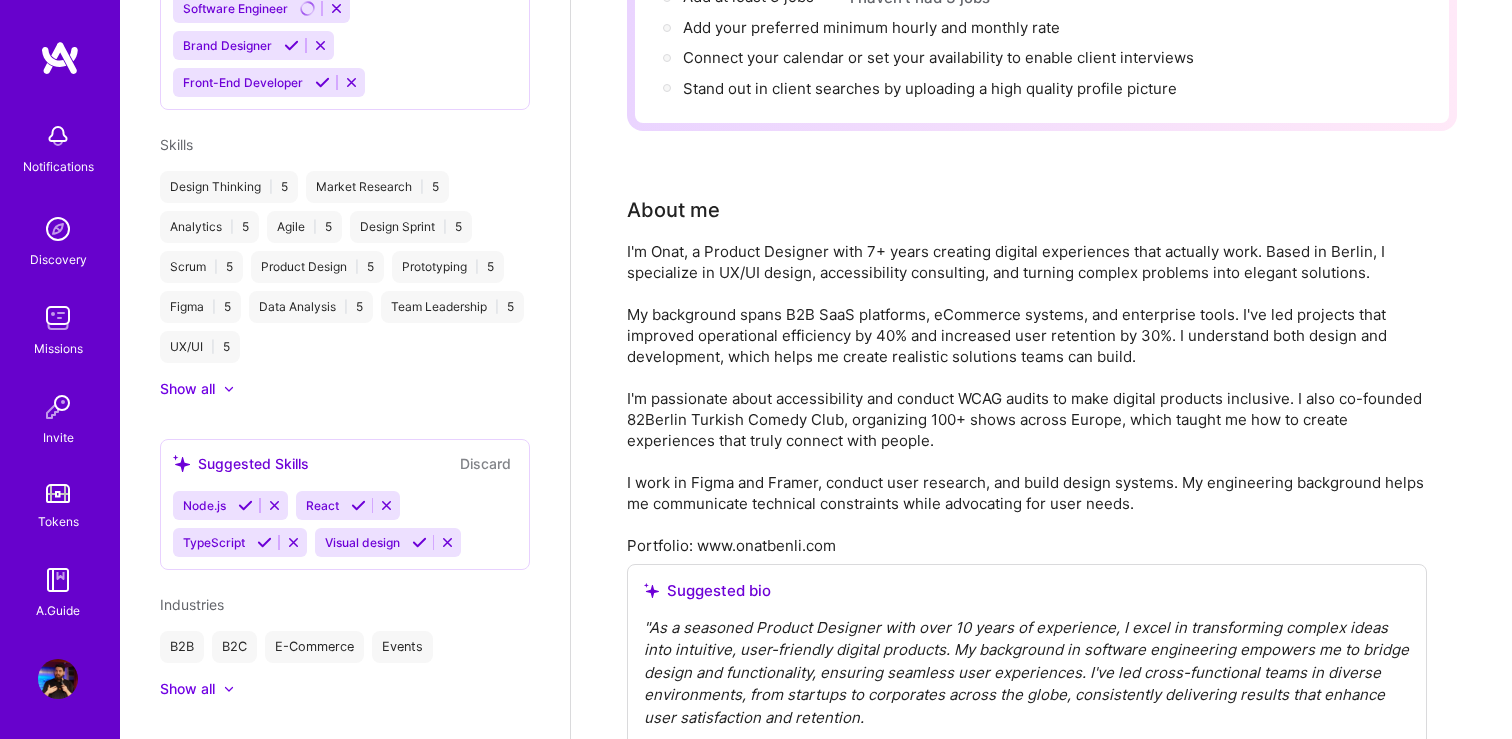 scroll, scrollTop: 1522, scrollLeft: 0, axis: vertical 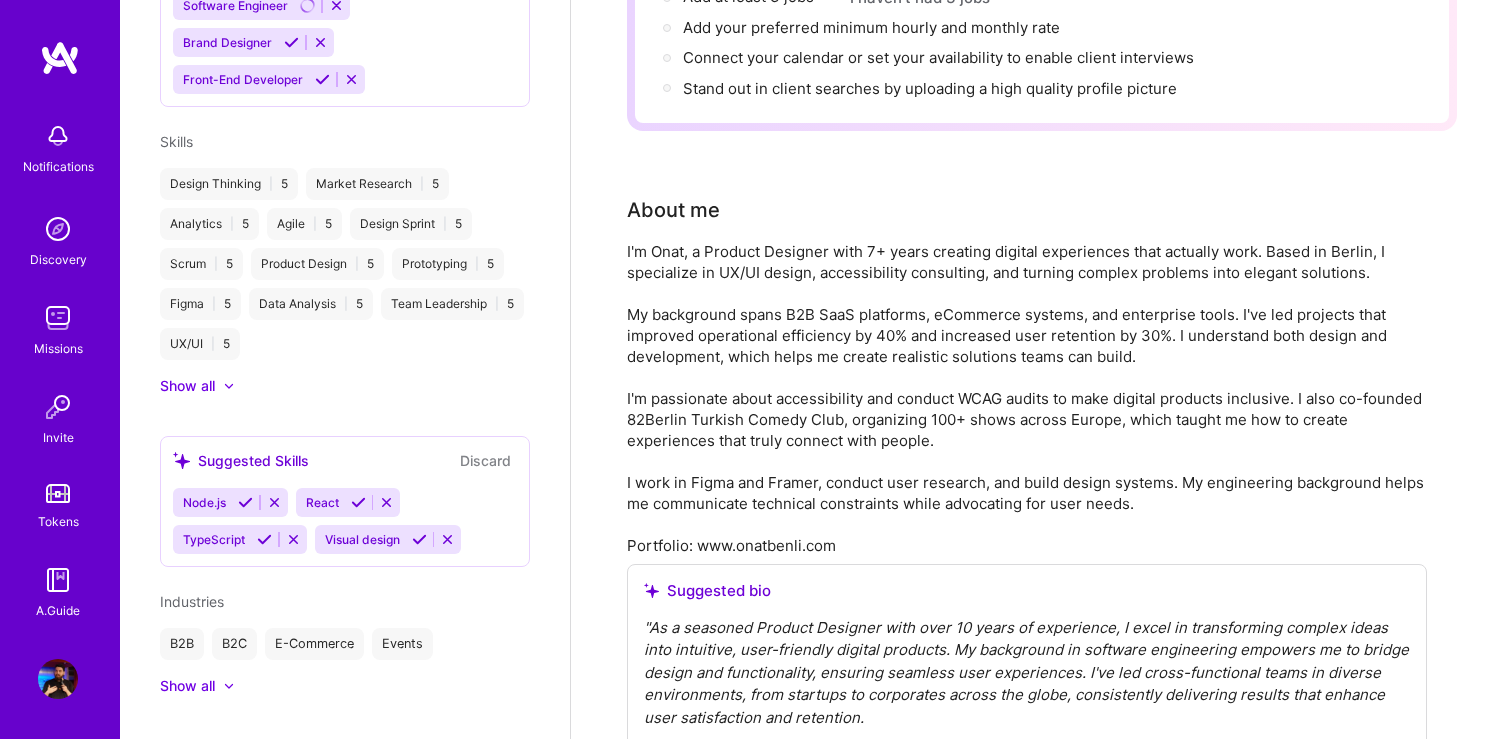 click on "Show all" at bounding box center (187, 686) 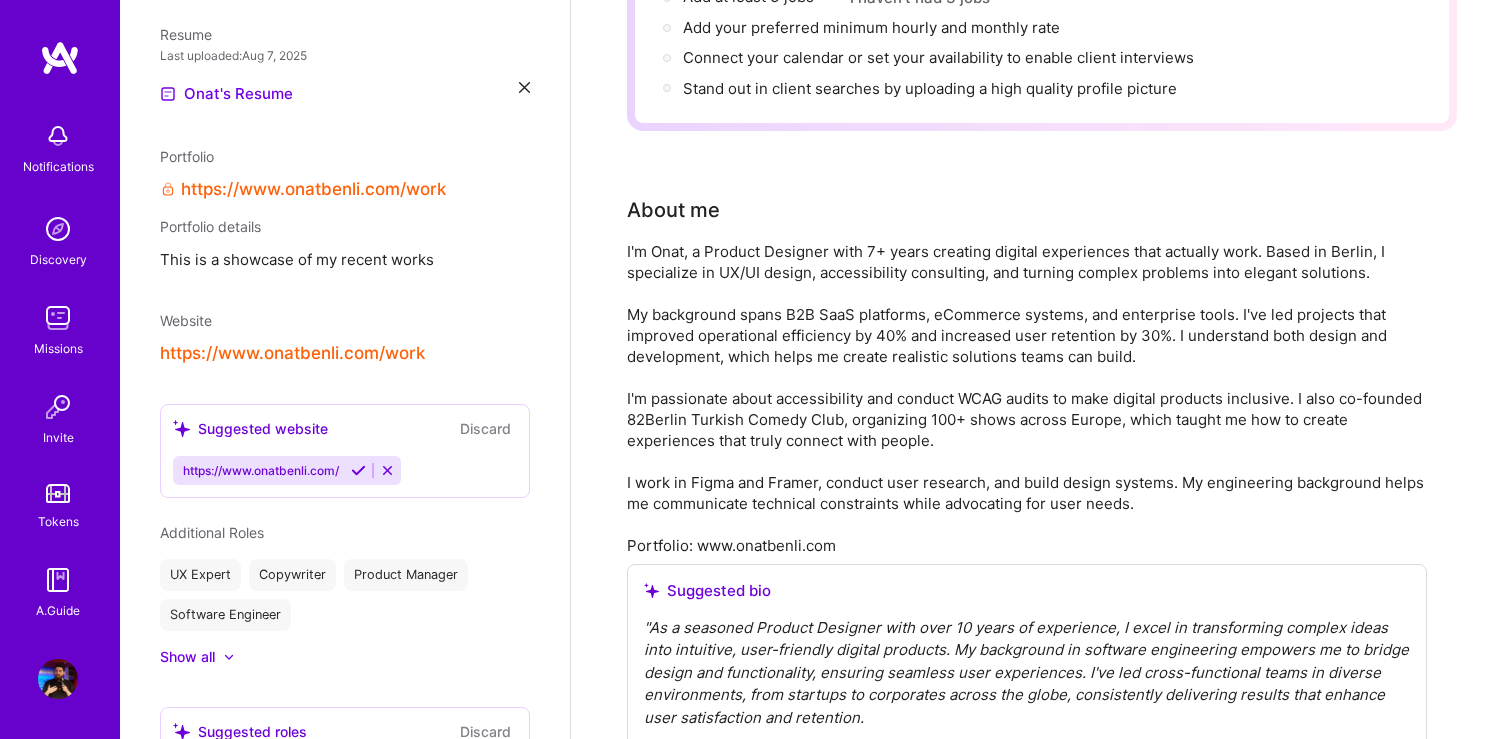 scroll, scrollTop: 590, scrollLeft: 0, axis: vertical 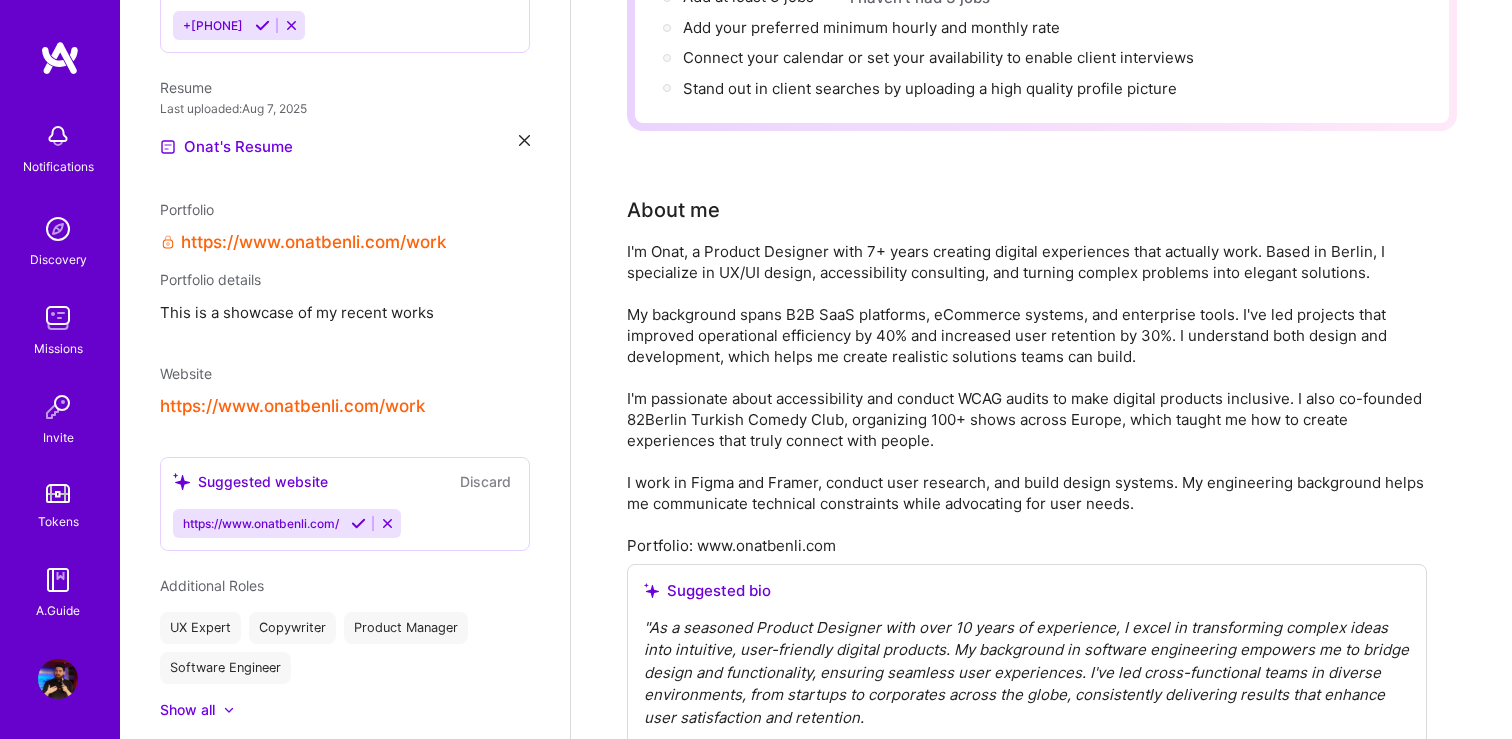 click on "https://www.onatbenli.com/work" at bounding box center (313, 242) 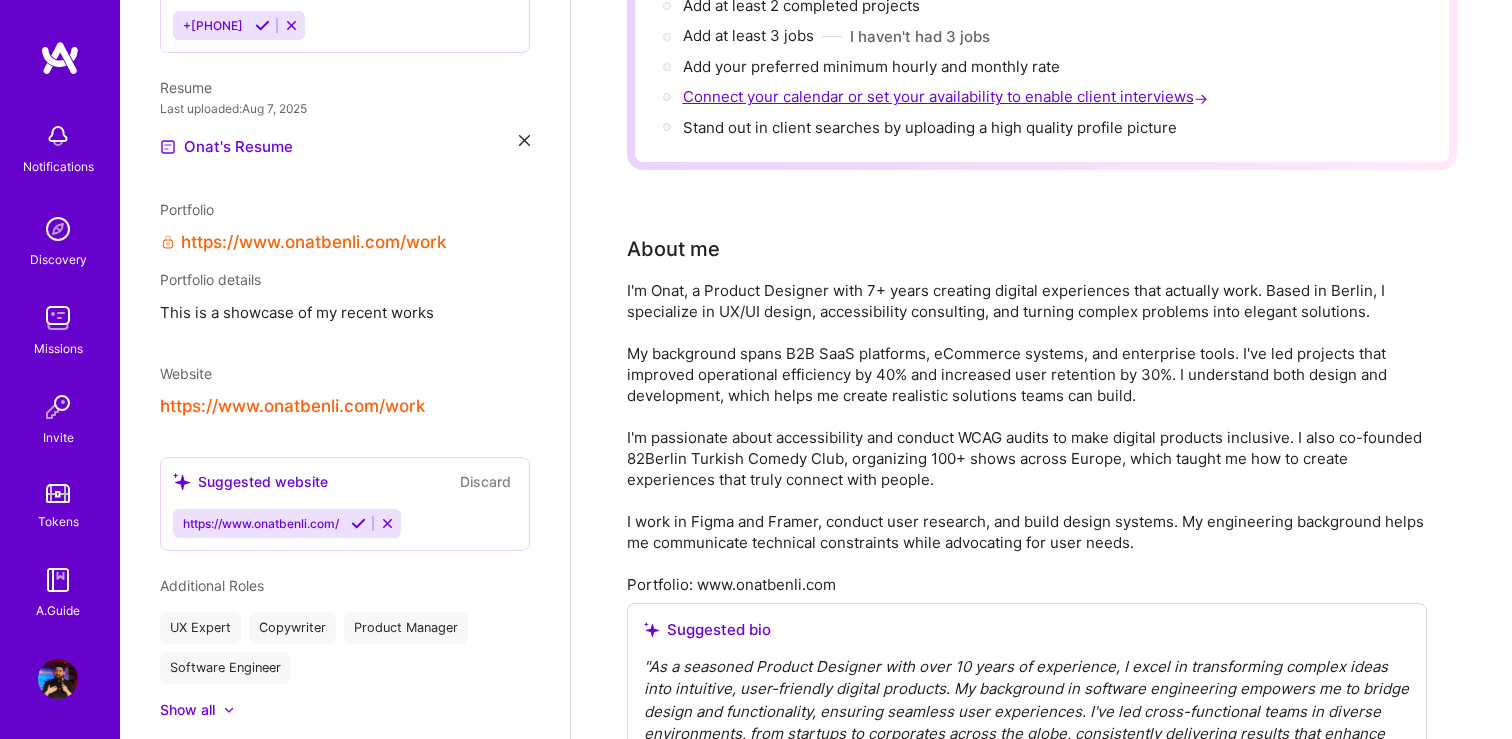 scroll, scrollTop: 95, scrollLeft: 0, axis: vertical 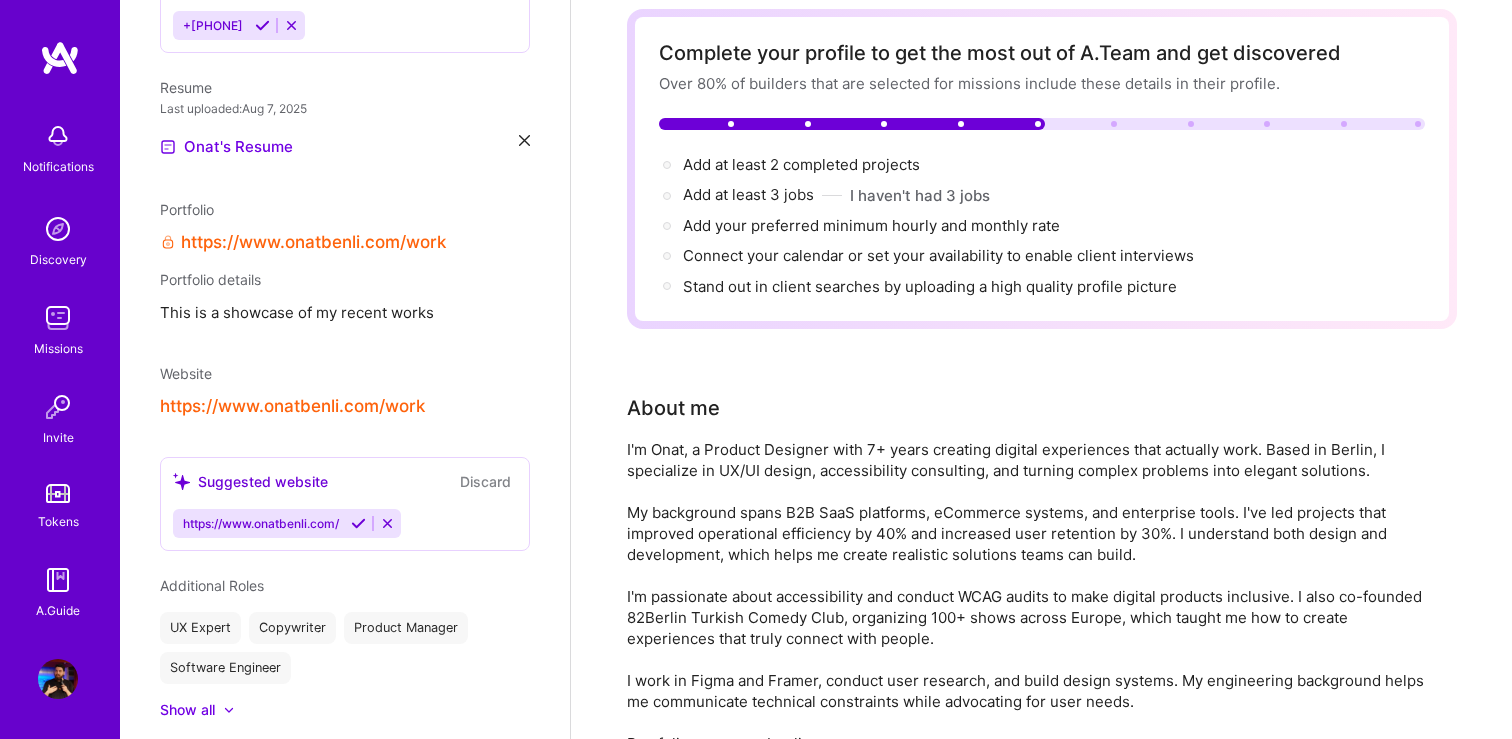 click at bounding box center (358, 523) 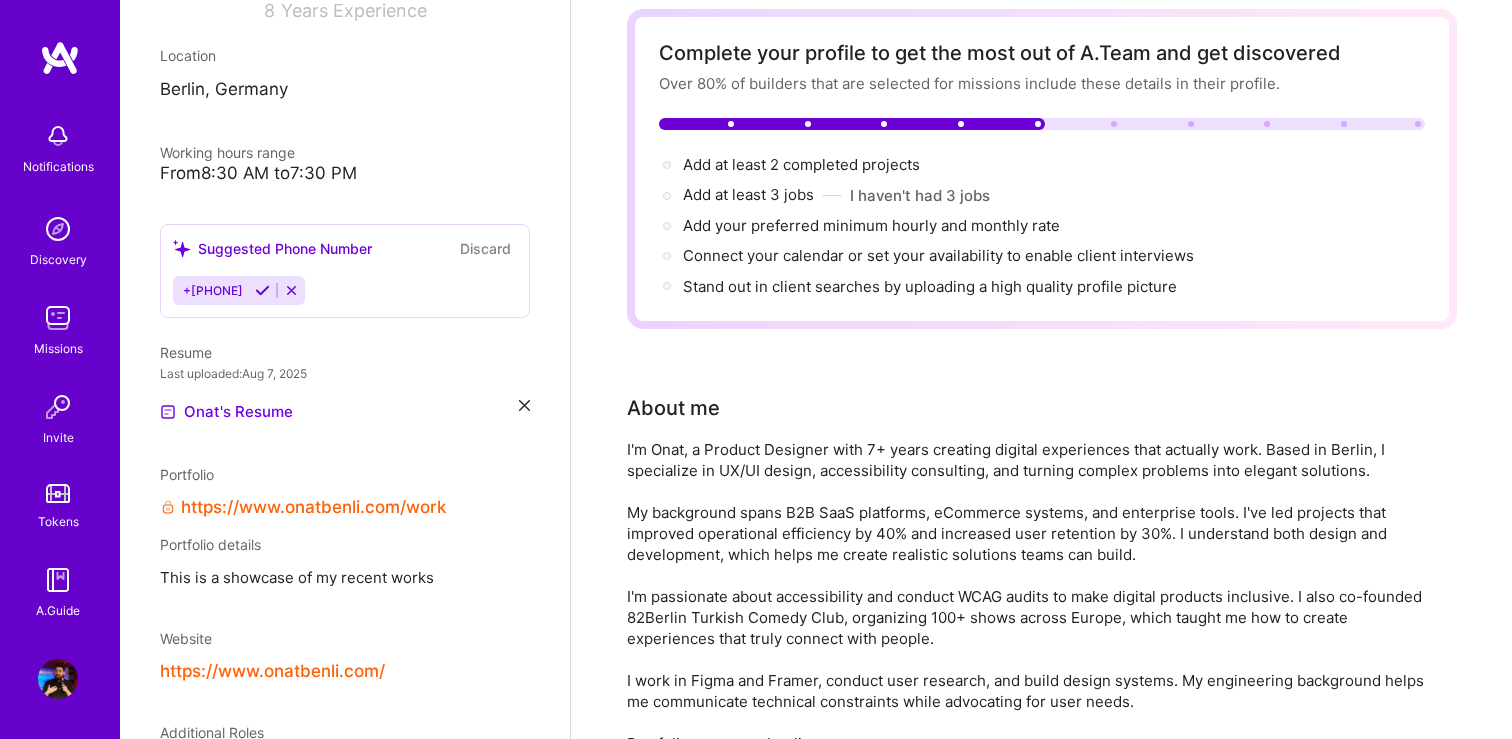 scroll, scrollTop: 249, scrollLeft: 0, axis: vertical 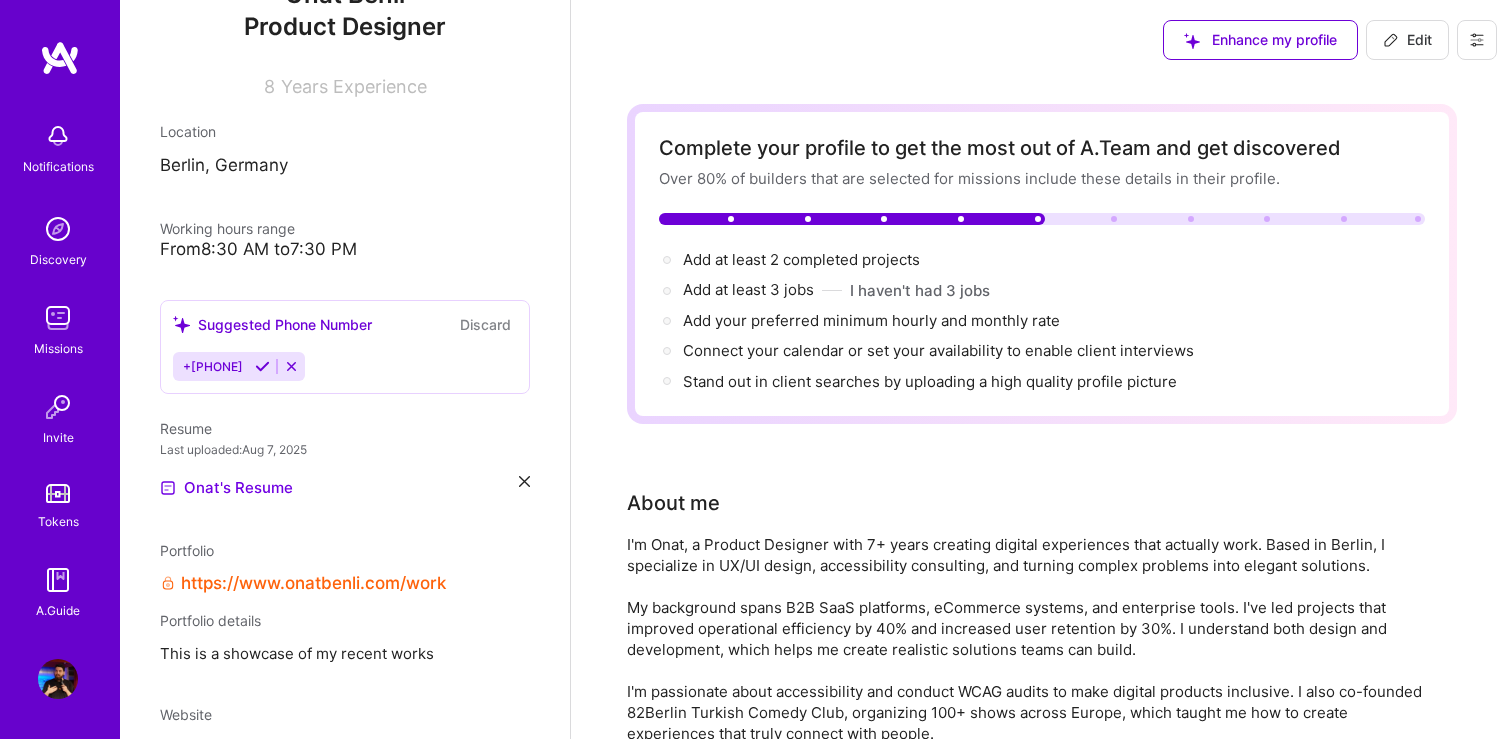click on "Edit" at bounding box center (1407, 40) 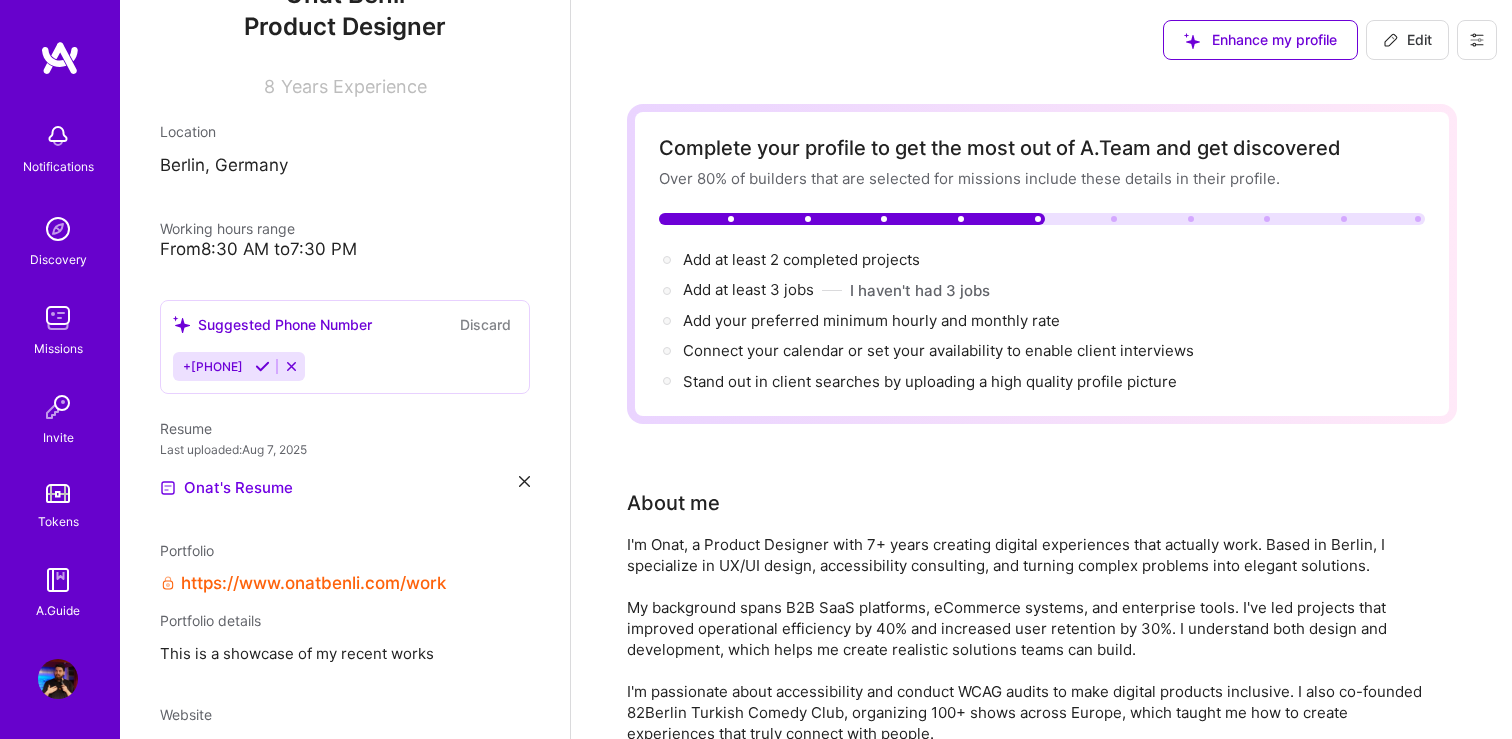 select on "US" 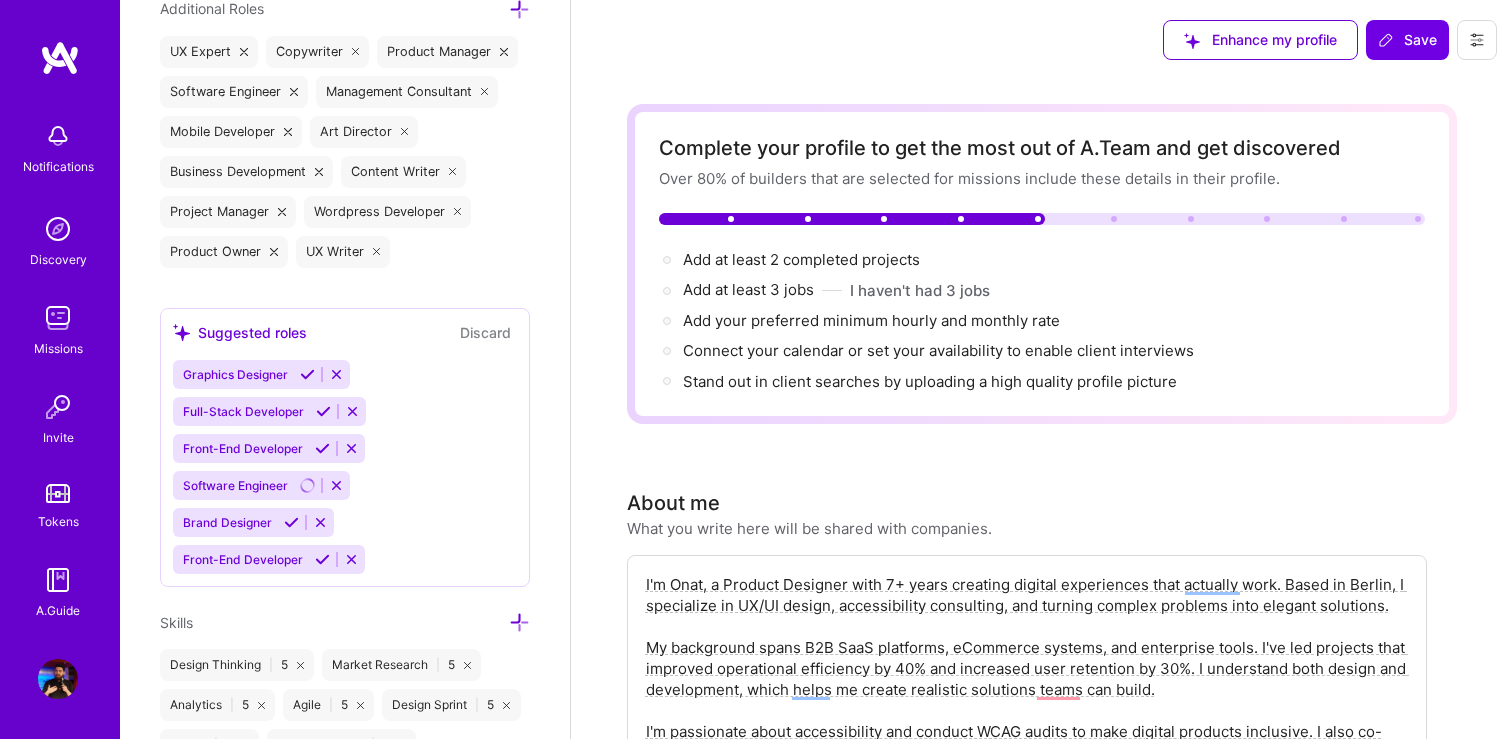 scroll, scrollTop: 1873, scrollLeft: 0, axis: vertical 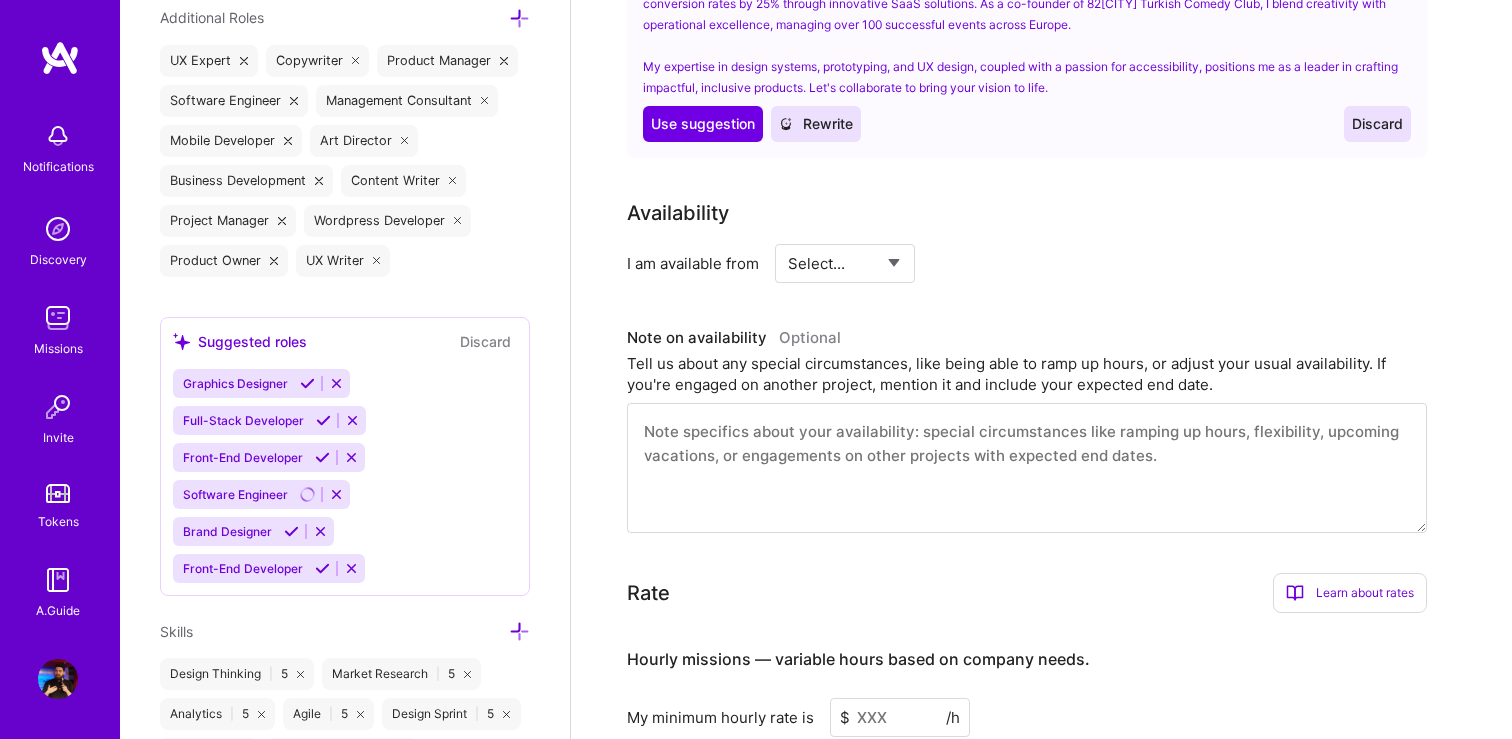 click on "Select... Right Now Future Date Not Available" at bounding box center (845, 263) 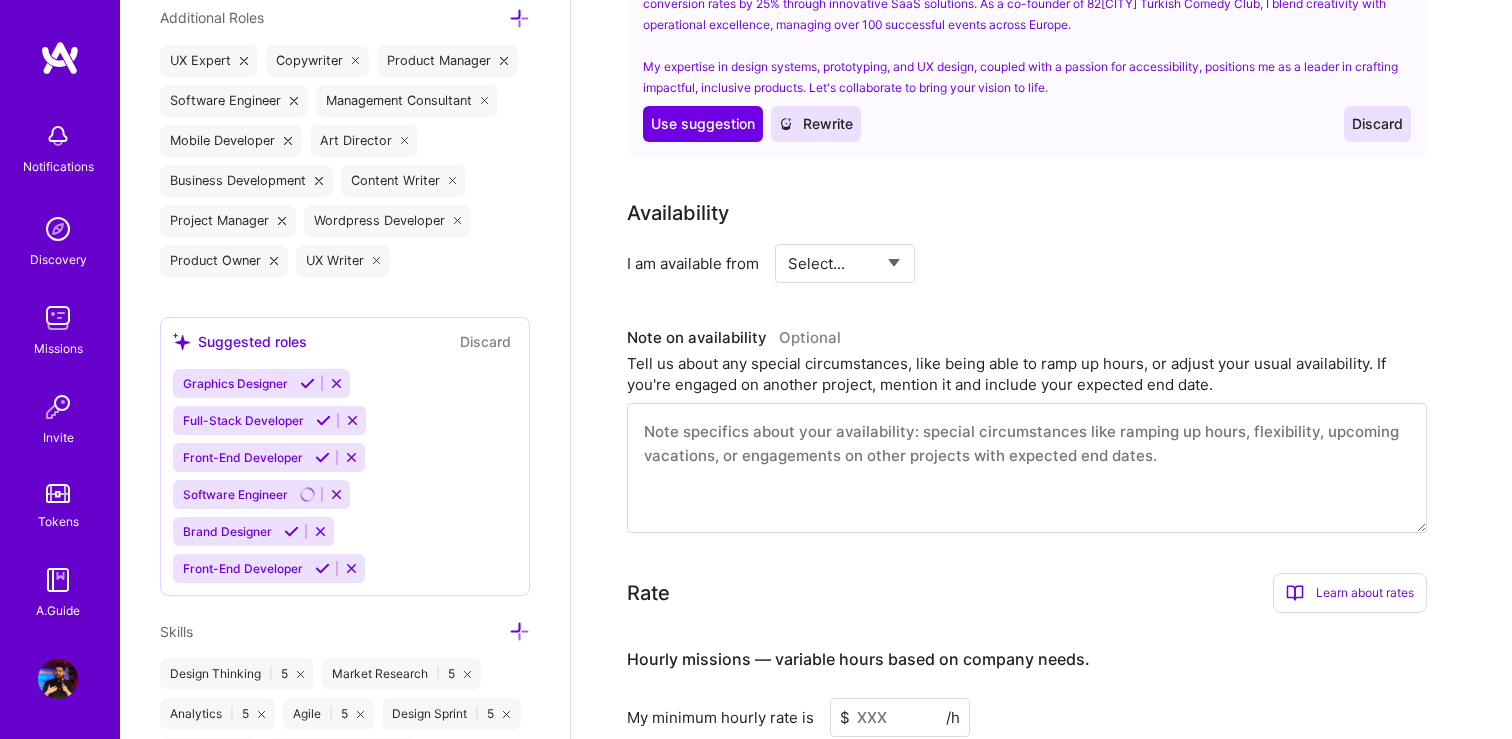 select on "Right Now" 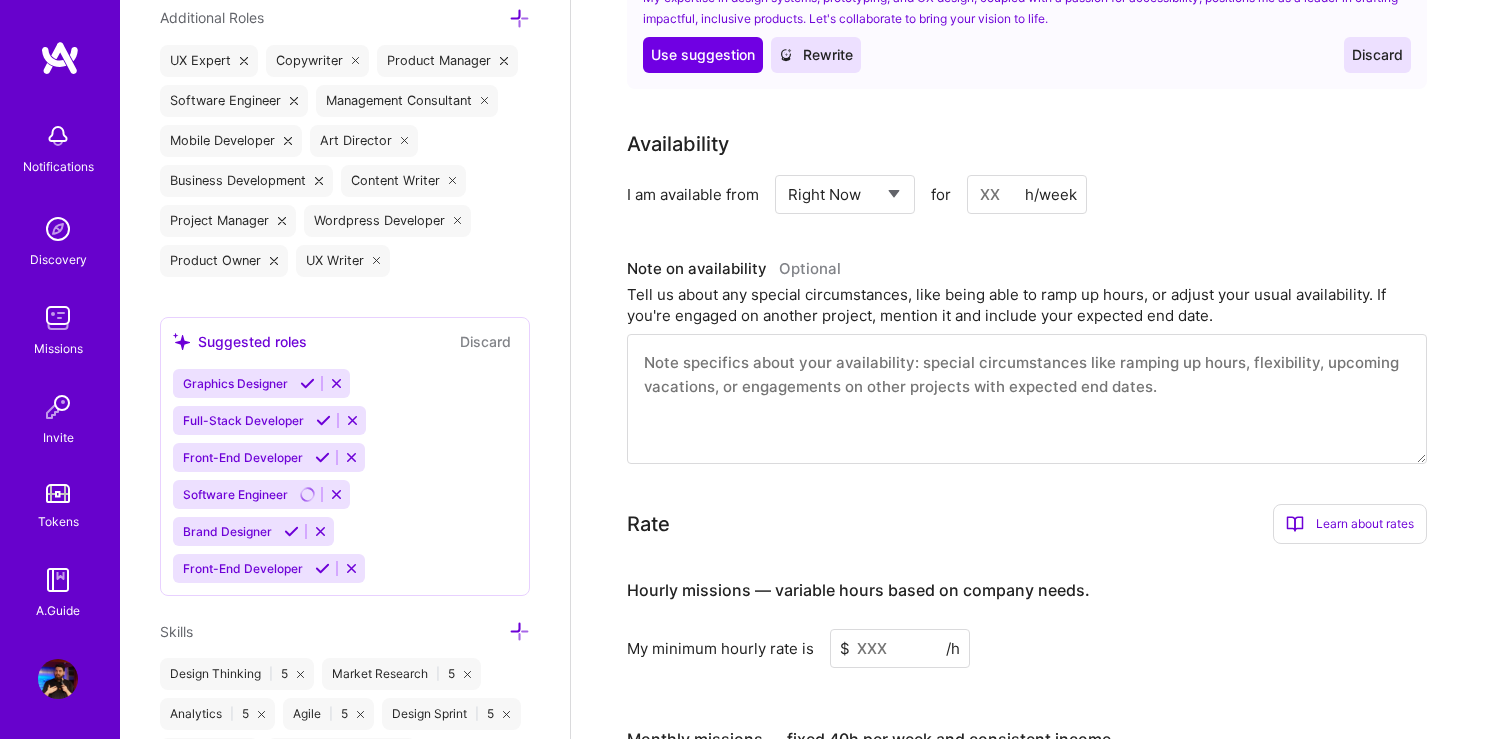 scroll, scrollTop: 1210, scrollLeft: 0, axis: vertical 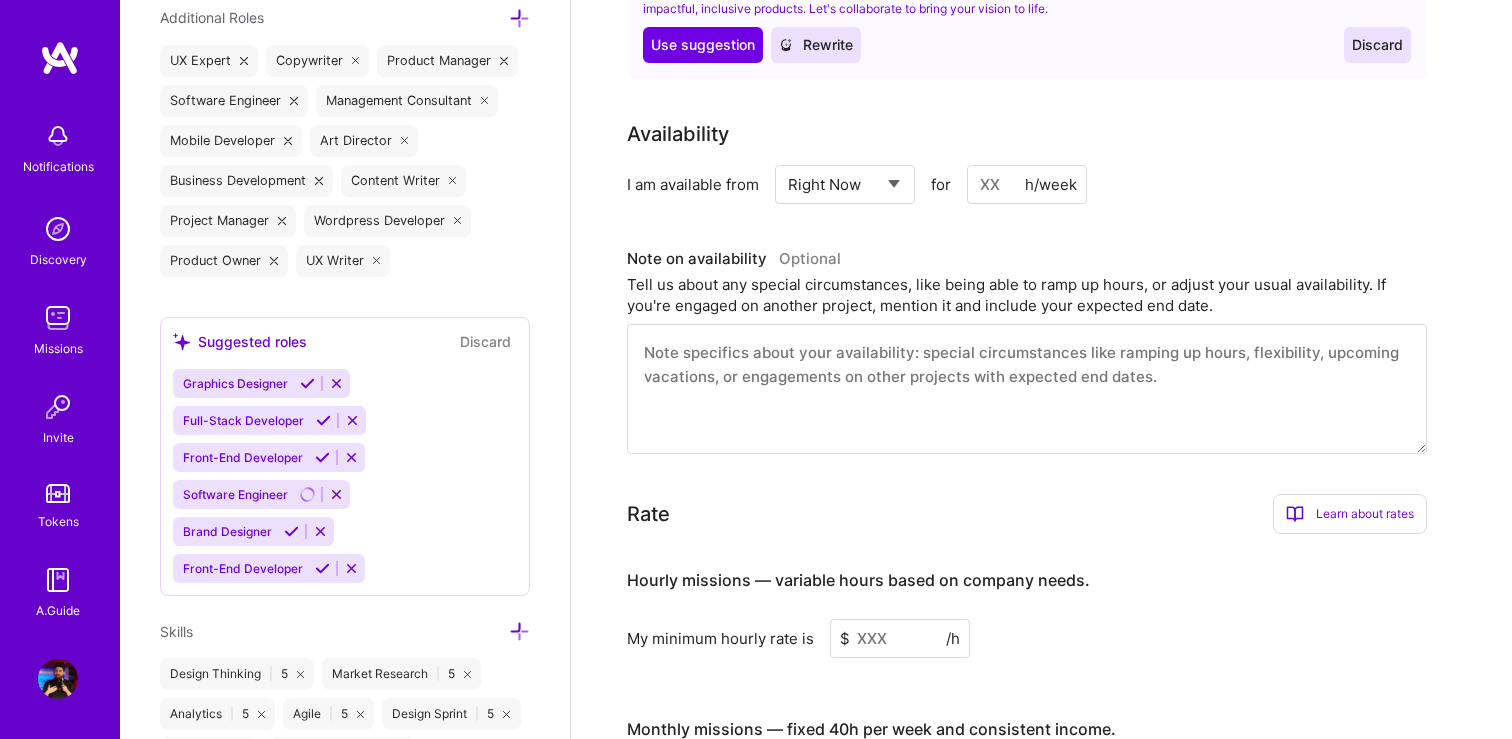 click at bounding box center [1027, 184] 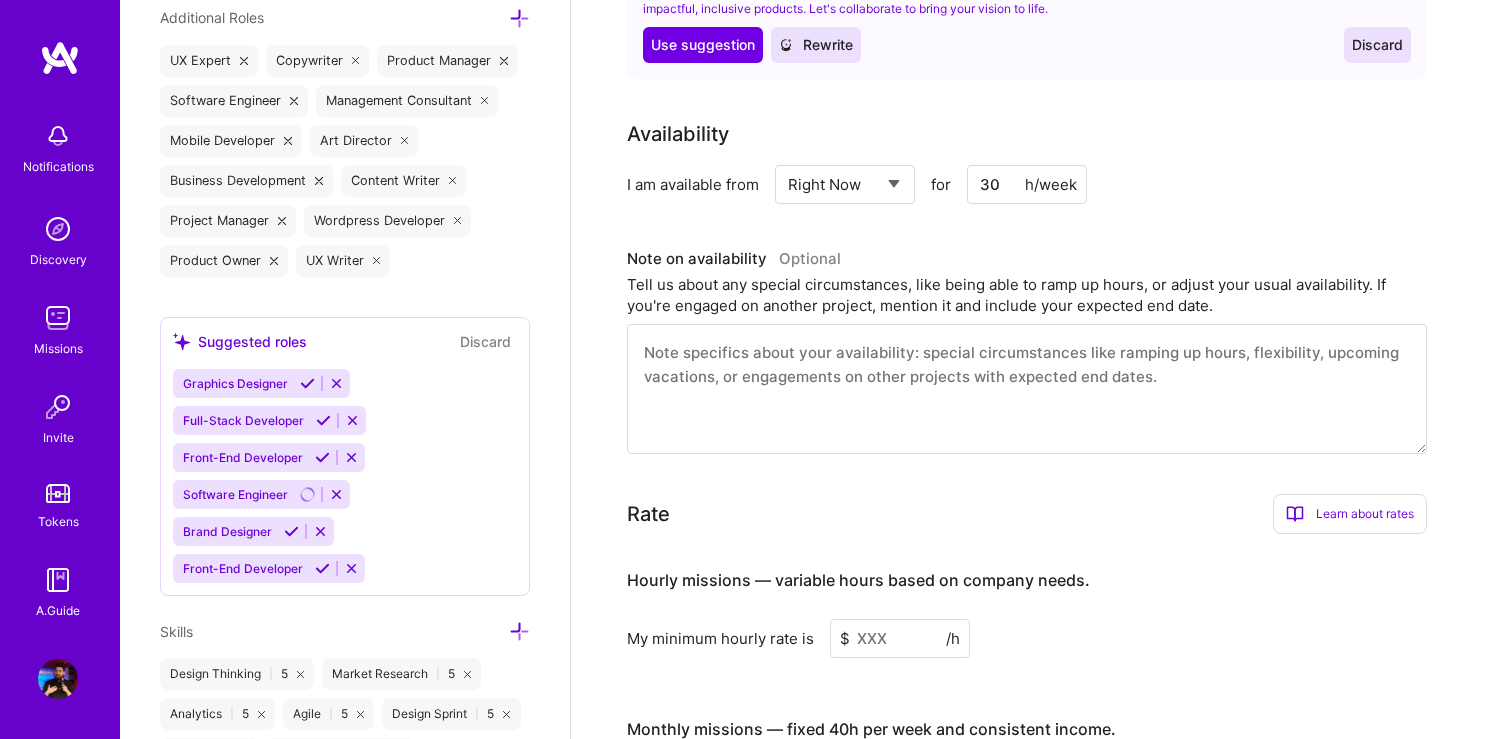 click on "30" at bounding box center [1027, 184] 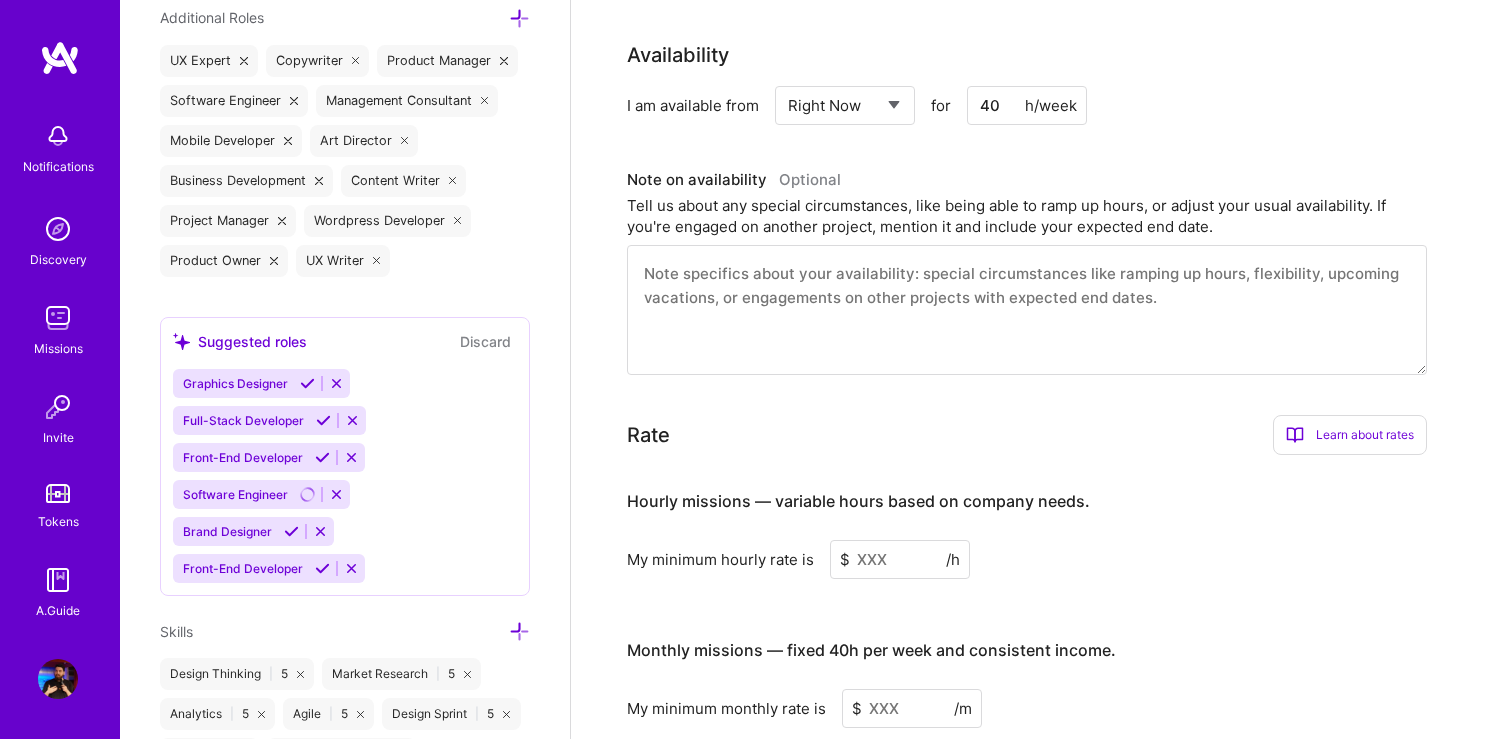 scroll, scrollTop: 1285, scrollLeft: 0, axis: vertical 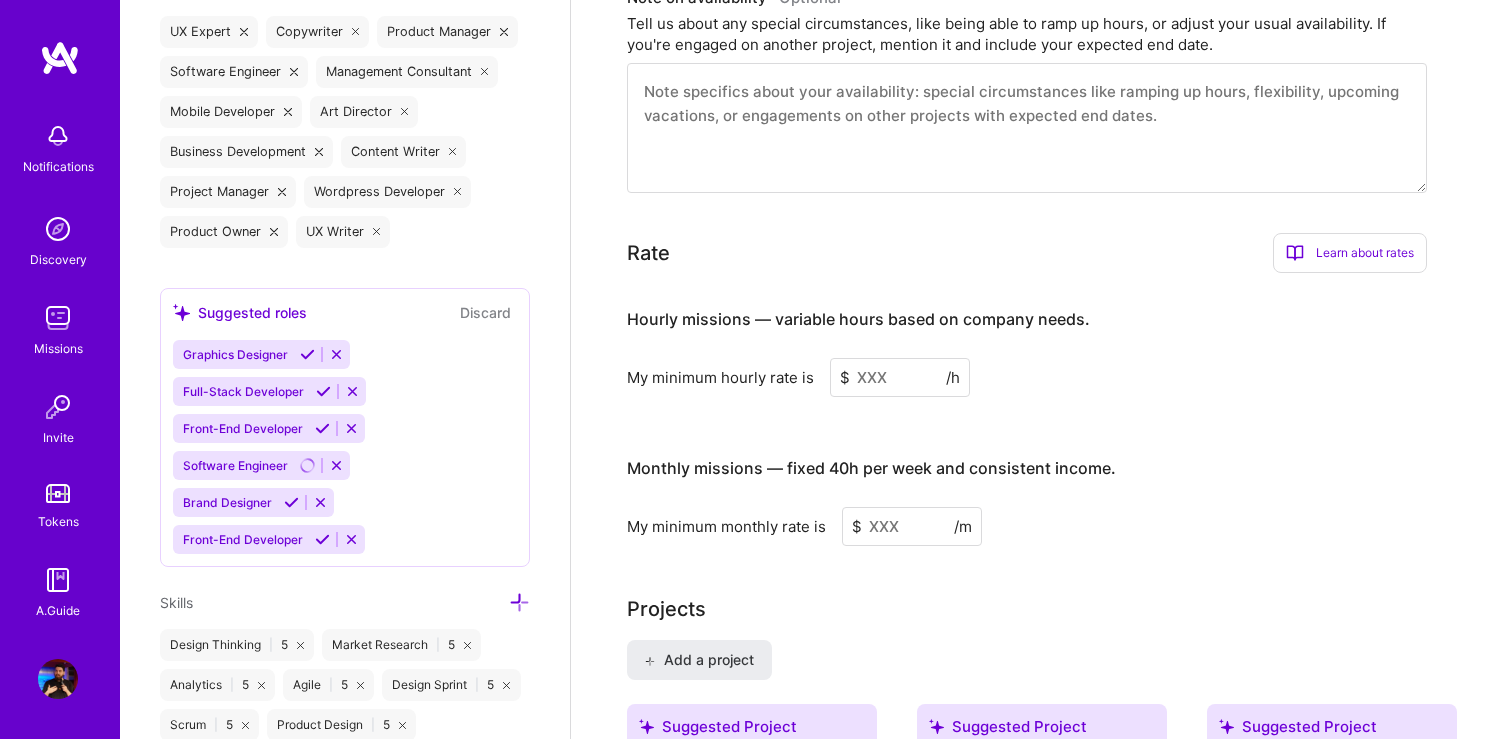 type on "40" 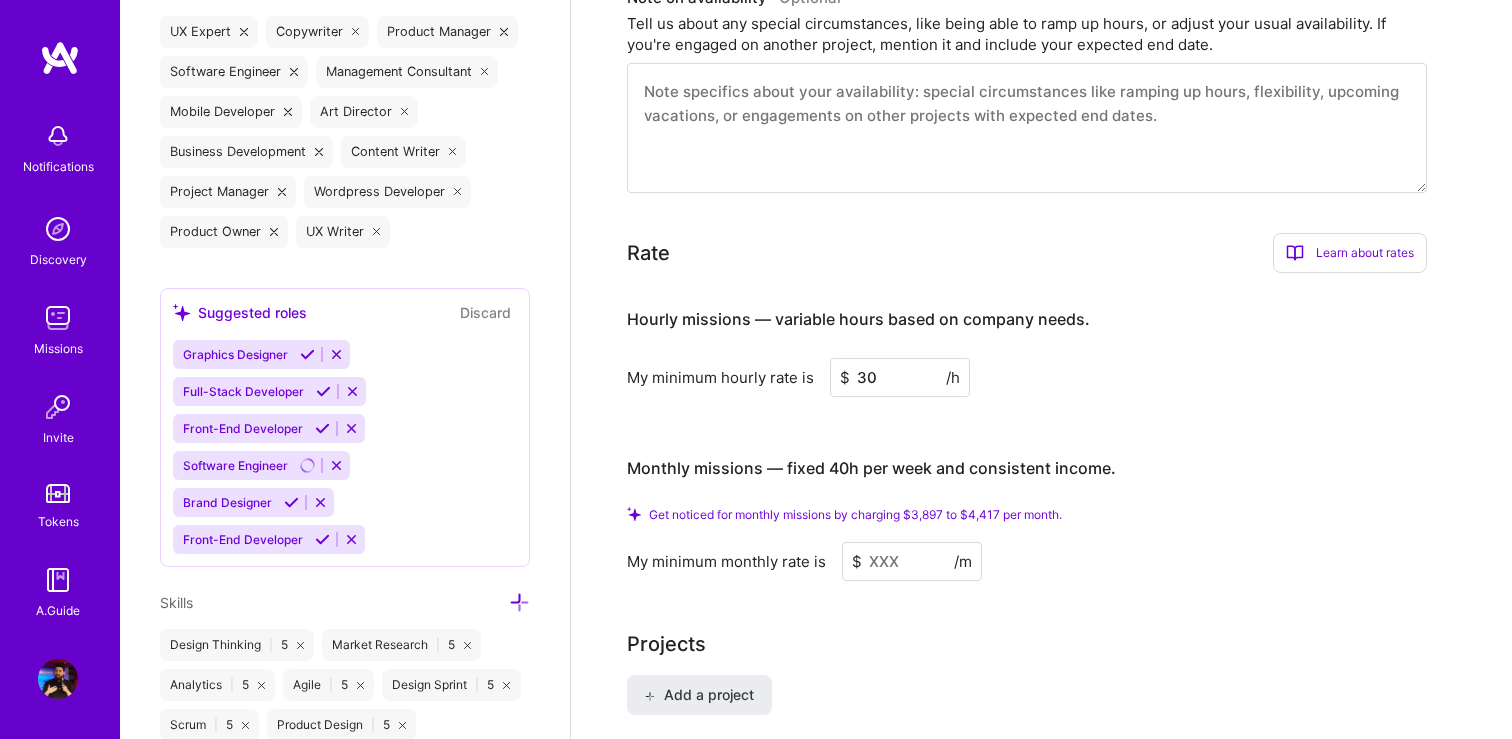 type on "30" 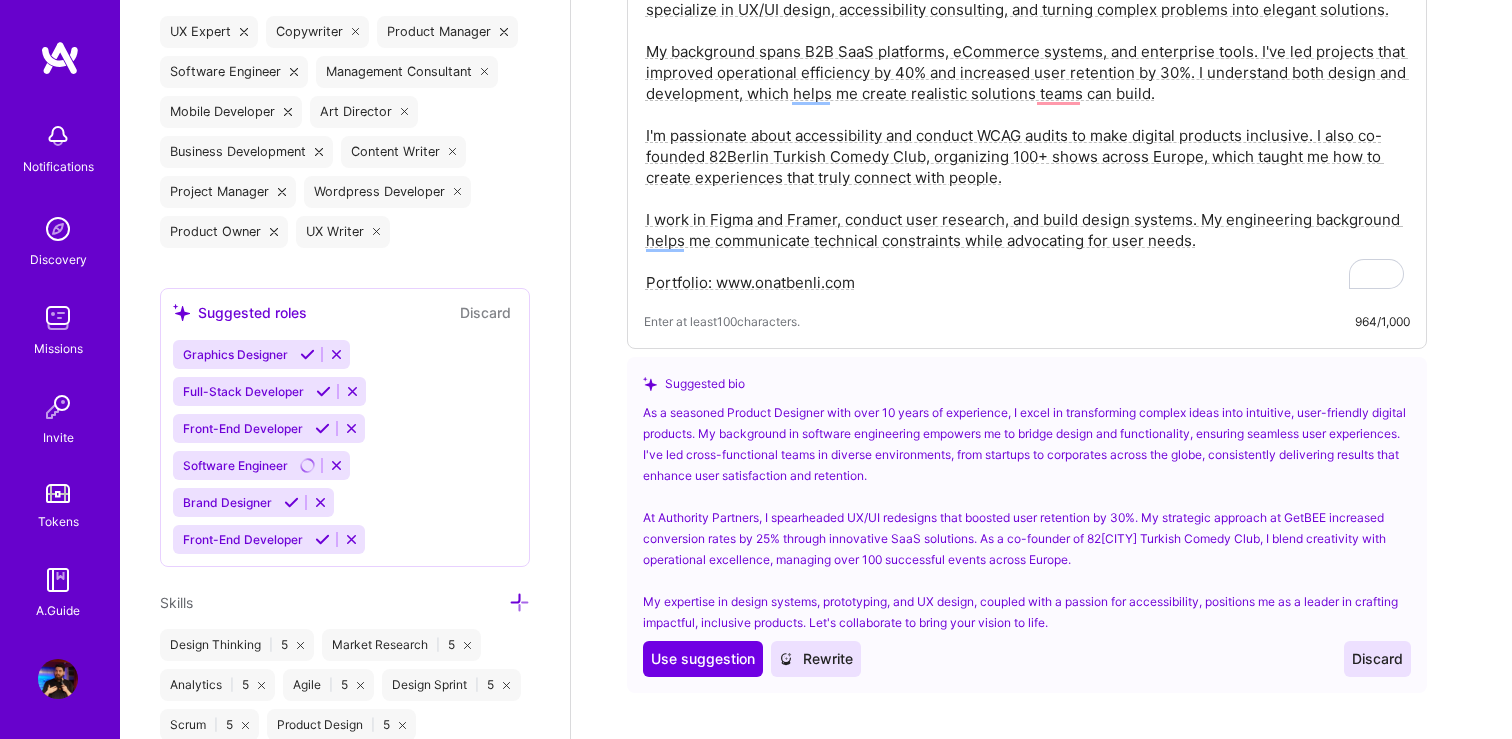 scroll, scrollTop: 0, scrollLeft: 0, axis: both 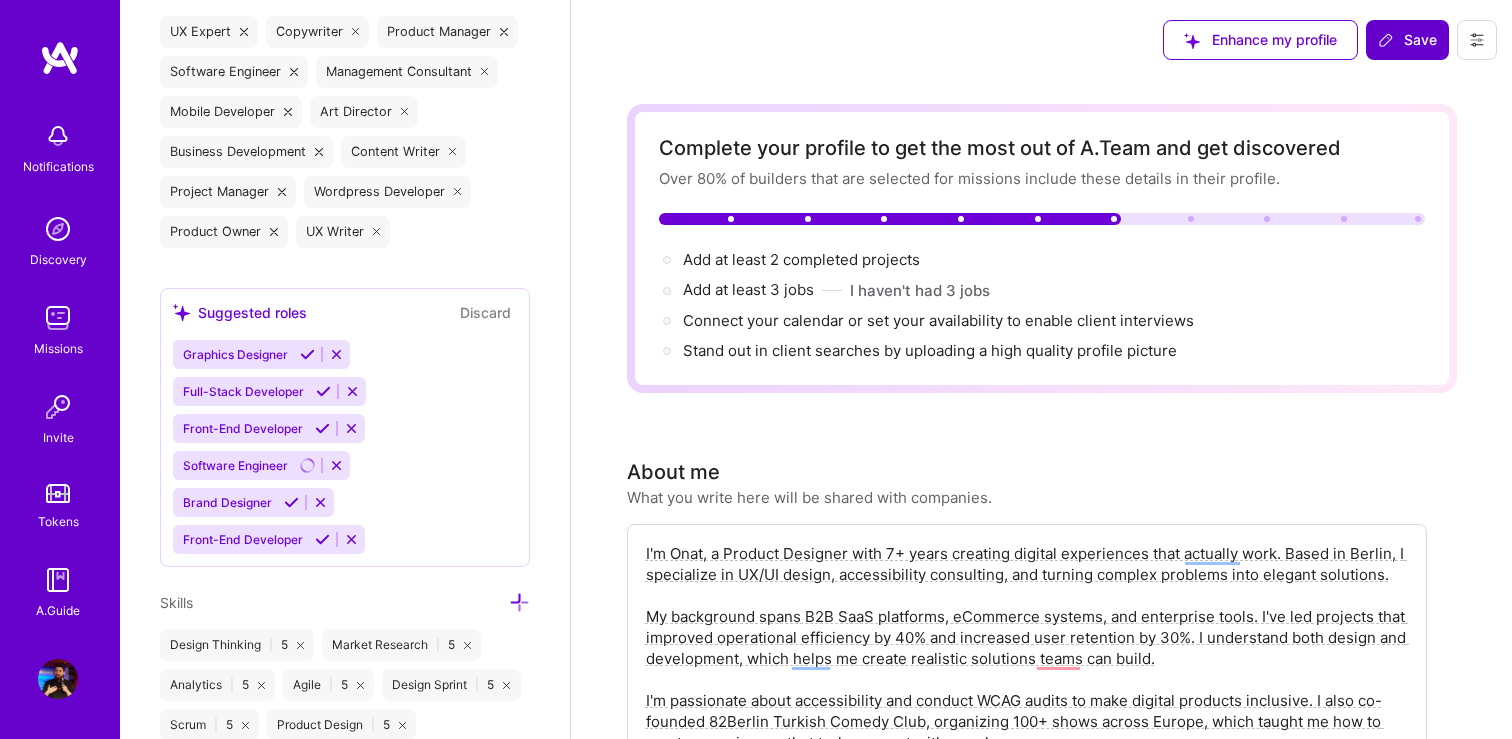 type on "3000" 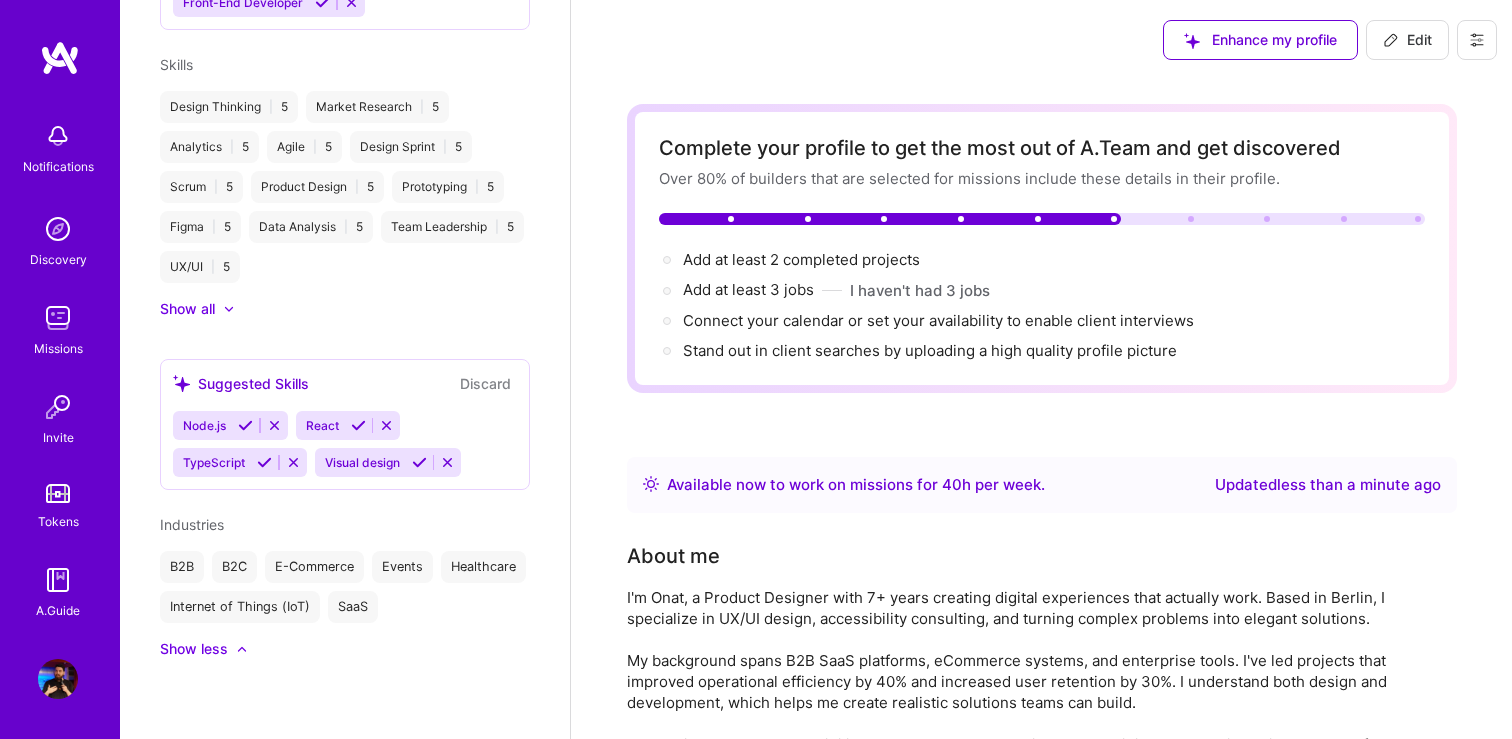 scroll, scrollTop: 1069, scrollLeft: 0, axis: vertical 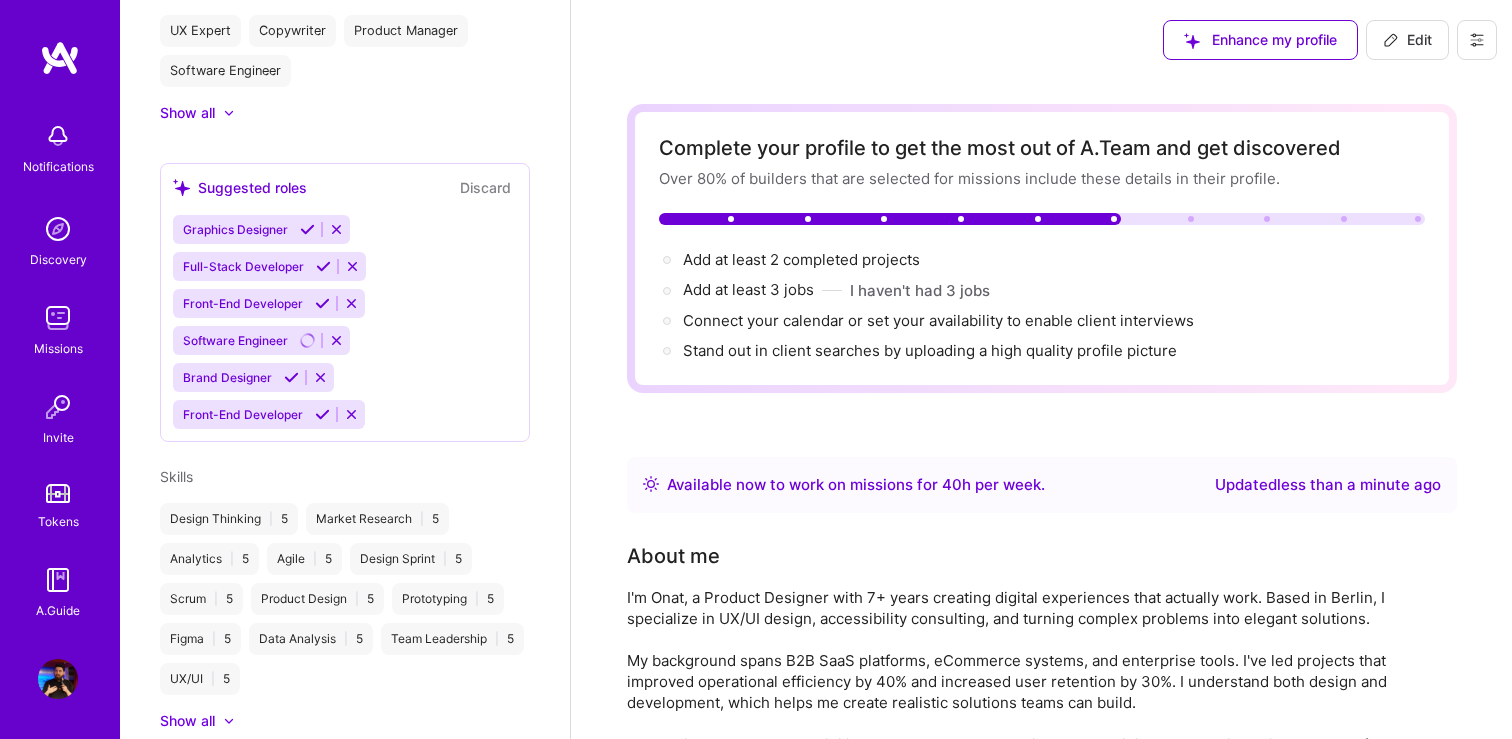 click on "Edit" at bounding box center (1407, 40) 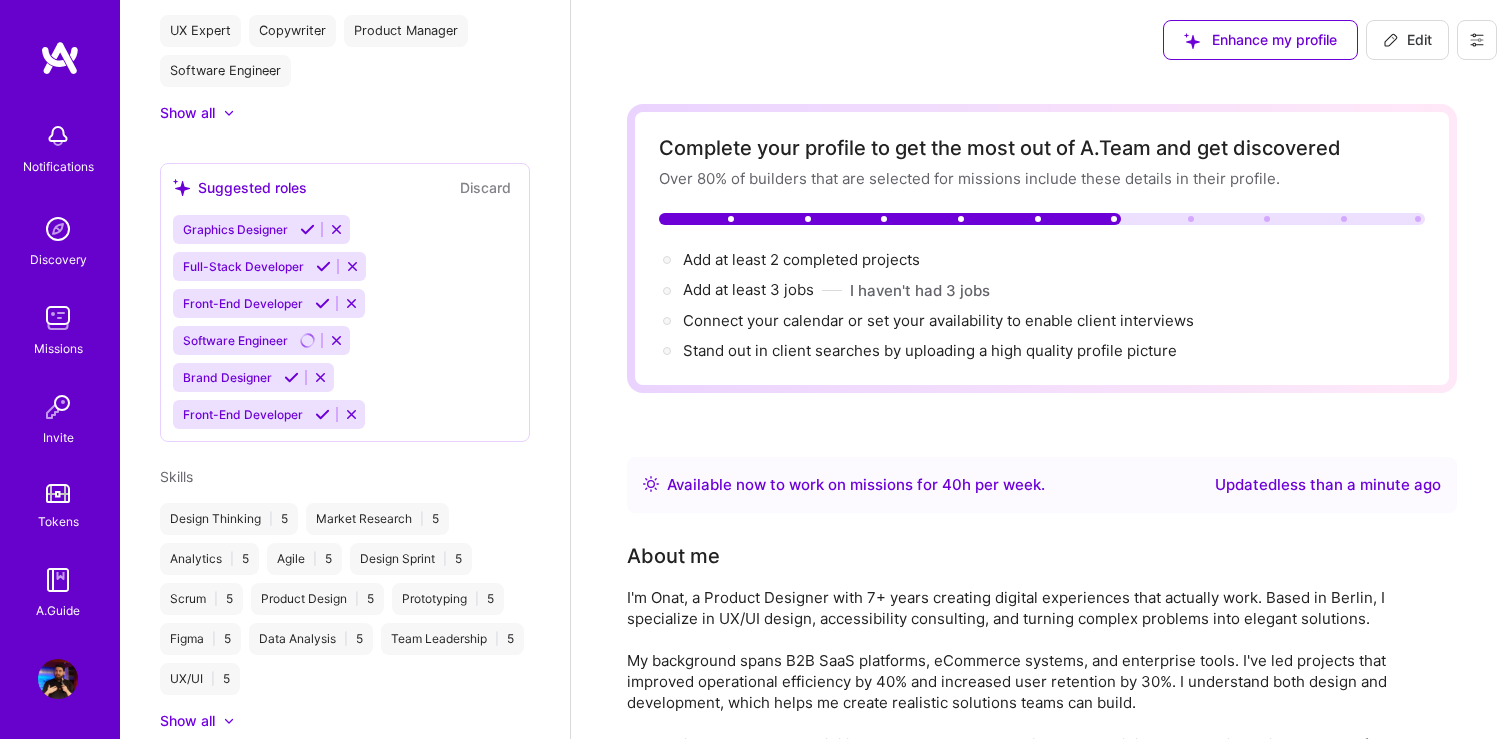 select on "US" 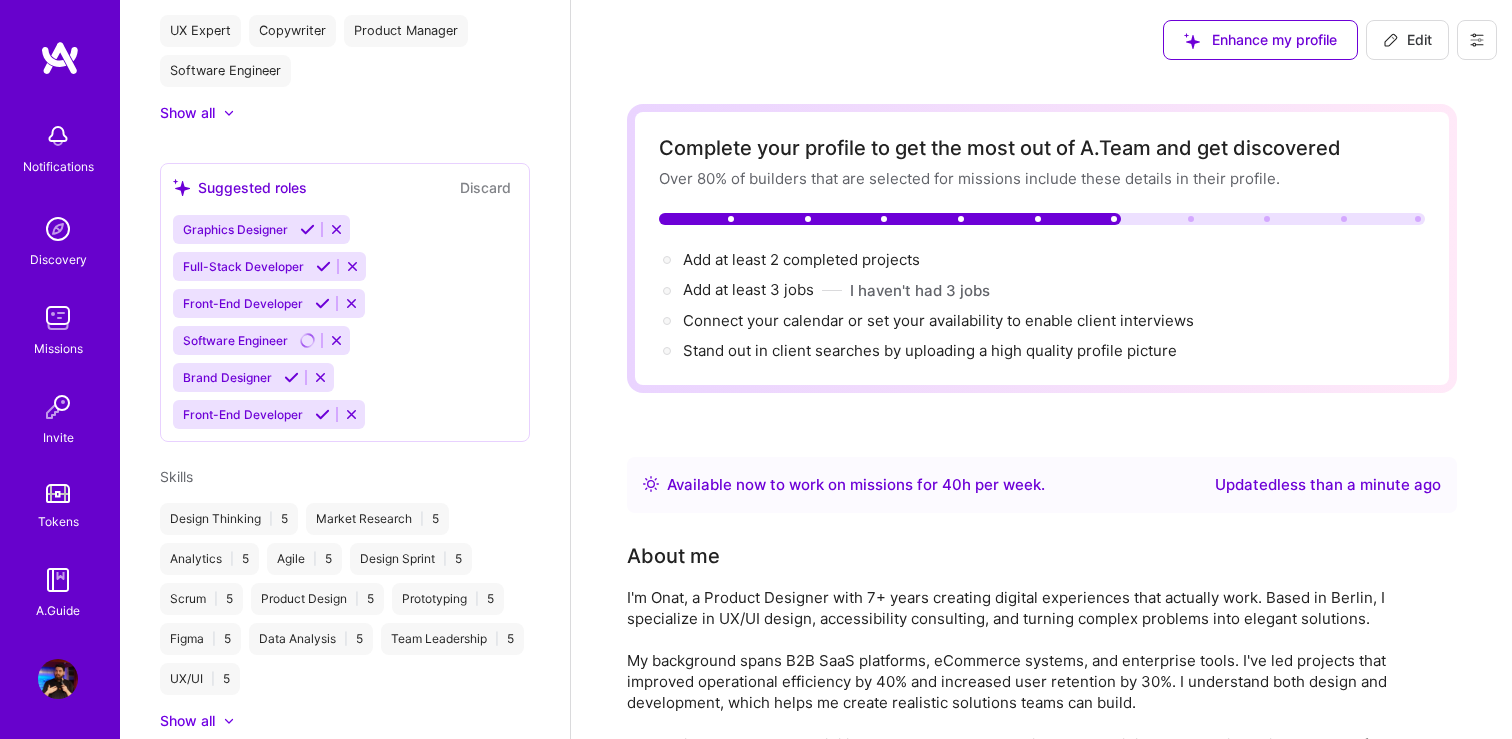 select on "Right Now" 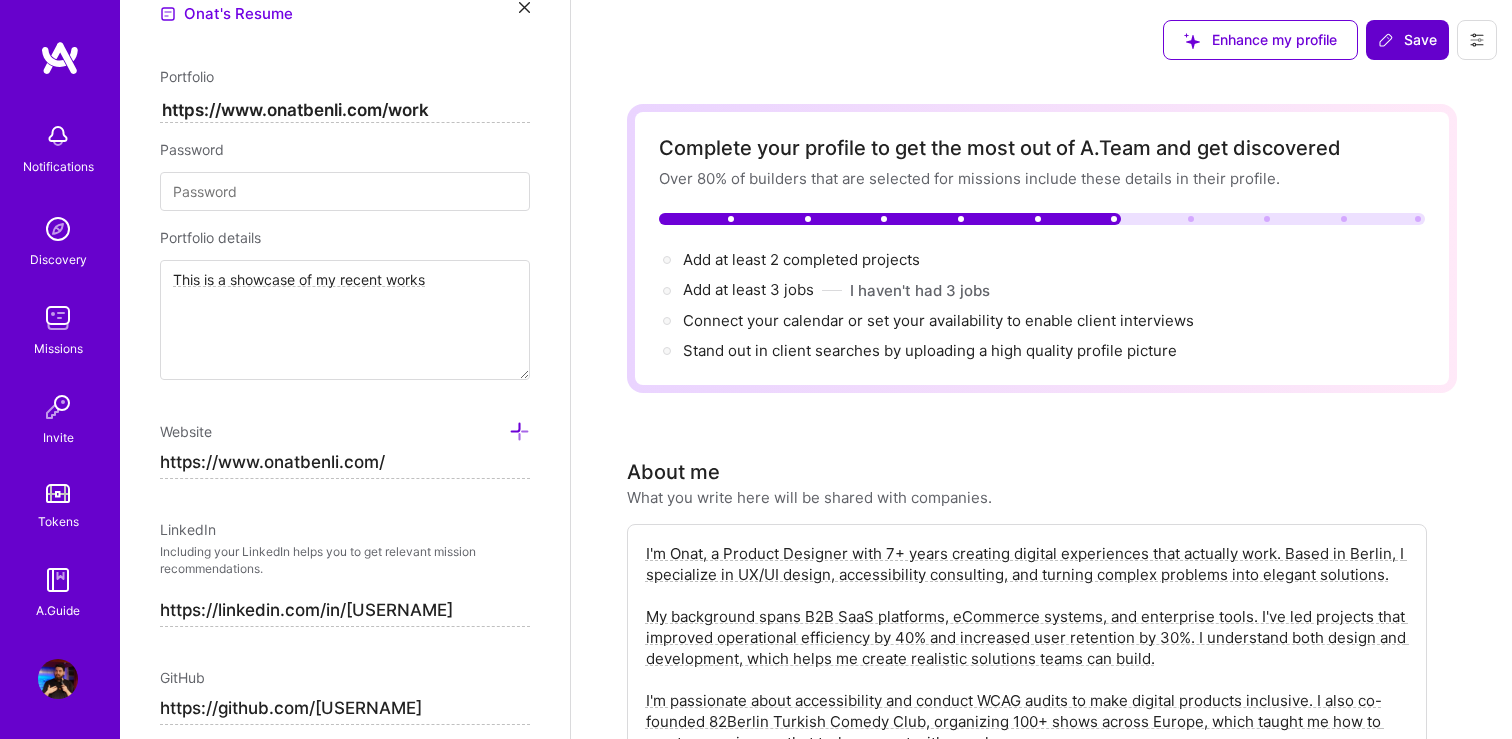 scroll, scrollTop: 1310, scrollLeft: 0, axis: vertical 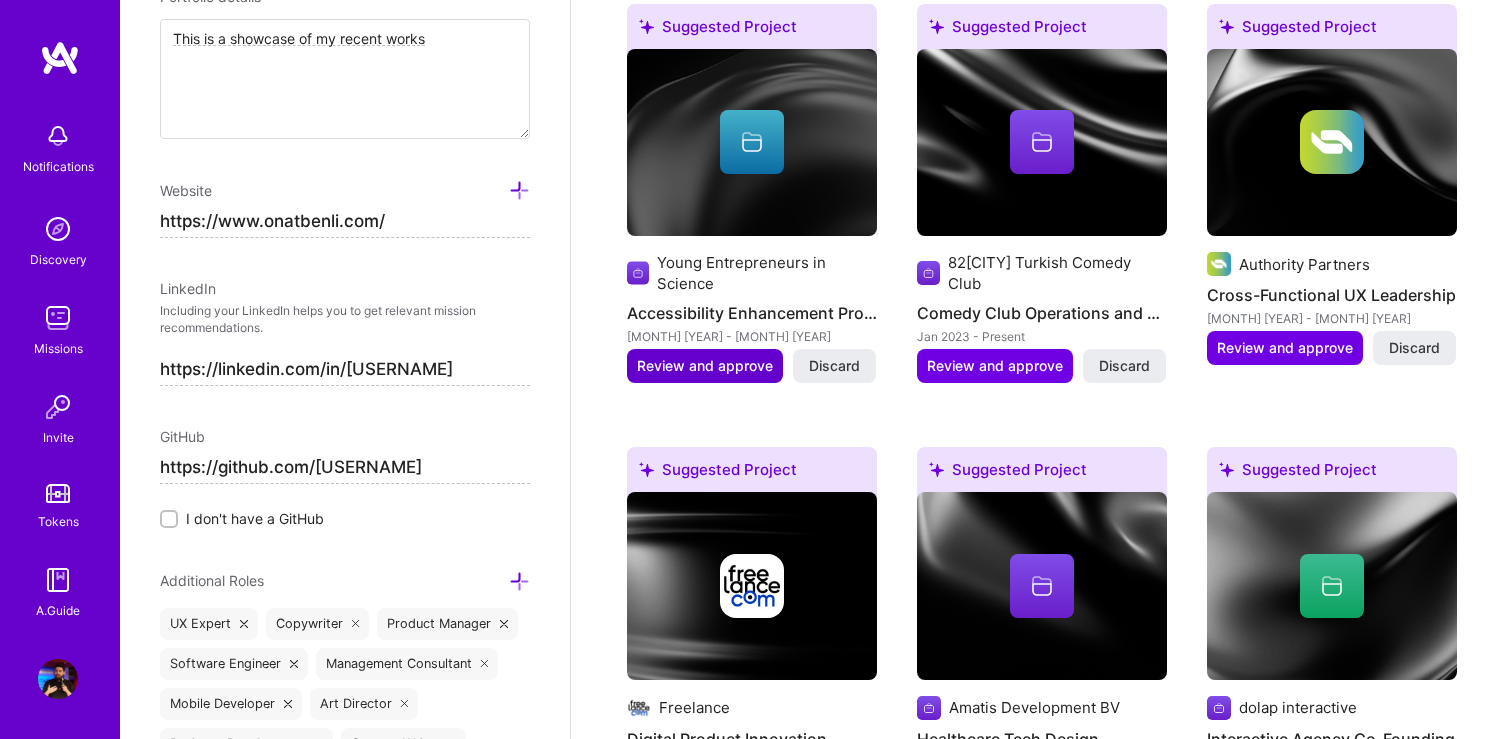 click on "Review and approve" at bounding box center [705, 366] 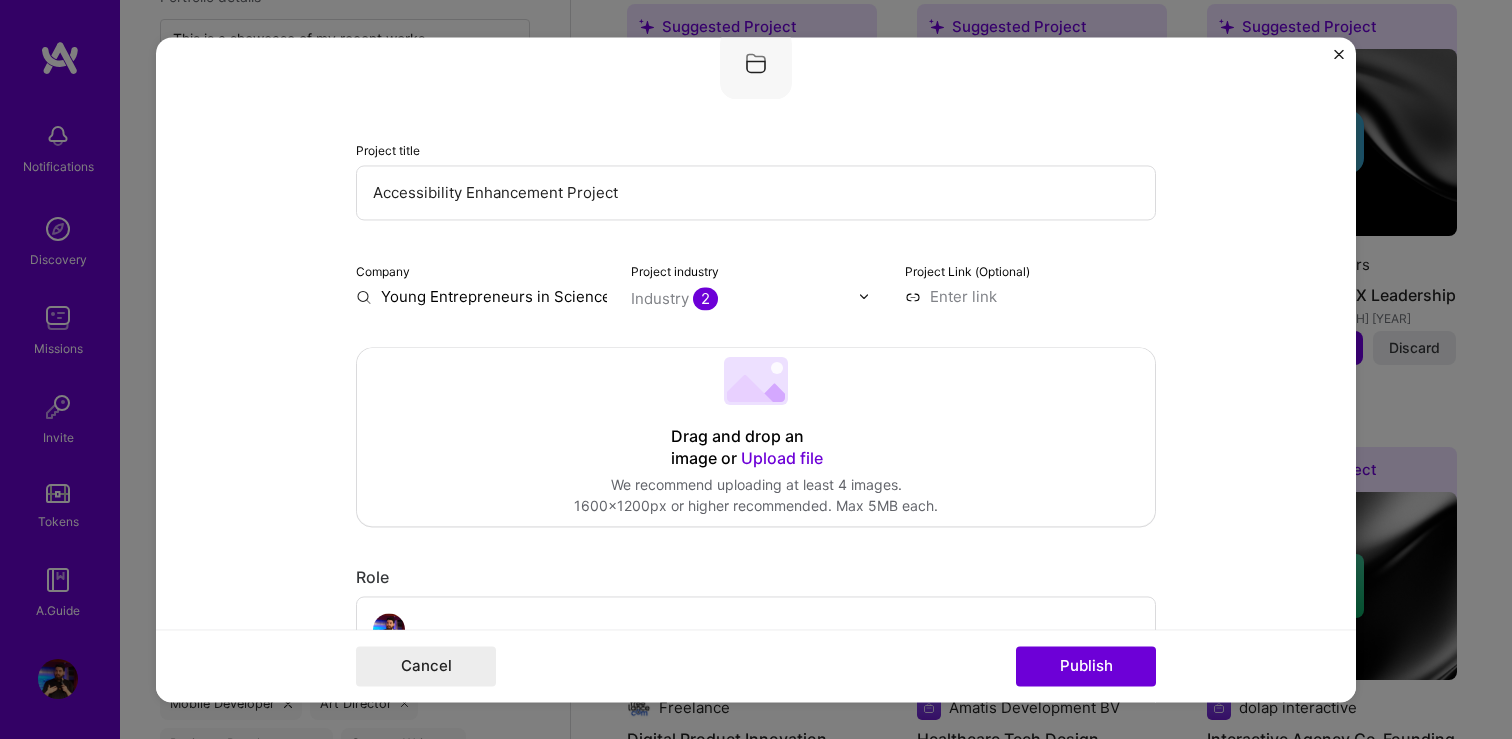 scroll, scrollTop: 211, scrollLeft: 0, axis: vertical 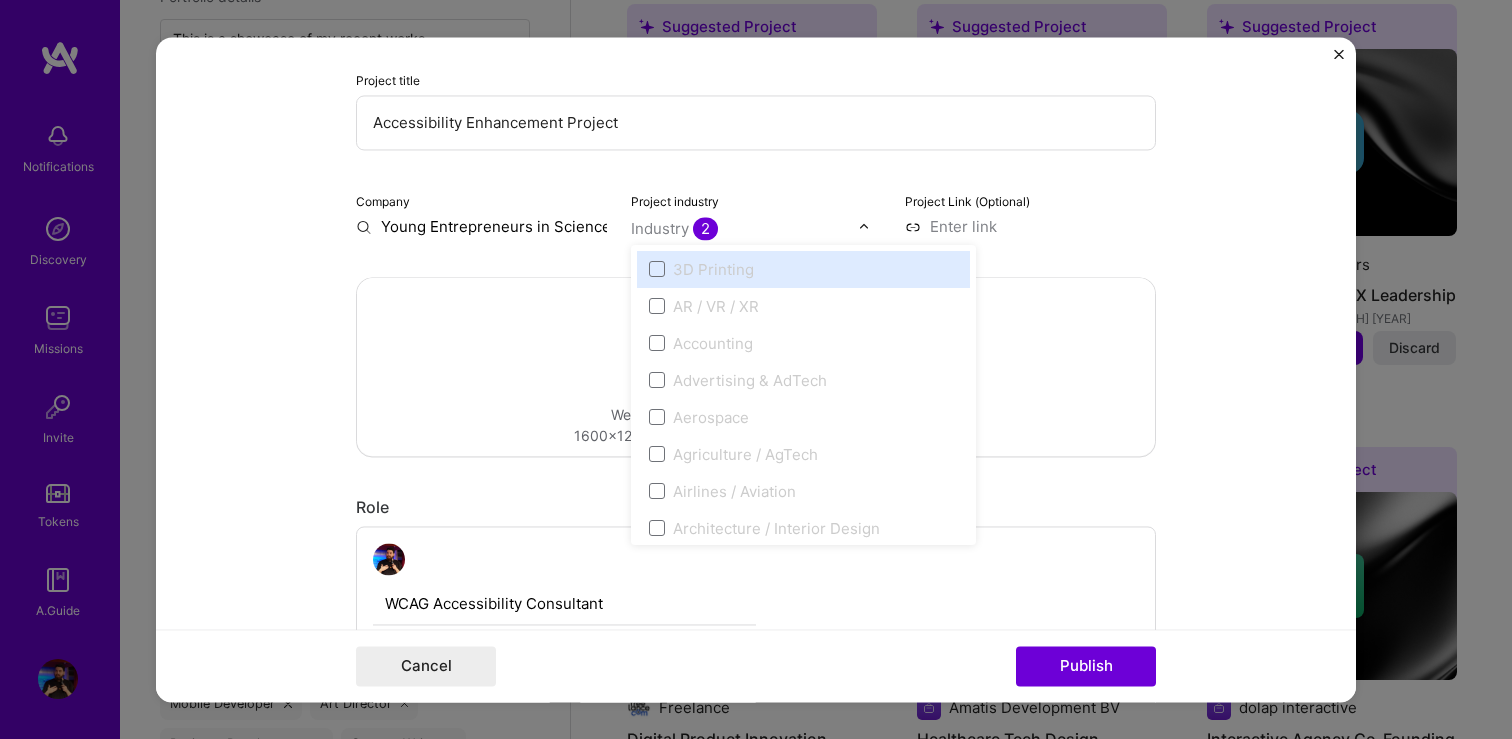 click on "2" at bounding box center (705, 228) 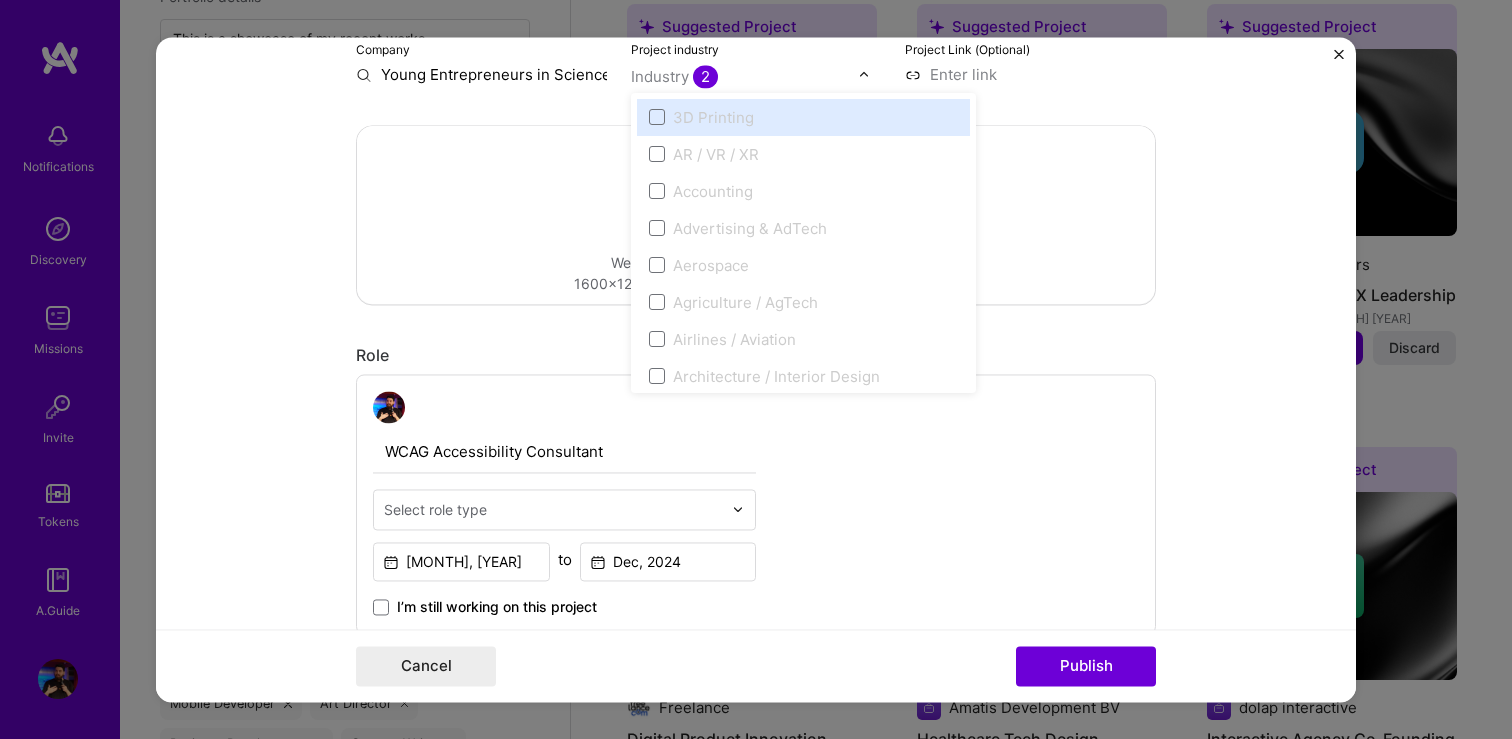 scroll, scrollTop: 400, scrollLeft: 0, axis: vertical 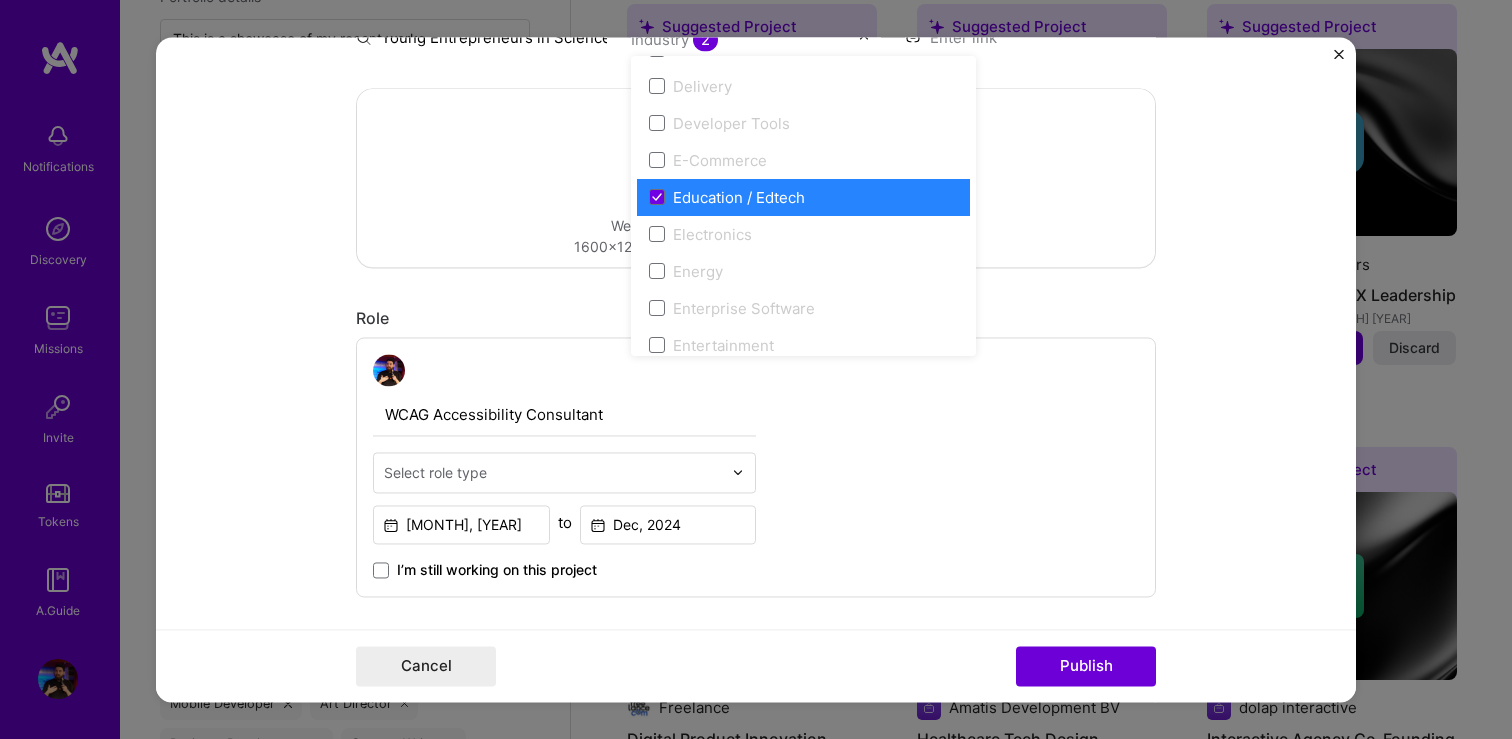 click on "Drag and drop an image or   Upload file Upload file We recommend uploading at least 4 images. 1600x1200px or higher recommended. Max 5MB each." at bounding box center [756, 178] 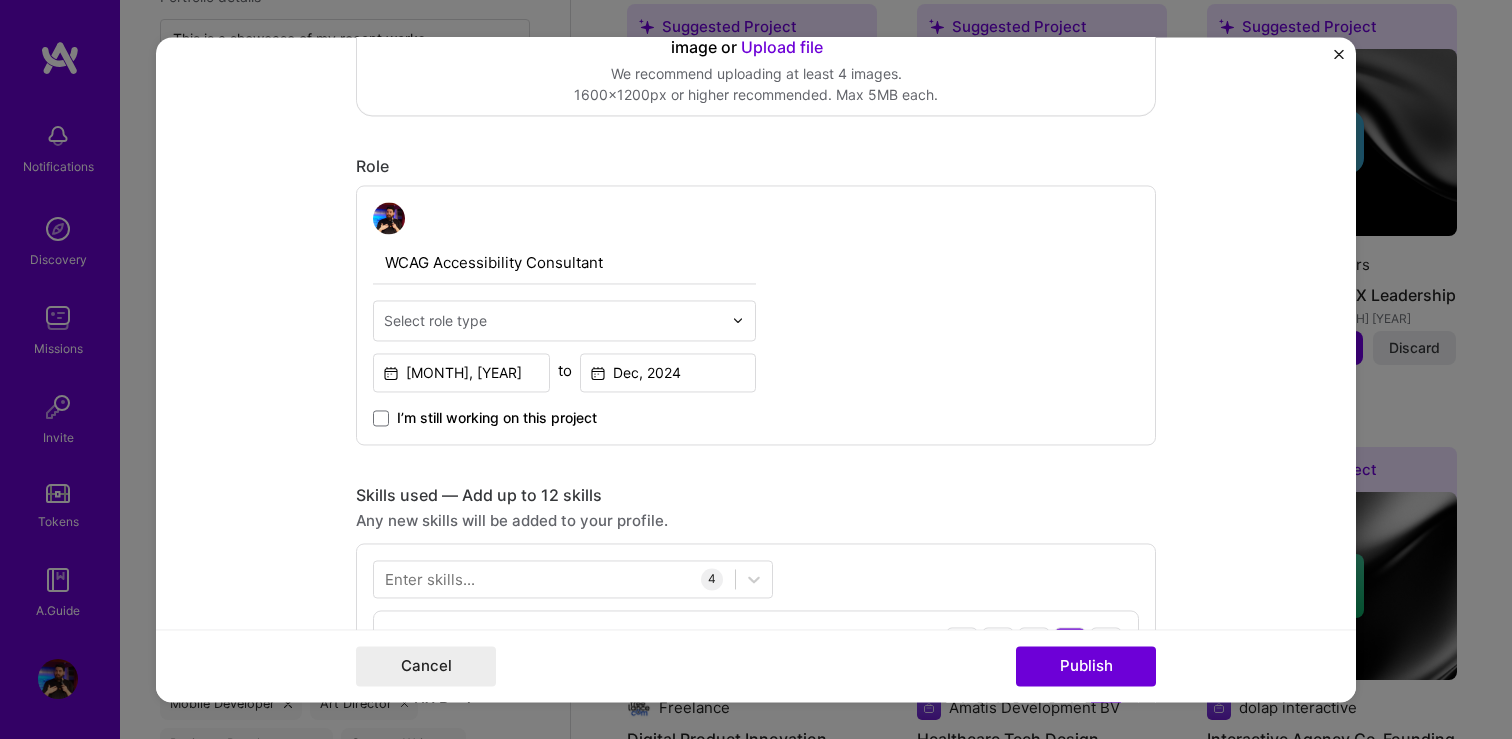 scroll, scrollTop: 603, scrollLeft: 0, axis: vertical 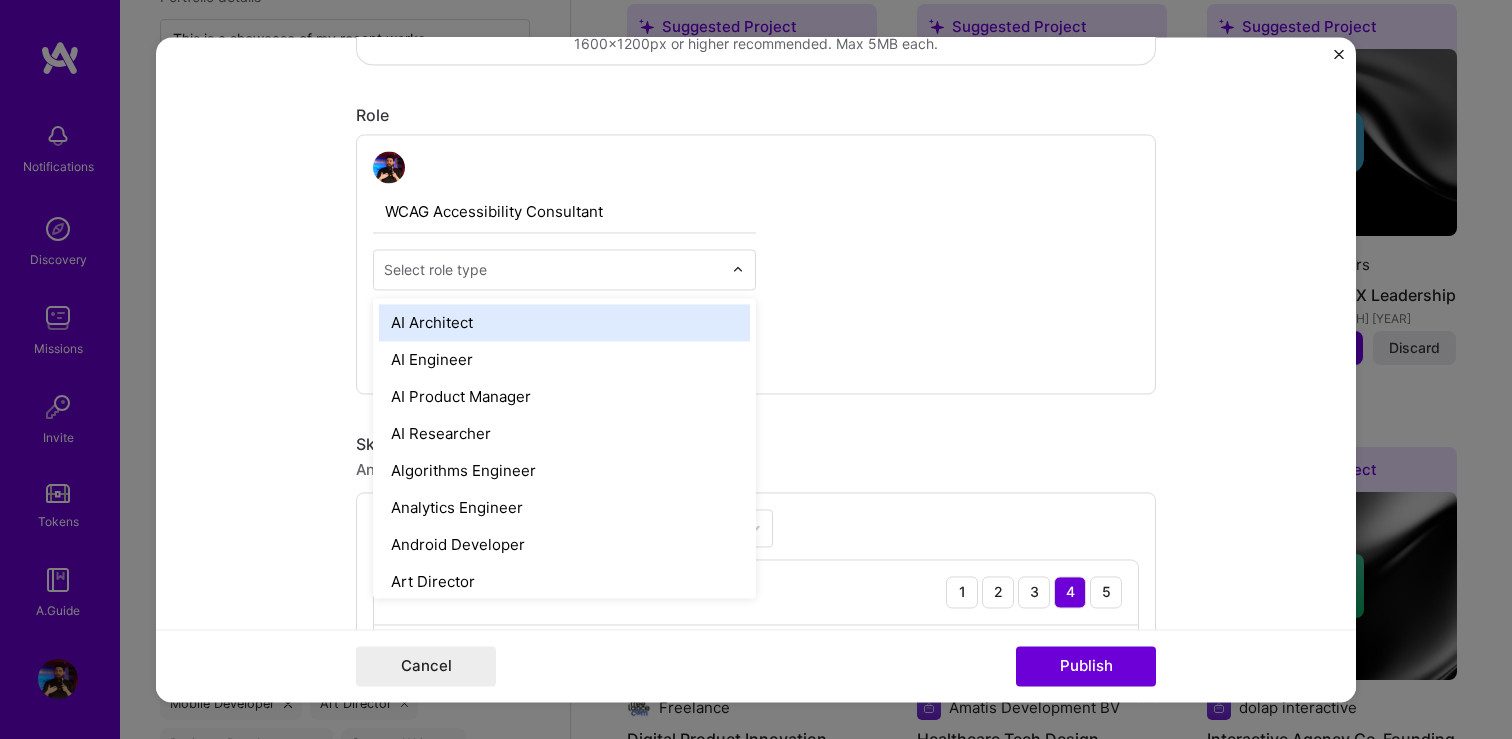 click on "Select role type" at bounding box center [435, 269] 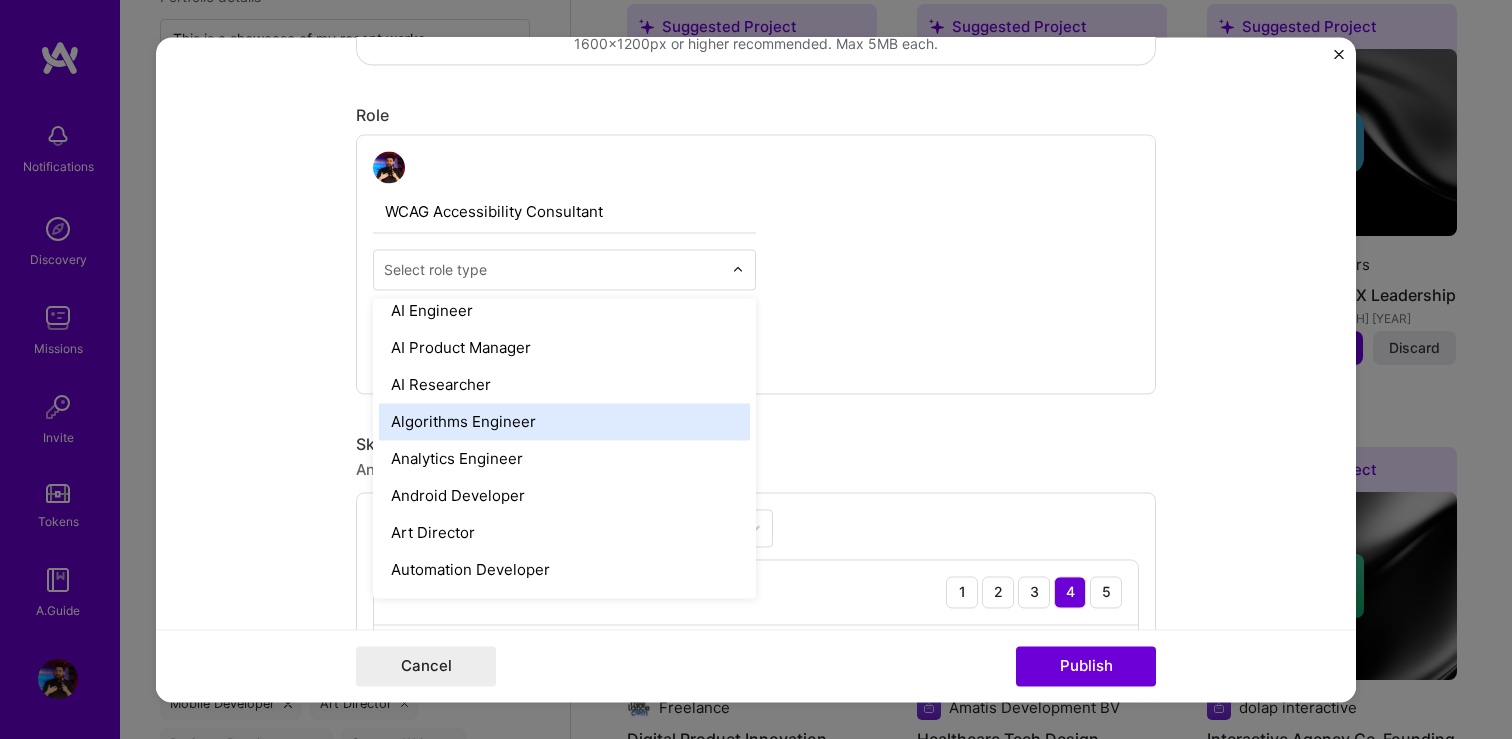 scroll, scrollTop: 0, scrollLeft: 0, axis: both 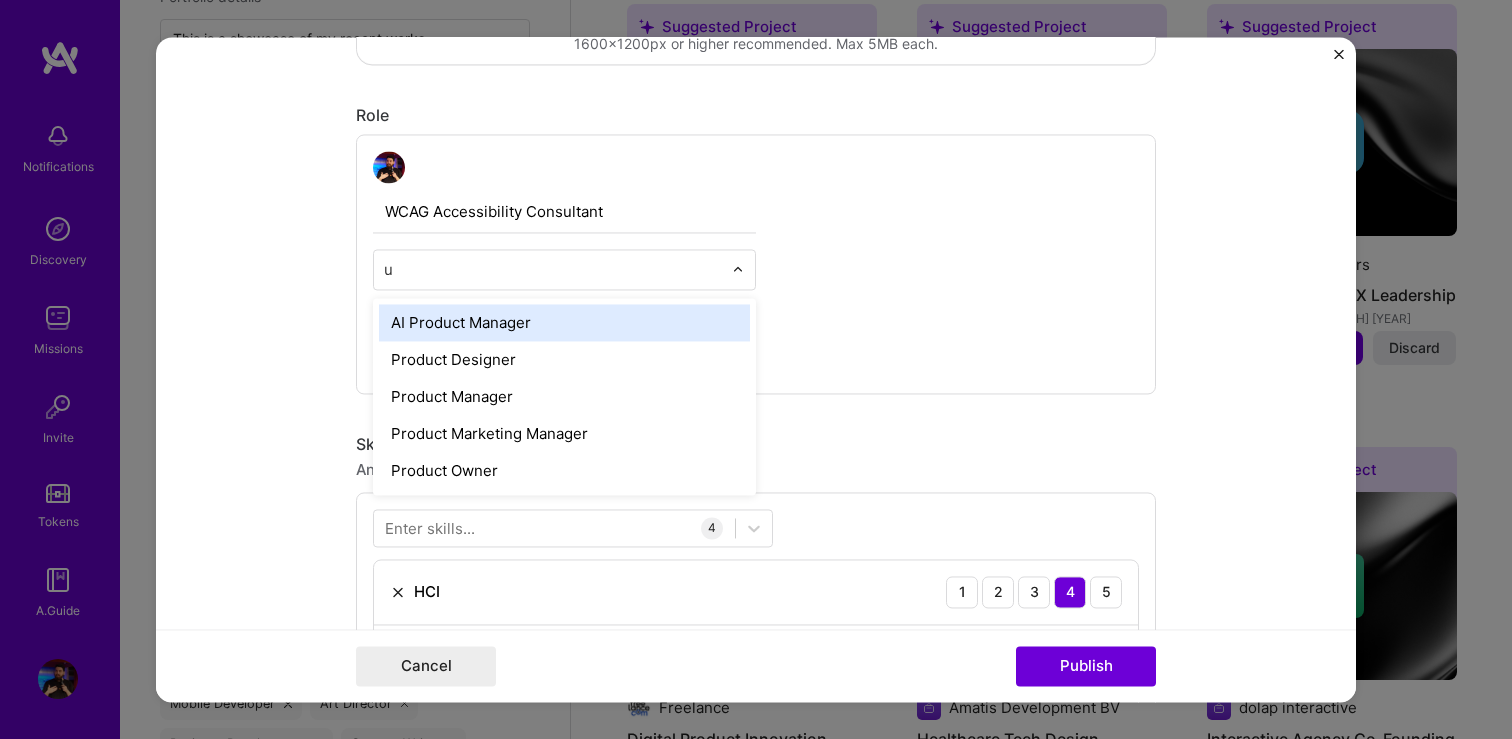 type on "ux" 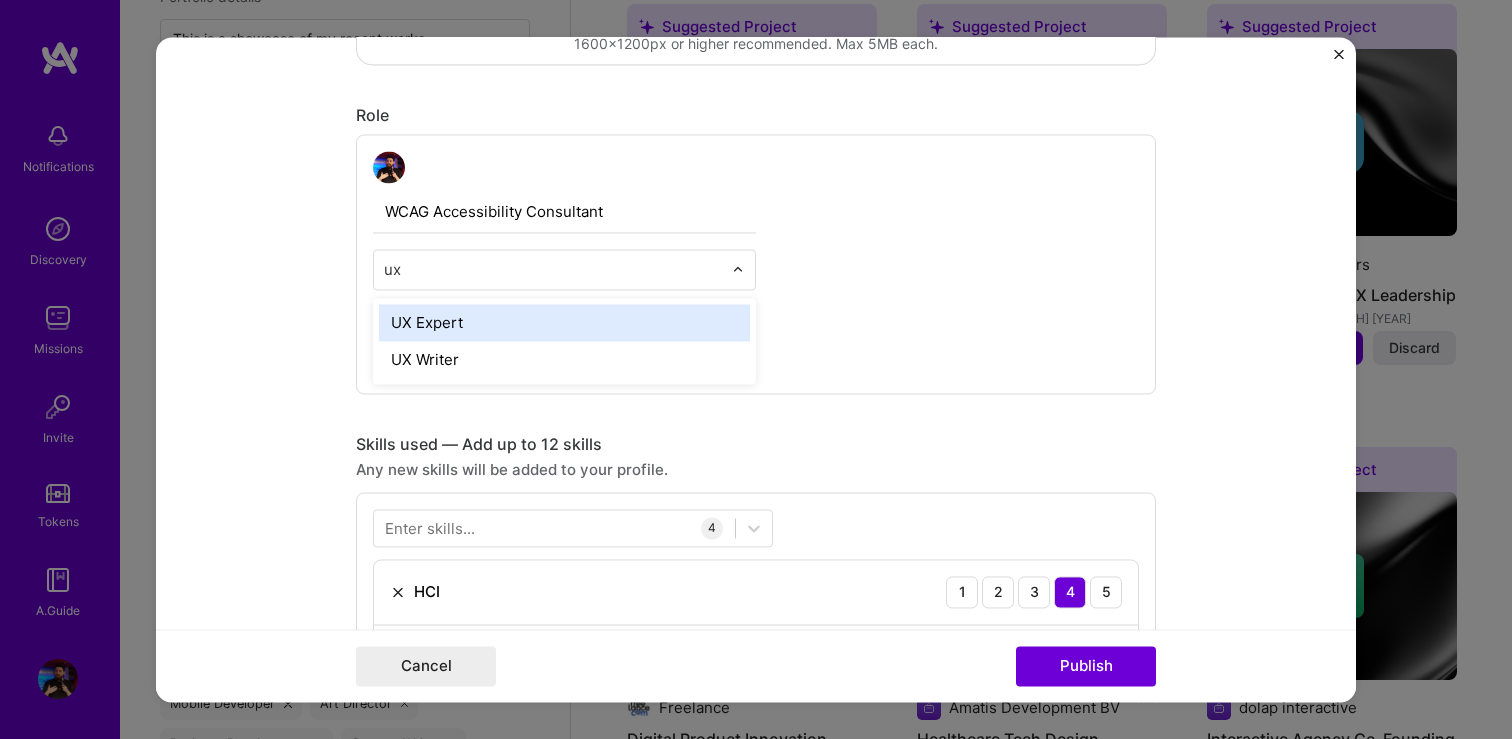 type 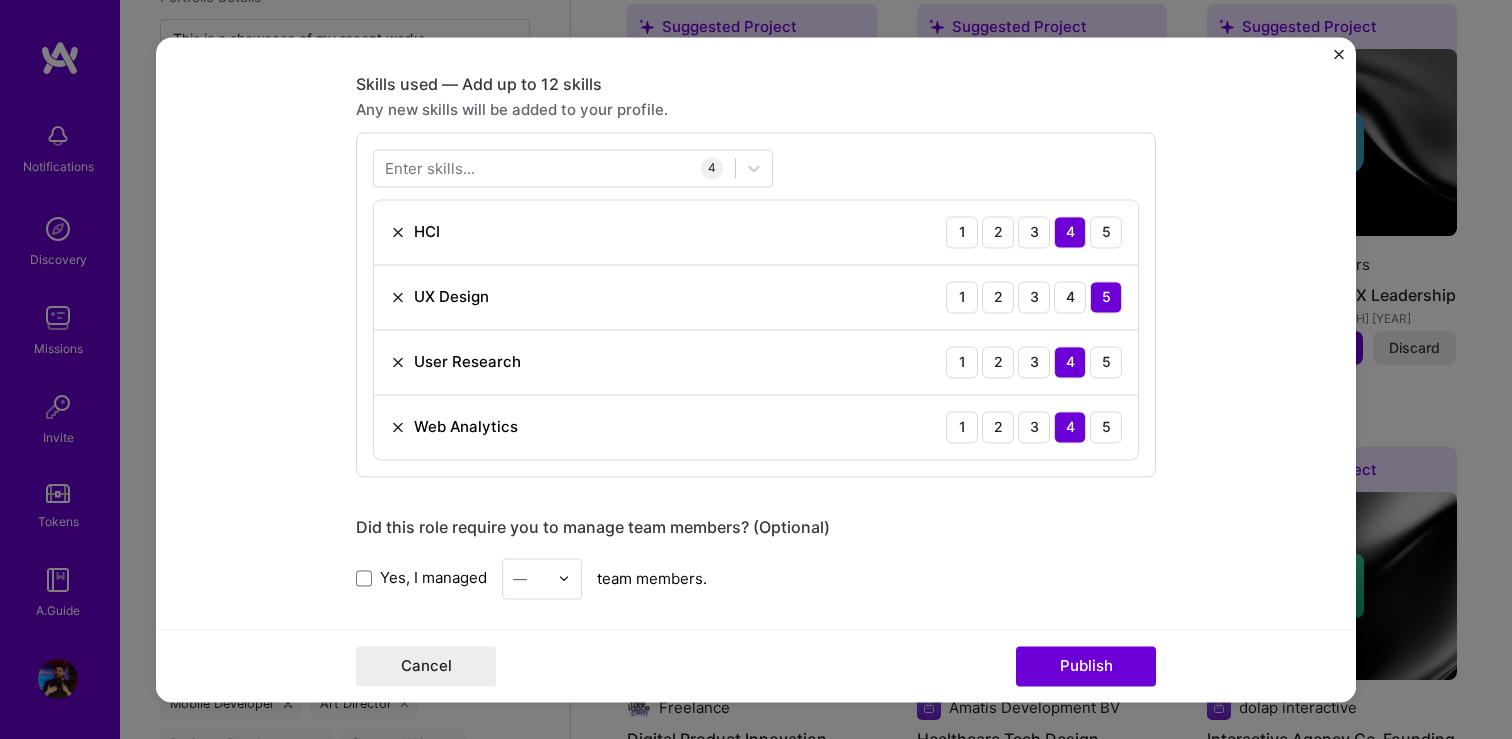 scroll, scrollTop: 931, scrollLeft: 0, axis: vertical 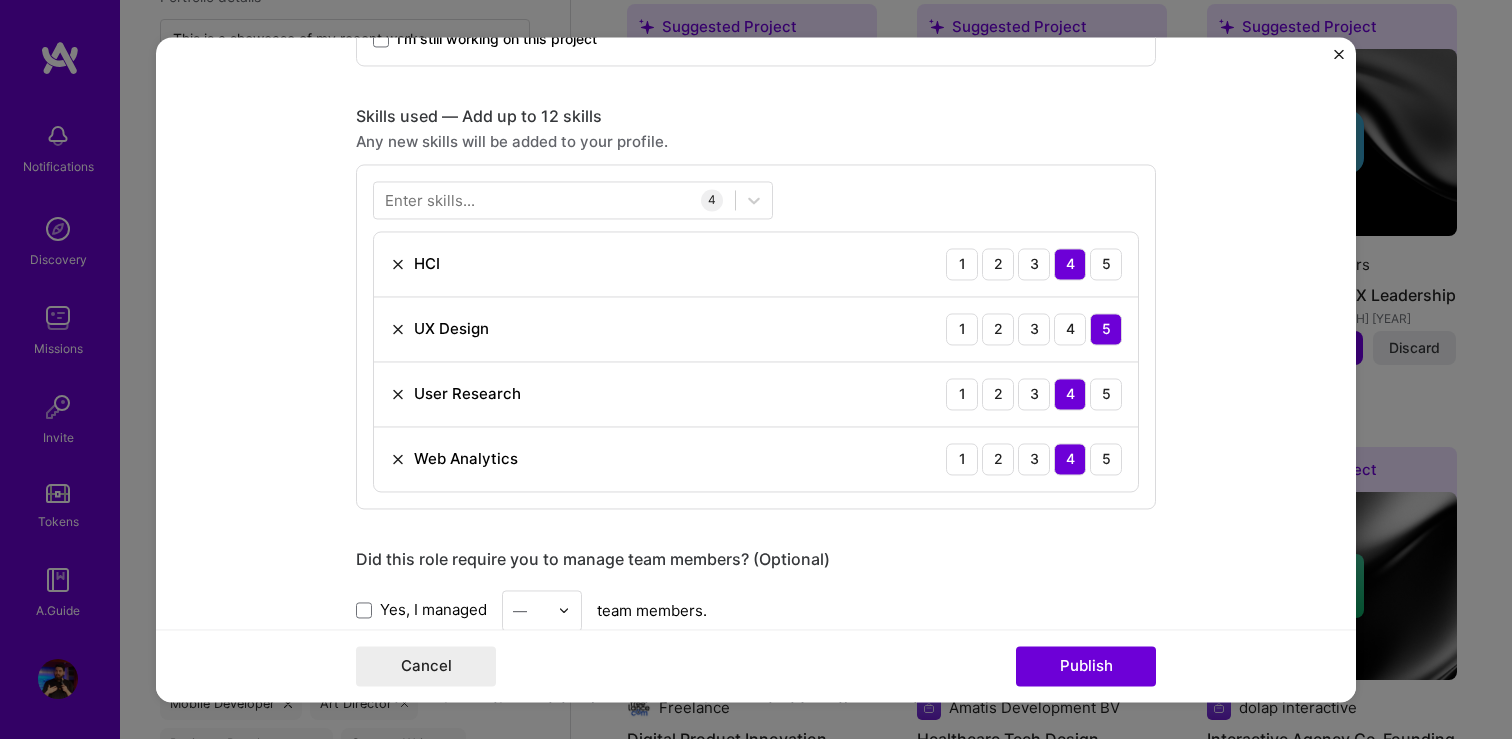 click on "Enter skills..." at bounding box center [430, 199] 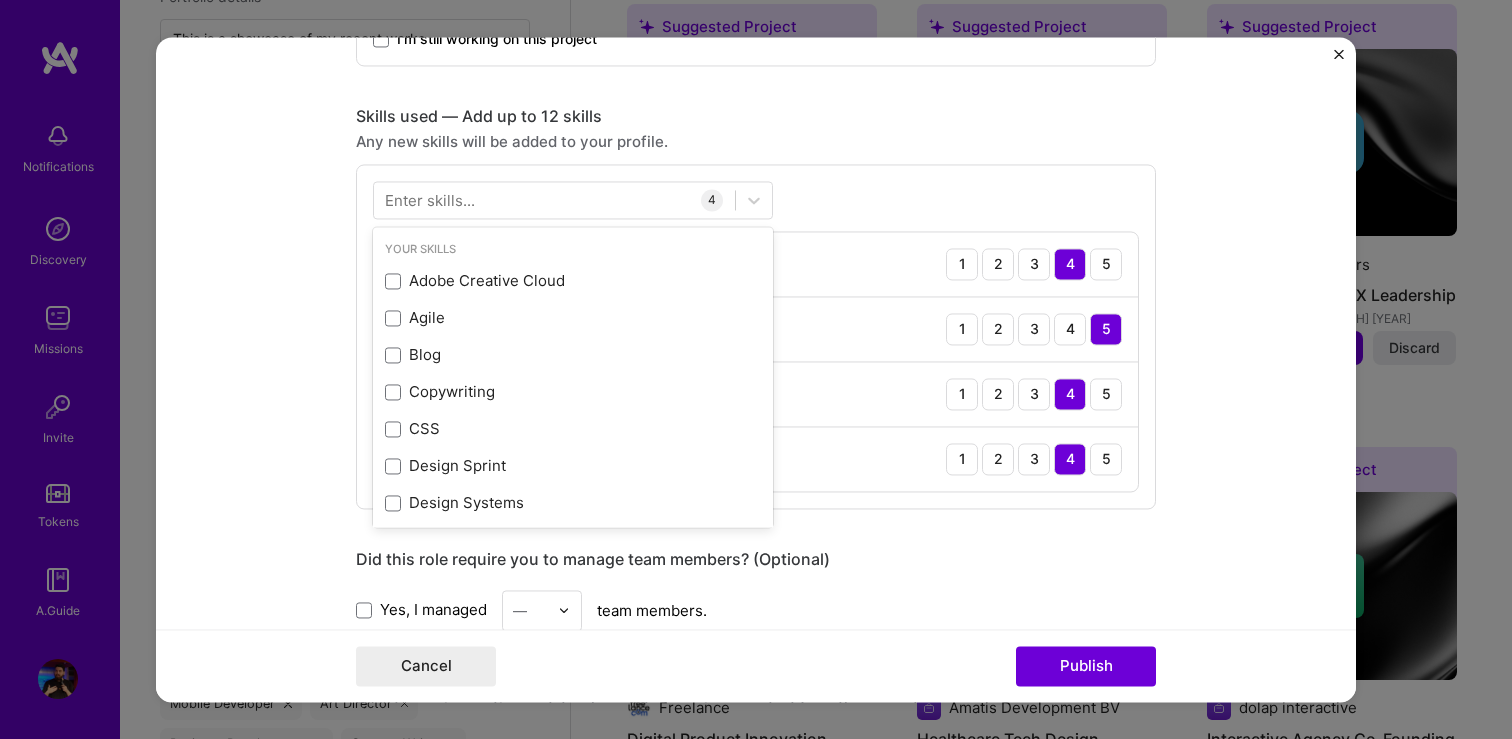 click on "Enter skills..." at bounding box center [430, 199] 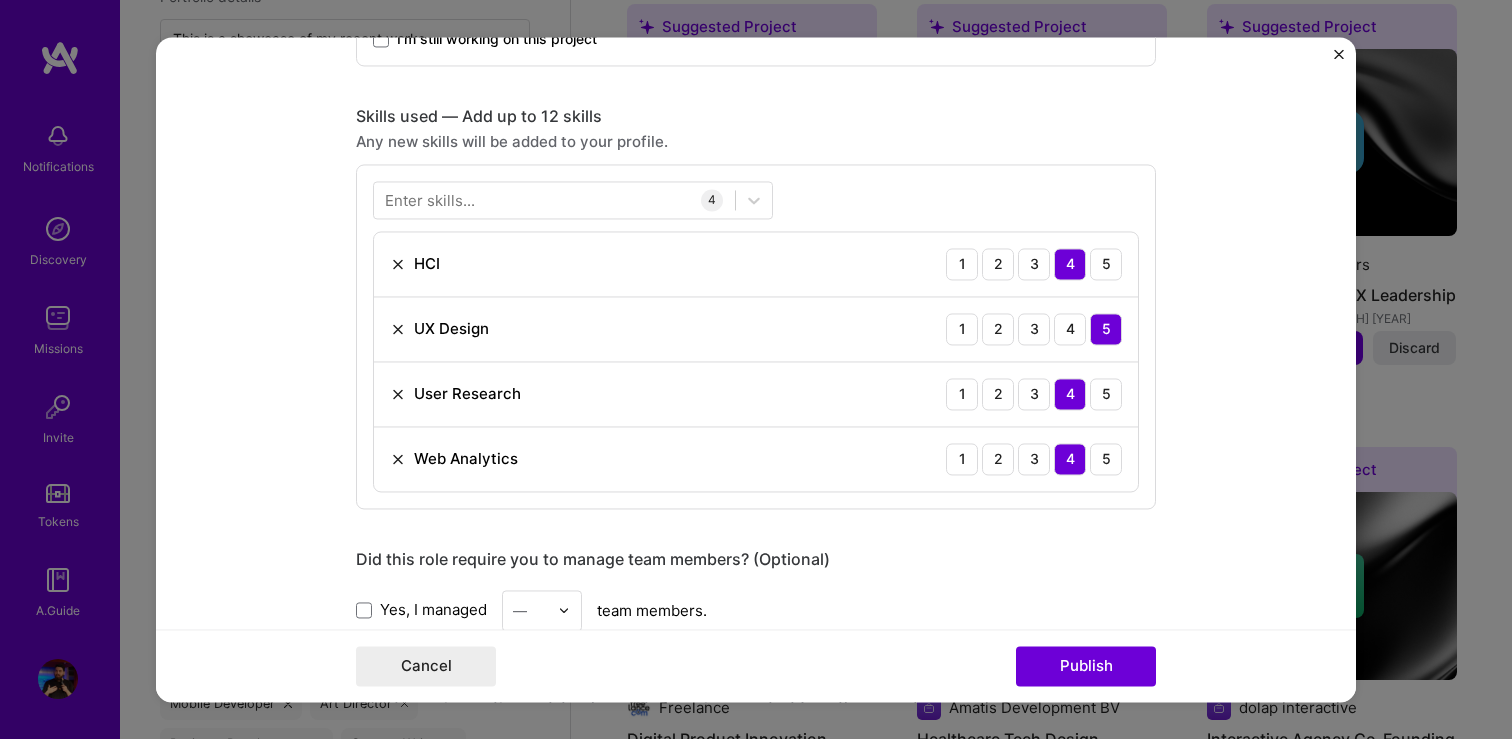 click on "Enter skills..." at bounding box center [430, 199] 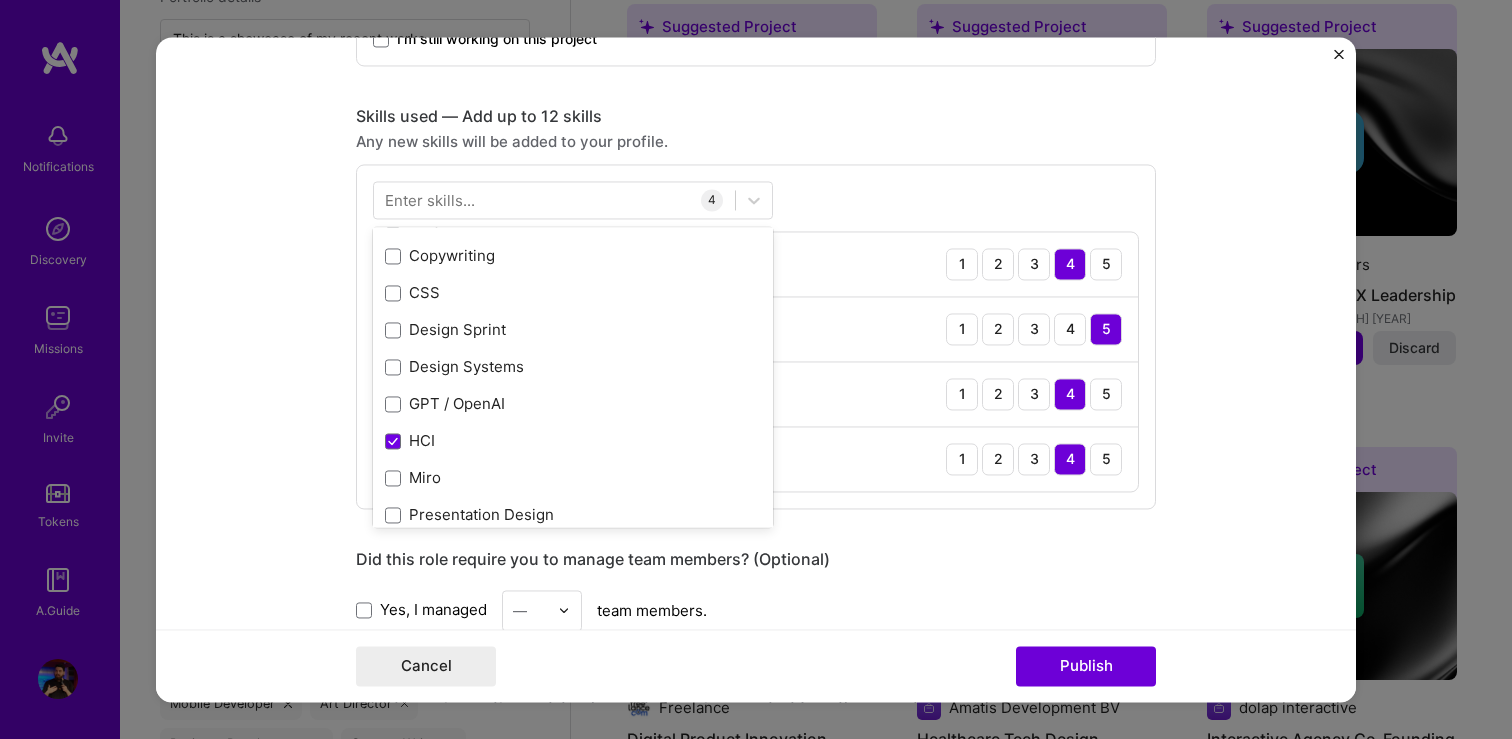 scroll, scrollTop: 149, scrollLeft: 0, axis: vertical 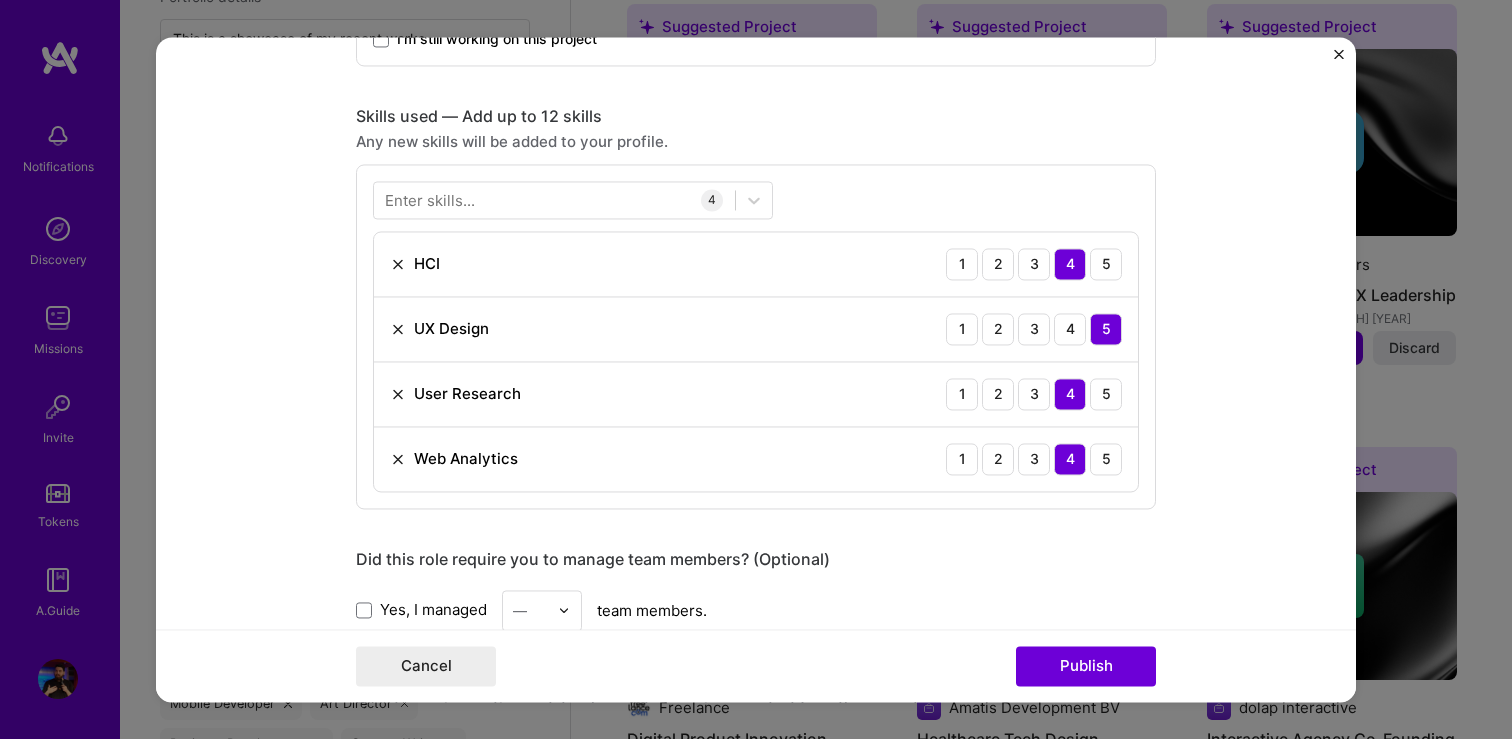 click on "Editing suggested project This project is suggested based on your LinkedIn, resume or A.Team activity. Project title Accessibility Enhancement Project Company Young Entrepreneurs in Science
Project industry Industry 2 Project Link (Optional)
Drag and drop an image or   Upload file Upload file We recommend uploading at least 4 images. 1600x1200px or higher recommended. Max 5MB each. Role WCAG Accessibility Consultant UX Expert Jan, 2024
to Dec, 2024
I’m still working on this project Skills used — Add up to 12 skills Any new skills will be added to your profile. Enter skills... 4 HCI 1 2 3 4 5 UX Design 1 2 3 4 5 User Research 1 2 3 4 5 Web Analytics 1 2 3 4 5 Did this role require you to manage team members? (Optional) Yes, I managed — team members. Were you involved from inception to launch (0  ->  1)? (Optional) I was involved in zero to one with this project Project details" at bounding box center (756, 369) 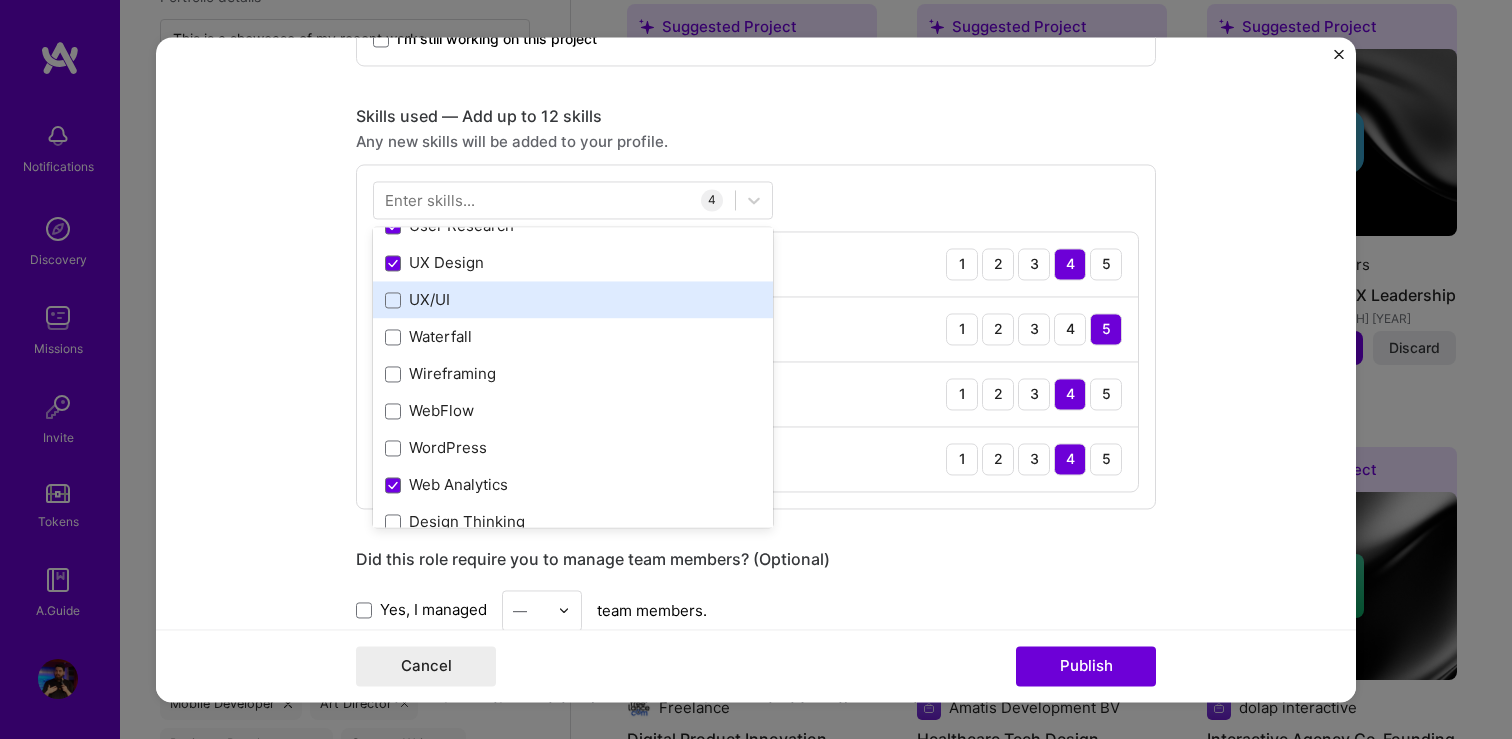 click on "Adobe Creative Cloud Agile Blog Copywriting CSS Design Sprint Design Systems GPT / OpenAI HCI Miro Presentation Design Product Analytics Product Design Product Strategy Prototyping Roadmapping Transactional UX User Research UX Design UX/UI Waterfall Wireframing WebFlow WordPress Web Analytics Design Thinking Figma Scrum Team Leadership Backlog Prioritization HTML JavaScript People Management Data Analysis Market Research Stakeholder Management Analytics" at bounding box center (573, 263) 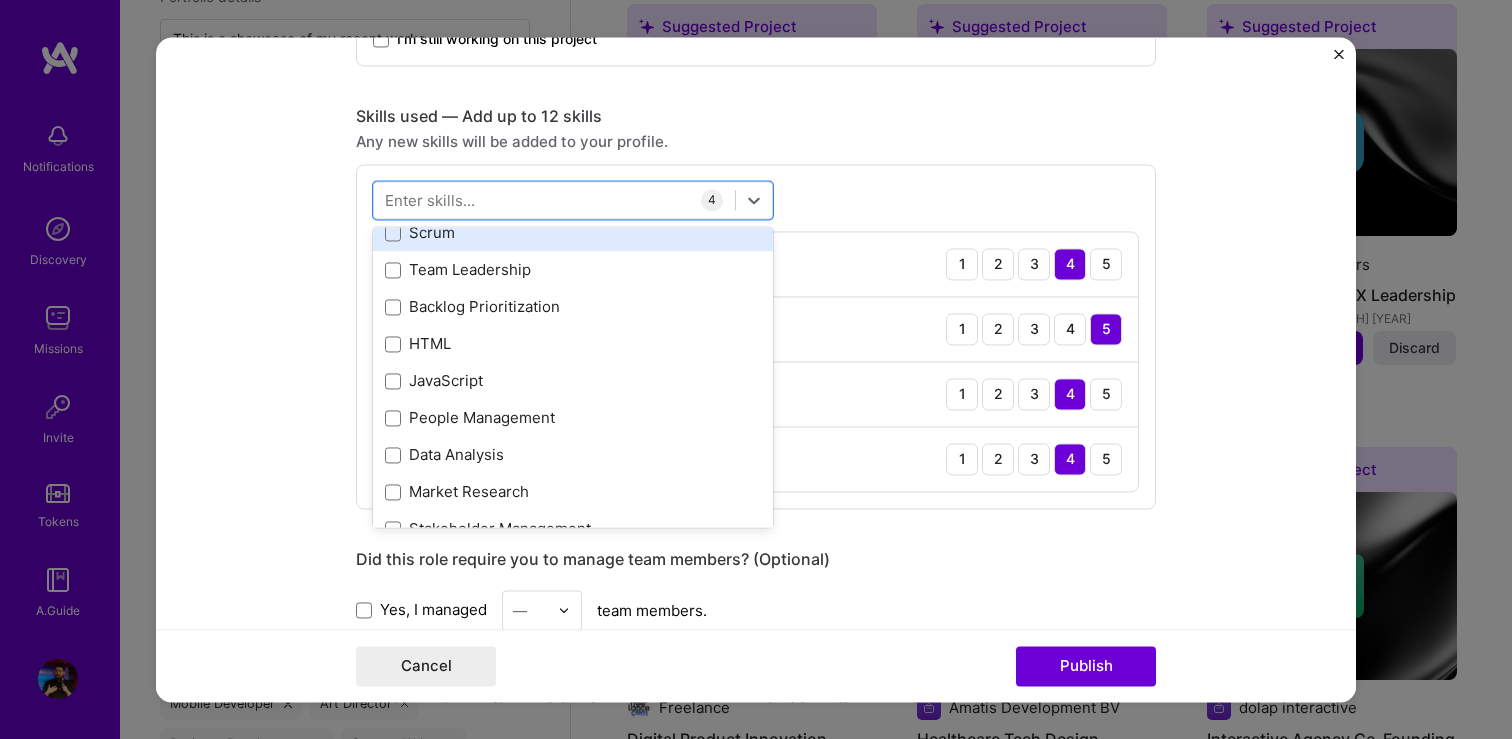 scroll, scrollTop: 1058, scrollLeft: 0, axis: vertical 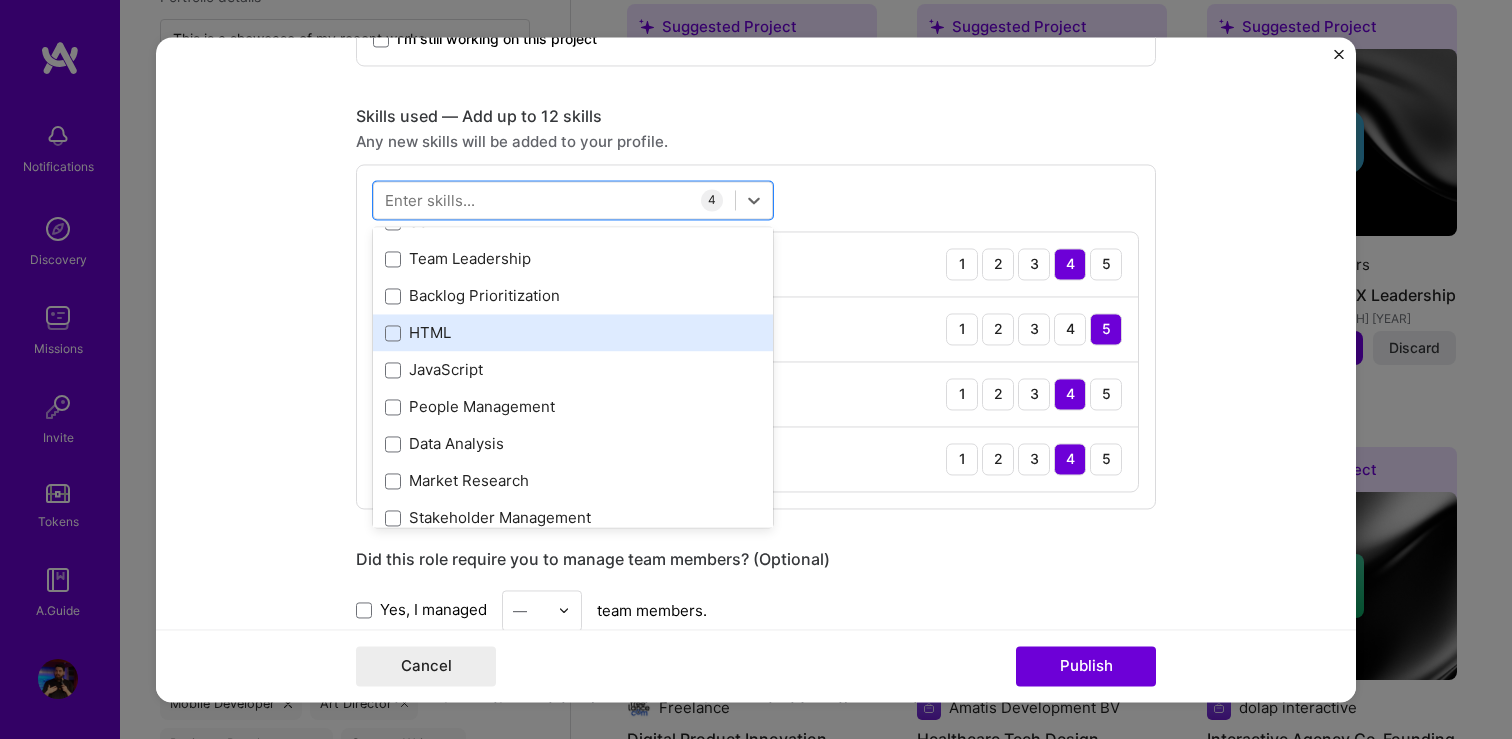 click on "HTML" at bounding box center (573, 333) 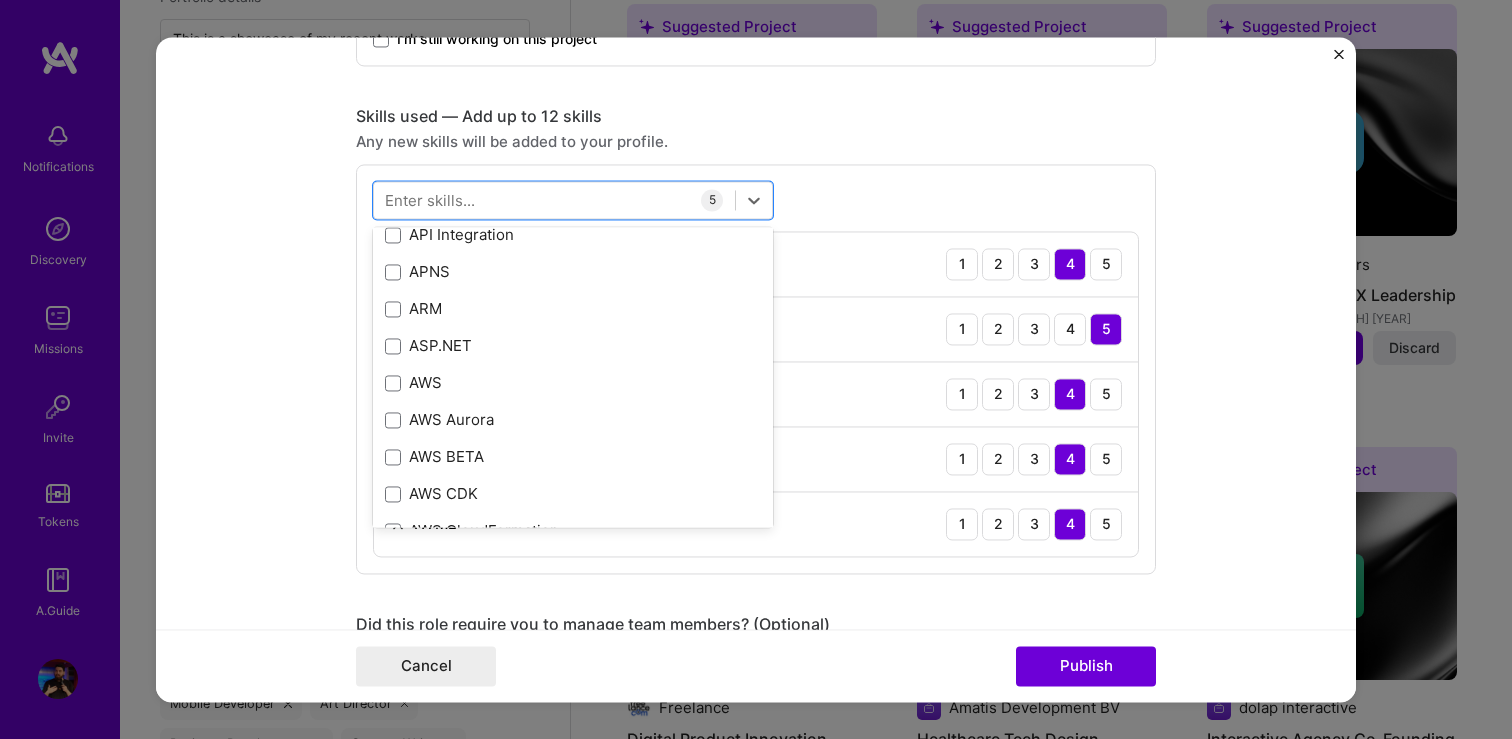 scroll, scrollTop: 1592, scrollLeft: 0, axis: vertical 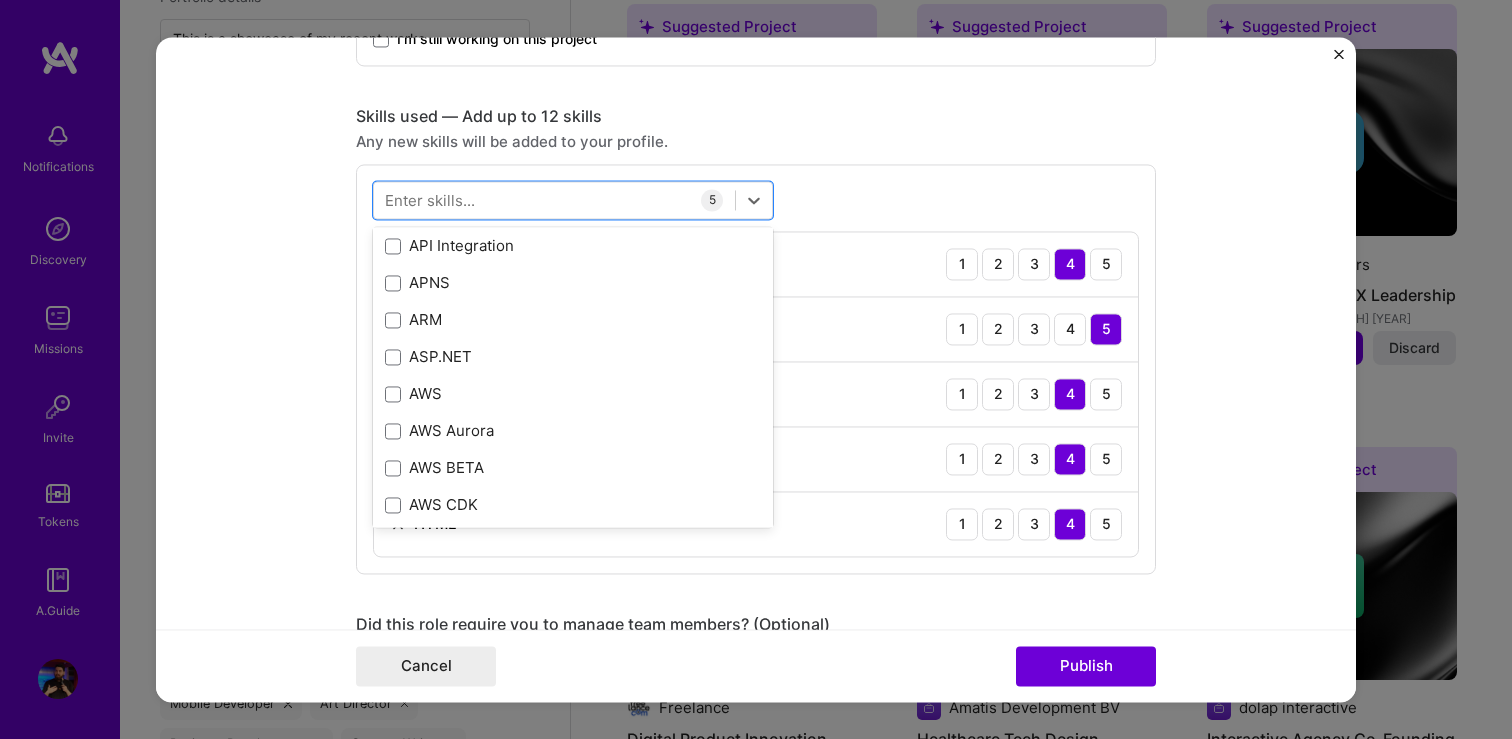 click on "Editing suggested project This project is suggested based on your LinkedIn, resume or A.Team activity. Project title Accessibility Enhancement Project Company Young Entrepreneurs in Science
Project industry Industry 2 Project Link (Optional)
Drag and drop an image or   Upload file Upload file We recommend uploading at least 4 images. 1600x1200px or higher recommended. Max 5MB each. Role WCAG Accessibility Consultant UX Expert Jan, 2024
to Dec, 2024
I’m still working on this project Skills used — Add up to 12 skills Any new skills will be added to your profile. option HTML, selected. option ASP.NET focused, 0 of 2. 378 results available. Use Up and Down to choose options, press Enter to select the currently focused option, press Escape to exit the menu, press Tab to select the option and exit the menu. Your Skills Adobe Creative Cloud Agile Blog Copywriting CSS Design Sprint HCI C" at bounding box center (756, 369) 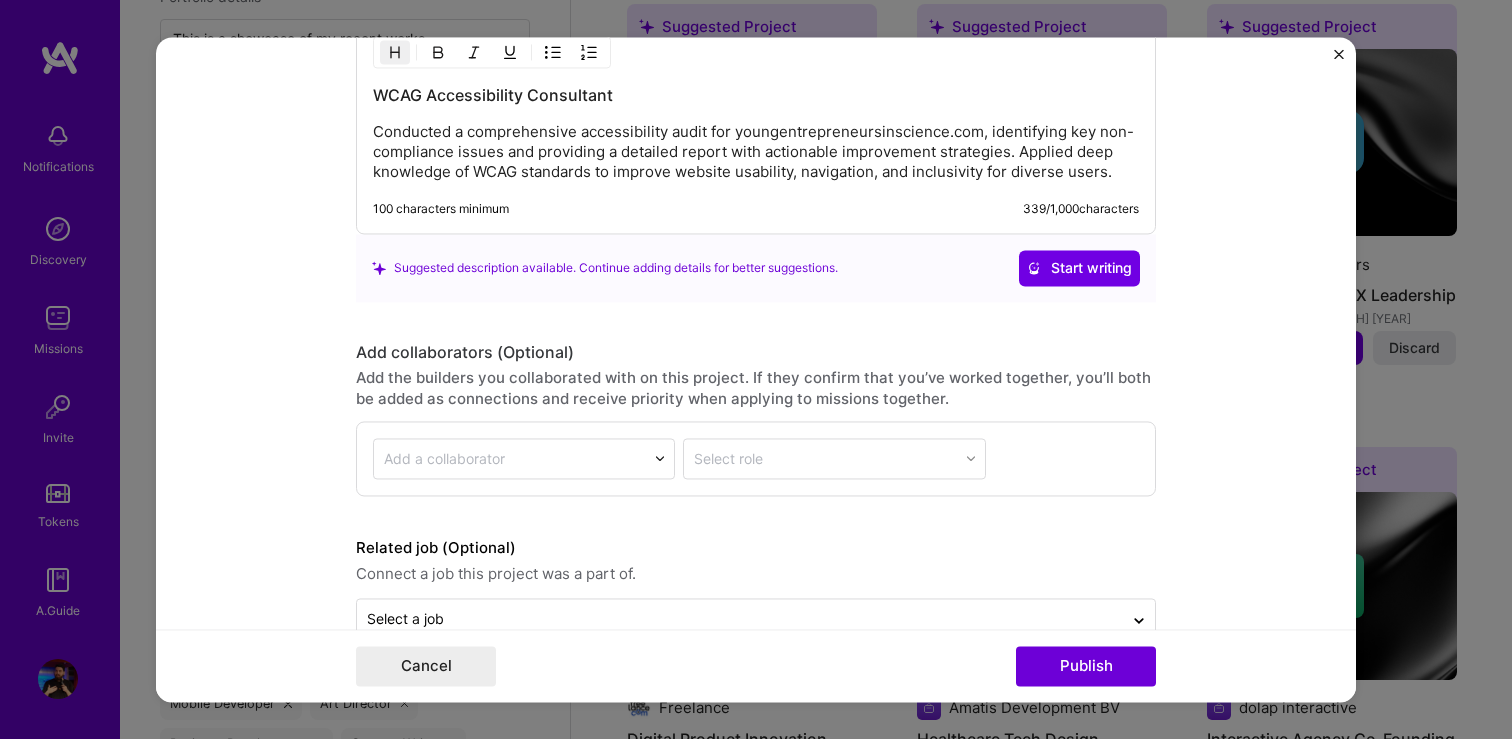 scroll, scrollTop: 2112, scrollLeft: 0, axis: vertical 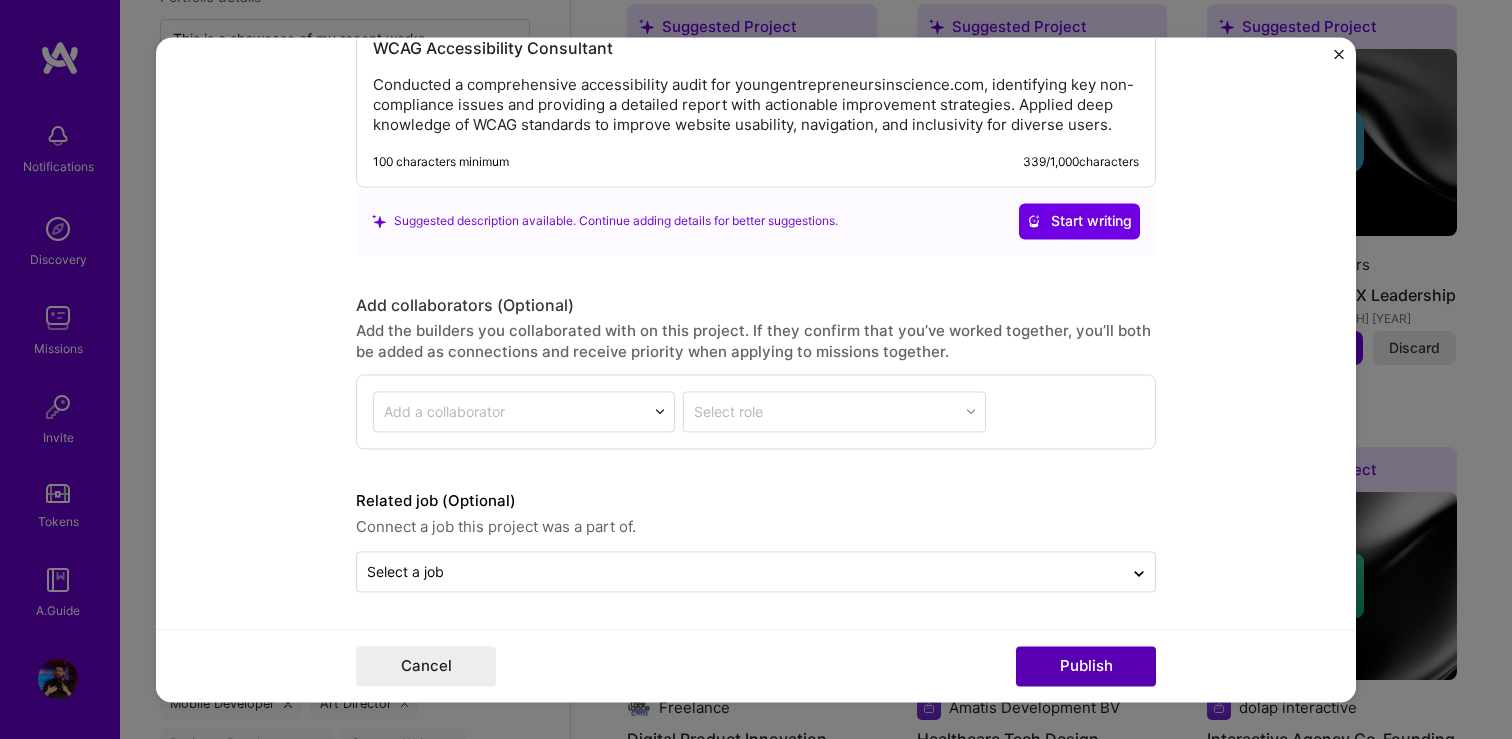 click on "Publish" at bounding box center (1086, 666) 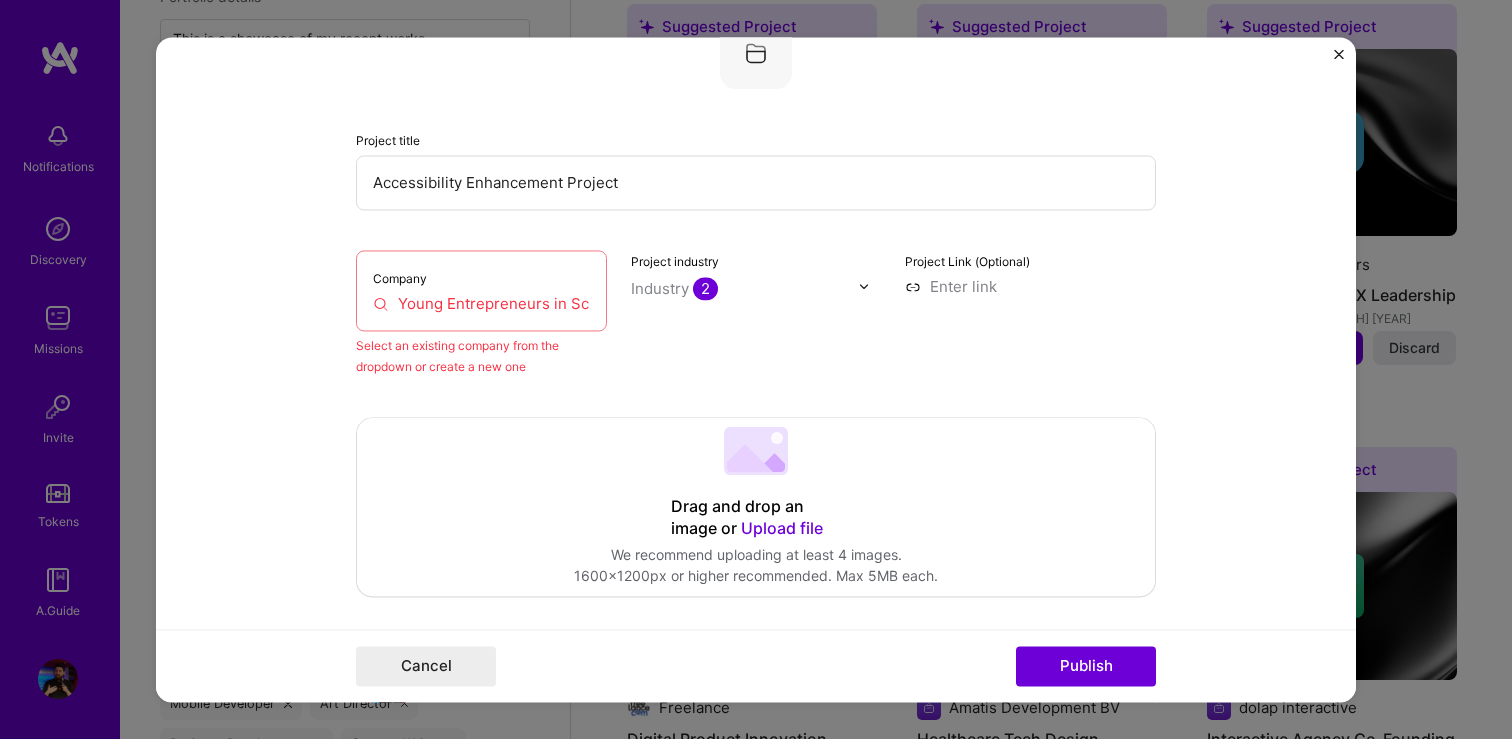 scroll, scrollTop: 131, scrollLeft: 0, axis: vertical 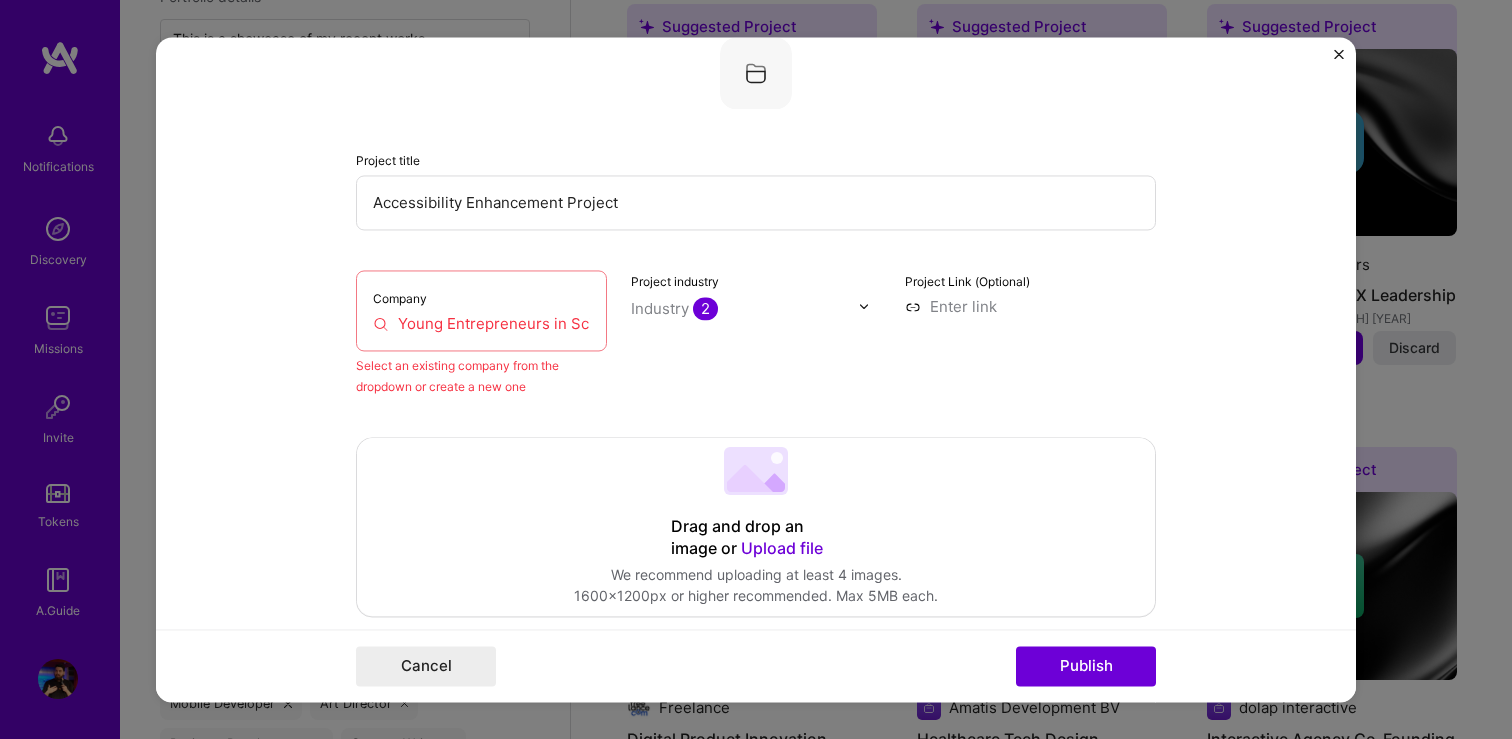 click on "Young Entrepreneurs in Science" at bounding box center [481, 323] 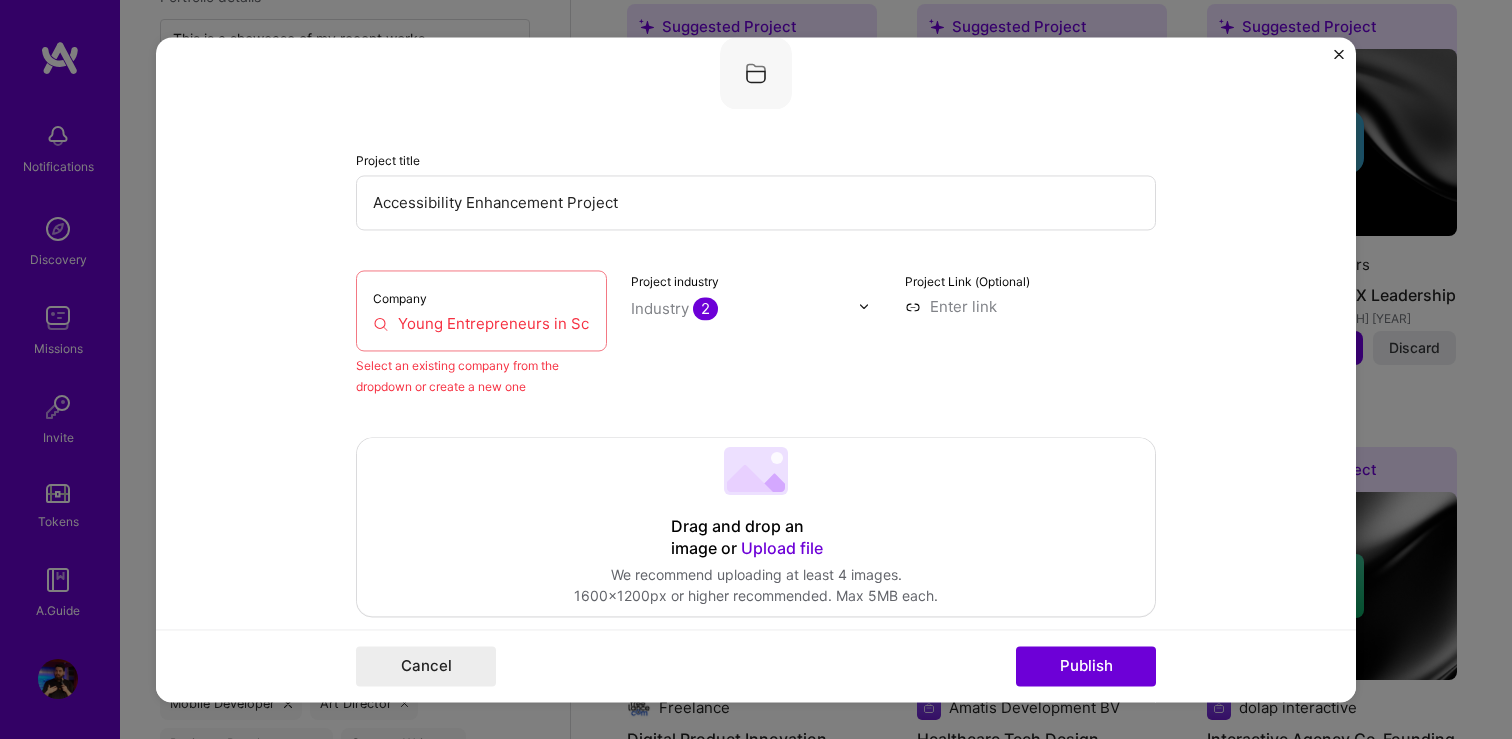 click on "Young Entrepreneurs in Science" at bounding box center (481, 323) 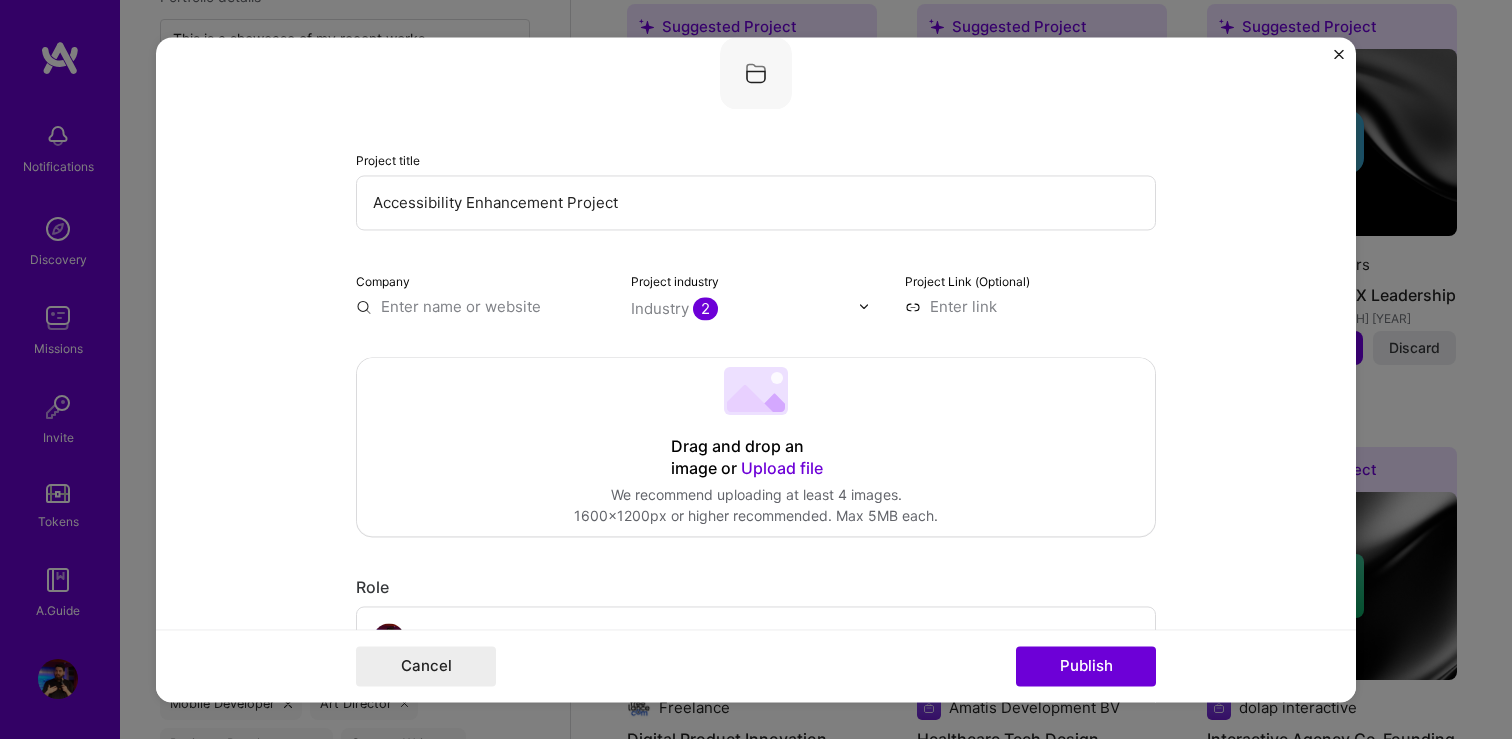 scroll, scrollTop: 0, scrollLeft: 0, axis: both 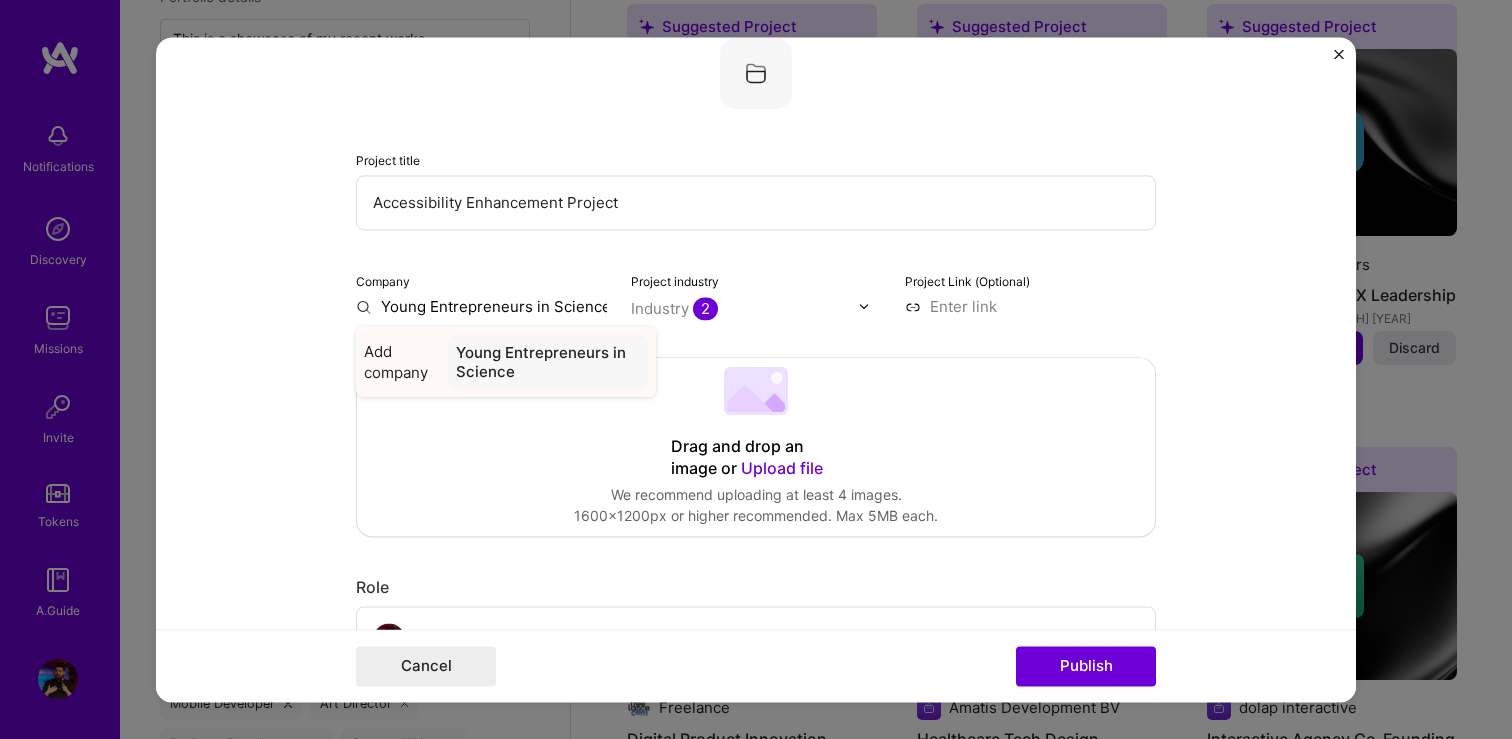 click on "Young Entrepreneurs in Science" at bounding box center [548, 362] 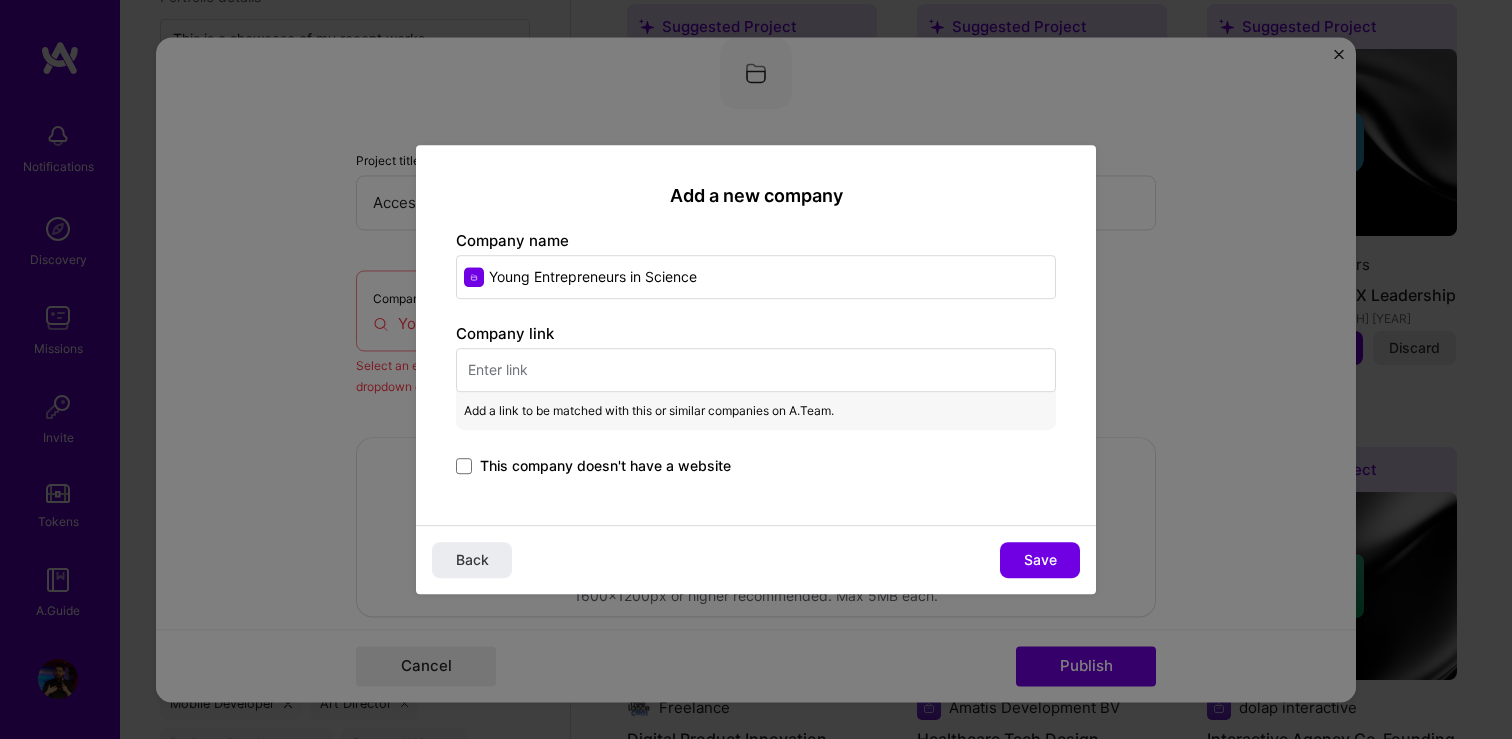 click at bounding box center [756, 370] 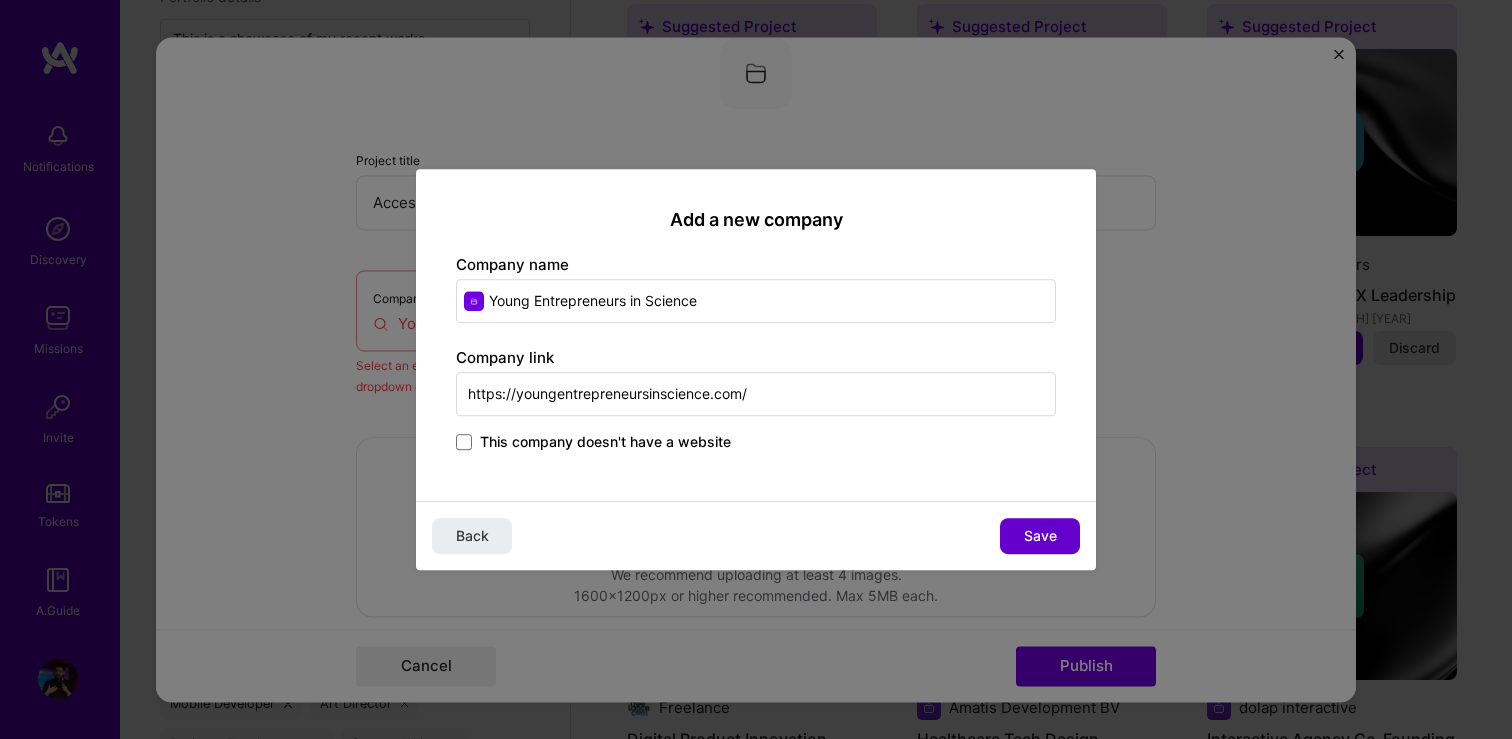 type on "https://youngentrepreneursinscience.com/" 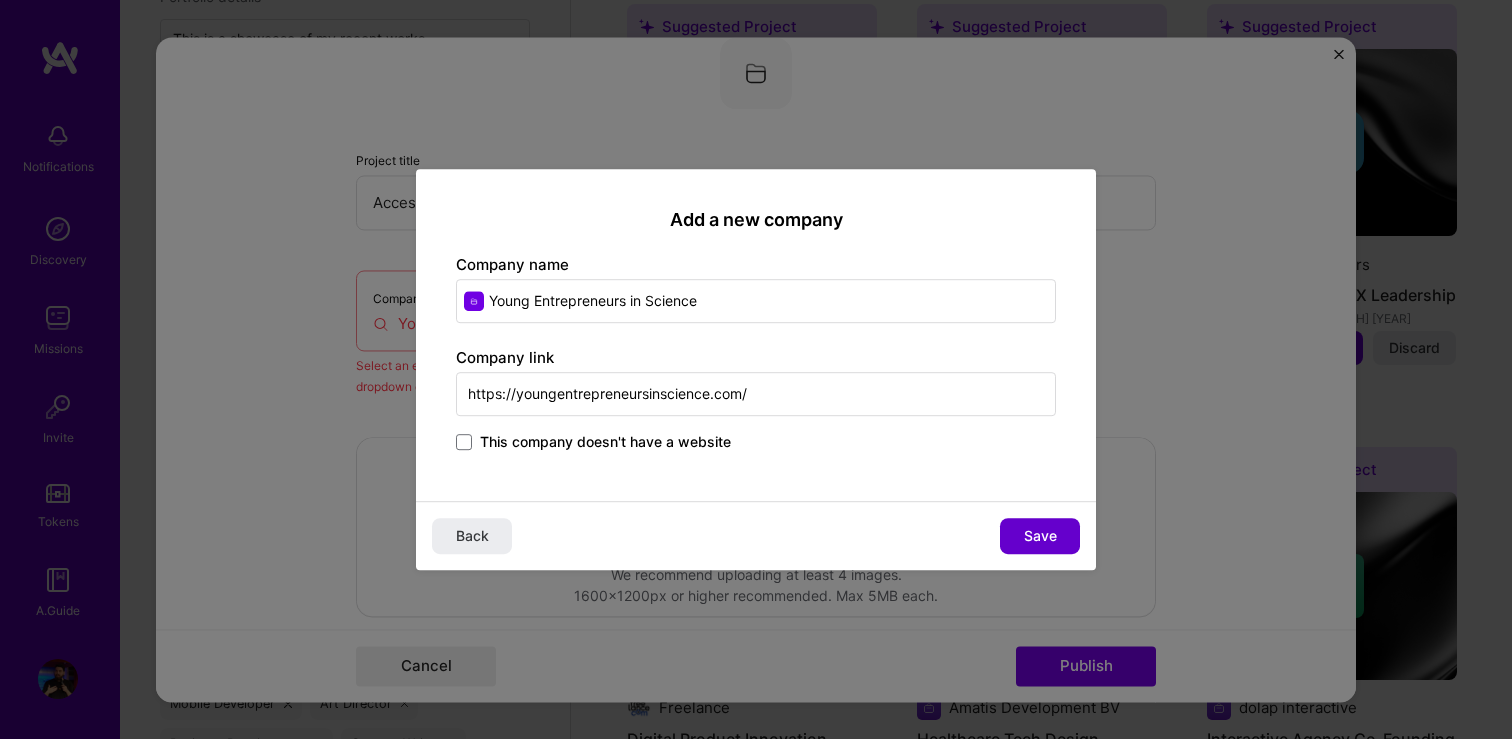 click on "Save" at bounding box center [1040, 536] 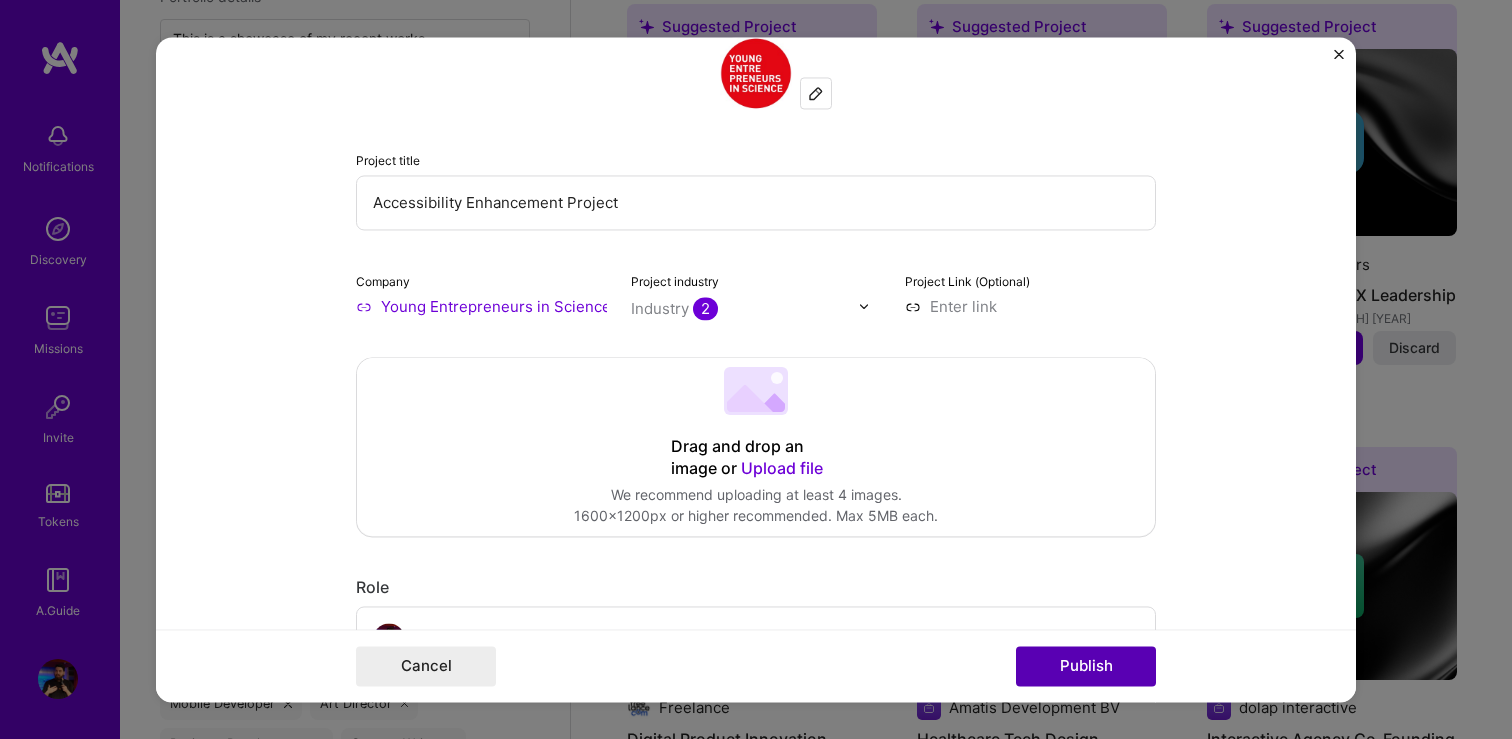 click on "Publish" at bounding box center (1086, 666) 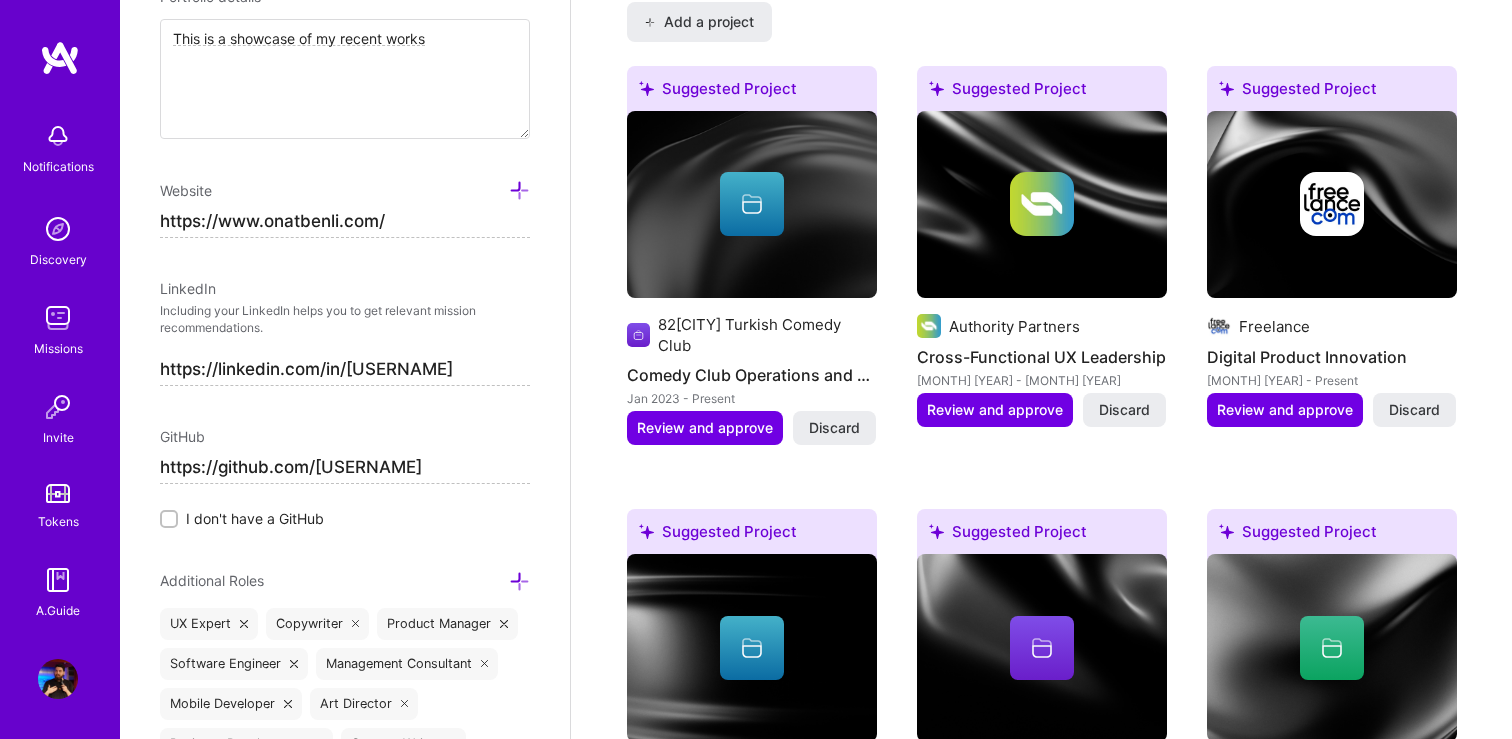 scroll, scrollTop: 2069, scrollLeft: 0, axis: vertical 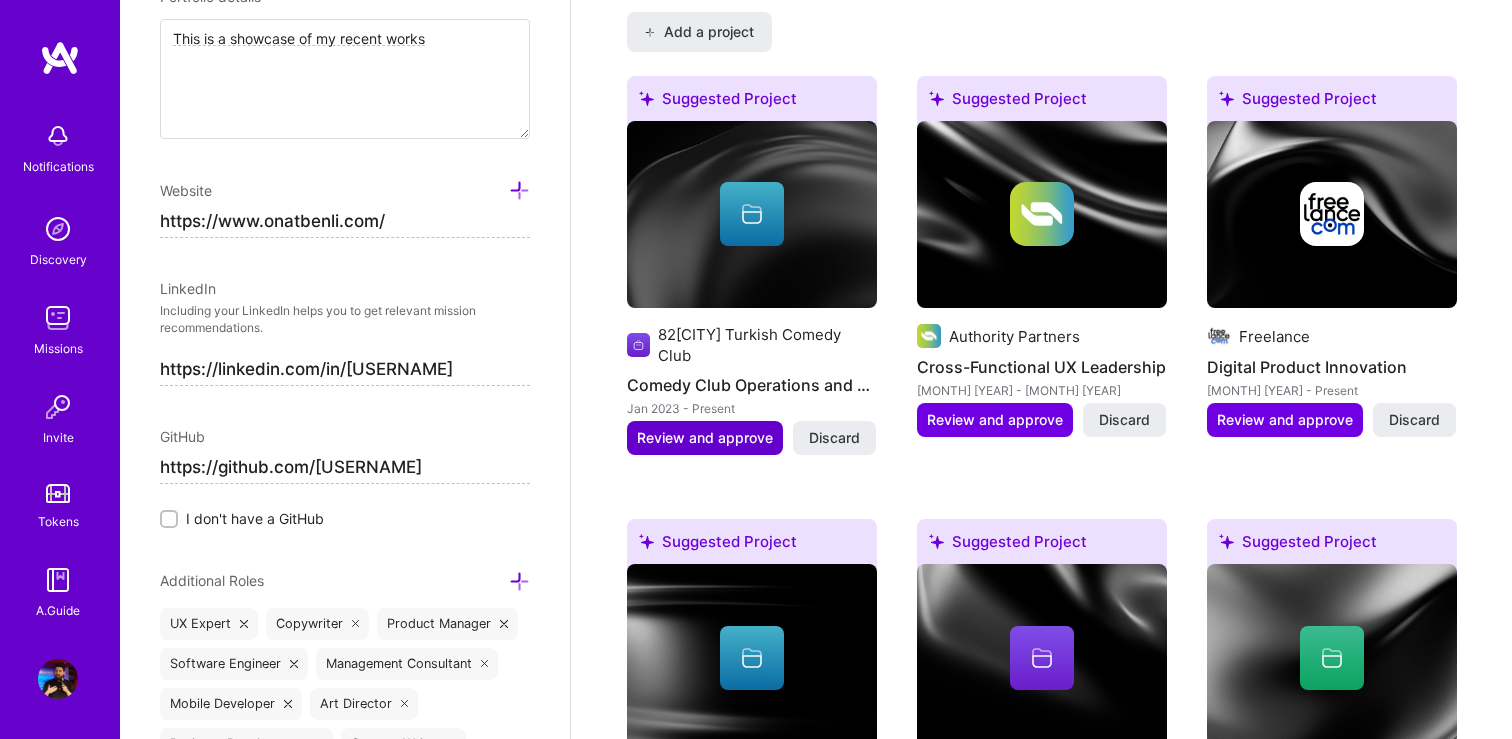 click on "Review and approve" at bounding box center (705, 438) 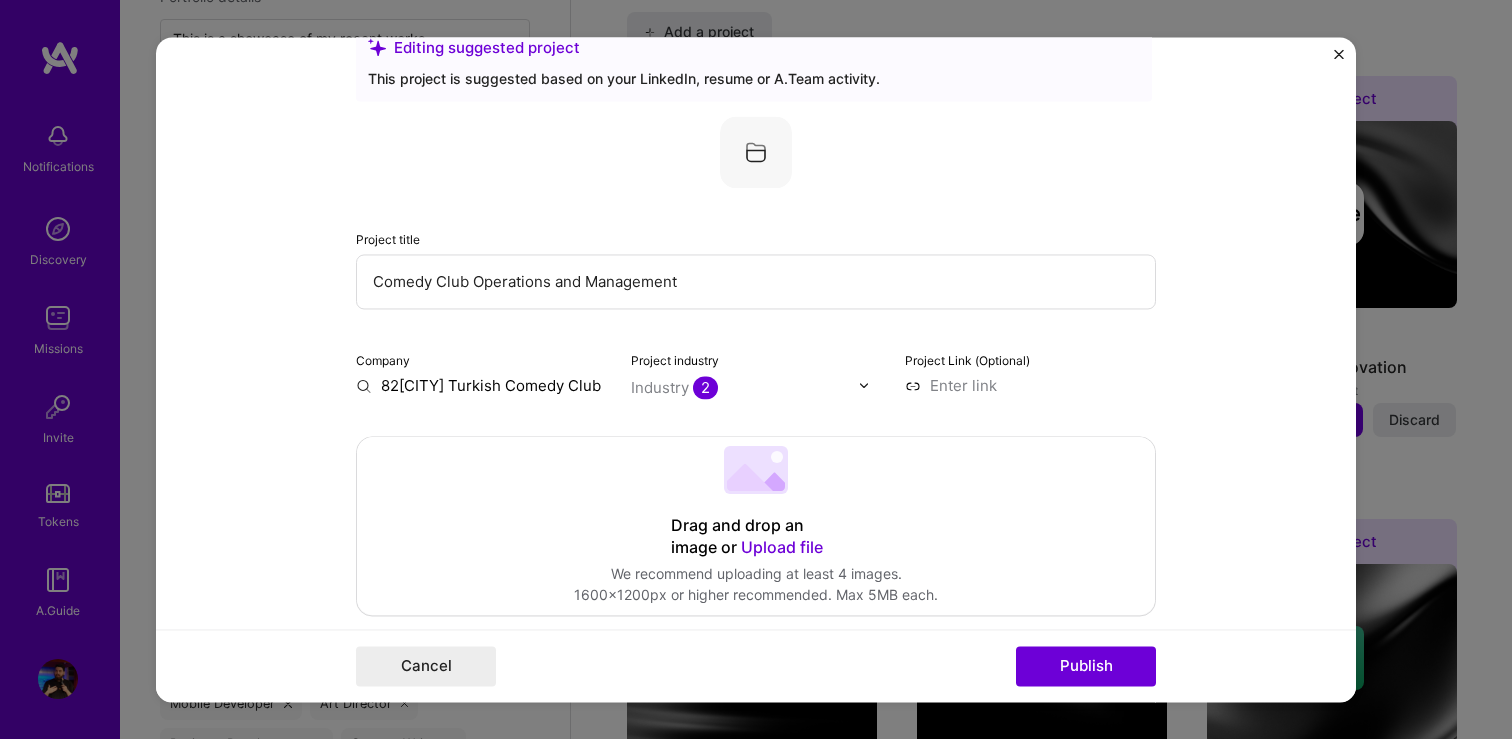 scroll, scrollTop: 66, scrollLeft: 0, axis: vertical 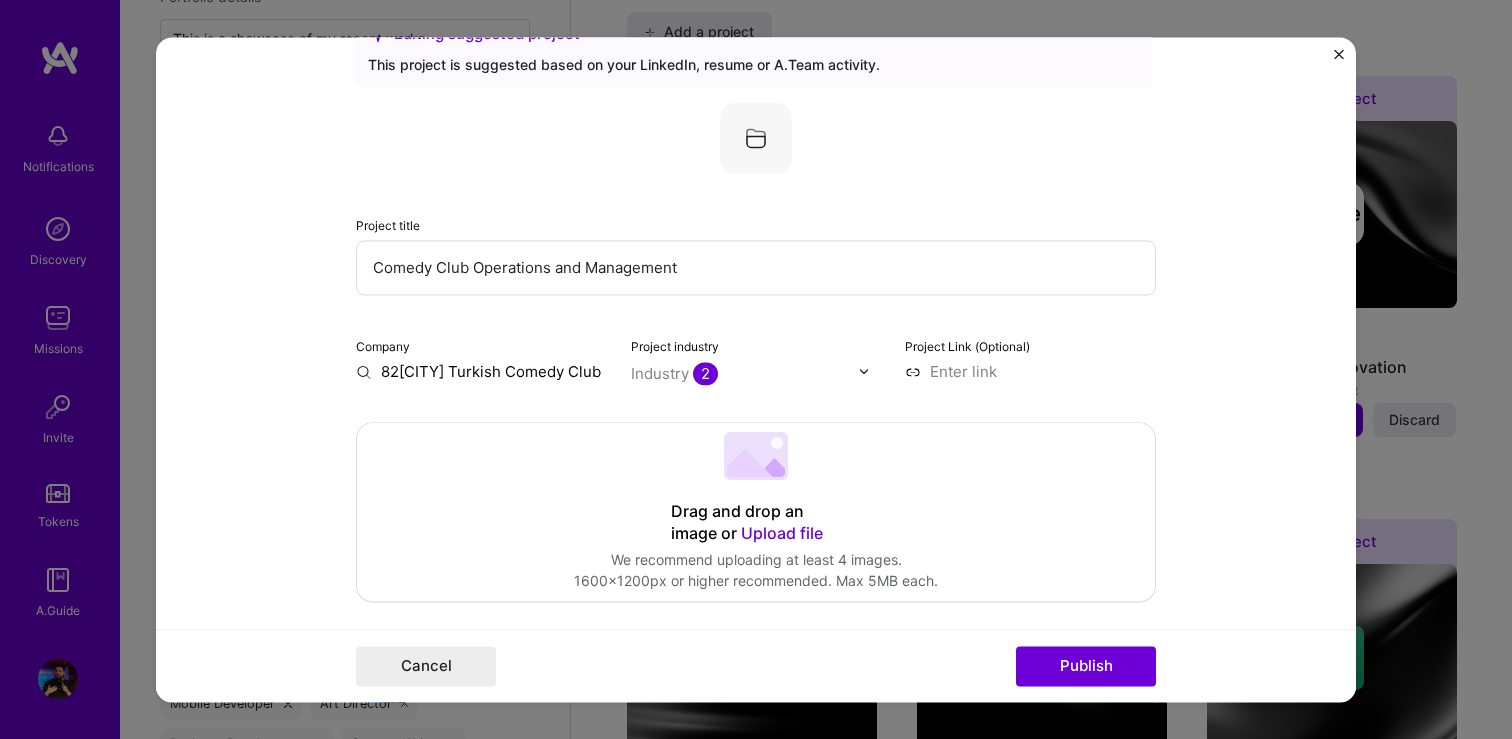 click at bounding box center (1030, 371) 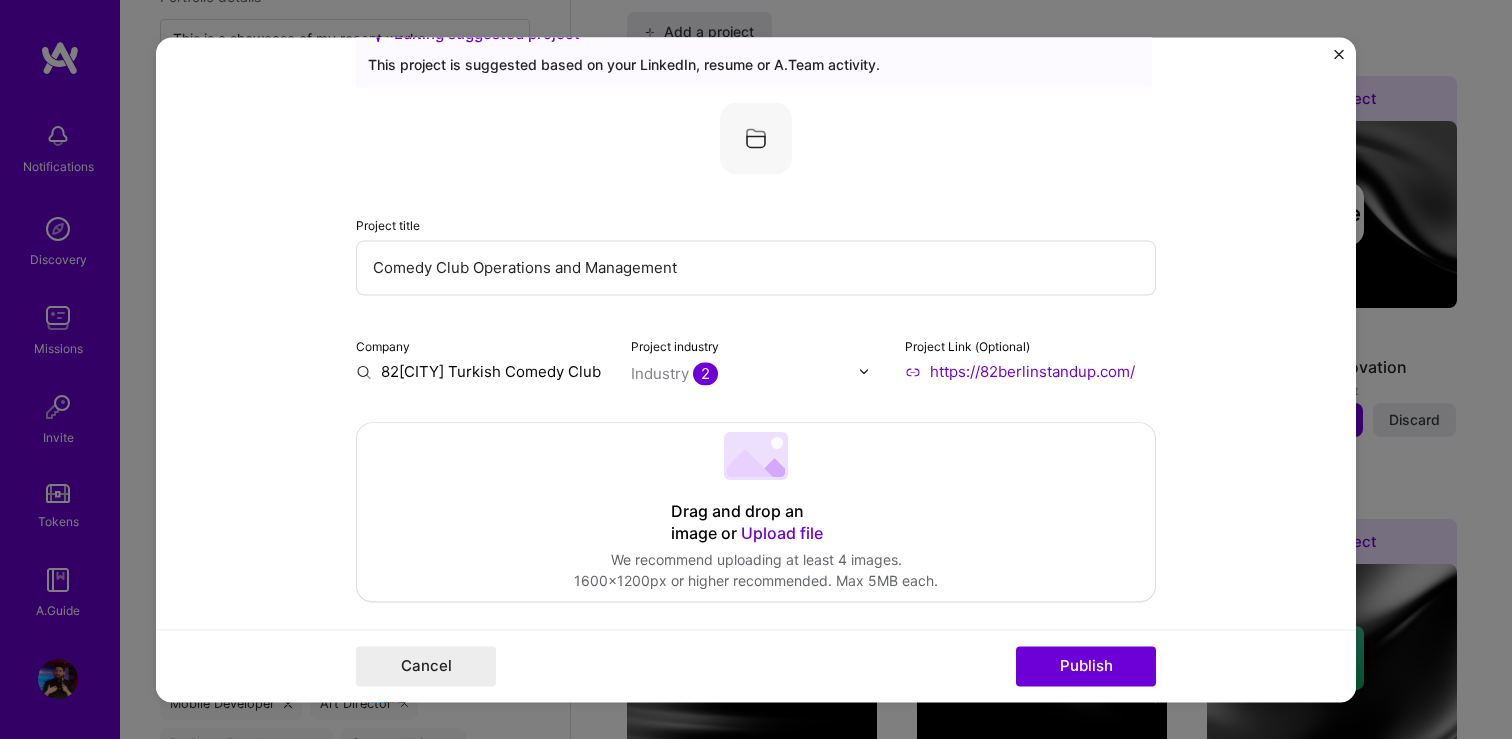 type on "https://82berlinstandup.com/" 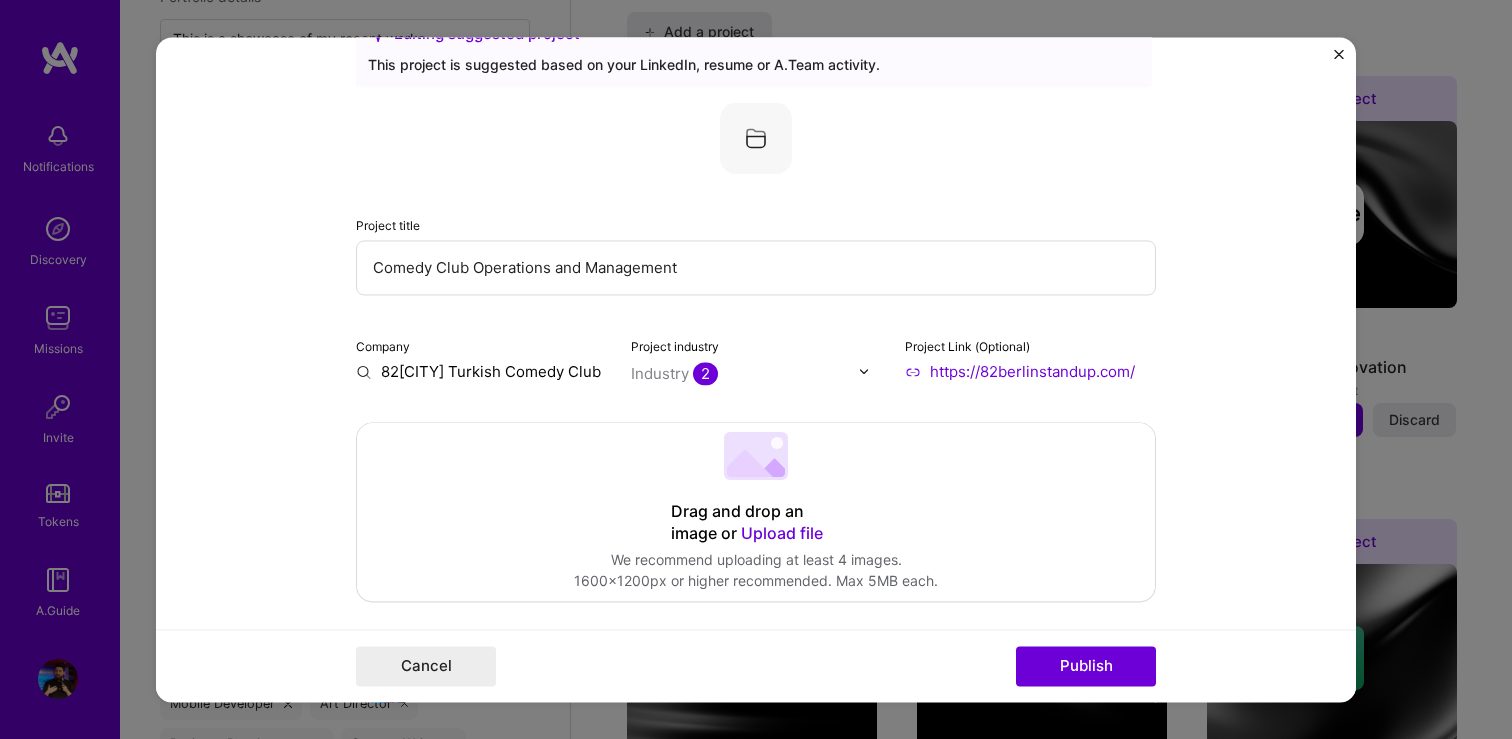 click on "Editing suggested project This project is suggested based on your LinkedIn, resume or A.Team activity. Project title Comedy Club Operations and Management Company 82Berlin Turkish Comedy Club
Project industry Industry 2 Project Link (Optional) https://82berlinstandup.com/
Drag and drop an image or   Upload file Upload file We recommend uploading at least 4 images. 1600x1200px or higher recommended. Max 5MB each. Role Co-Founder & Operations Manager Select role type Jan, 2023
to
I’m still working on this project Skills used — Add up to 12 skills Any new skills will be added to your profile. Enter skills... 5 Agile 1 2 3 4 5 Blog 1 2 3 4 5 Copywriting 1 2 3 4 5 Presentation Design 1 2 3 4 5 WebFlow 1 2 3 4 5 Did this role require you to manage team members? (Optional) Yes, I managed — team members. Were you involved from inception to launch (0  ->  1)? (Optional) I was involved in zero to one with this project   267 /" at bounding box center (756, 1324) 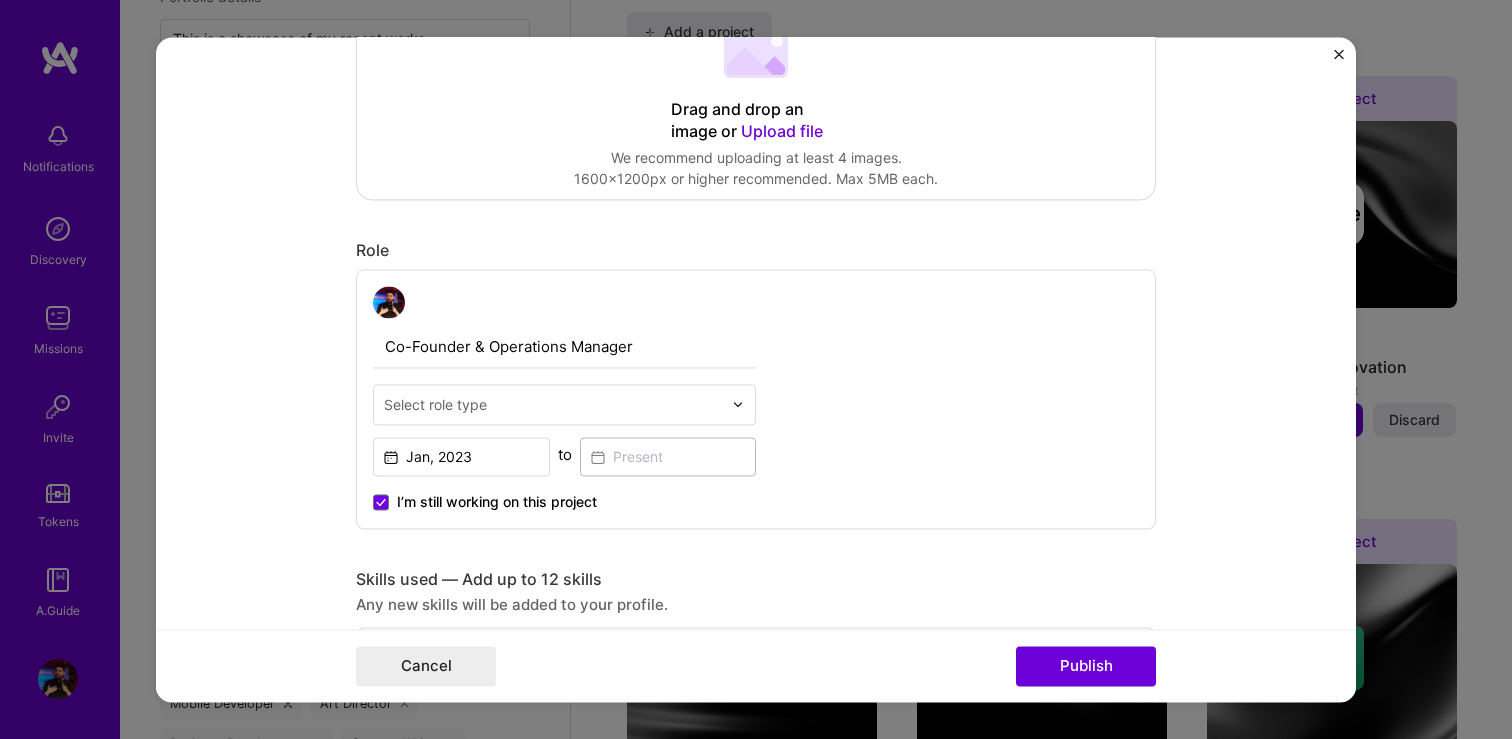 scroll, scrollTop: 509, scrollLeft: 0, axis: vertical 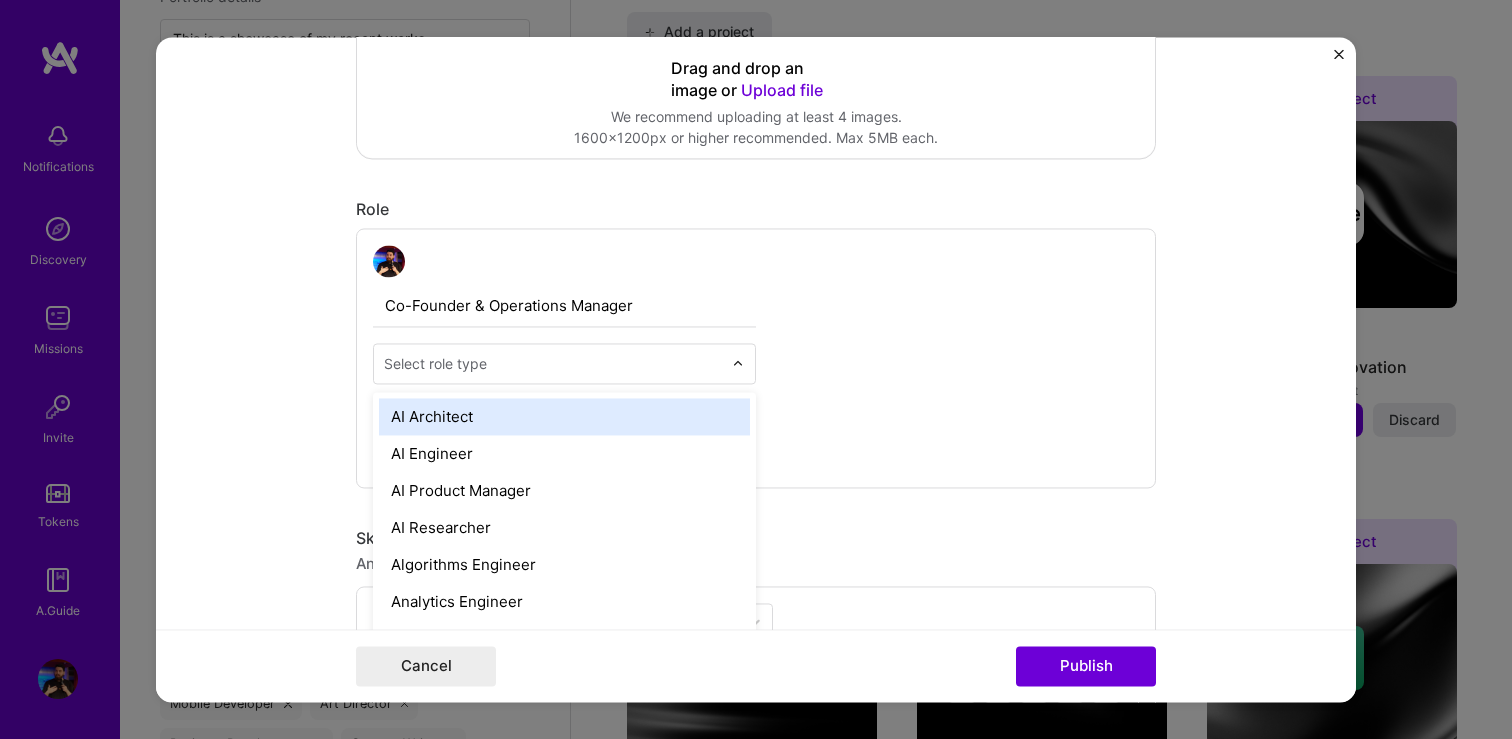 click on "Select role type" at bounding box center [553, 363] 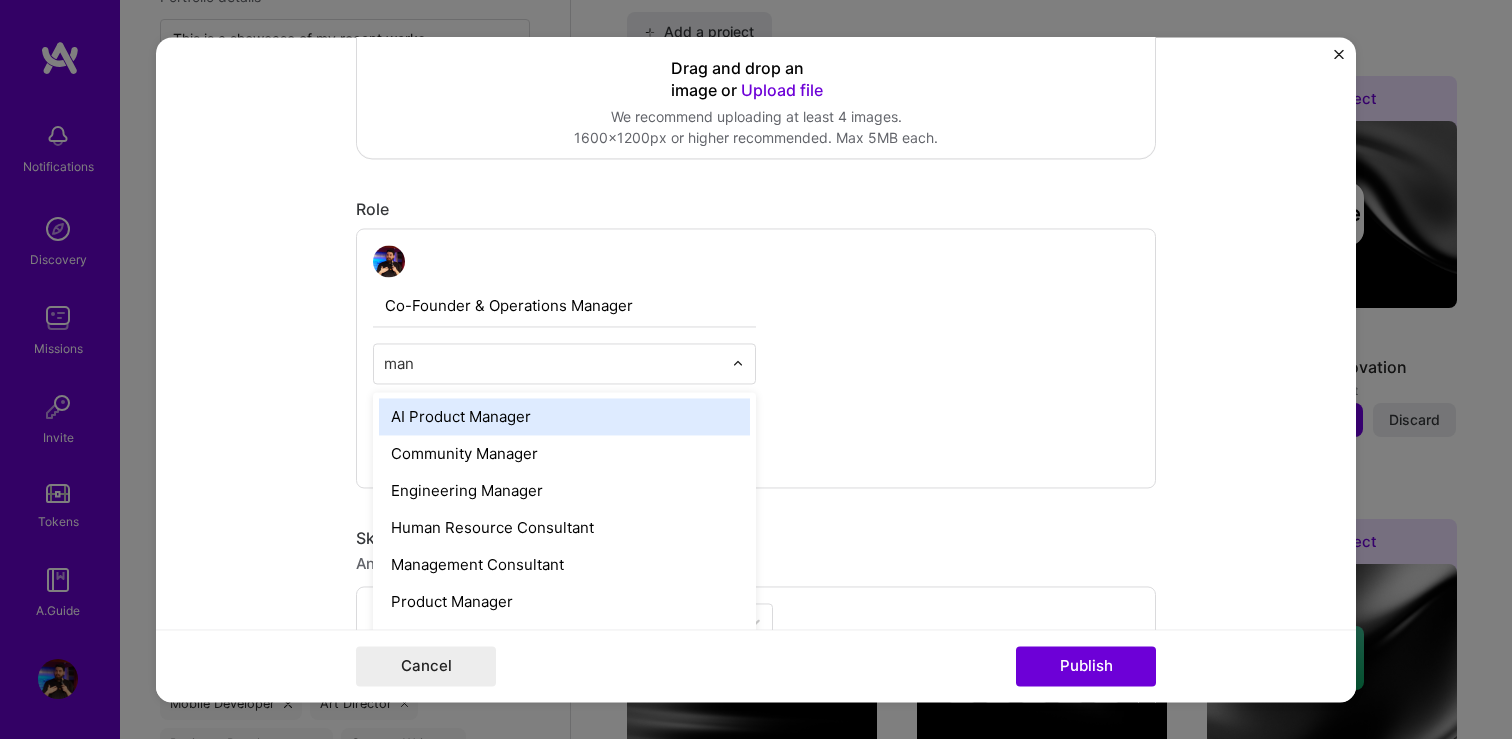type on "mana" 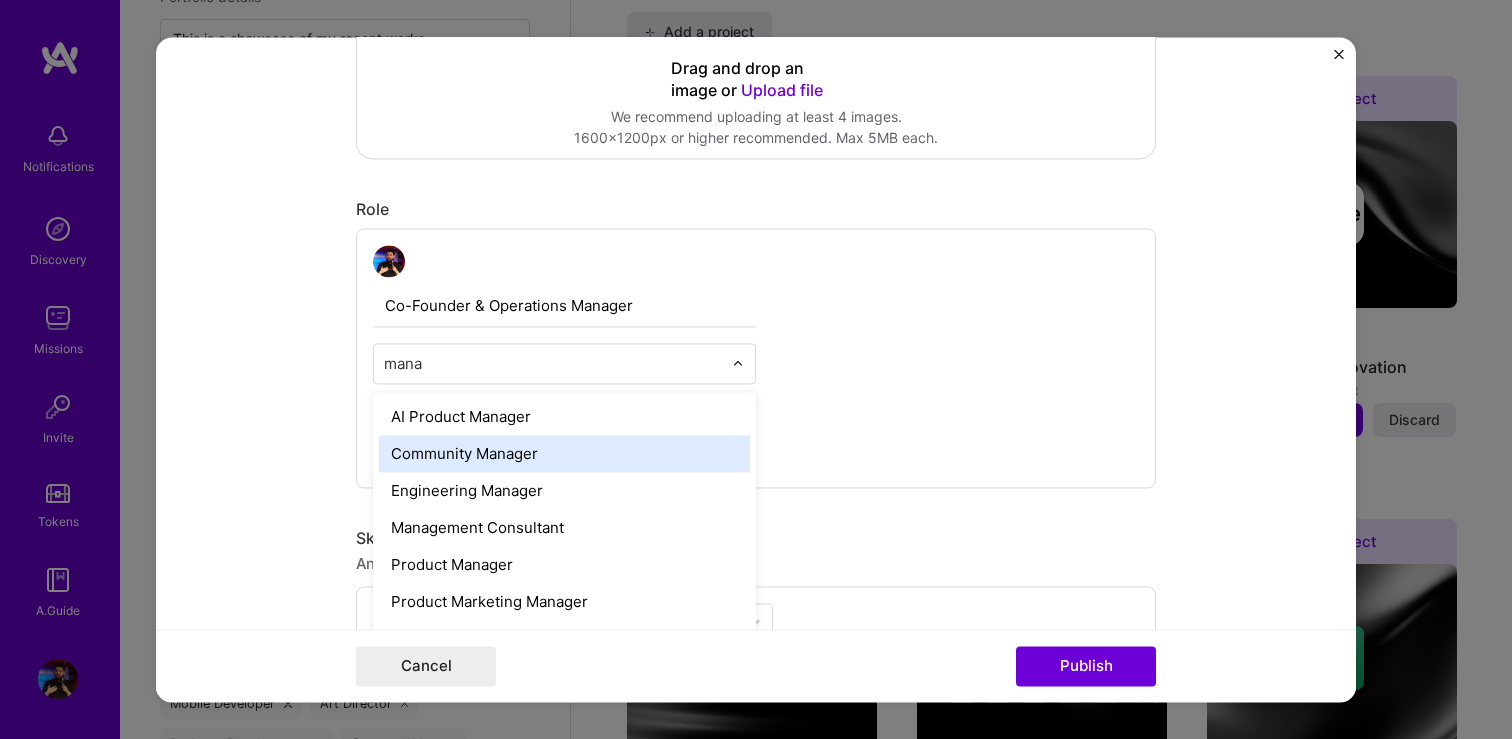 click on "Community Manager" at bounding box center (564, 453) 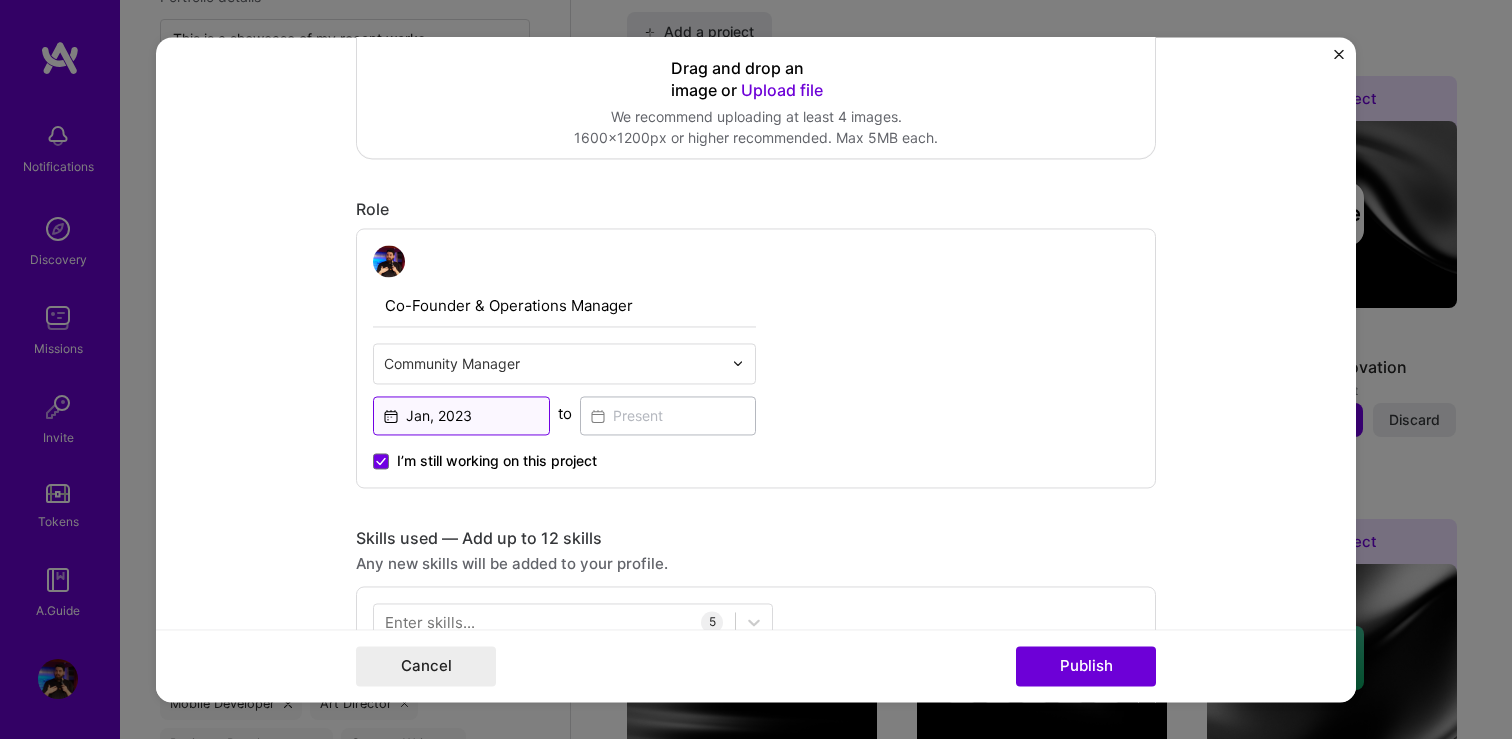 click on "Jan, 2023" at bounding box center (461, 415) 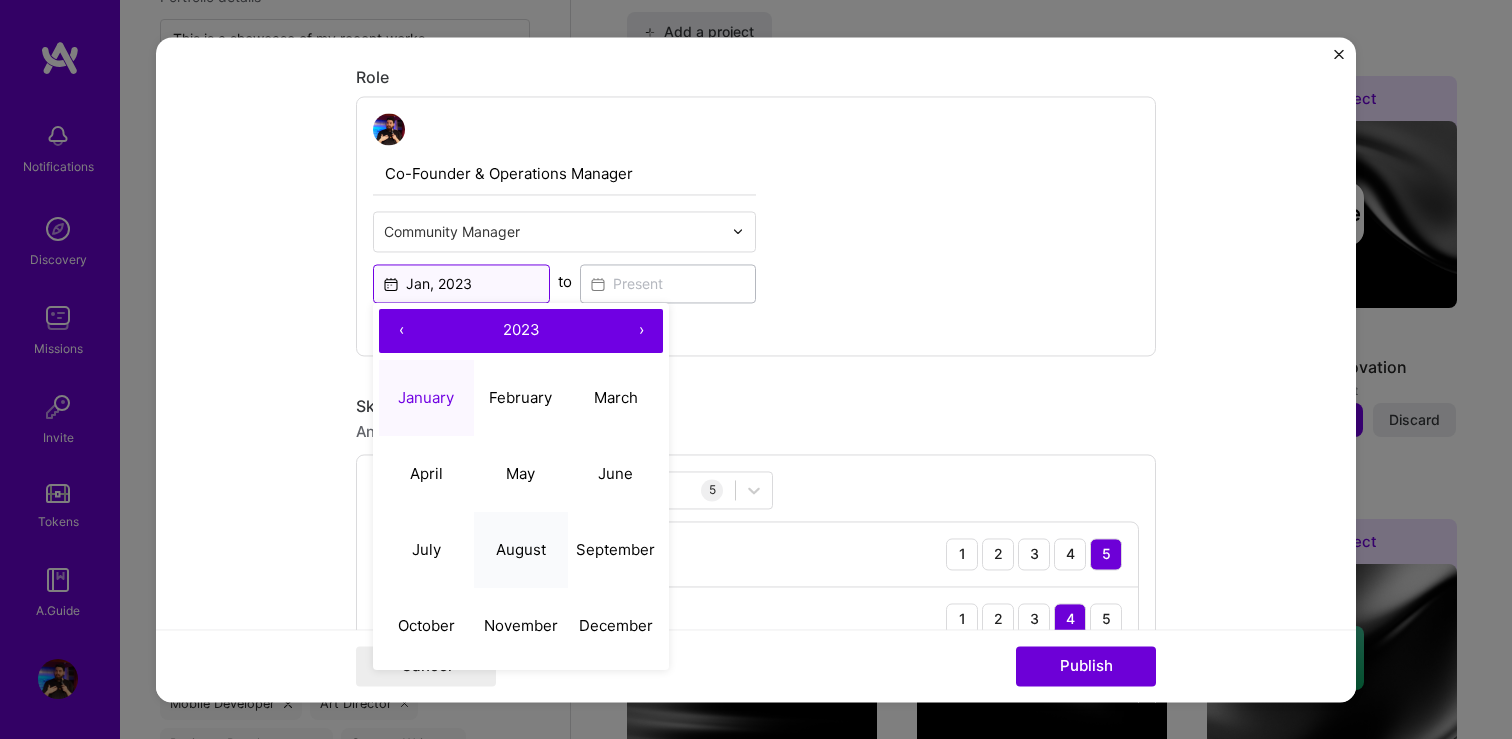 scroll, scrollTop: 642, scrollLeft: 0, axis: vertical 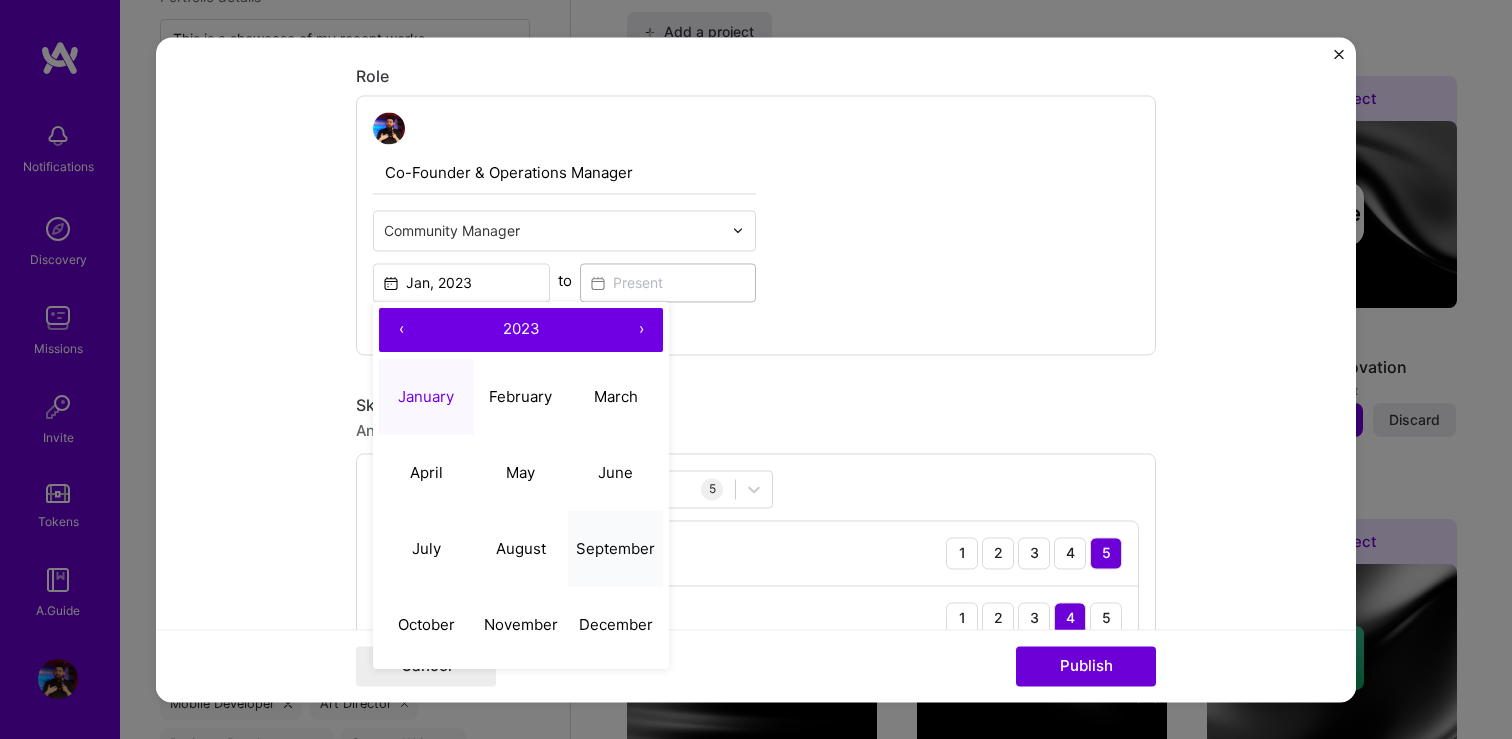 click on "September" at bounding box center (615, 548) 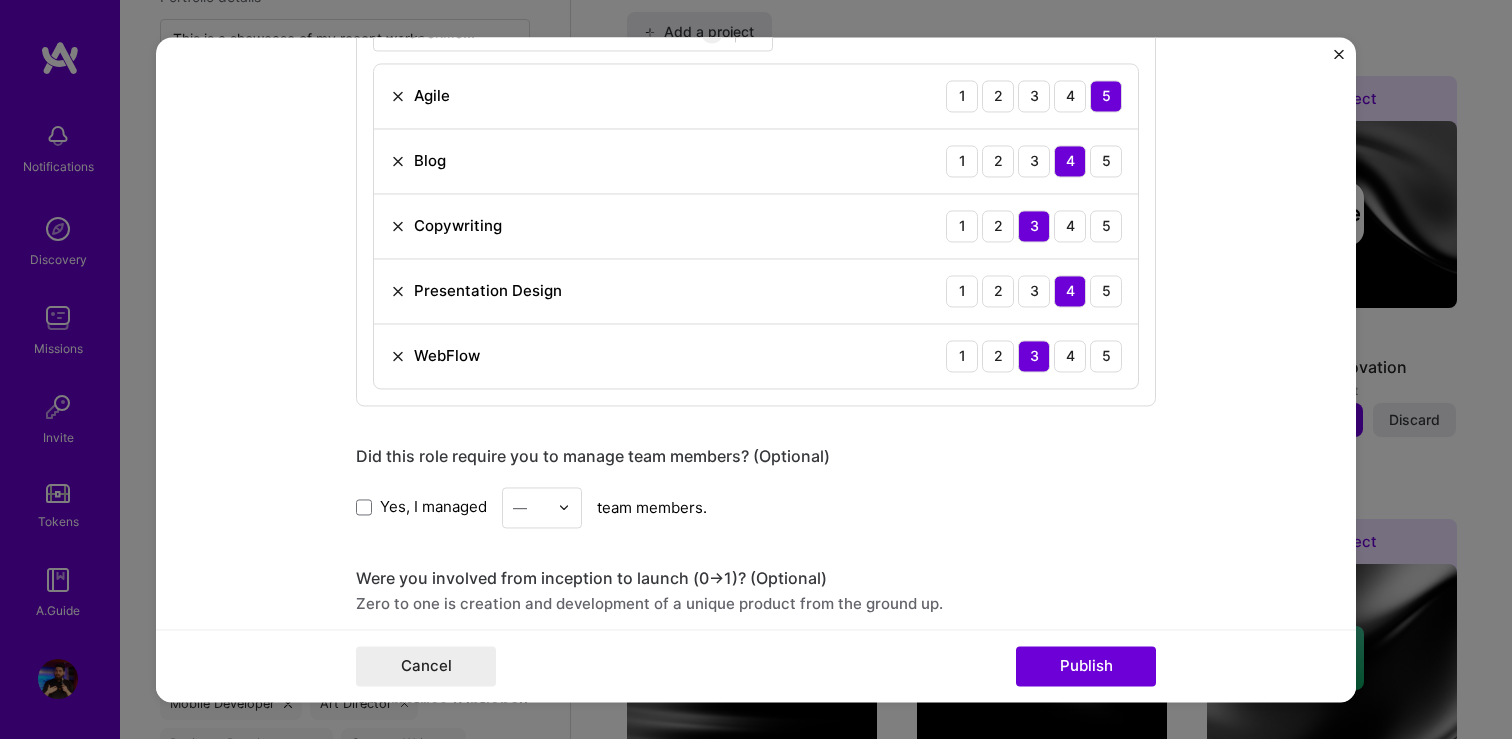 scroll, scrollTop: 1108, scrollLeft: 0, axis: vertical 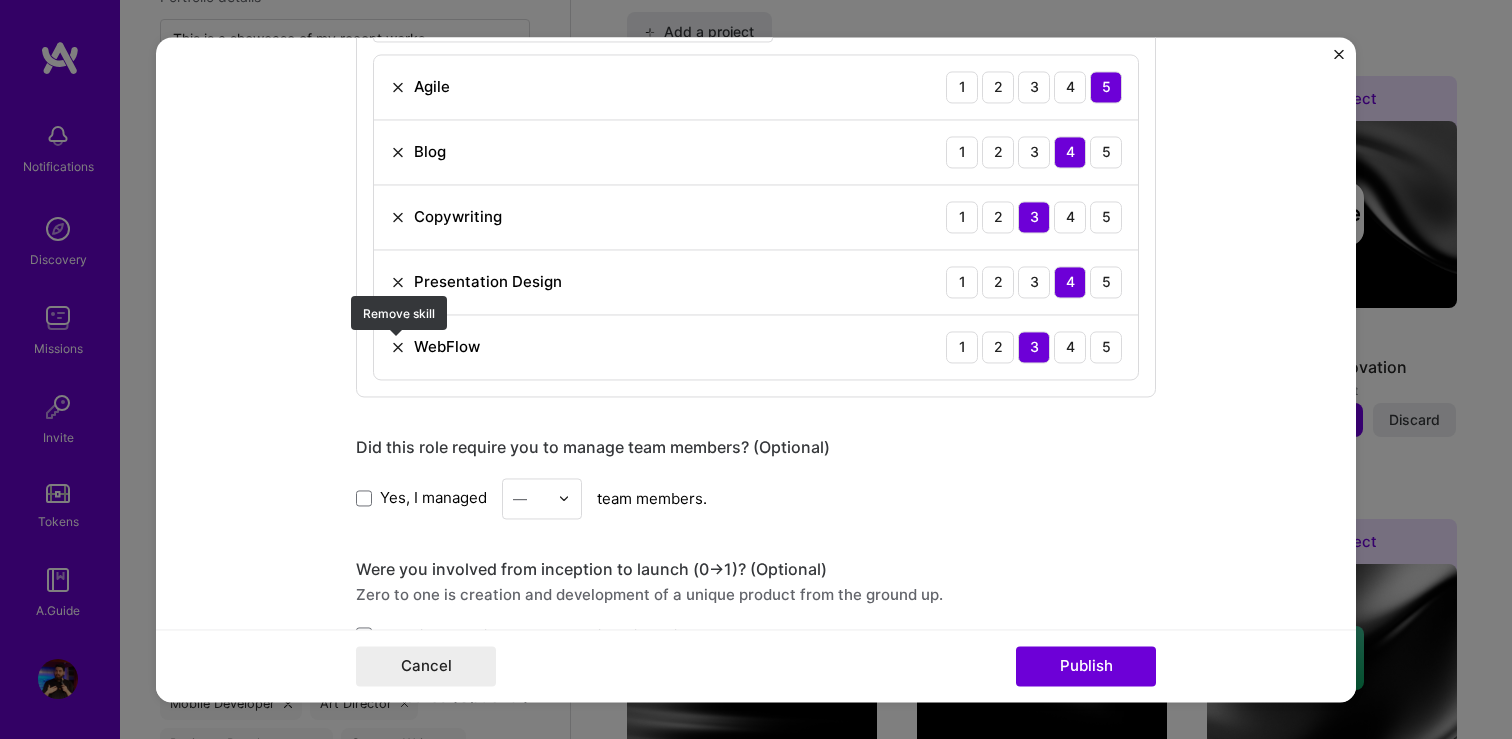 click at bounding box center (398, 347) 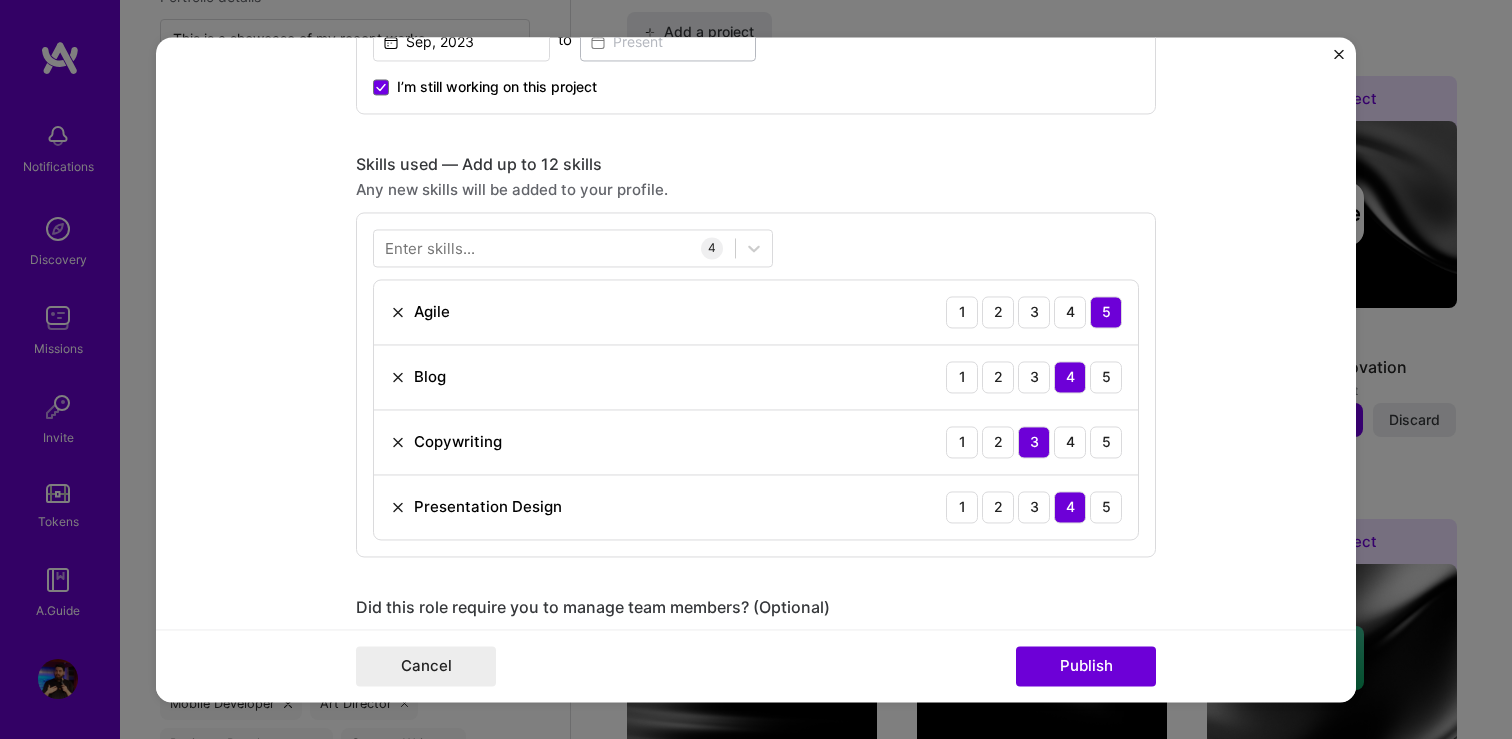 scroll, scrollTop: 872, scrollLeft: 0, axis: vertical 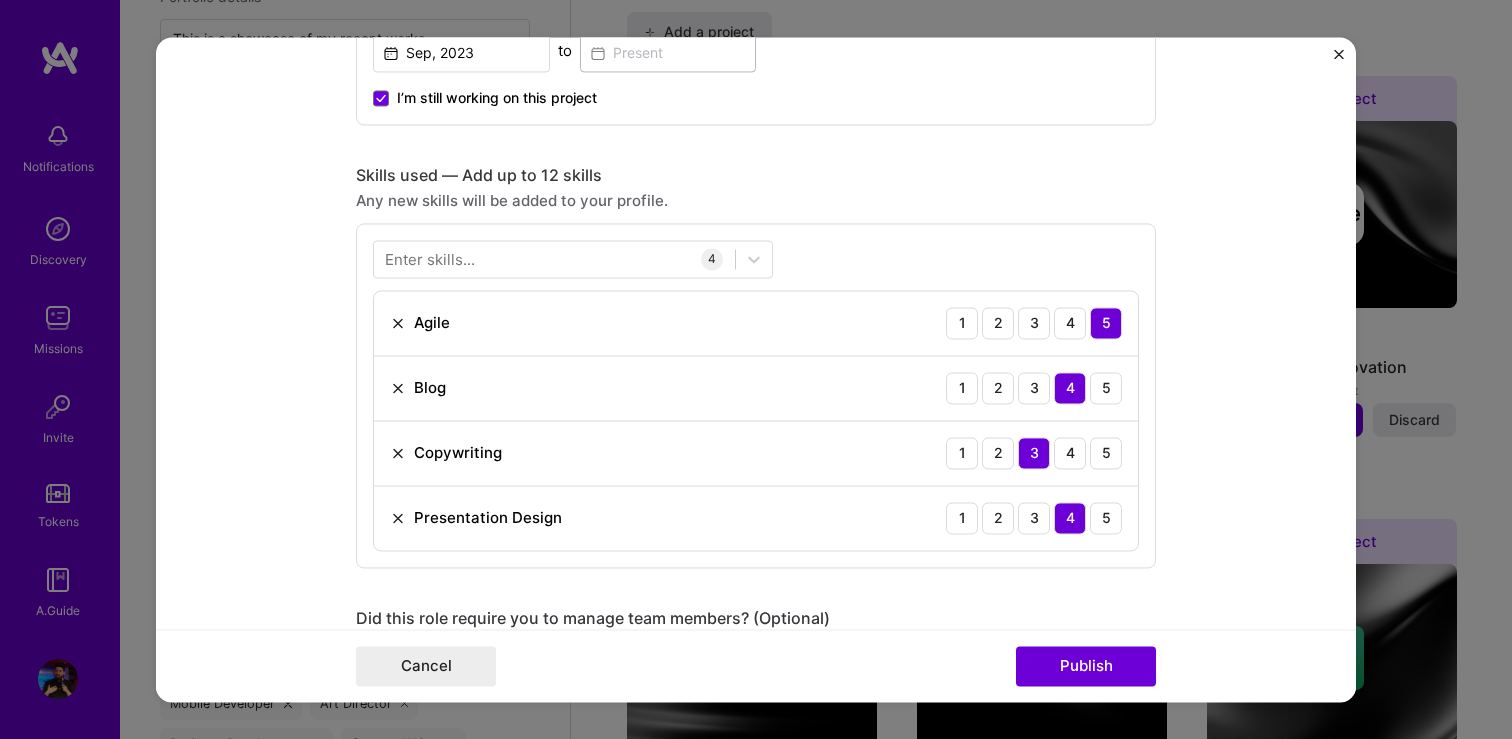 click on "Enter skills..." at bounding box center [430, 258] 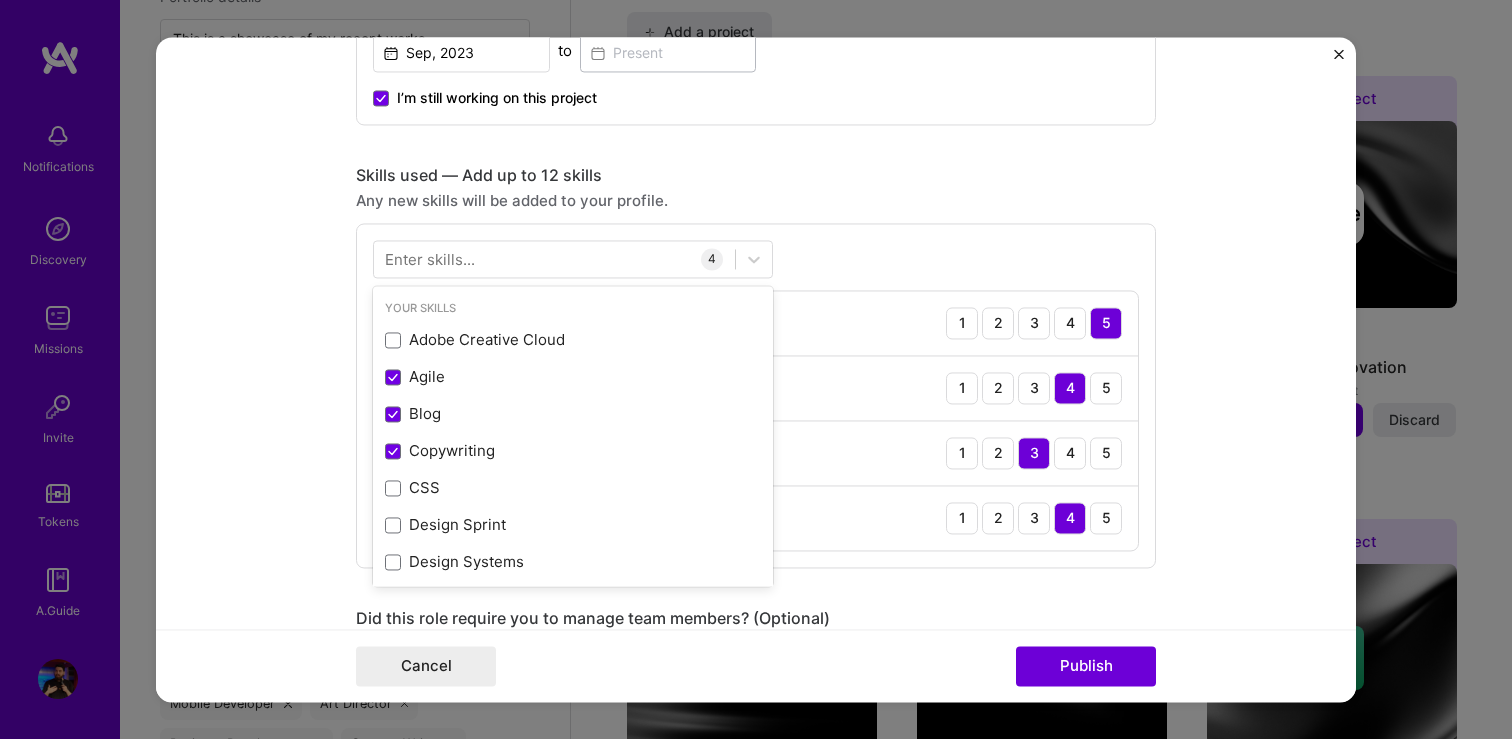 click on "Enter skills..." at bounding box center (430, 258) 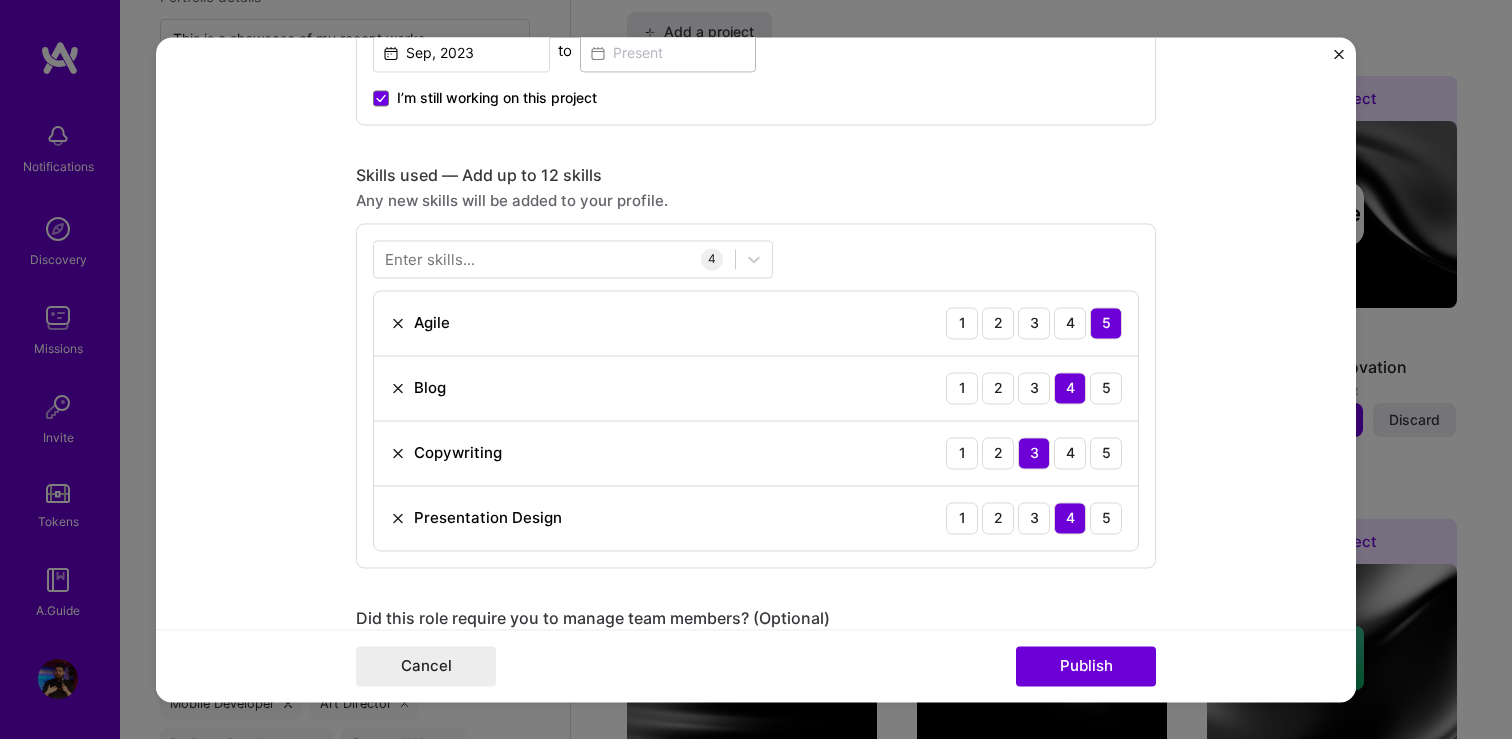 click on "Enter skills..." at bounding box center [430, 258] 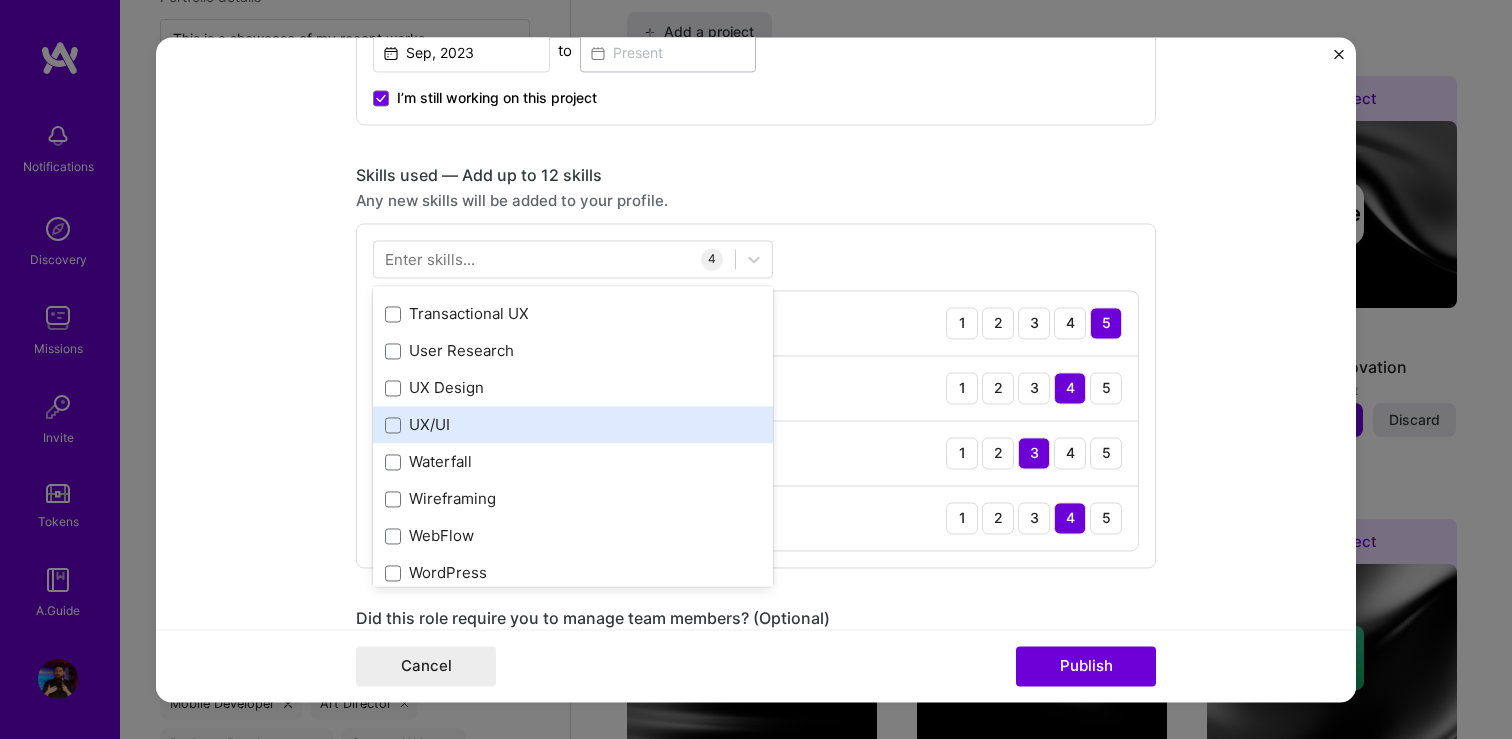 click on "Adobe Creative Cloud Agile Blog Copywriting CSS Design Sprint Design Systems GPT / OpenAI HCI Miro Presentation Design Product Analytics Product Design Product Strategy Prototyping Roadmapping Transactional UX User Research UX Design UX/UI Waterfall Wireframing WebFlow WordPress Web Analytics Design Thinking Figma Scrum Team Leadership Backlog Prioritization HTML JavaScript People Management Data Analysis Market Research Stakeholder Management Analytics" at bounding box center (573, 388) 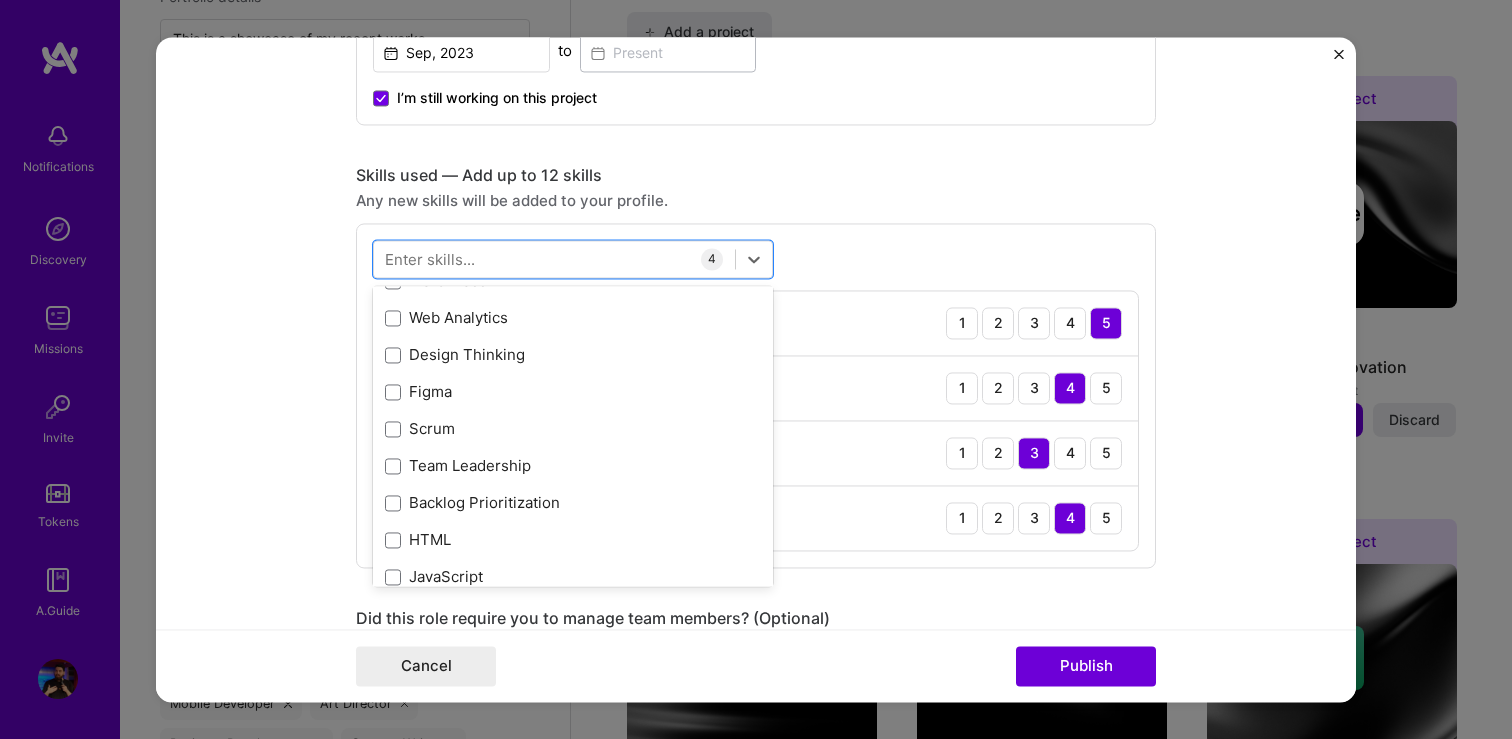 scroll, scrollTop: 706, scrollLeft: 0, axis: vertical 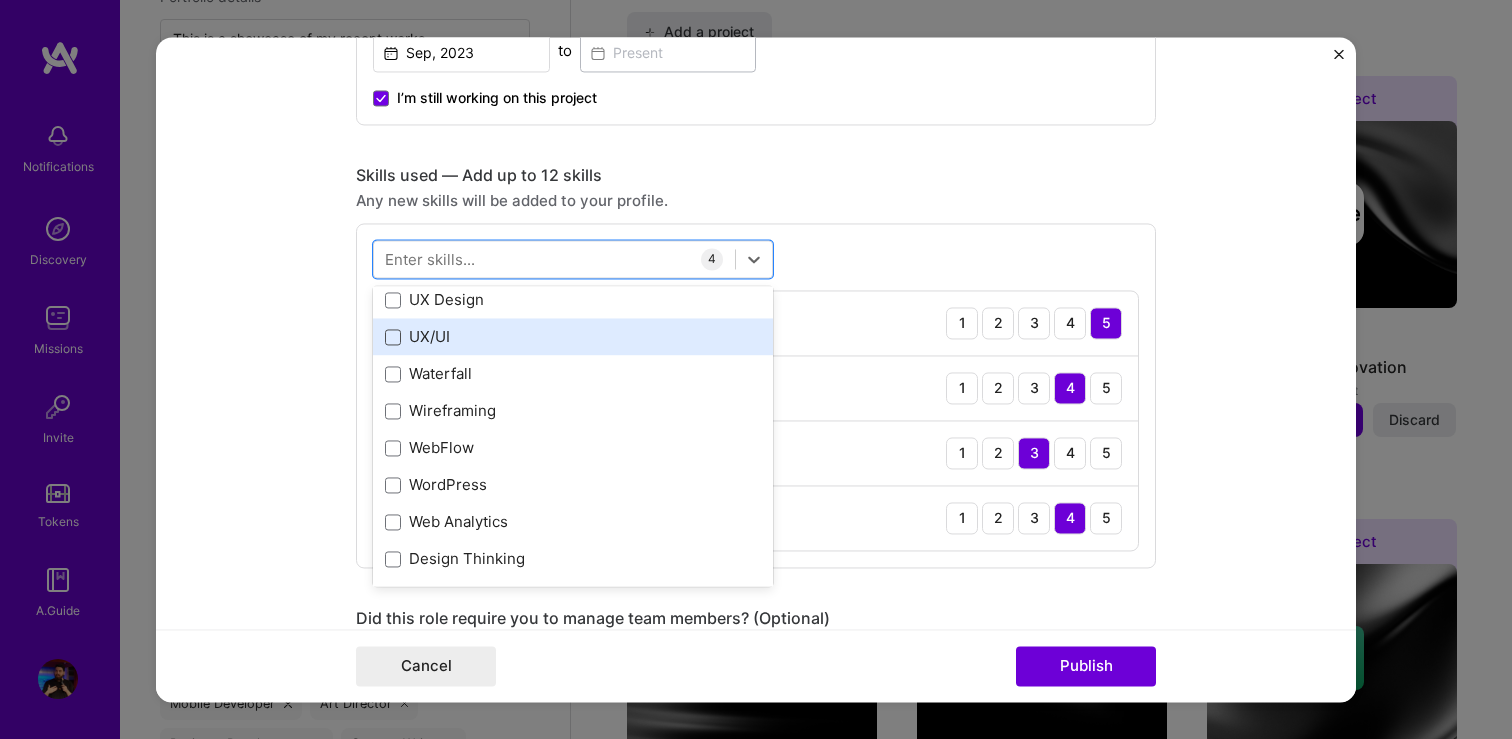 click at bounding box center (393, 337) 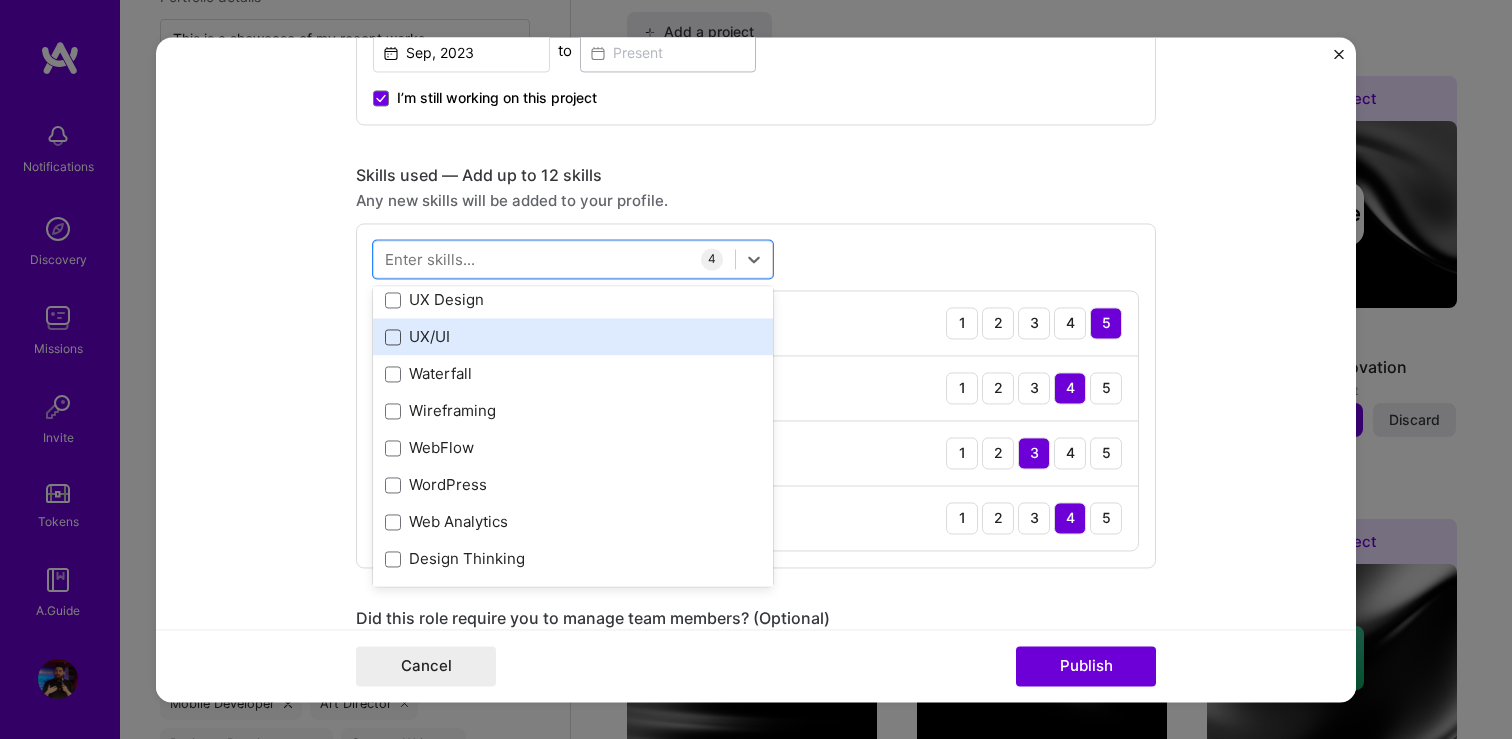 click at bounding box center [0, 0] 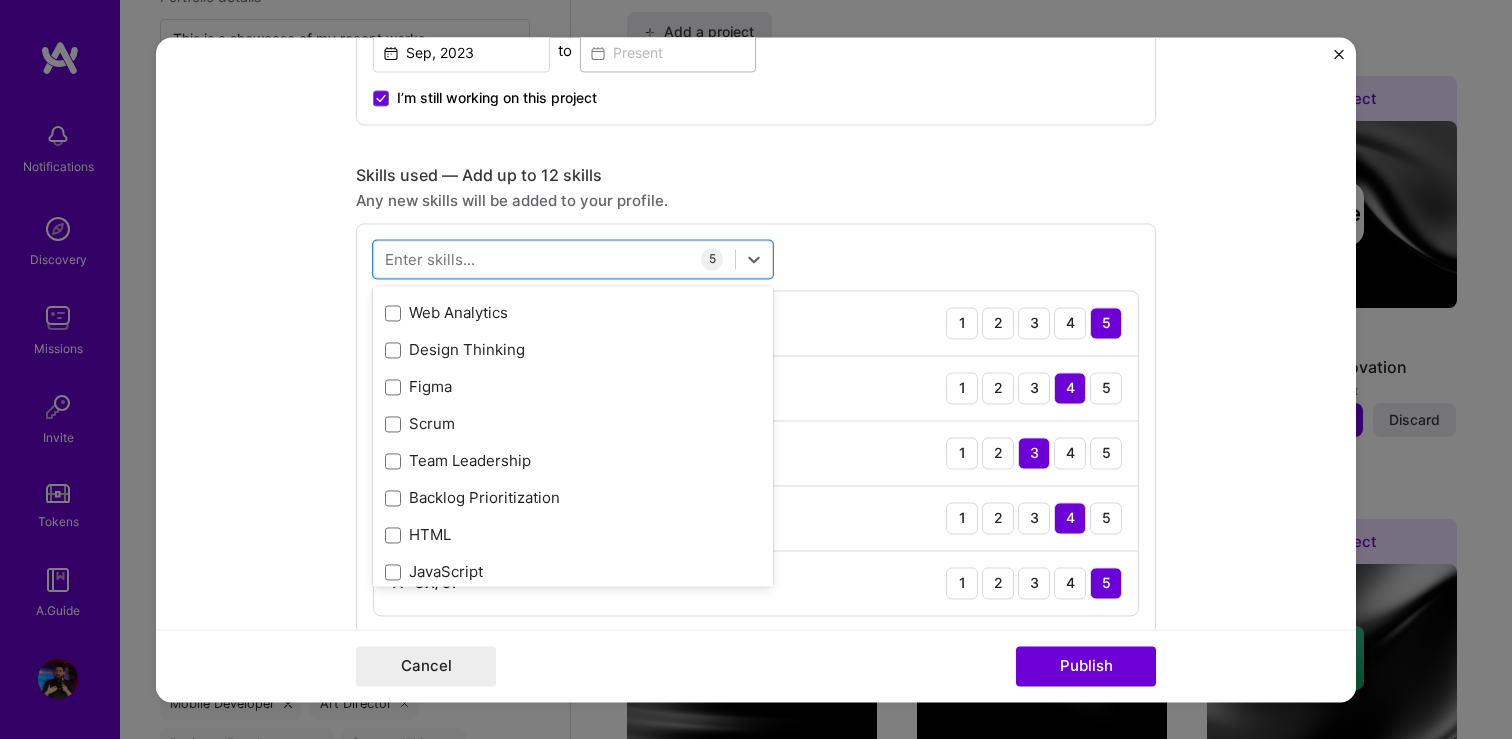 scroll, scrollTop: 938, scrollLeft: 0, axis: vertical 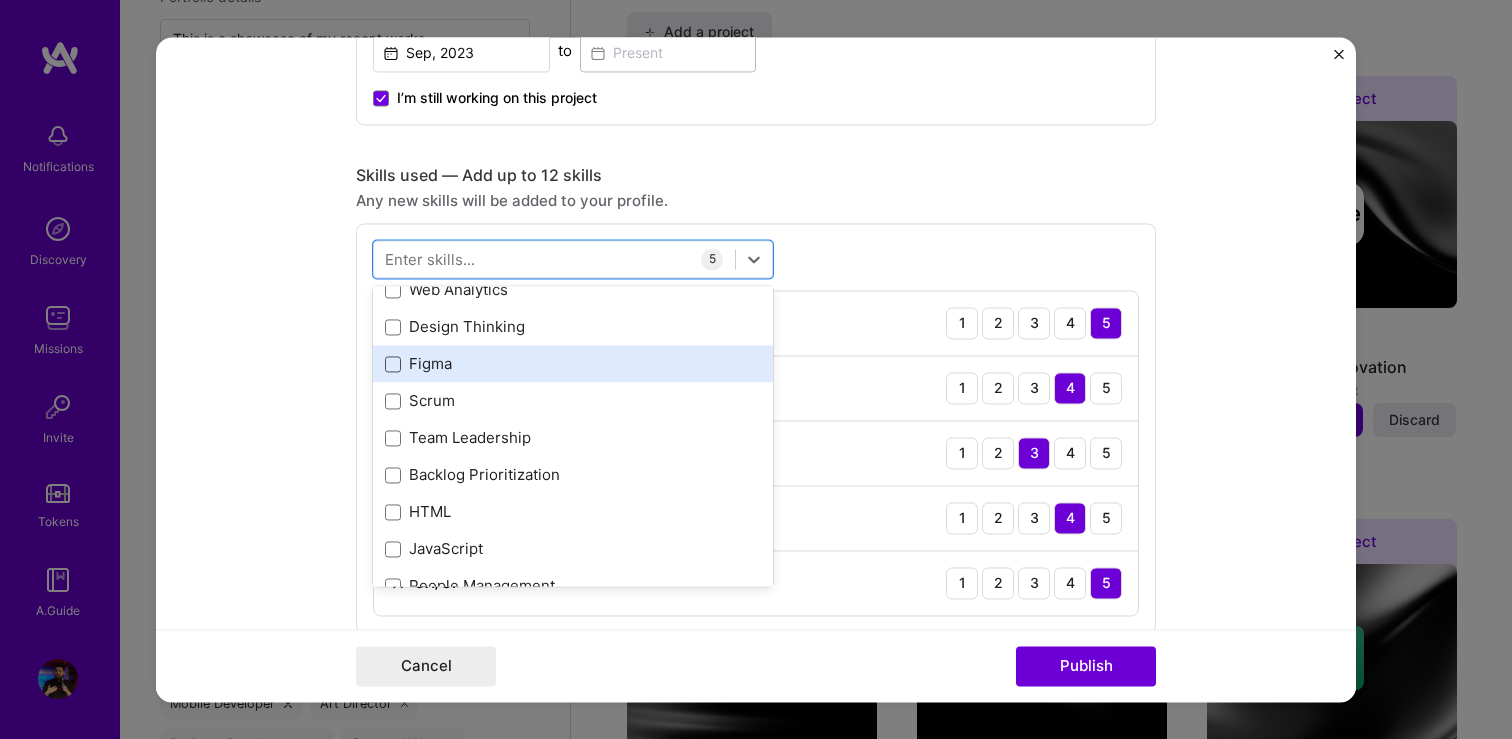 click at bounding box center (393, 364) 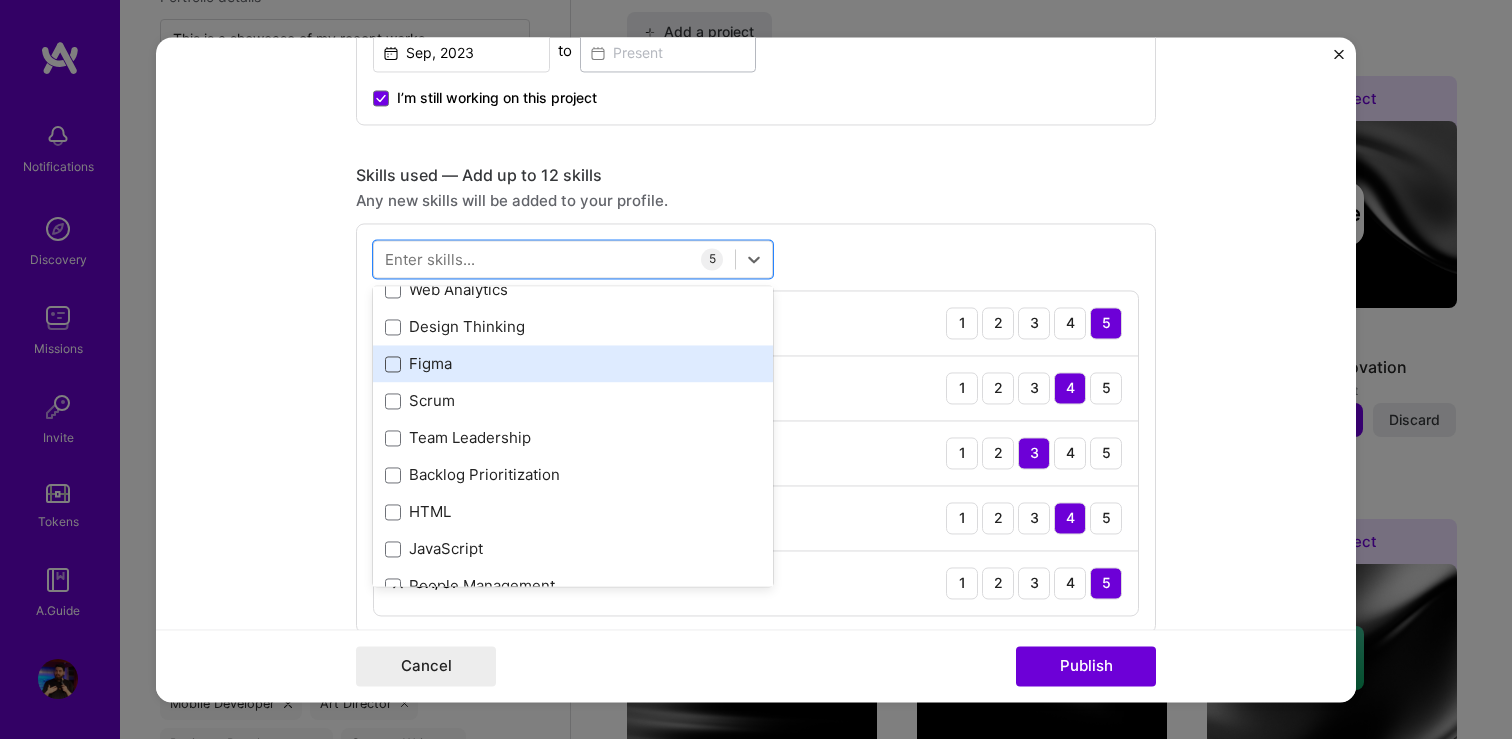 click at bounding box center [0, 0] 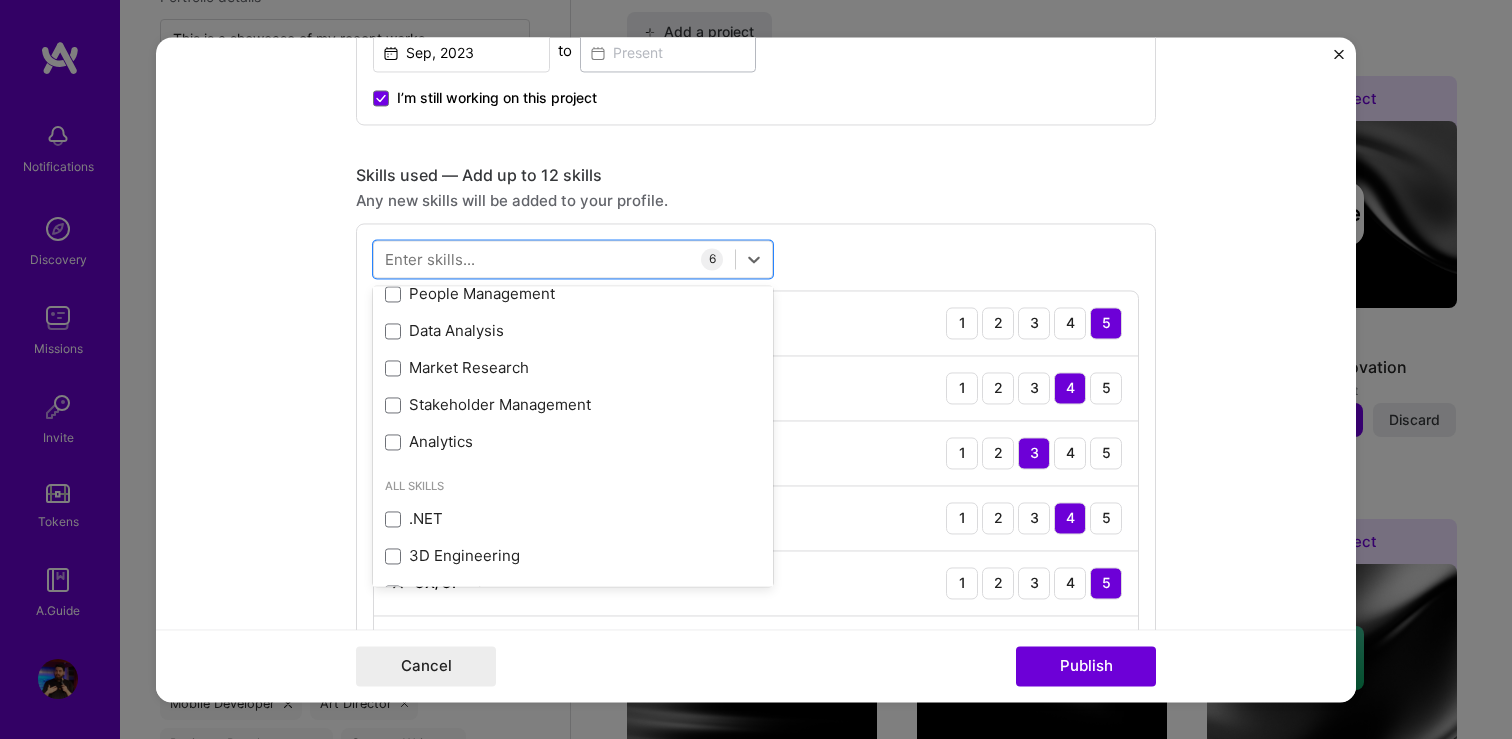 scroll, scrollTop: 1231, scrollLeft: 0, axis: vertical 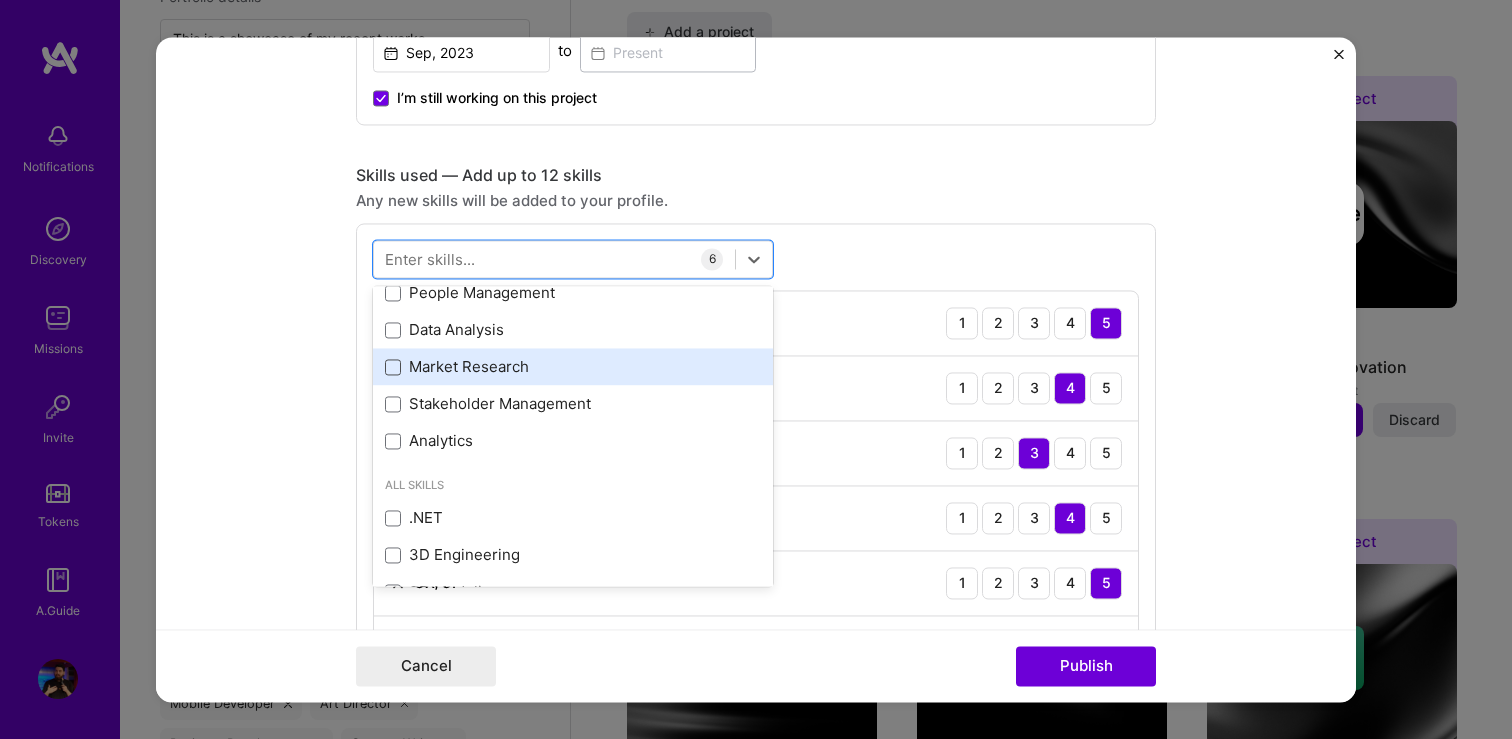 click at bounding box center [393, 367] 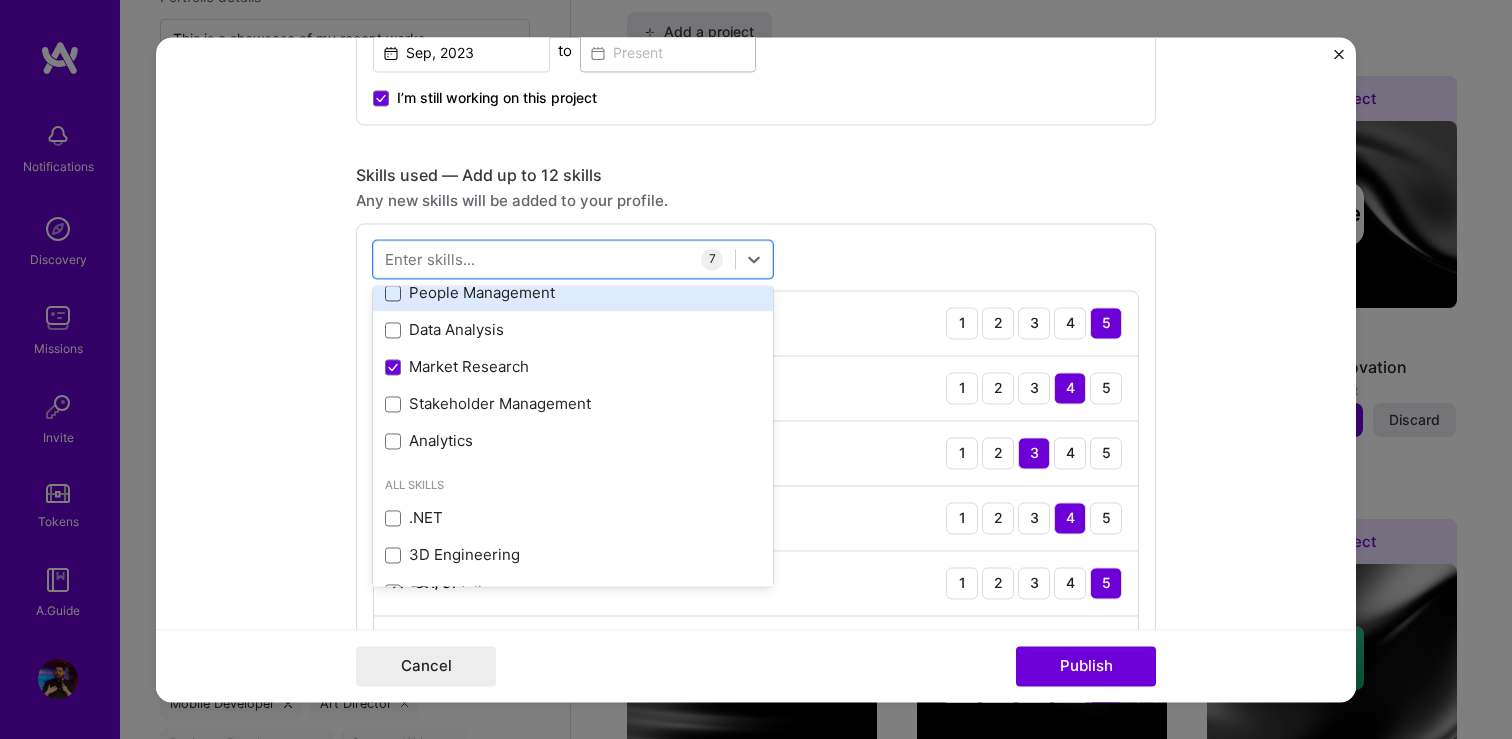 click at bounding box center (393, 293) 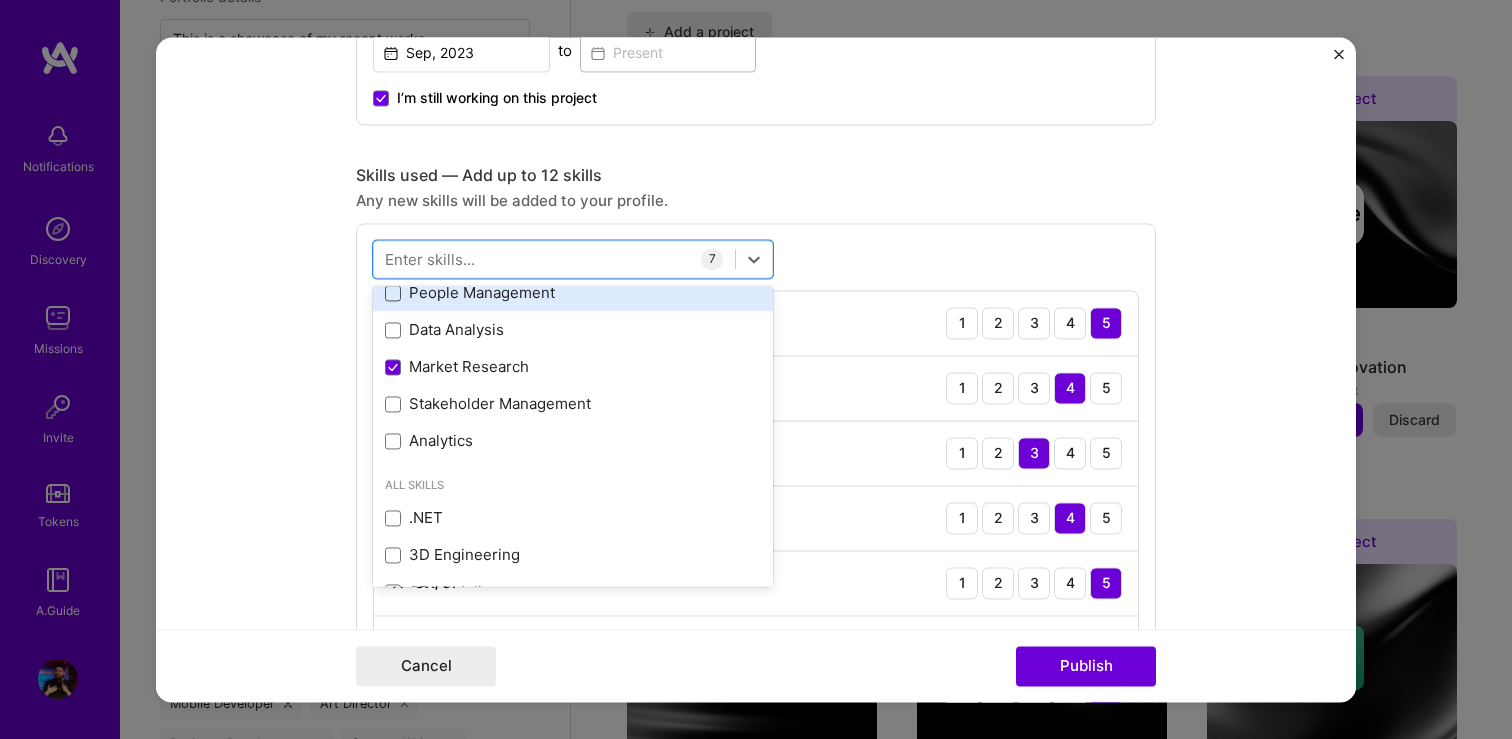 click at bounding box center (0, 0) 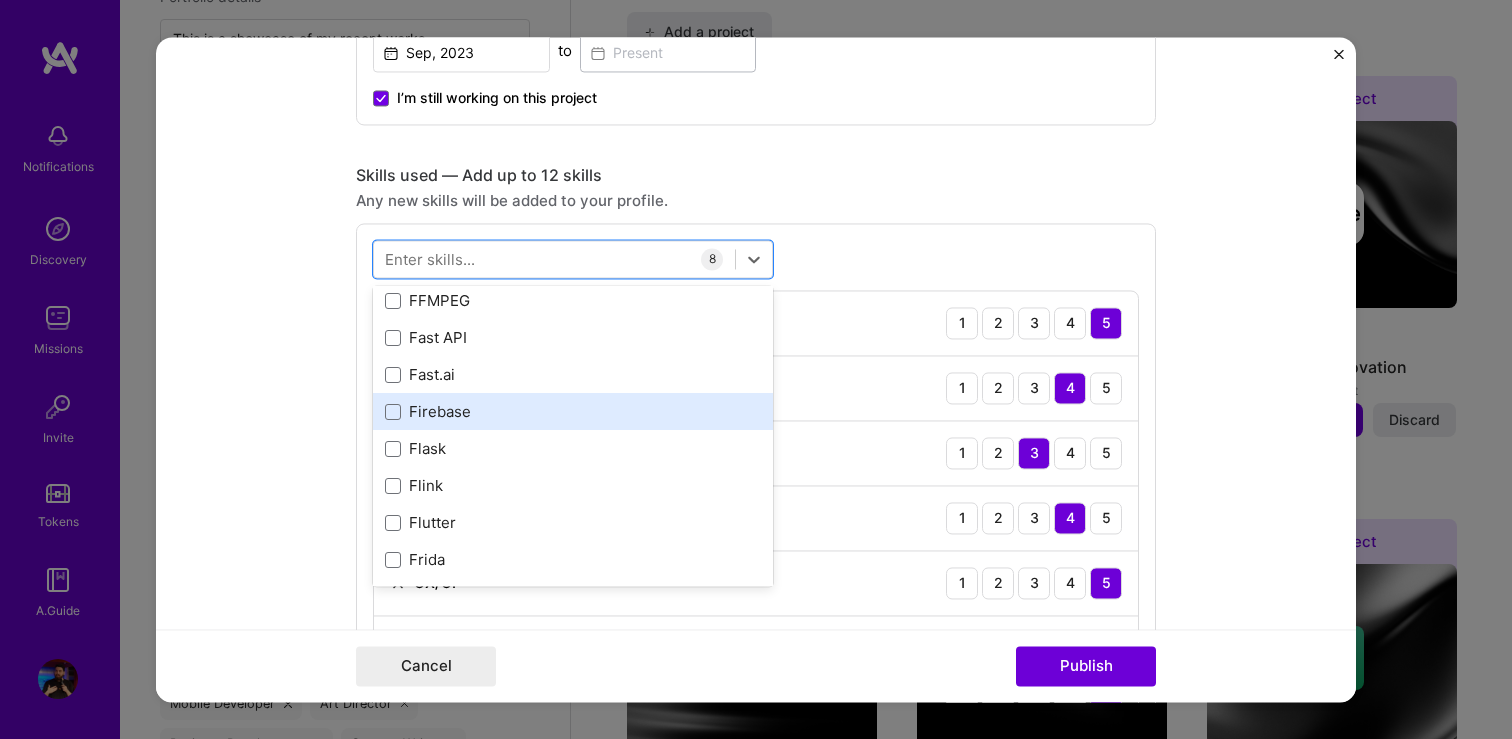 scroll, scrollTop: 5767, scrollLeft: 0, axis: vertical 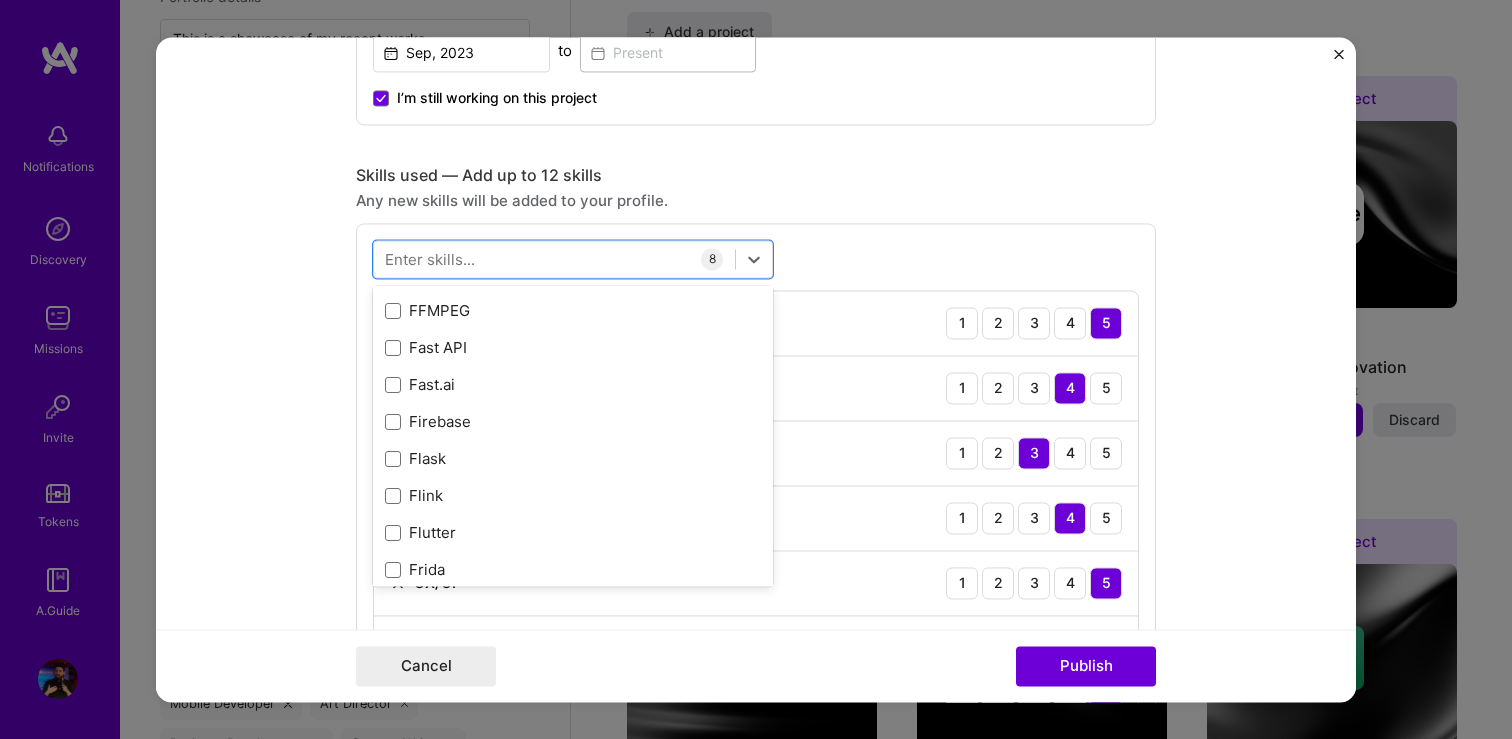click on "option People Management, selected. option F# focused, 0 of 2. 378 results available. Use Up and Down to choose options, press Enter to select the currently focused option, press Escape to exit the menu, press Tab to select the option and exit the menu. Your Skills Adobe Creative Cloud Agile Blog Copywriting CSS Design Sprint Design Systems GPT / OpenAI HCI Miro Presentation Design Product Analytics Product Design Product Strategy Prototyping Roadmapping Transactional UX User Research UX Design UX/UI Waterfall Wireframing WebFlow WordPress Web Analytics Design Thinking Figma Scrum Team Leadership Backlog Prioritization HTML JavaScript People Management Data Analysis Market Research Stakeholder Management Analytics All Skills .NET 3D Engineering 3D Modeling API Design API Integration APNS ARM ASP.NET AWS AWS Aurora AWS BETA AWS CDK AWS CloudFormation AWS Lambda AWS Neptune AWS RDS Ada Adobe Experience Manager Affiliate Marketing Agora Airflow Airtable Algorithm Design Amazon Athena Amplitude Android Angular C" at bounding box center (756, 525) 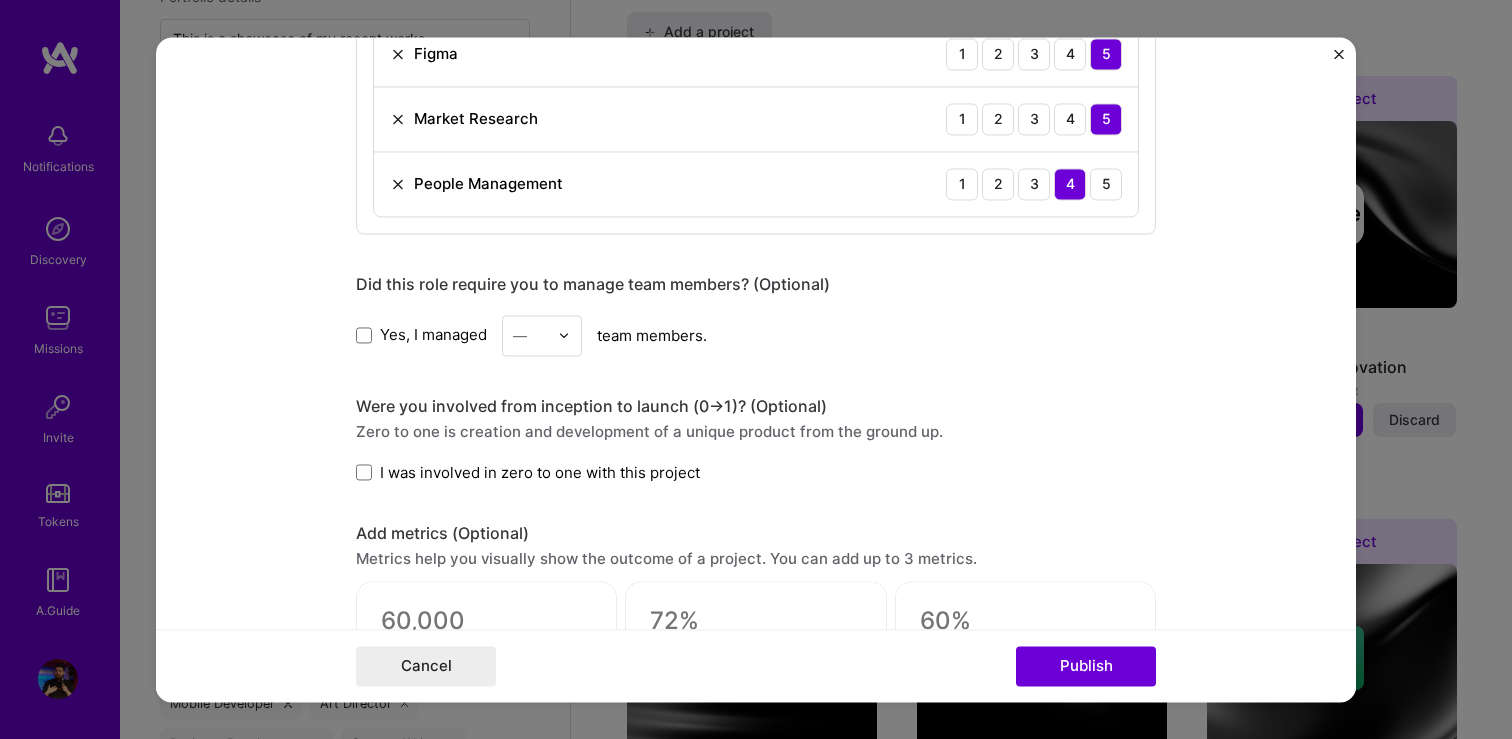 scroll, scrollTop: 1493, scrollLeft: 0, axis: vertical 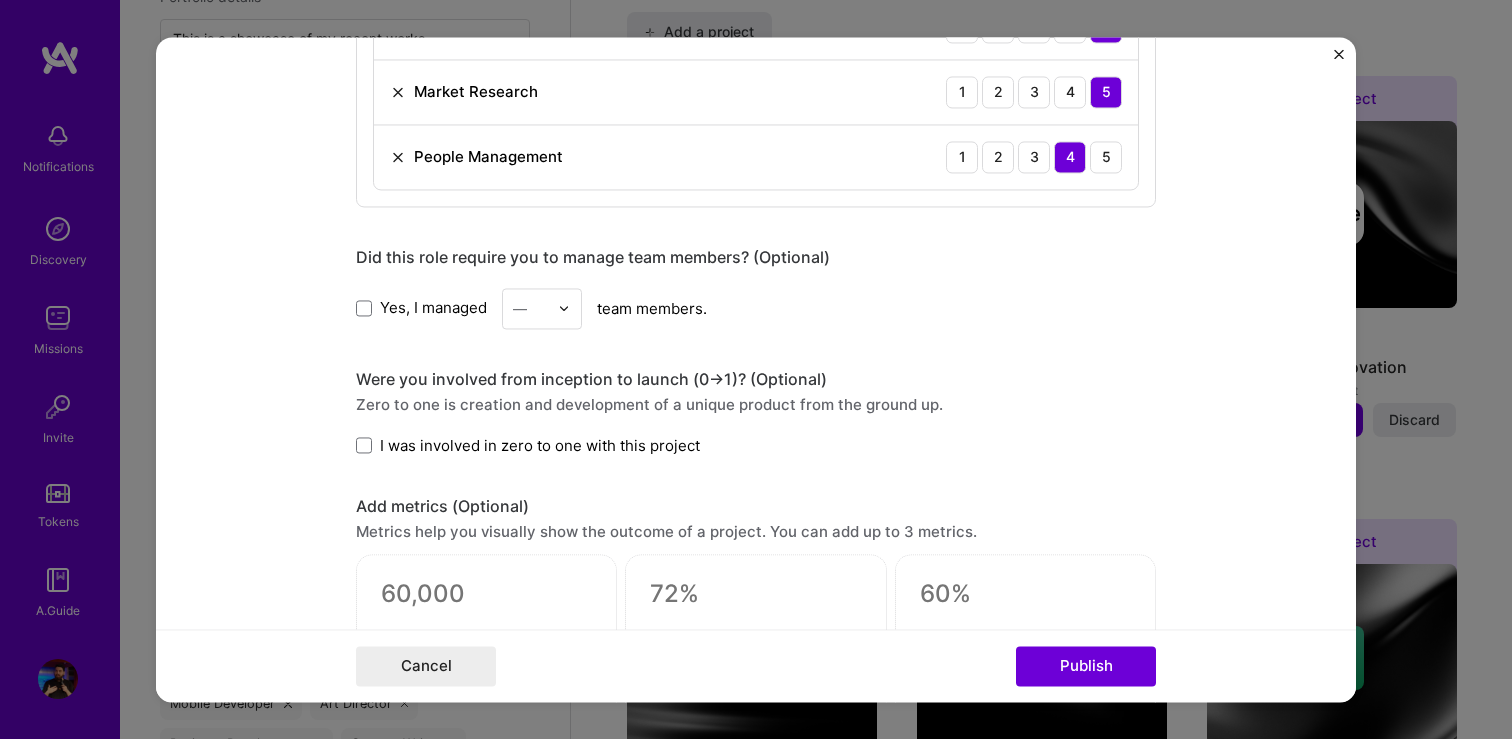 click on "Yes, I managed" at bounding box center [421, 308] 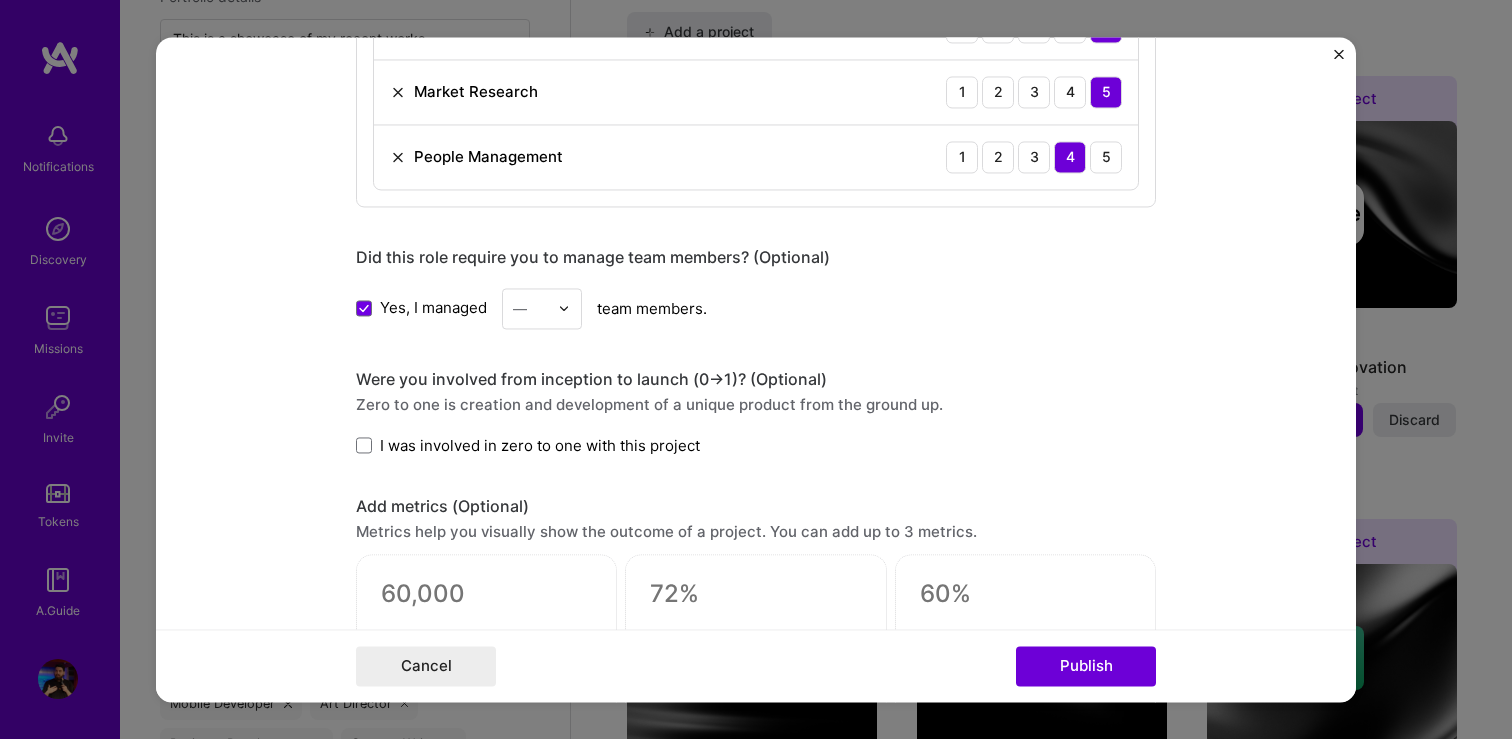 click at bounding box center [569, 308] 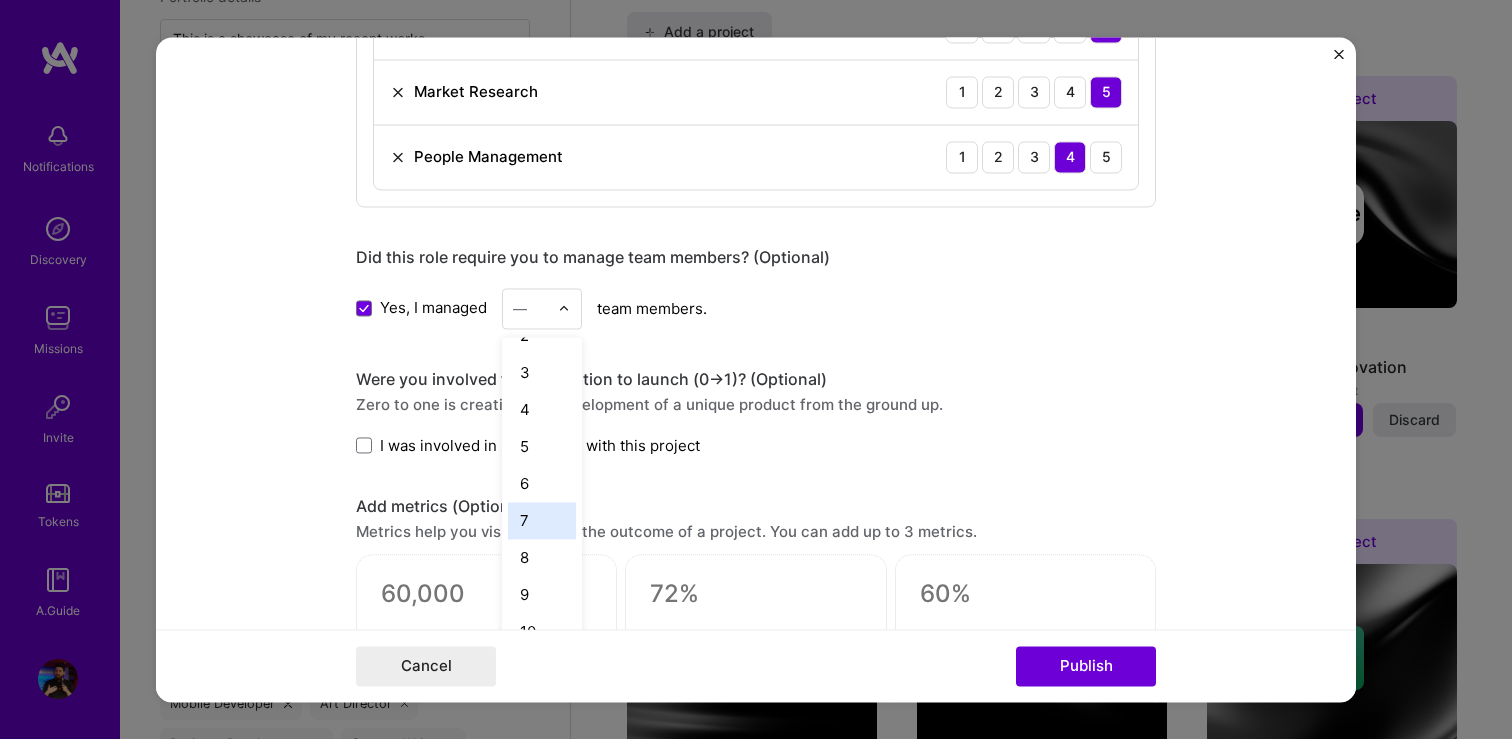 scroll, scrollTop: 74, scrollLeft: 0, axis: vertical 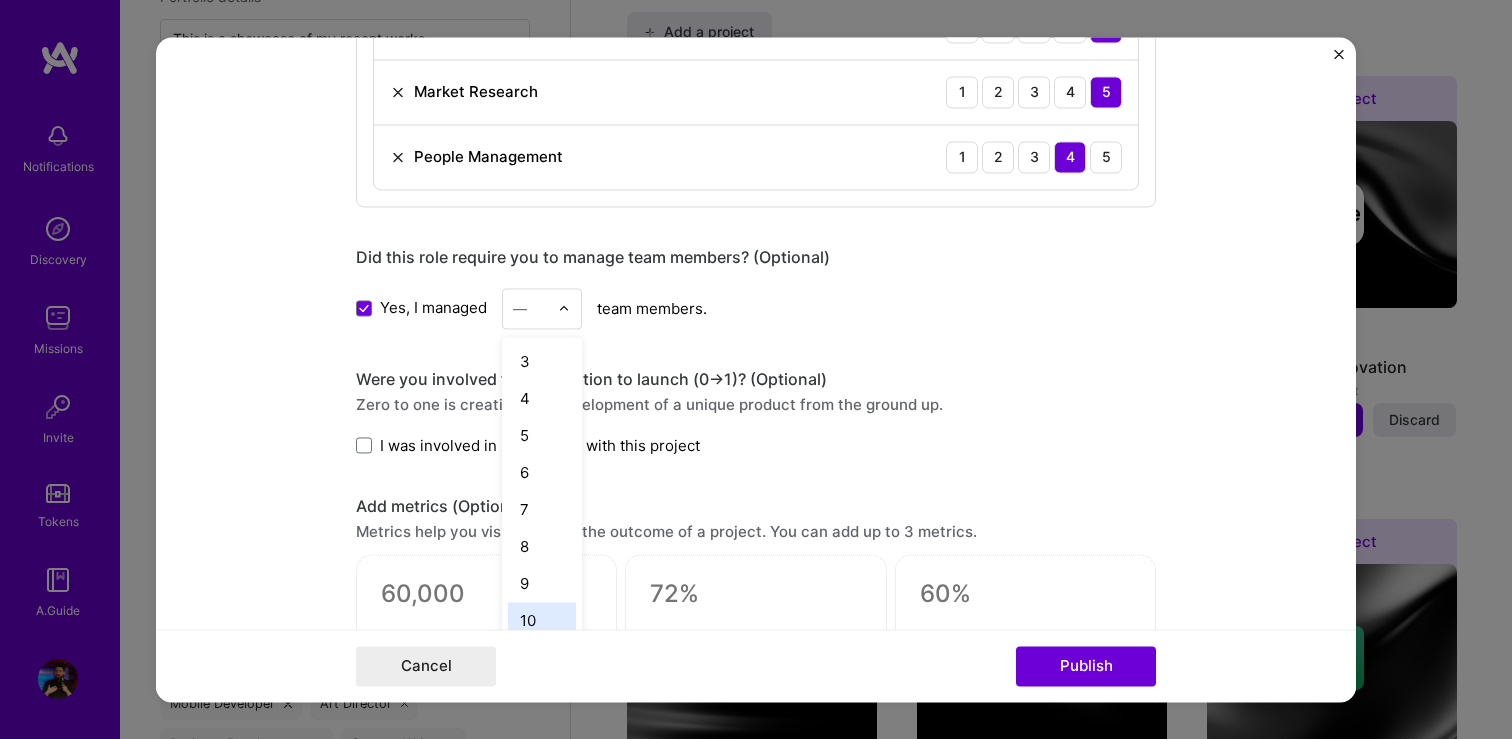 click on "10" at bounding box center [542, 620] 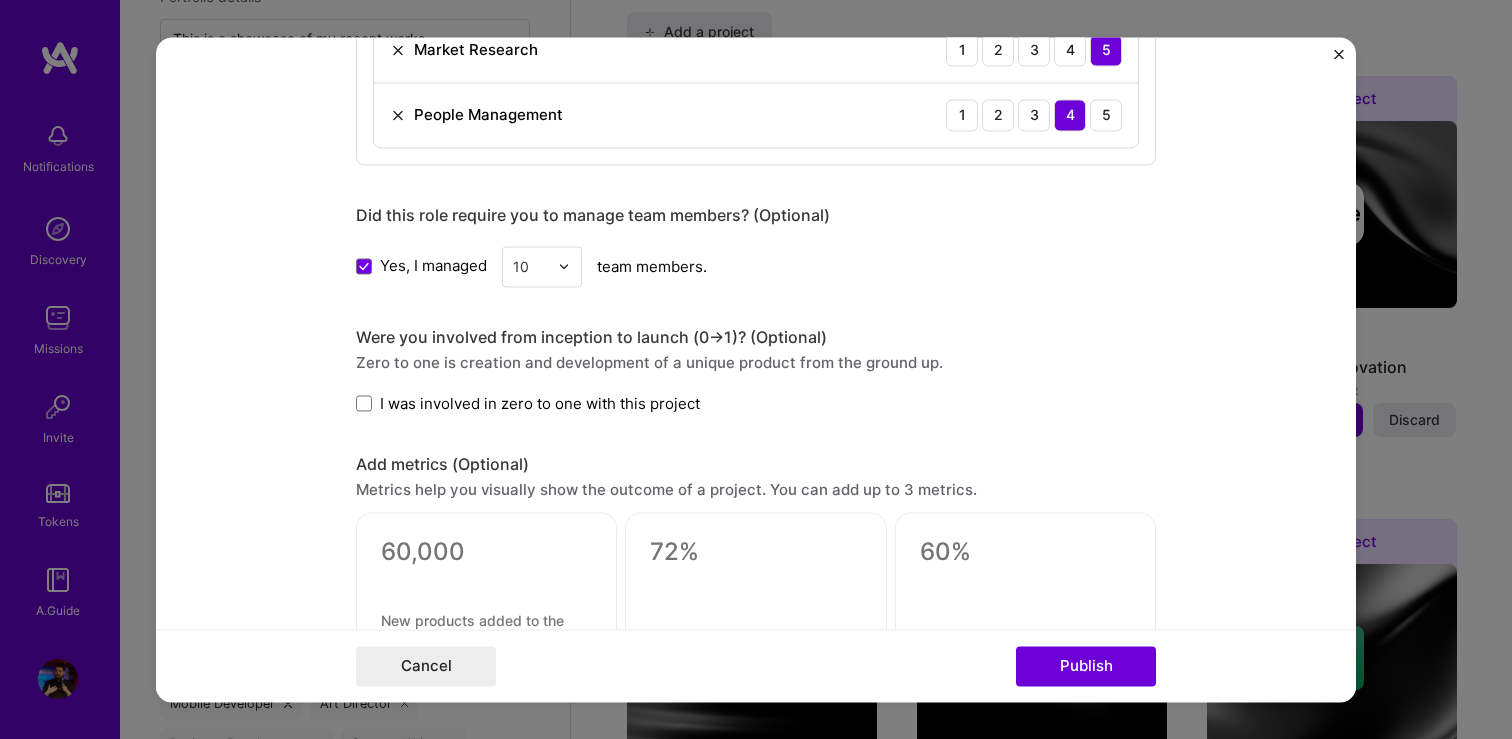 scroll, scrollTop: 1541, scrollLeft: 0, axis: vertical 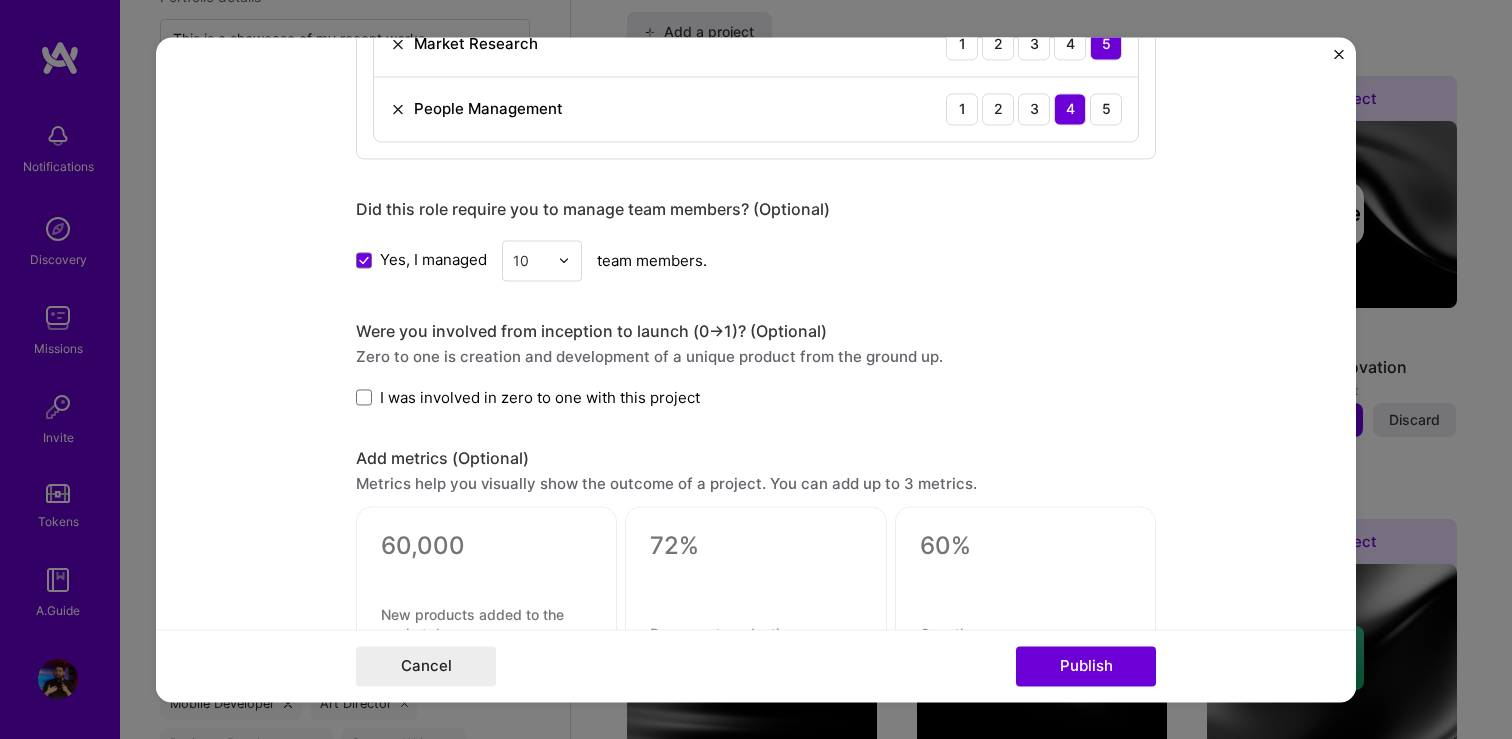 click on "I was involved in zero to one with this project" at bounding box center [528, 397] 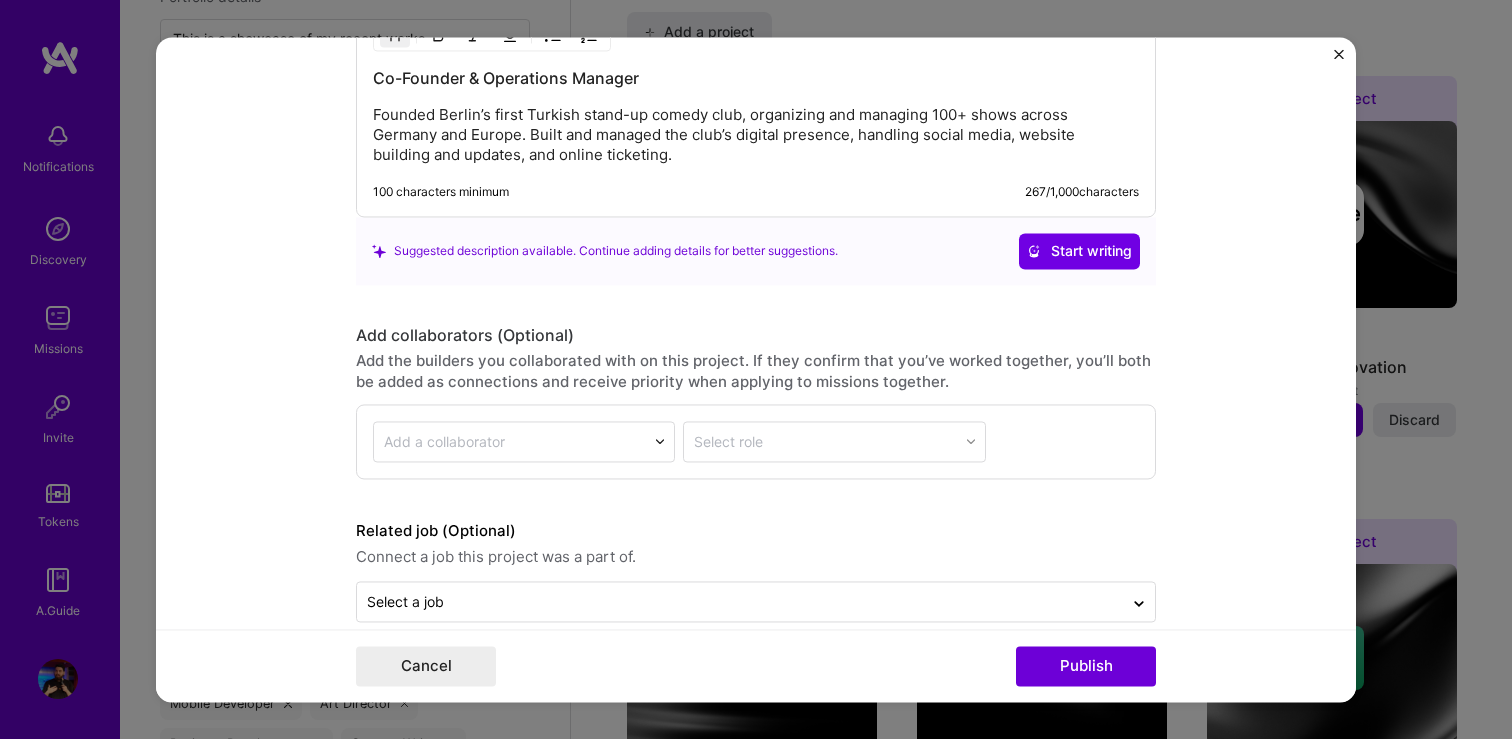 scroll, scrollTop: 2307, scrollLeft: 0, axis: vertical 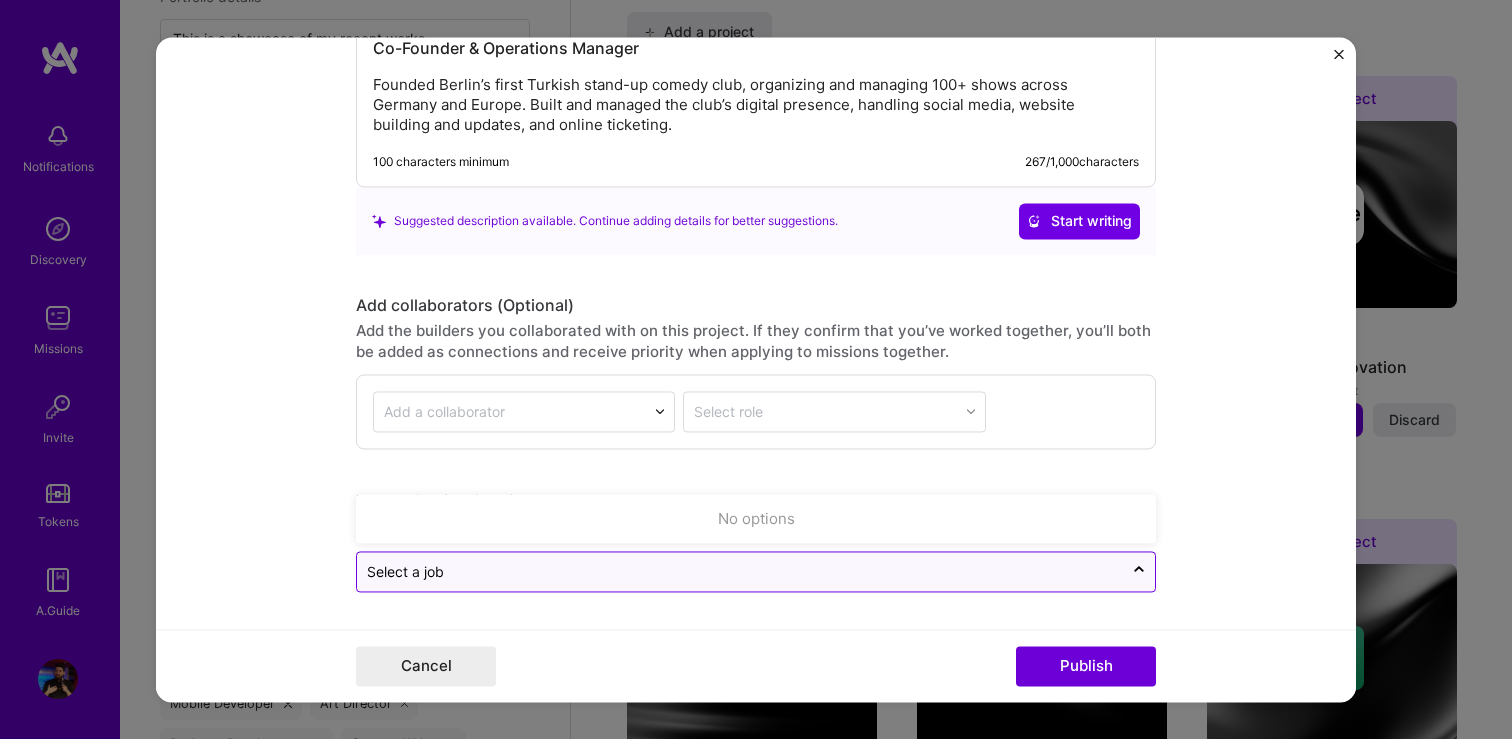 drag, startPoint x: 572, startPoint y: 562, endPoint x: 555, endPoint y: 561, distance: 17.029387 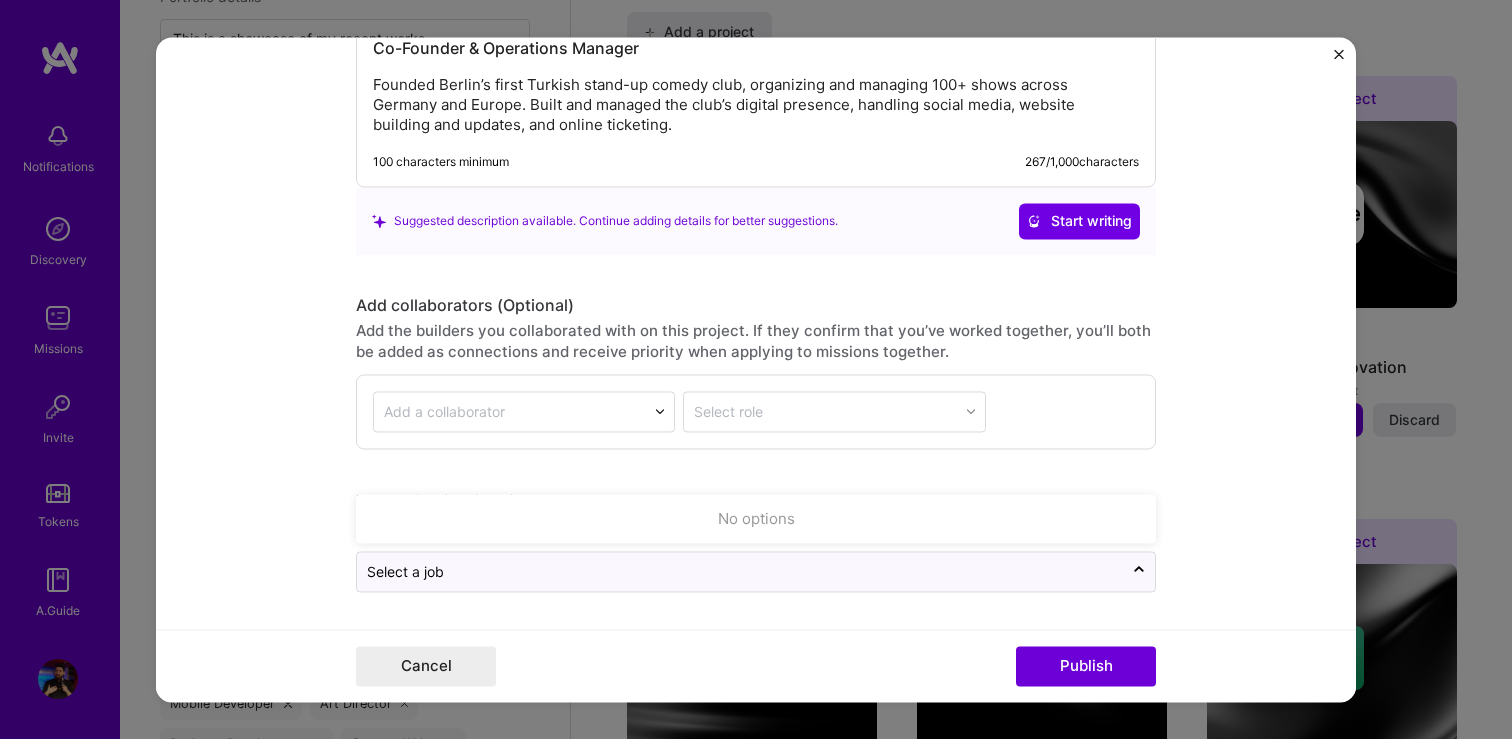 click on "Editing suggested project This project is suggested based on your LinkedIn, resume or A.Team activity. Project title Comedy Club Operations and Management Company 82Berlin Turkish Comedy Club
Project industry Industry 2 Project Link (Optional) https://82berlinstandup.com/
Drag and drop an image or   Upload file Upload file We recommend uploading at least 4 images. 1600x1200px or higher recommended. Max 5MB each. Role Co-Founder & Operations Manager Community Manager Sep, 2023
to
I’m still working on this project Skills used — Add up to 12 skills Any new skills will be added to your profile. Enter skills... 8 Agile 1 2 3 4 5 Blog 1 2 3 4 5 Copywriting 1 2 3 4 5 Presentation Design 1 2 3 4 5 UX/UI 1 2 3 4 5 Figma 1 2 3 4 5 Market Research 1 2 3 4 5 People Management 1 2 3 4 5 Did this role require you to manage team members? (Optional) Yes, I managed 10 team members. Were you involved from inception to launch (0  ->   267" at bounding box center [756, 369] 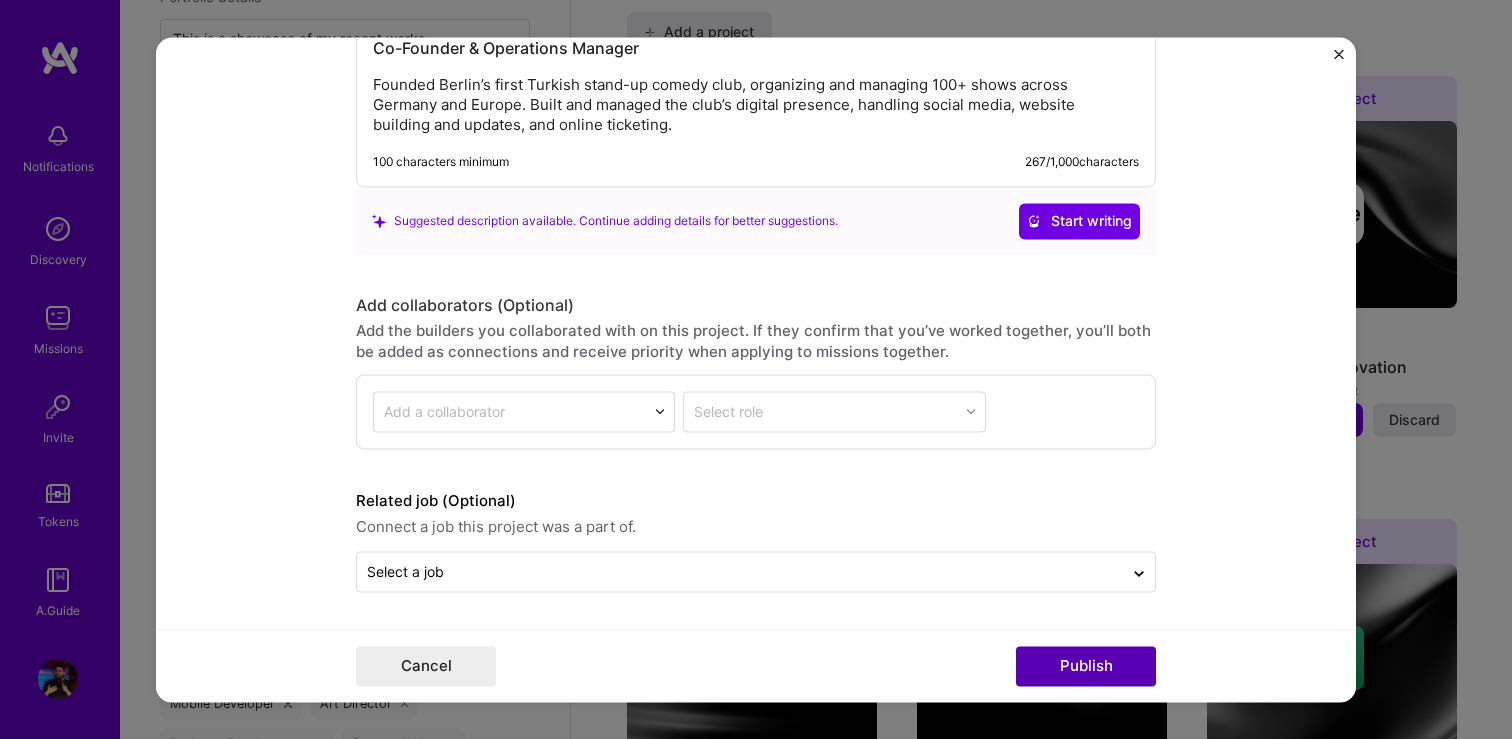 click on "Publish" at bounding box center [1086, 666] 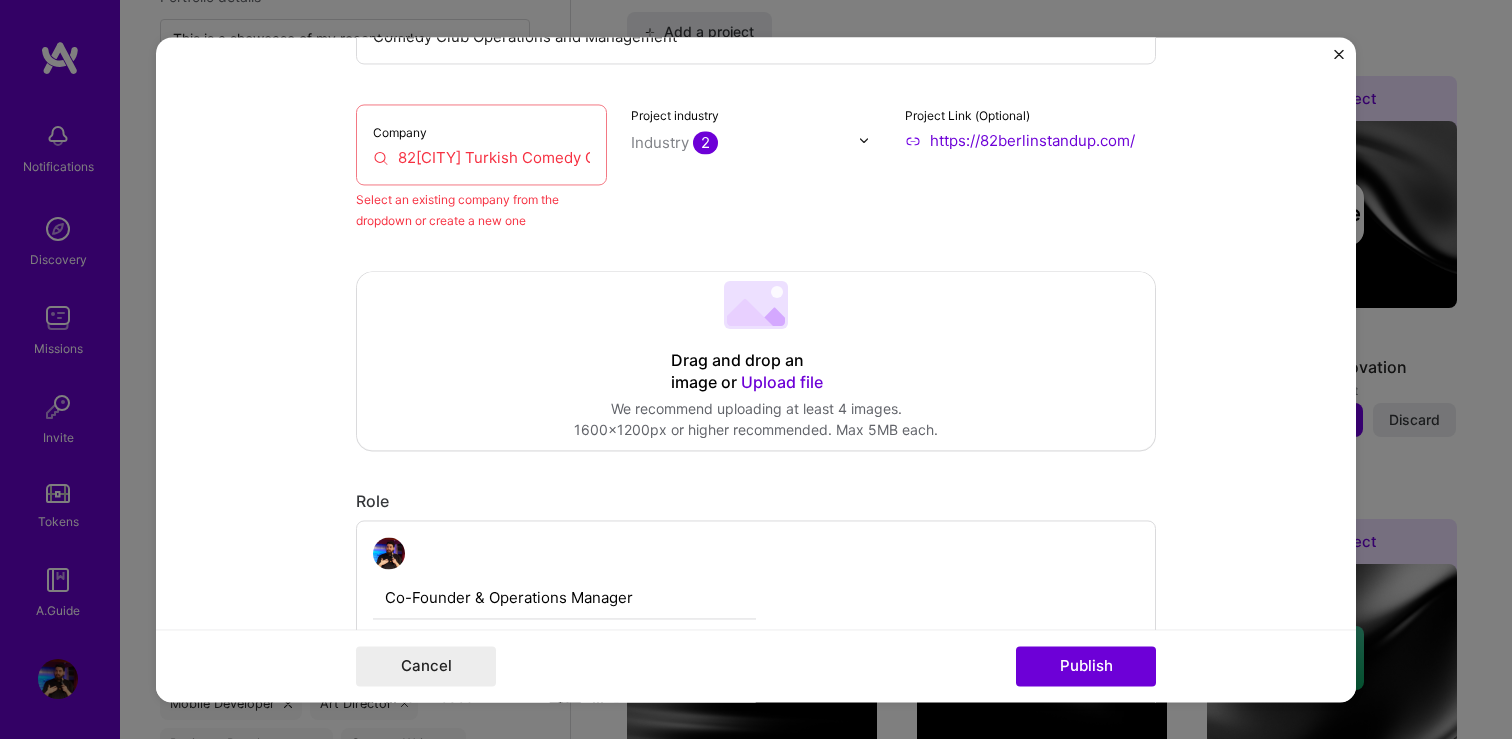 scroll, scrollTop: 131, scrollLeft: 0, axis: vertical 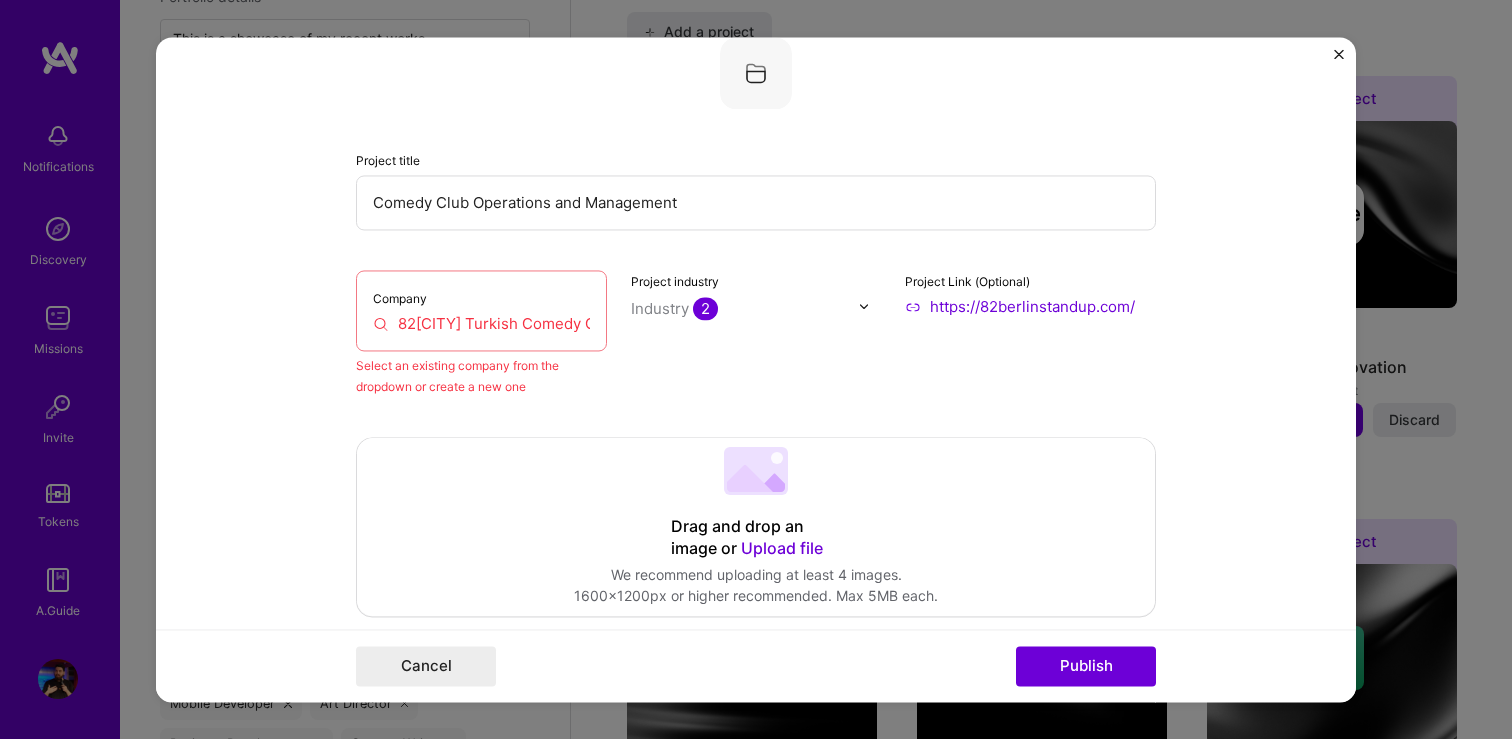 click on "Company 82Berlin Turkish Comedy Club" at bounding box center [481, 310] 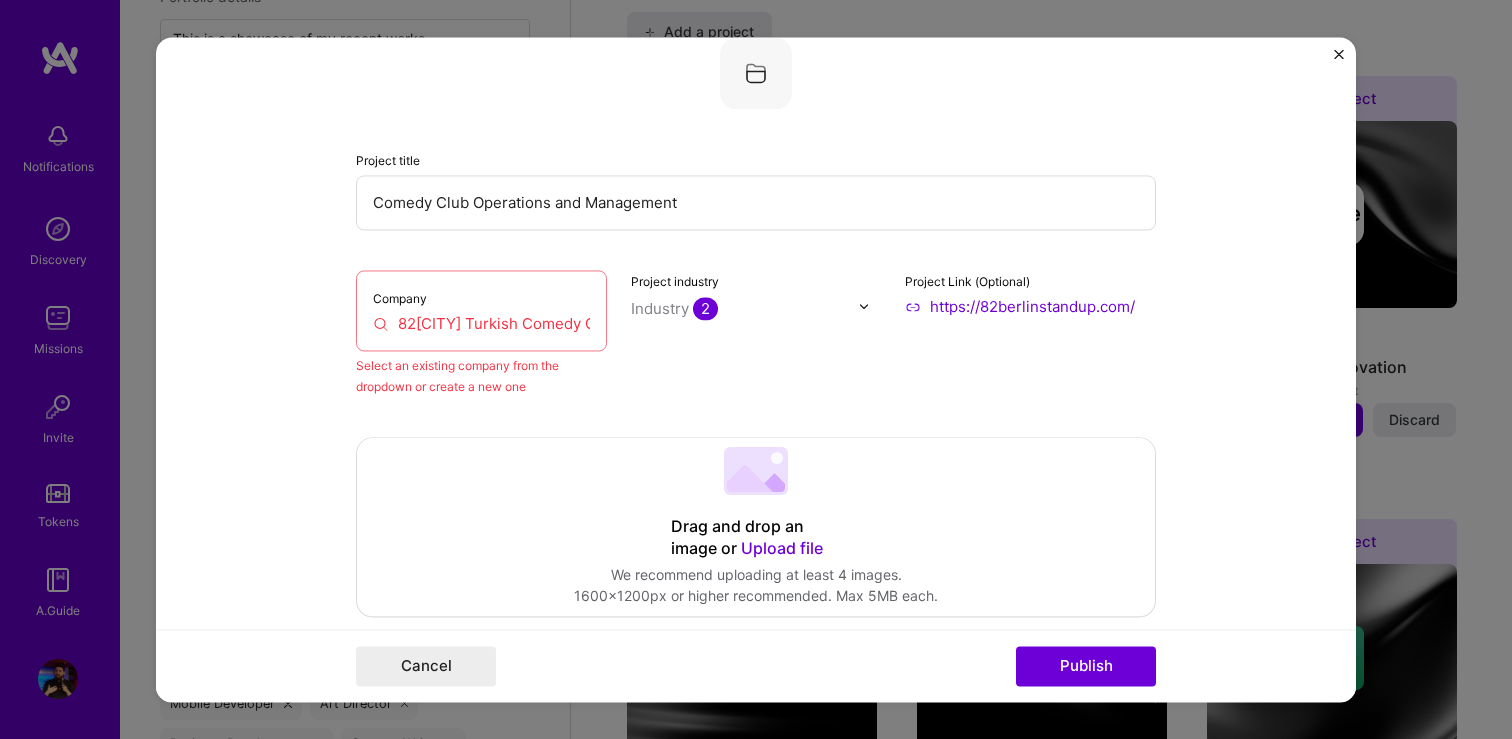 click on "[ORGANIZATION] Turkish Comedy Club" at bounding box center (481, 323) 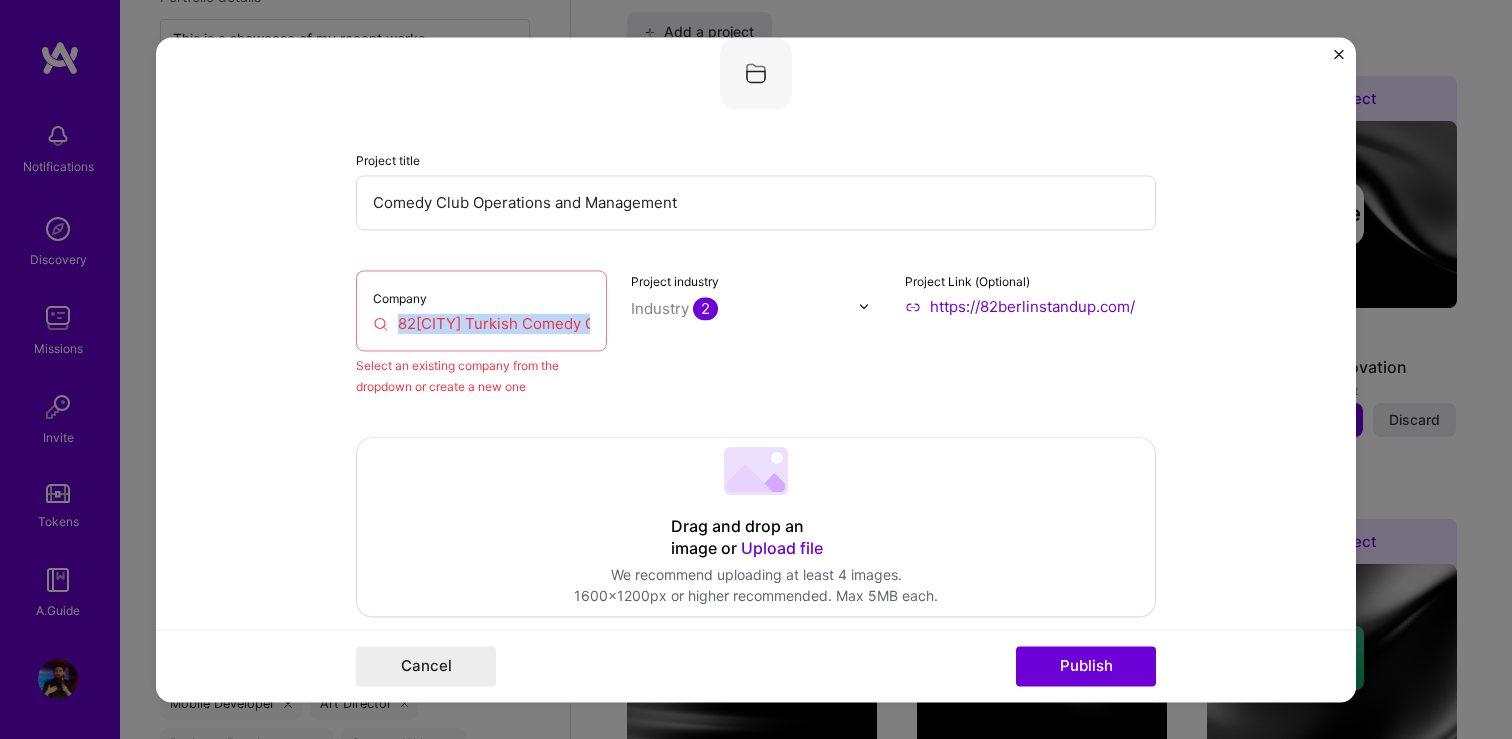 drag, startPoint x: 394, startPoint y: 352, endPoint x: 464, endPoint y: 339, distance: 71.19691 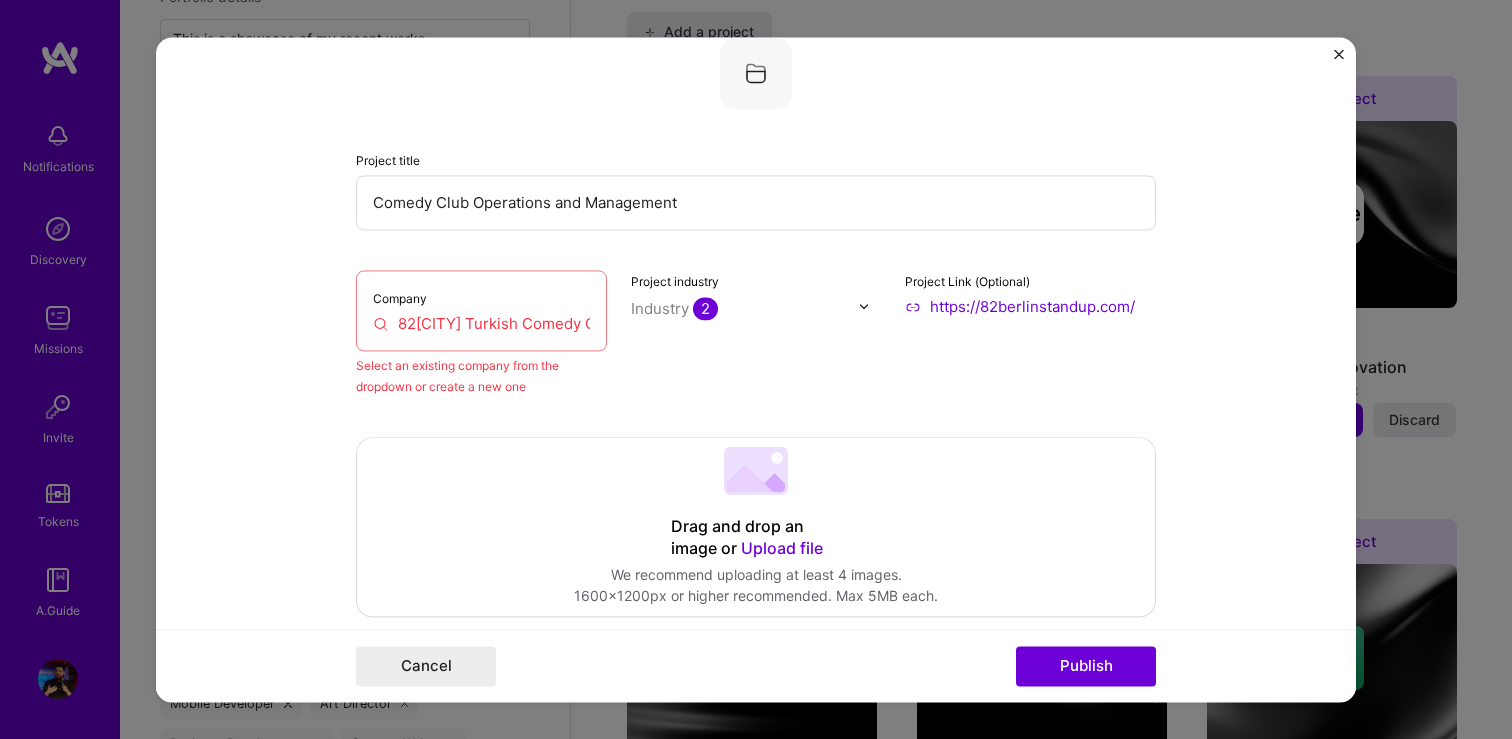 click on "[ORGANIZATION] Turkish Comedy Club" at bounding box center (481, 323) 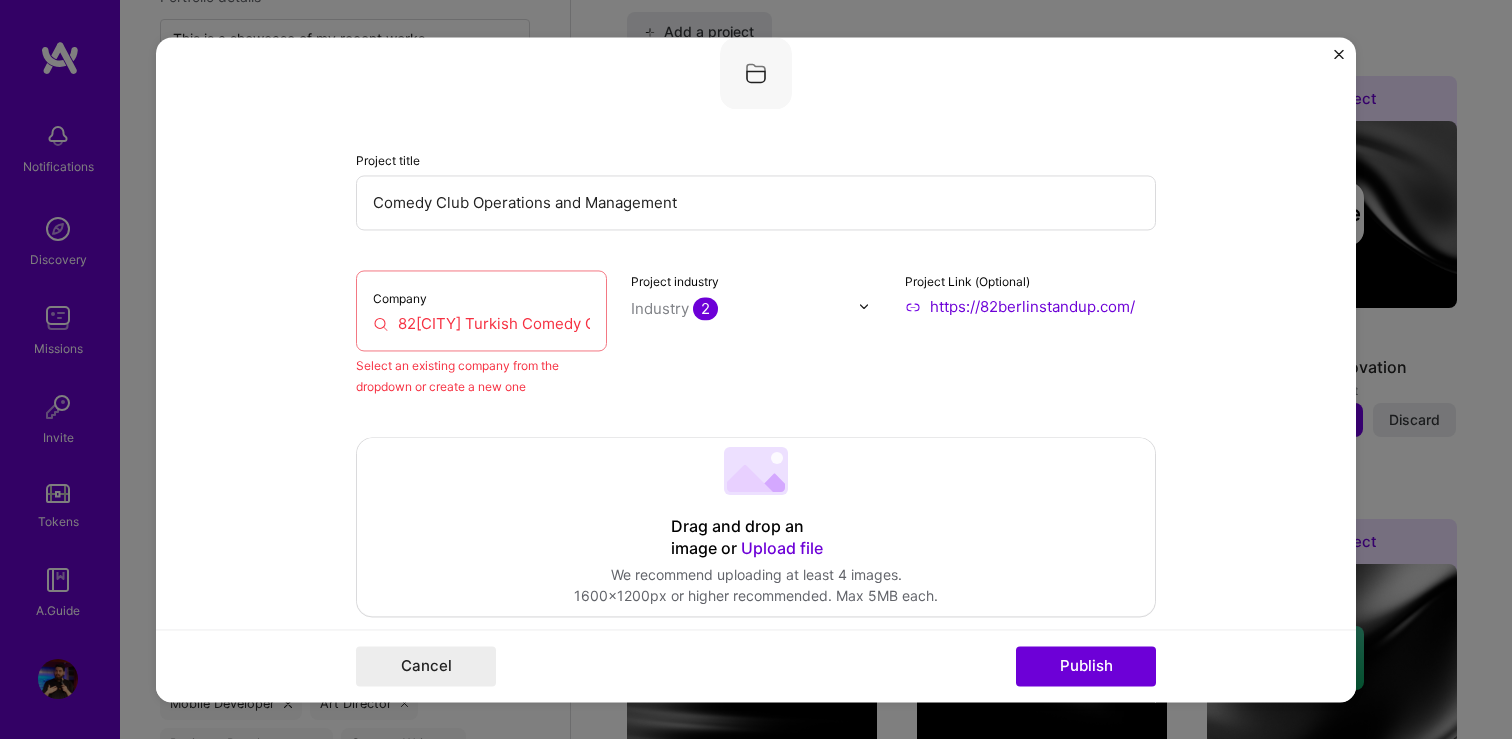 click on "[ORGANIZATION] Turkish Comedy Club" at bounding box center [481, 323] 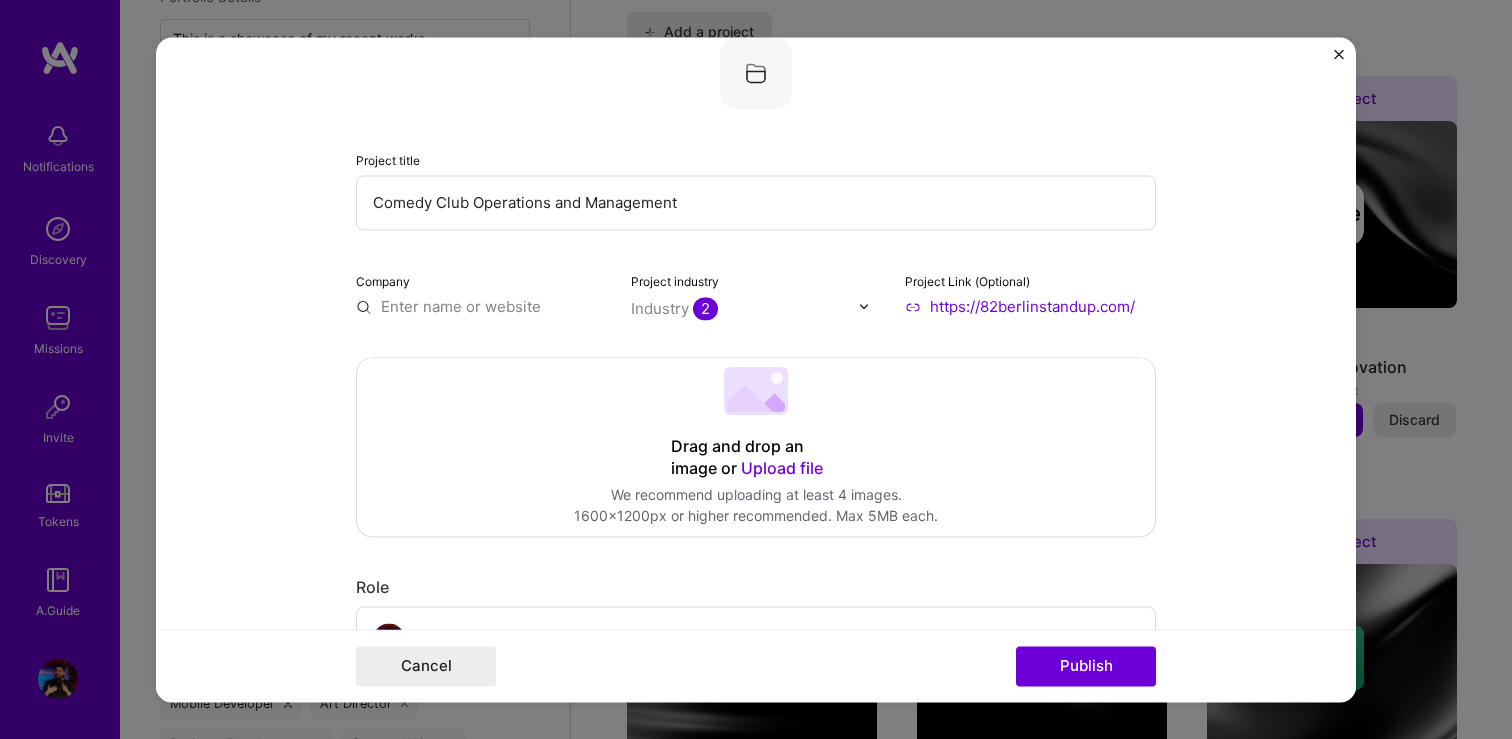 scroll, scrollTop: 0, scrollLeft: 0, axis: both 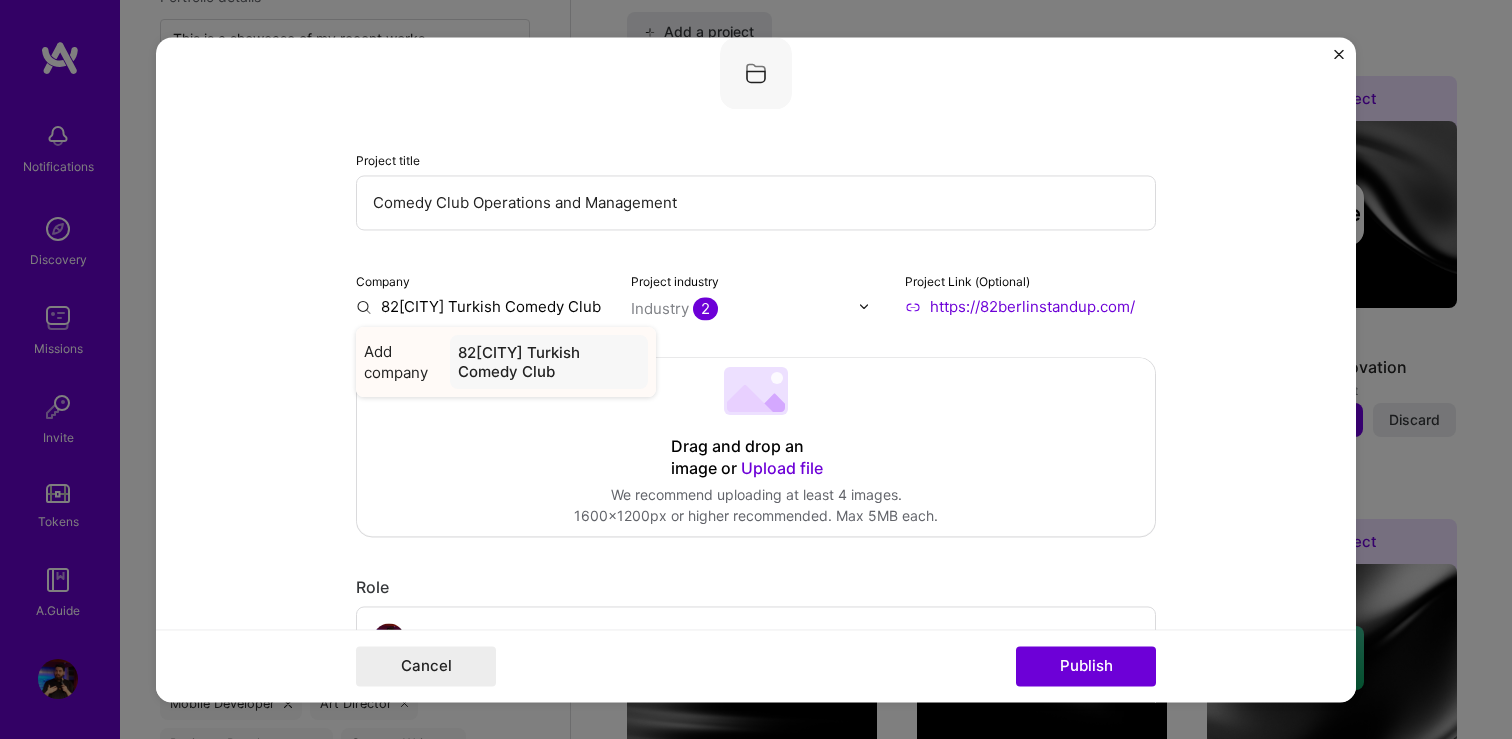 click on "[ORGANIZATION] Turkish Comedy Club" at bounding box center [549, 362] 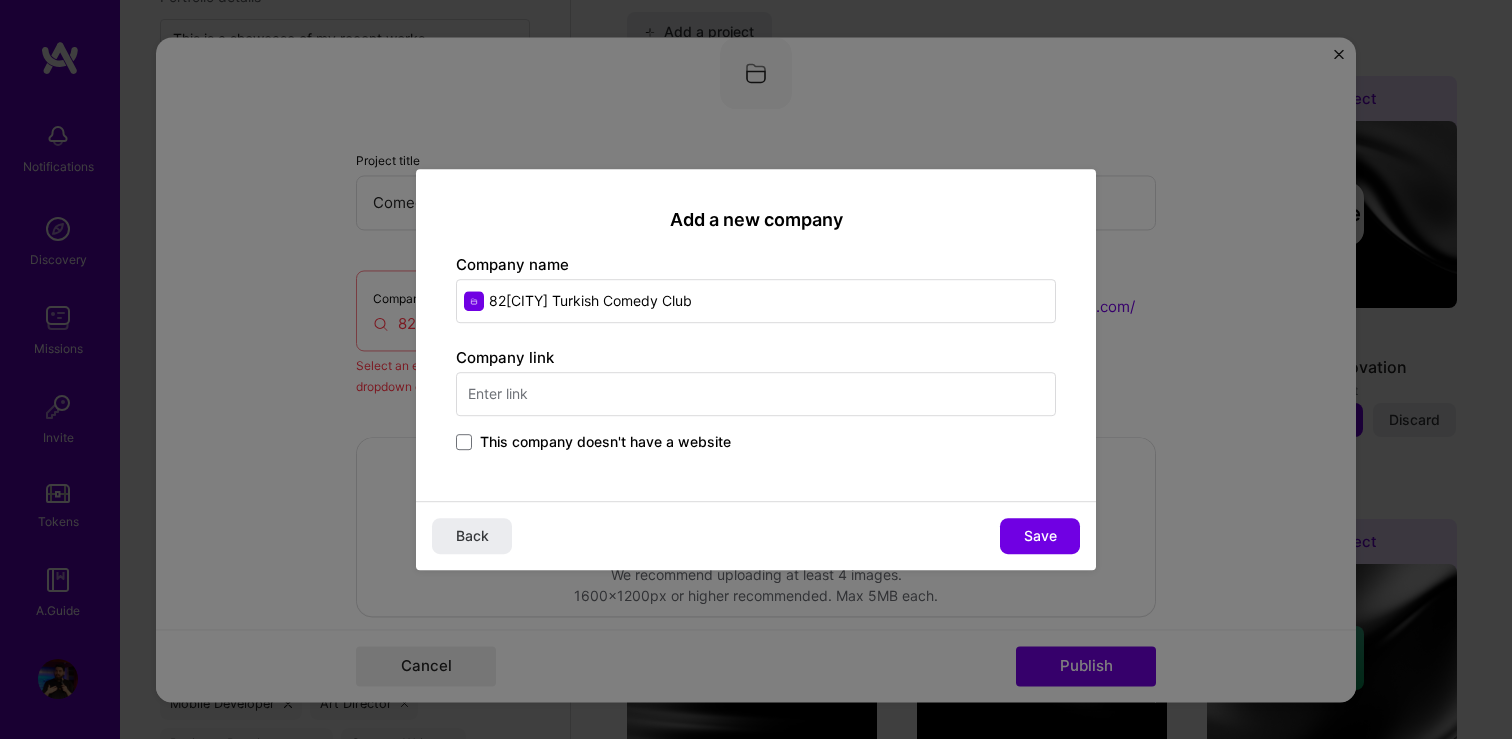 click at bounding box center (756, 394) 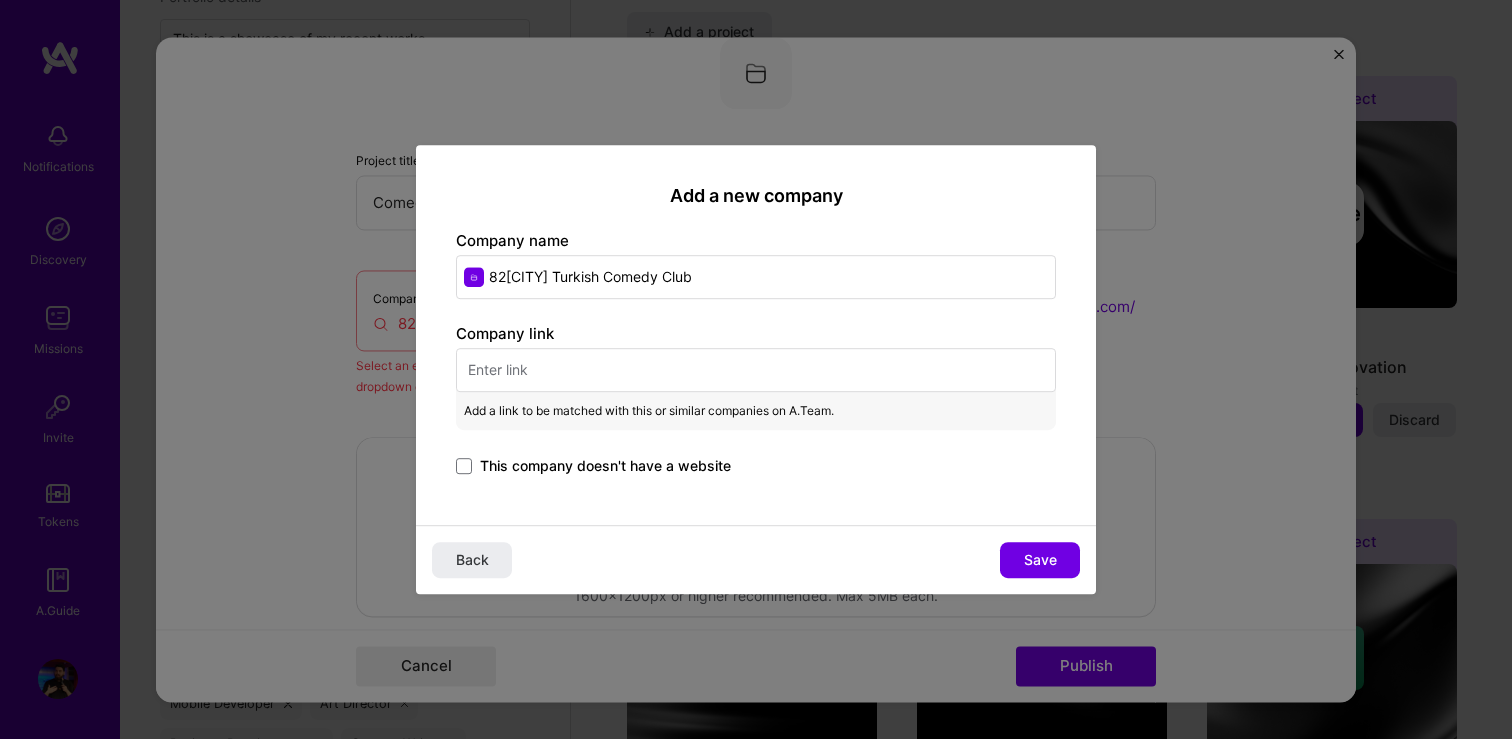 click at bounding box center (756, 370) 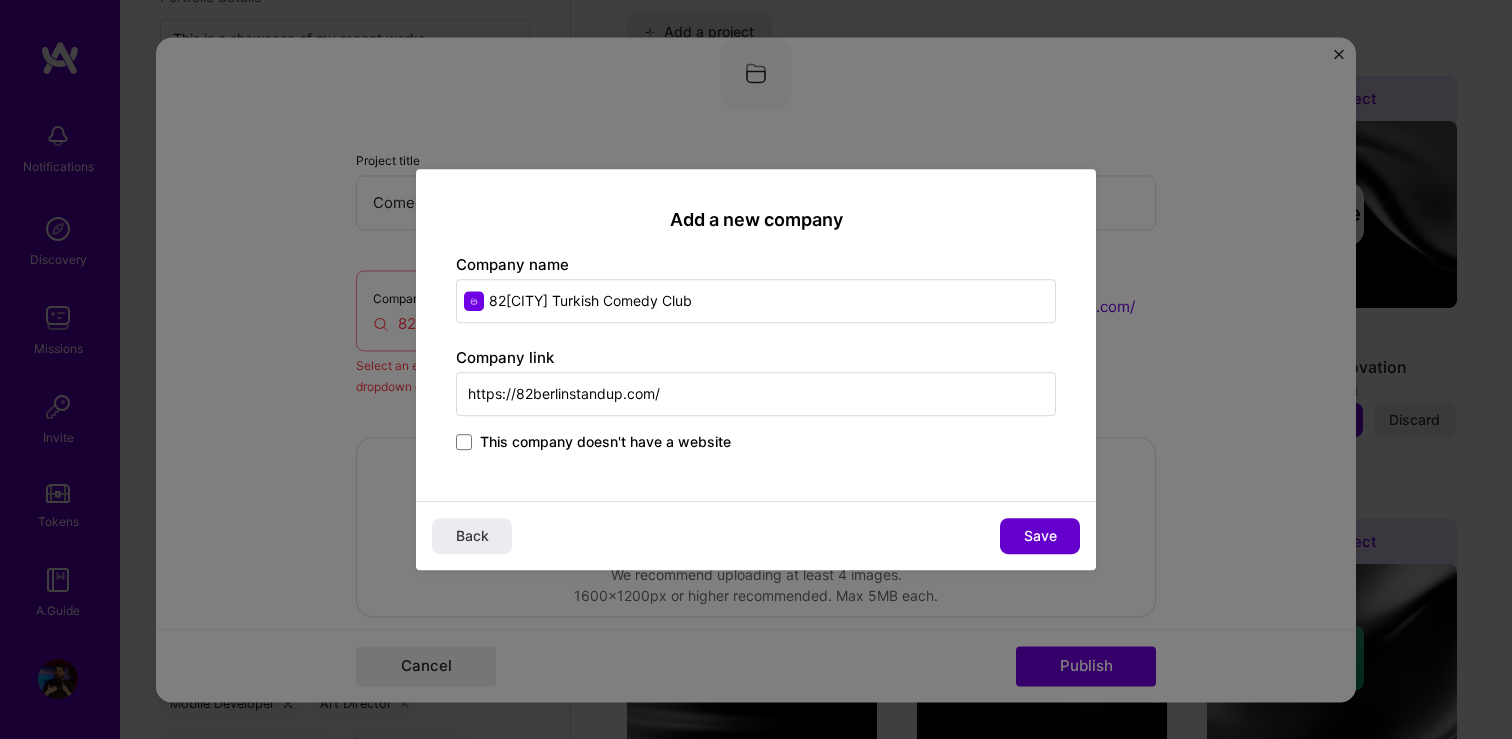 type on "https://82berlinstandup.com/" 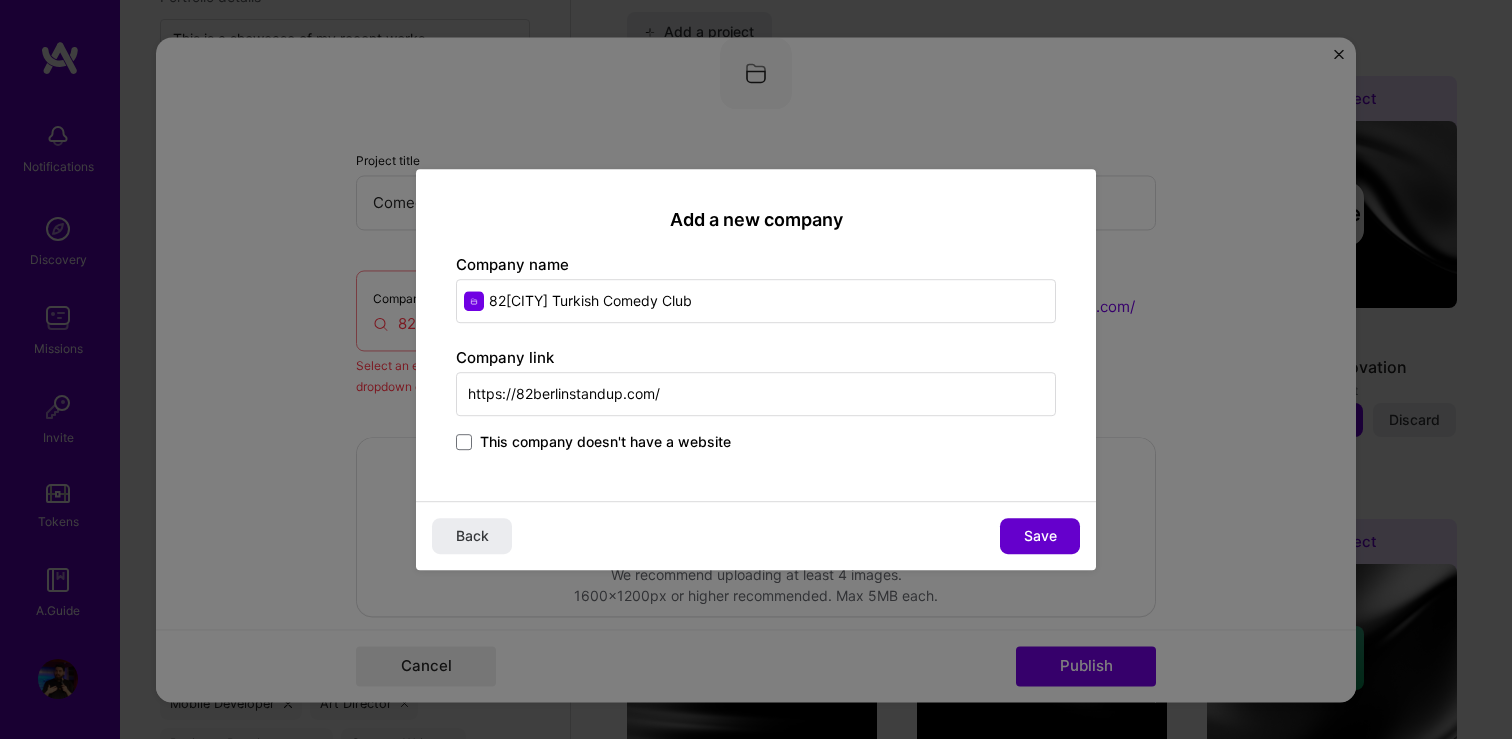 click on "Save" at bounding box center (1040, 536) 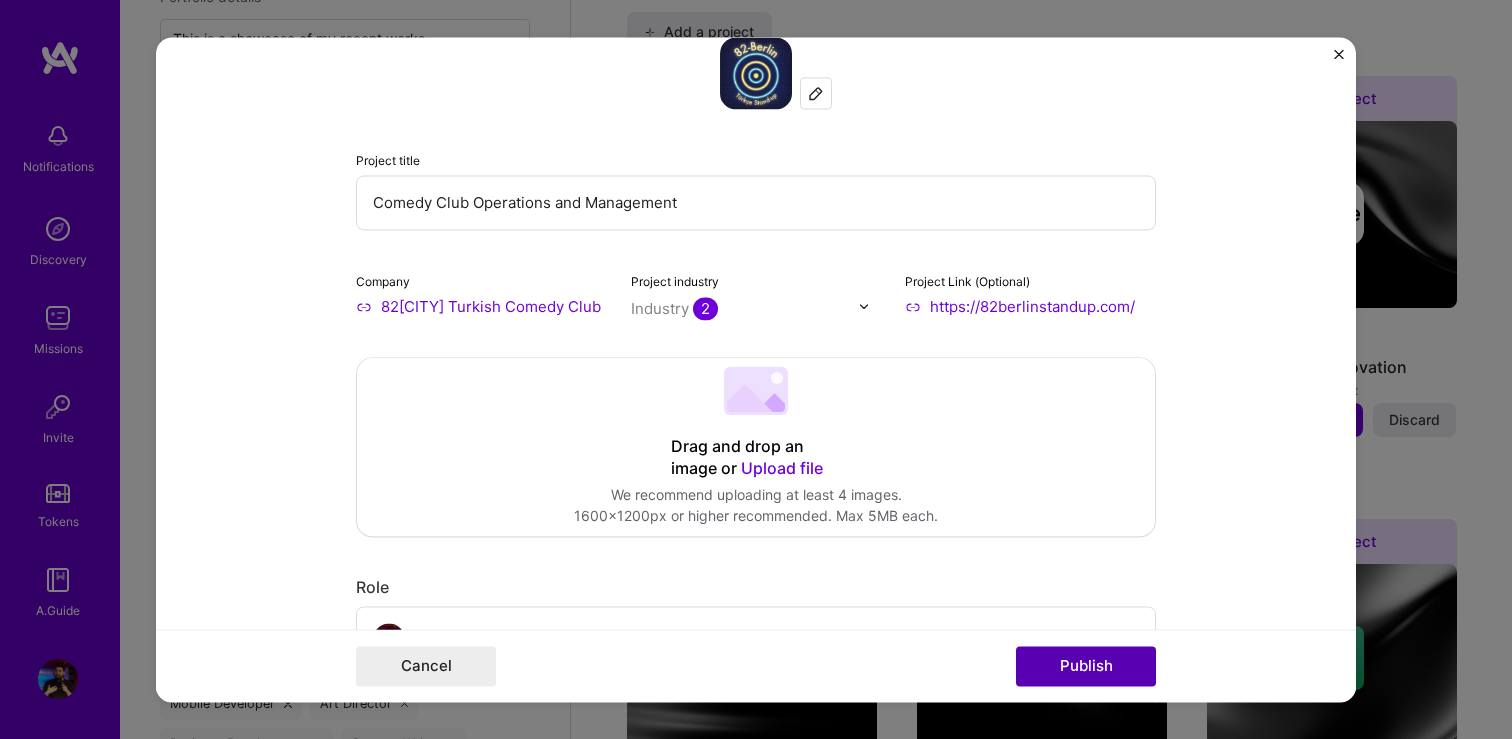 click on "Publish" at bounding box center [1086, 666] 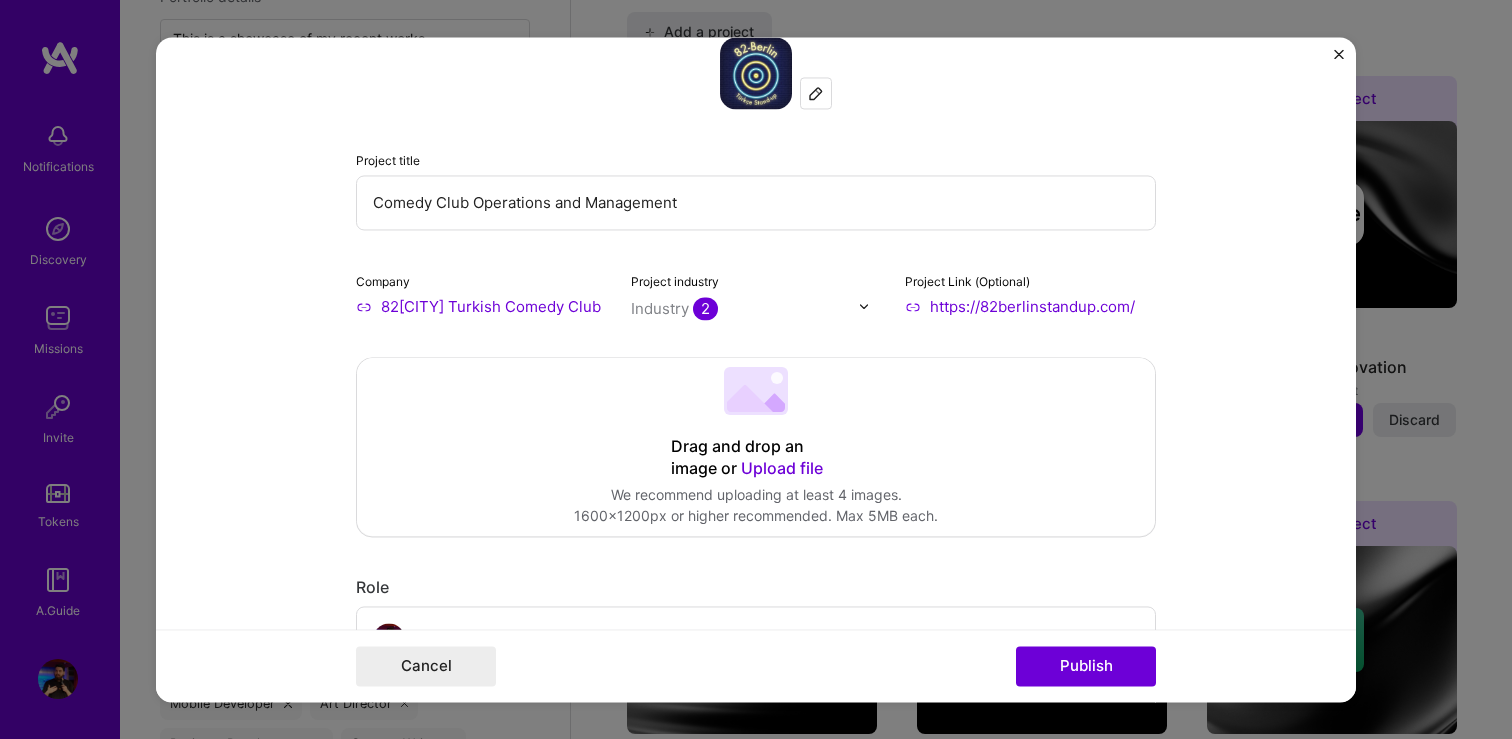 type 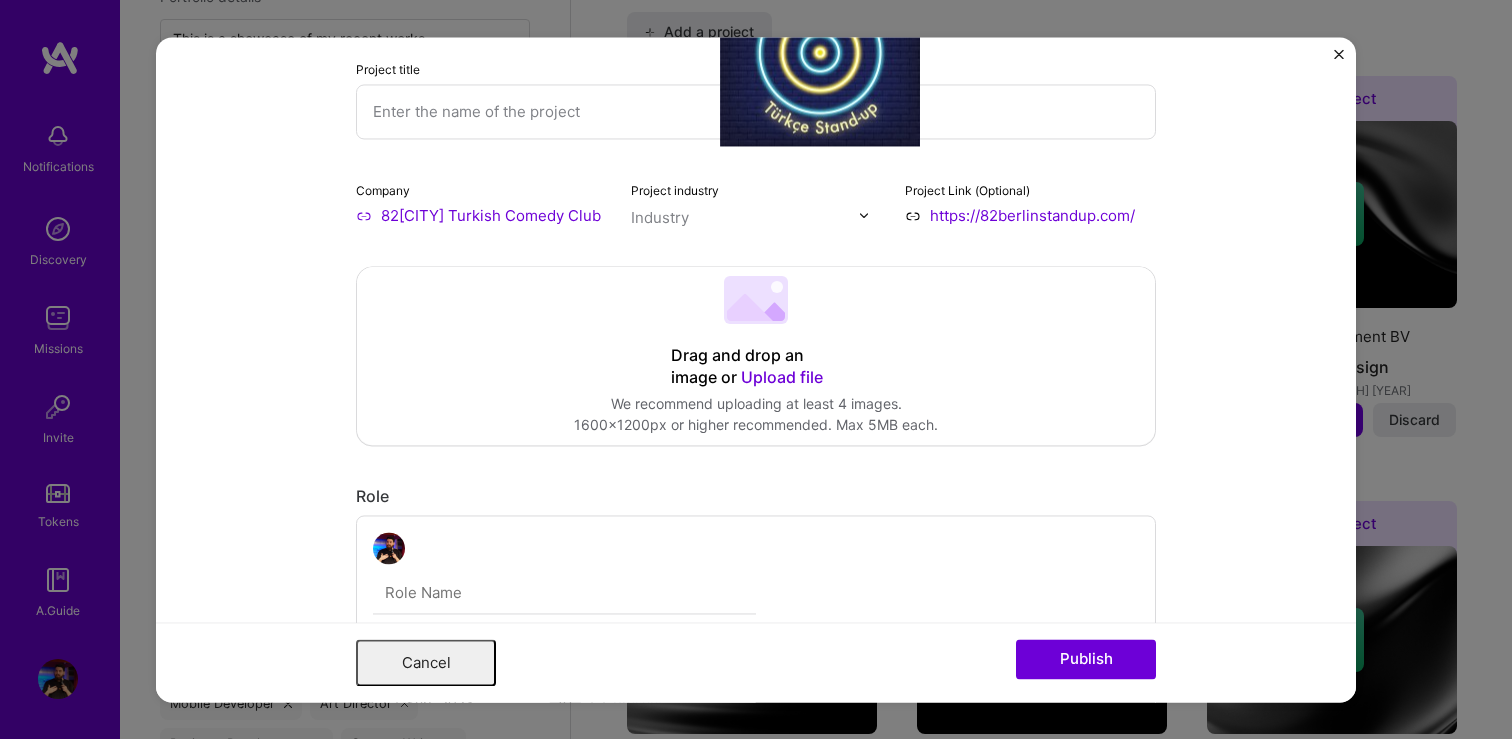 scroll, scrollTop: 0, scrollLeft: 0, axis: both 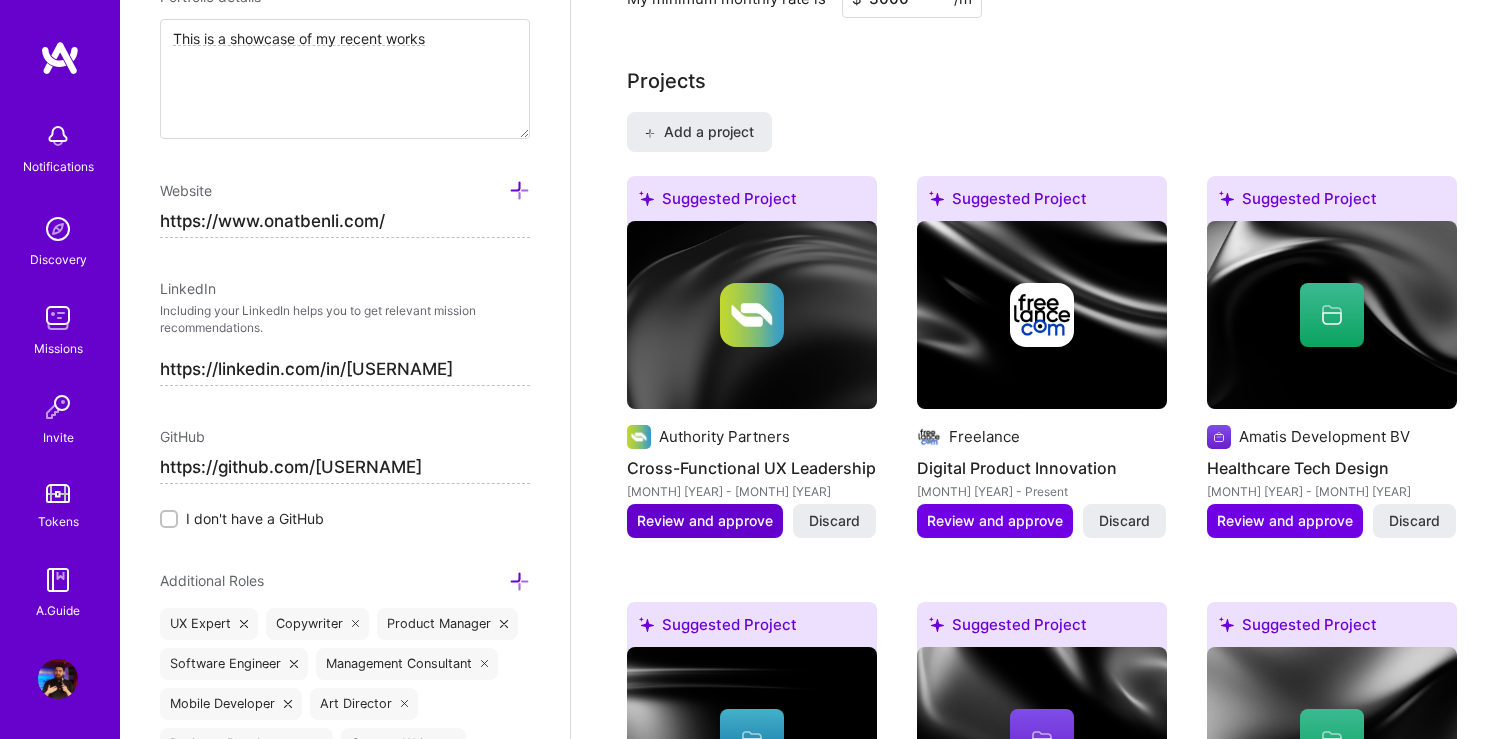 click on "Review and approve" at bounding box center (705, 521) 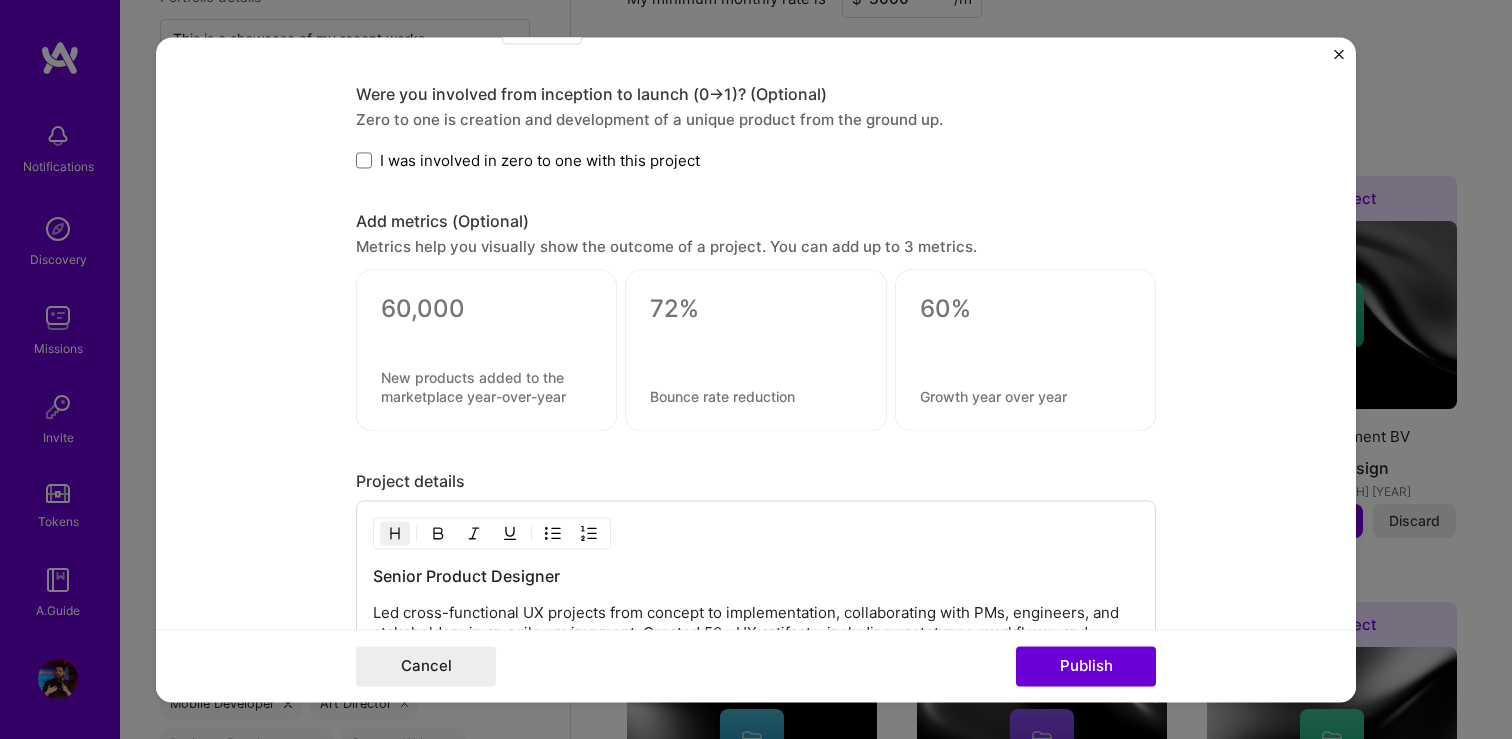 scroll, scrollTop: 1796, scrollLeft: 0, axis: vertical 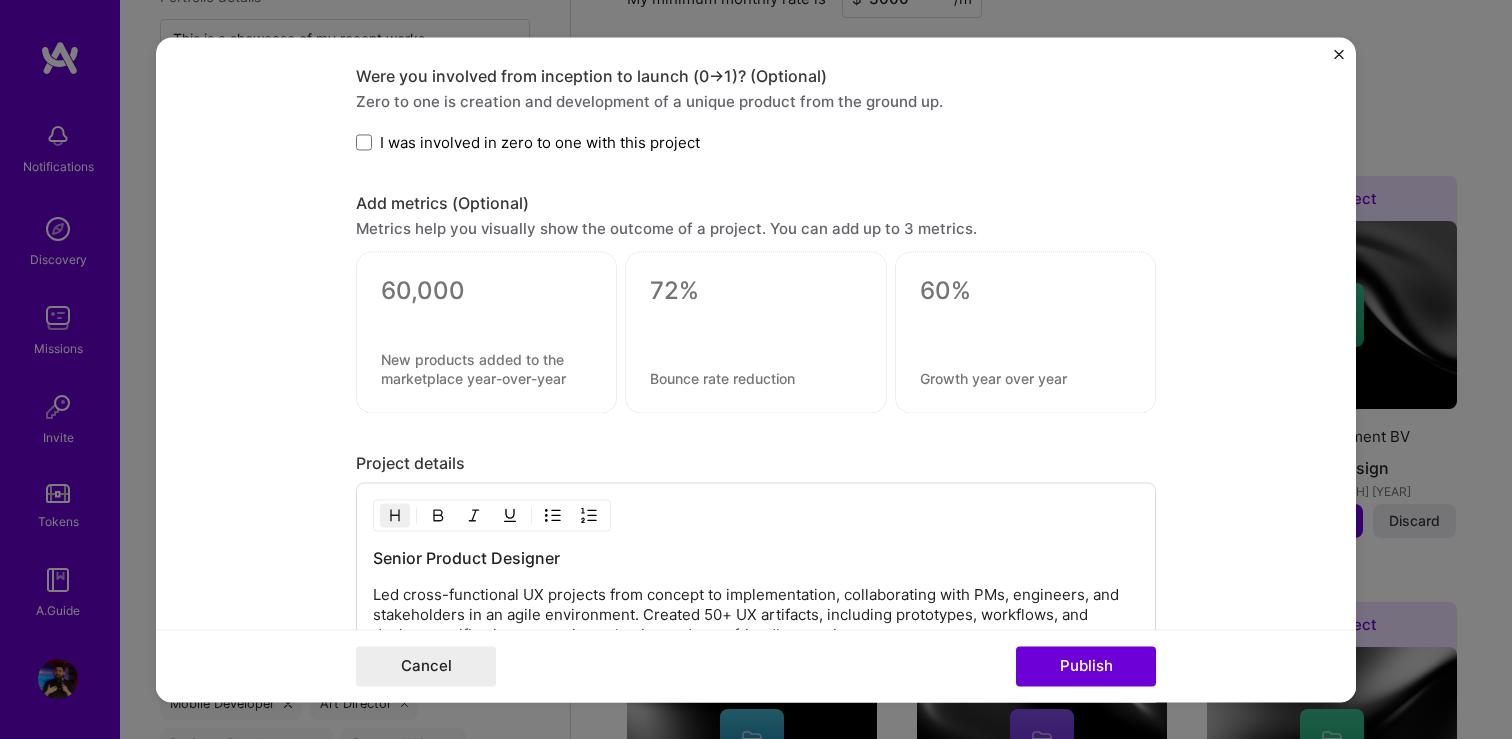 click on "I was involved in zero to one with this project" at bounding box center (528, 142) 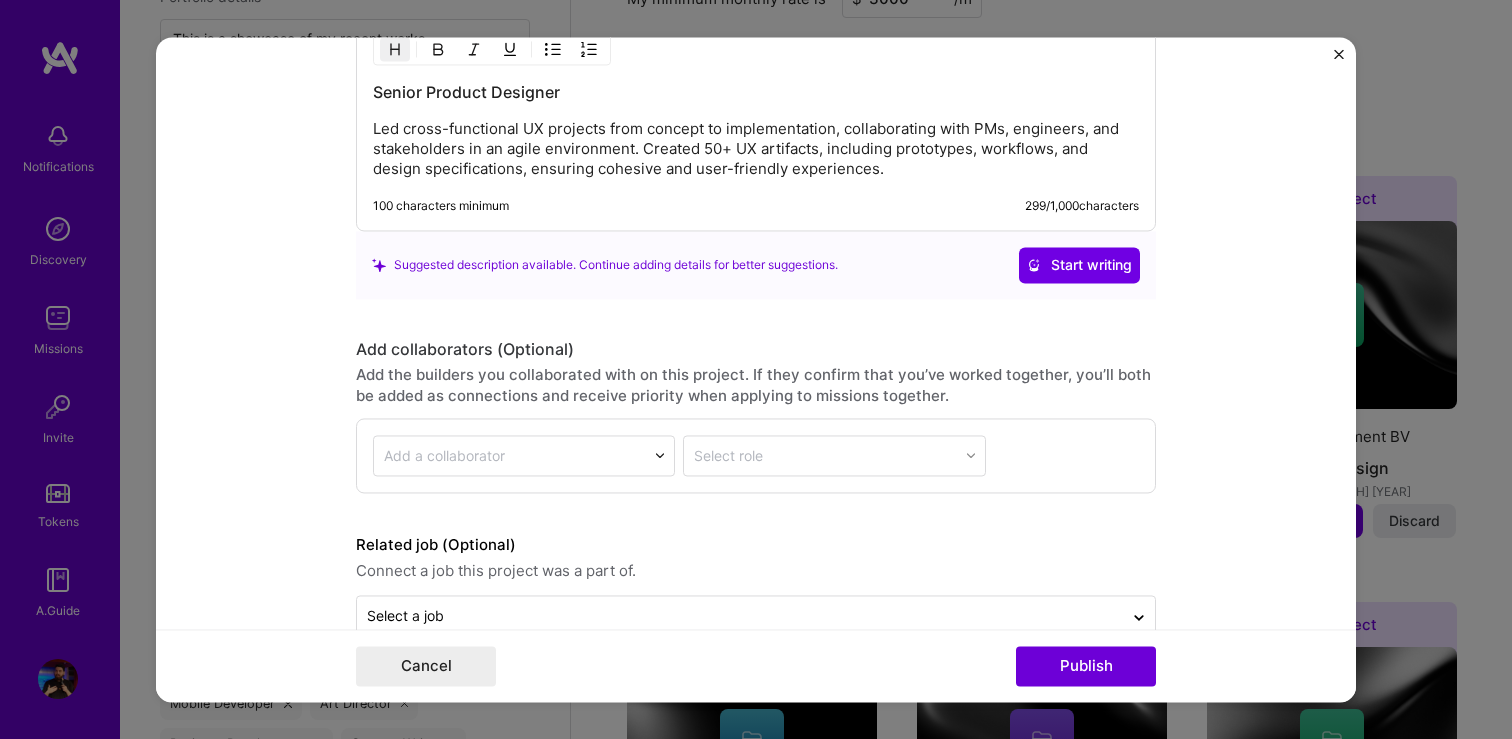 scroll, scrollTop: 2307, scrollLeft: 0, axis: vertical 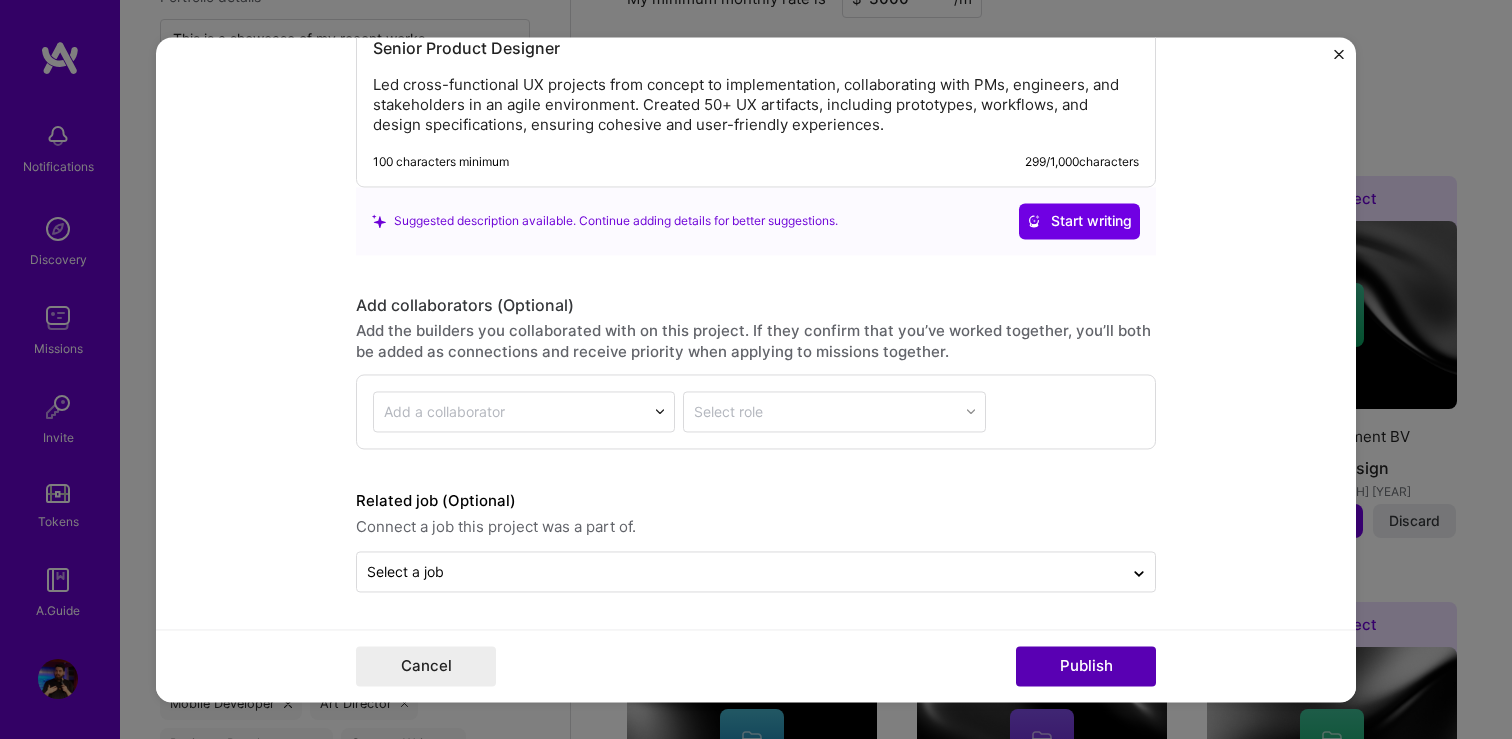 click on "Publish" at bounding box center [1086, 666] 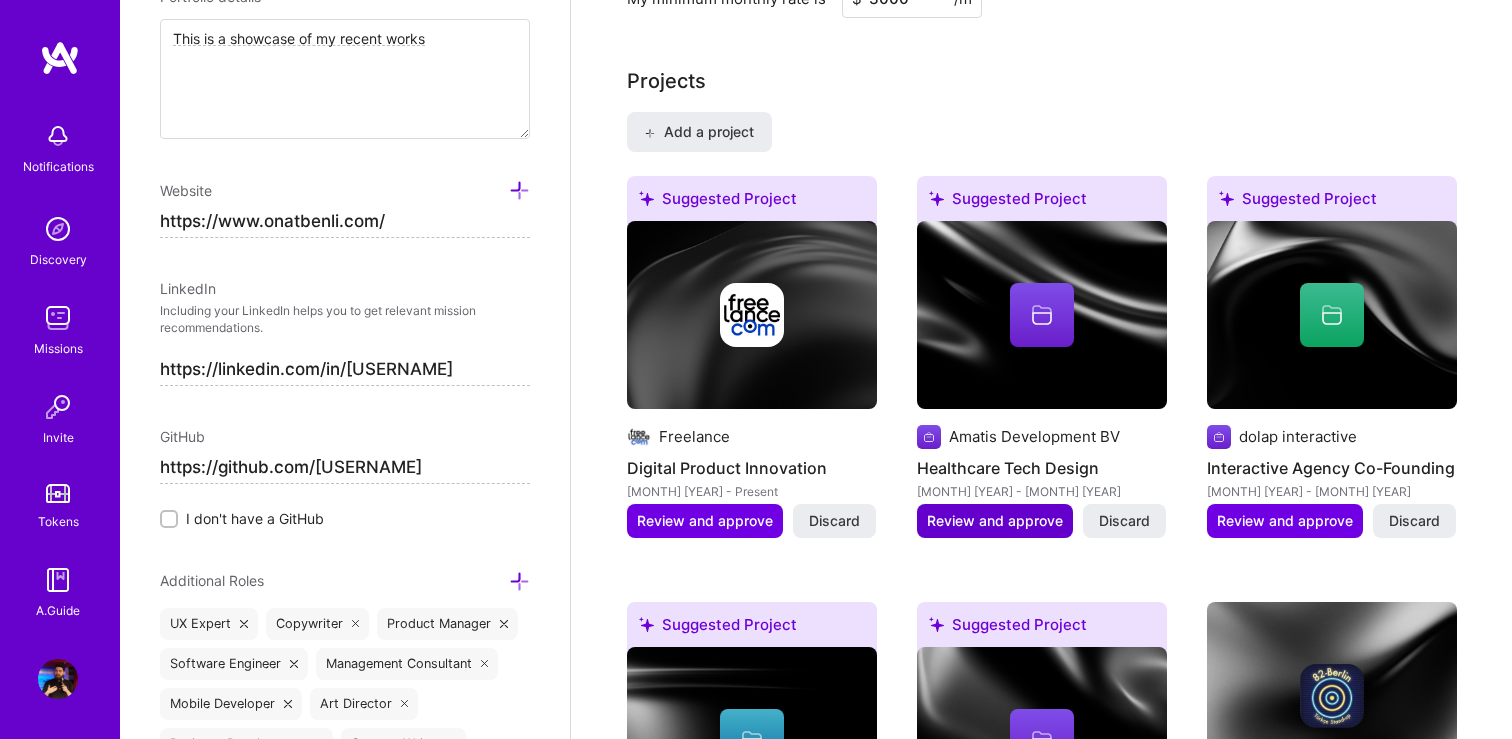 click on "Review and approve" at bounding box center [995, 521] 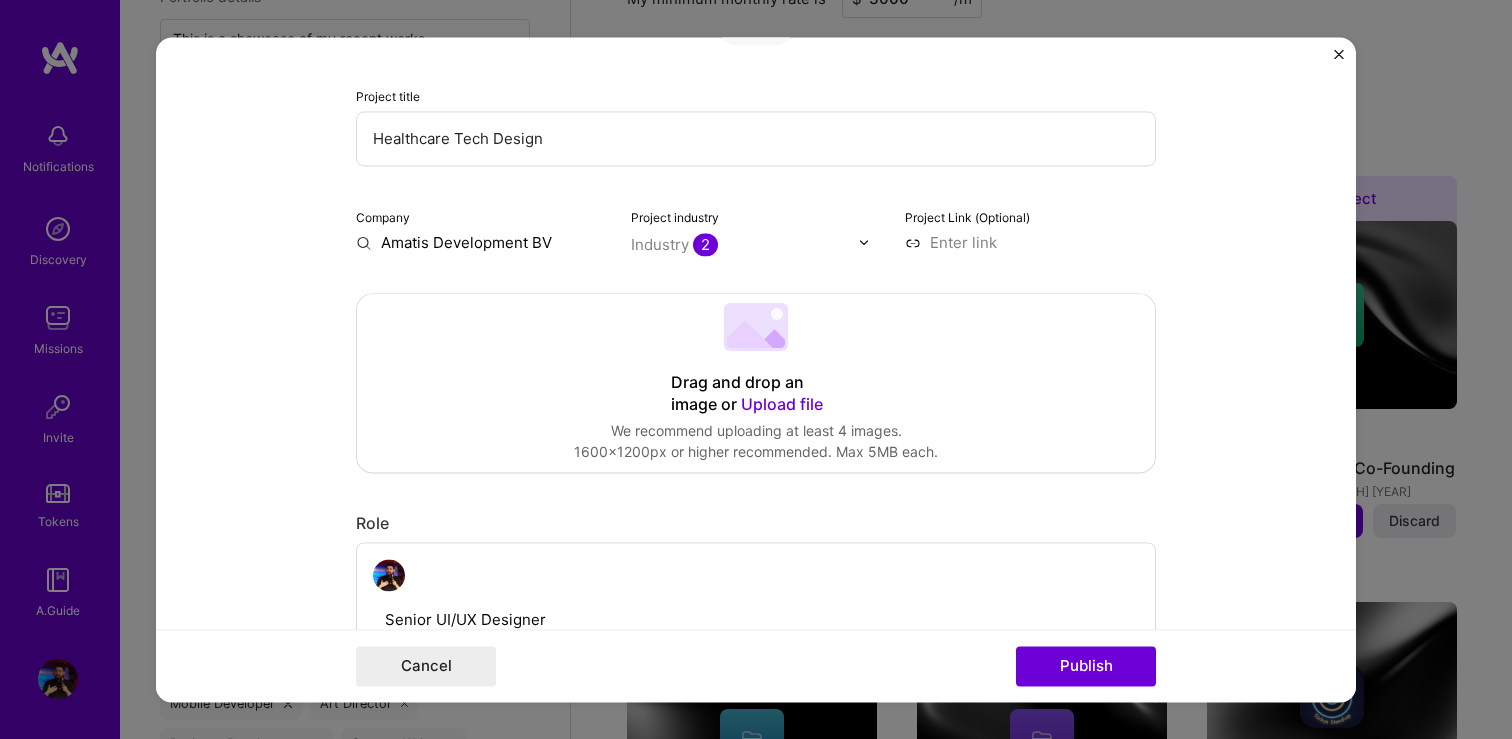 scroll, scrollTop: 205, scrollLeft: 0, axis: vertical 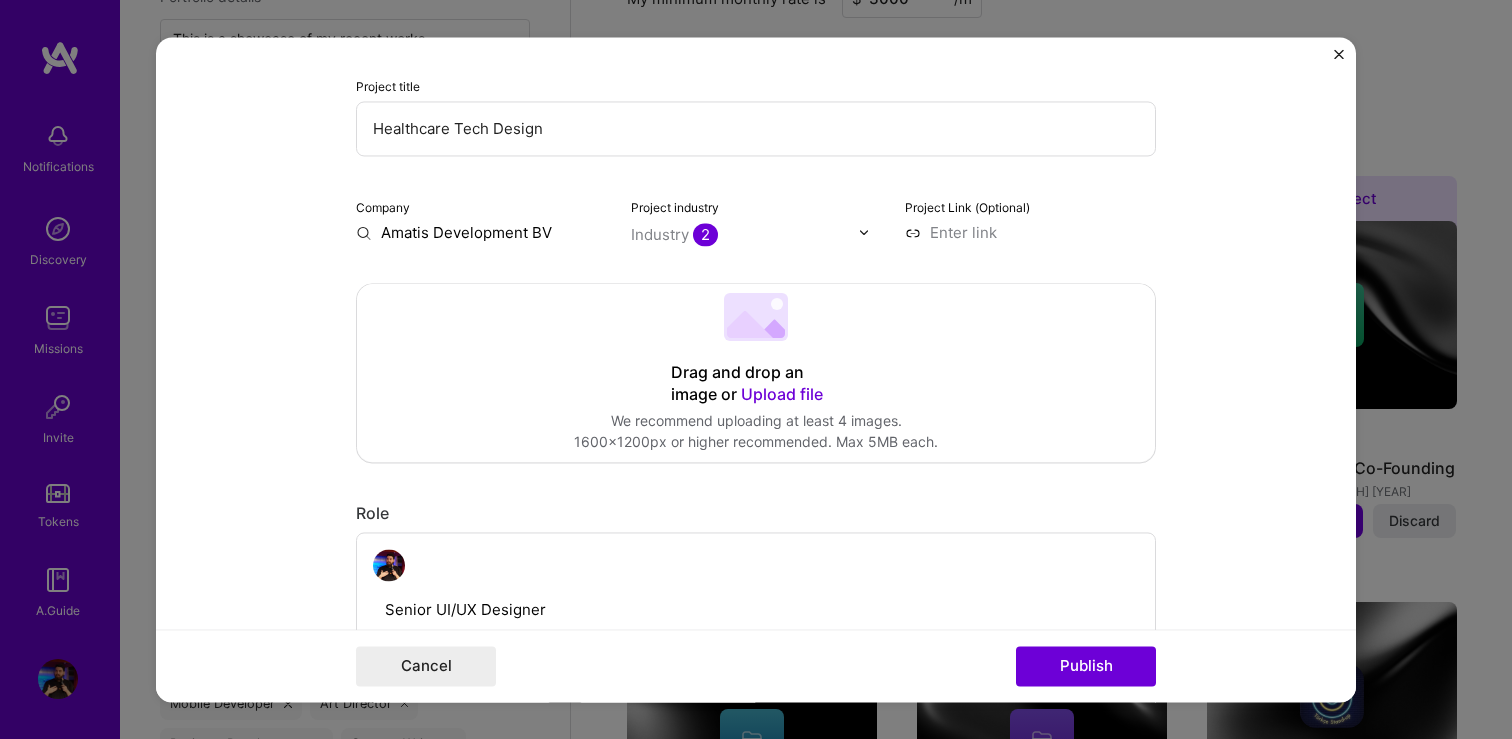 click on "[COMPANY] Development BV" at bounding box center [481, 232] 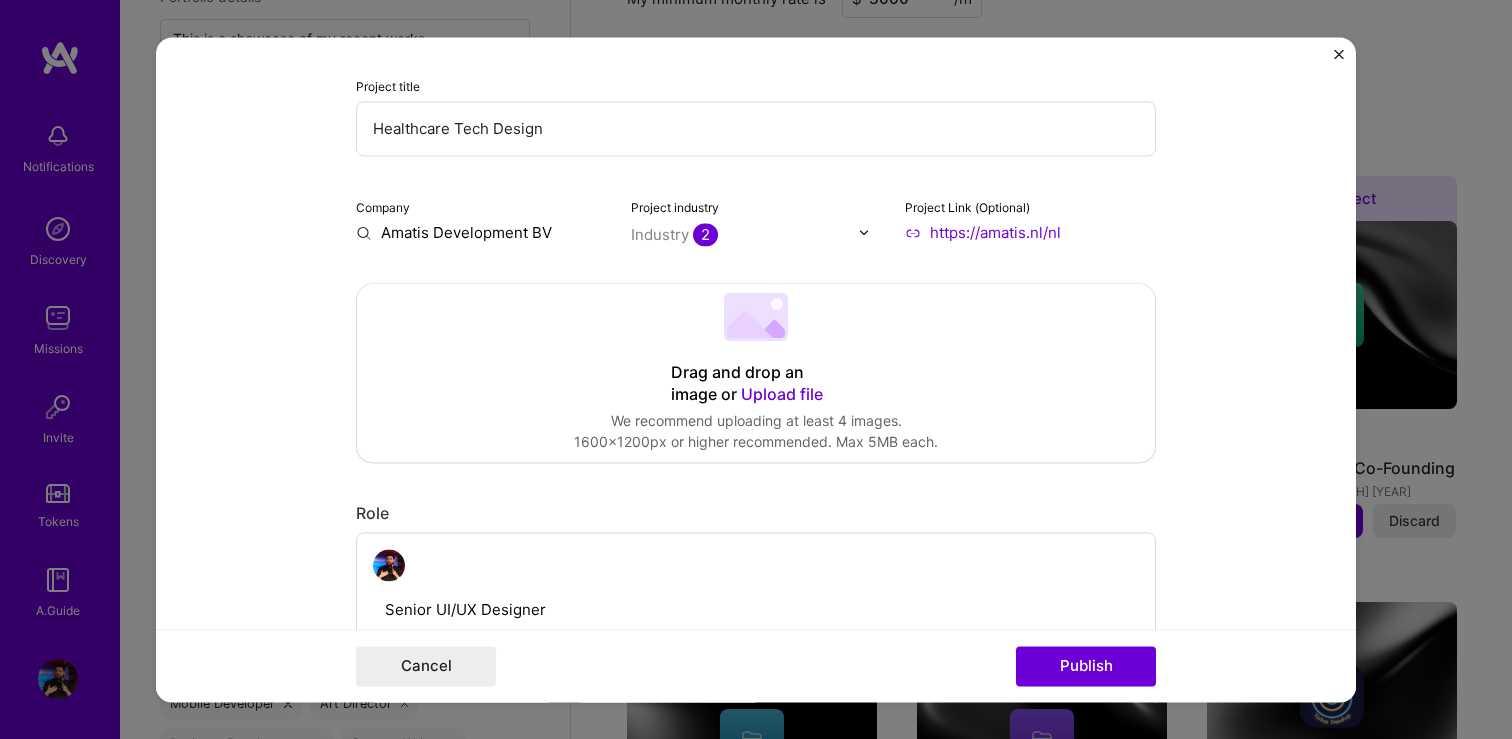 type on "https://example.nl/nl" 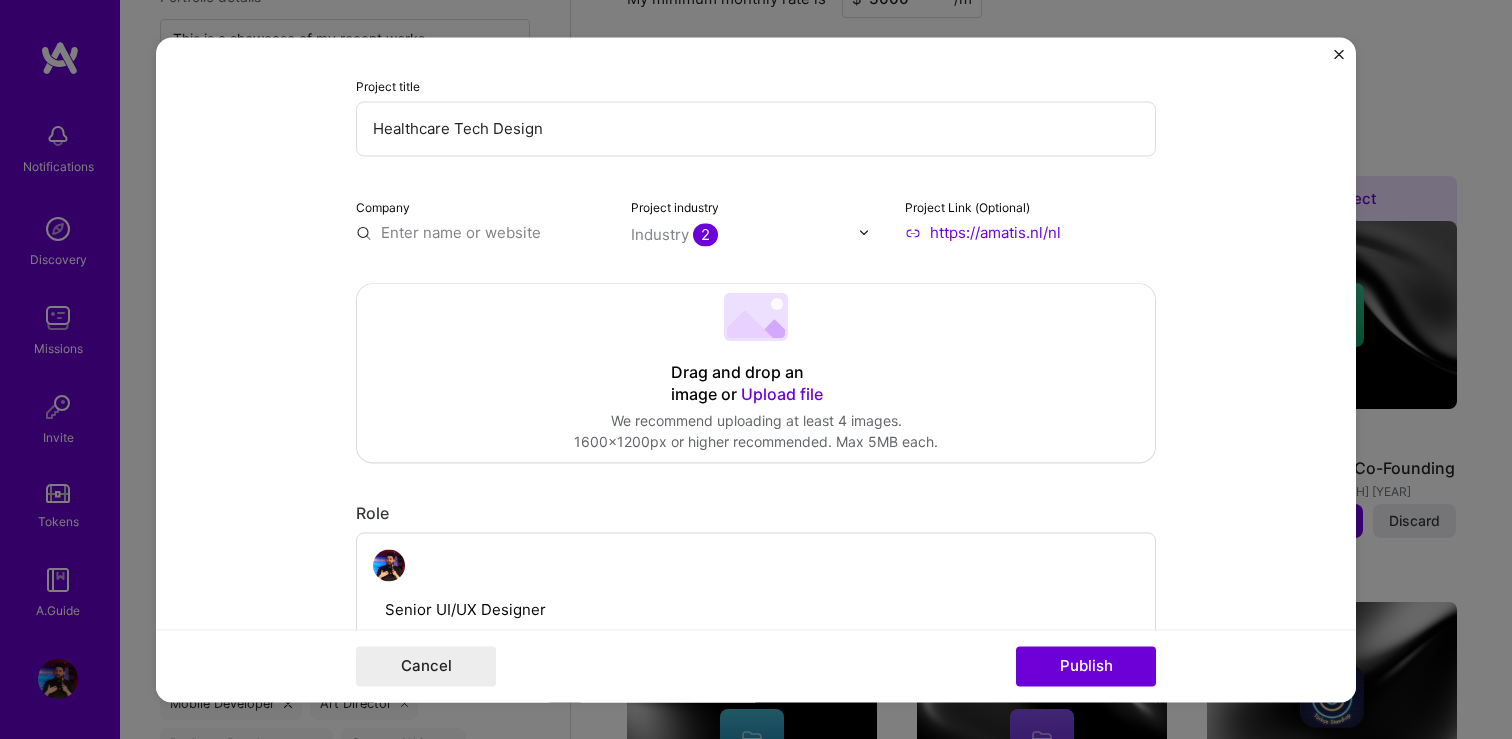 paste on "[COMPANY] Development BV" 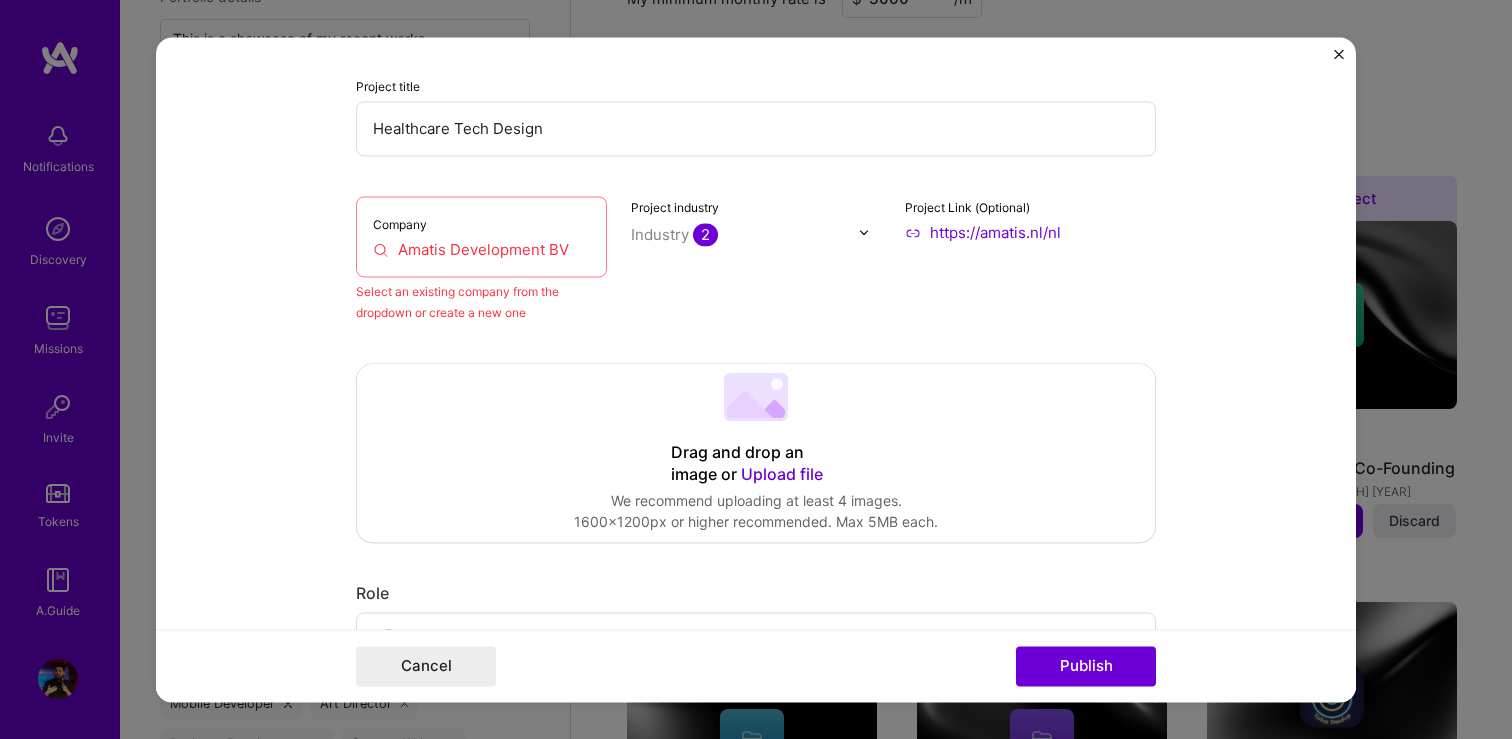 drag, startPoint x: 553, startPoint y: 284, endPoint x: 556, endPoint y: 262, distance: 22.203604 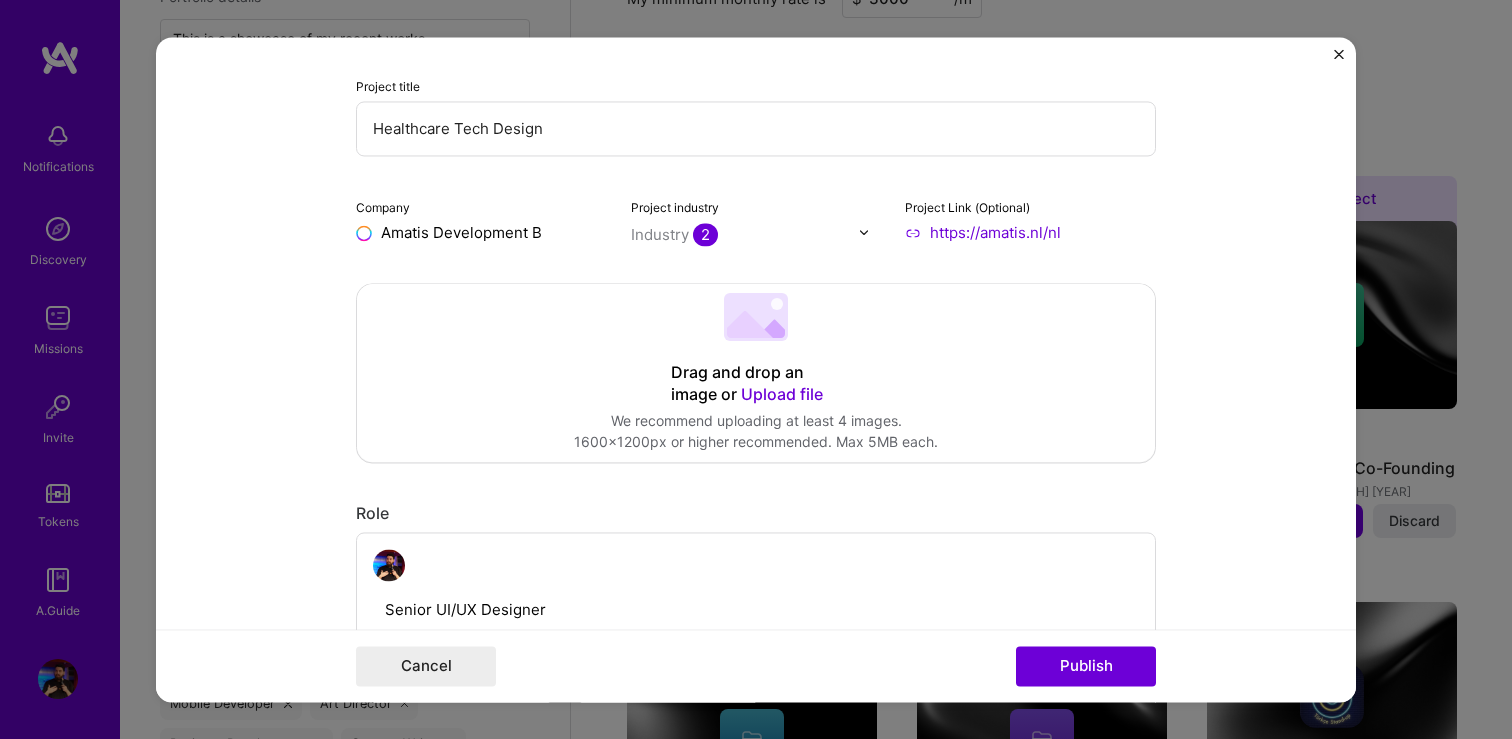 type on "[COMPANY] Development BV" 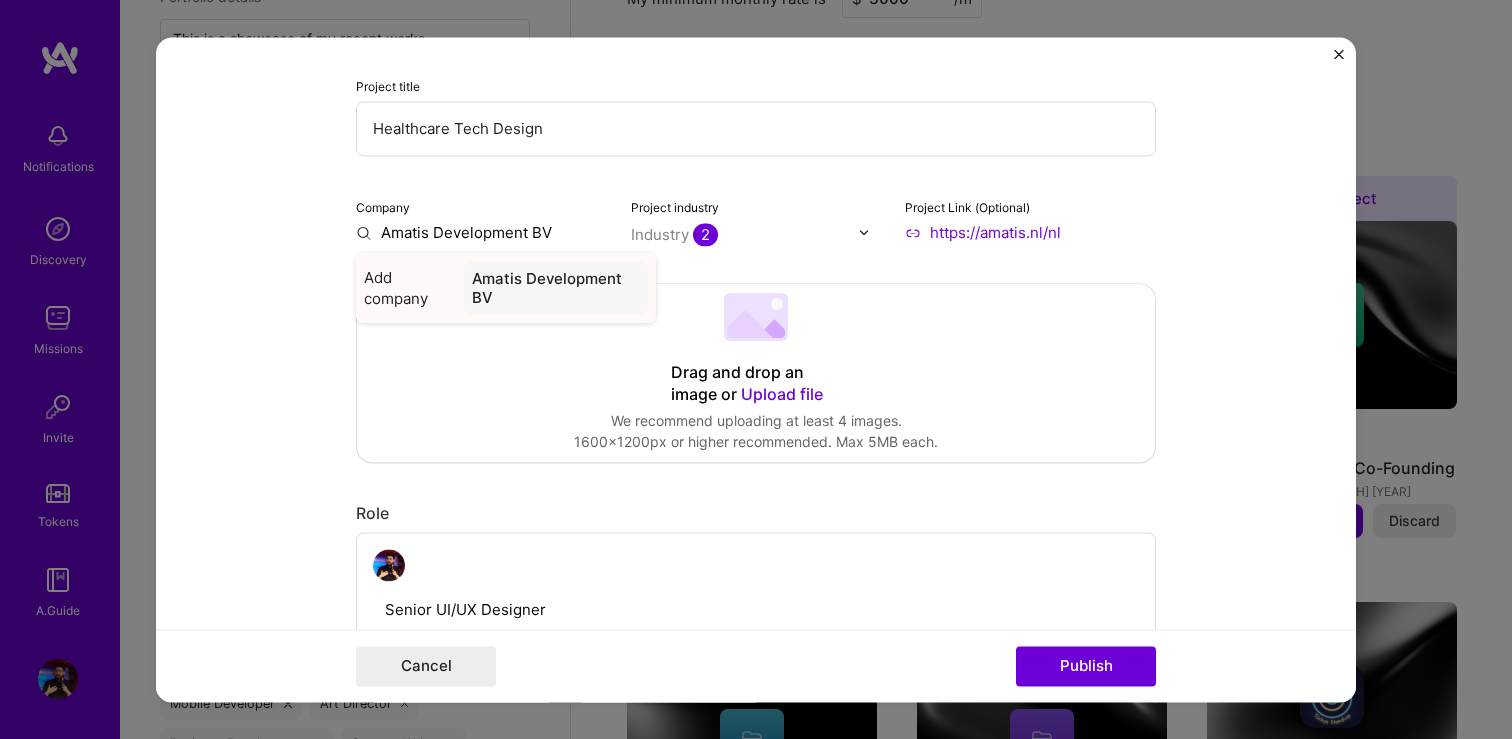 click on "[COMPANY] Development BV" at bounding box center [556, 288] 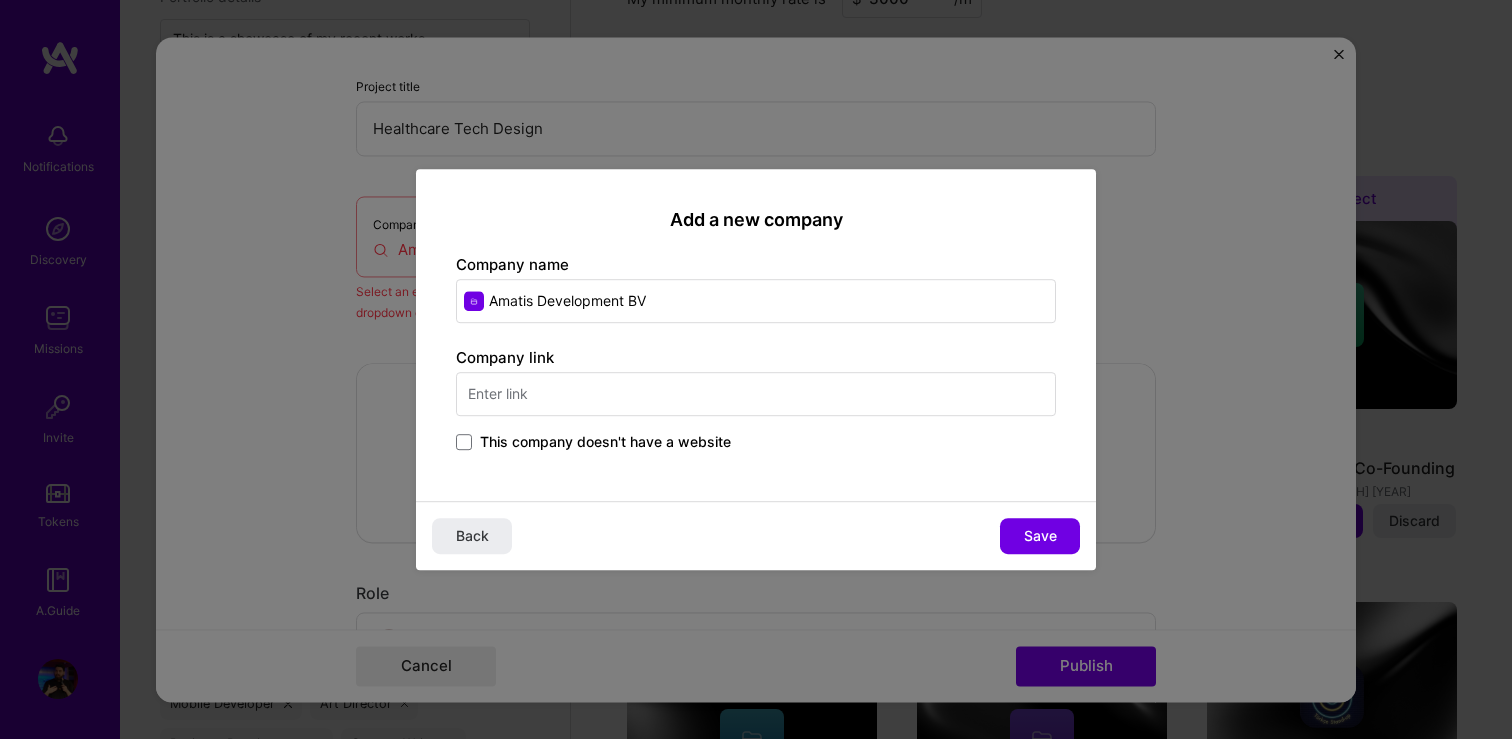 click at bounding box center (756, 394) 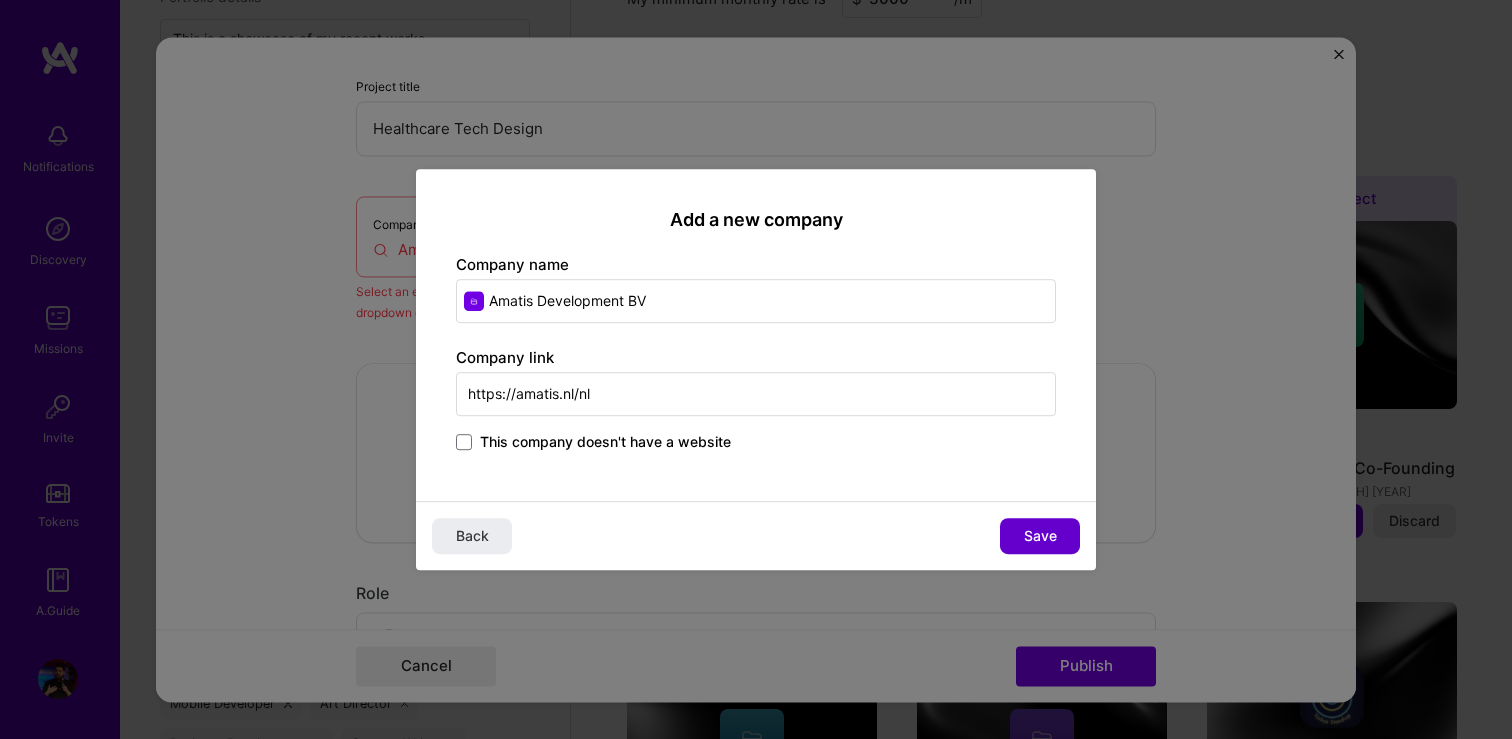 type on "https://example.nl/nl" 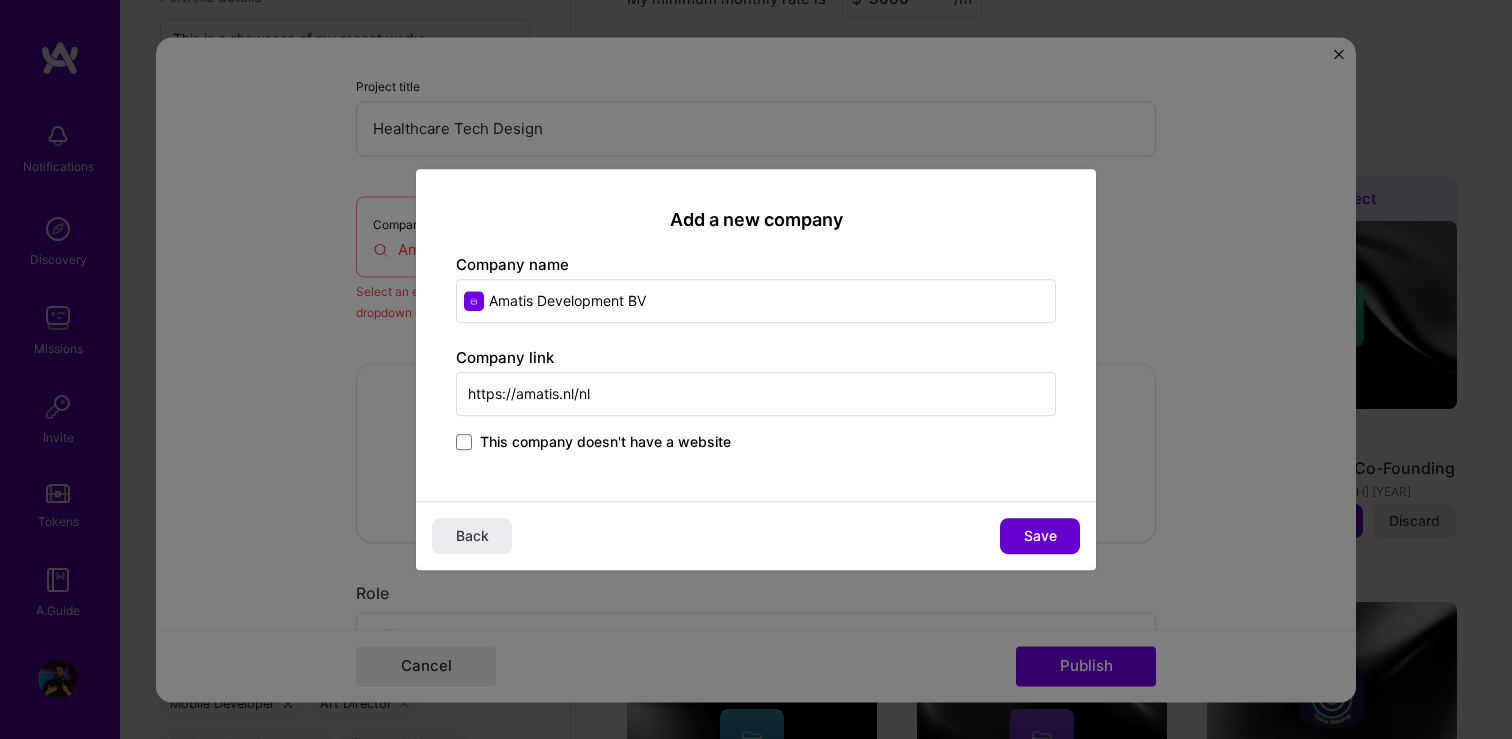 click on "Save" at bounding box center (1040, 536) 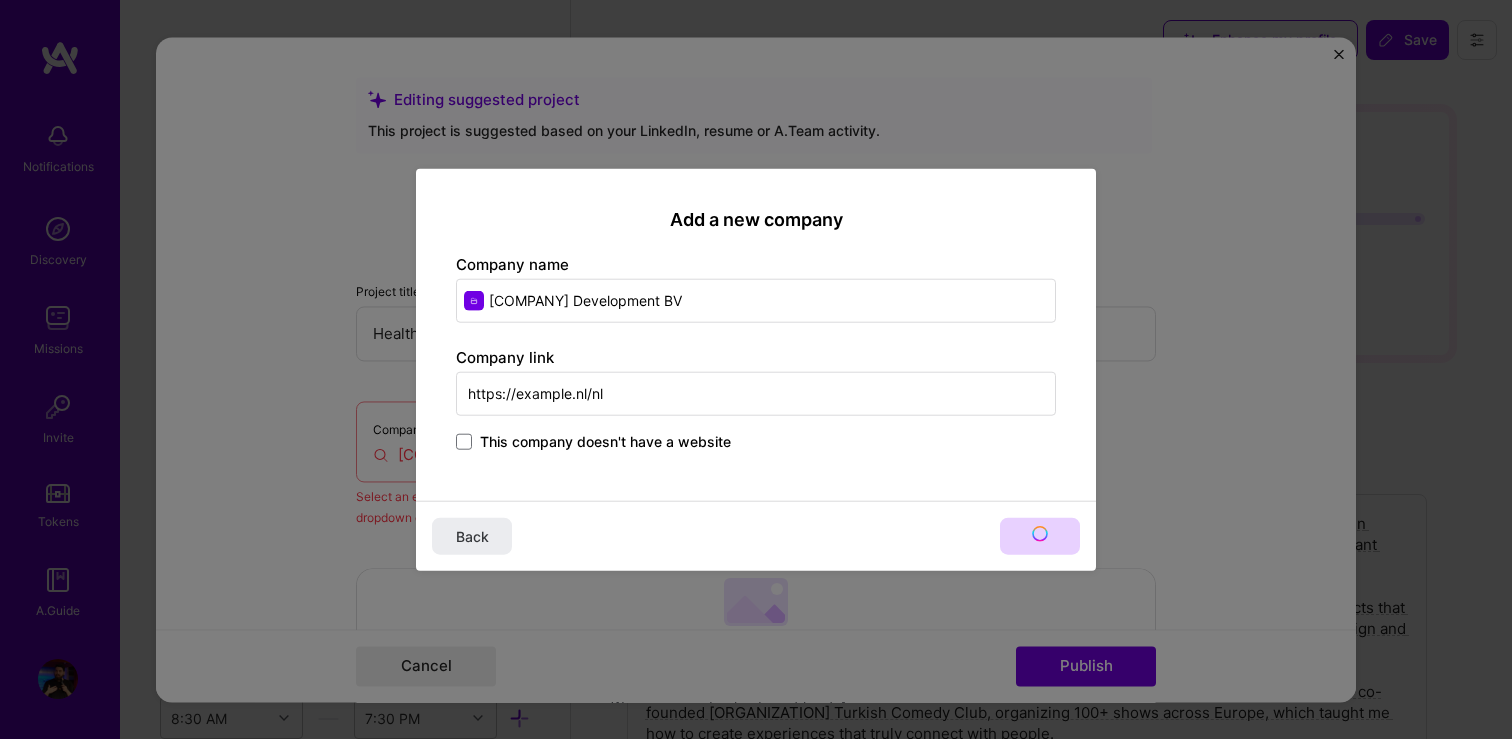select on "US" 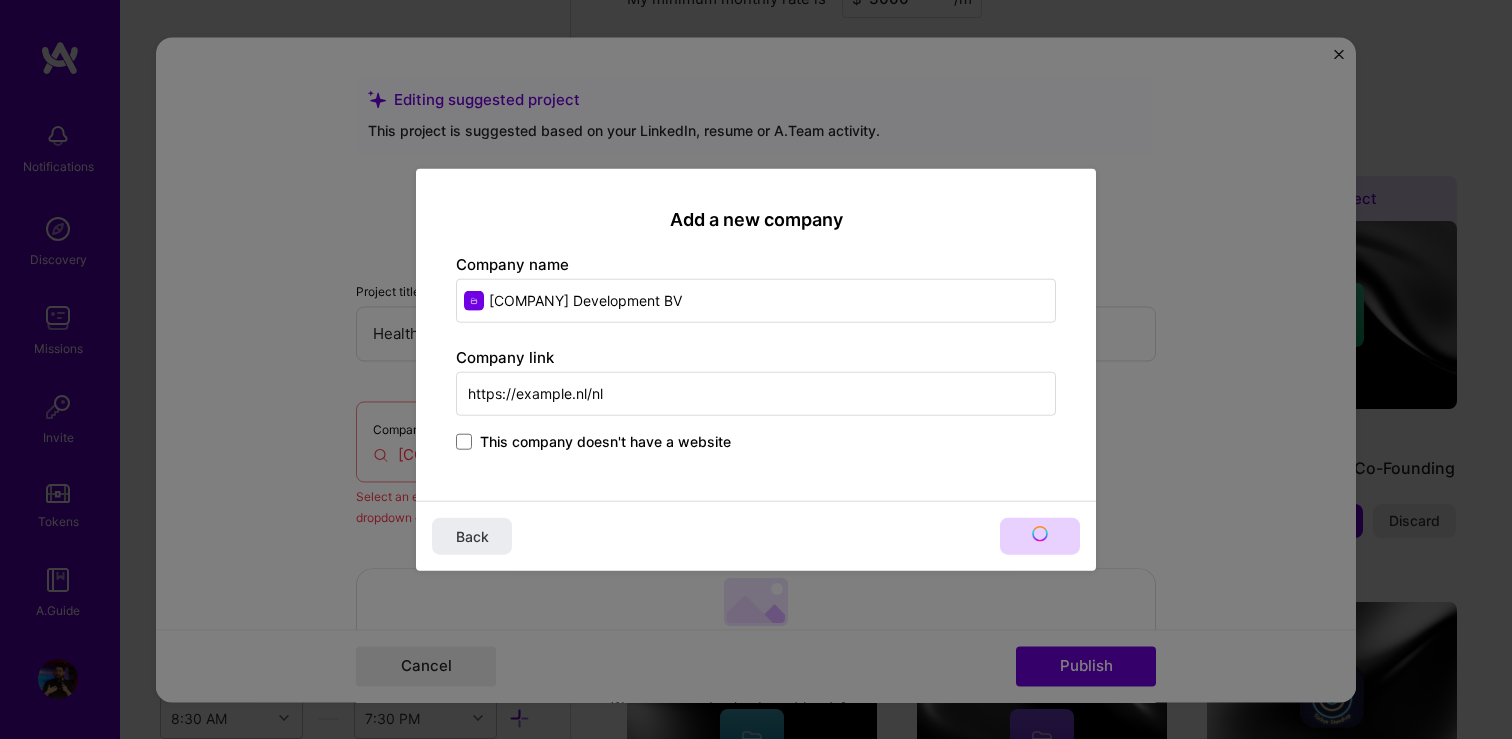 scroll, scrollTop: 1310, scrollLeft: 0, axis: vertical 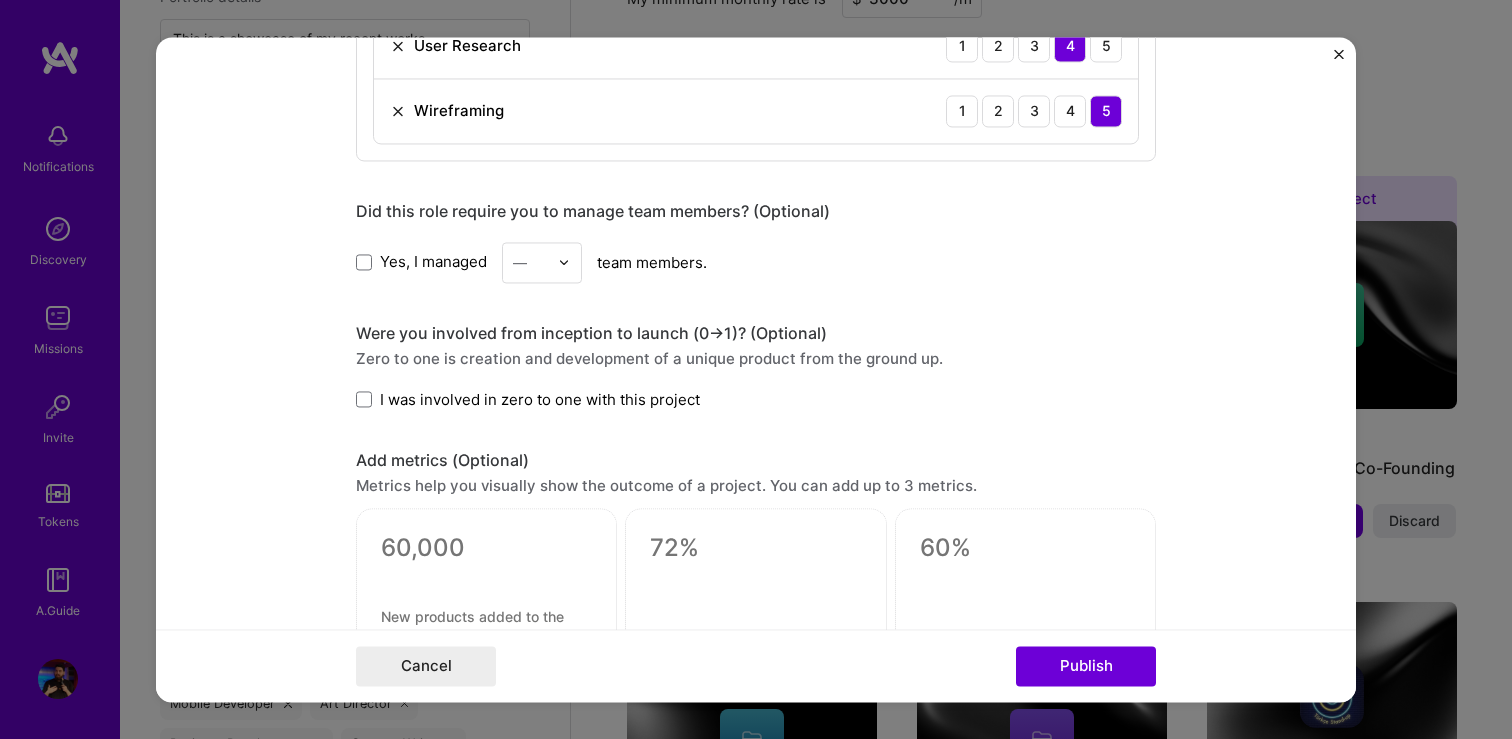 click on "Yes, I managed" at bounding box center (421, 262) 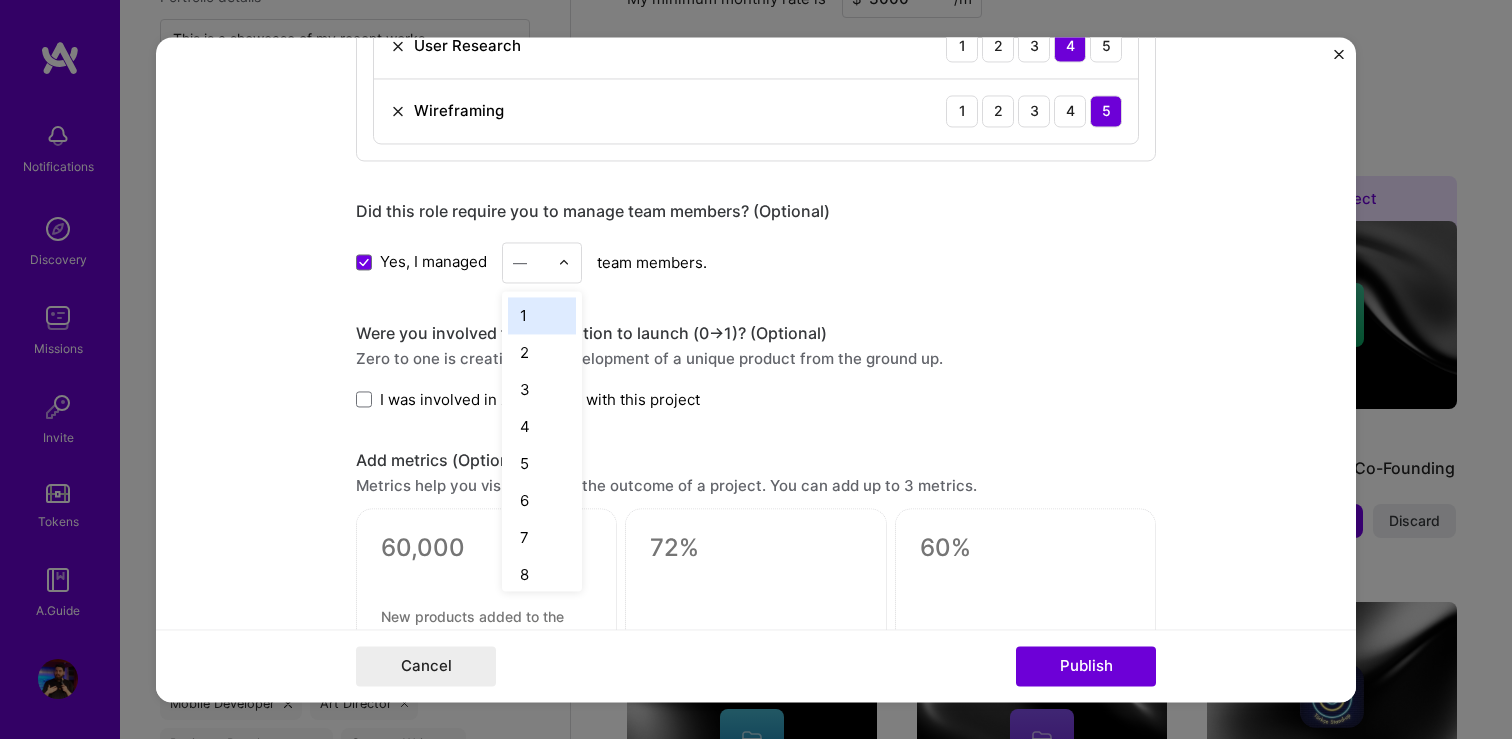 click on "—" at bounding box center [530, 262] 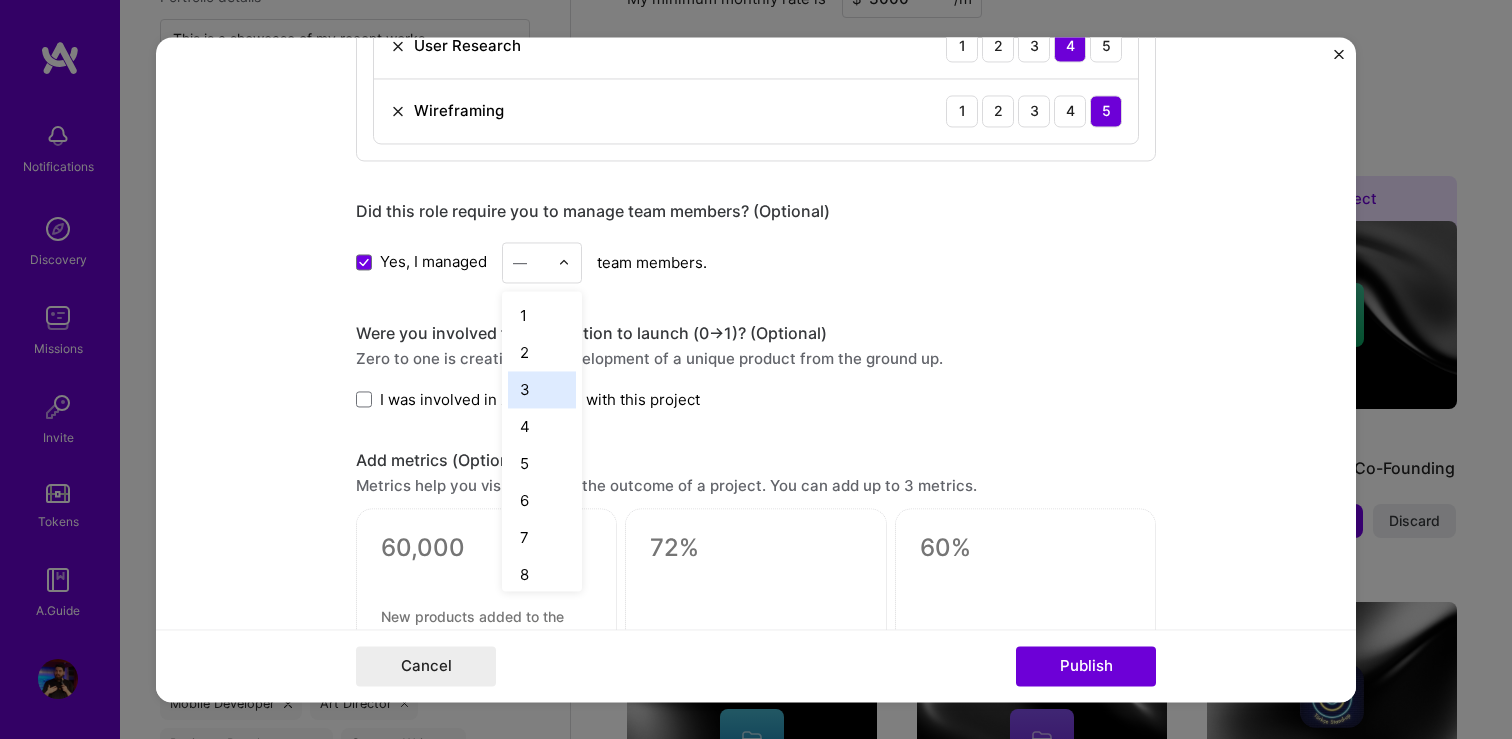 click on "3" at bounding box center [542, 389] 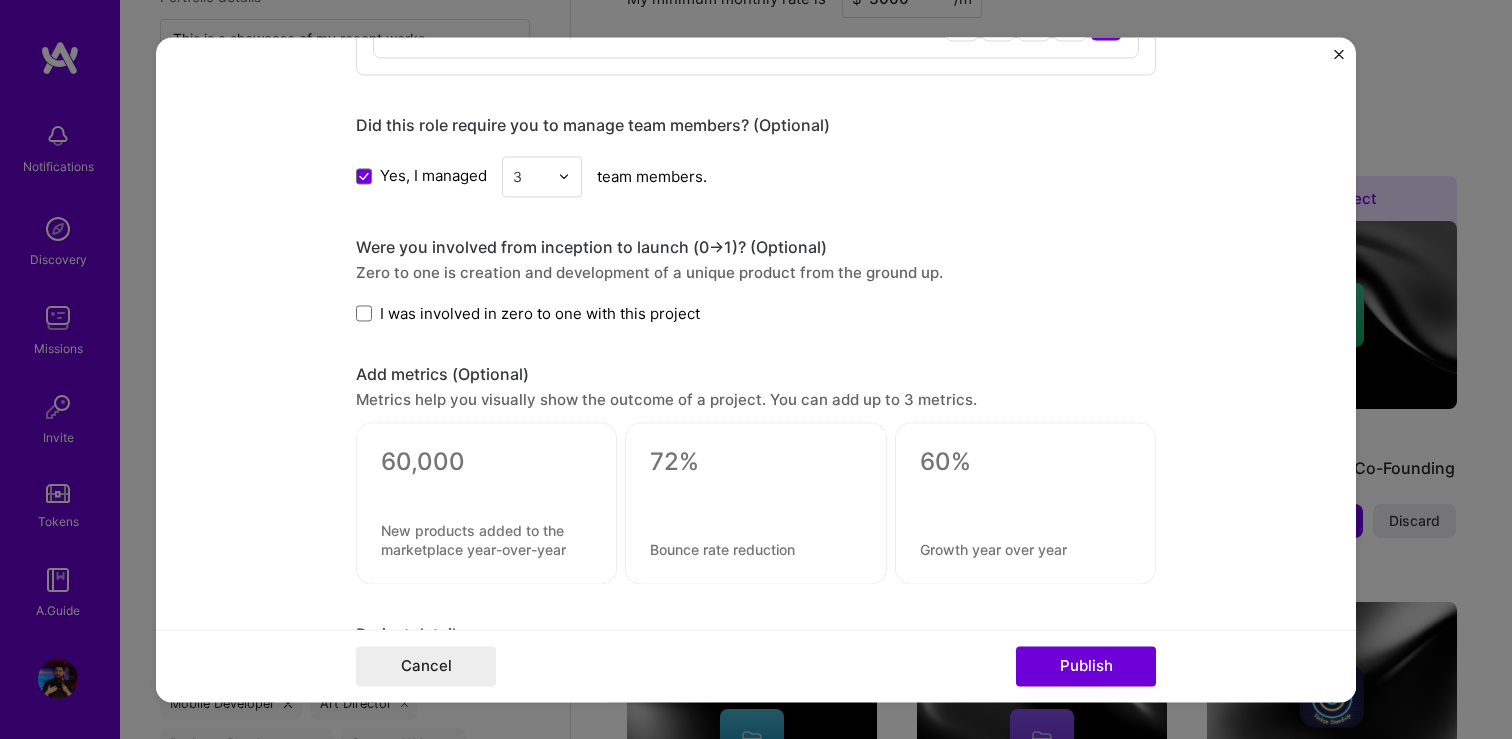 scroll, scrollTop: 1621, scrollLeft: 0, axis: vertical 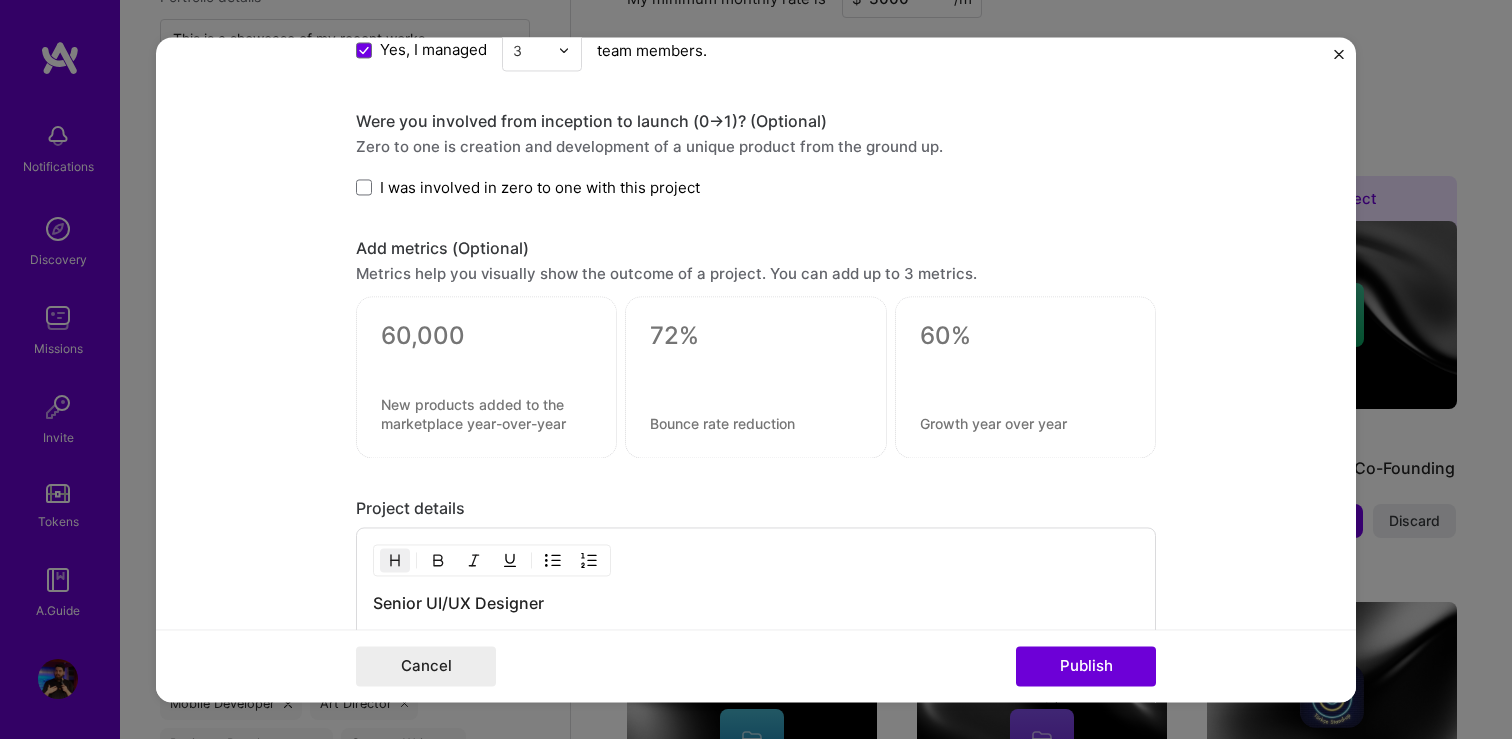 click on "I was involved in zero to one with this project" at bounding box center [540, 187] 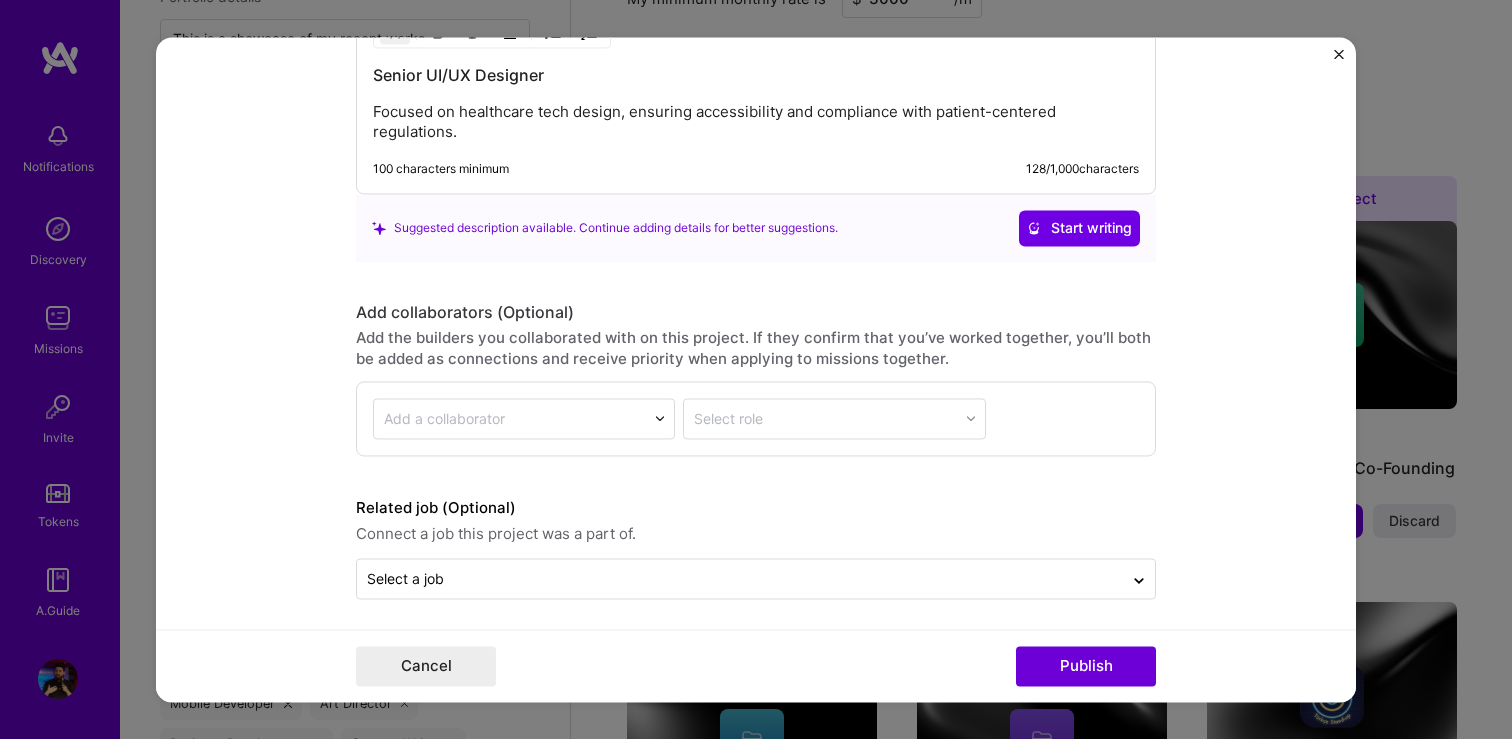 scroll, scrollTop: 2157, scrollLeft: 0, axis: vertical 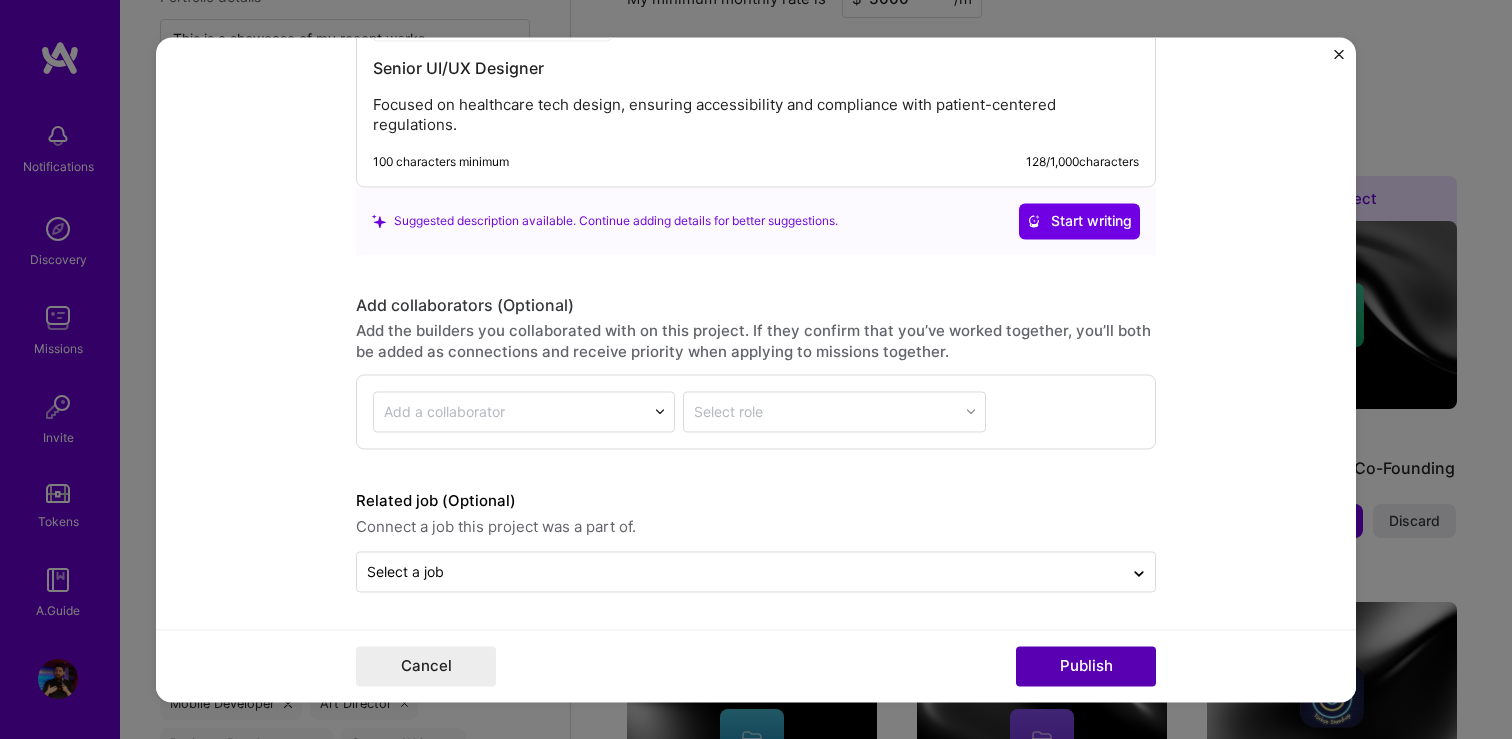 click on "Publish" at bounding box center [1086, 666] 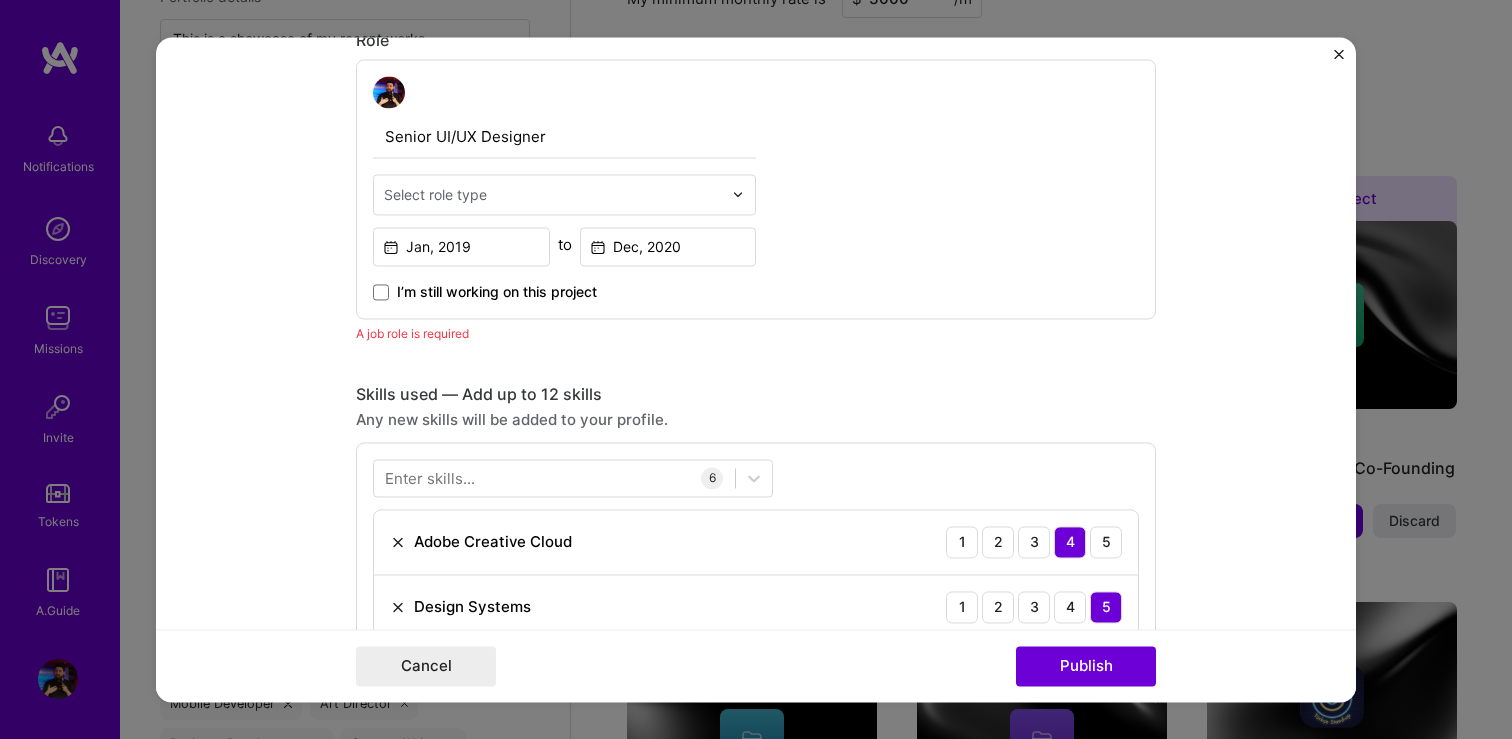 scroll, scrollTop: 672, scrollLeft: 0, axis: vertical 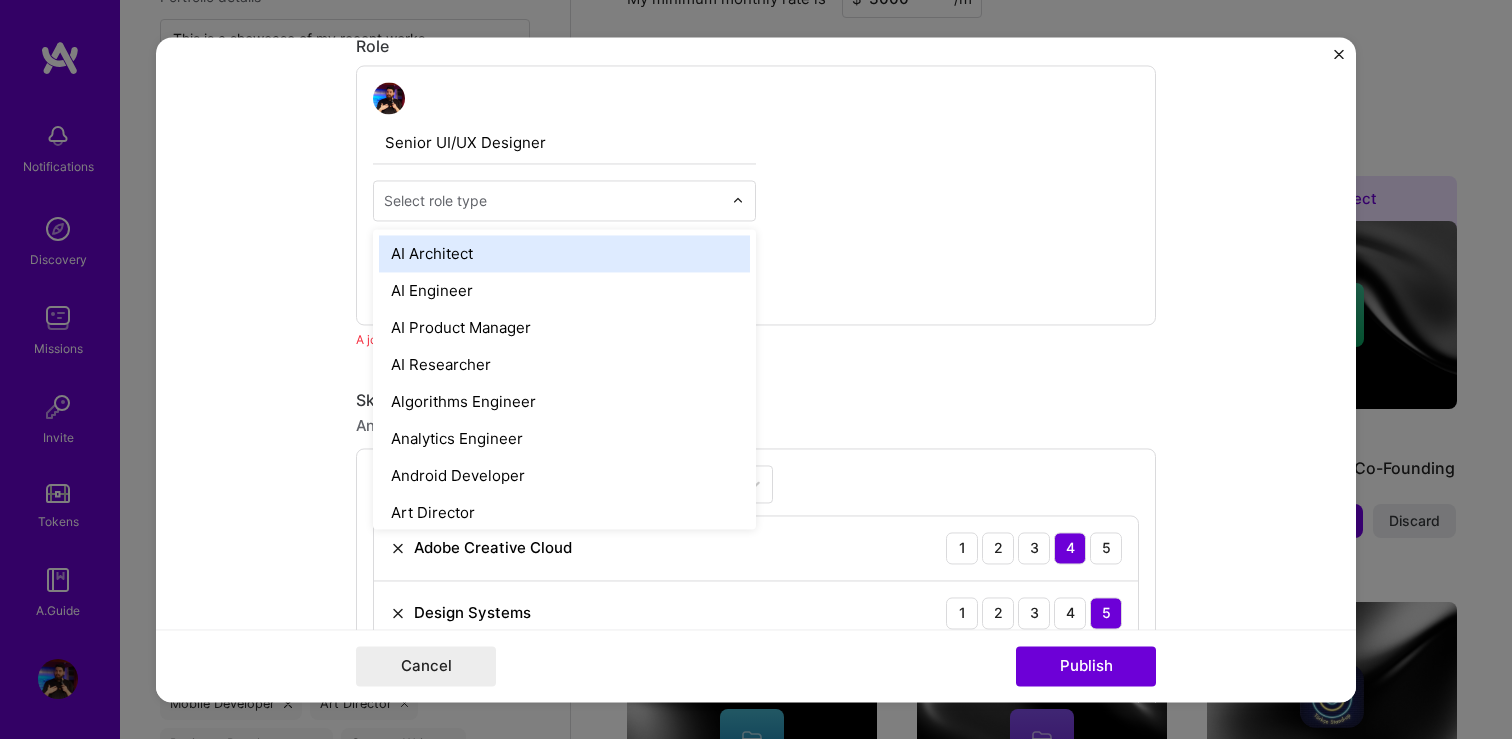 click at bounding box center (553, 200) 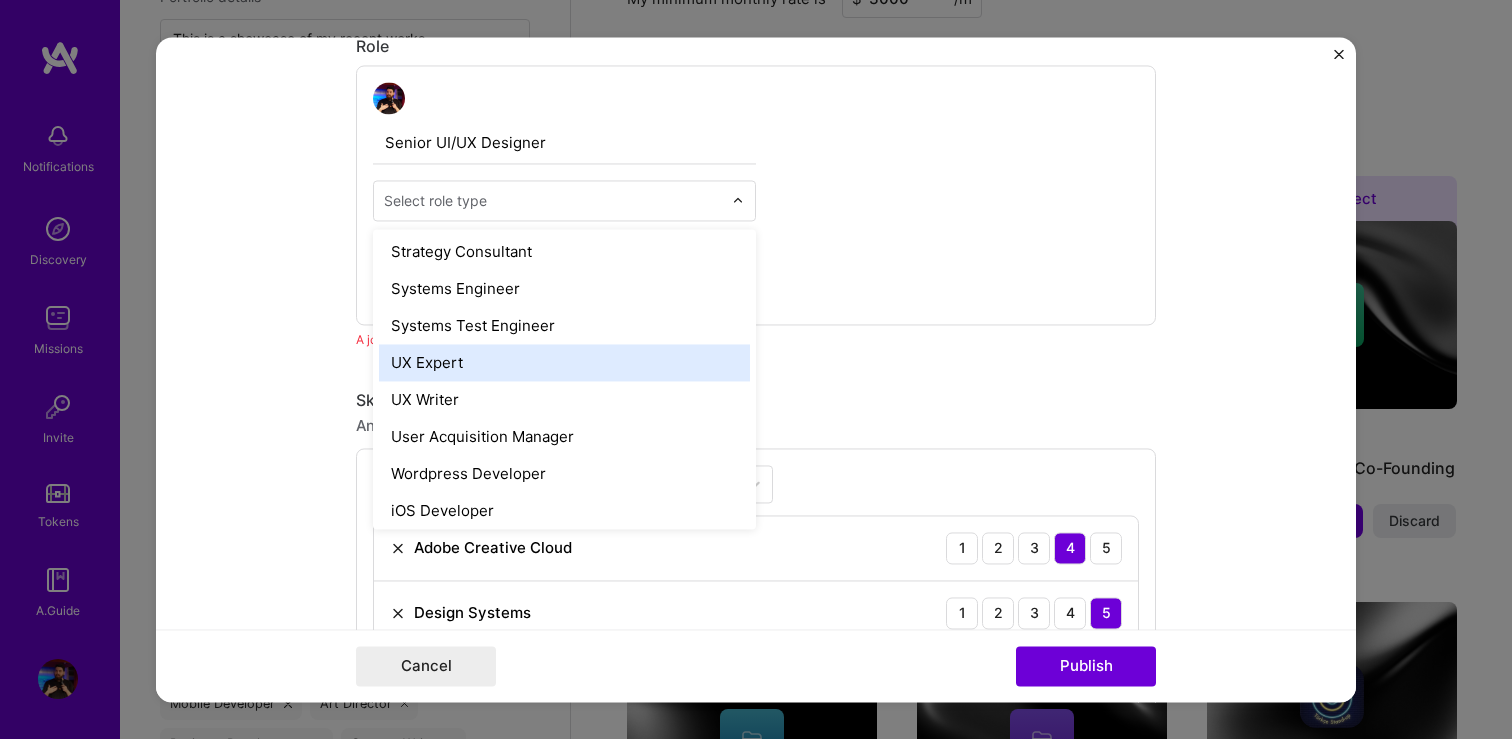 scroll, scrollTop: 2302, scrollLeft: 0, axis: vertical 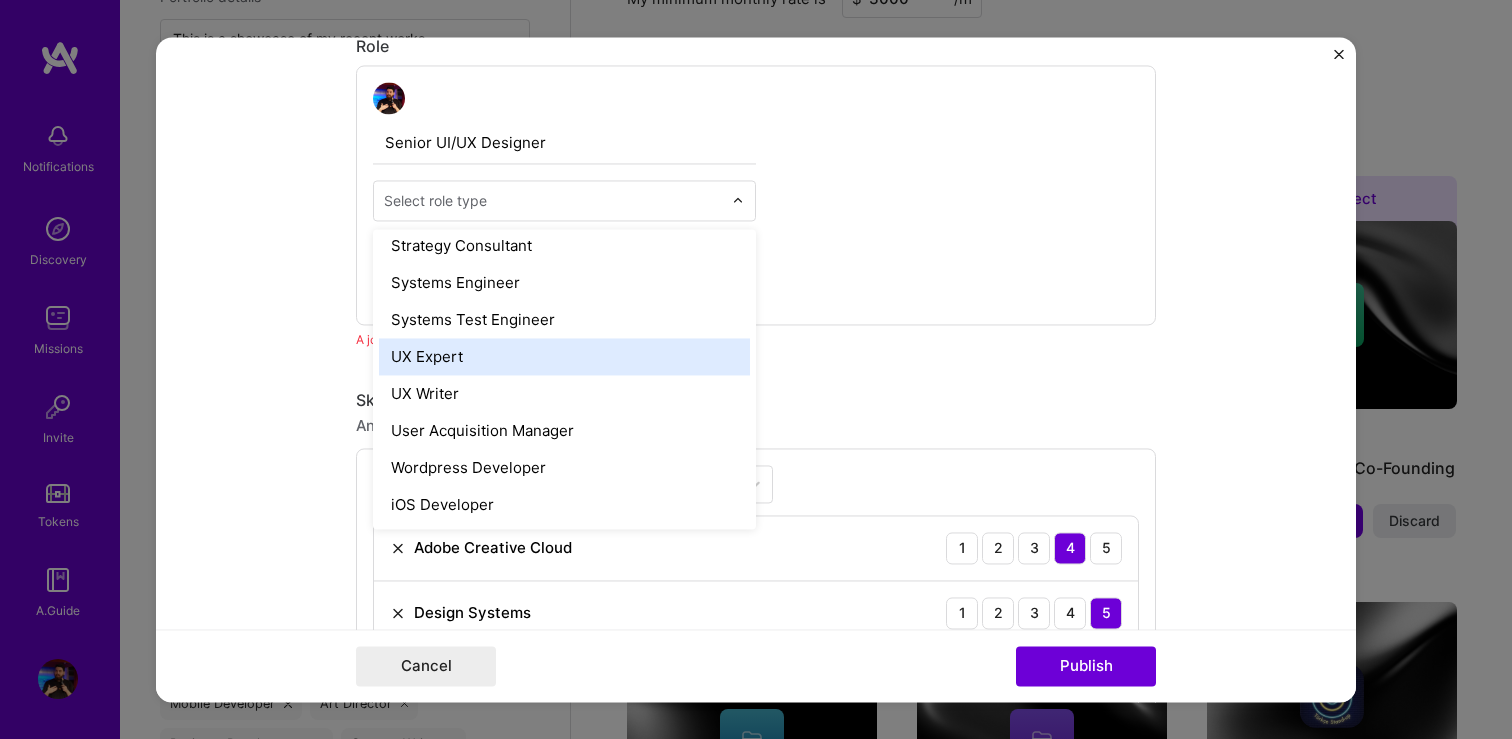 click on "UX Expert" at bounding box center [564, 356] 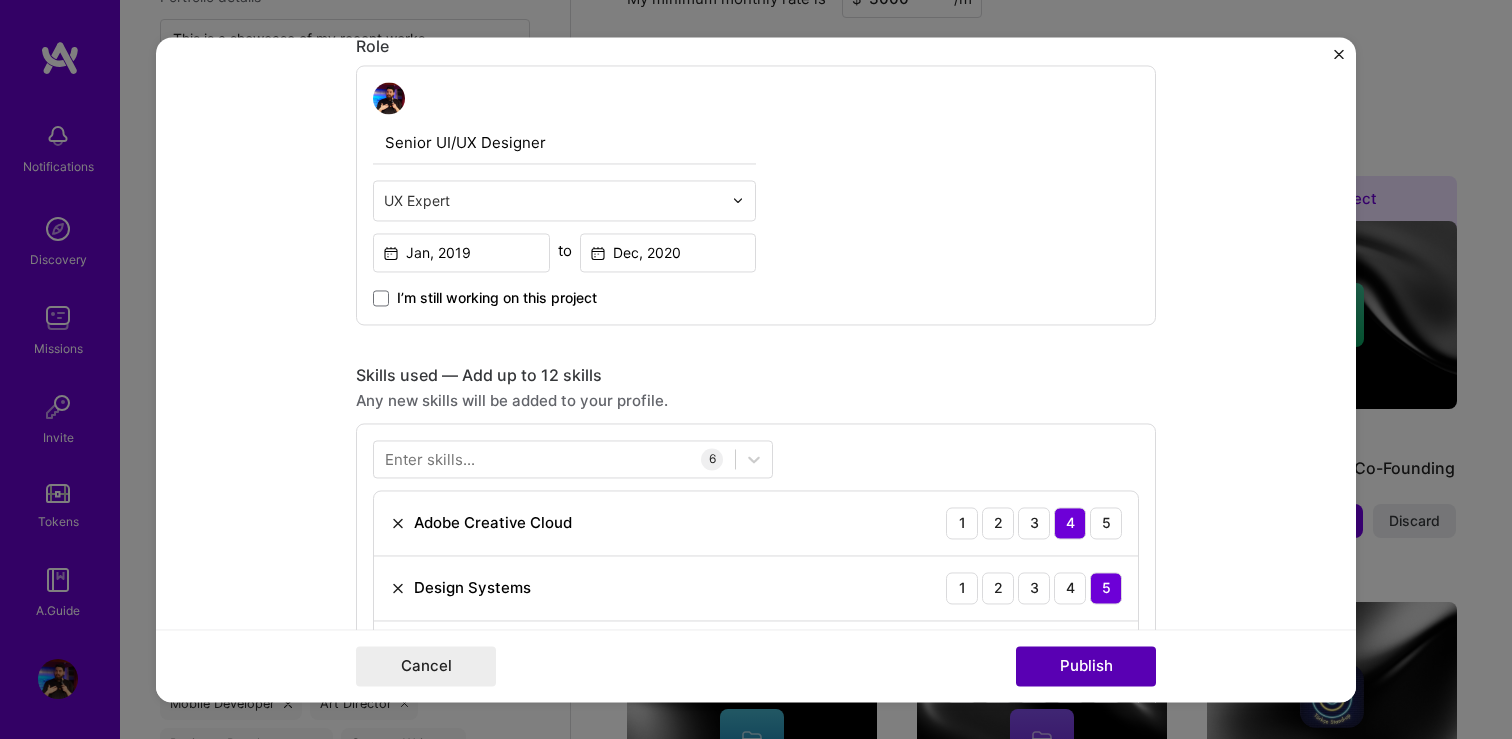 click on "Publish" at bounding box center [1086, 666] 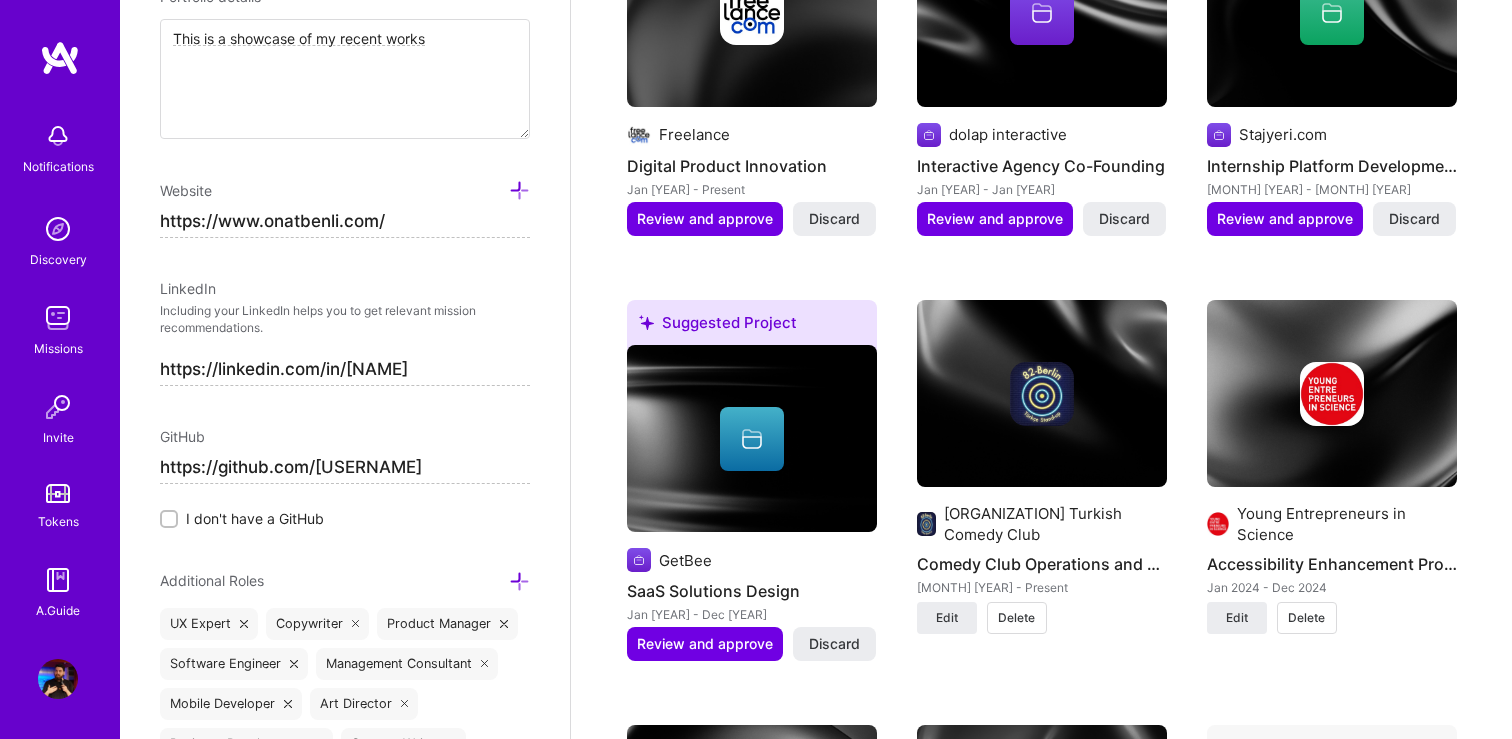 scroll, scrollTop: 2268, scrollLeft: 0, axis: vertical 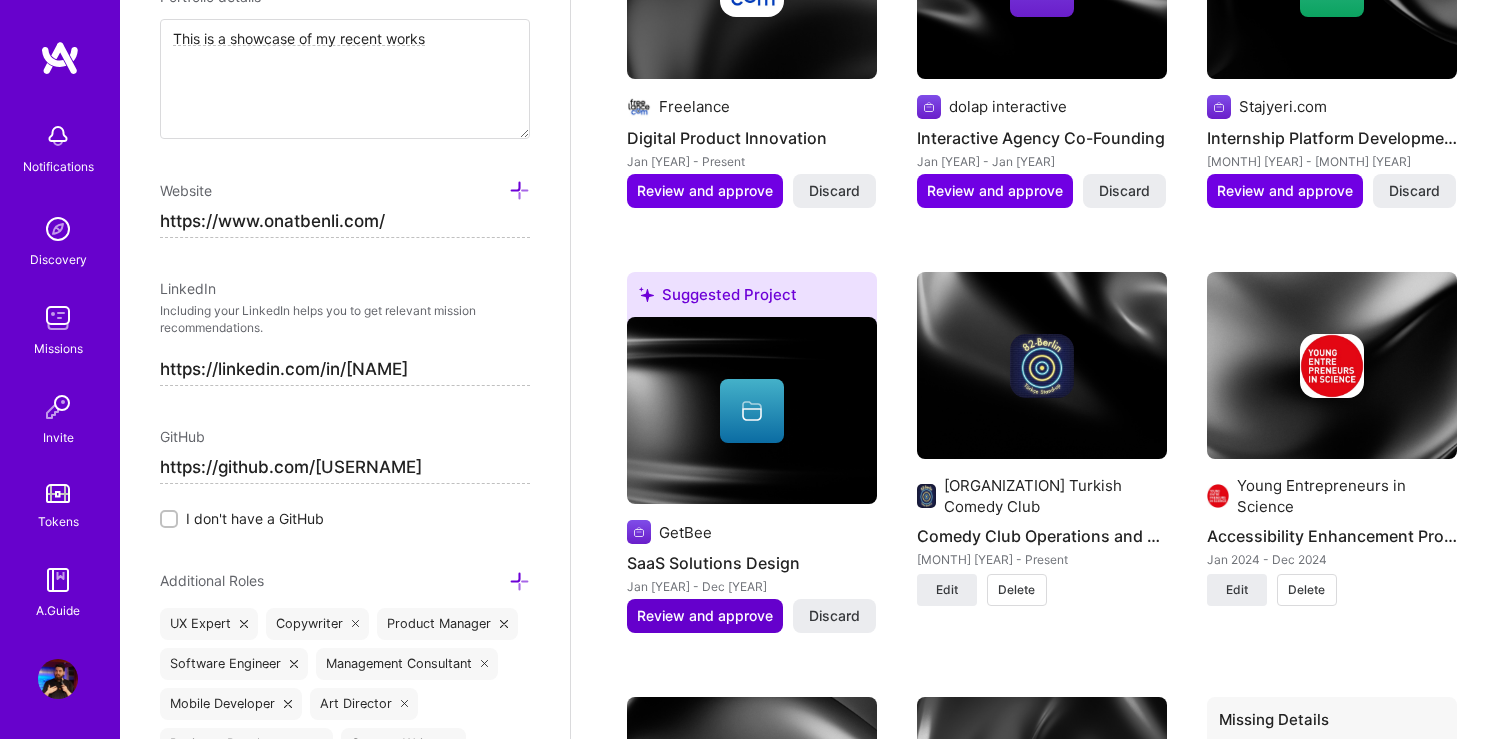 click on "Review and approve" at bounding box center (705, 616) 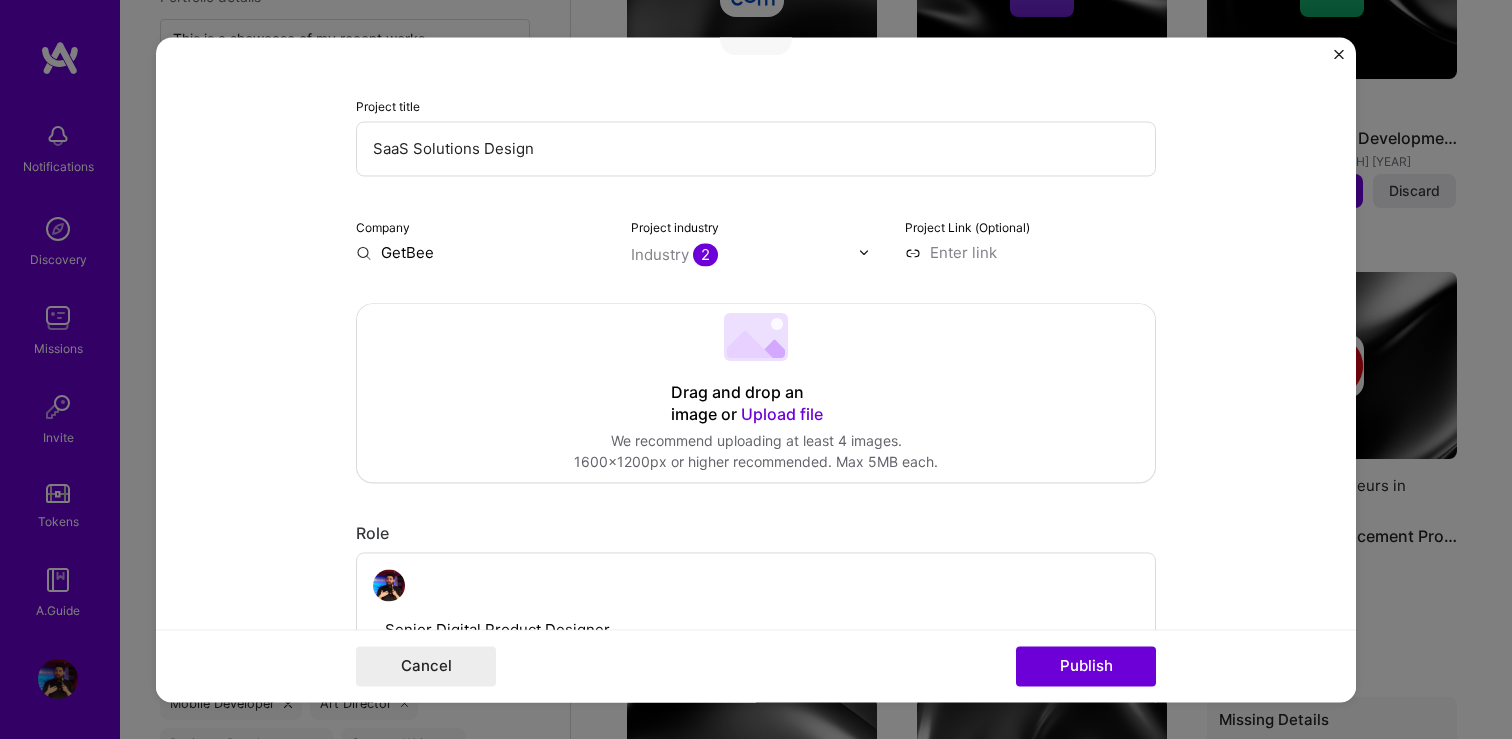 scroll, scrollTop: 193, scrollLeft: 0, axis: vertical 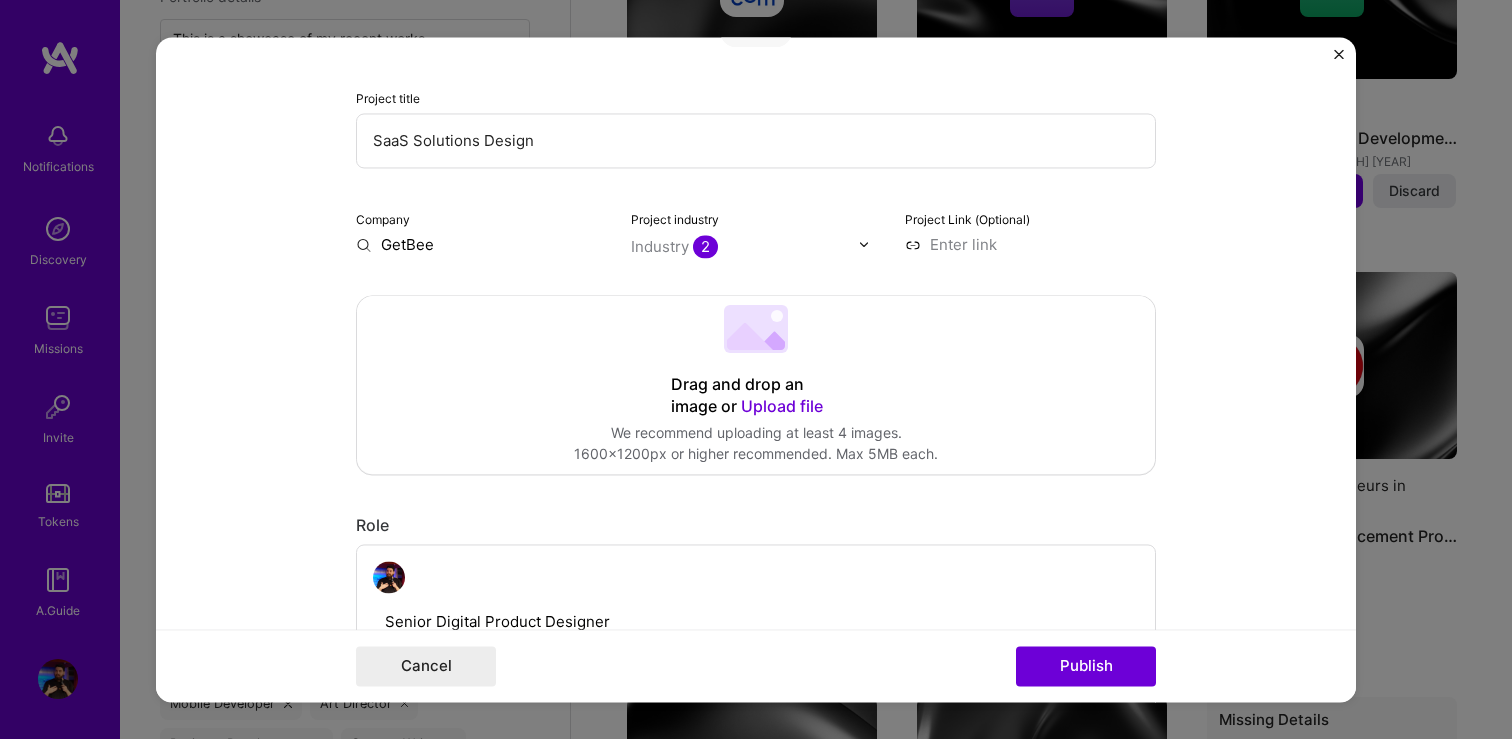 click on "GetBee" at bounding box center [481, 244] 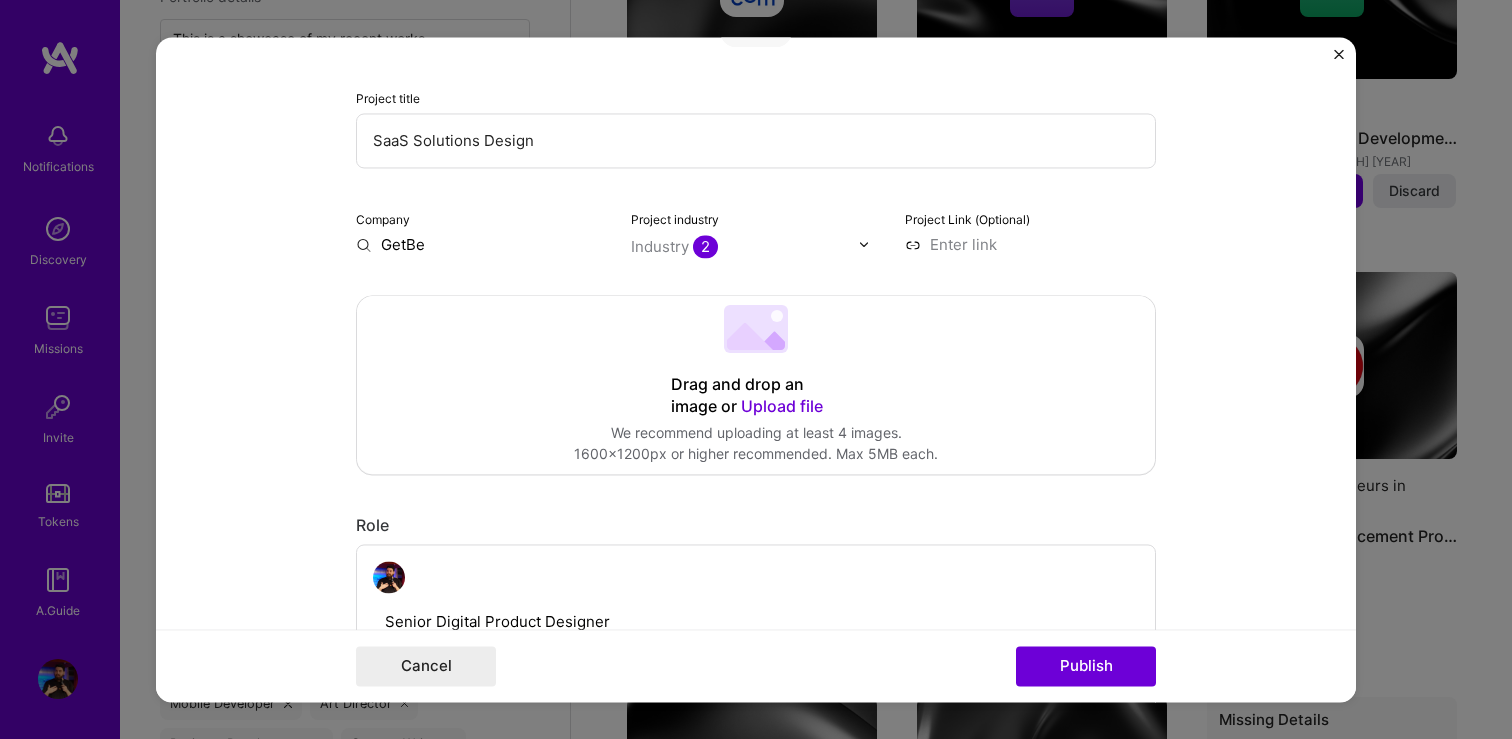 type on "GetBee" 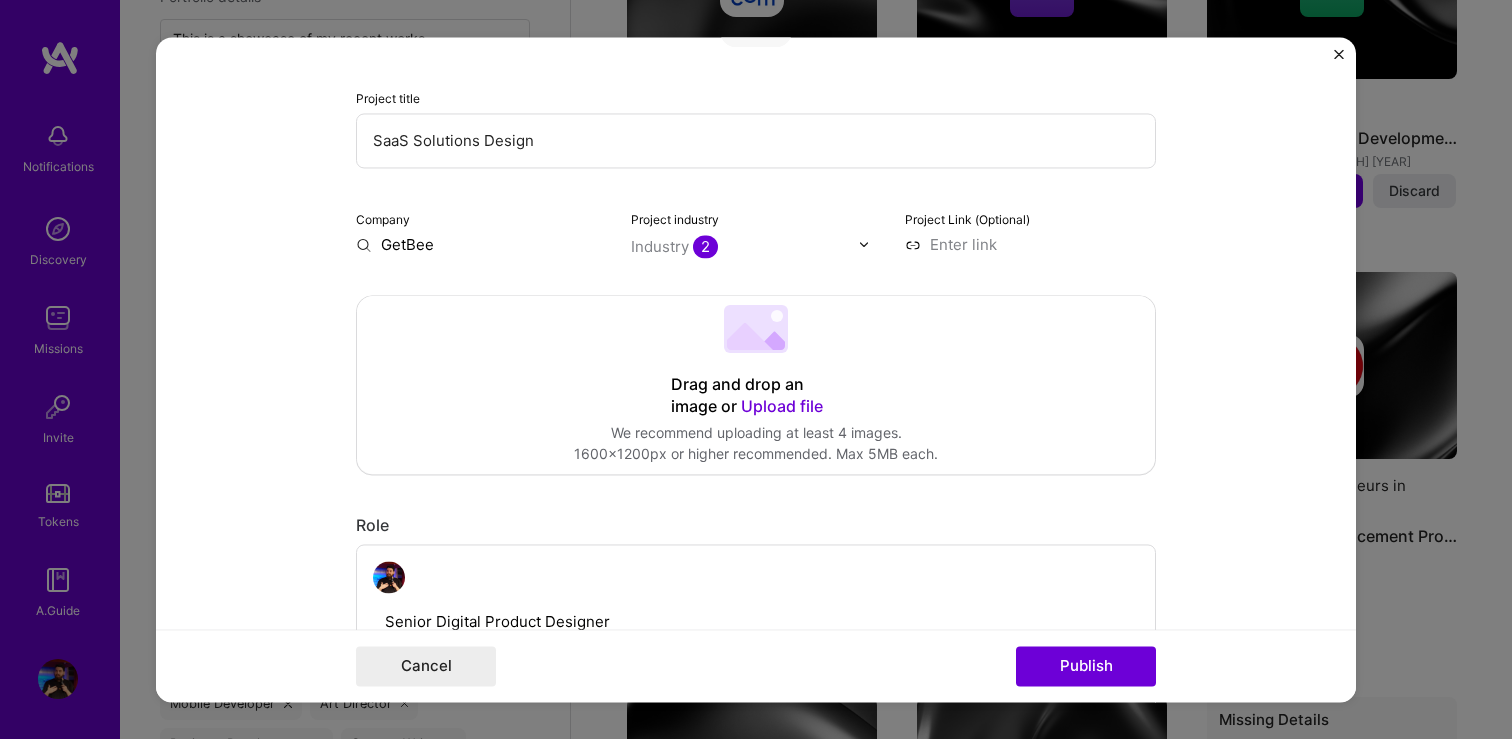 click on "GetBee" at bounding box center (481, 244) 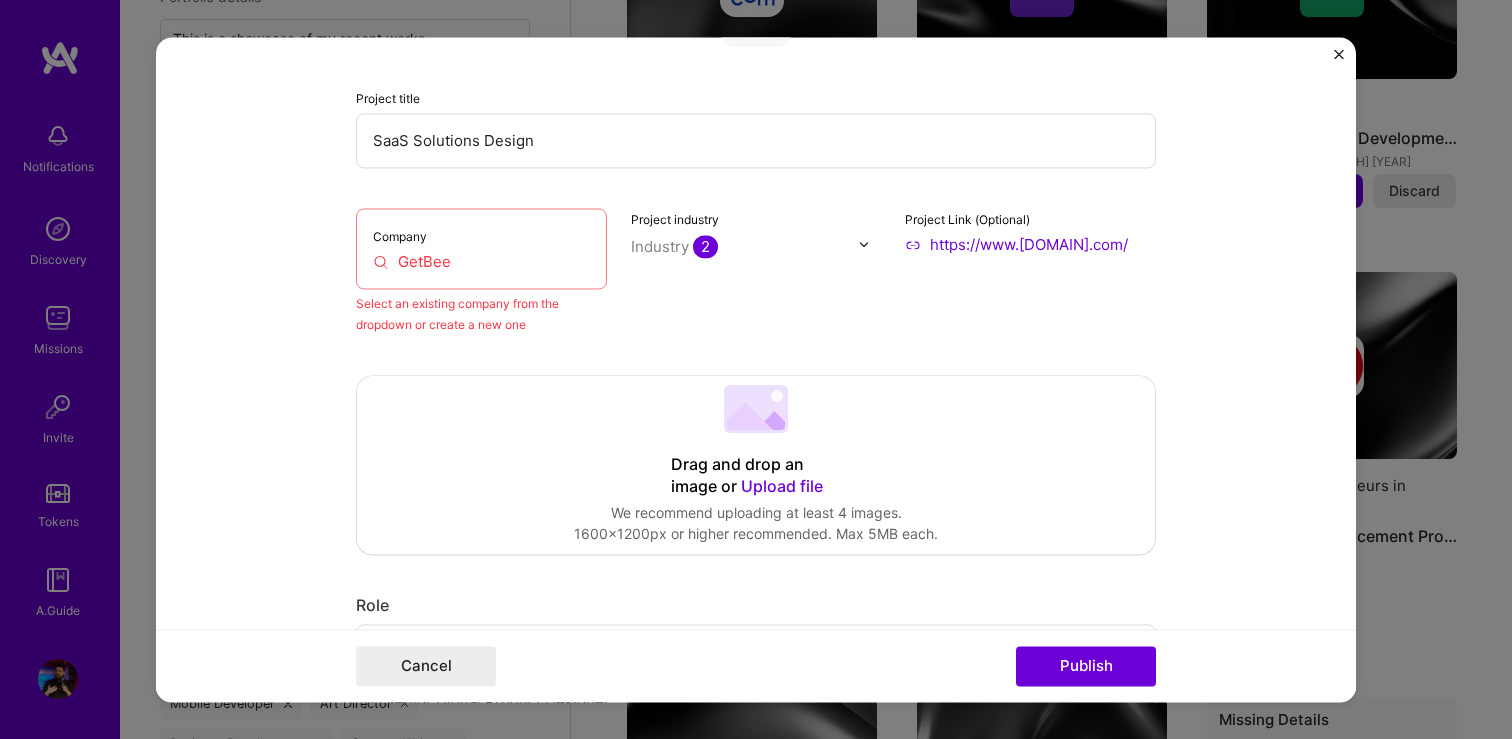 type on "https://www.[DOMAIN].com/" 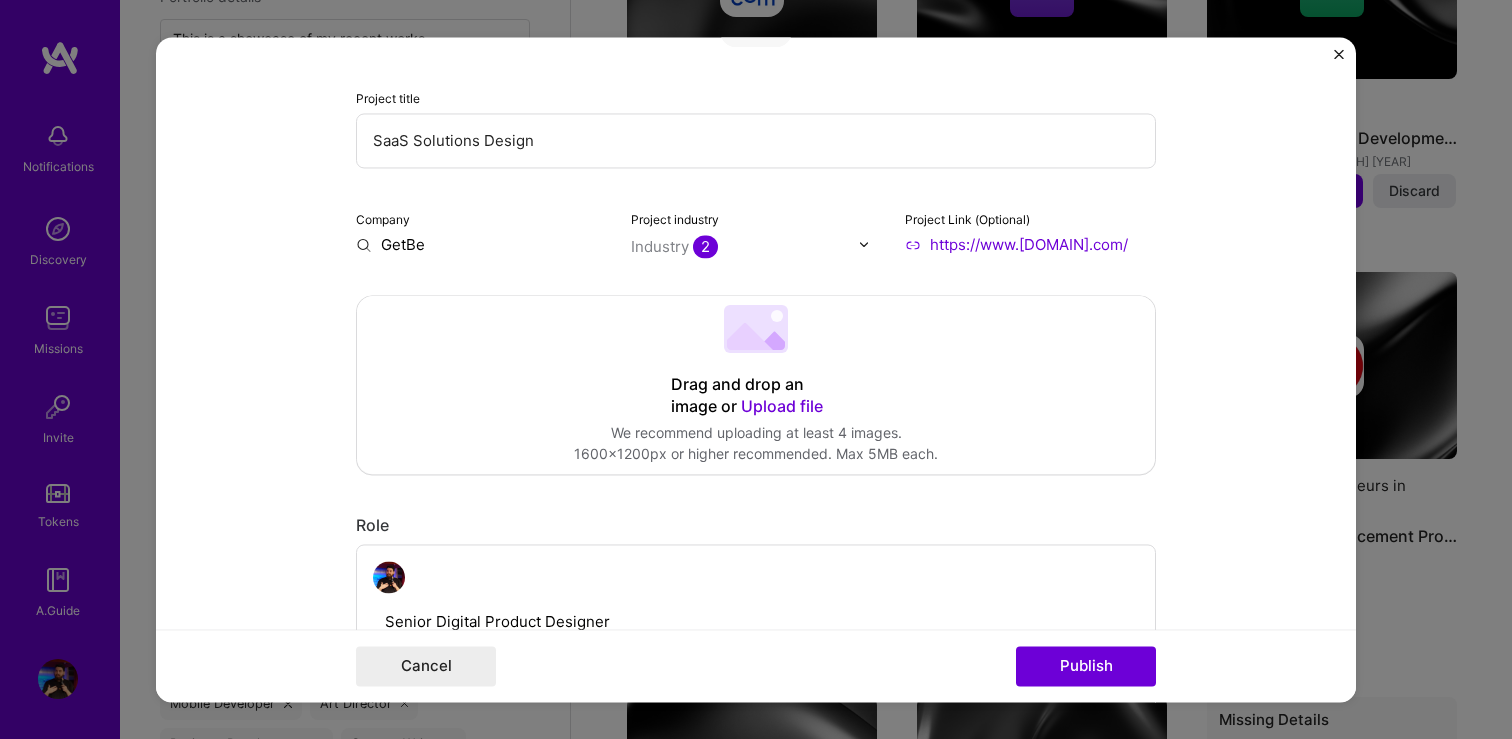 type on "GetBee" 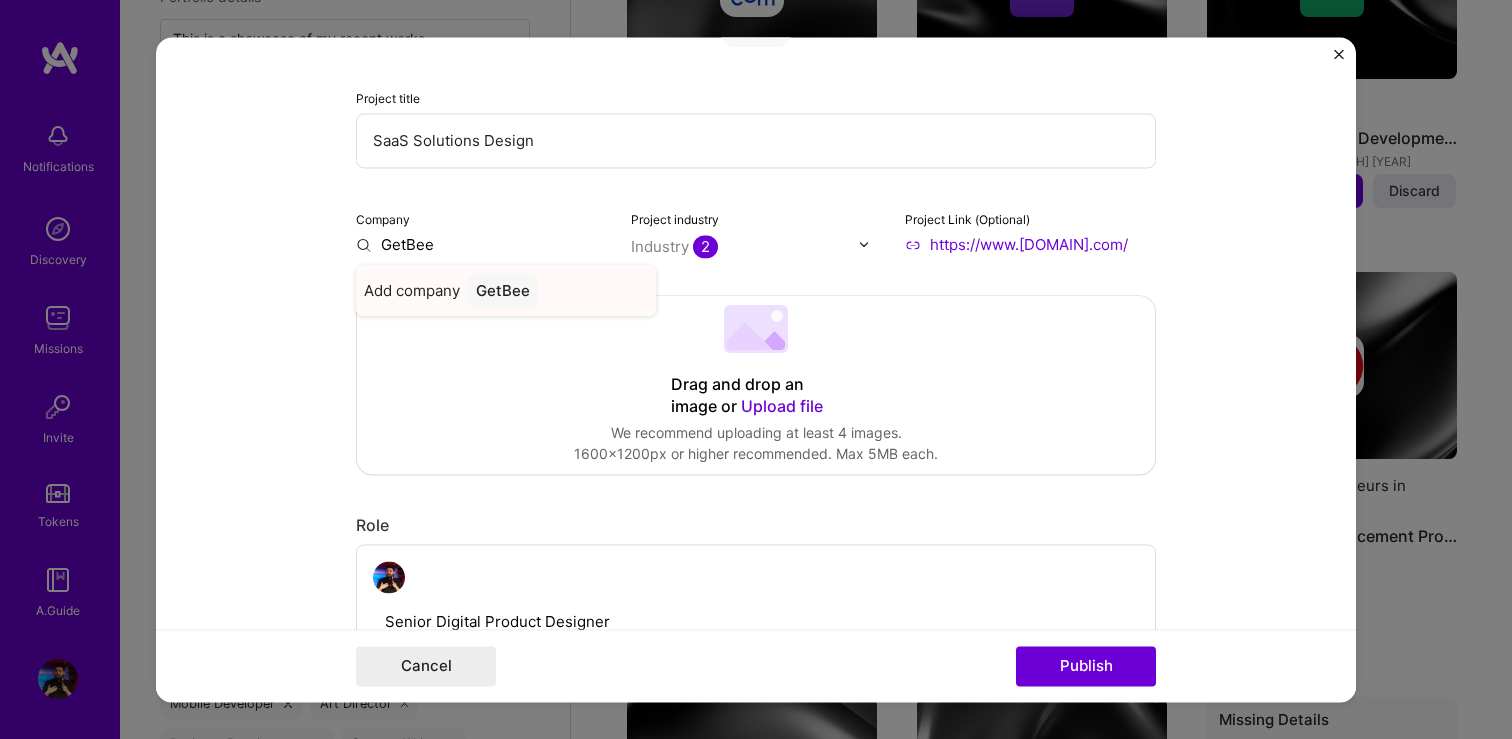 click on "GetBee" at bounding box center (503, 290) 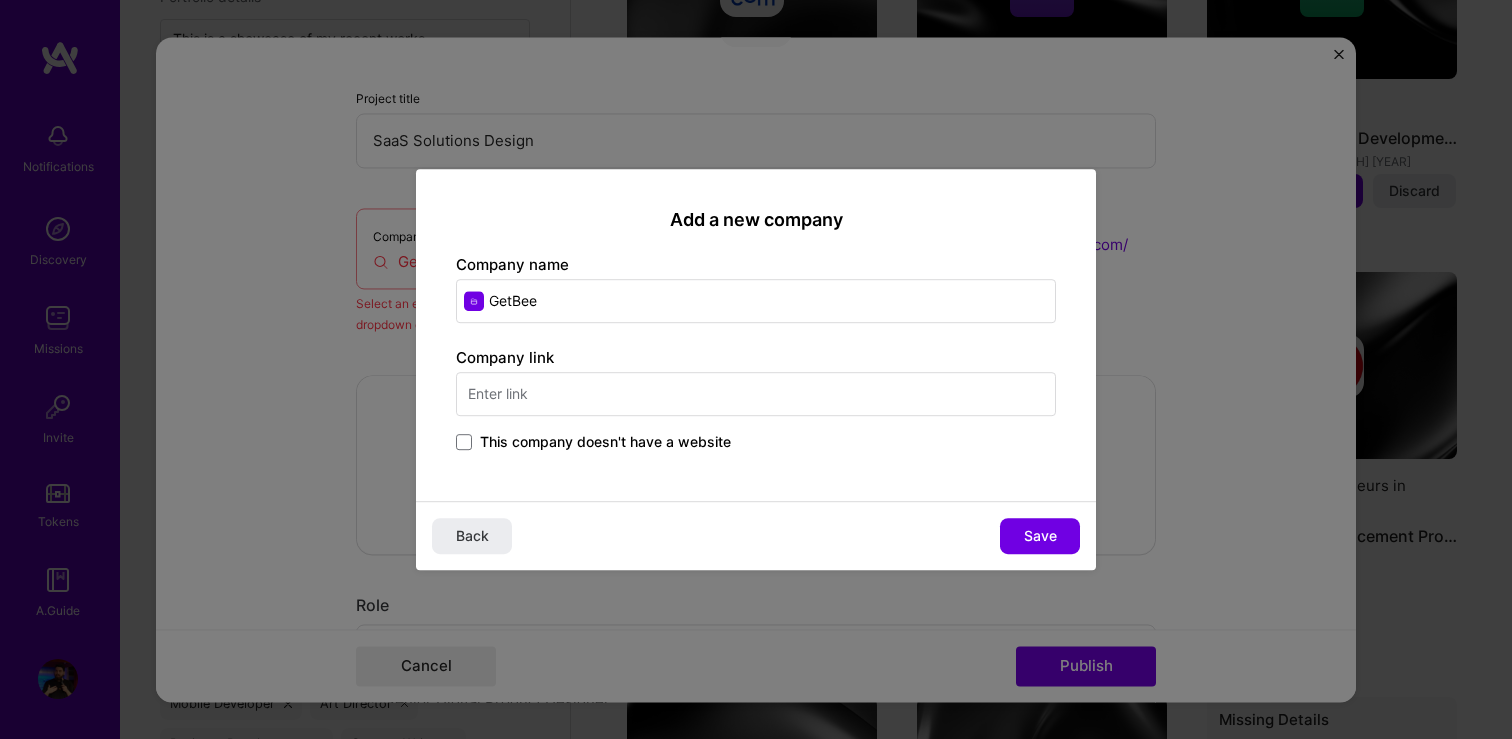 click at bounding box center (756, 394) 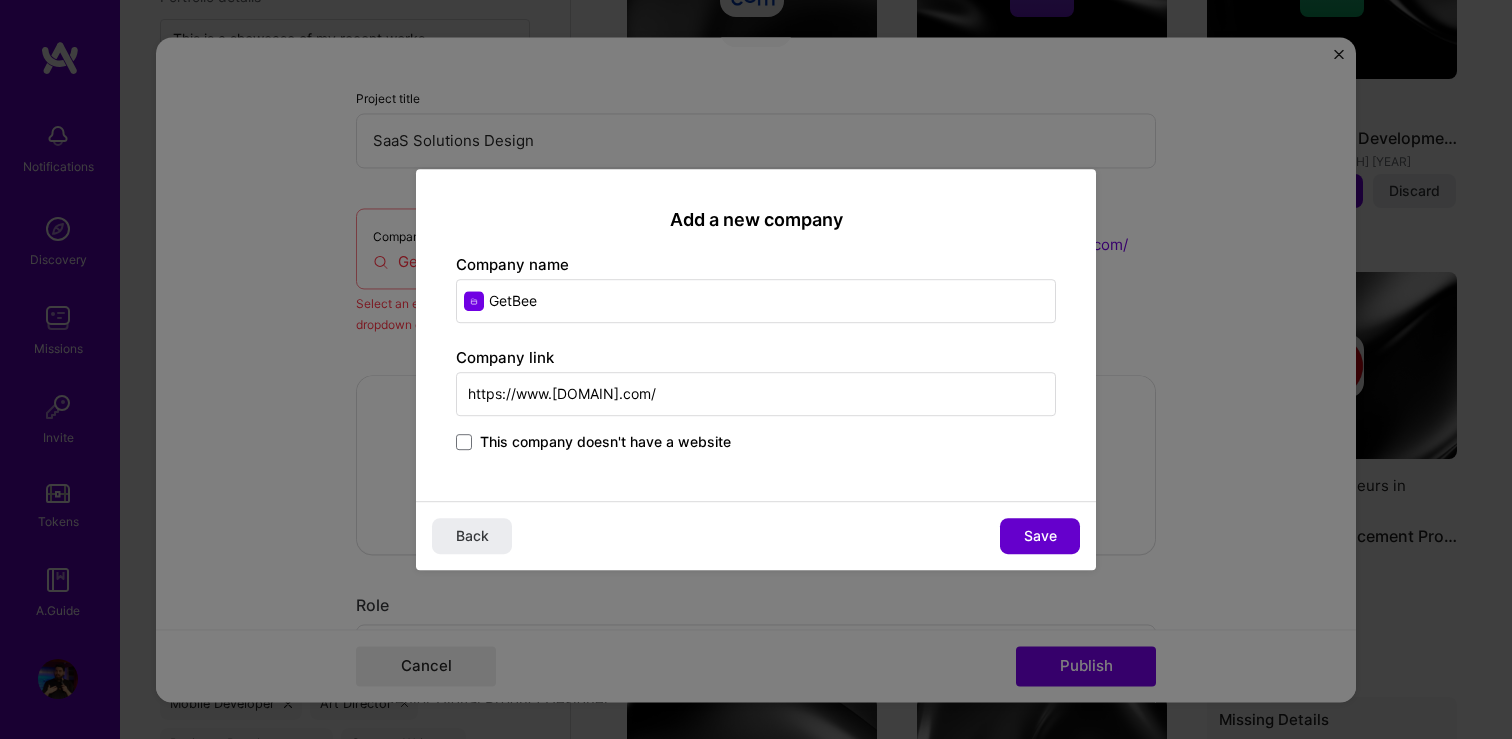type on "https://www.[DOMAIN].com/" 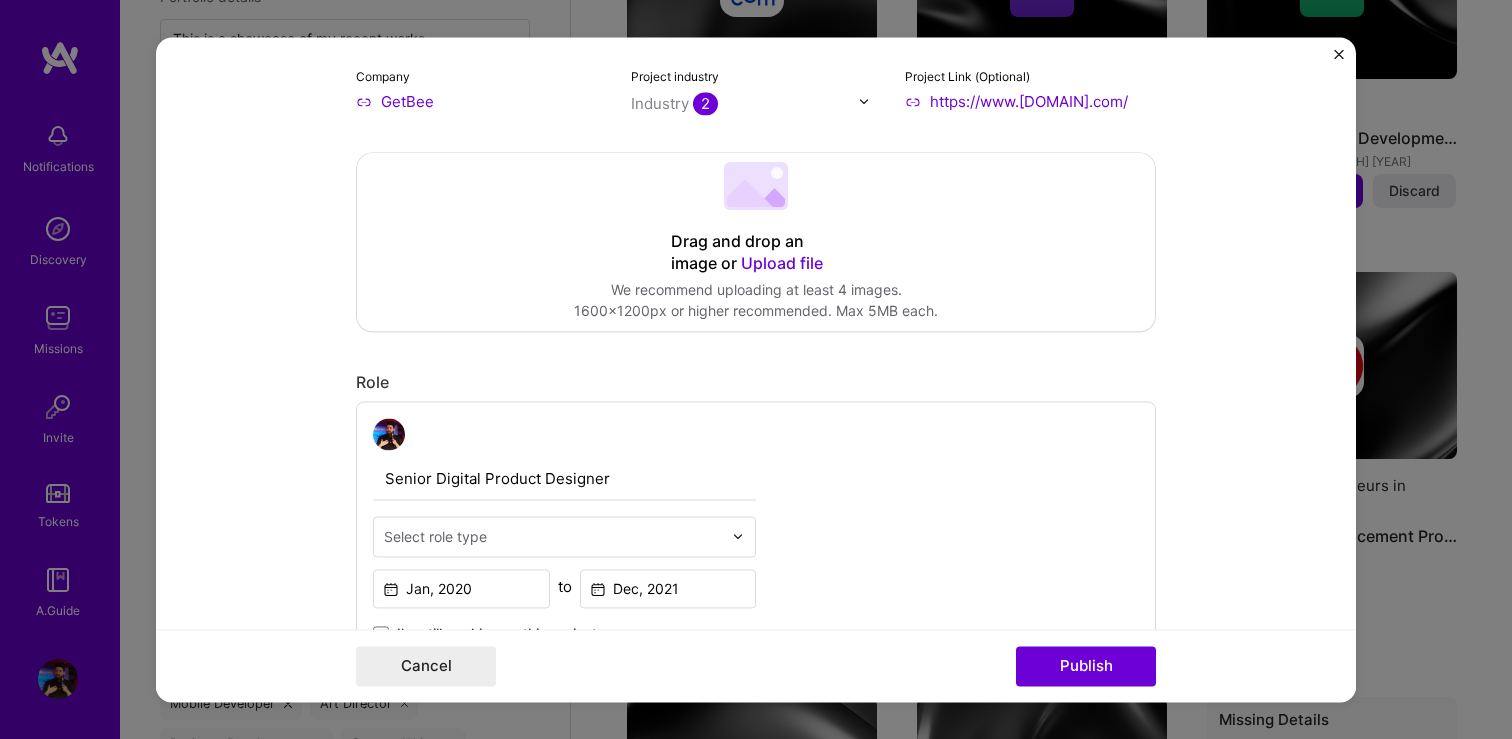 scroll, scrollTop: 568, scrollLeft: 0, axis: vertical 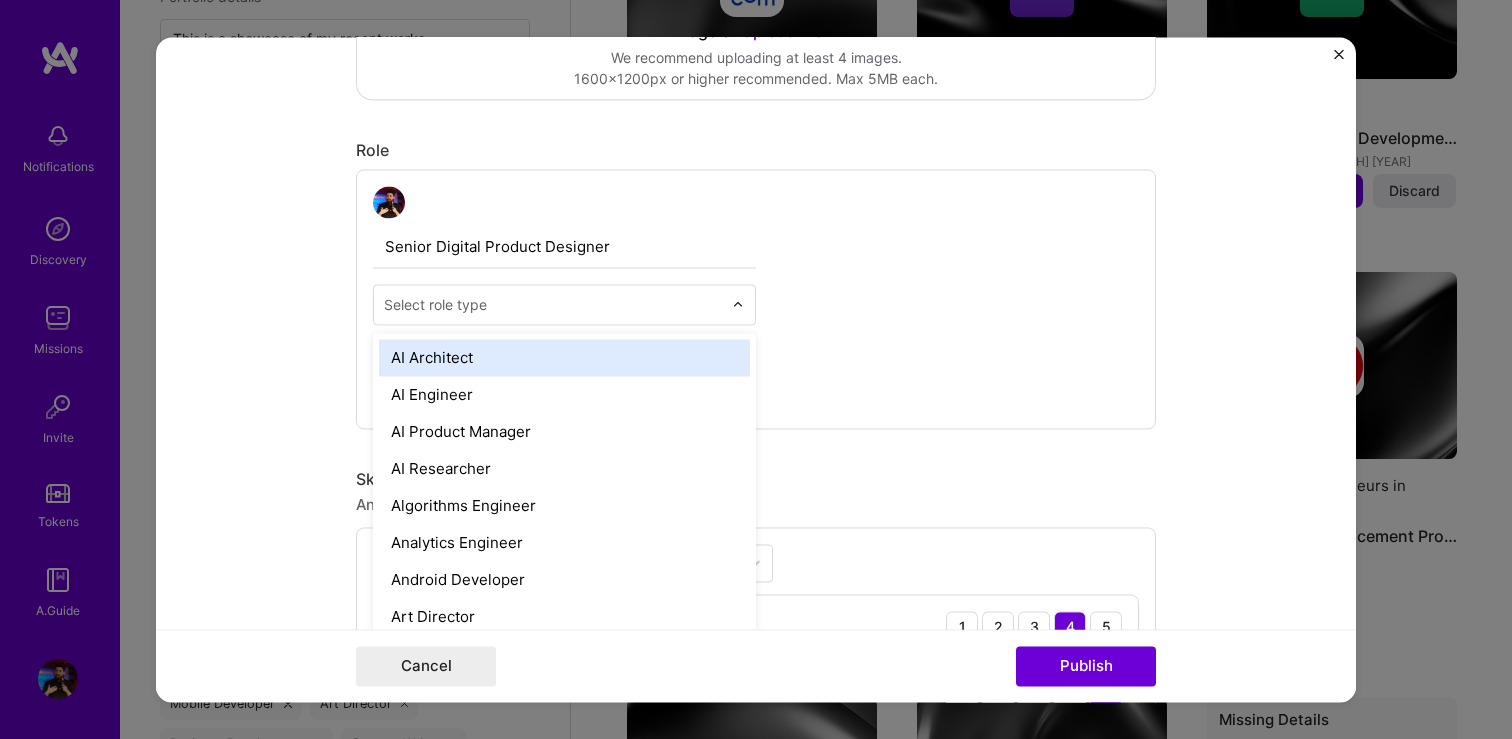 click on "Select role type" at bounding box center [435, 304] 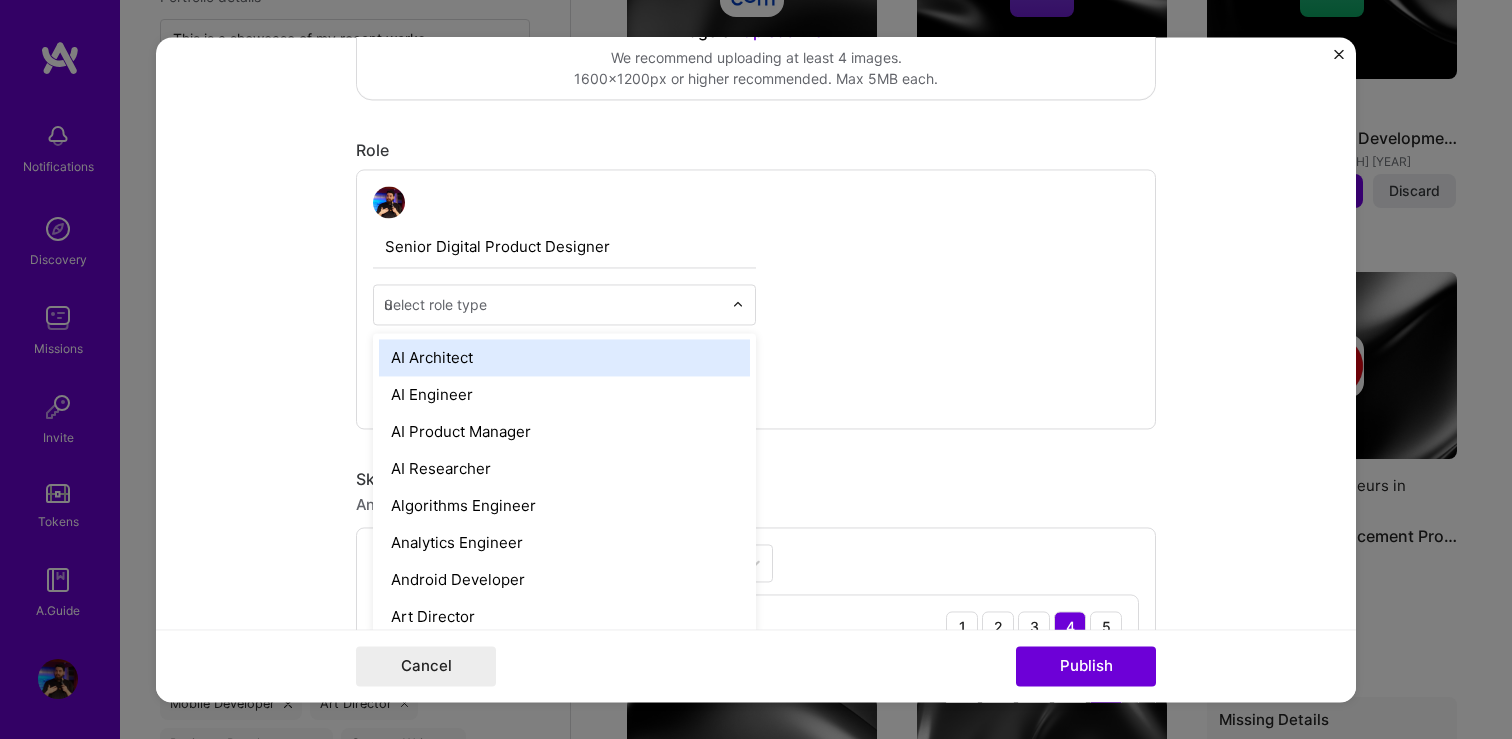 type on "ux" 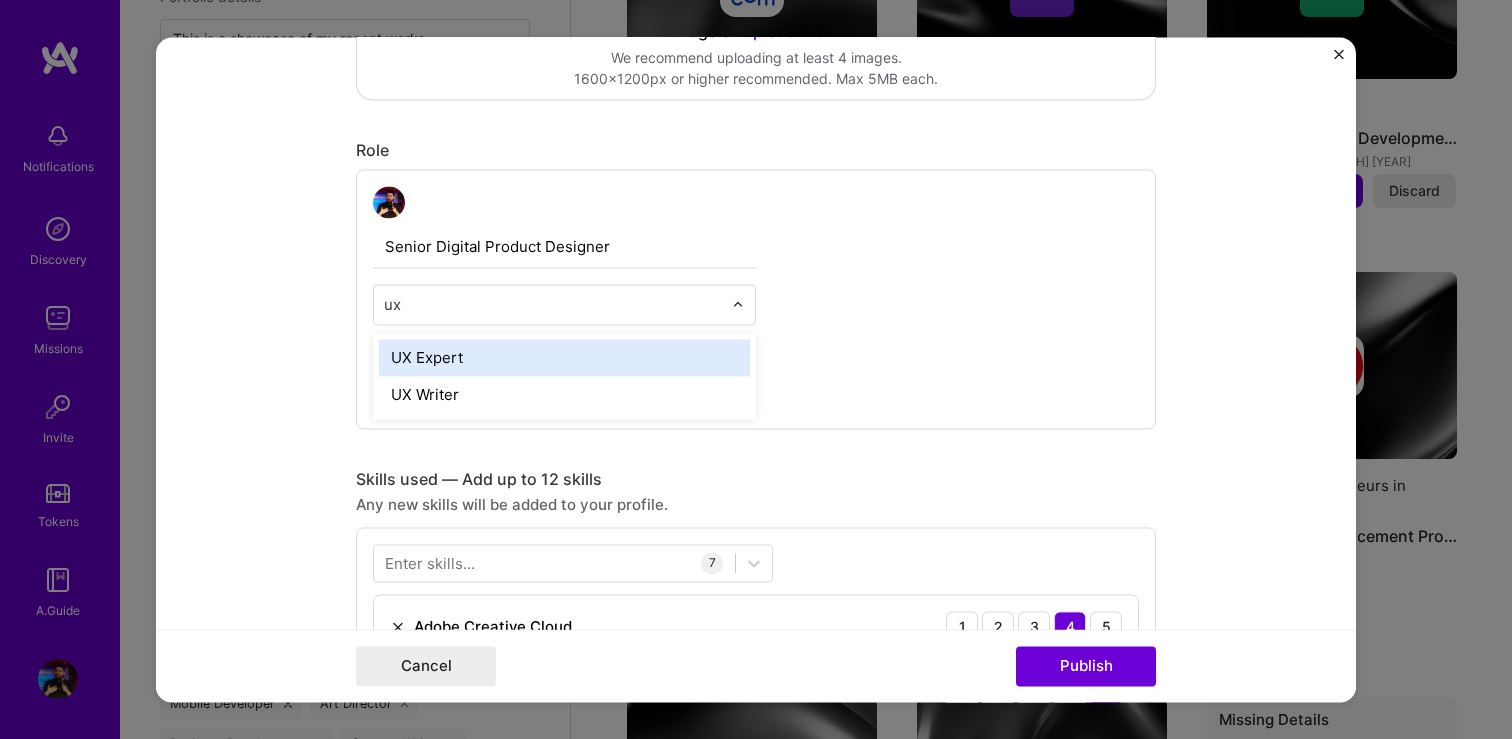 click on "UX Expert" at bounding box center (564, 357) 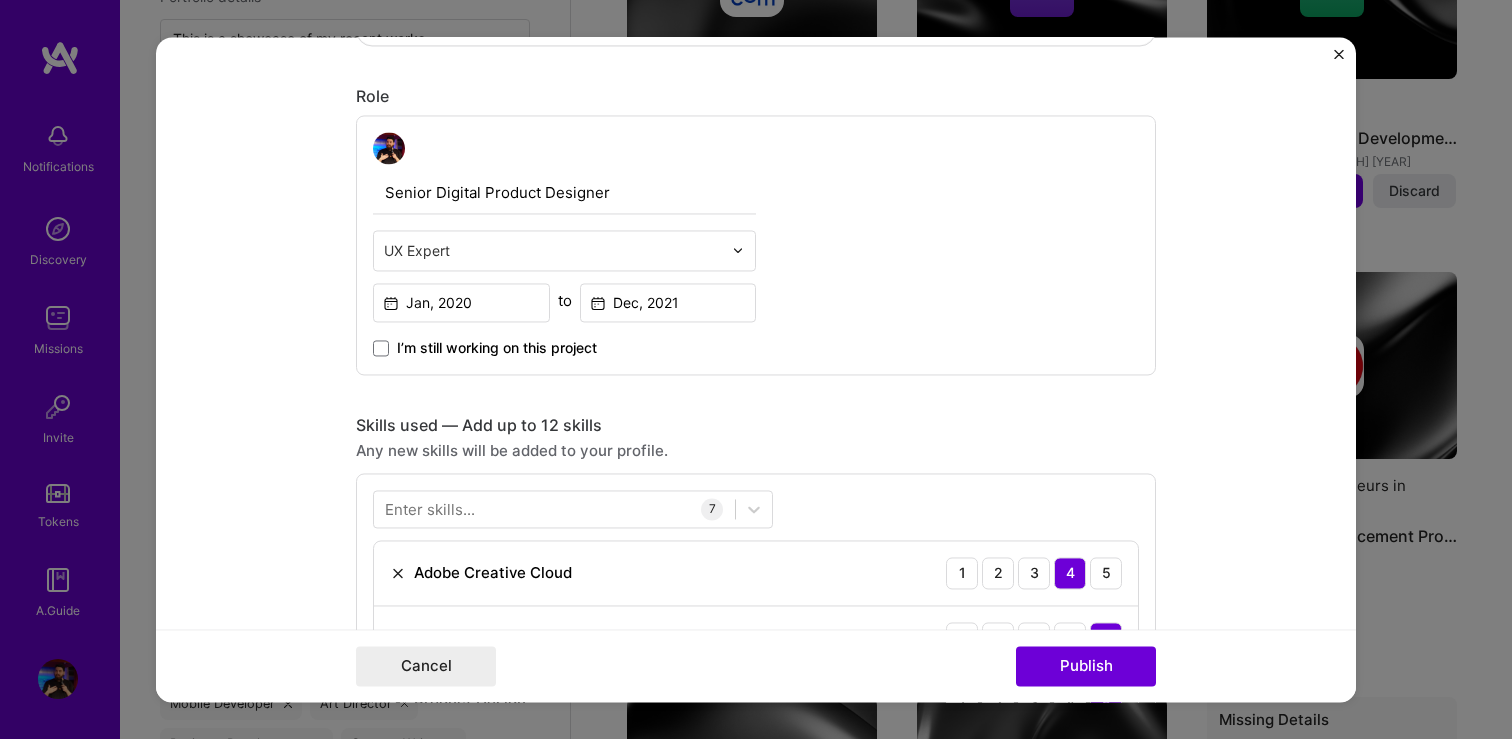 scroll, scrollTop: 630, scrollLeft: 0, axis: vertical 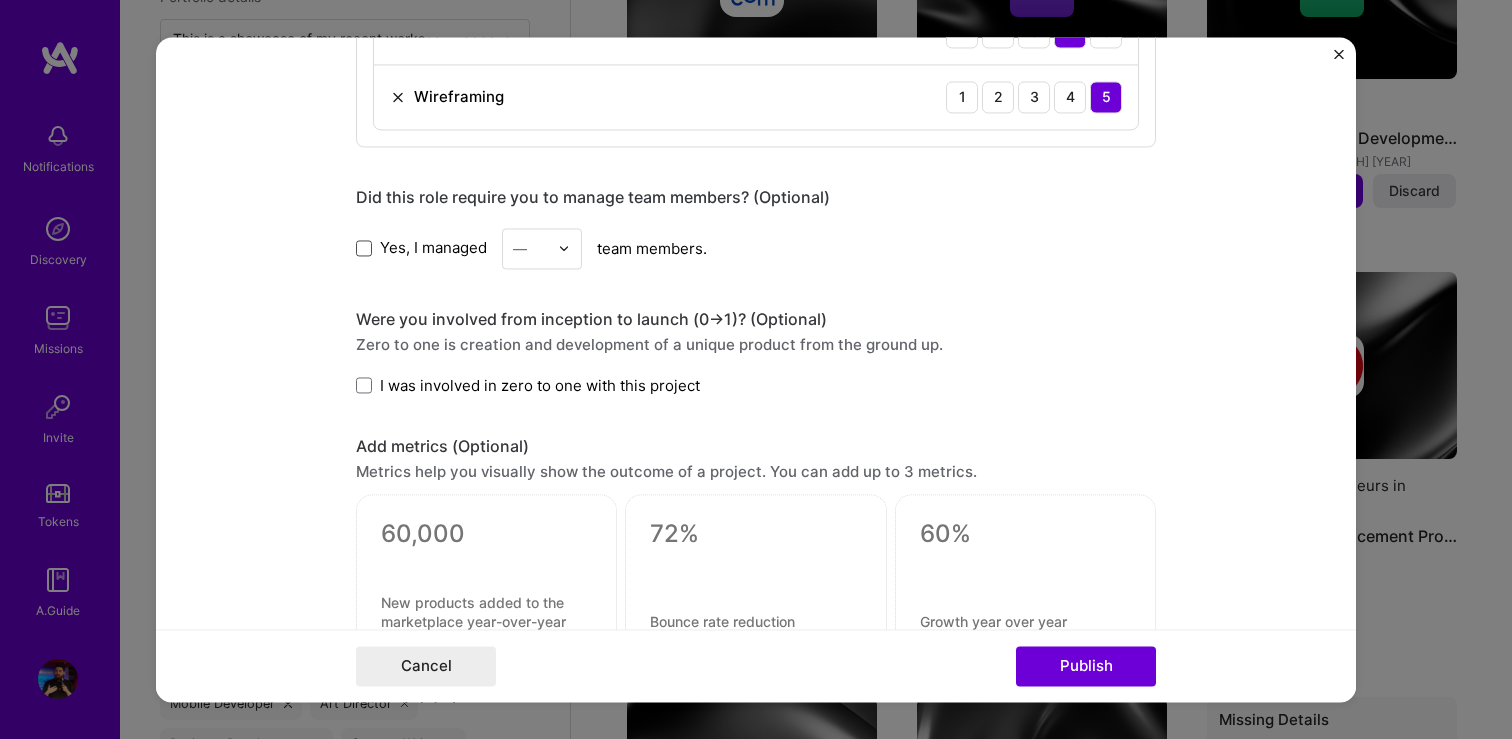 click at bounding box center [364, 248] 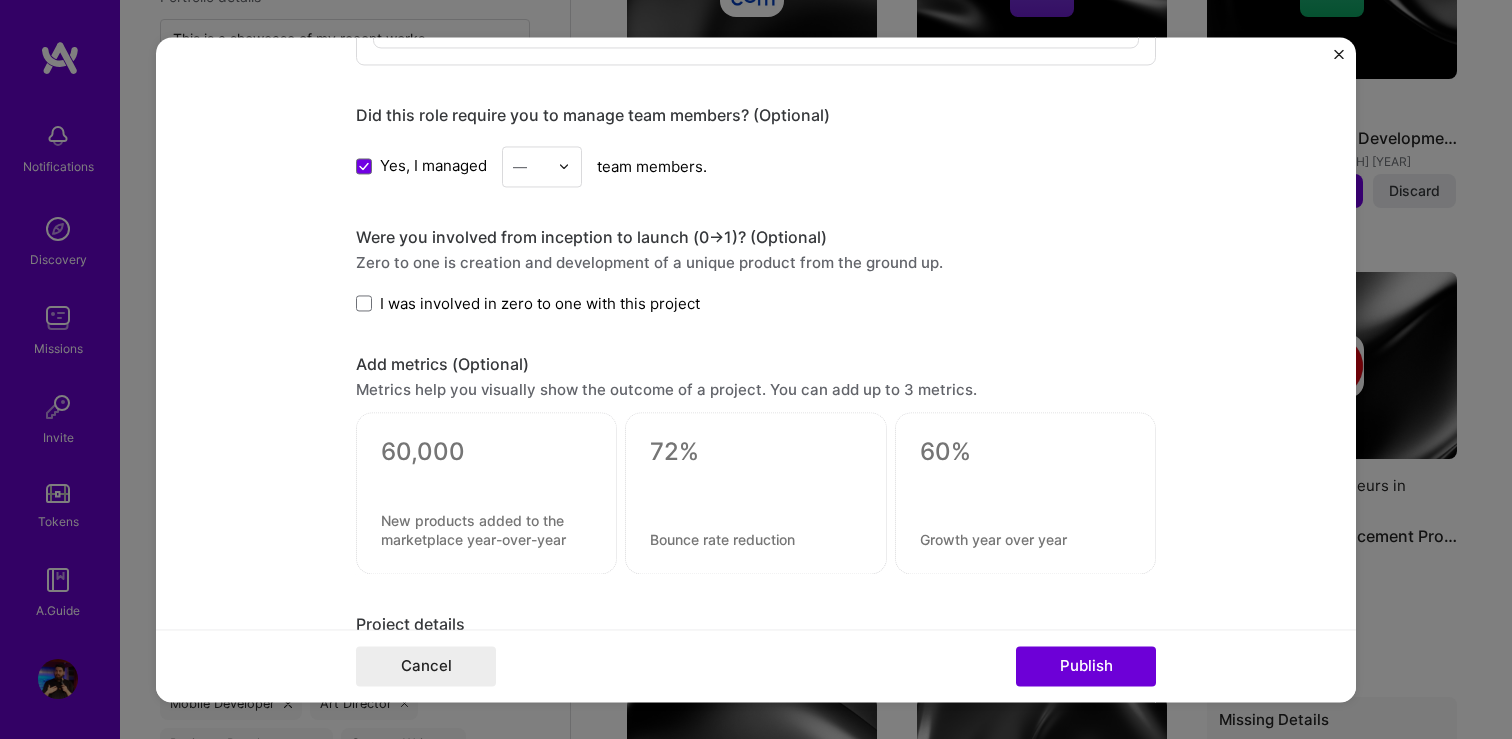 scroll, scrollTop: 1714, scrollLeft: 0, axis: vertical 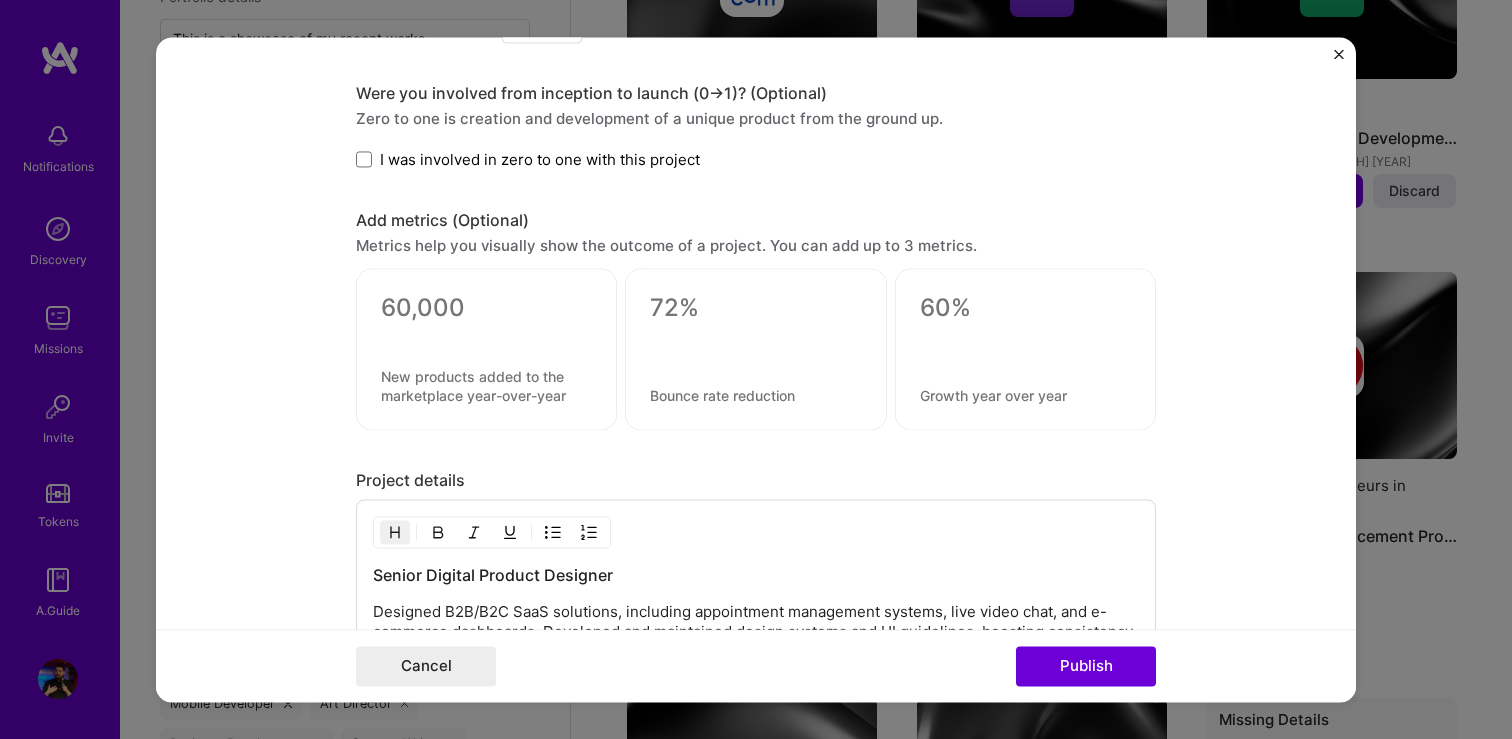click on "I was involved in zero to one with this project" at bounding box center [528, 159] 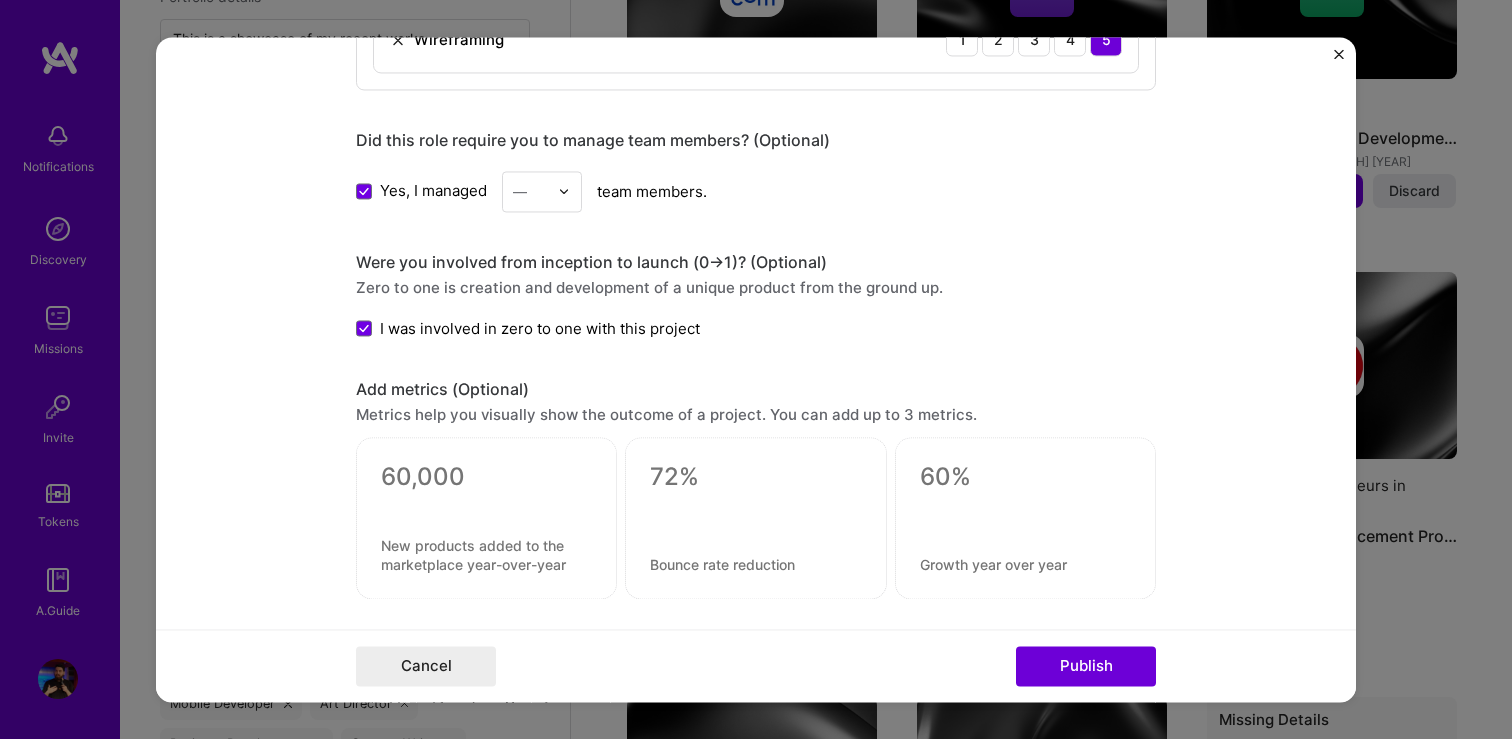 scroll, scrollTop: 1530, scrollLeft: 0, axis: vertical 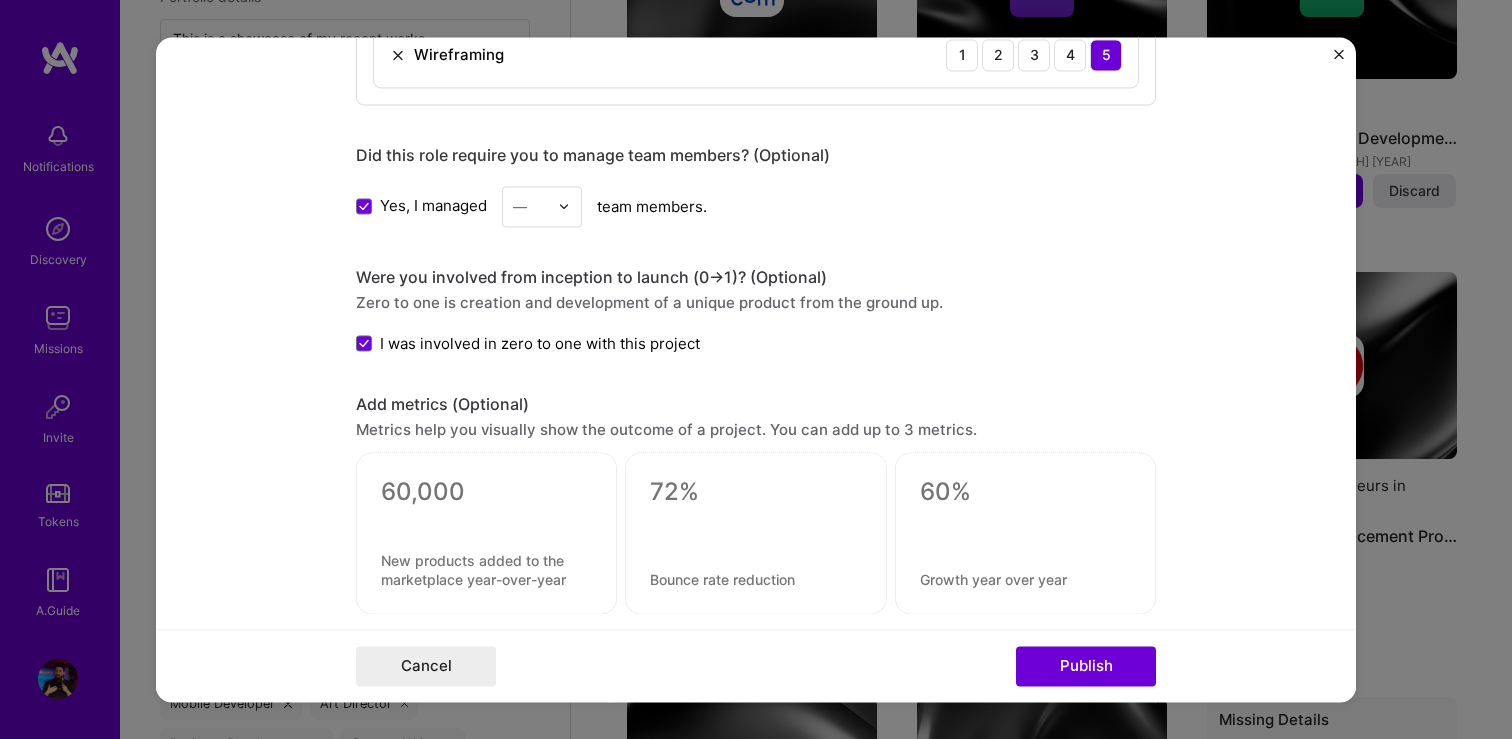 click on "Yes, I managed — team members." at bounding box center (756, 206) 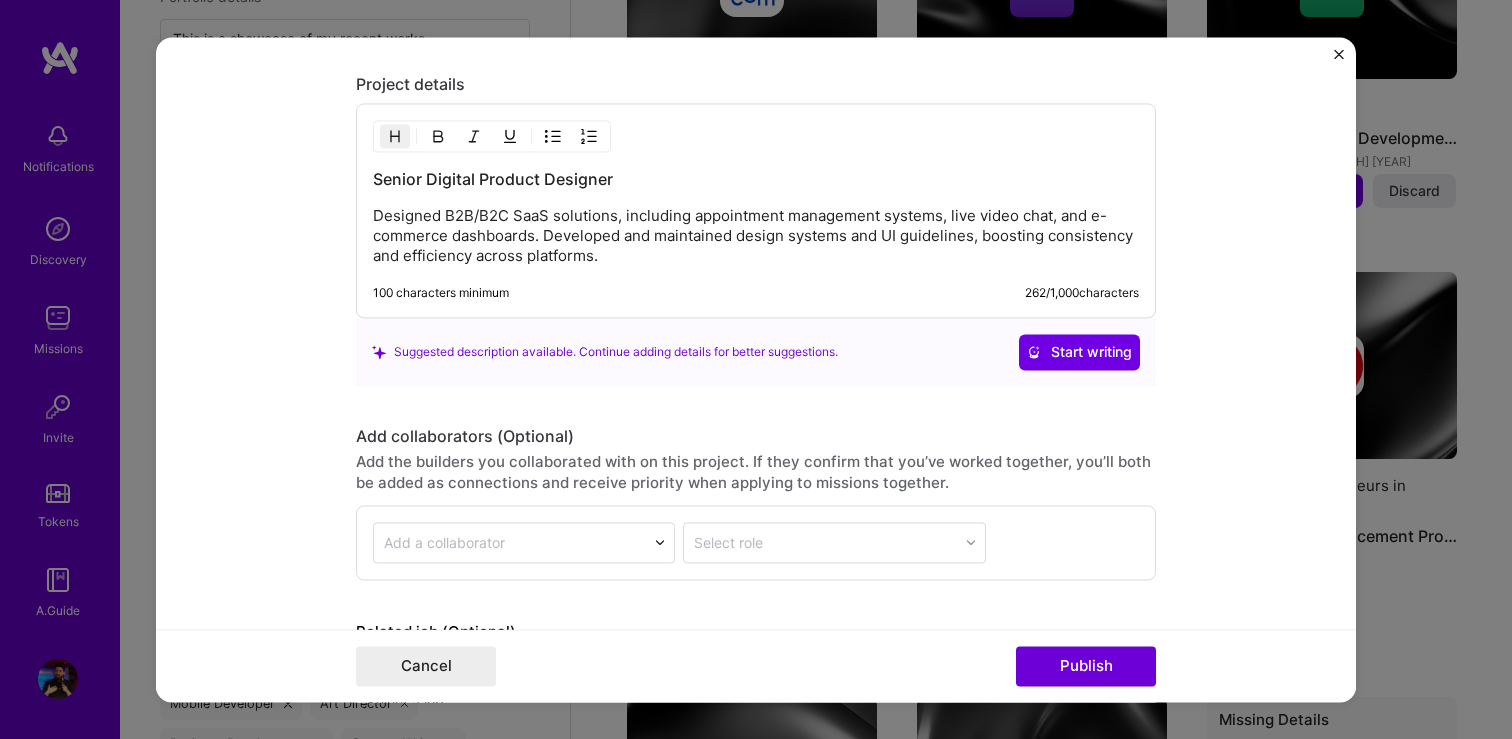 scroll, scrollTop: 2242, scrollLeft: 0, axis: vertical 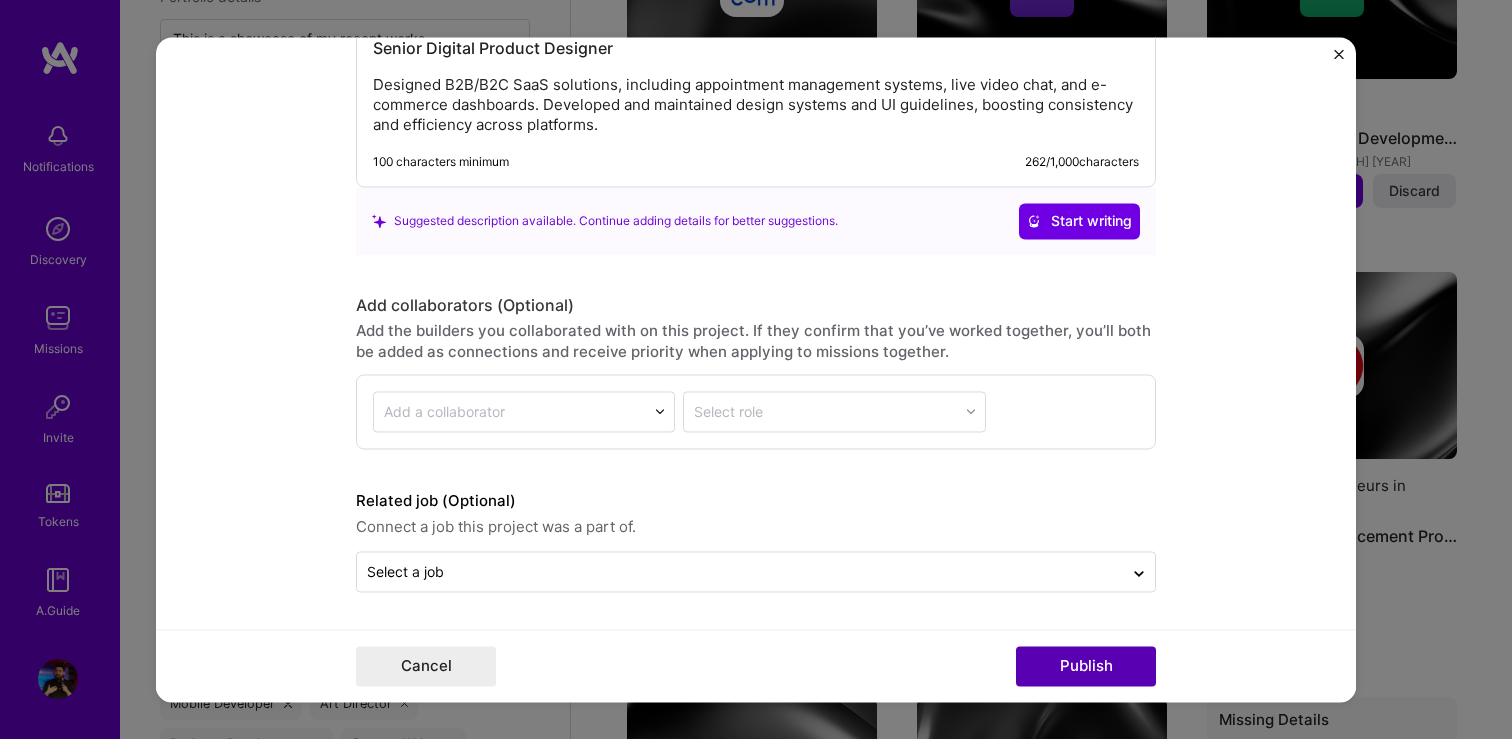 click on "Publish" at bounding box center (1086, 666) 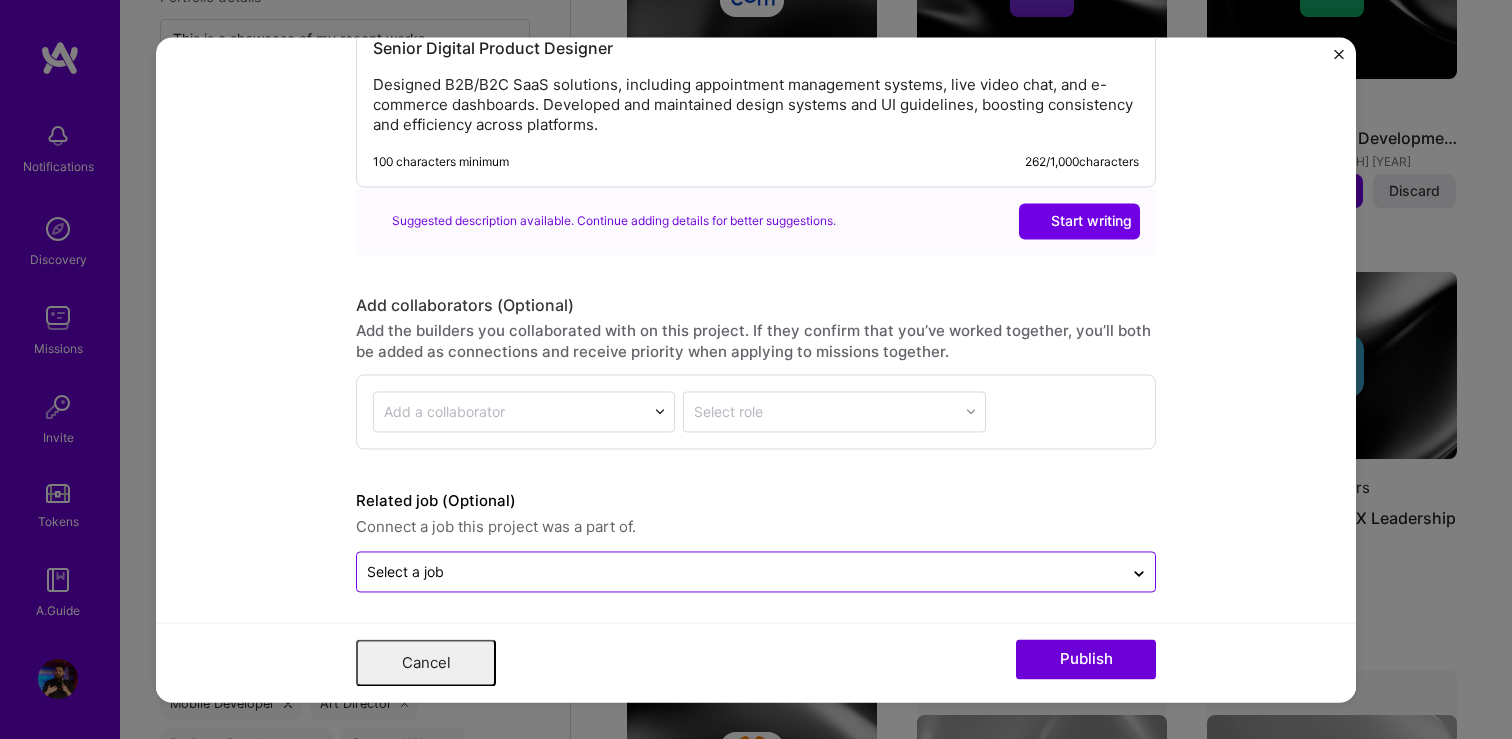 scroll, scrollTop: 0, scrollLeft: 0, axis: both 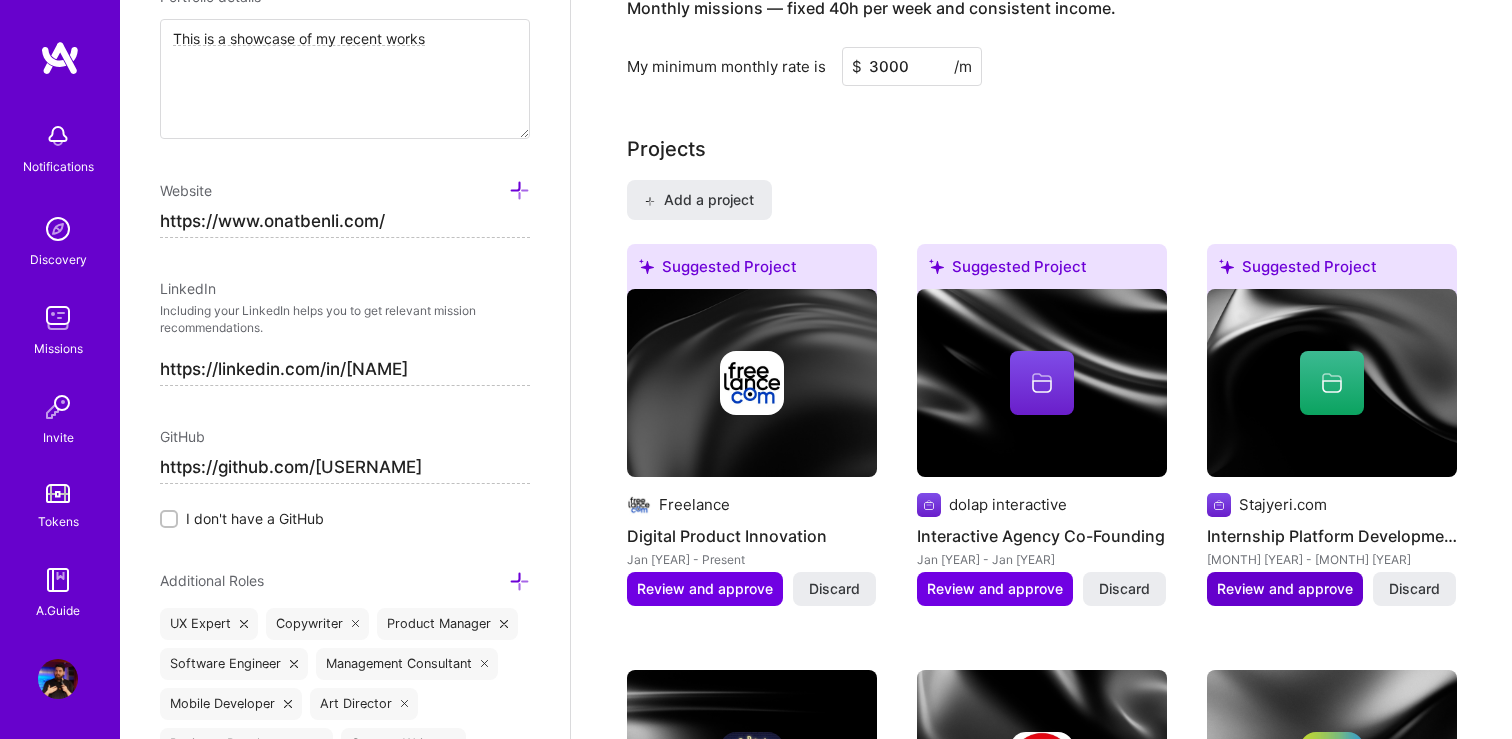 click on "Review and approve" at bounding box center [1285, 589] 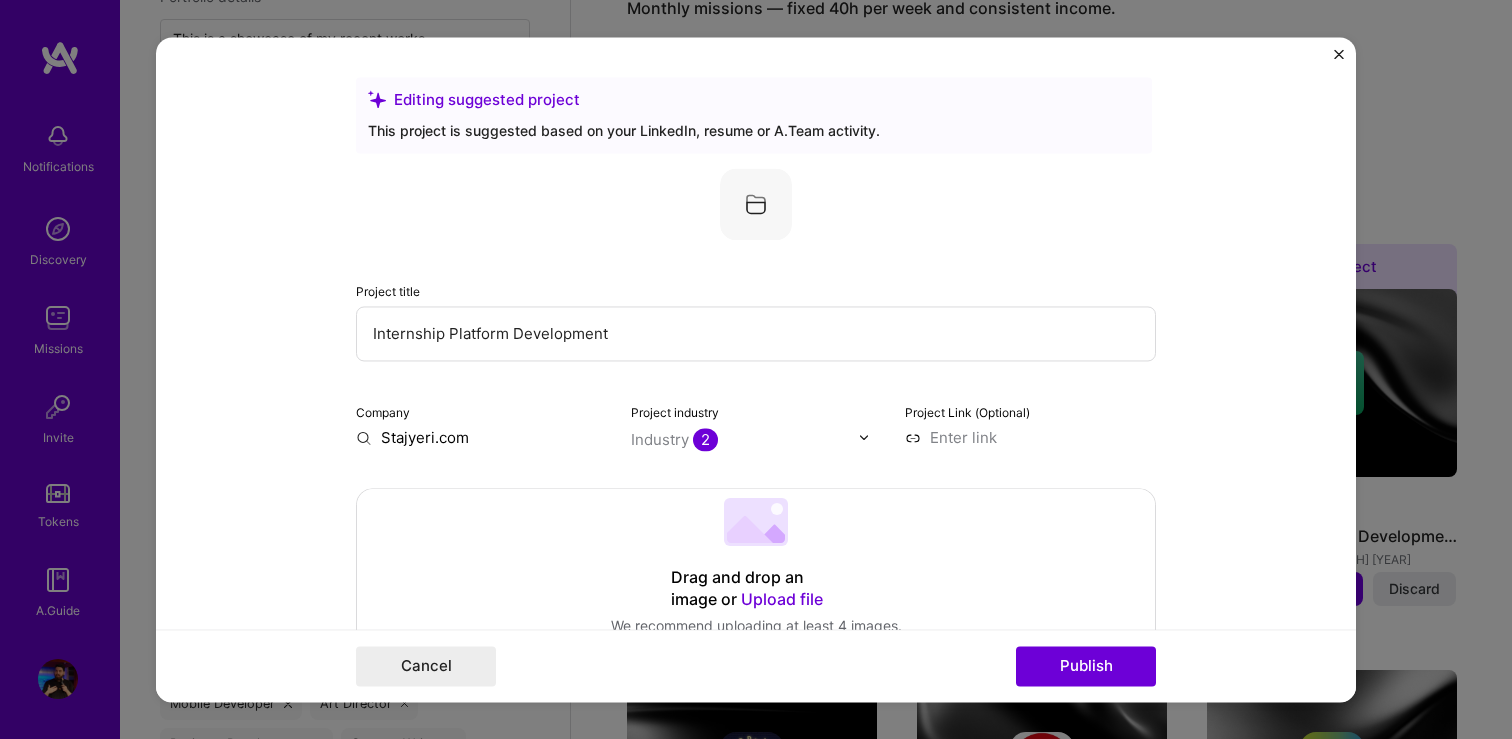 click on "Internship Platform Development" at bounding box center [756, 333] 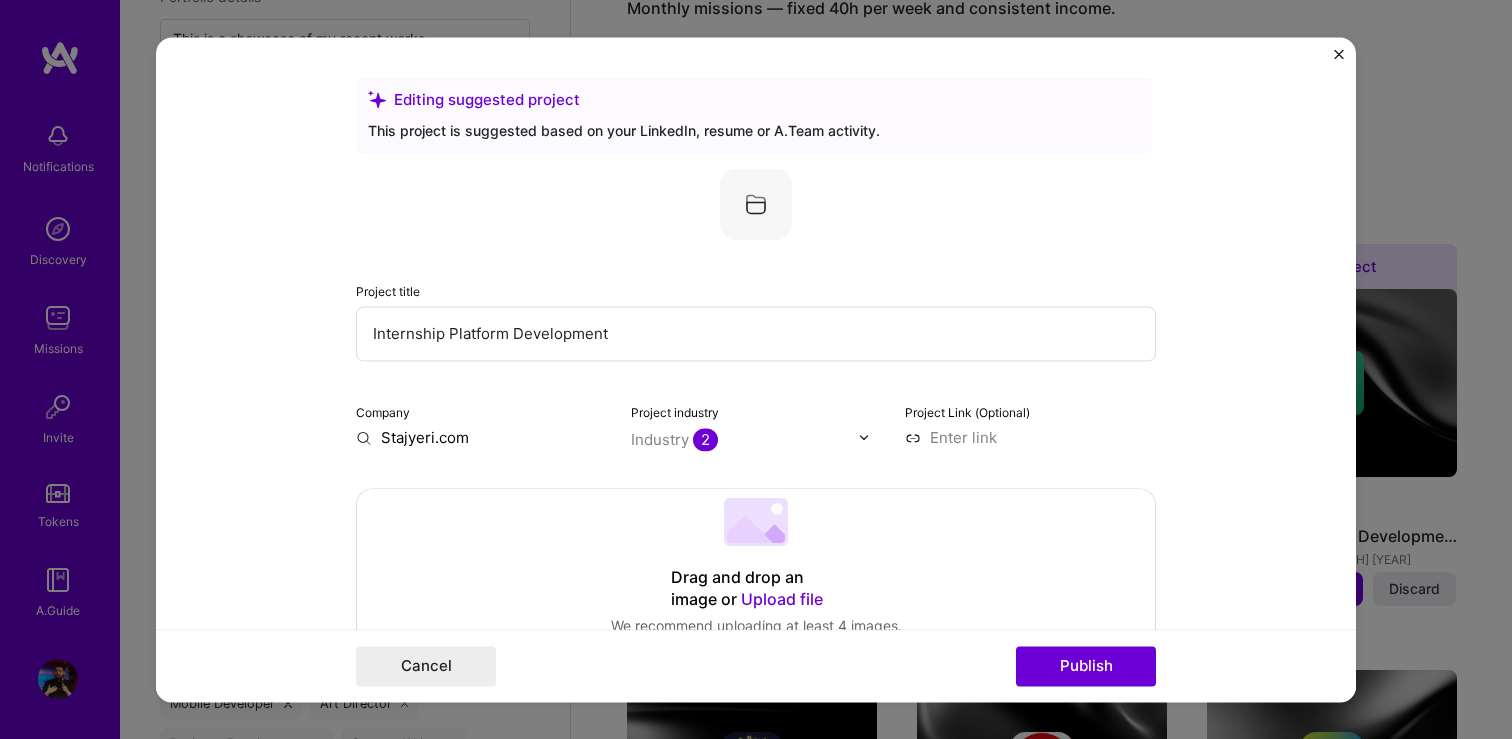 click on "Internship Platform Development" at bounding box center (756, 333) 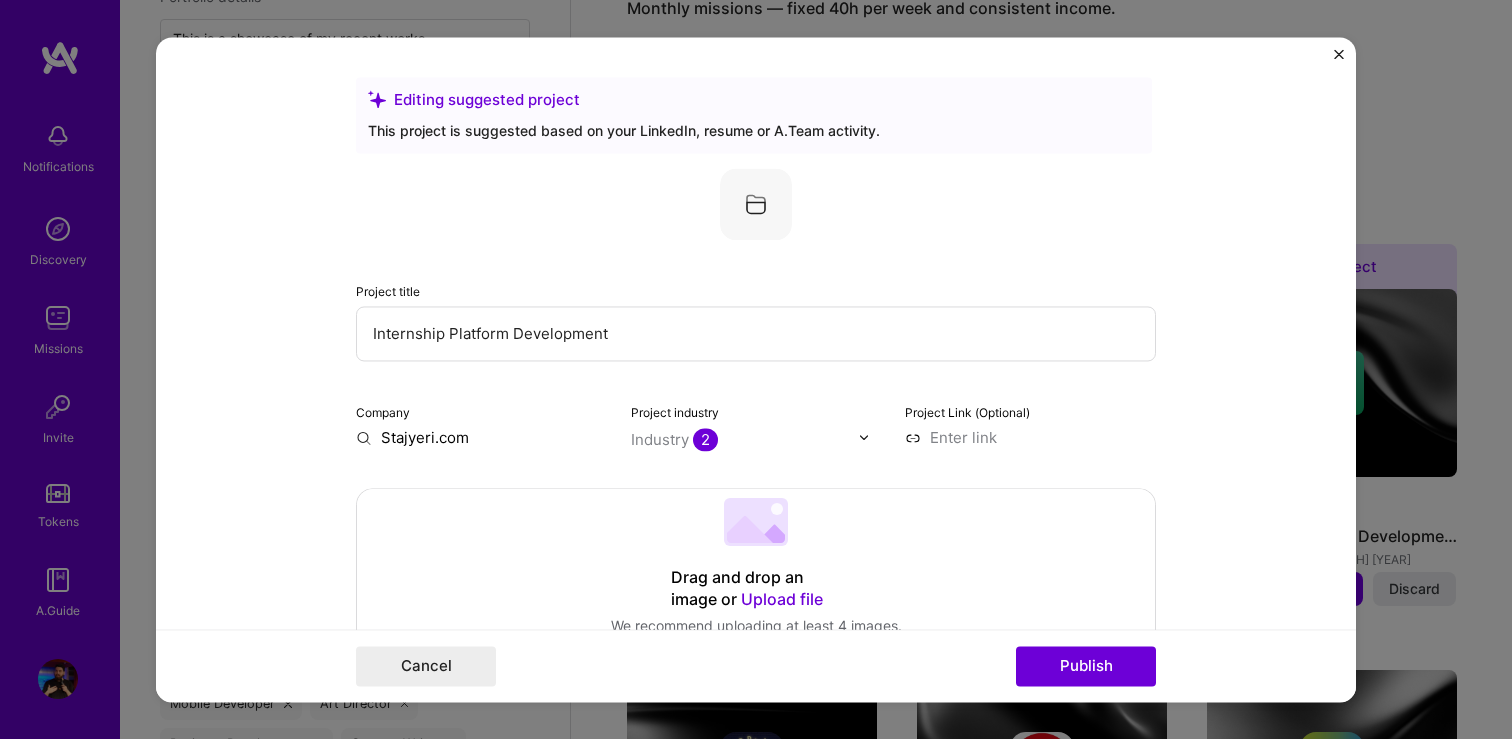 click on "Editing suggested project This project is suggested based on your LinkedIn, resume or A.Team activity. Project title Internship Platform Development Company [COMPANY_NAME]
Project industry Industry 2 Project Link (Optional)
Drag and drop an image or   Upload file Upload file We recommend uploading at least 4 images. 1600x1200px or higher recommended. Max 5MB each. Role UI Designer & Project Manager & Co-Founder Select role type [MONTH], [YEAR]
to [MONTH], [YEAR]
I’m still working on this project Skills used — Add up to 12 skills Any new skills will be added to your profile. Enter skills... 4 Adobe Creative Cloud 1 2 3 4 5 Prototyping 1 2 3 4 5 UX Design 1 2 3 4 5 Wireframing 1 2 3 4 5 Did this role require you to manage team members? (Optional) Yes, I managed — team members. Were you involved from inception to launch (0  ->  1)? (Optional) I was involved in zero to one with this project   /" at bounding box center (756, 369) 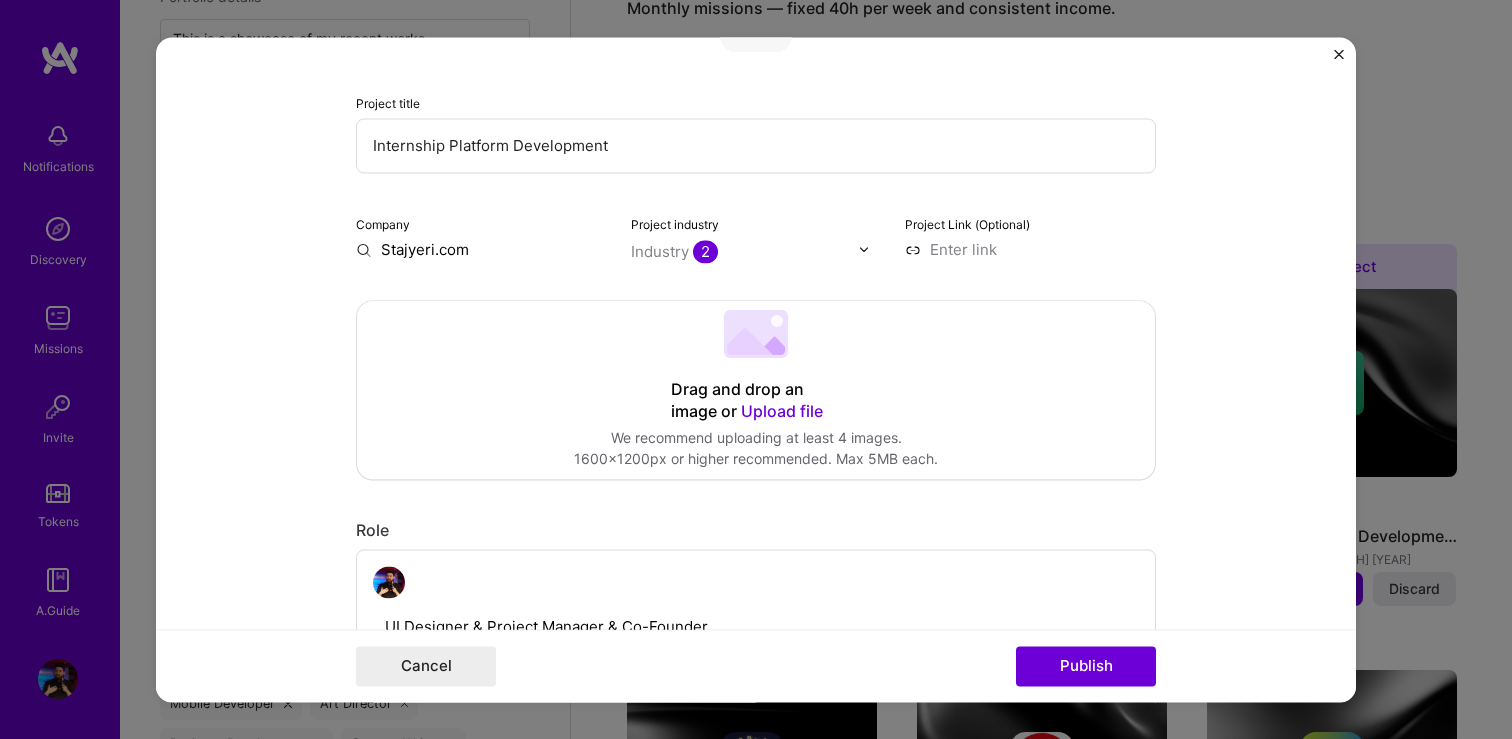 scroll, scrollTop: 218, scrollLeft: 0, axis: vertical 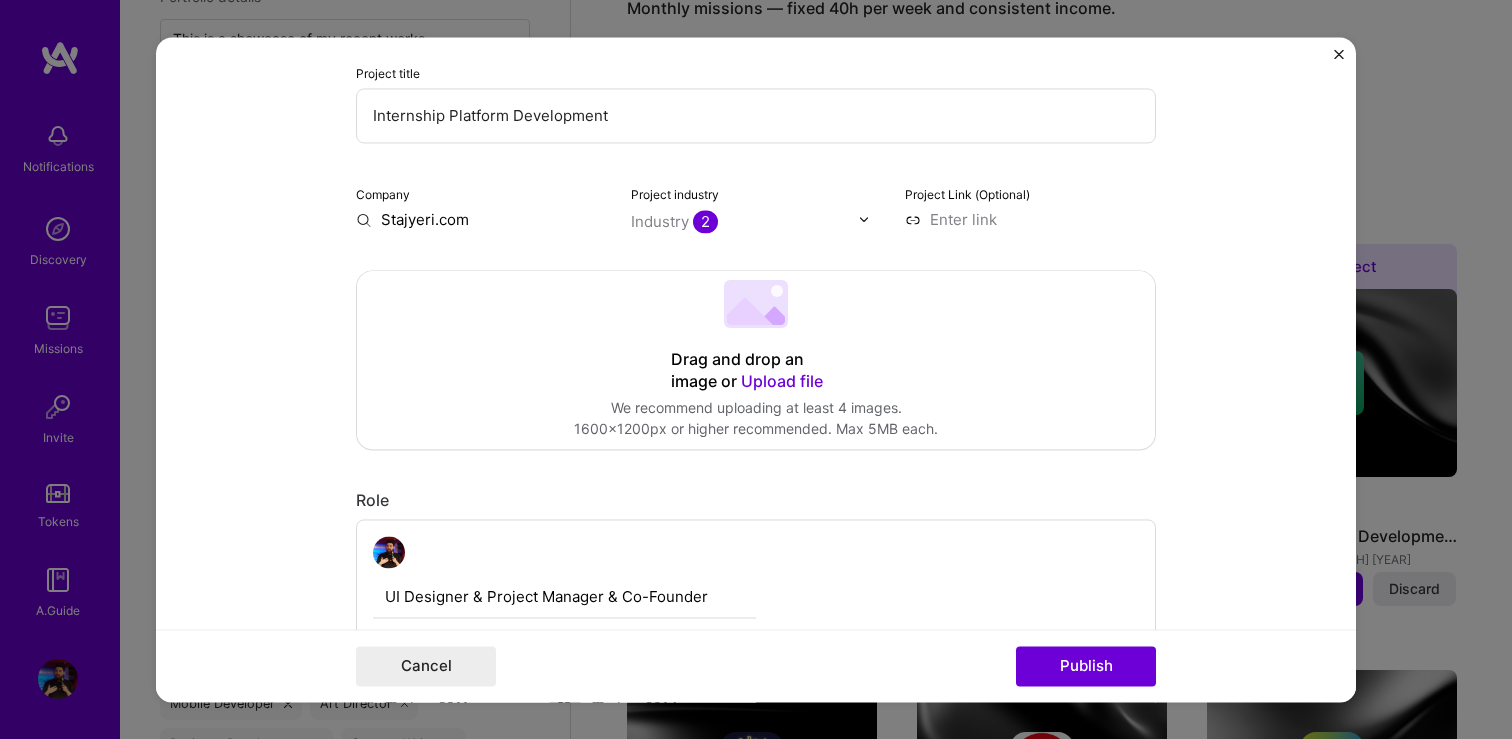 click on "Stajyeri.com" at bounding box center (481, 219) 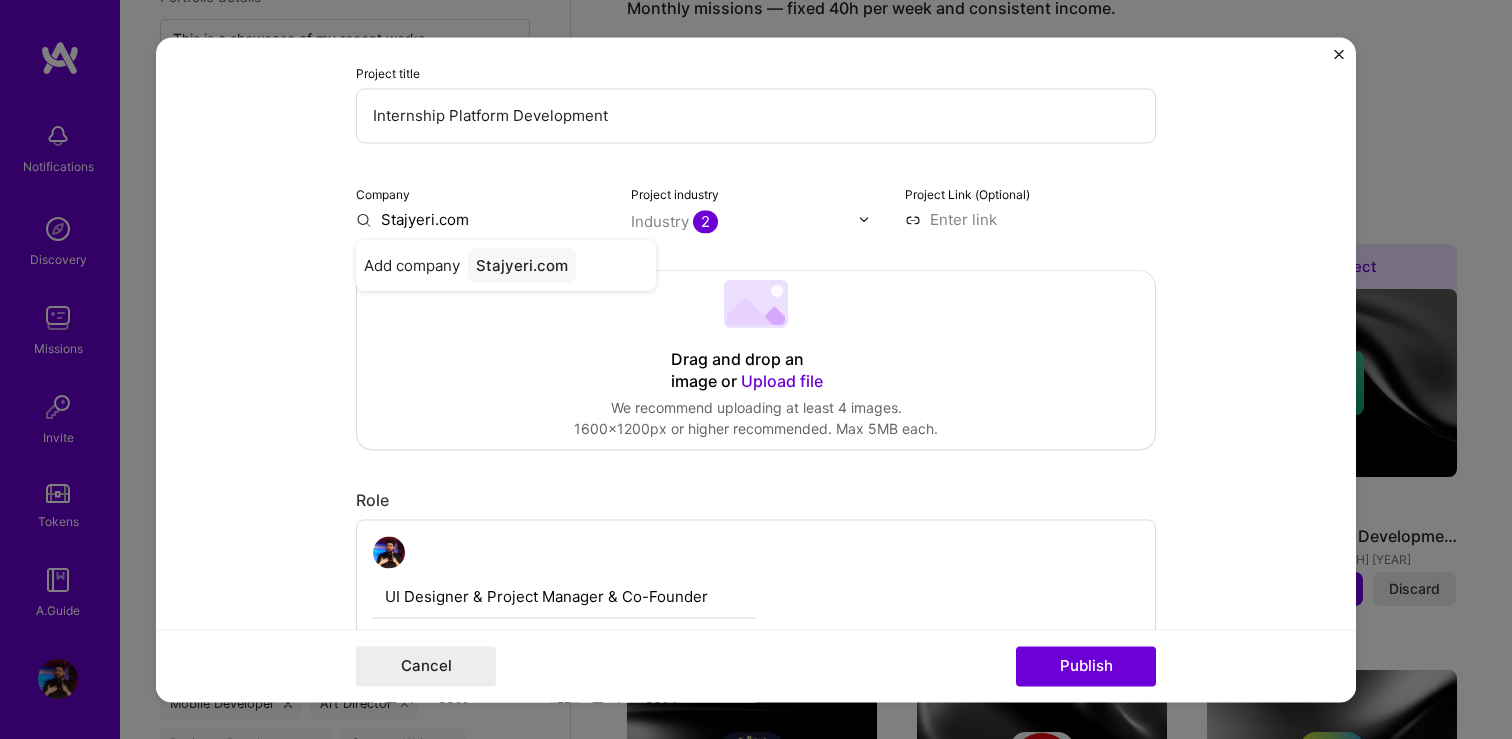 type on "Stajyeri.com" 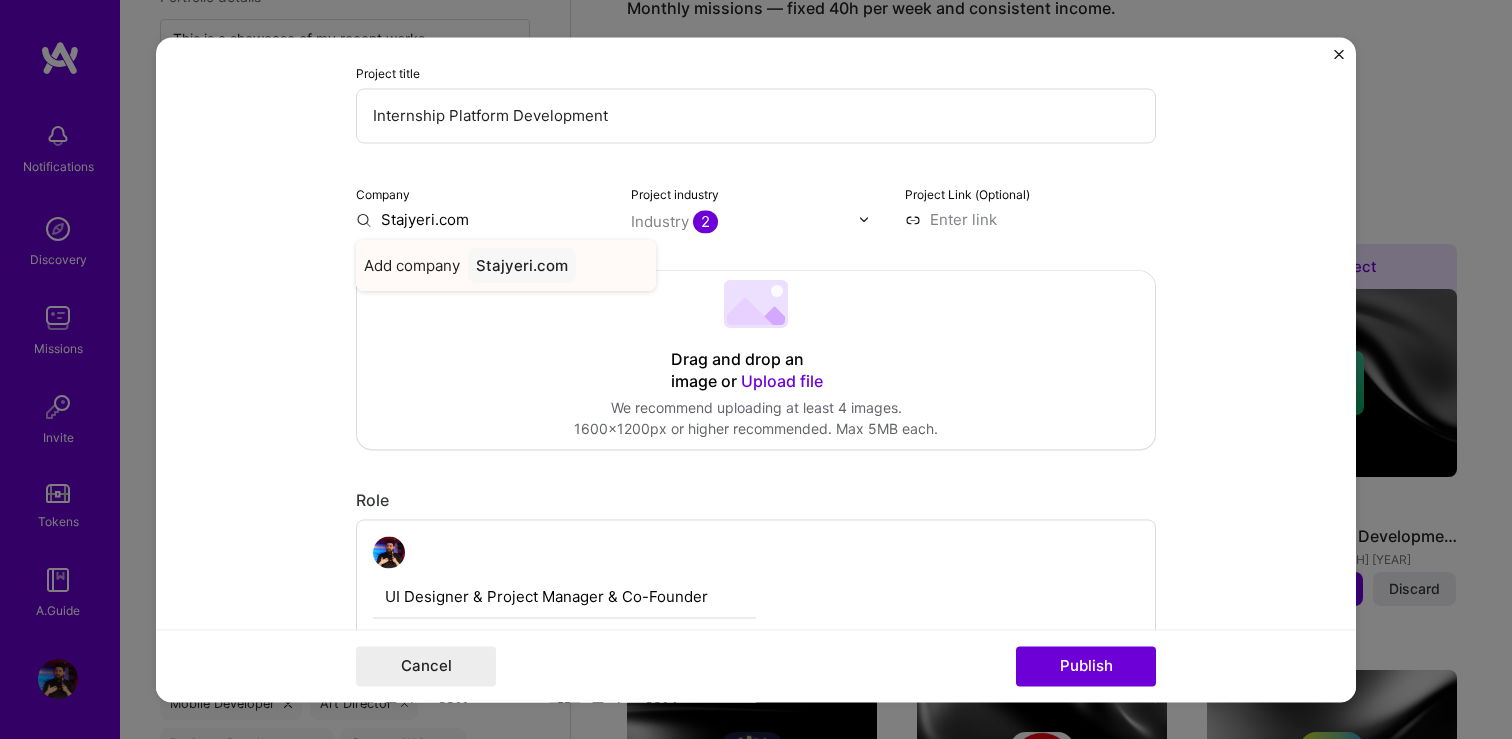 click on "Stajyeri.com" at bounding box center (522, 265) 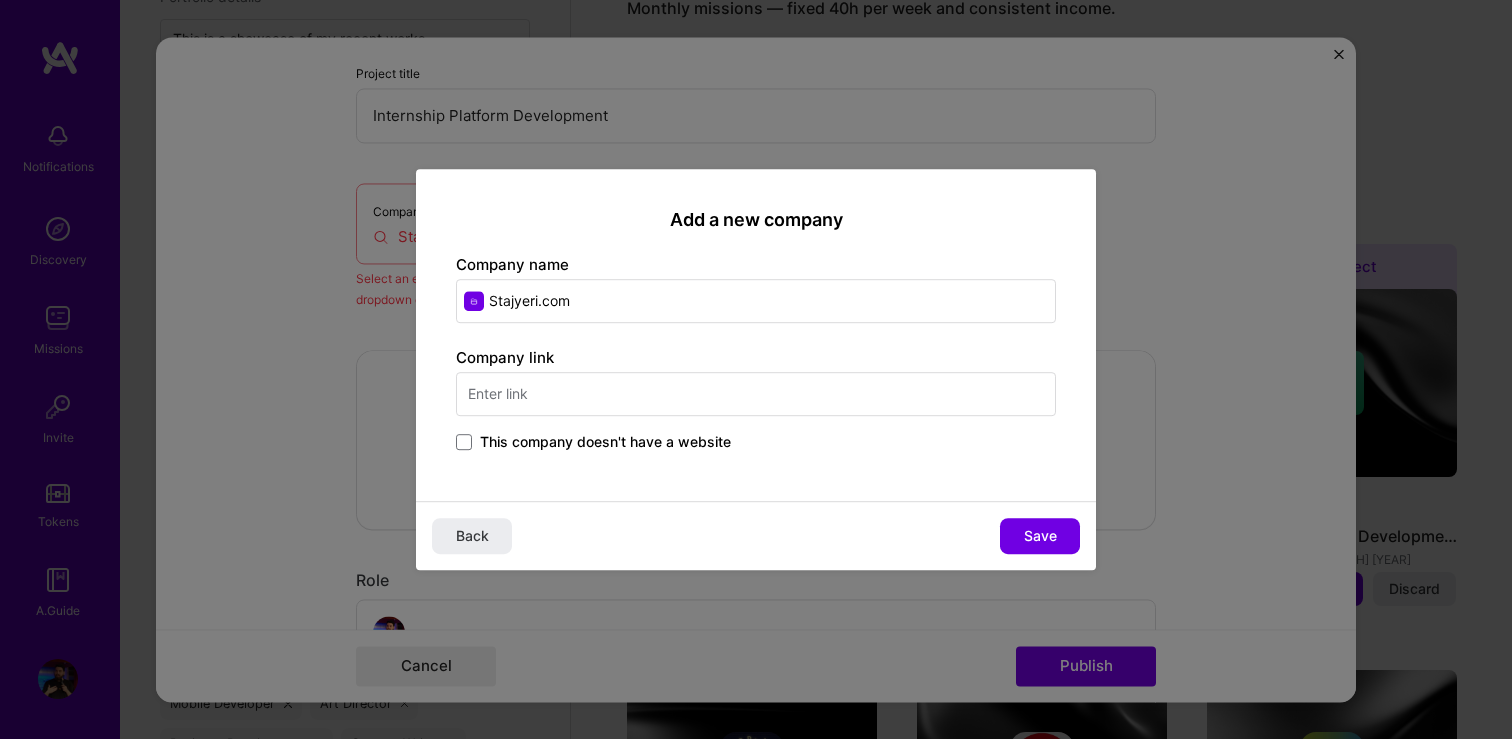 click on "This company doesn't have a website" at bounding box center (605, 442) 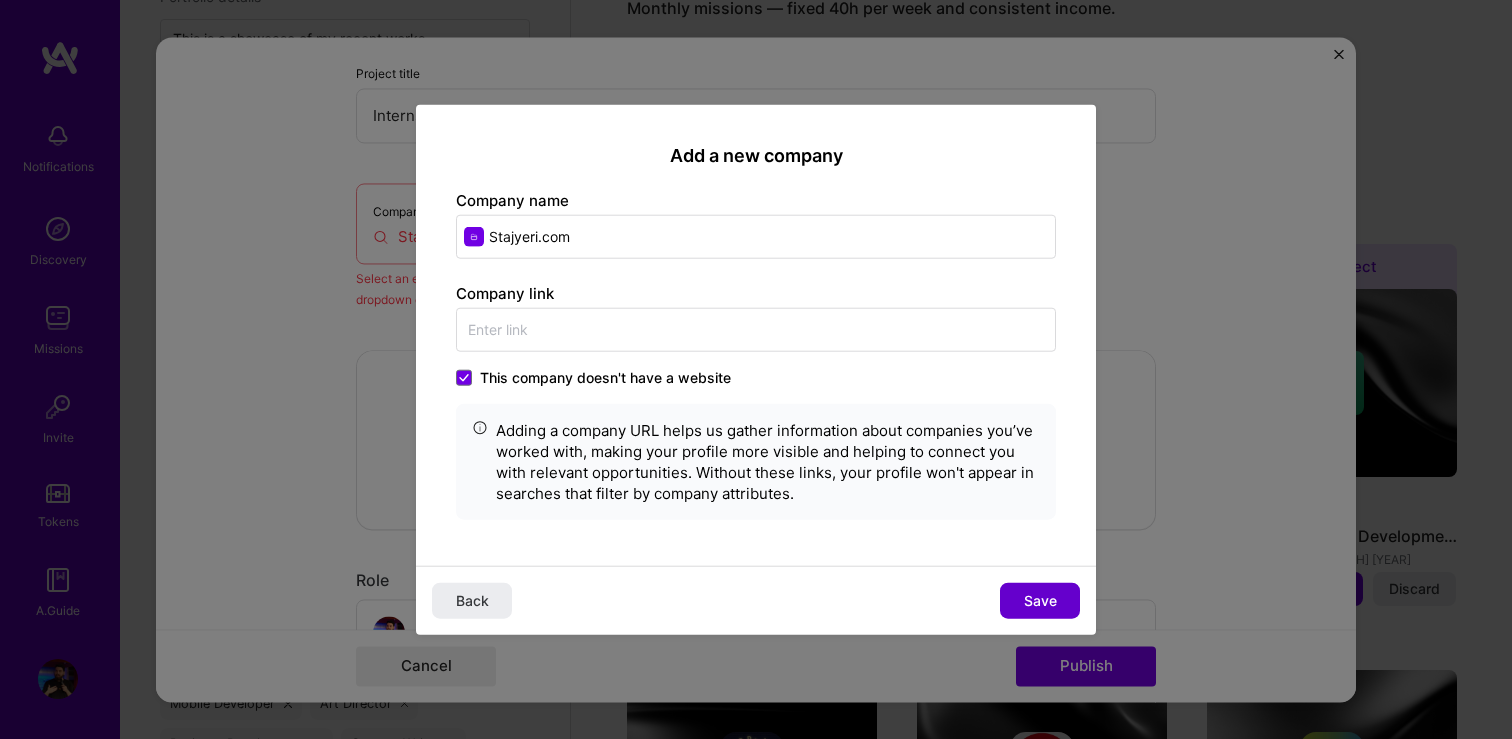 click on "Save" at bounding box center (1040, 601) 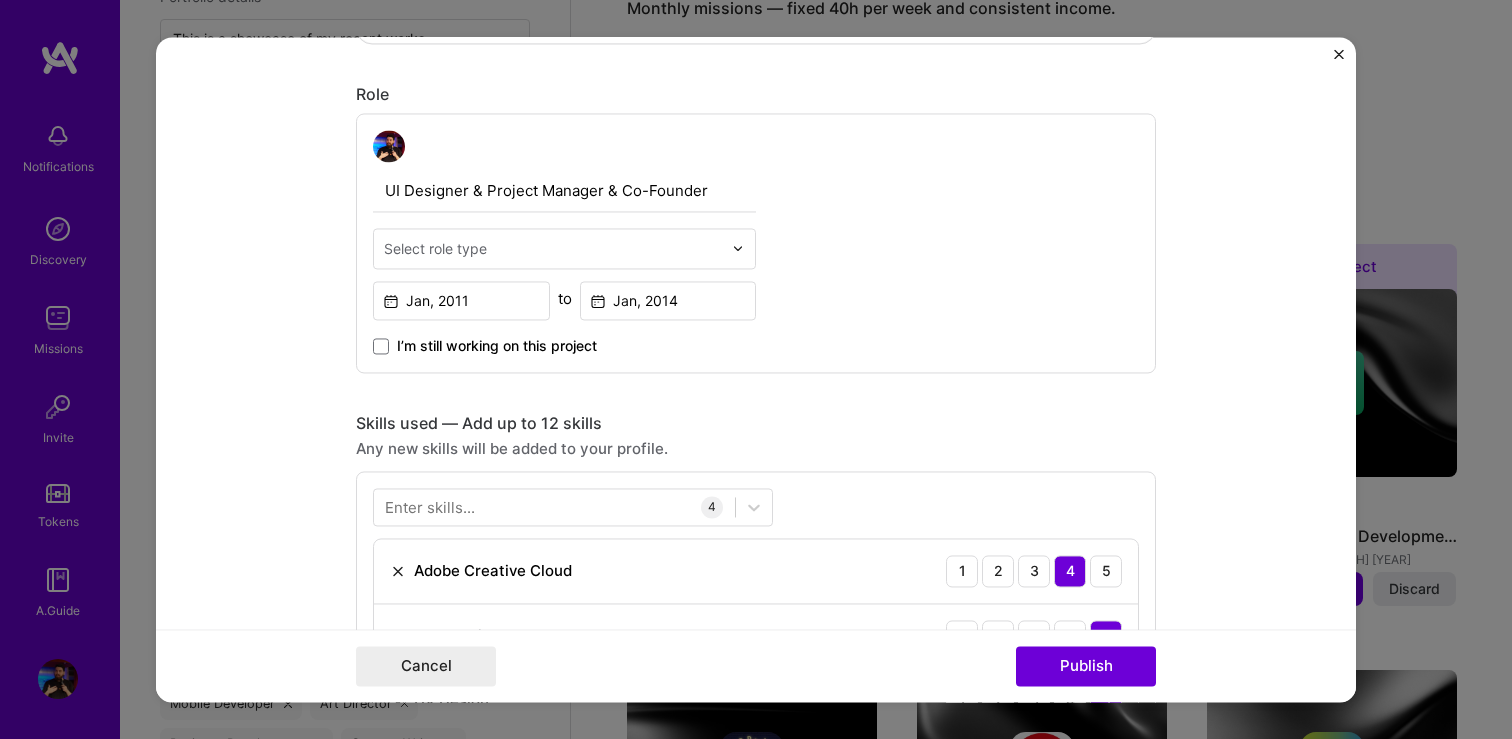 scroll, scrollTop: 564, scrollLeft: 0, axis: vertical 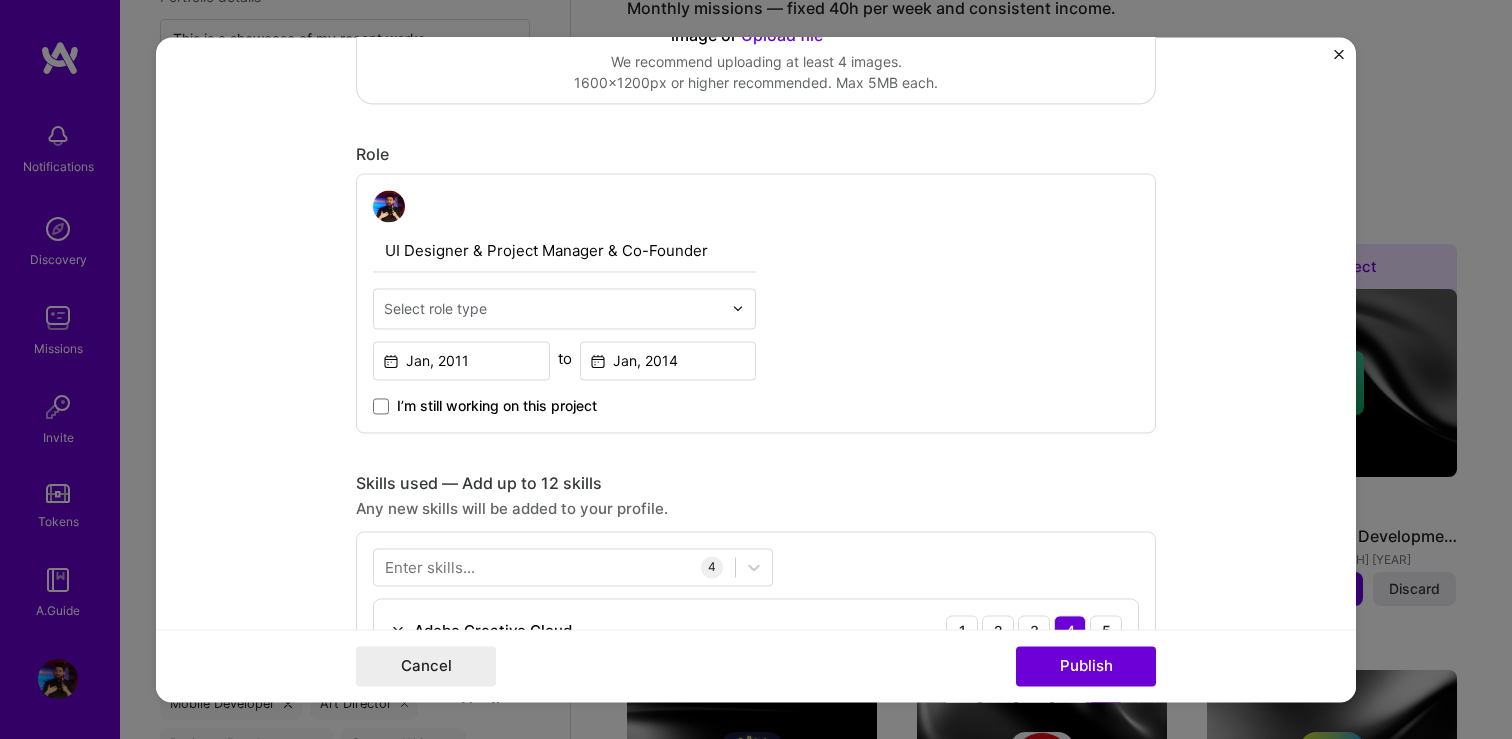 click on "Select role type" at bounding box center [553, 308] 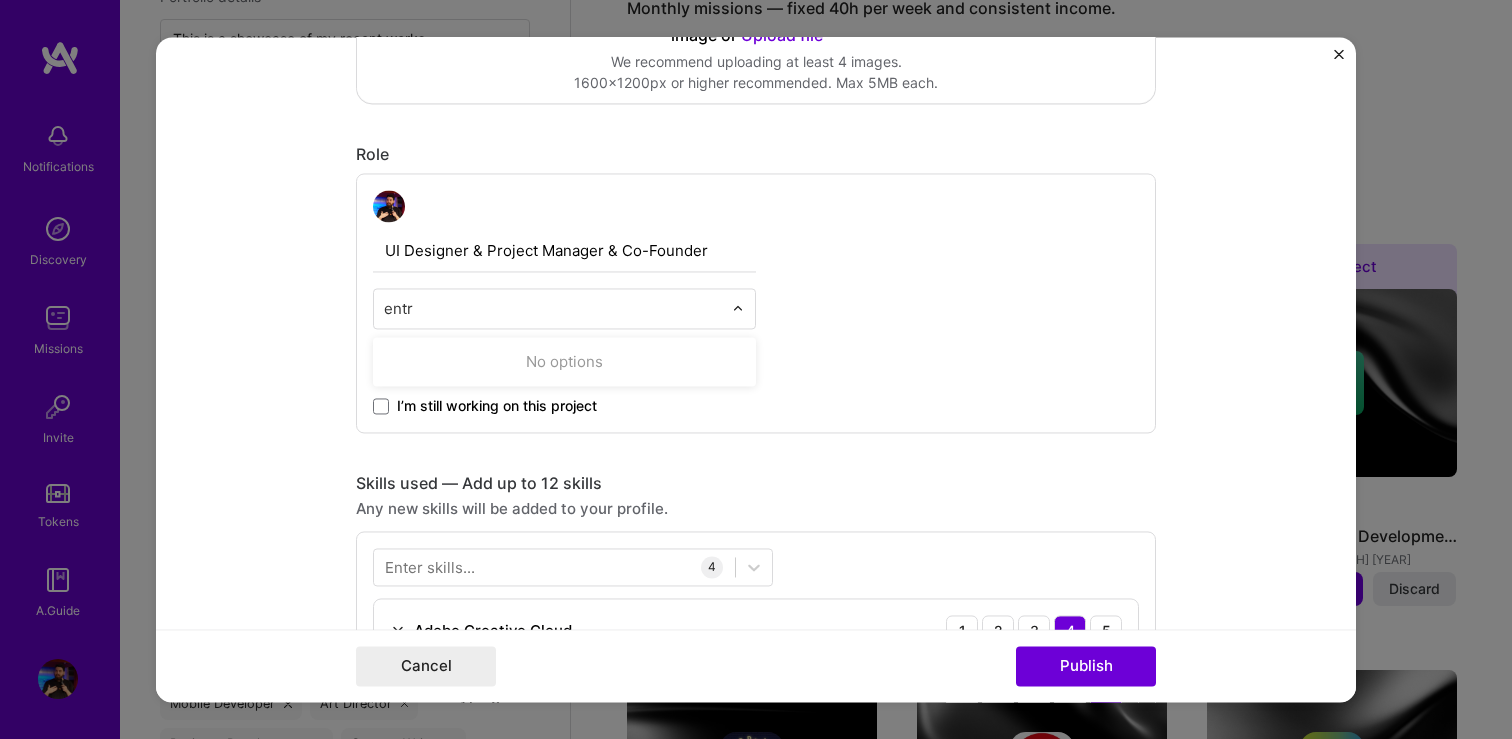 type on "ent" 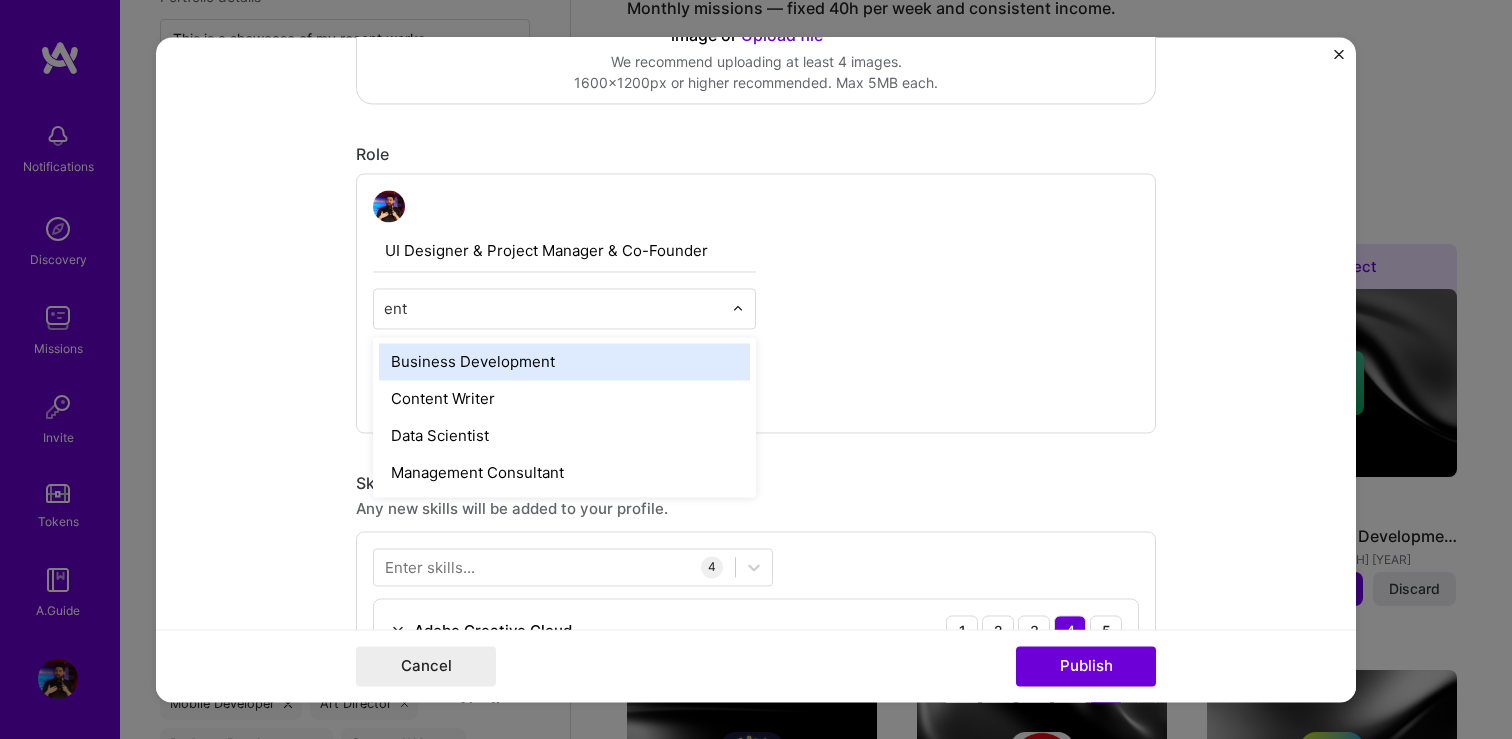 click on "Business Development" at bounding box center (564, 361) 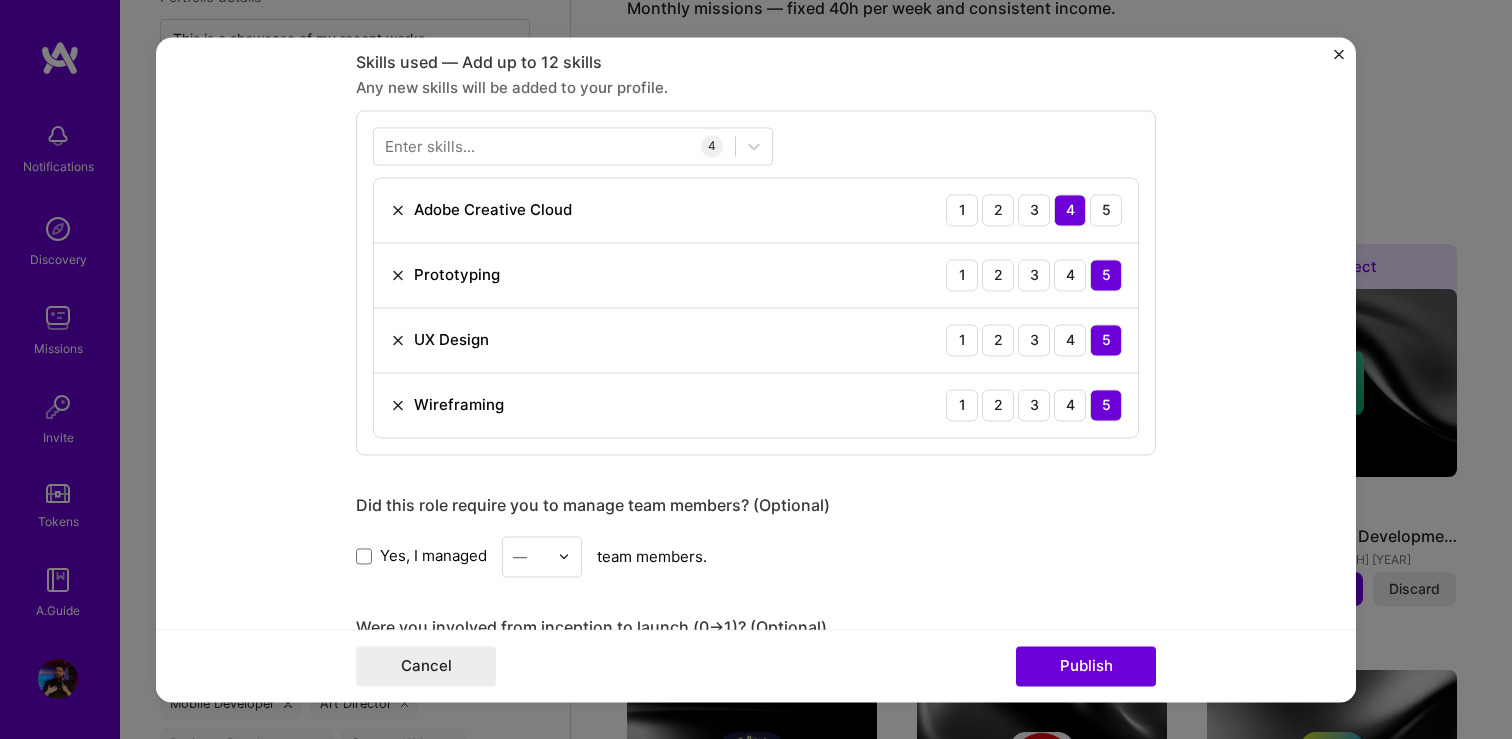 scroll, scrollTop: 1023, scrollLeft: 0, axis: vertical 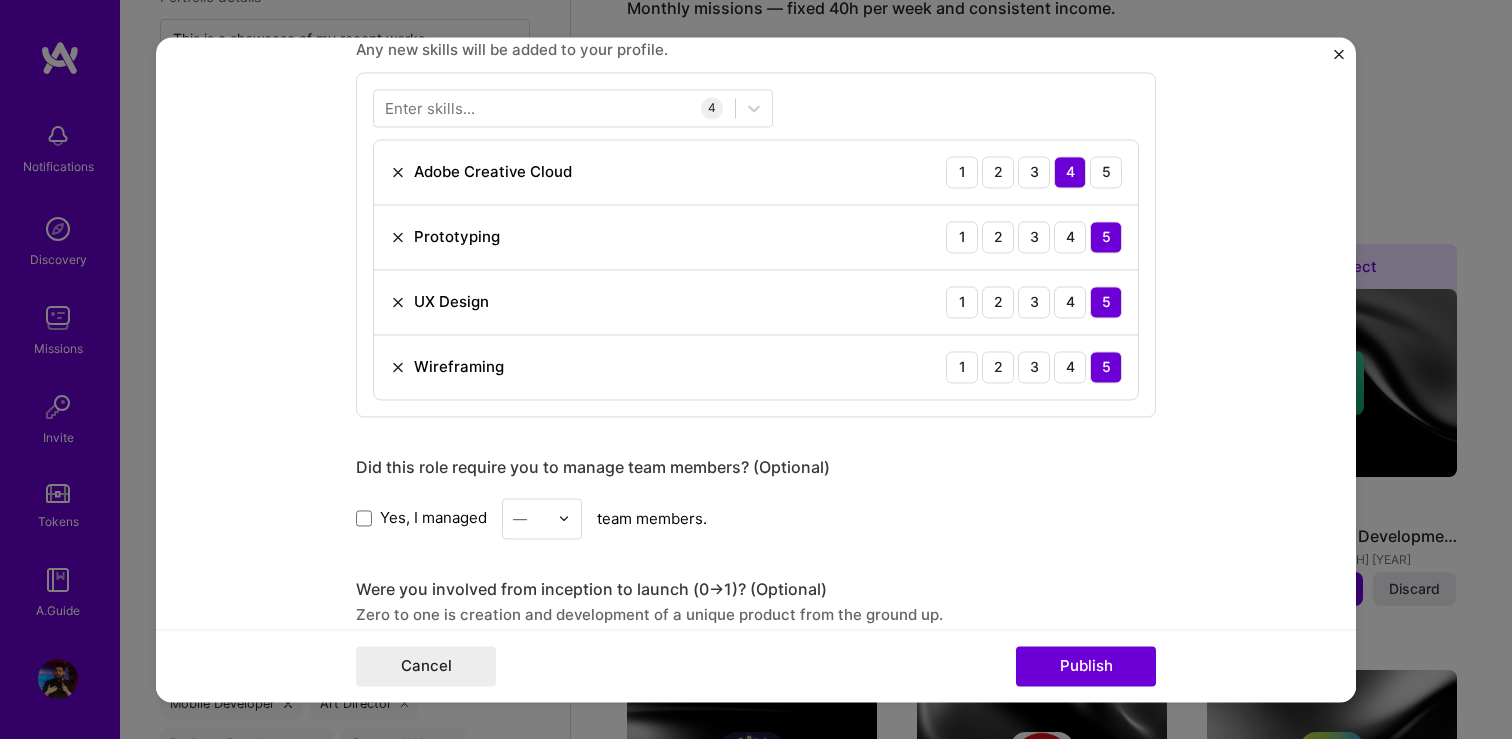 click on "Enter skills..." at bounding box center [430, 107] 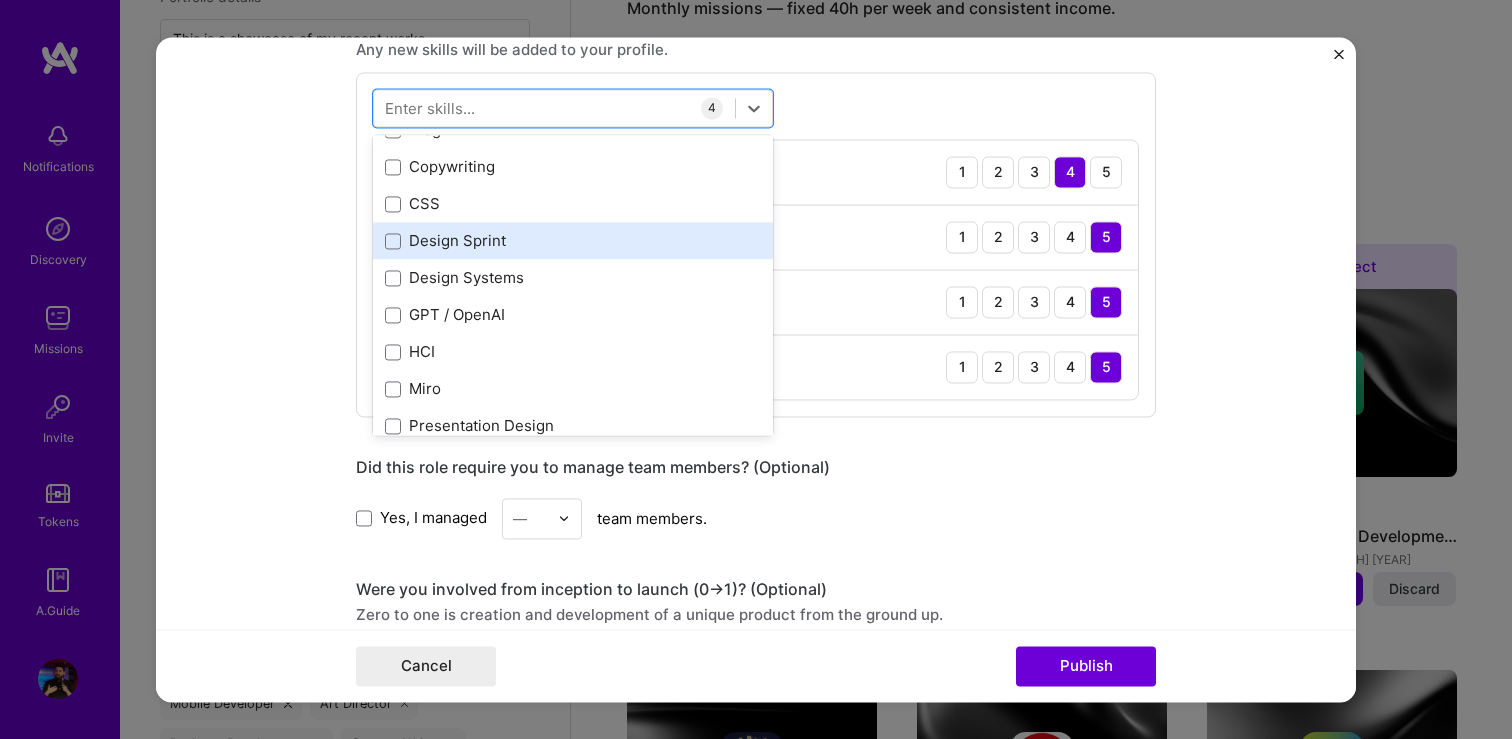 click on "Adobe Creative Cloud Agile Blog Copywriting CSS Design Sprint Design Systems GPT / OpenAI HCI Miro Presentation Design Product Analytics Product Design Product Strategy Prototyping Roadmapping Transactional UX User Research UX Design UX/UI Waterfall Wireframing WebFlow WordPress Web Analytics Design Thinking Figma Scrum Team Leadership Backlog Prioritization HTML JavaScript People Management Data Analysis Market Research Stakeholder Management Analytics" at bounding box center [573, 722] 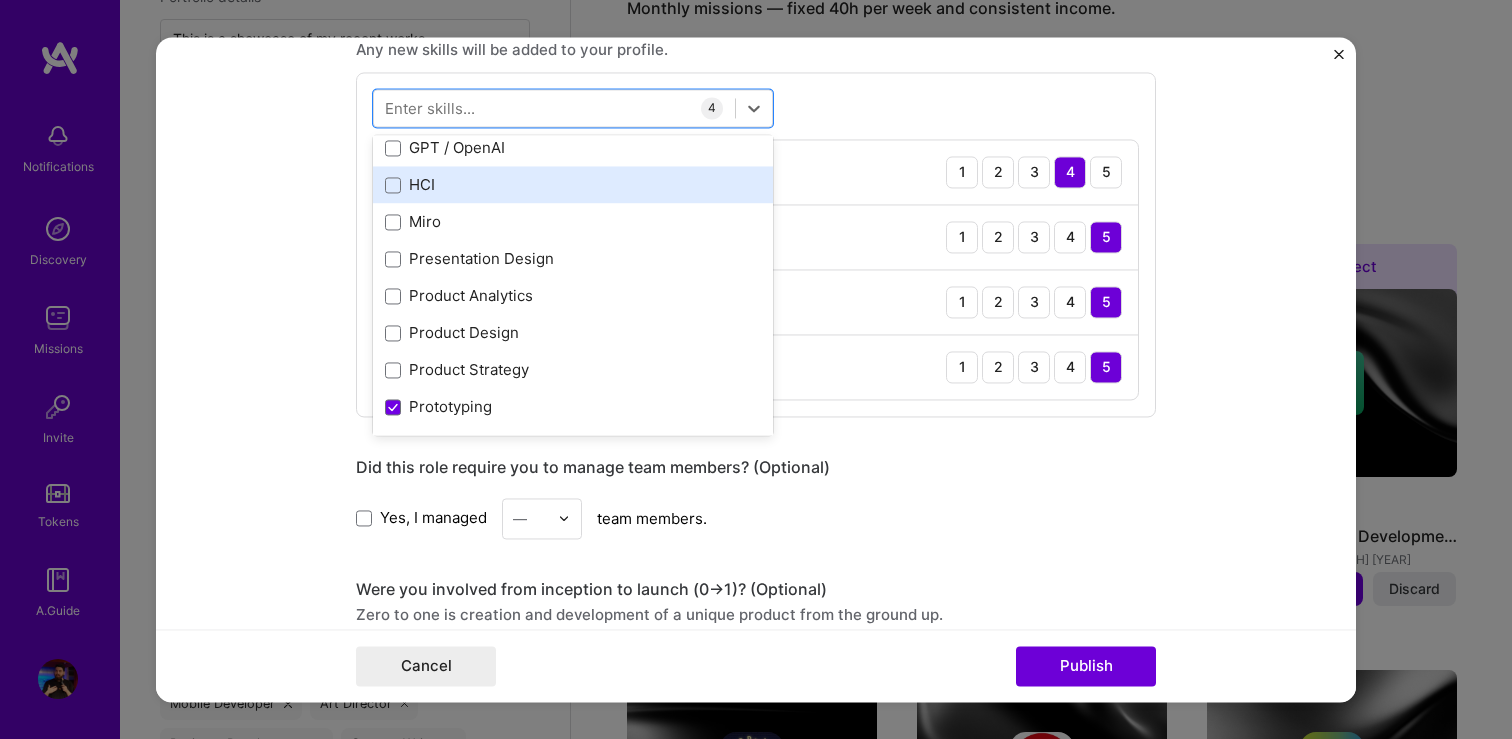 scroll, scrollTop: 301, scrollLeft: 0, axis: vertical 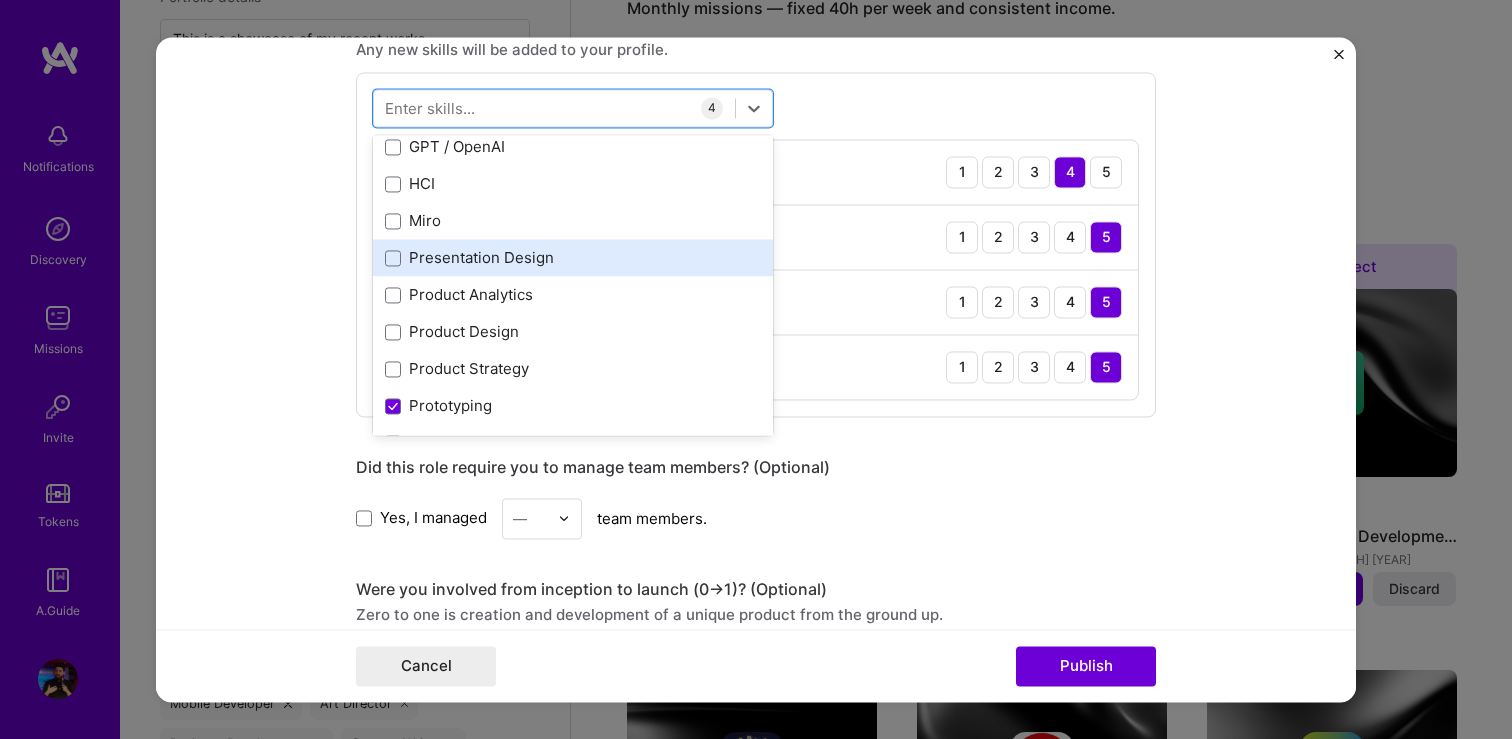 click on "Presentation Design" at bounding box center [573, 258] 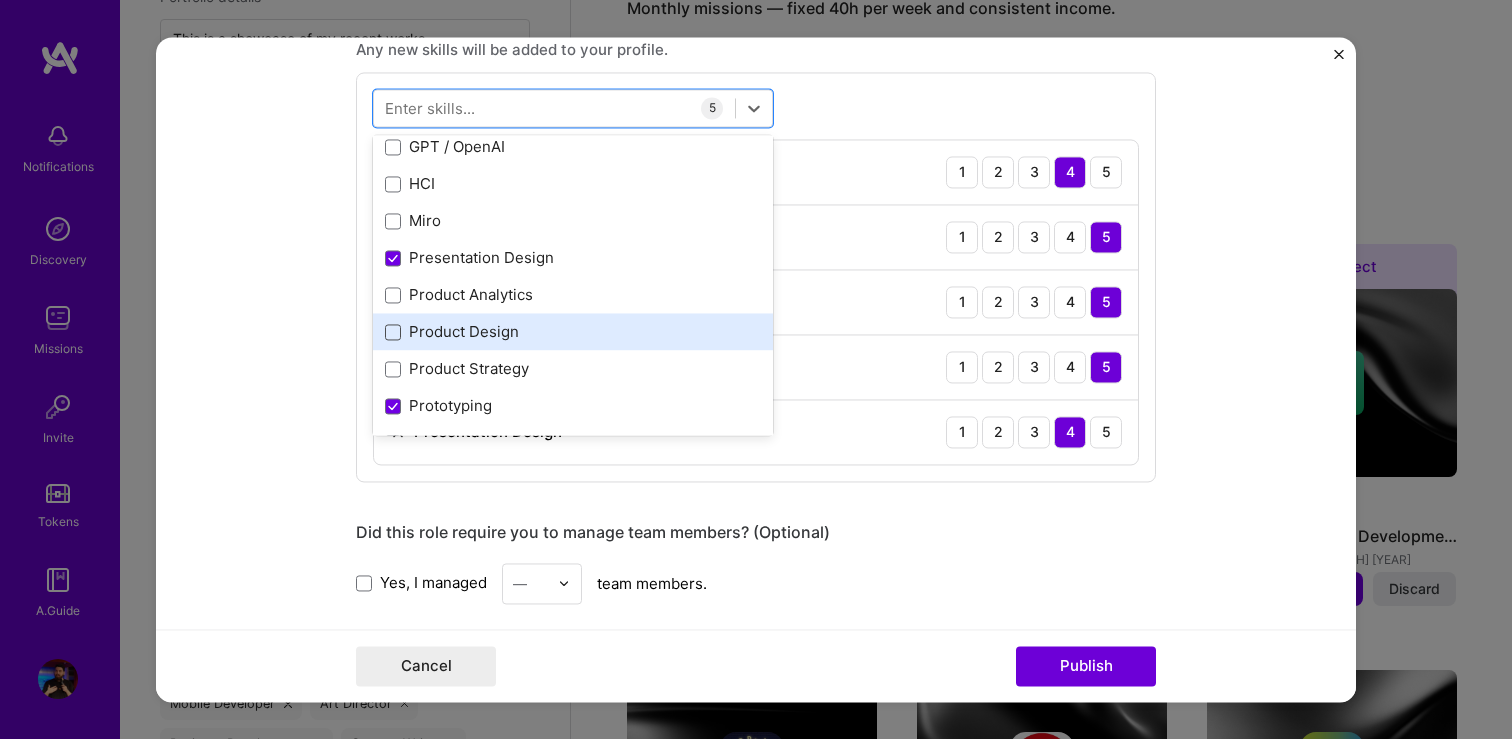 click at bounding box center (393, 332) 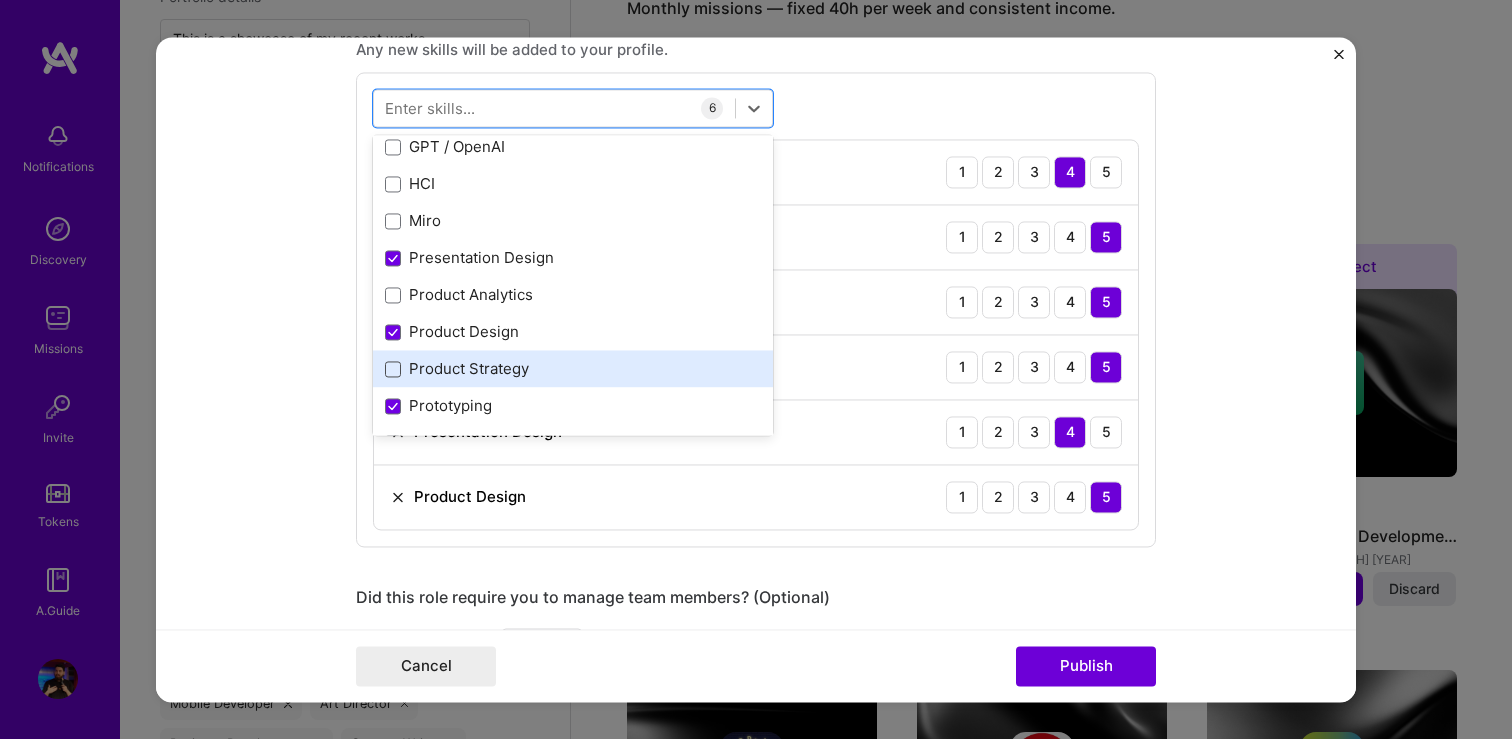 click at bounding box center [393, 369] 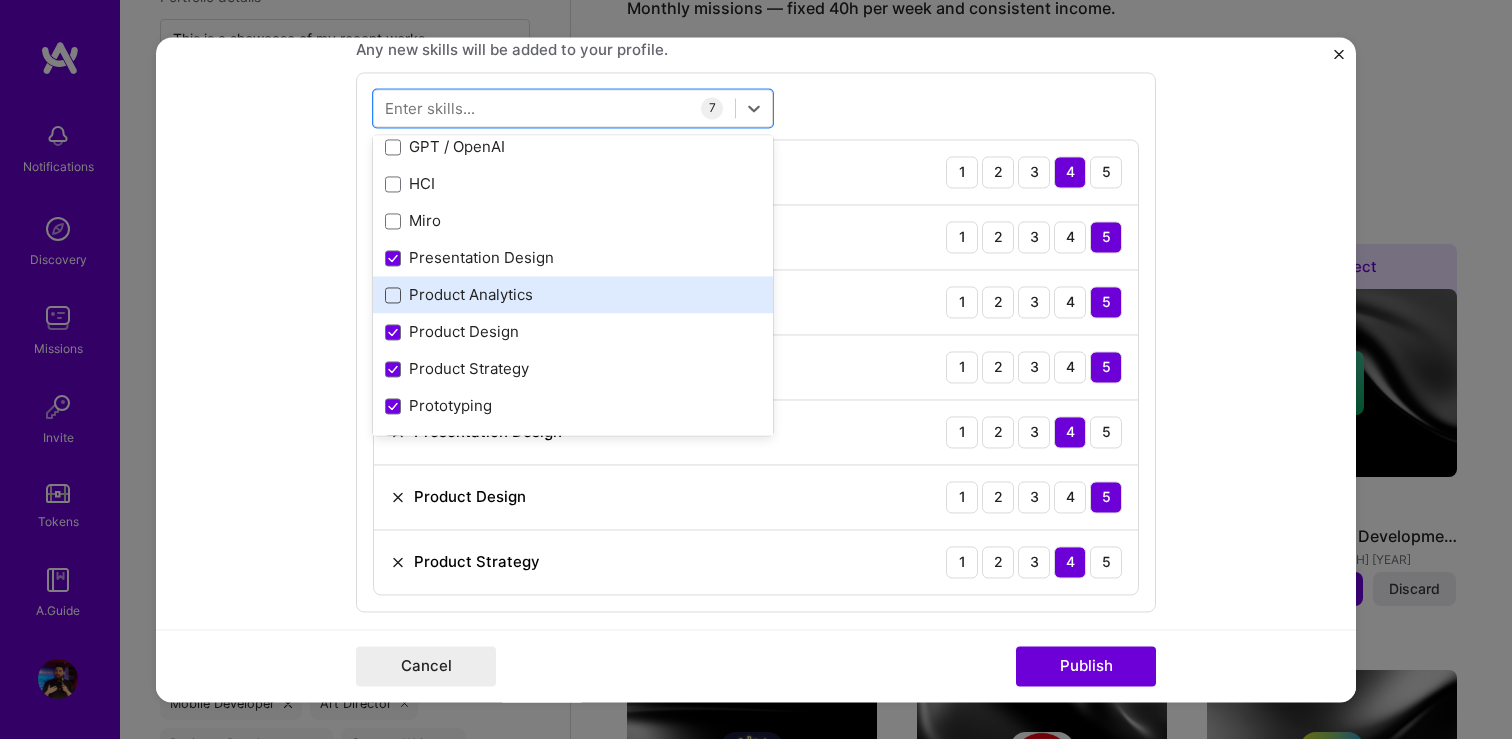 click at bounding box center (393, 295) 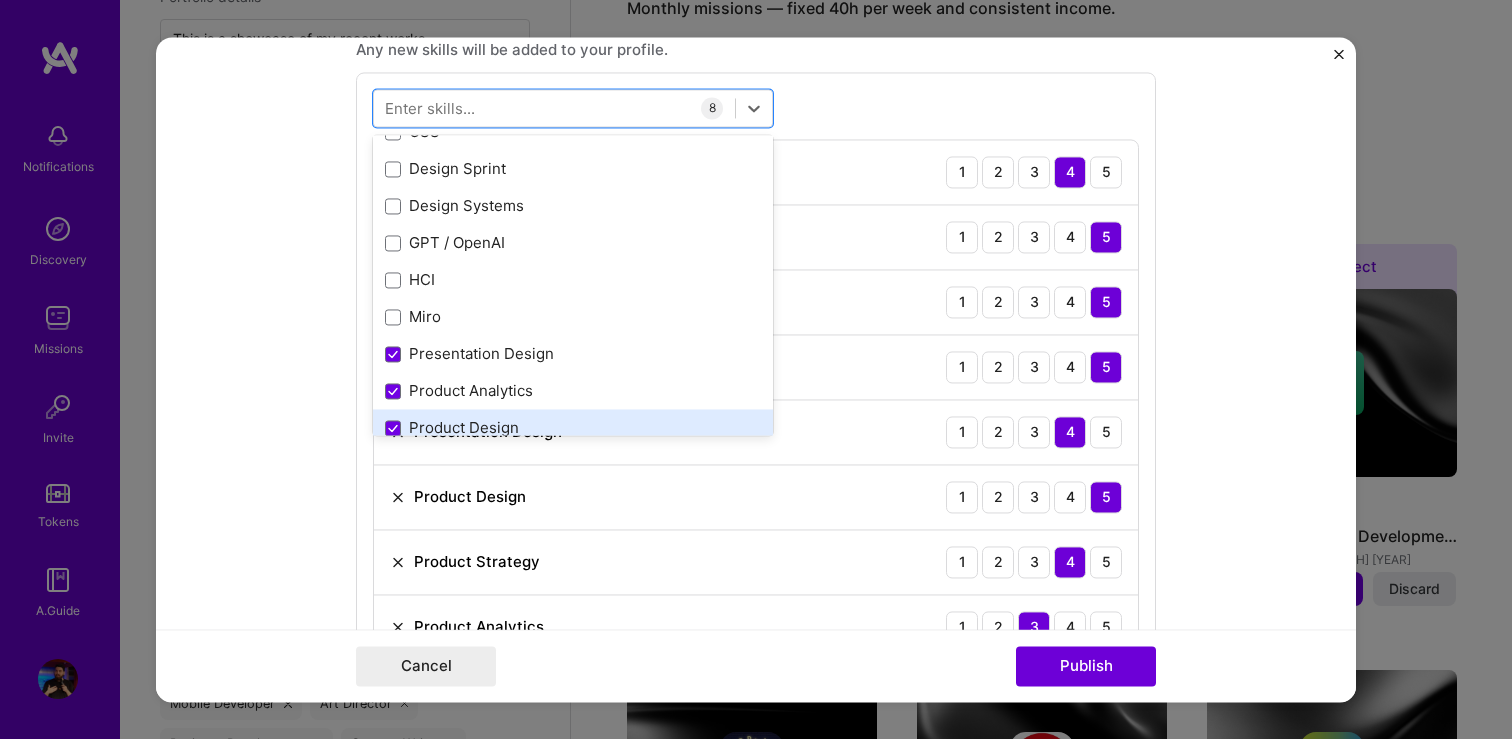 scroll, scrollTop: 118, scrollLeft: 0, axis: vertical 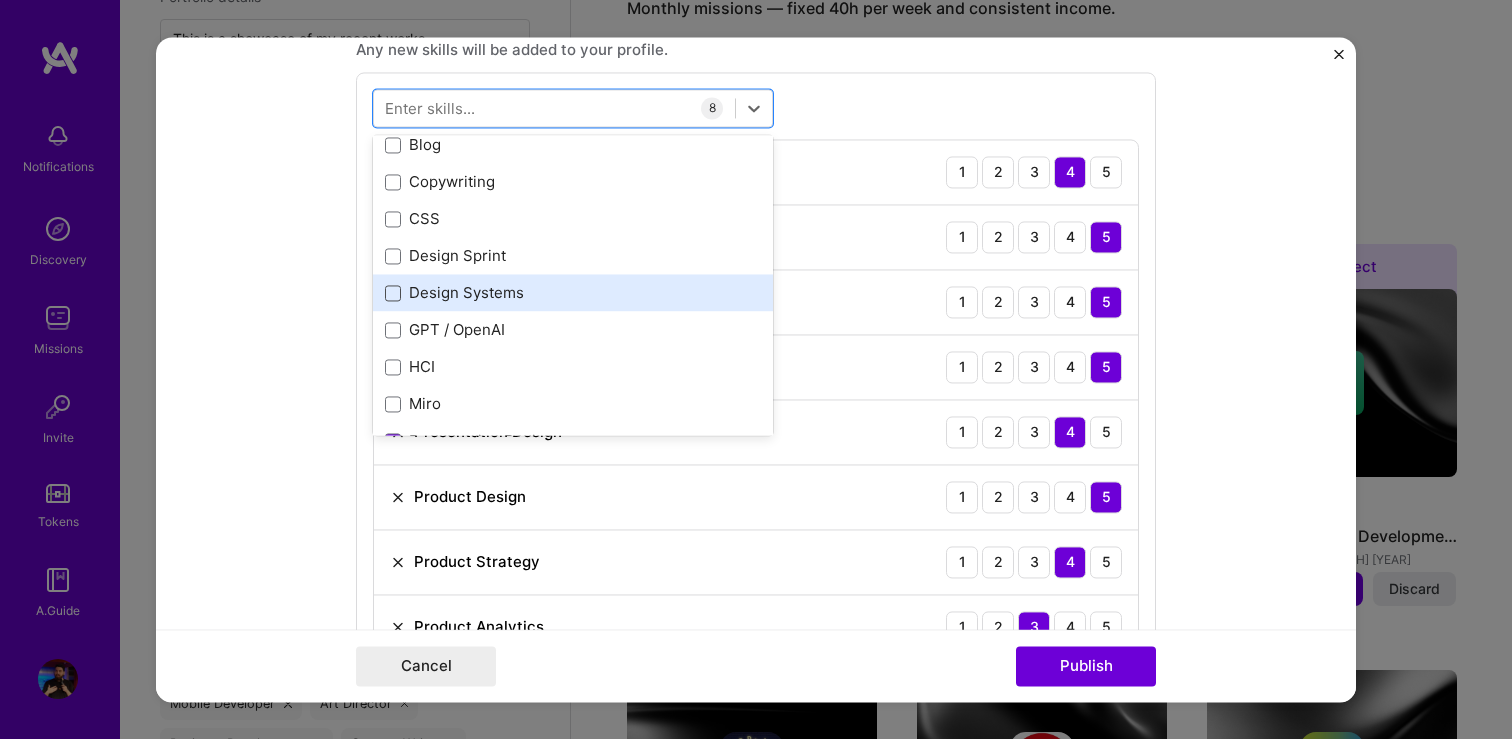 click at bounding box center [393, 293] 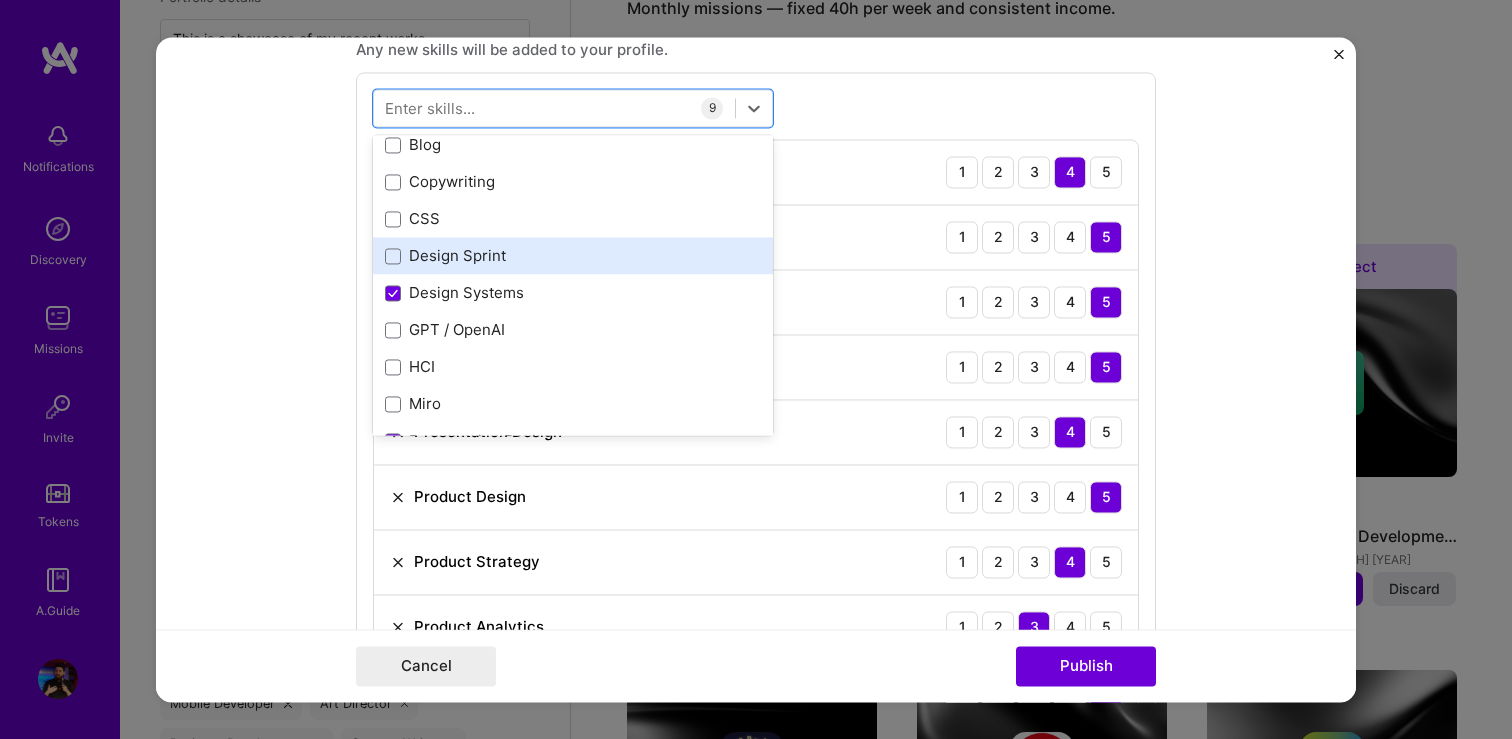 click on "Design Sprint" at bounding box center (573, 256) 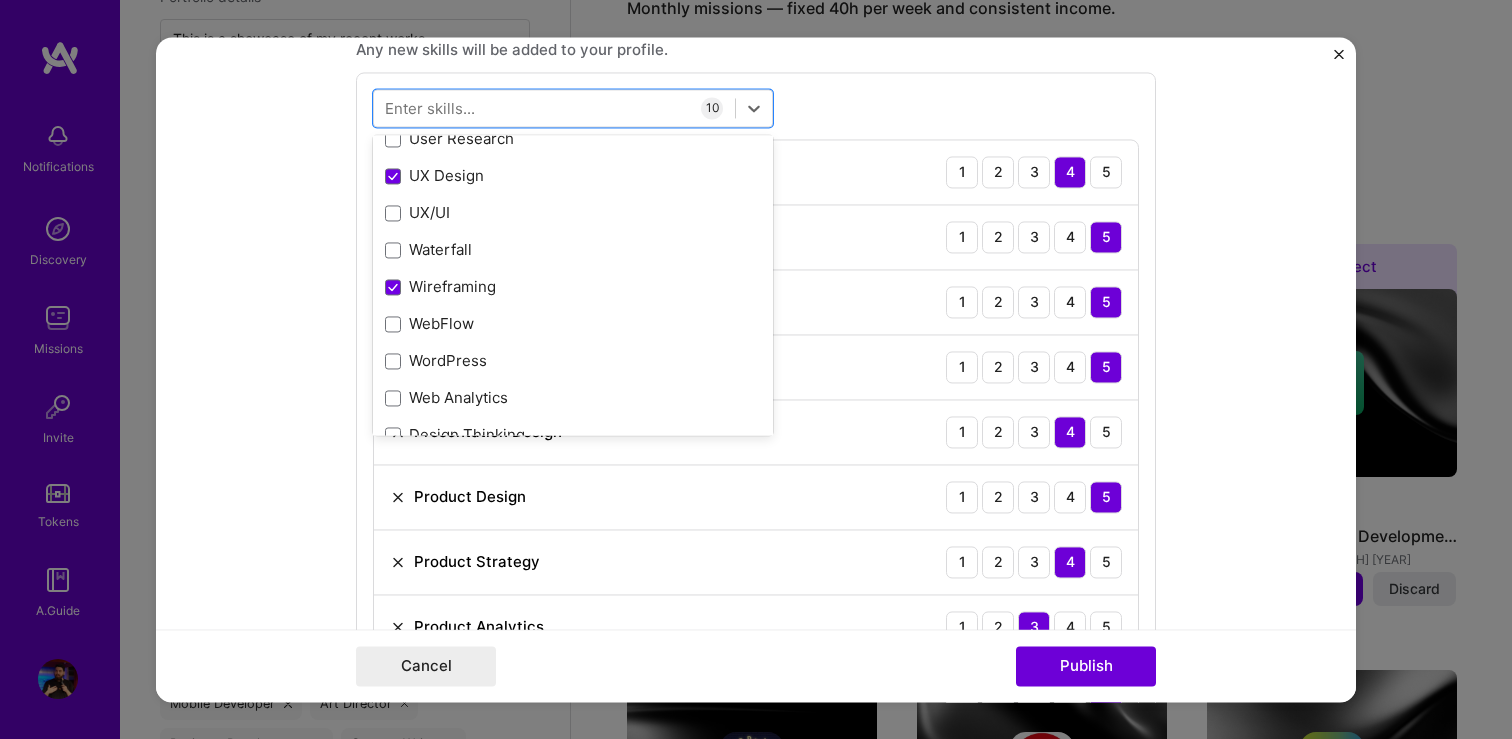 scroll, scrollTop: 566, scrollLeft: 0, axis: vertical 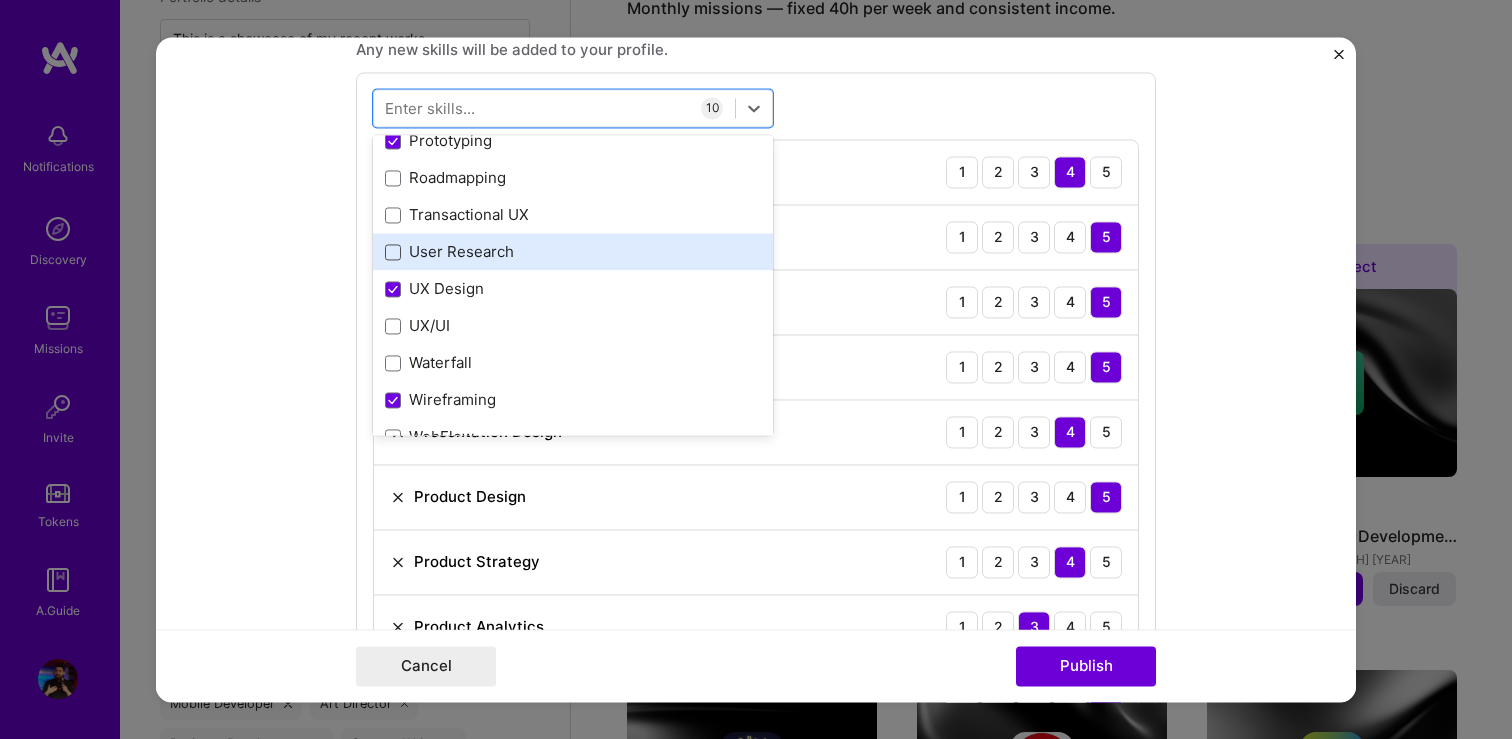 click at bounding box center (393, 252) 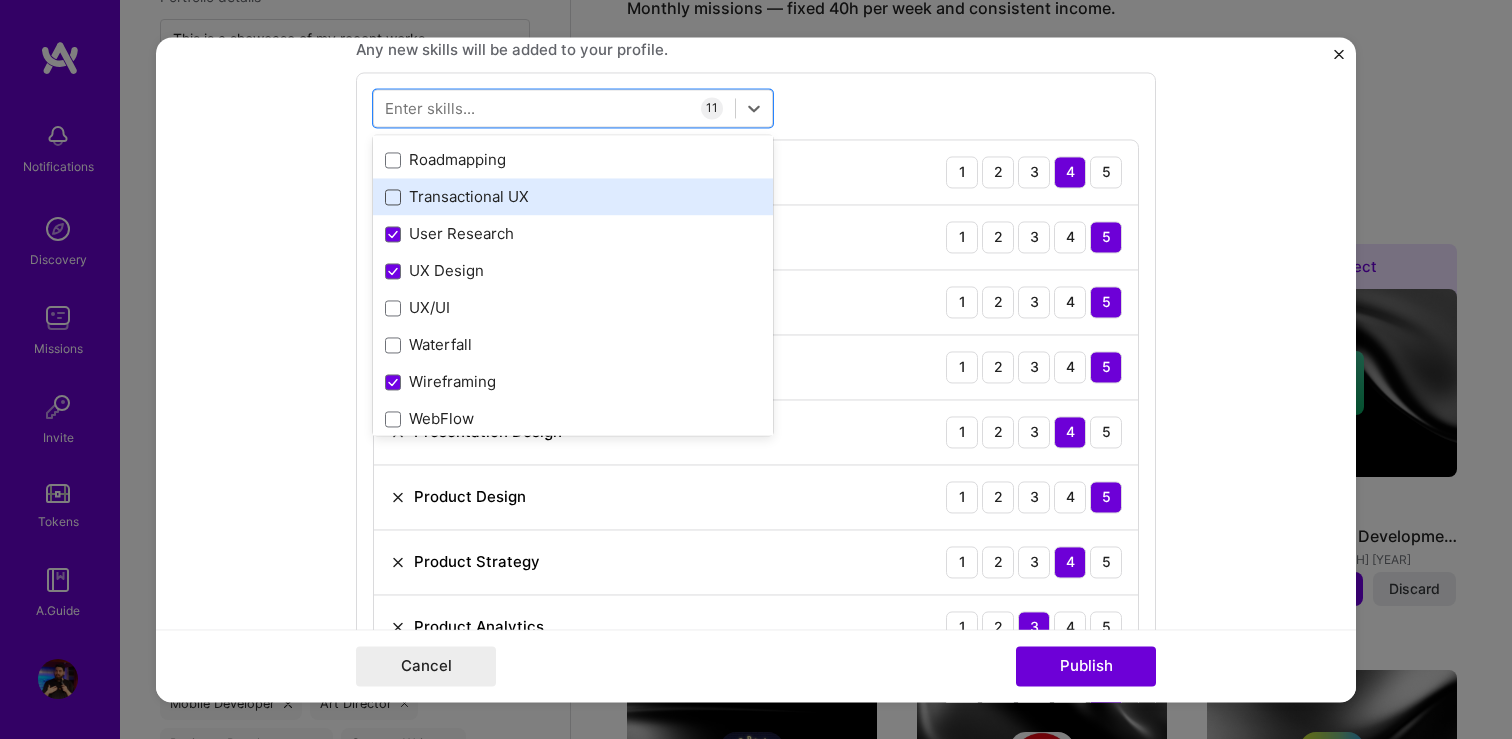 scroll, scrollTop: 590, scrollLeft: 0, axis: vertical 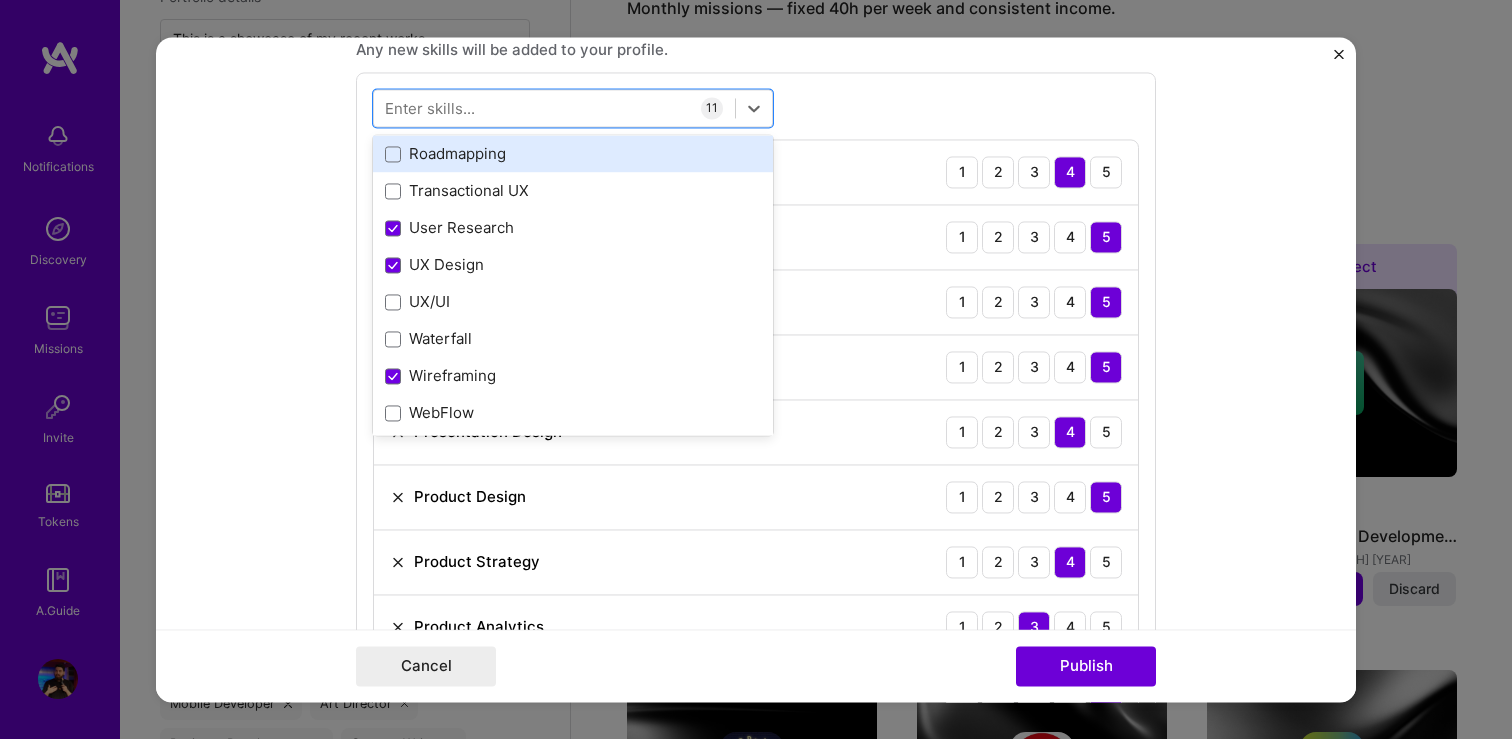 click on "Roadmapping" at bounding box center (573, 154) 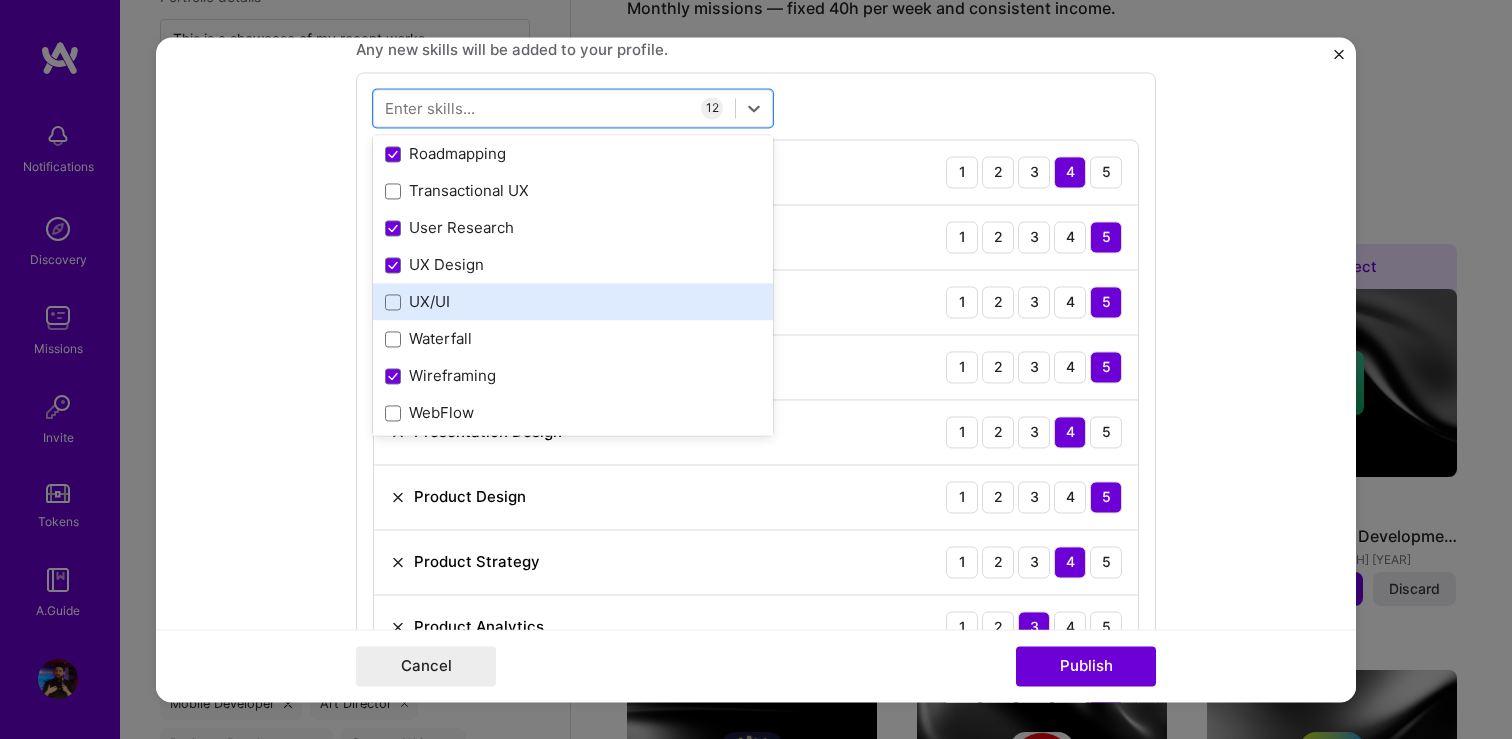 click on "UX/UI" at bounding box center (573, 302) 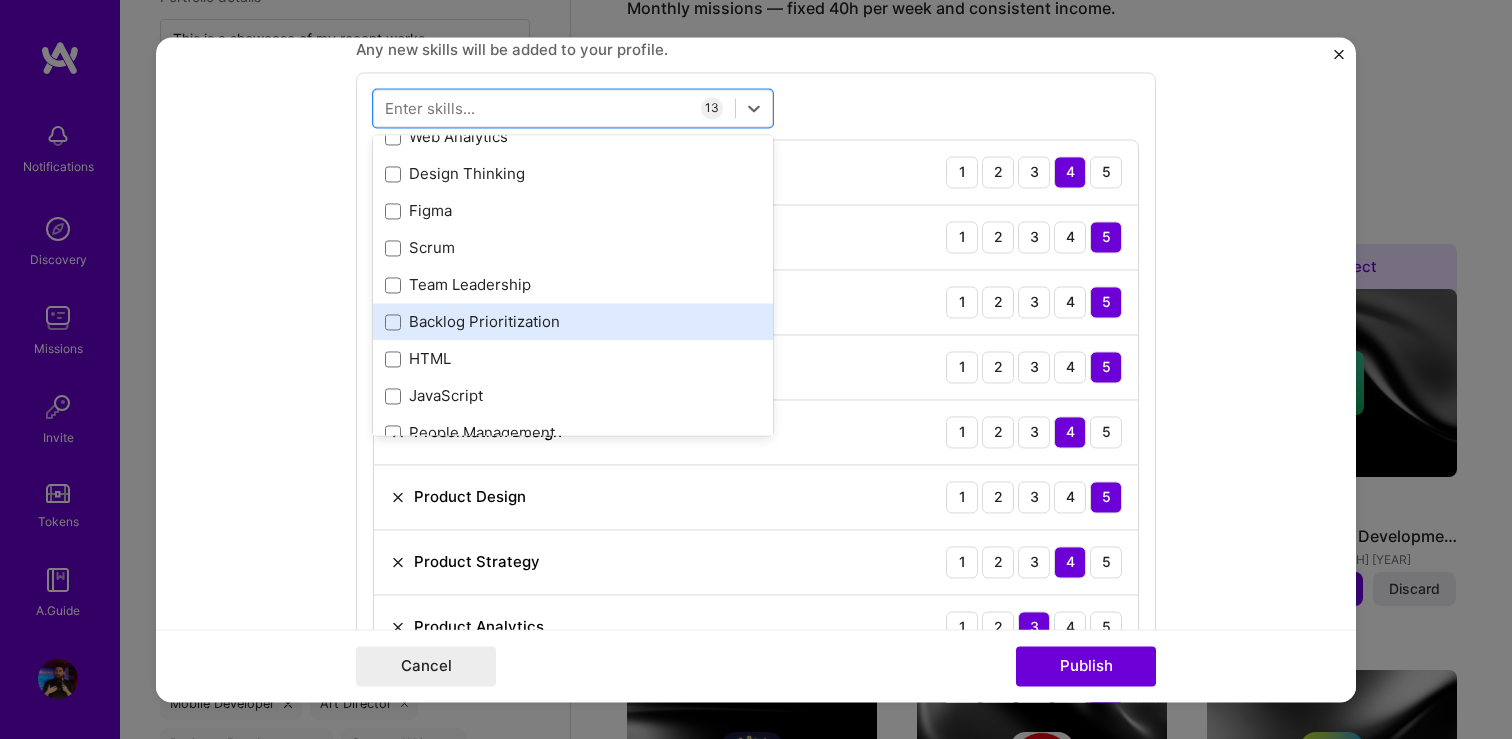 scroll, scrollTop: 986, scrollLeft: 0, axis: vertical 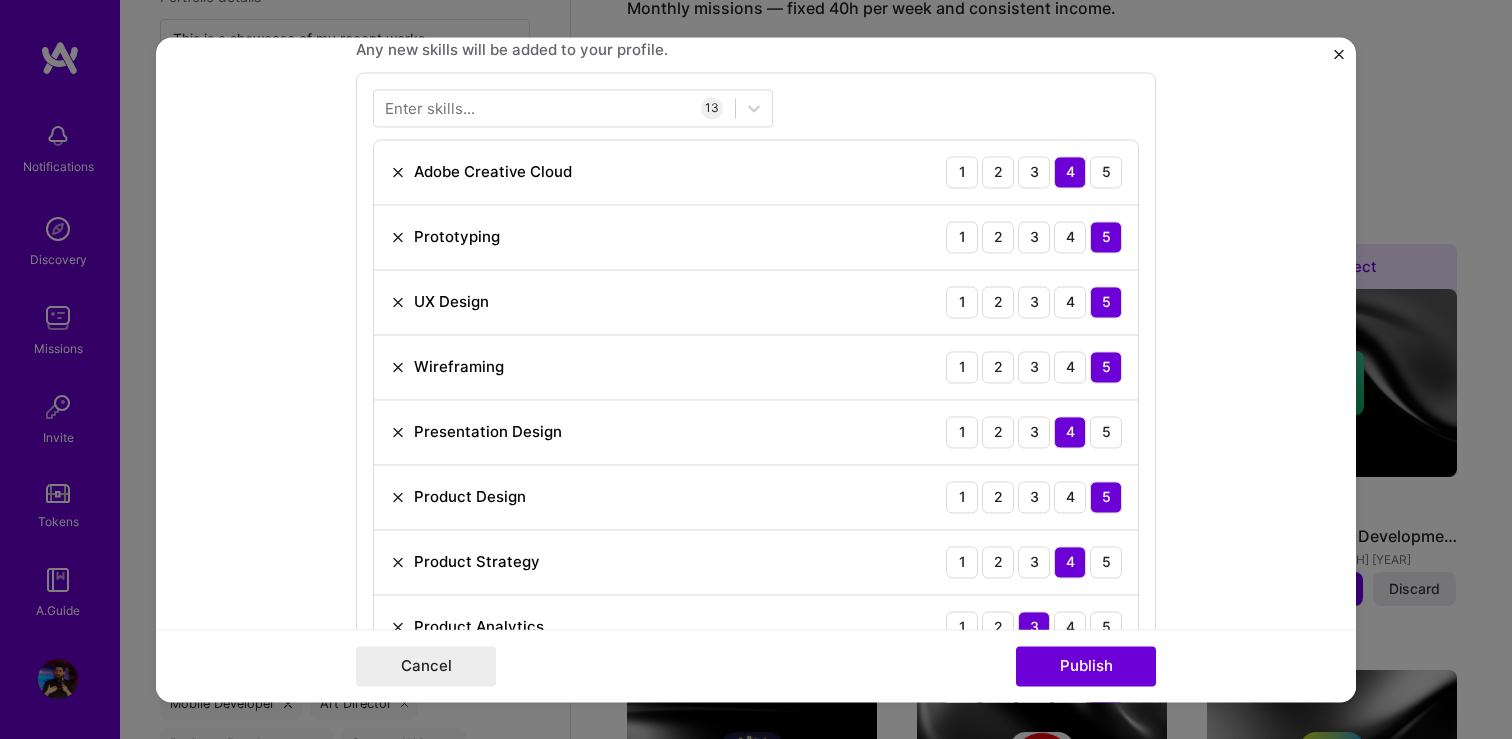click on "Editing suggested project This project is suggested based on your LinkedIn, resume or A.Team activity. Project title Internship Platform Development Company Stajyeri.com Project industry Industry 2 Project Link (Optional)
Drag and drop an image or   Upload file Upload file We recommend uploading at least 4 images. 1600x1200px or higher recommended. Max 5MB each. Role UI Designer & Project Manager & Co-Founder Business Development Jan, [YEAR]
to Jan, [YEAR]
I’m still working on this project Skills used — Add up to 12 skills Any new skills will be added to your profile. Enter skills... 13 Adobe Creative Cloud 1 2 3 4 5 Prototyping 1 2 3 4 5 UX Design 1 2 3 4 5 Wireframing 1 2 3 4 5 Presentation Design 1 2 3 4 5 Product Design 1 2 3 4 5 Product Strategy 1 2 3 4 5 Product Analytics 1 2 3 4 5 Design Systems 1 2 3 4 5 Design Sprint 1 2 3 4 5 User Research 1 2 3 4 5 Roadmapping 1 2 3 4 5 UX/UI 1 2 3 4 5" at bounding box center [756, 369] 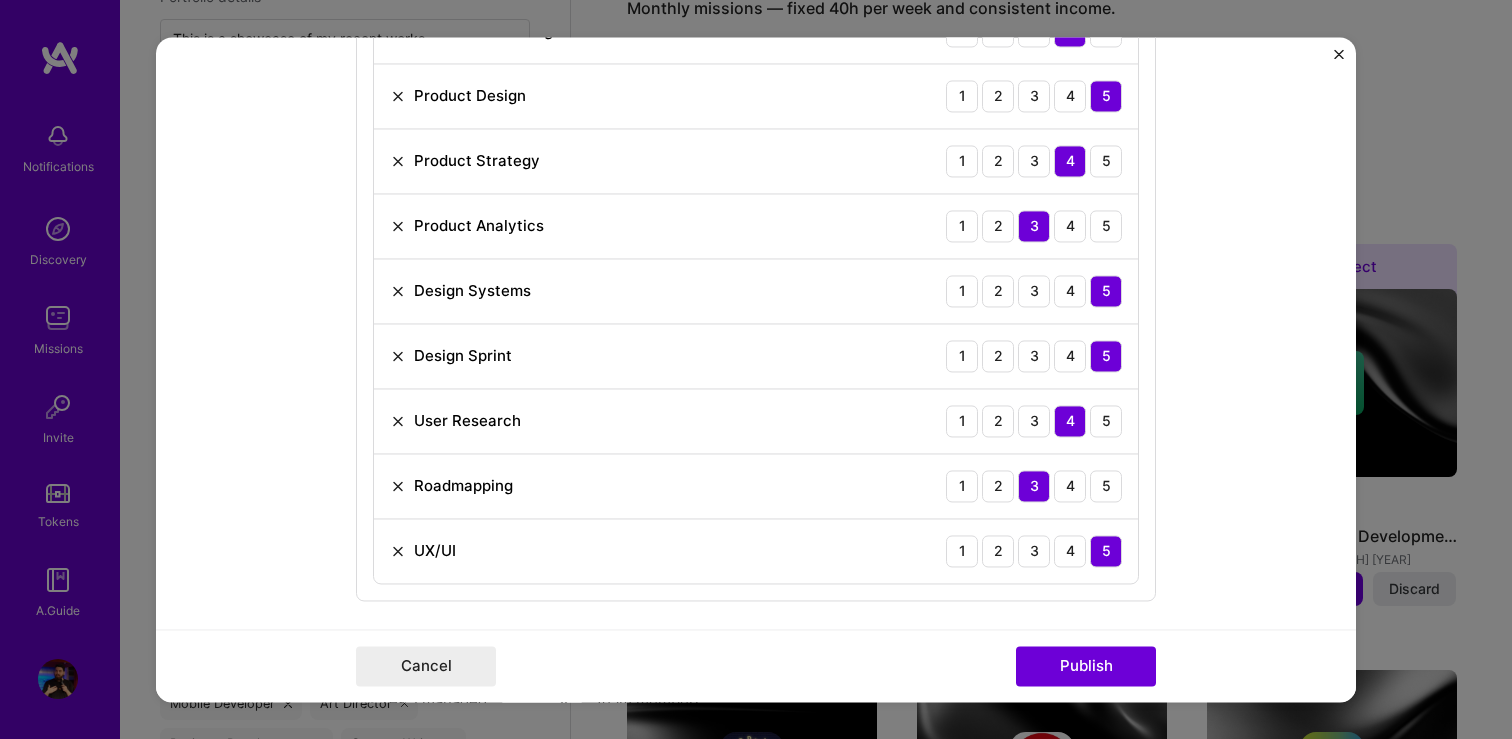 scroll, scrollTop: 1768, scrollLeft: 0, axis: vertical 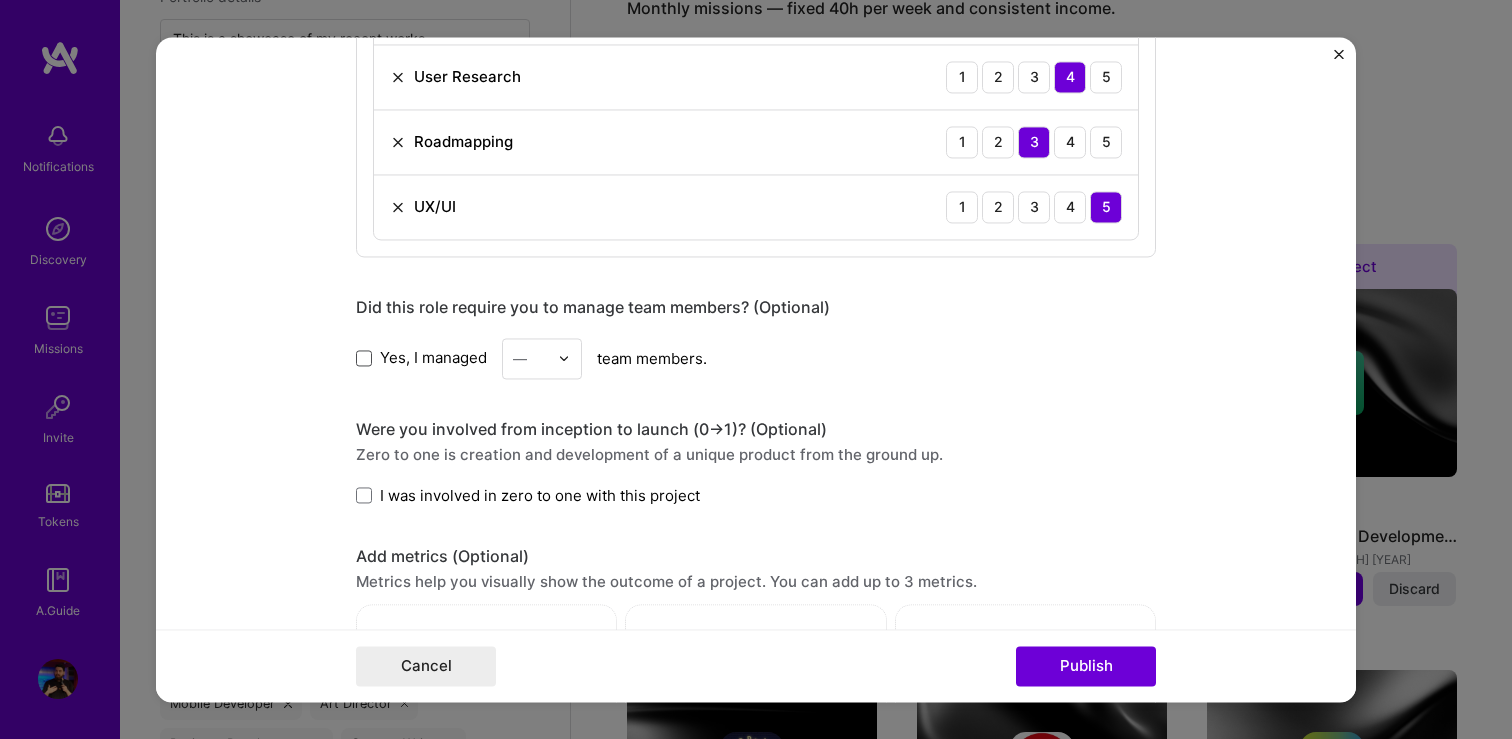 click at bounding box center [364, 358] 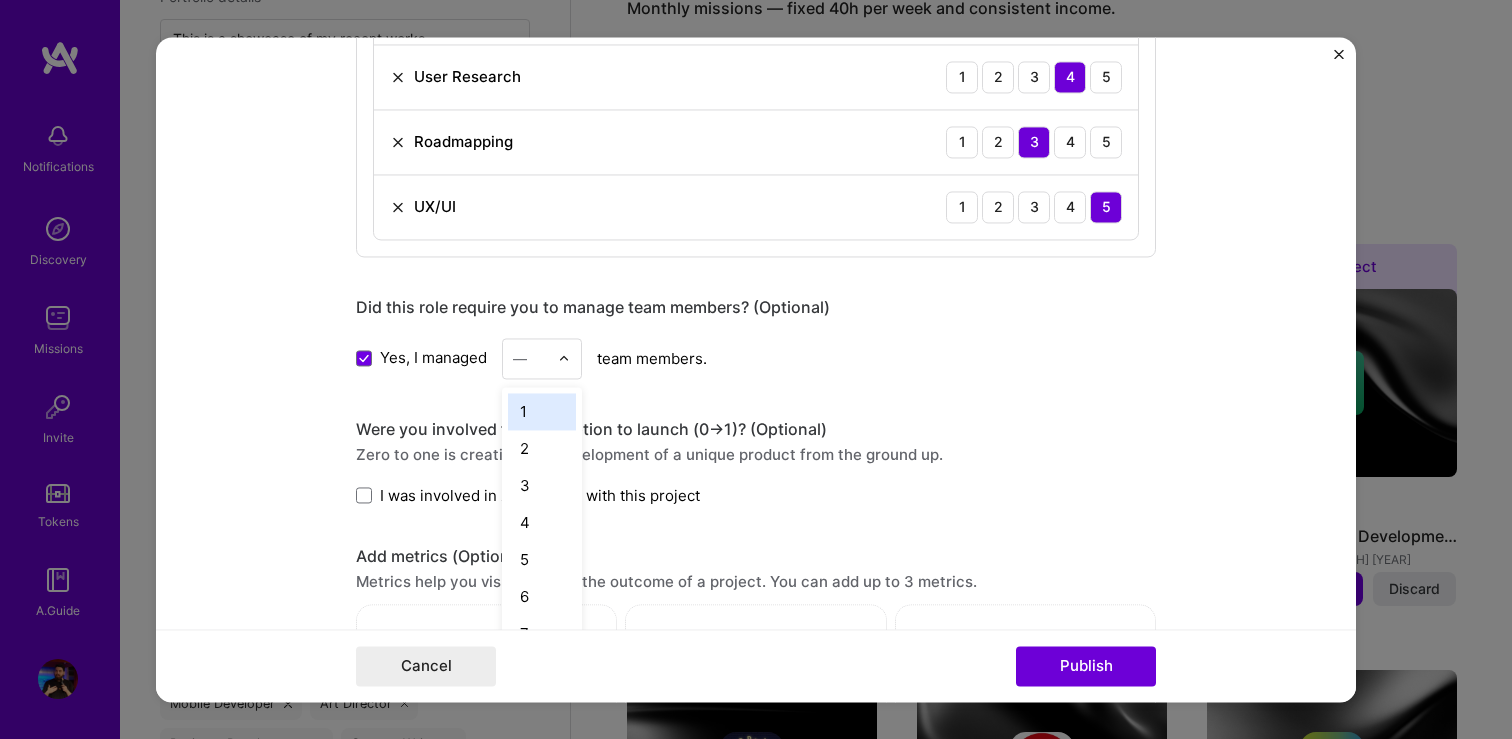 click on "—" at bounding box center [520, 358] 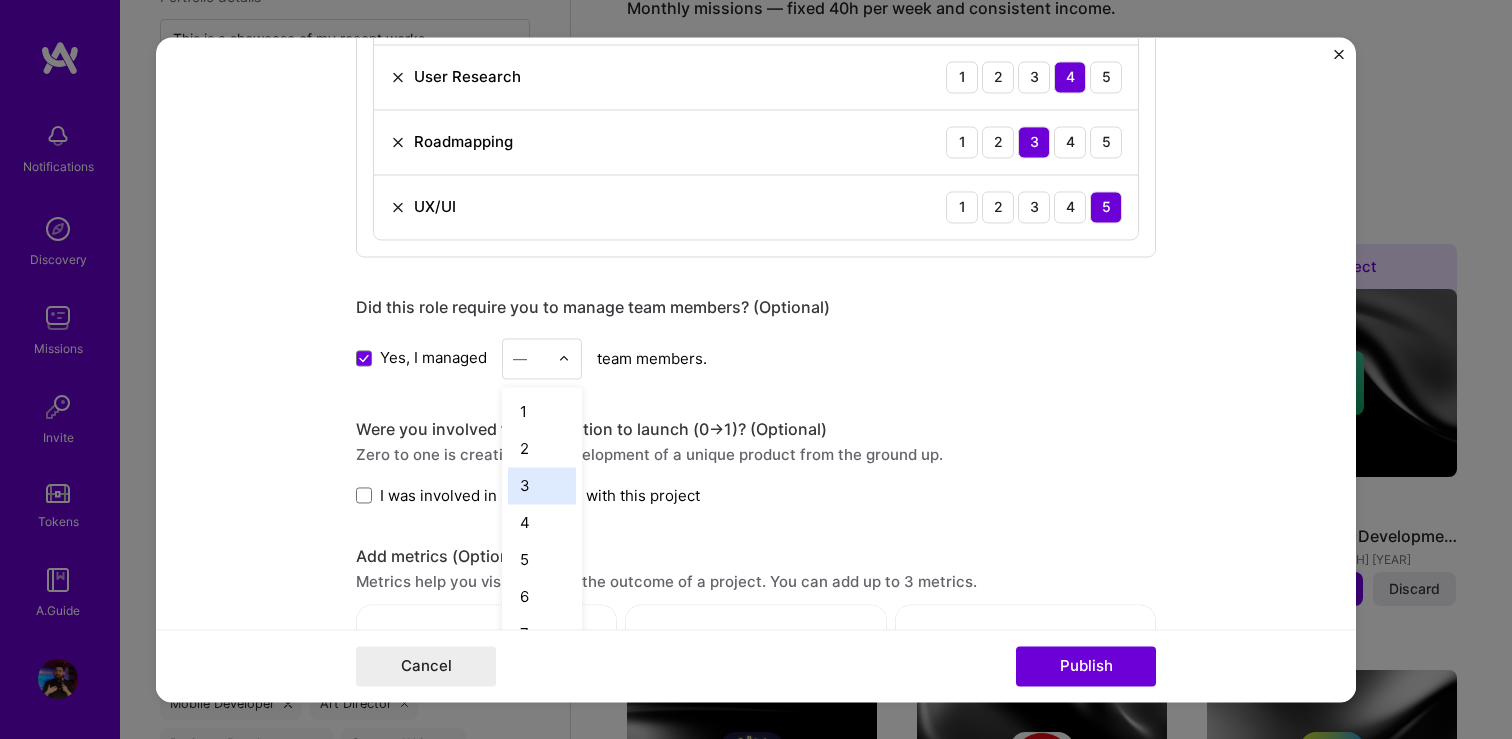 click on "3" at bounding box center [542, 485] 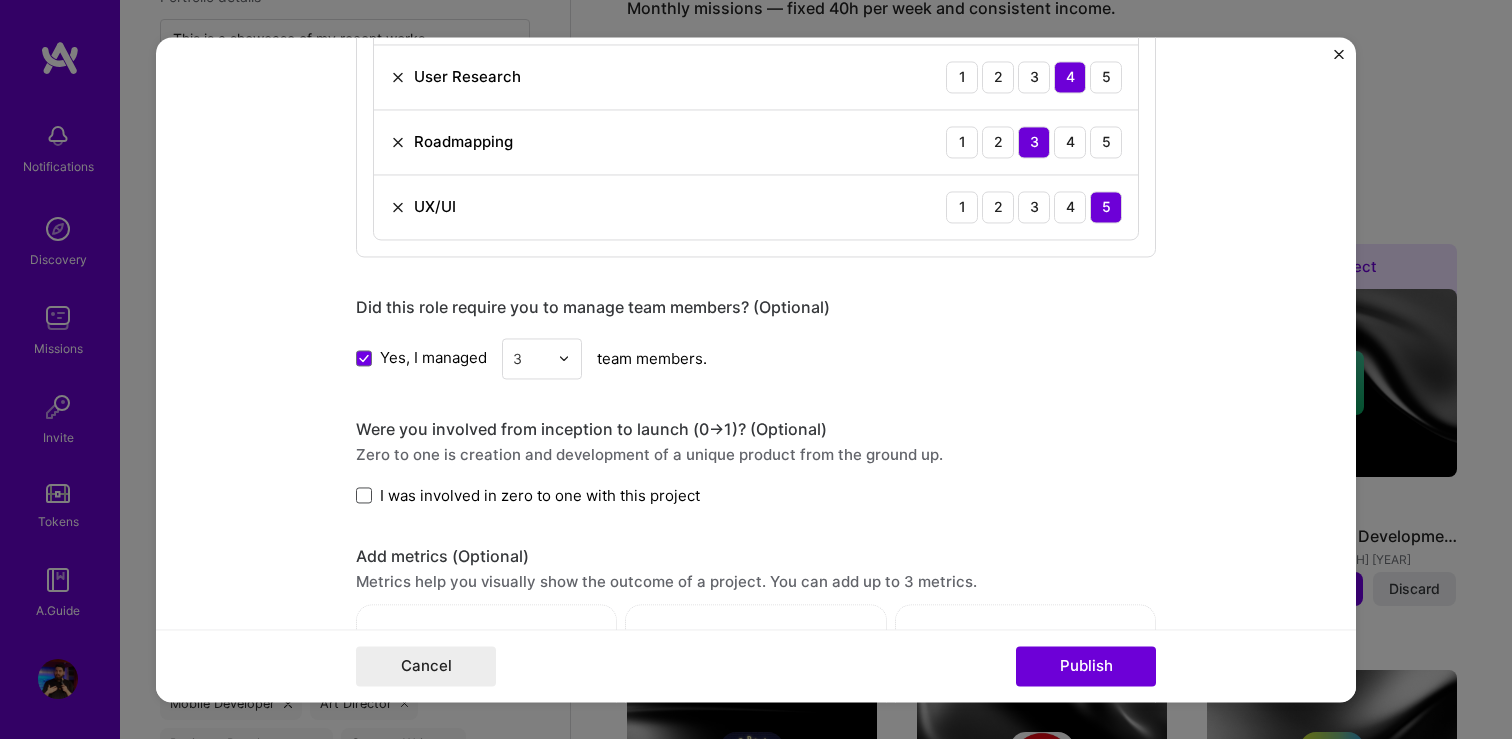 click at bounding box center [364, 496] 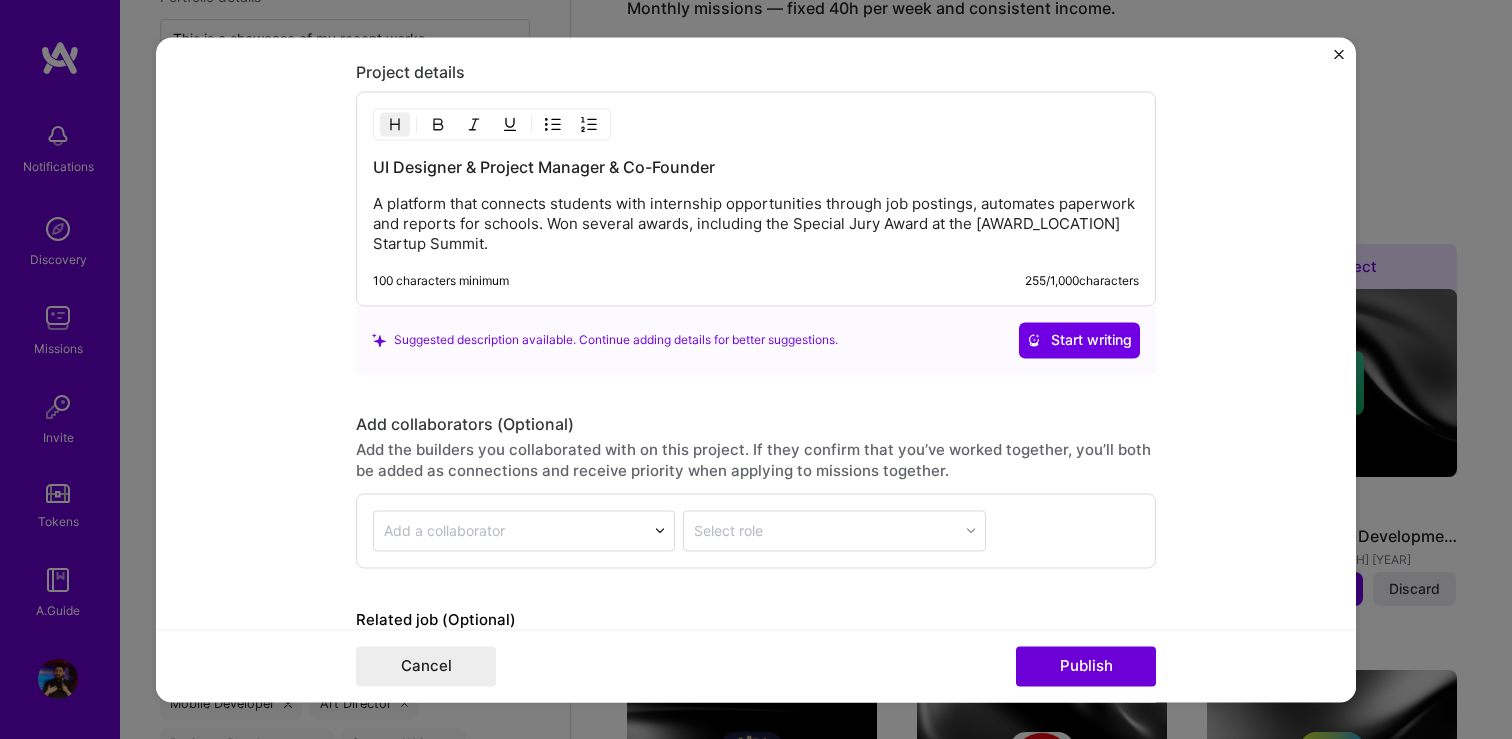 scroll, scrollTop: 2632, scrollLeft: 0, axis: vertical 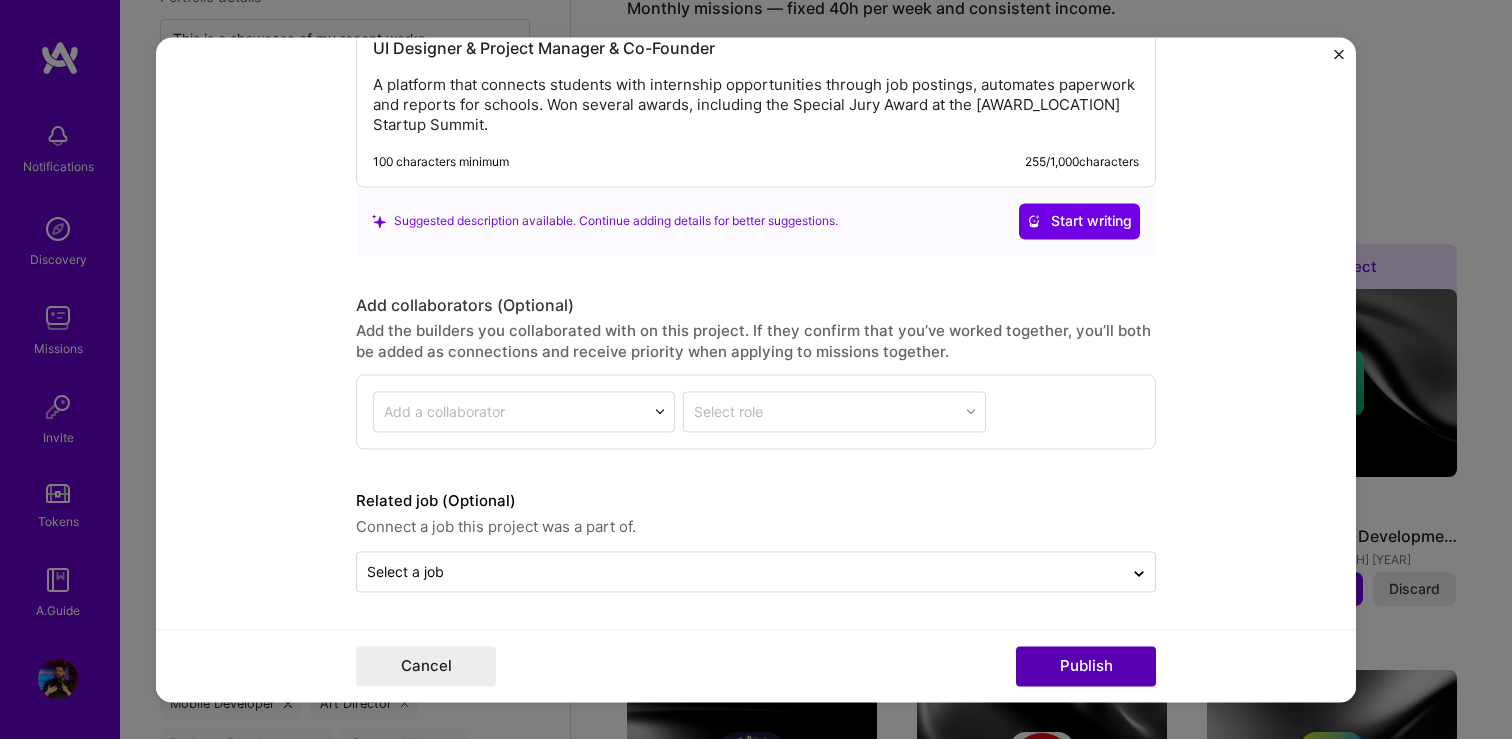 click on "Publish" at bounding box center [1086, 666] 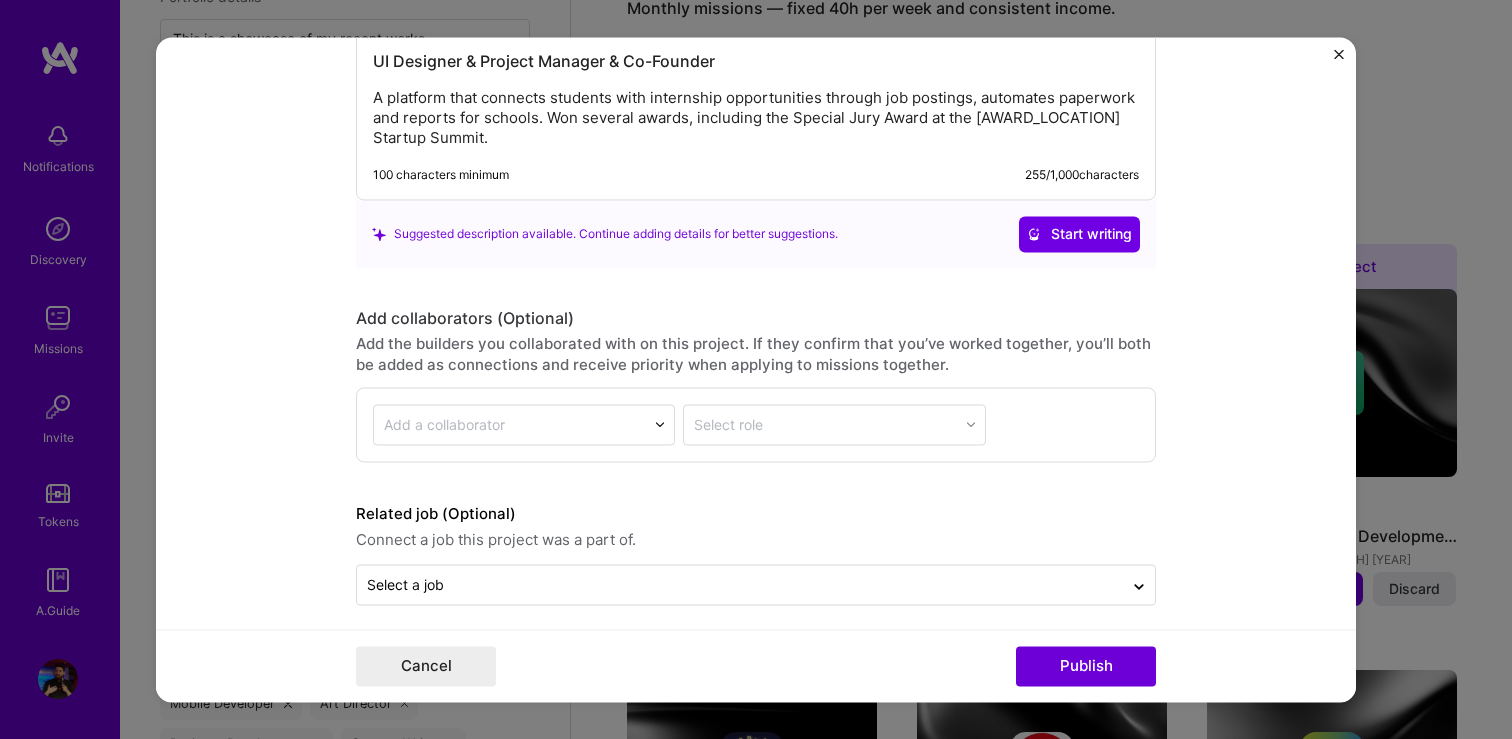 scroll, scrollTop: 2657, scrollLeft: 0, axis: vertical 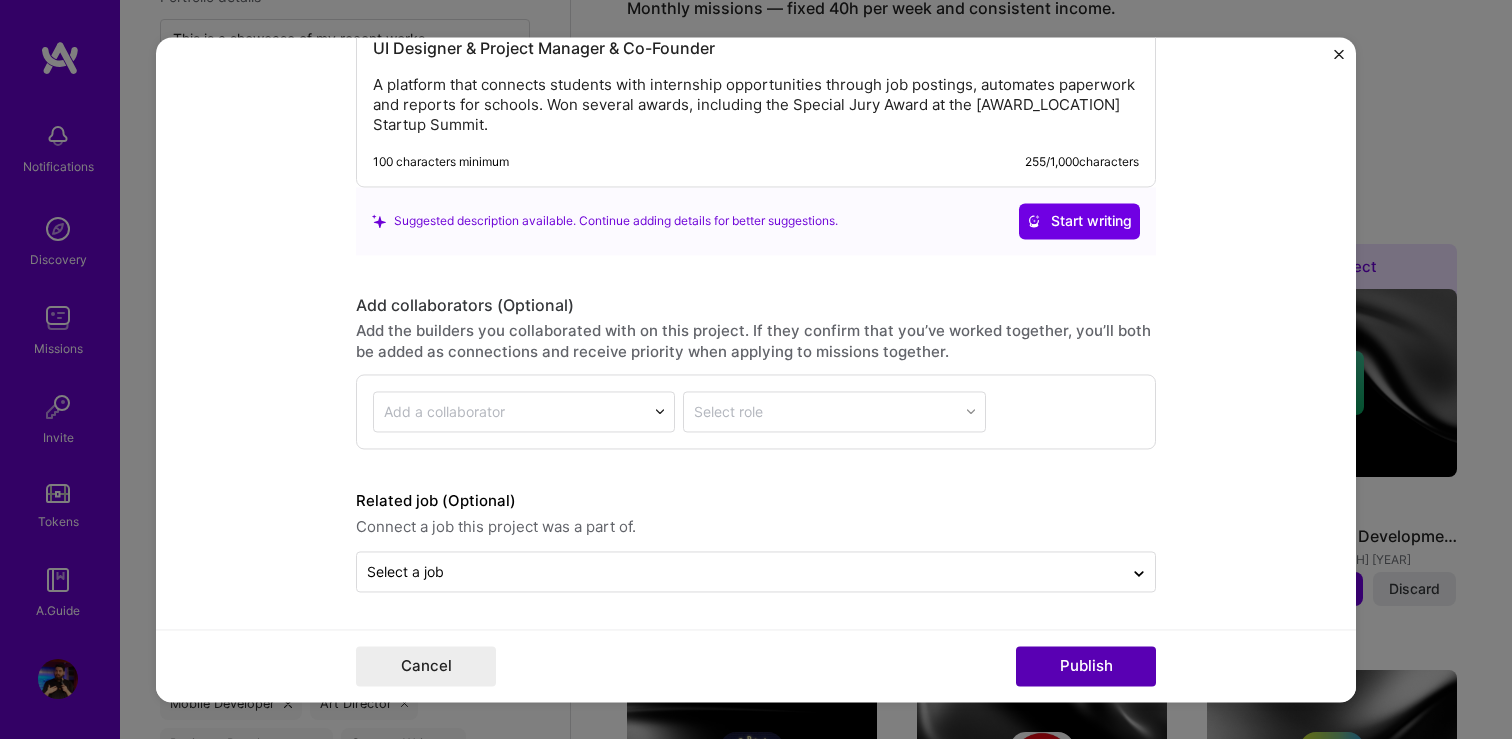 click on "Publish" at bounding box center (1086, 666) 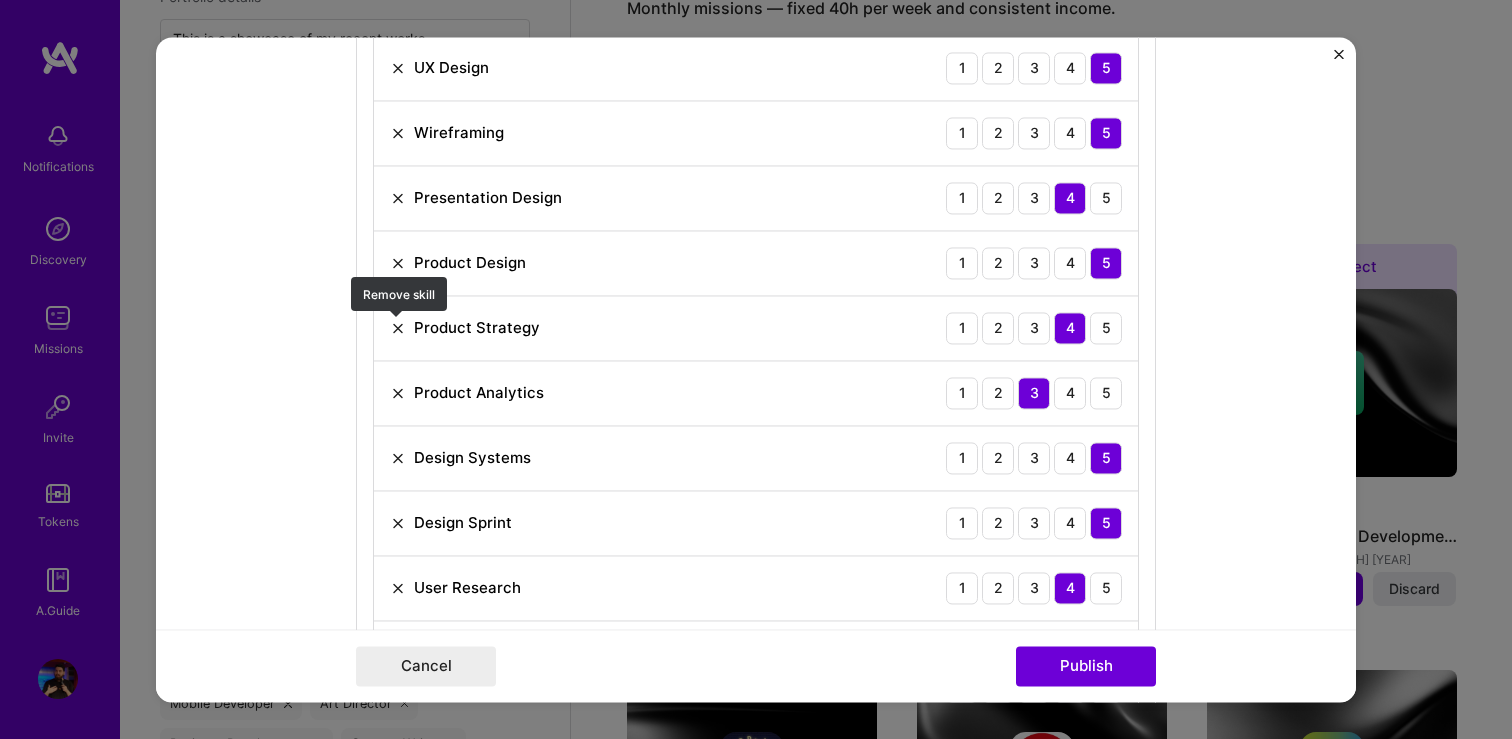 scroll, scrollTop: 1253, scrollLeft: 0, axis: vertical 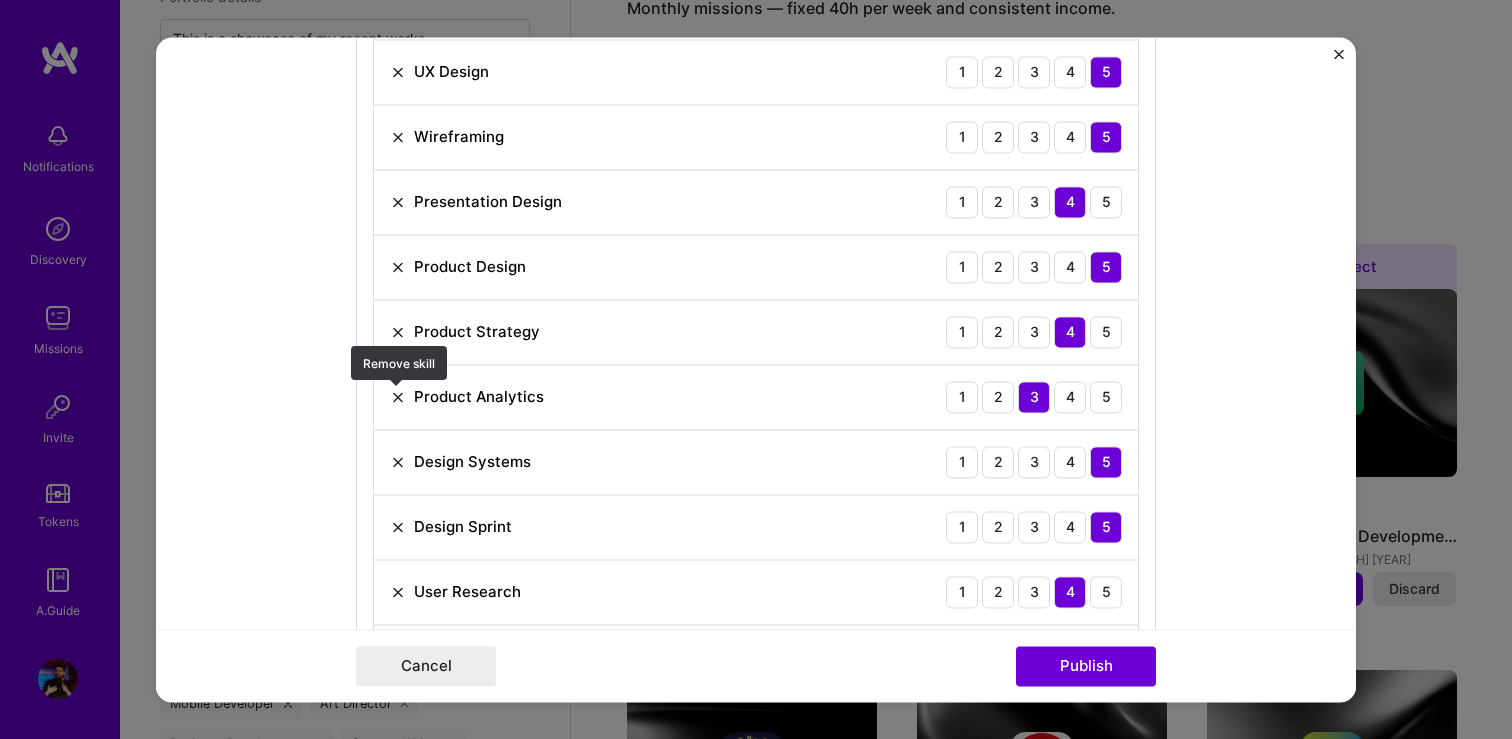 click at bounding box center [398, 397] 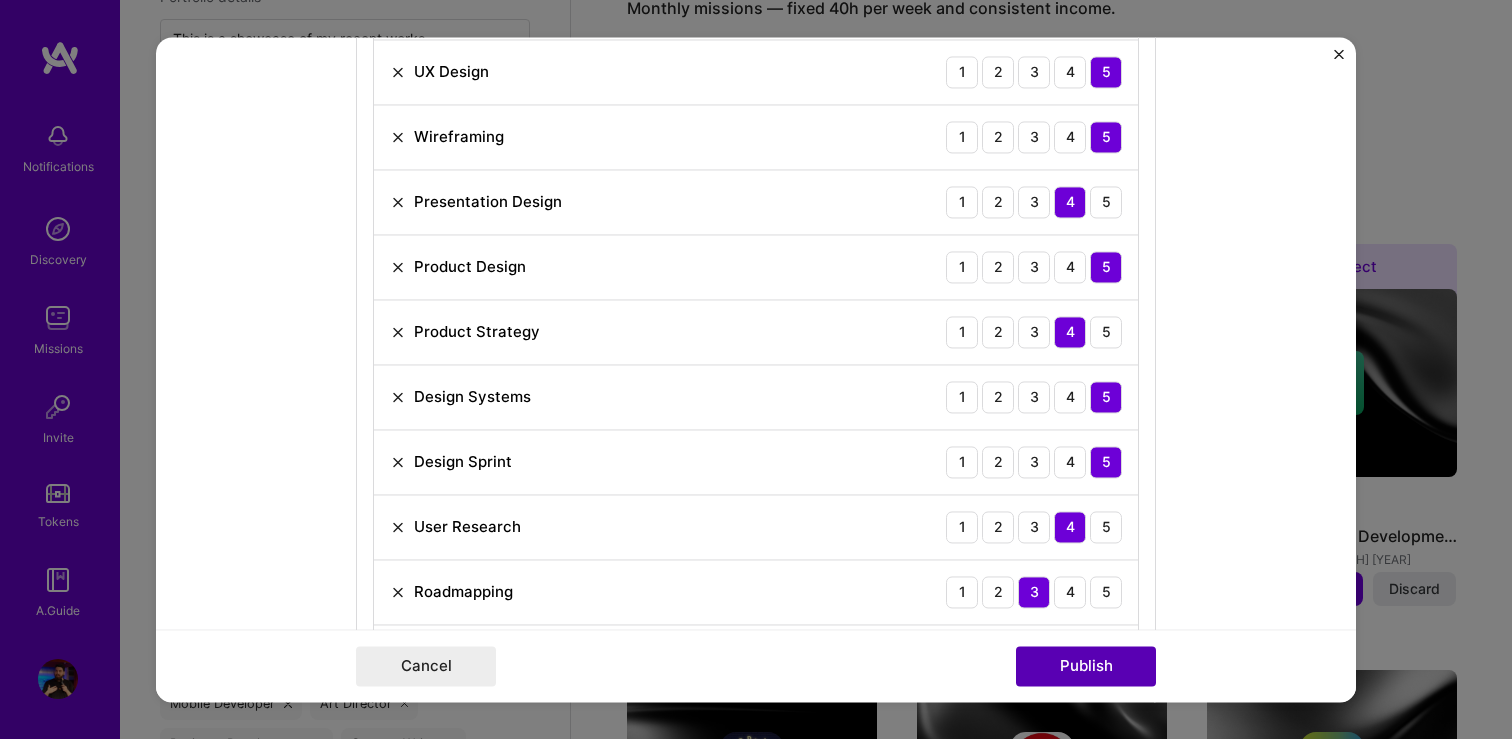 click on "Publish" at bounding box center (1086, 666) 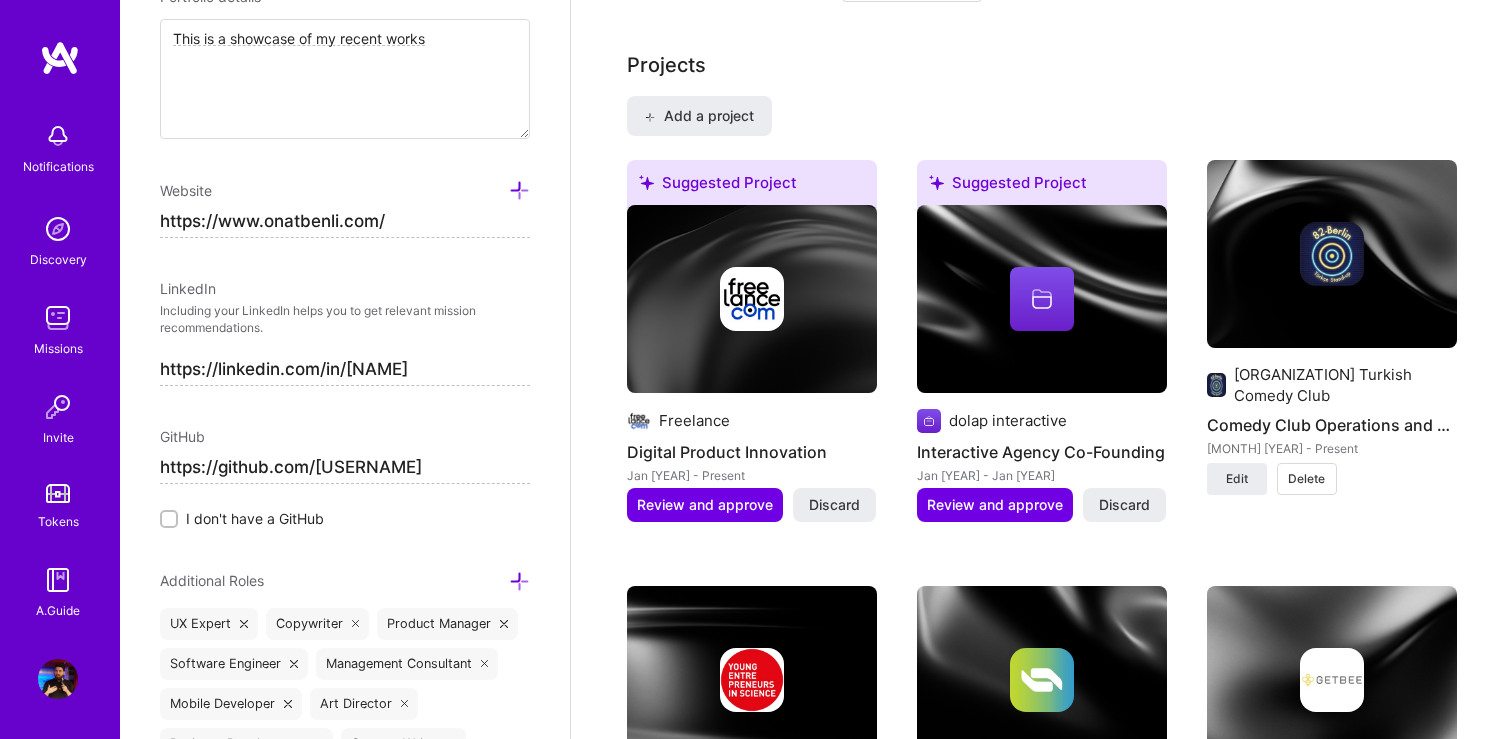 scroll, scrollTop: 1958, scrollLeft: 0, axis: vertical 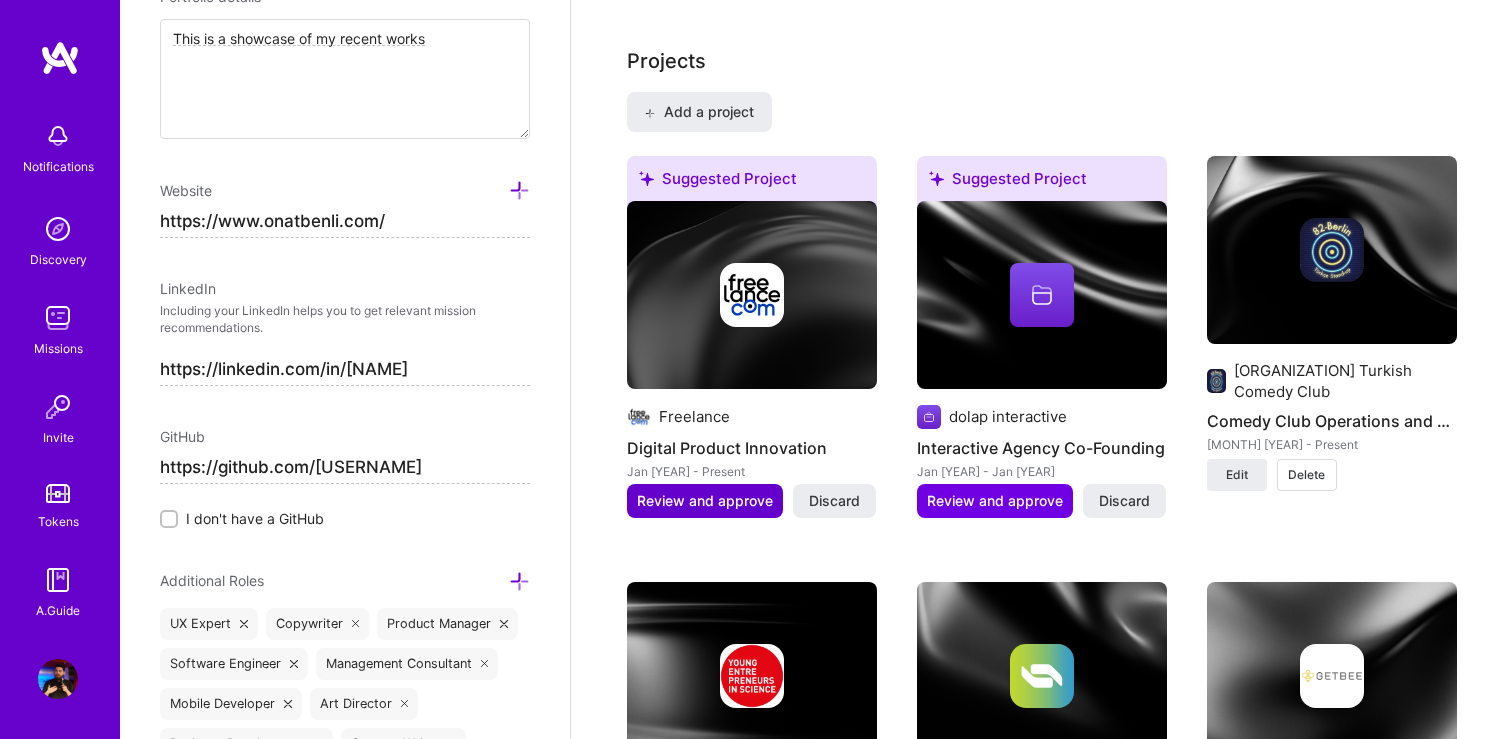 click on "Review and approve" at bounding box center (705, 501) 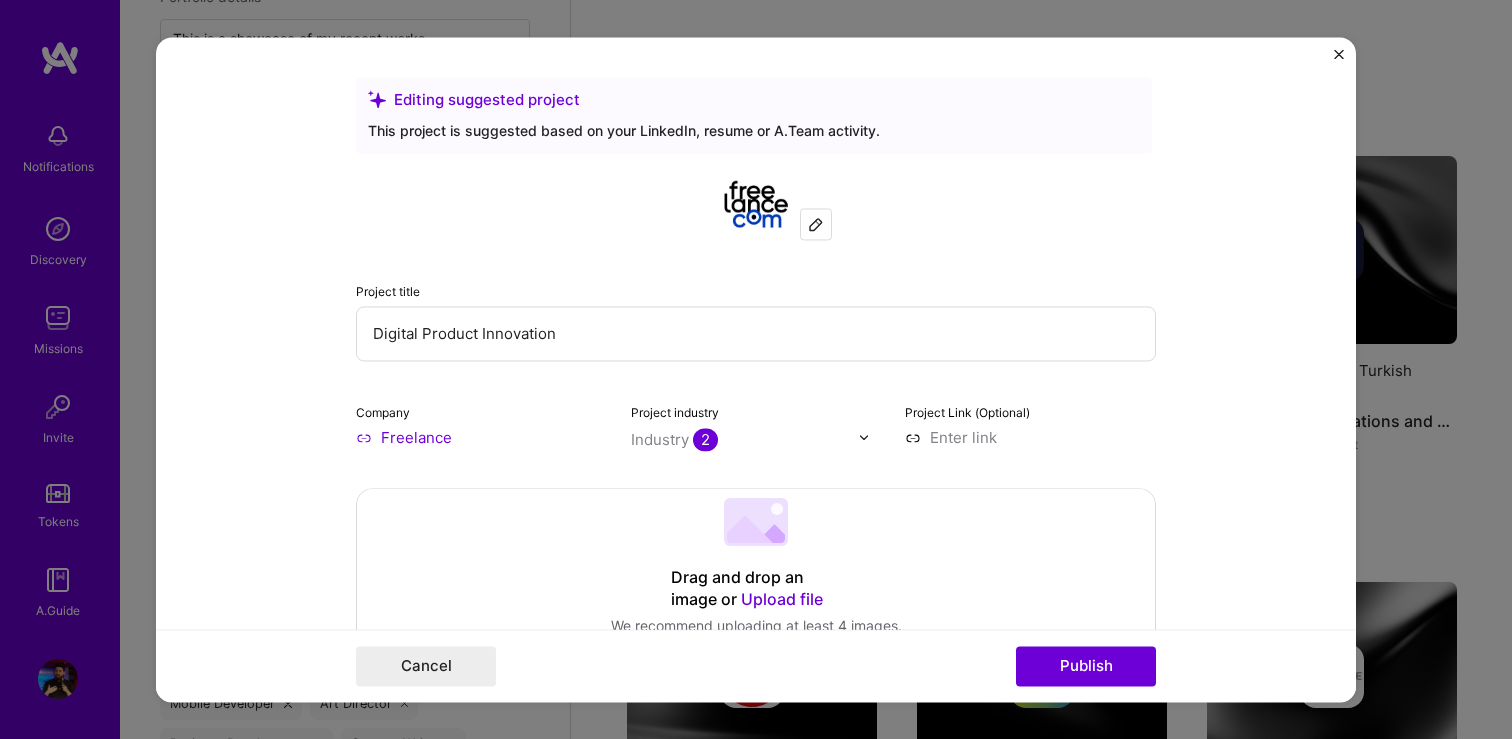 drag, startPoint x: 566, startPoint y: 334, endPoint x: 234, endPoint y: 307, distance: 333.09607 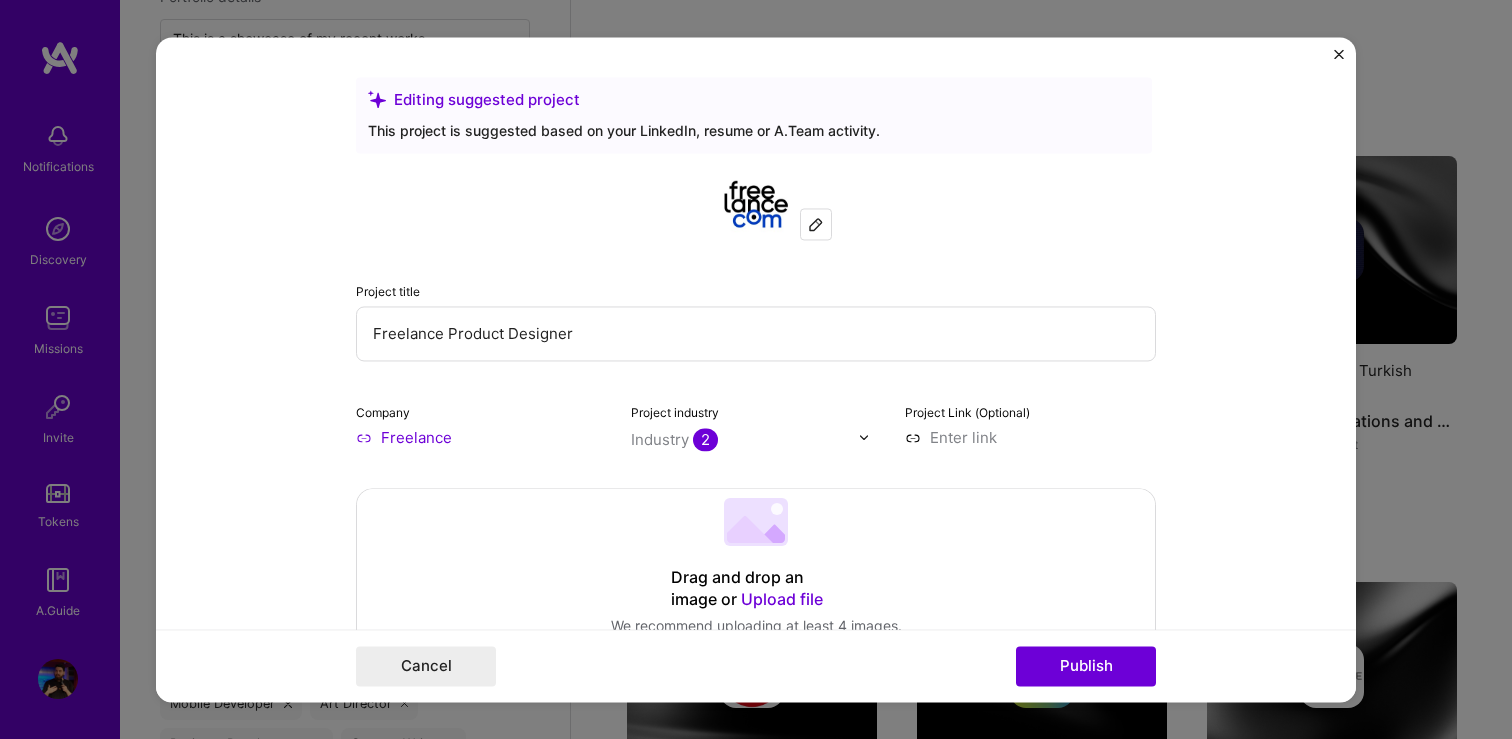 type on "Freelance Product Designer" 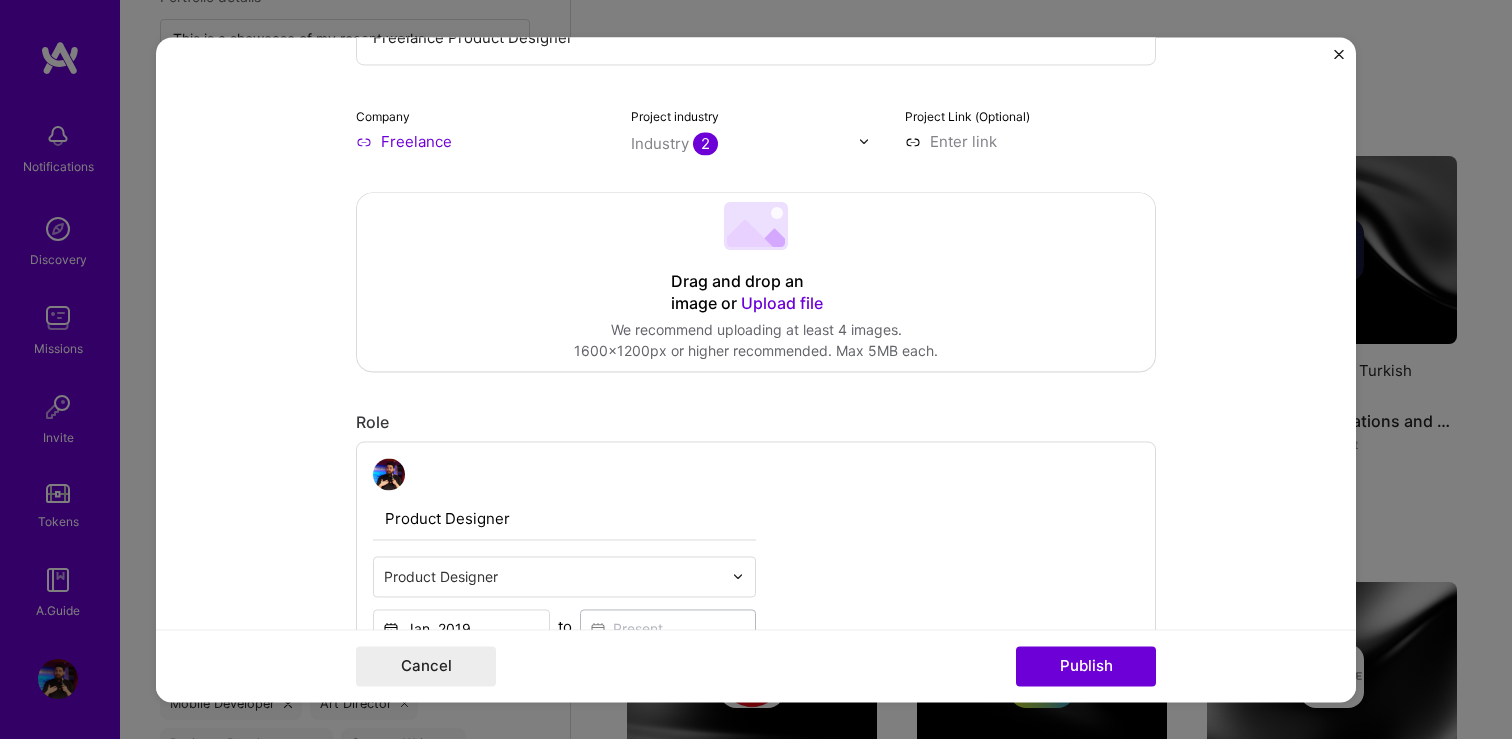 scroll, scrollTop: 290, scrollLeft: 0, axis: vertical 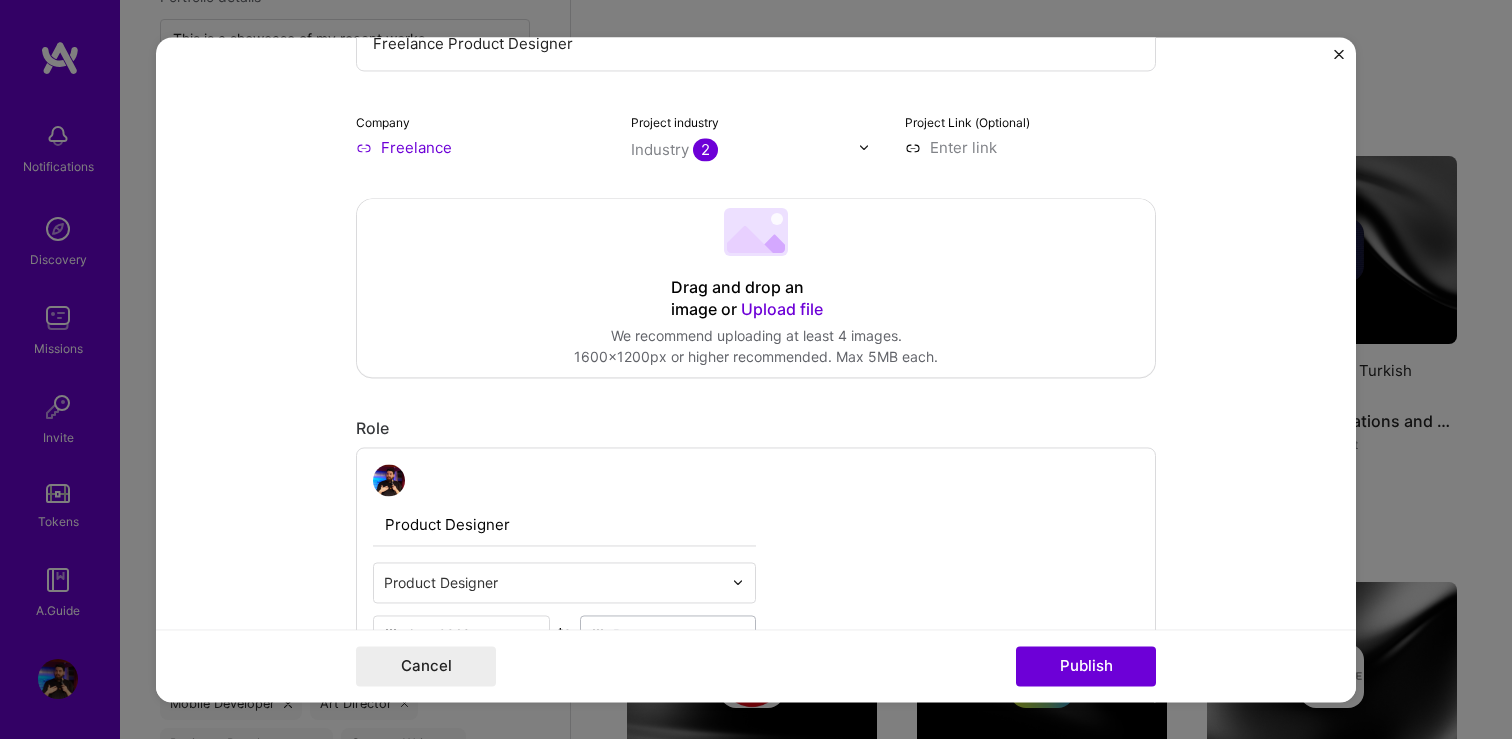 click on "Freelance" at bounding box center (481, 147) 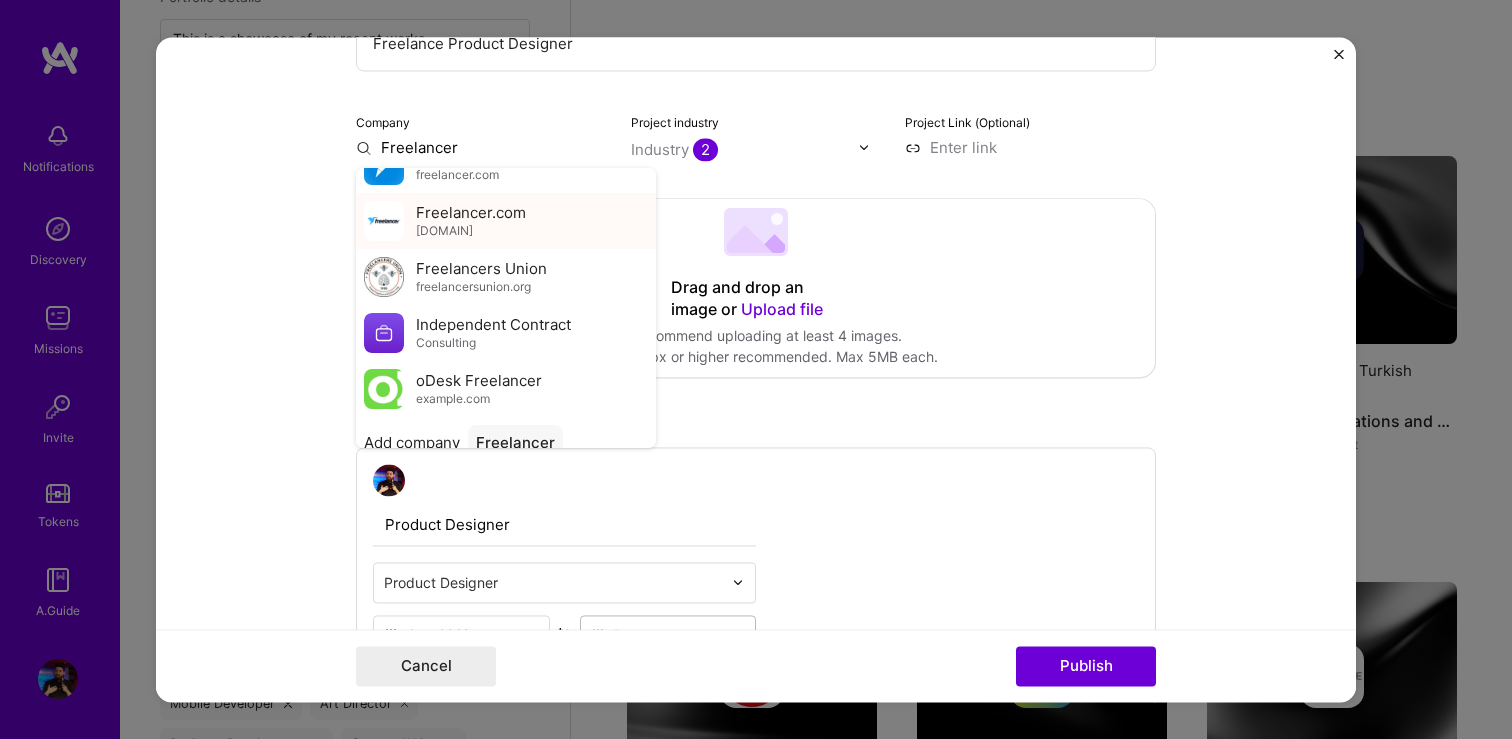 scroll, scrollTop: 51, scrollLeft: 0, axis: vertical 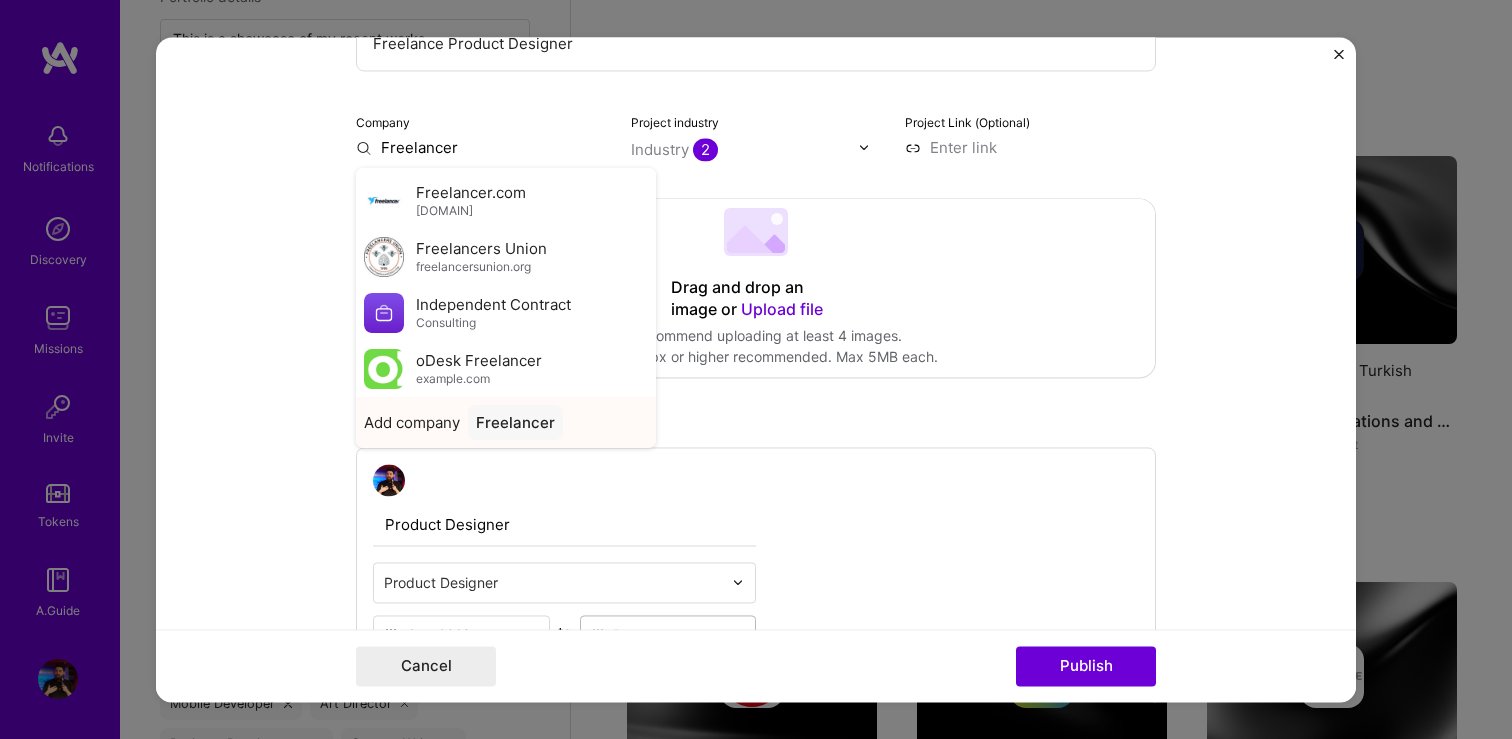 type on "Freelancer" 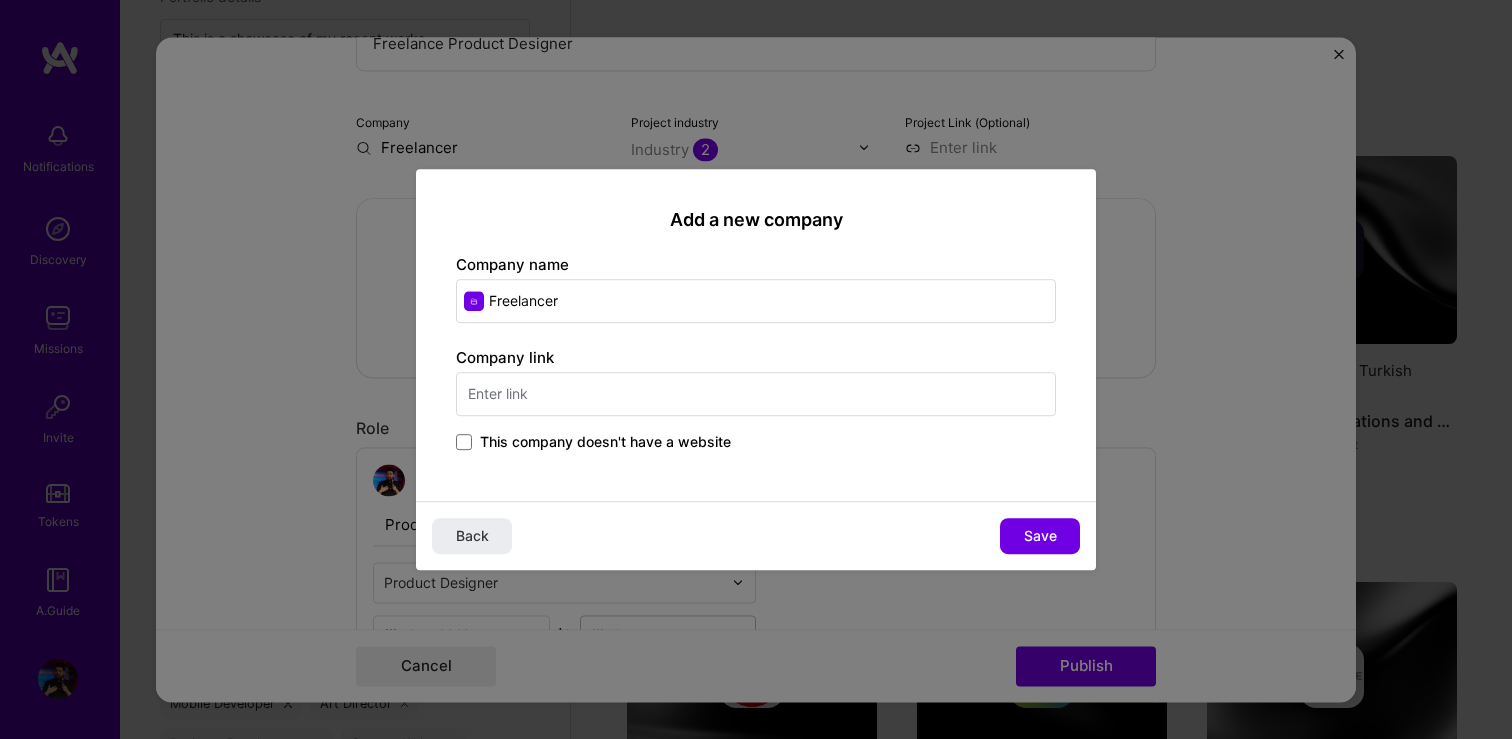 click at bounding box center [756, 394] 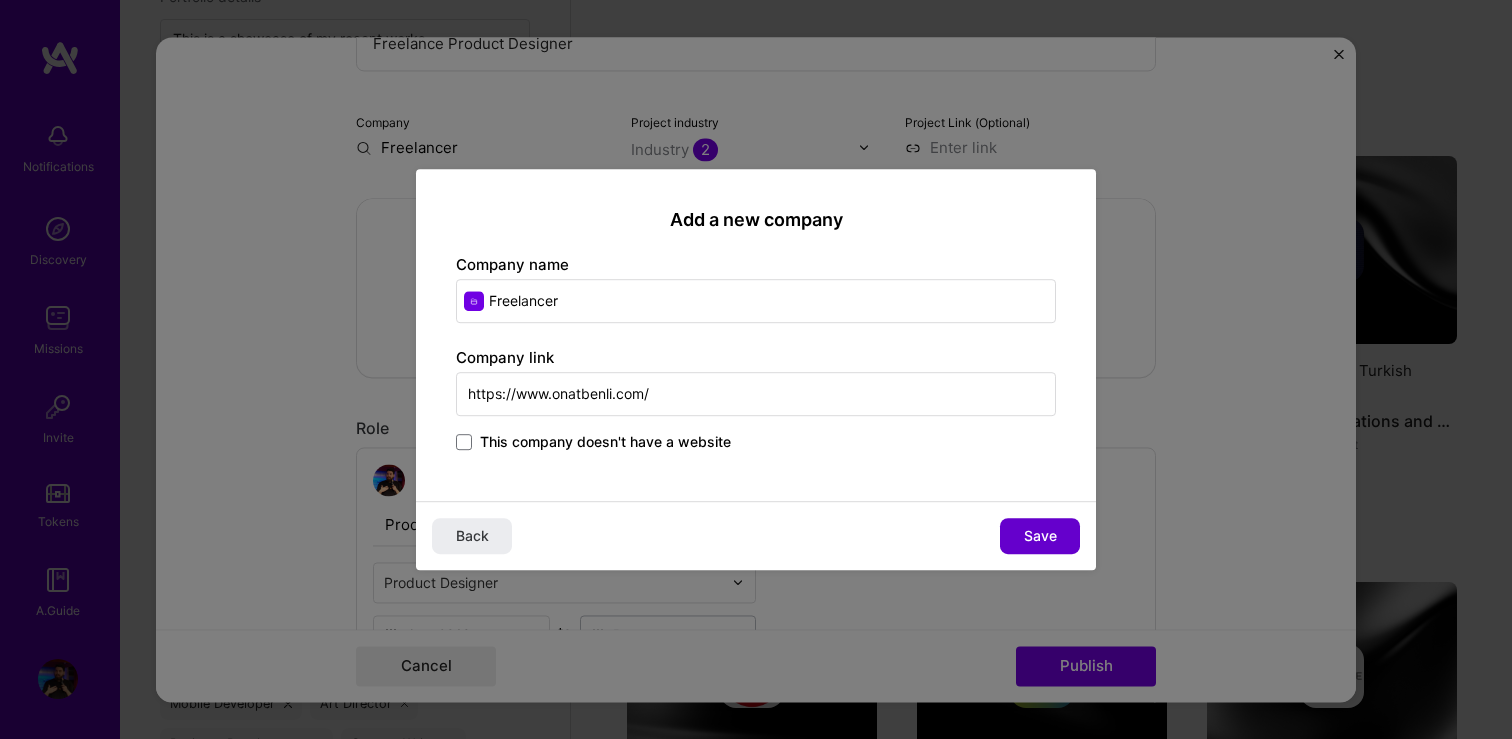 type on "https://www.onatbenli.com/" 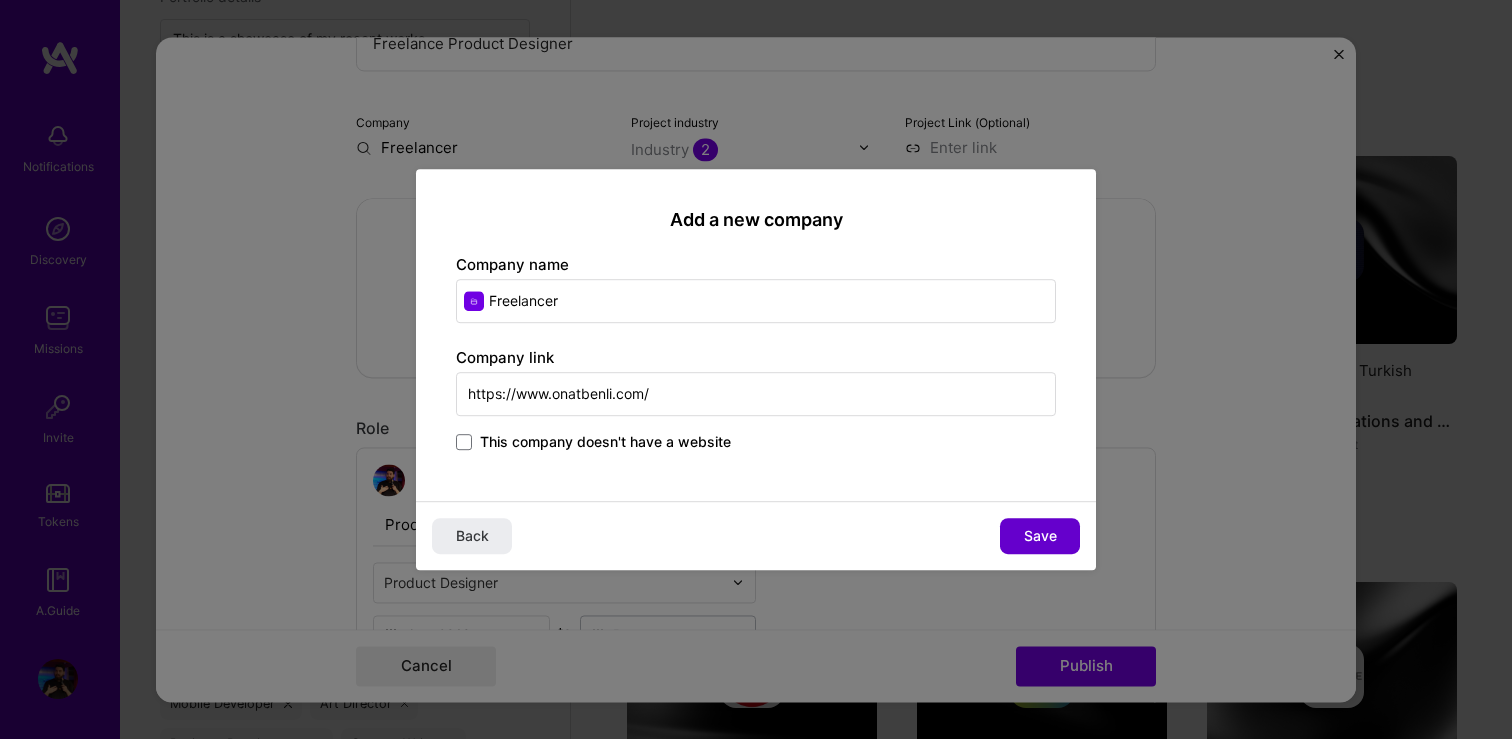 click on "Save" at bounding box center [1040, 536] 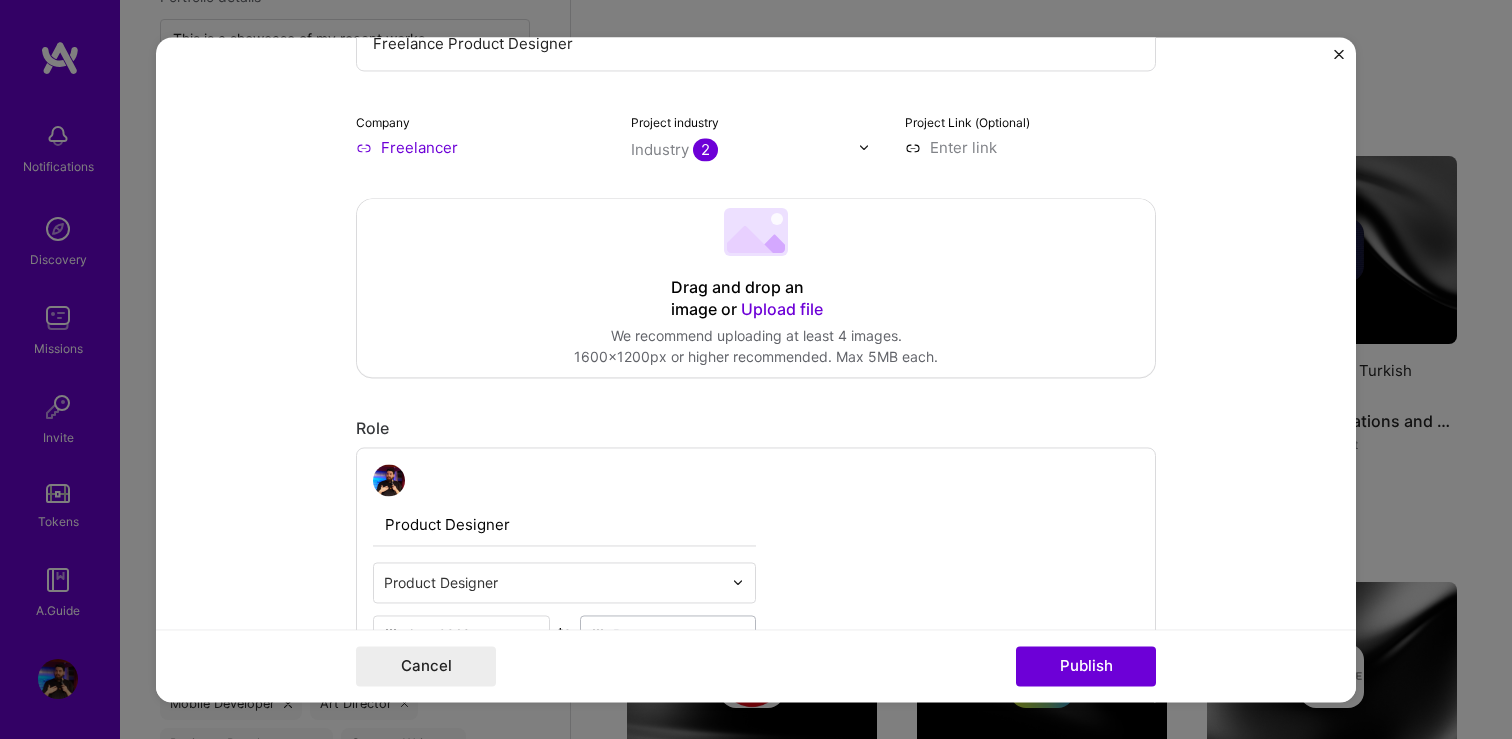 click at bounding box center (1030, 147) 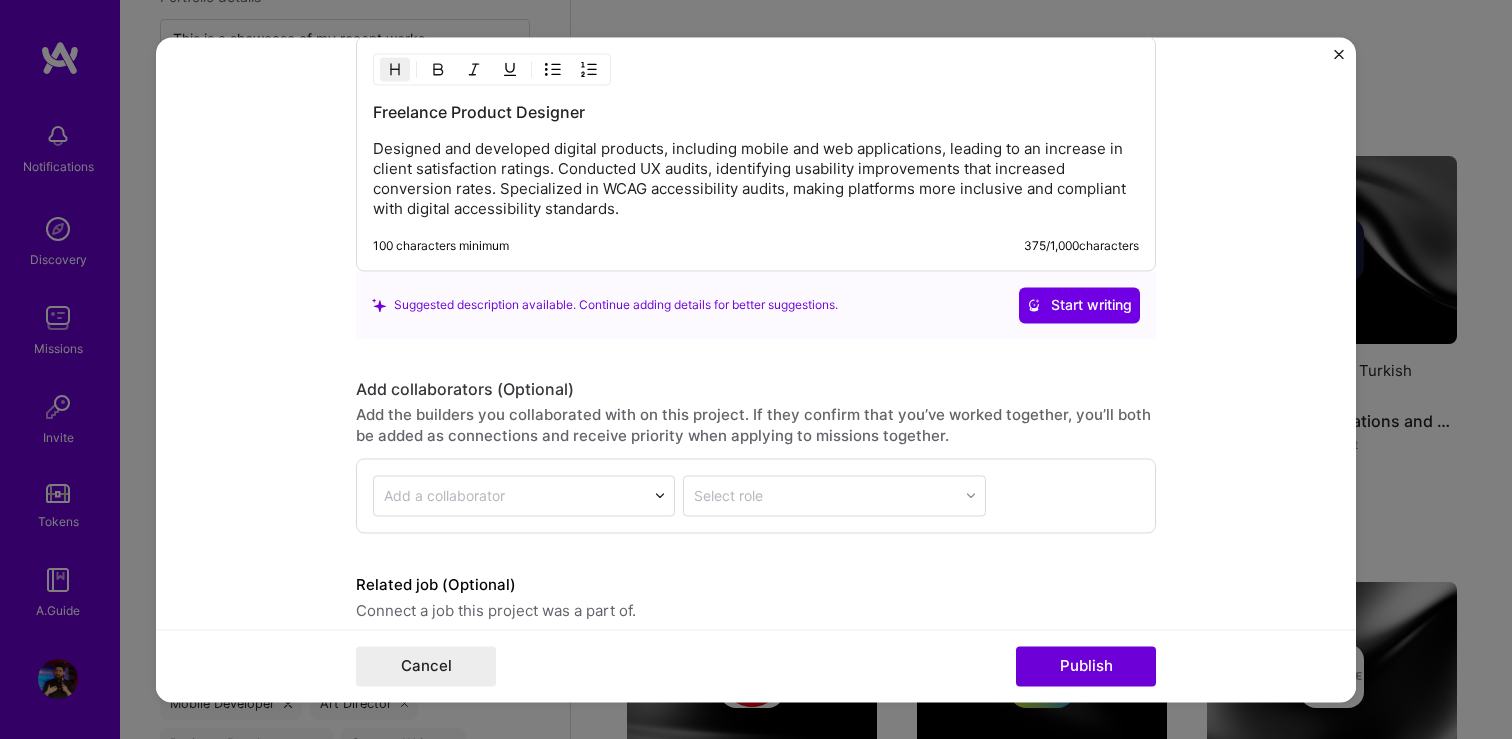 scroll, scrollTop: 2392, scrollLeft: 0, axis: vertical 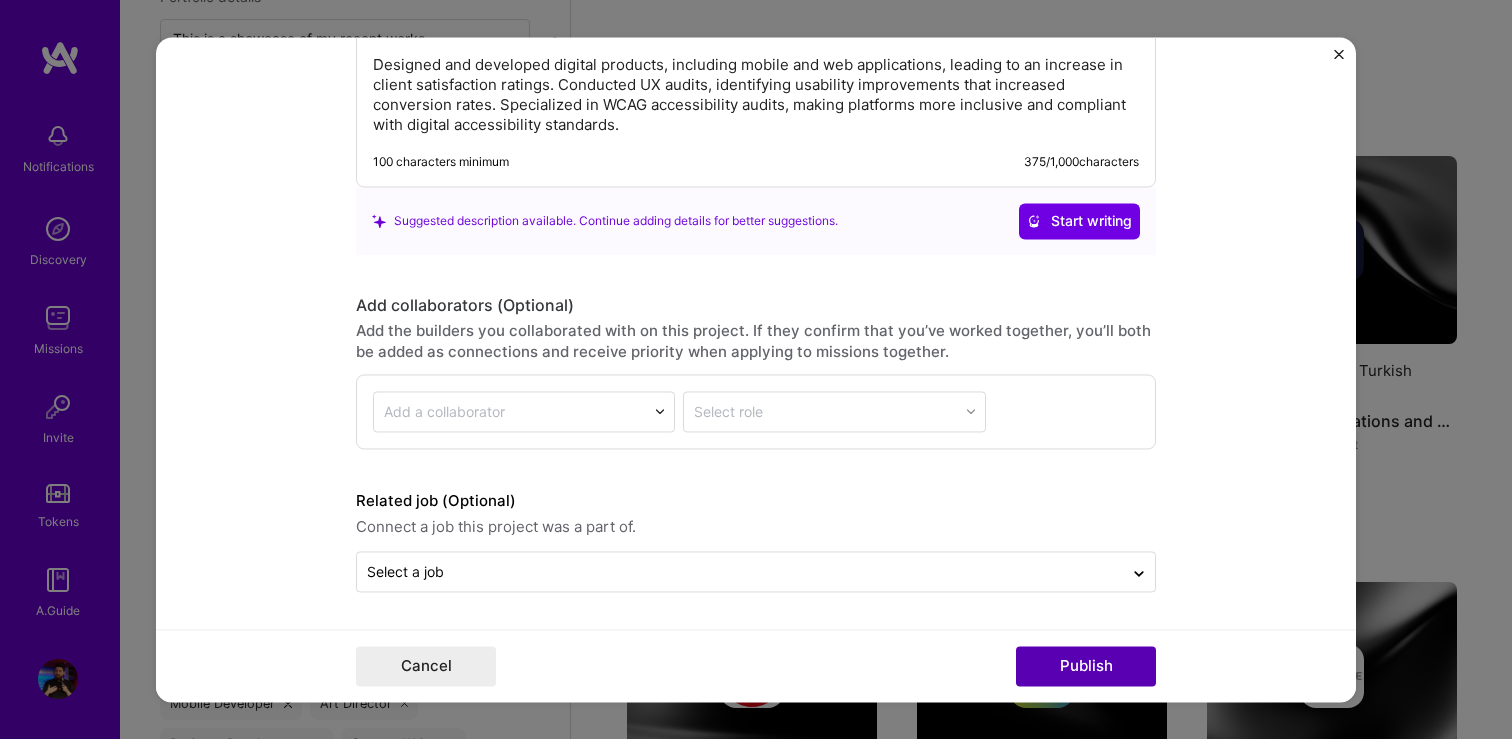 type on "https://www.onatbenli.com/" 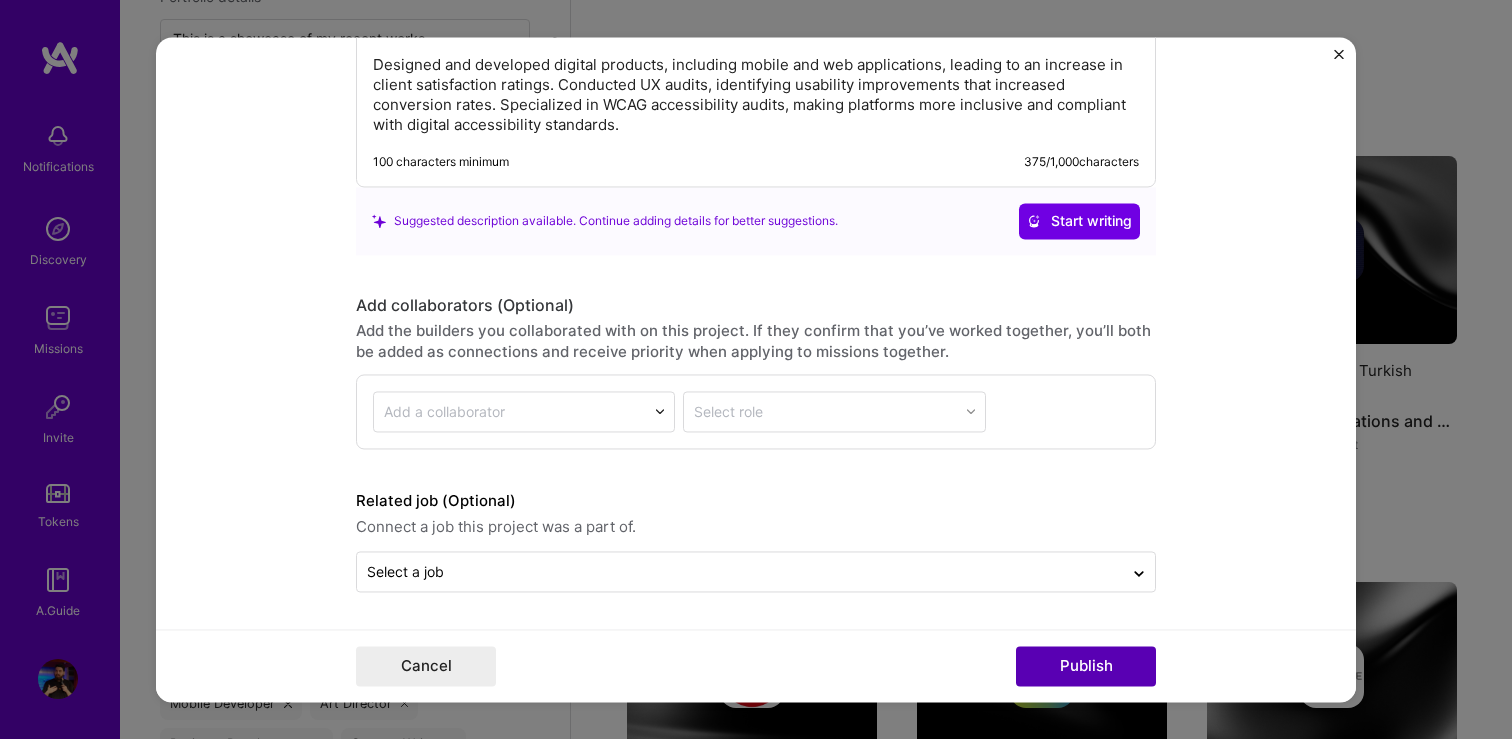 click on "Publish" at bounding box center (1086, 666) 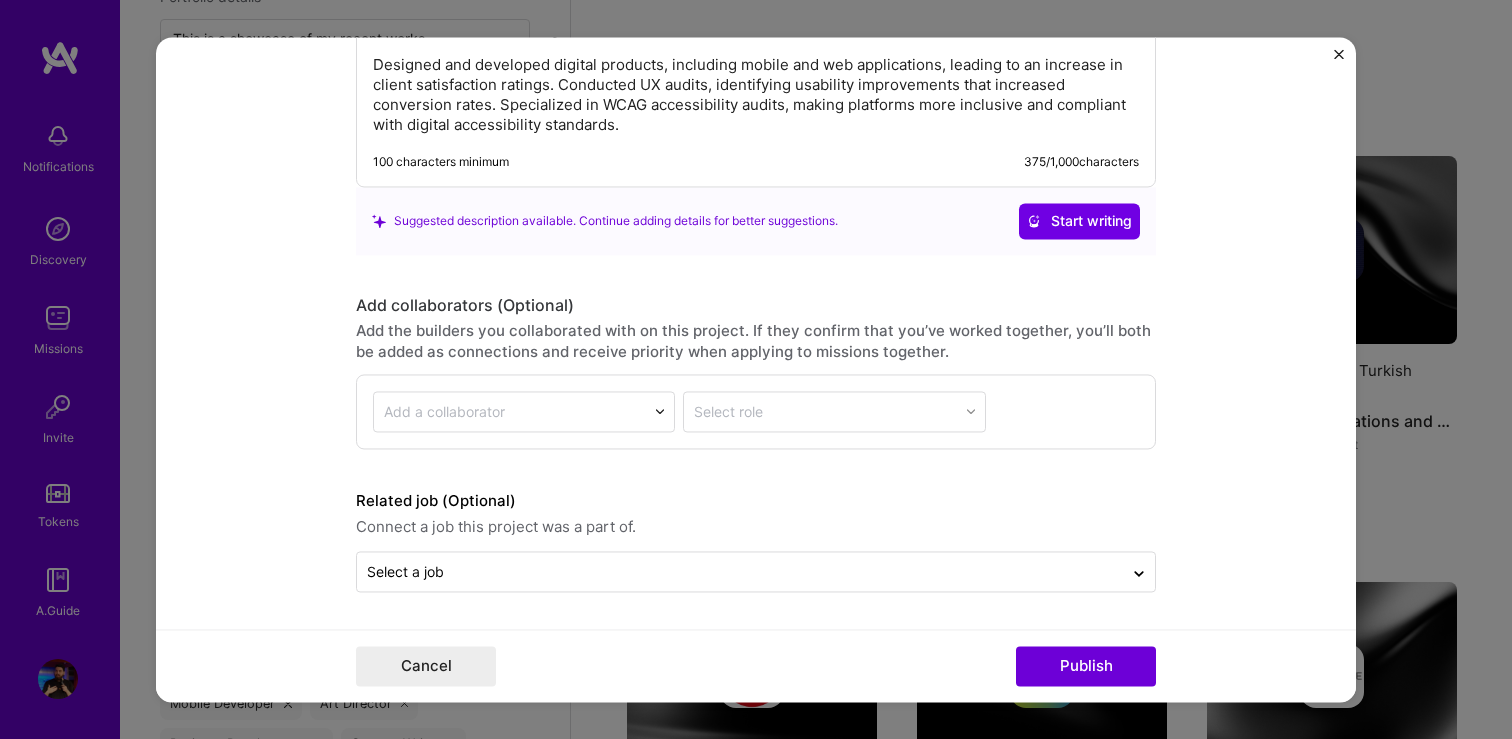 type 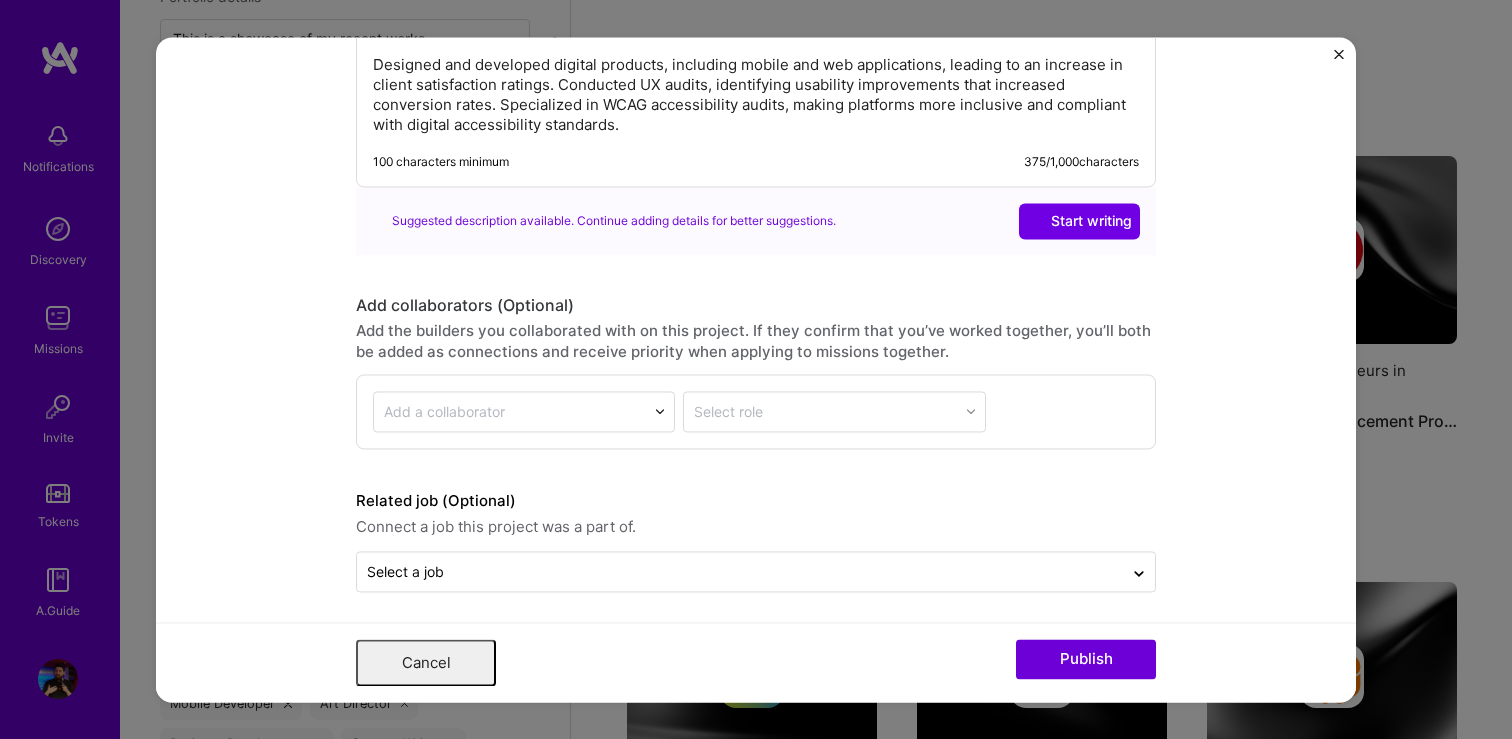 scroll, scrollTop: 0, scrollLeft: 0, axis: both 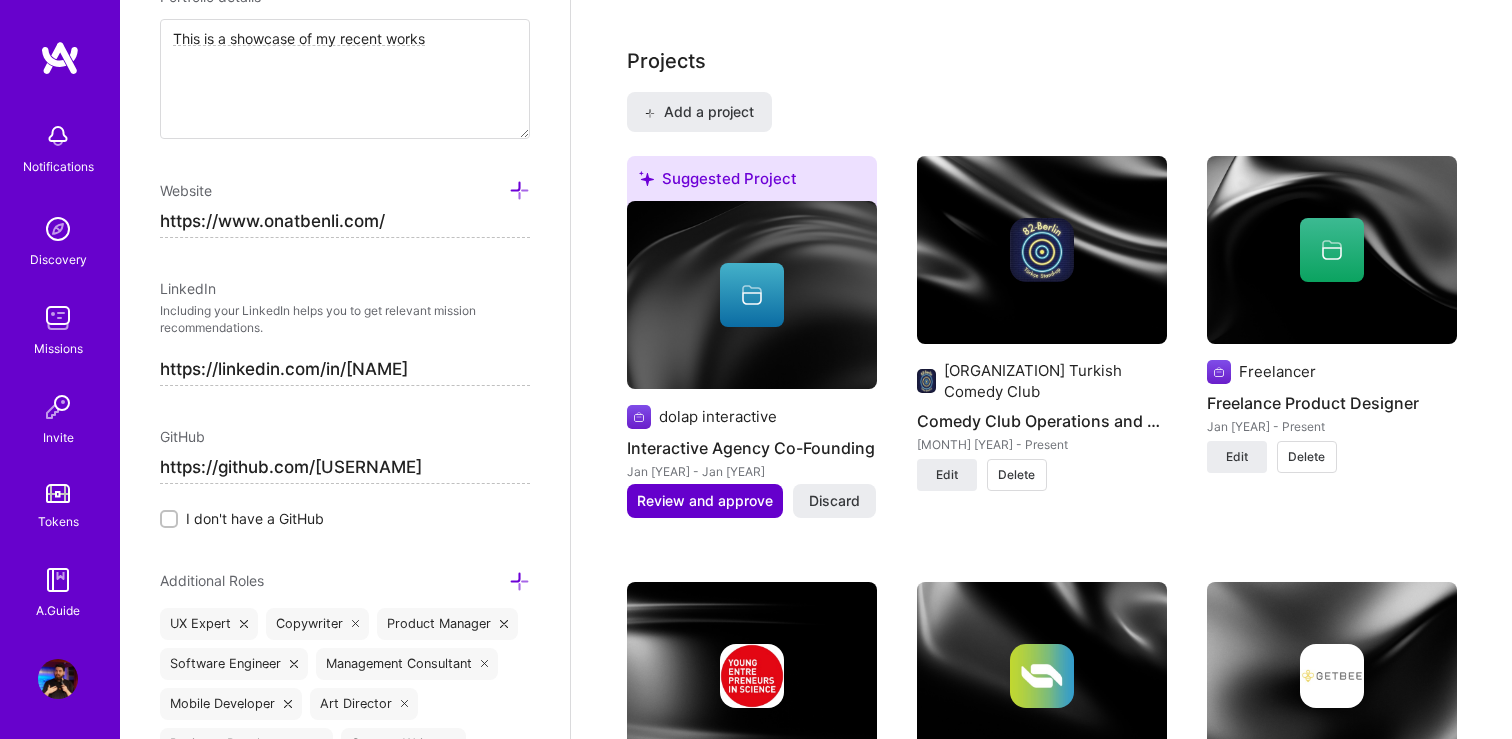 click on "Review and approve" at bounding box center [705, 501] 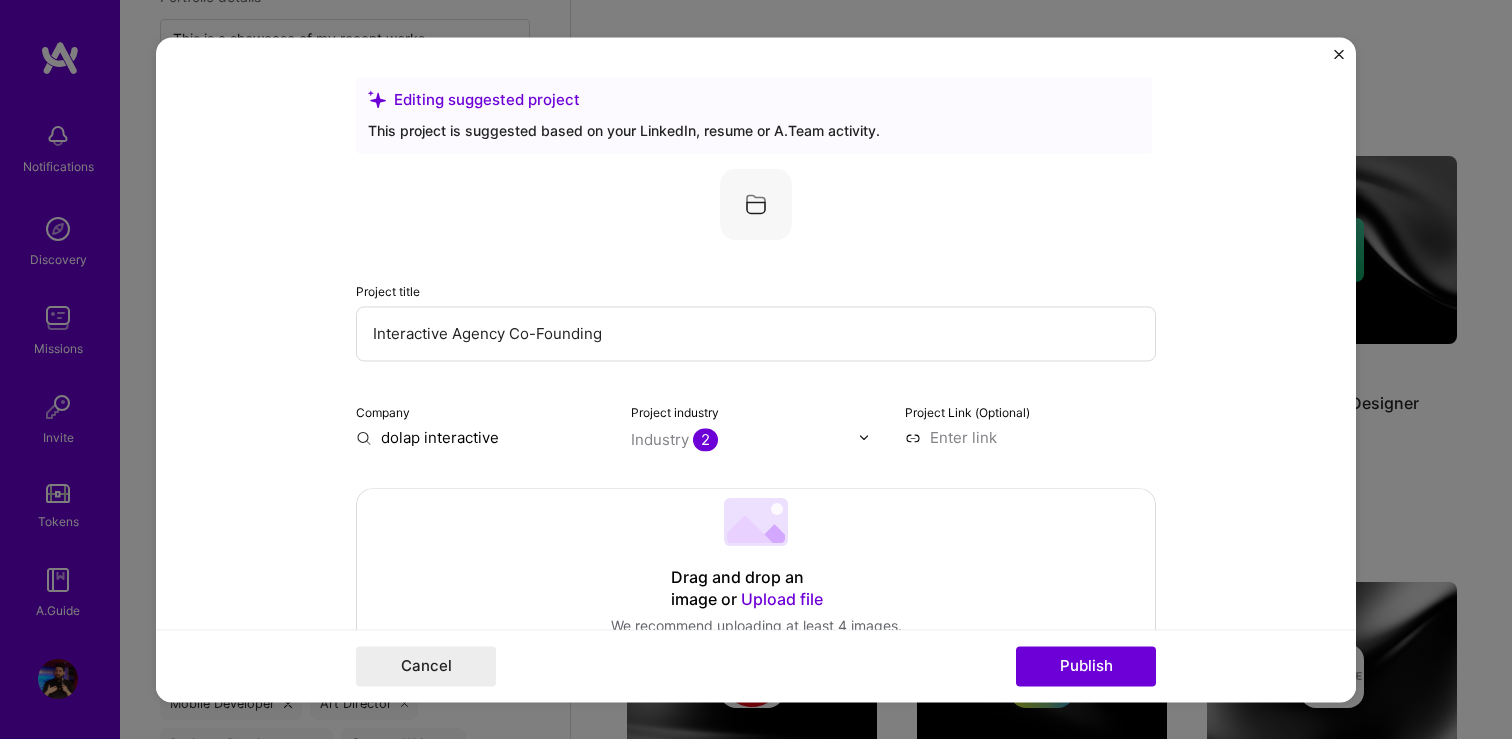 click on "Interactive Agency Co-Founding" at bounding box center [756, 333] 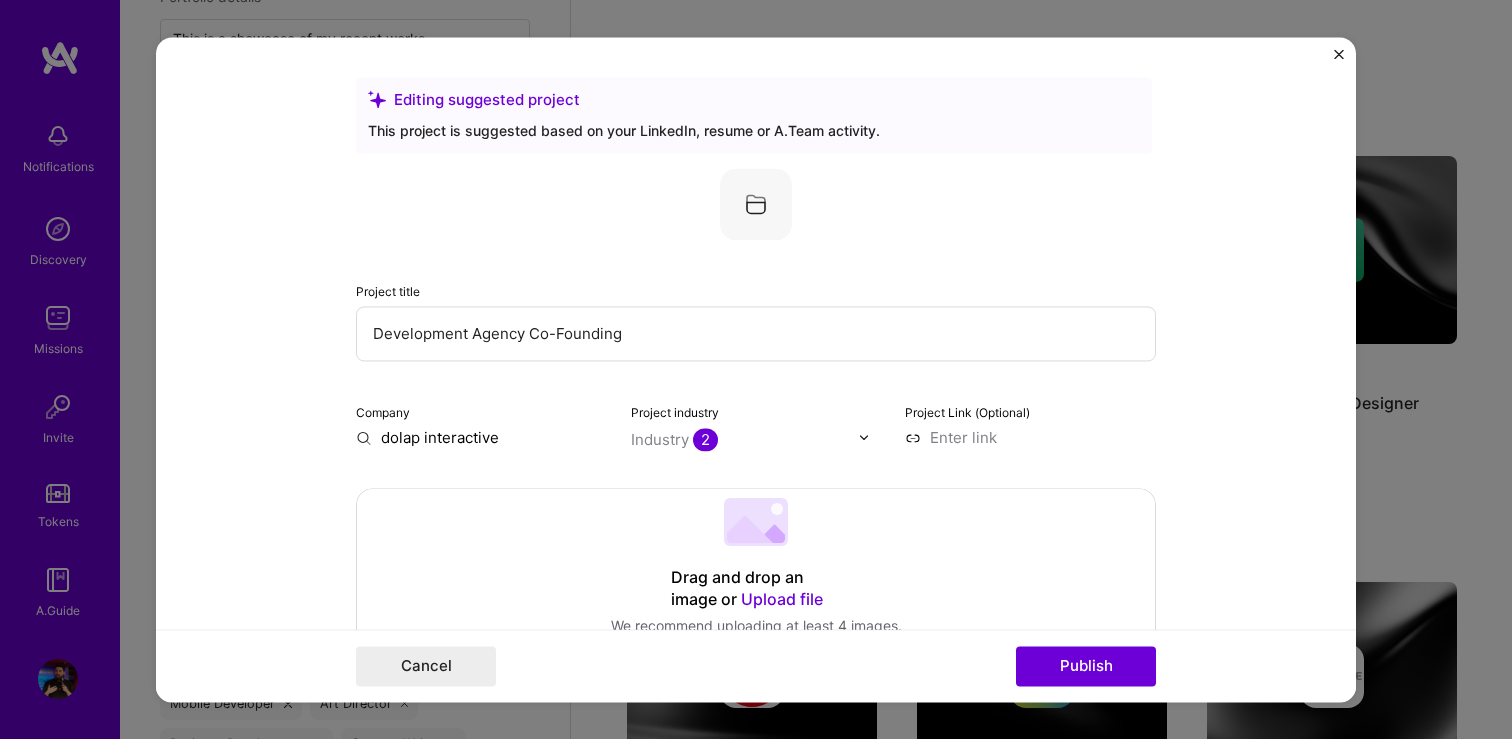 type on "Development Agency Co-Founding" 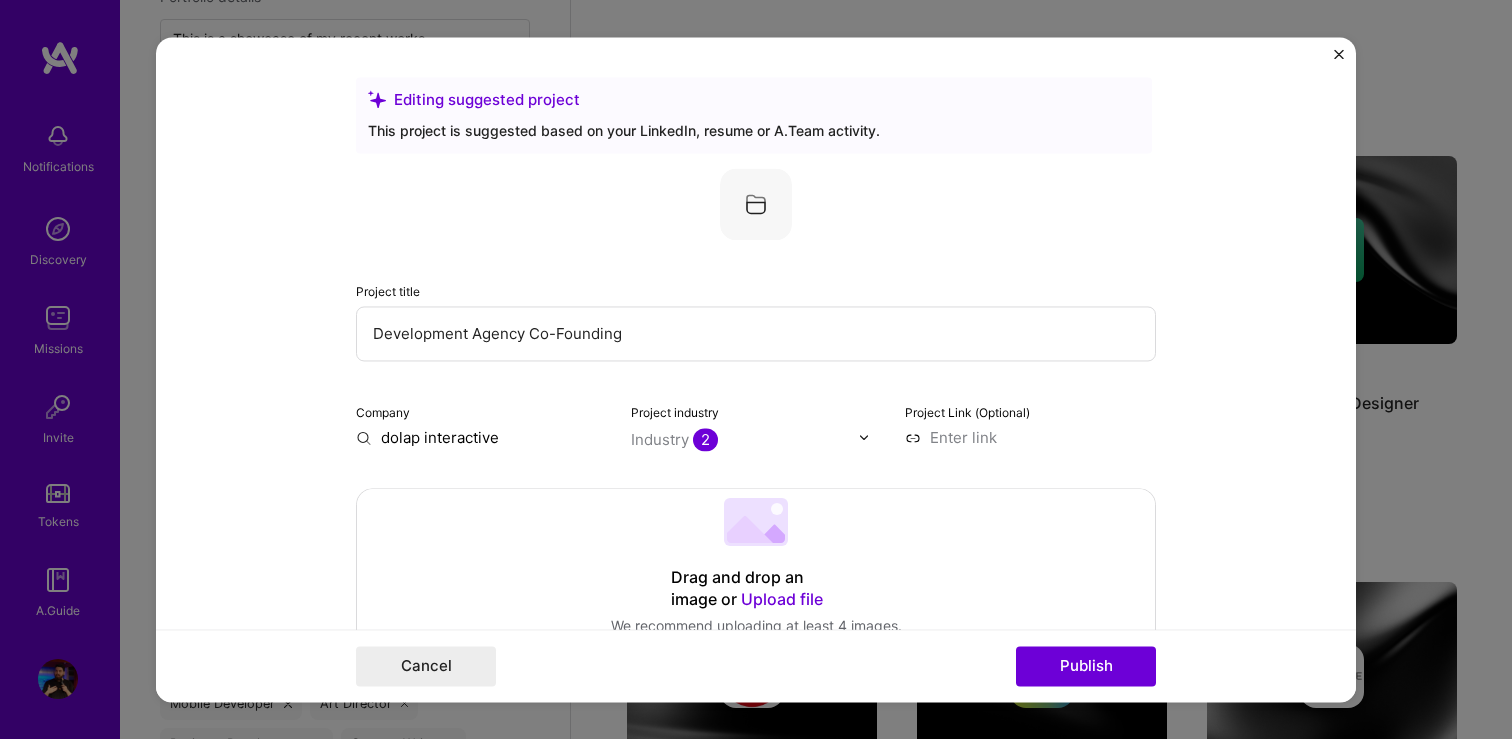 click on "dolap interactive" at bounding box center [481, 437] 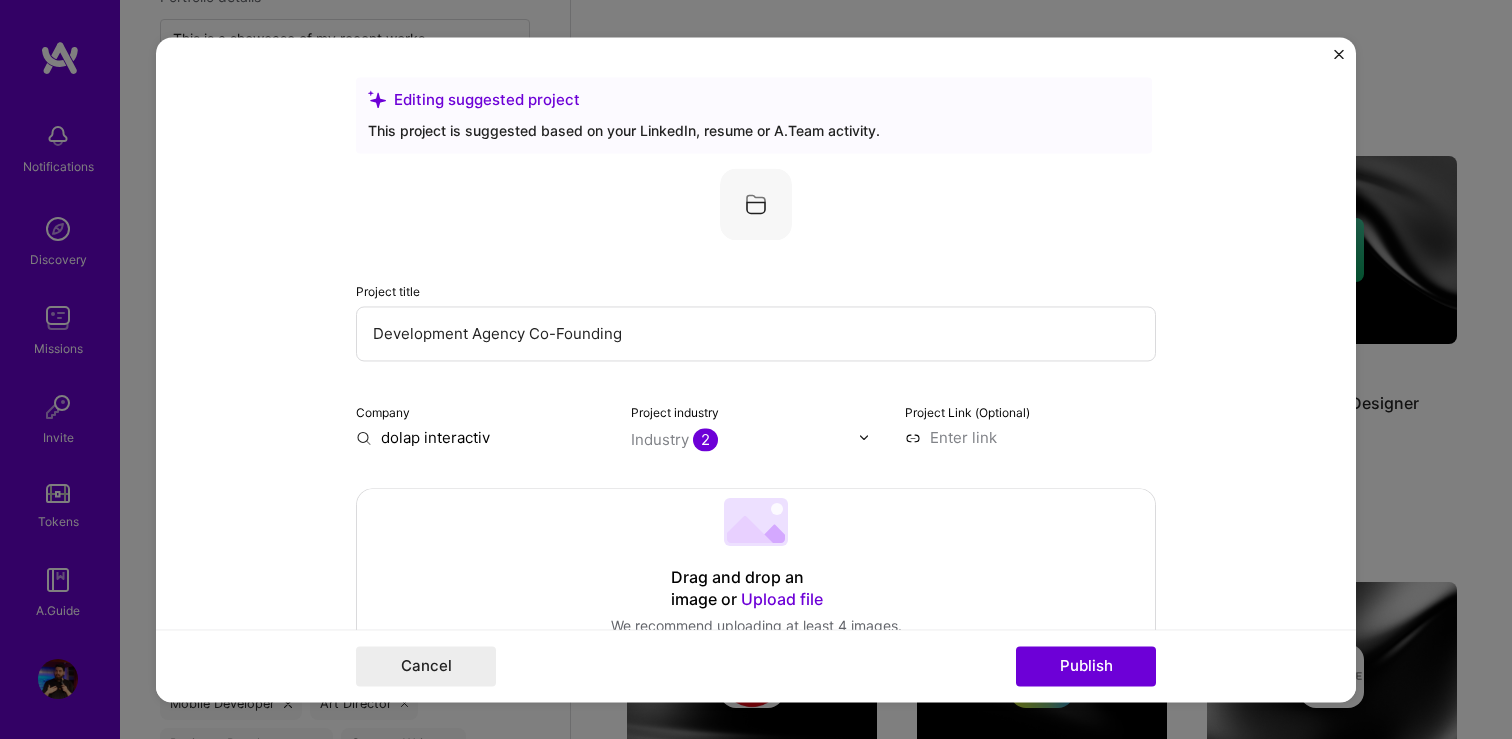 type on "dolap interactive" 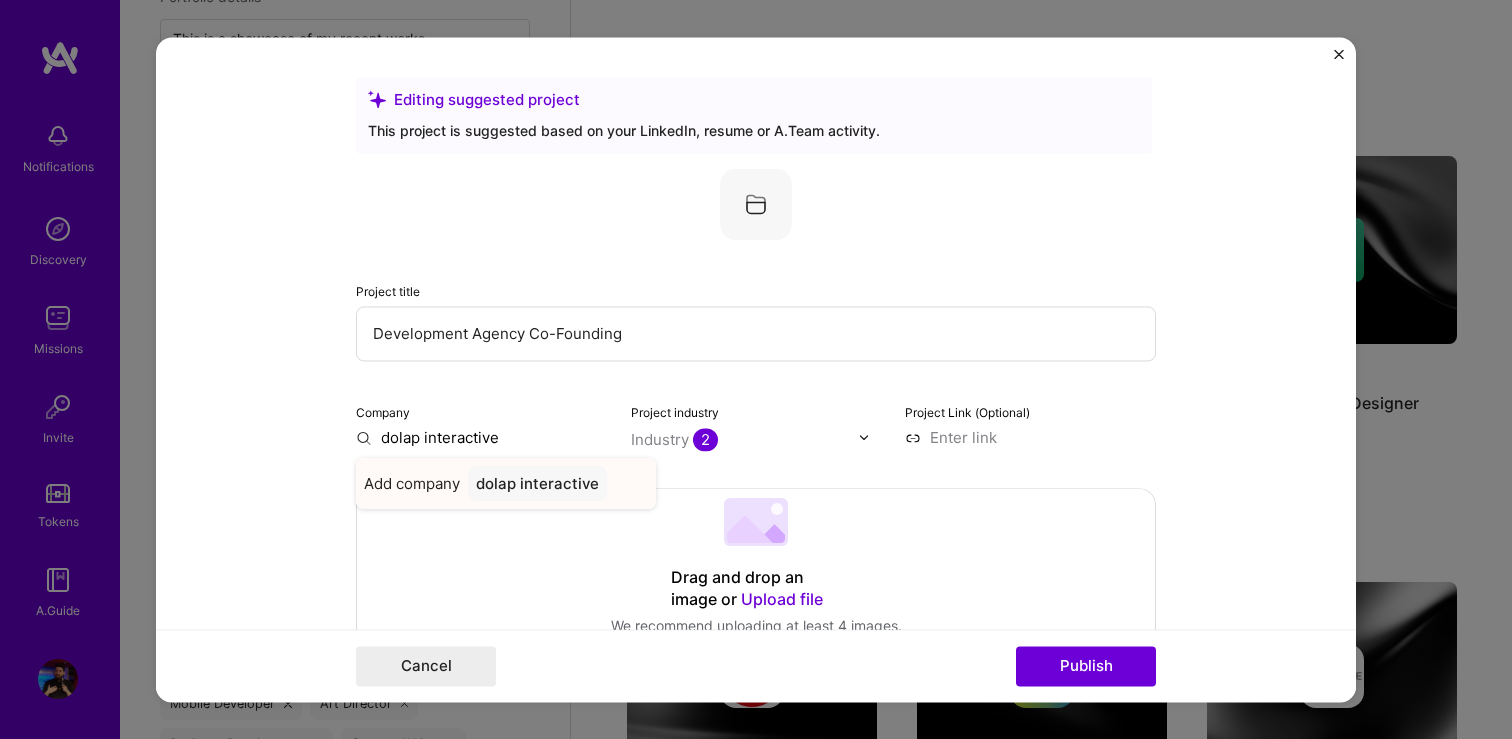 click on "dolap interactive" at bounding box center (537, 483) 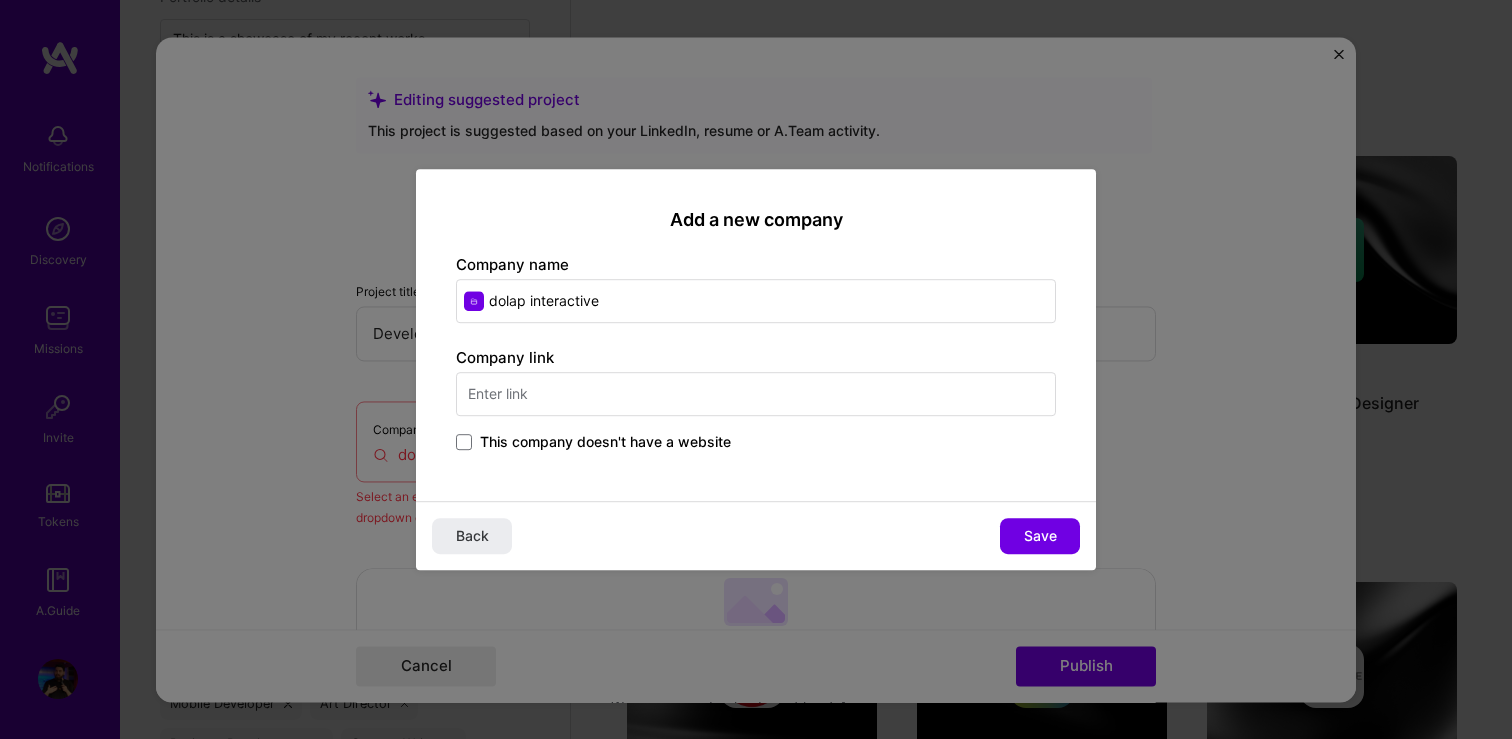 click on "This company doesn't have a website" at bounding box center [593, 442] 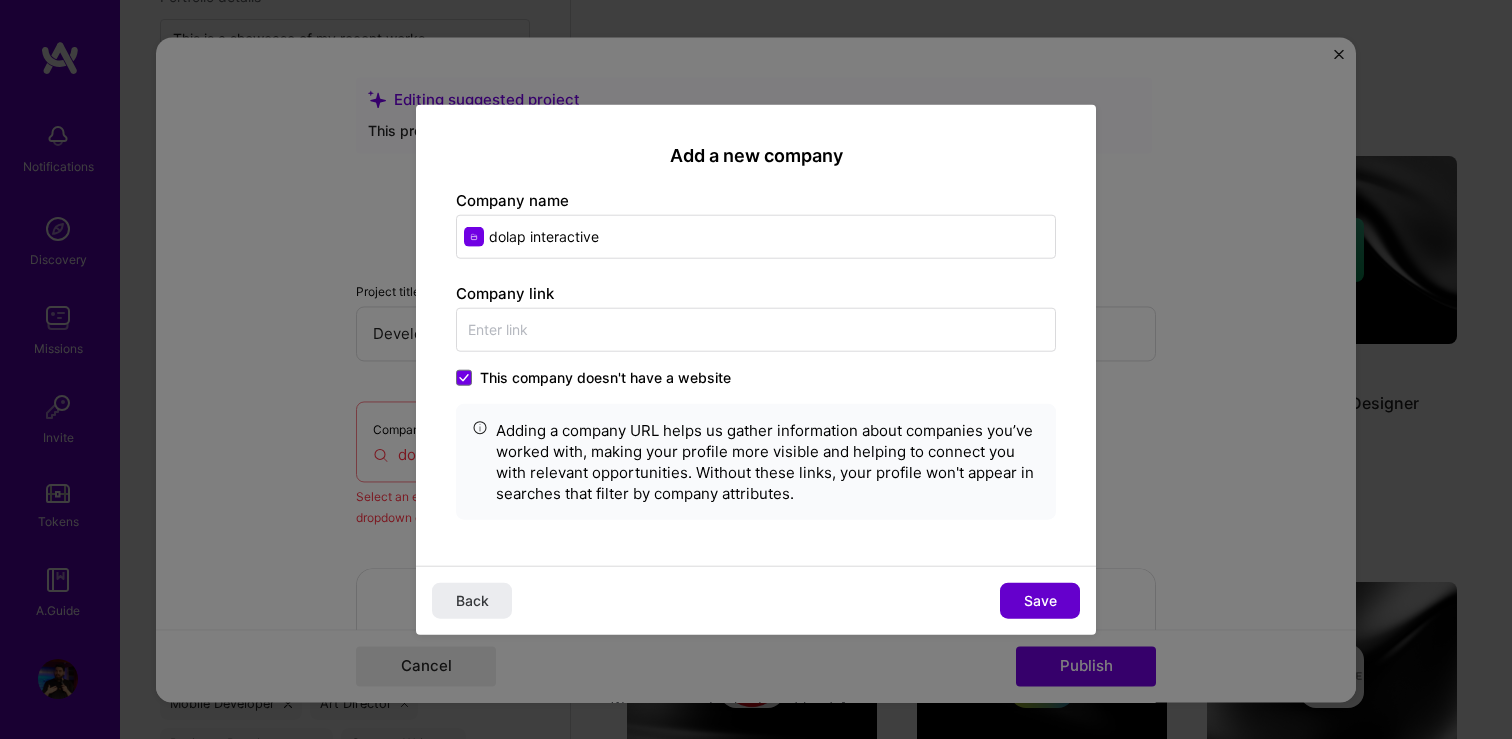 click on "Save" at bounding box center (1040, 601) 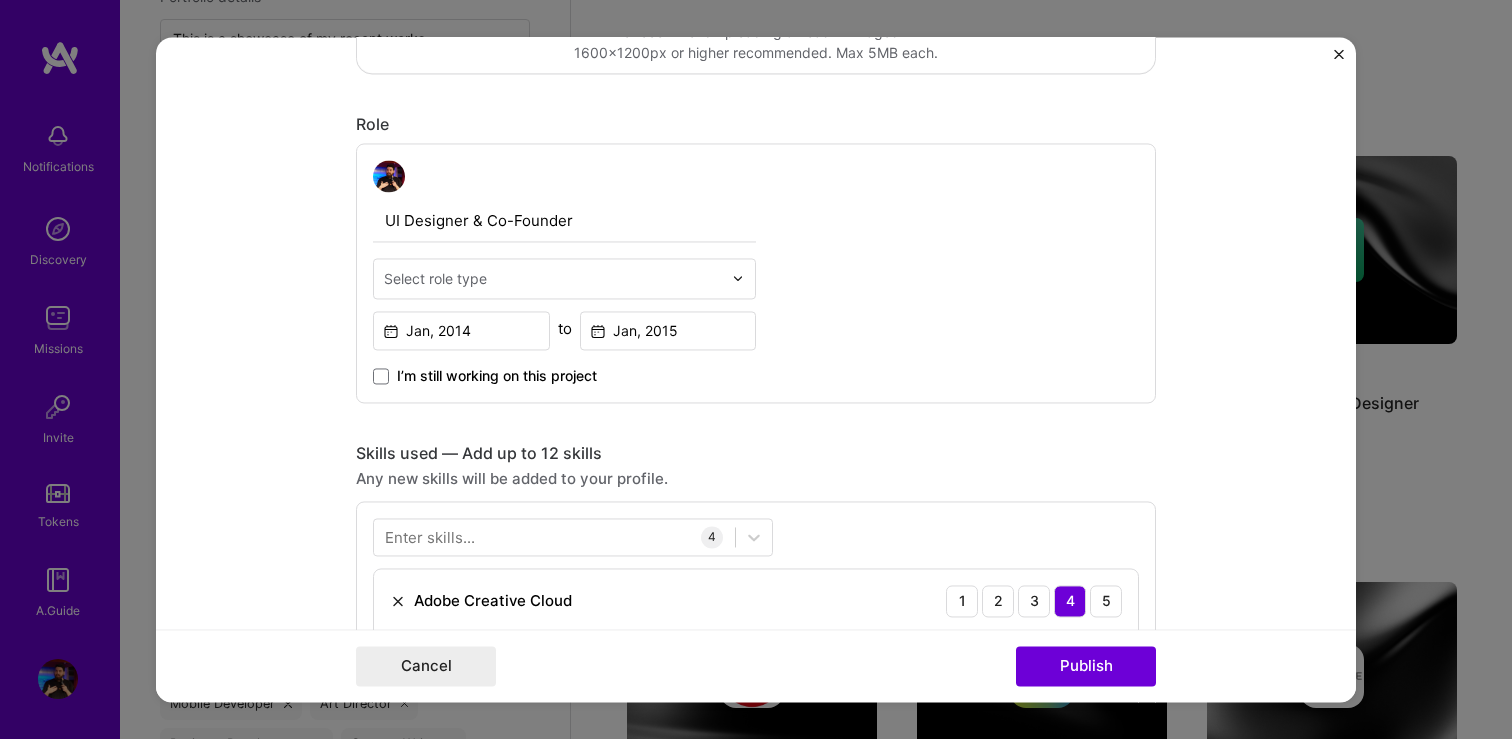 scroll, scrollTop: 633, scrollLeft: 0, axis: vertical 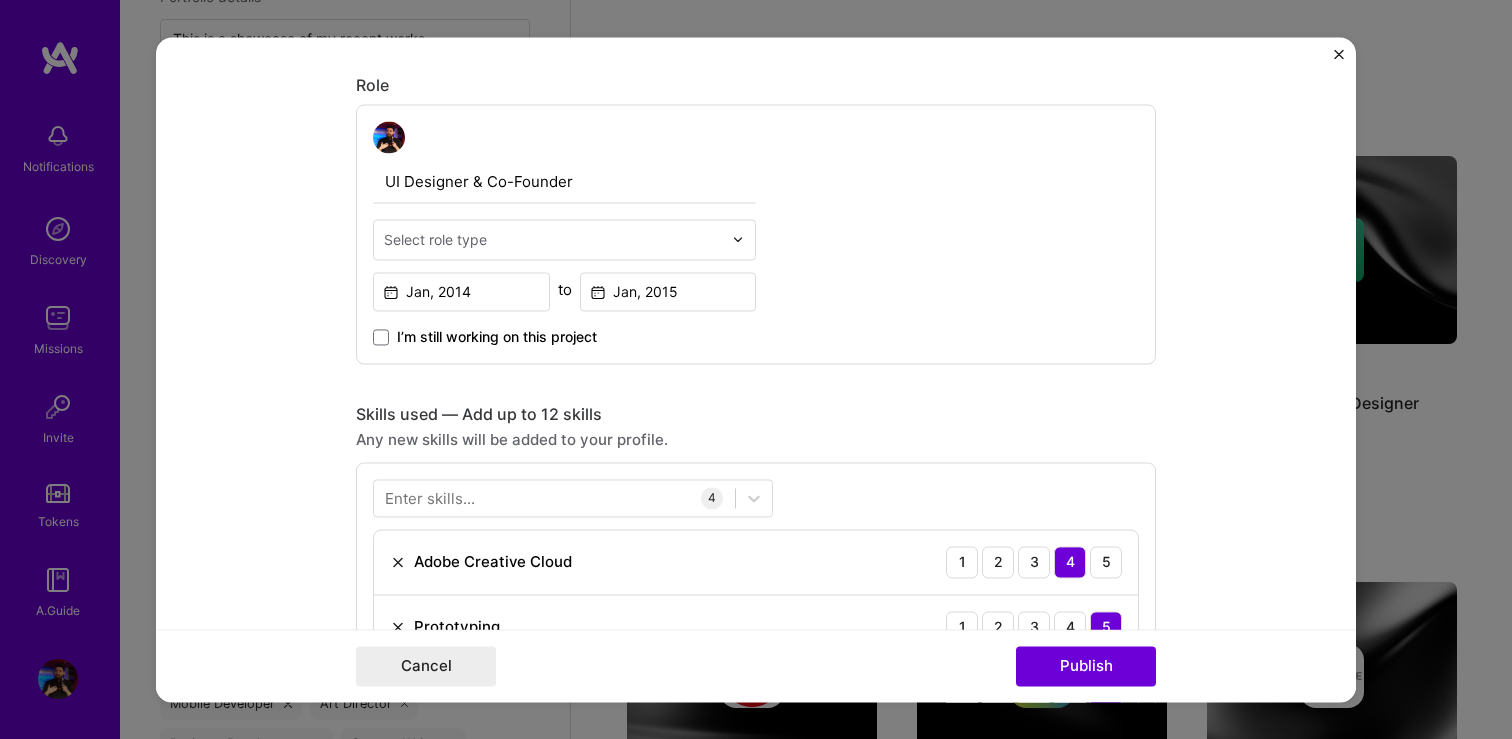 click at bounding box center (553, 239) 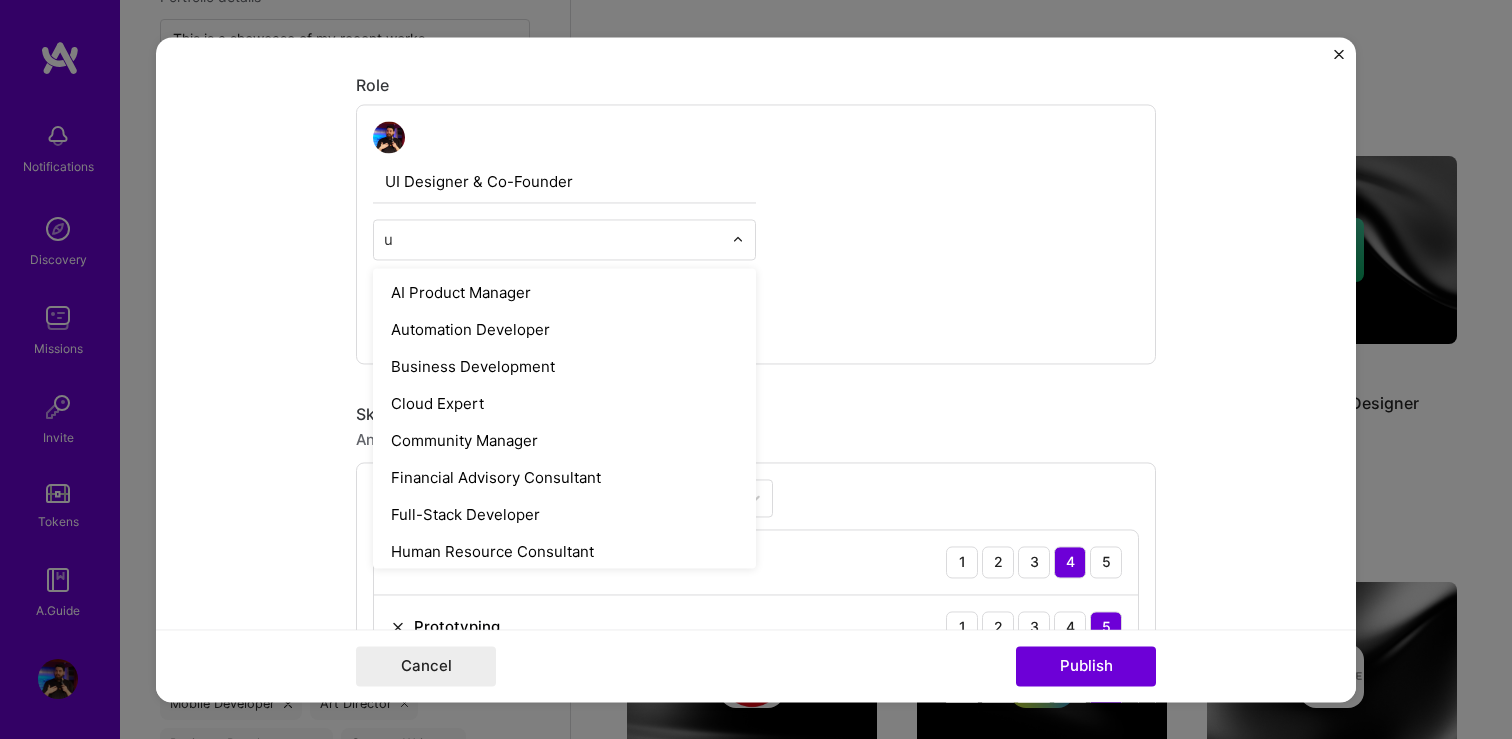 type on "uc" 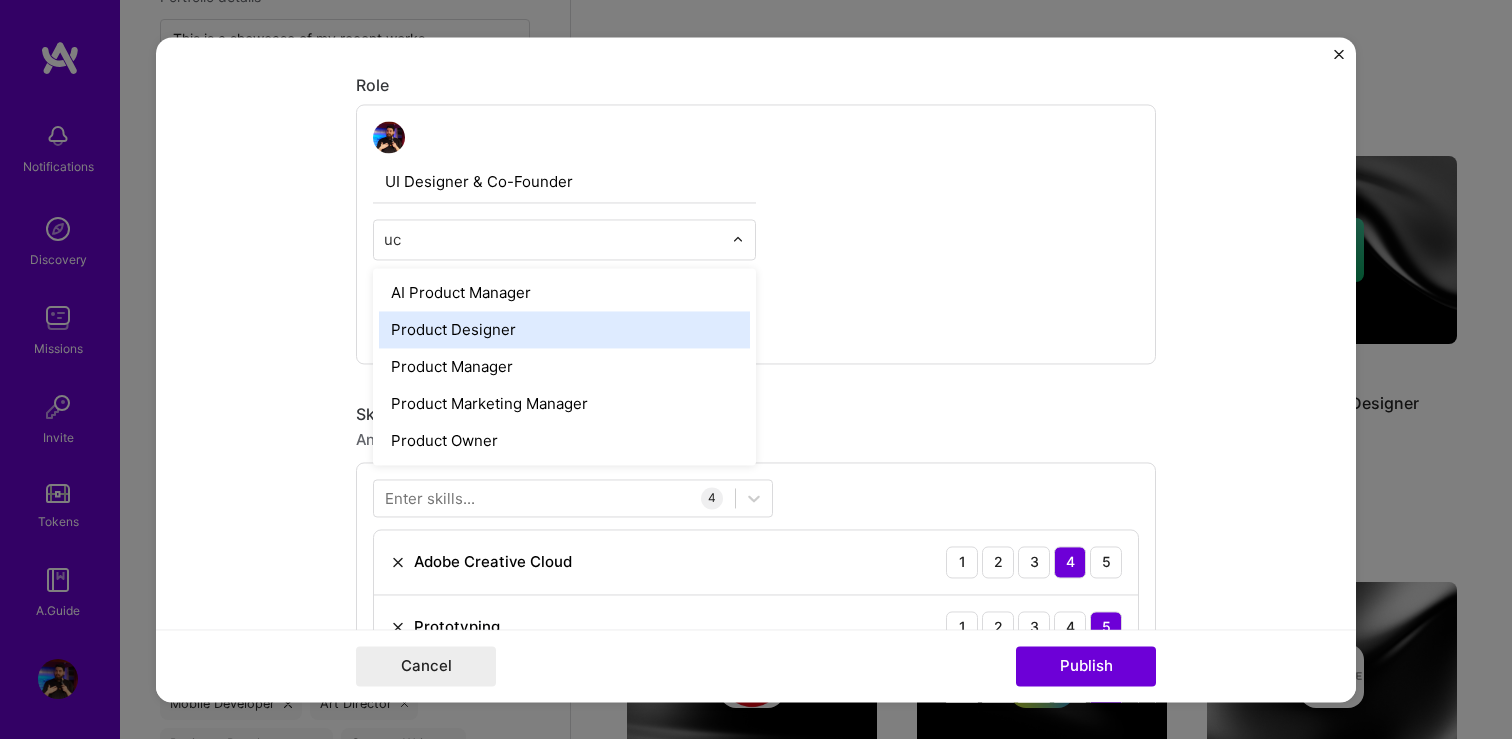 click on "Product Designer" at bounding box center (564, 329) 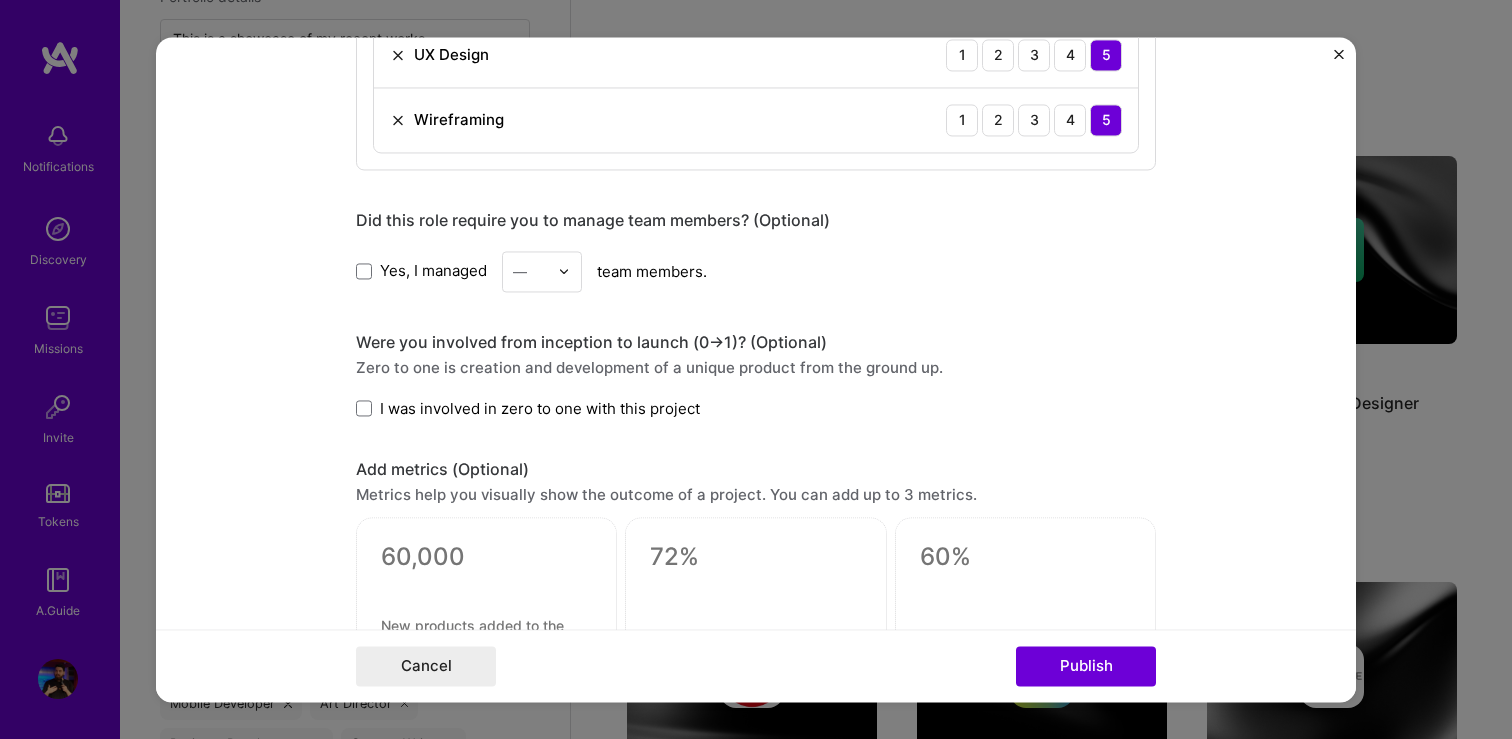 scroll, scrollTop: 1294, scrollLeft: 0, axis: vertical 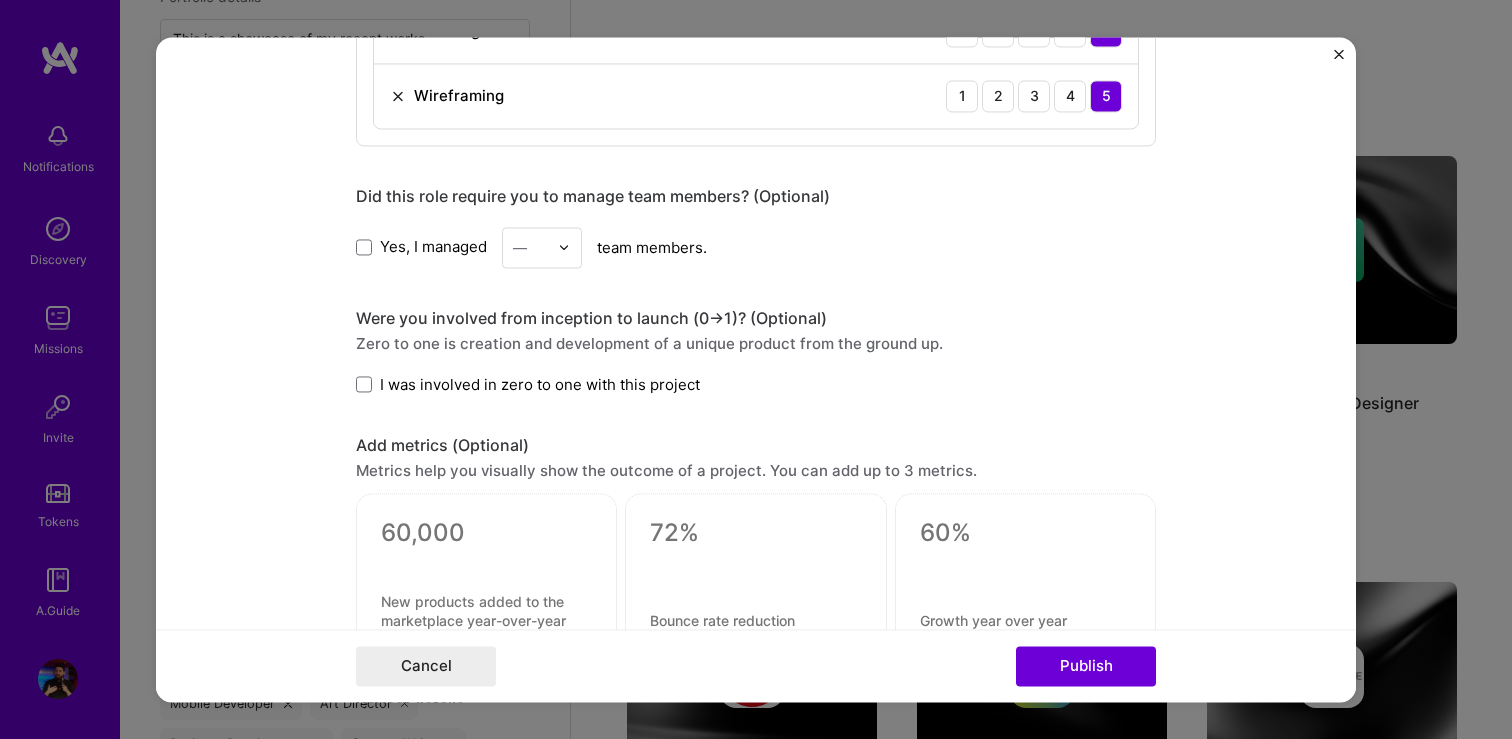 click on "Yes, I managed" at bounding box center (433, 247) 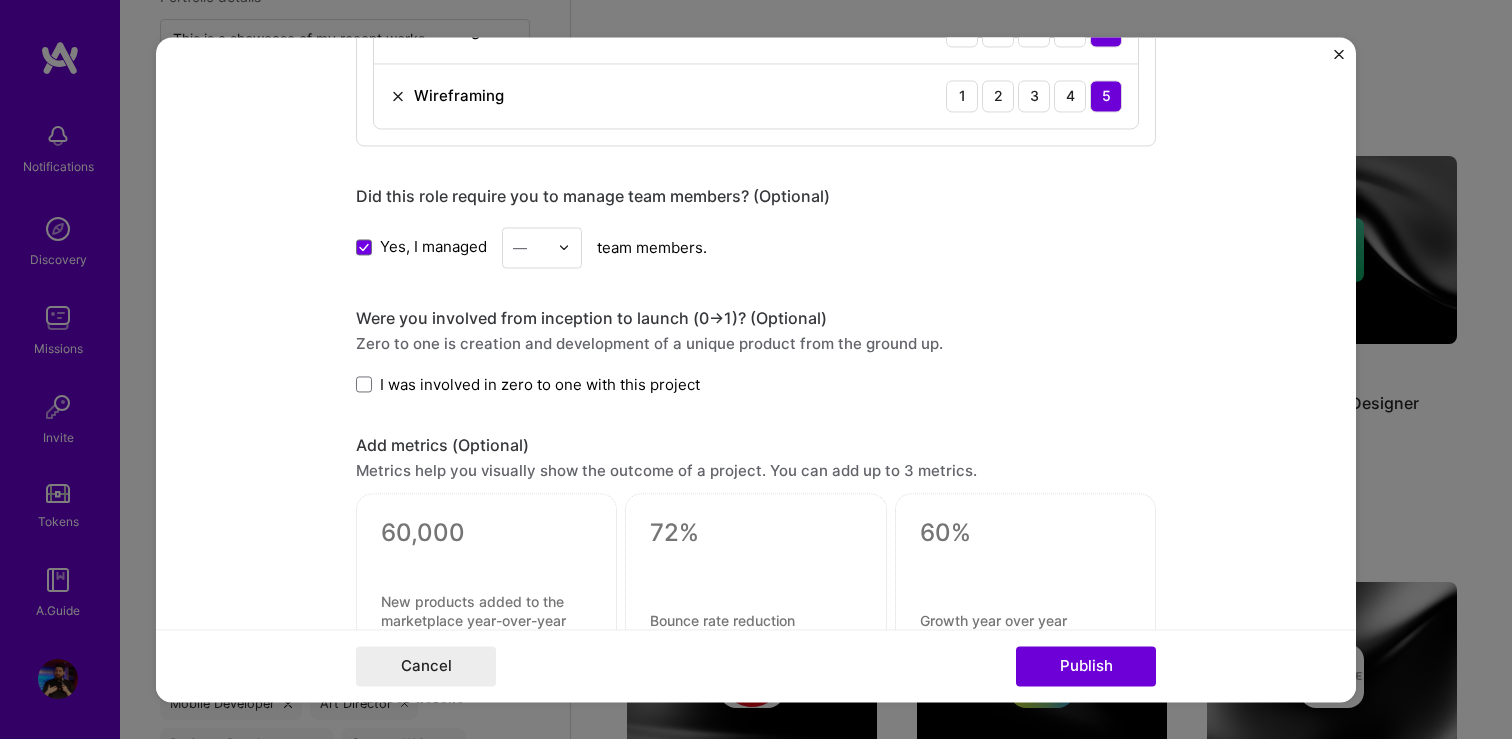 click at bounding box center [564, 247] 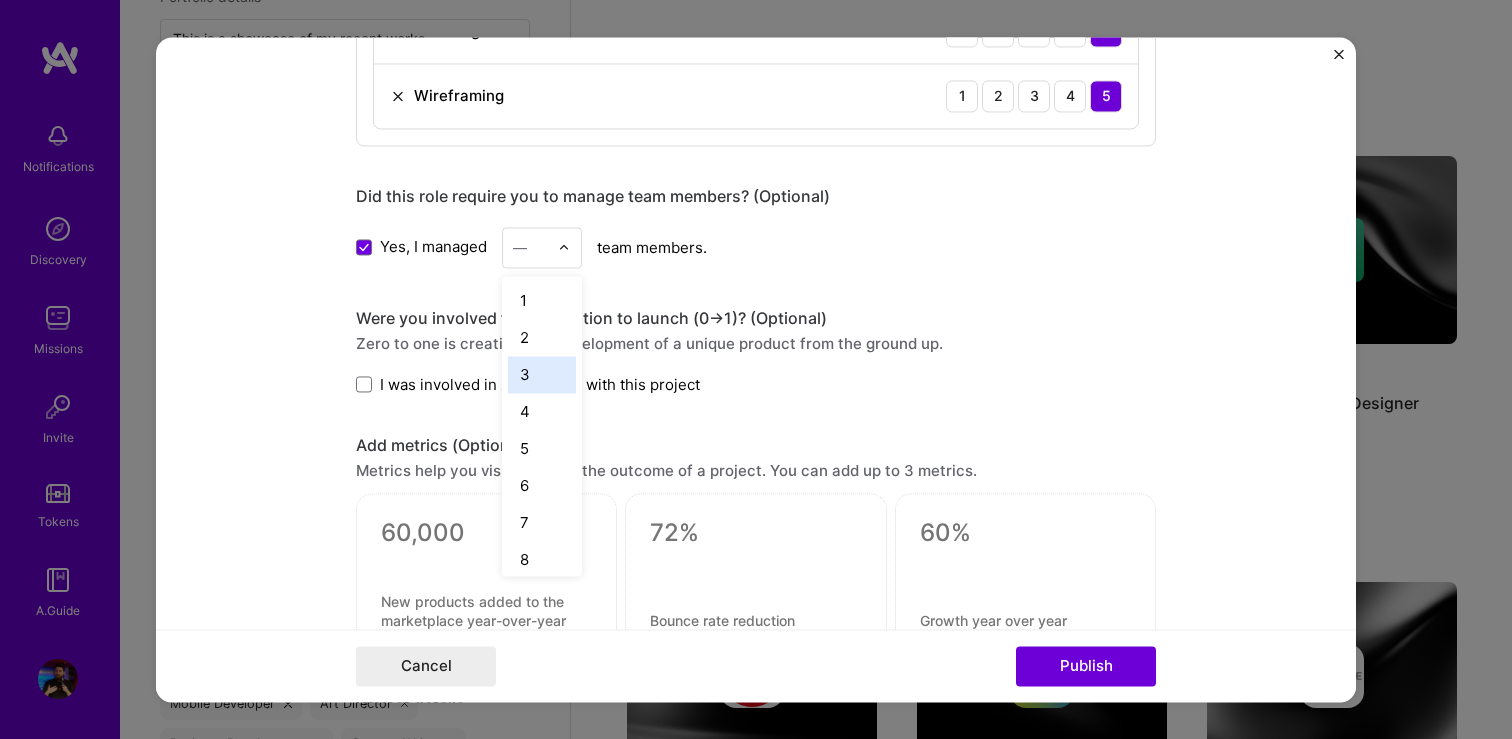 click on "3" at bounding box center [542, 374] 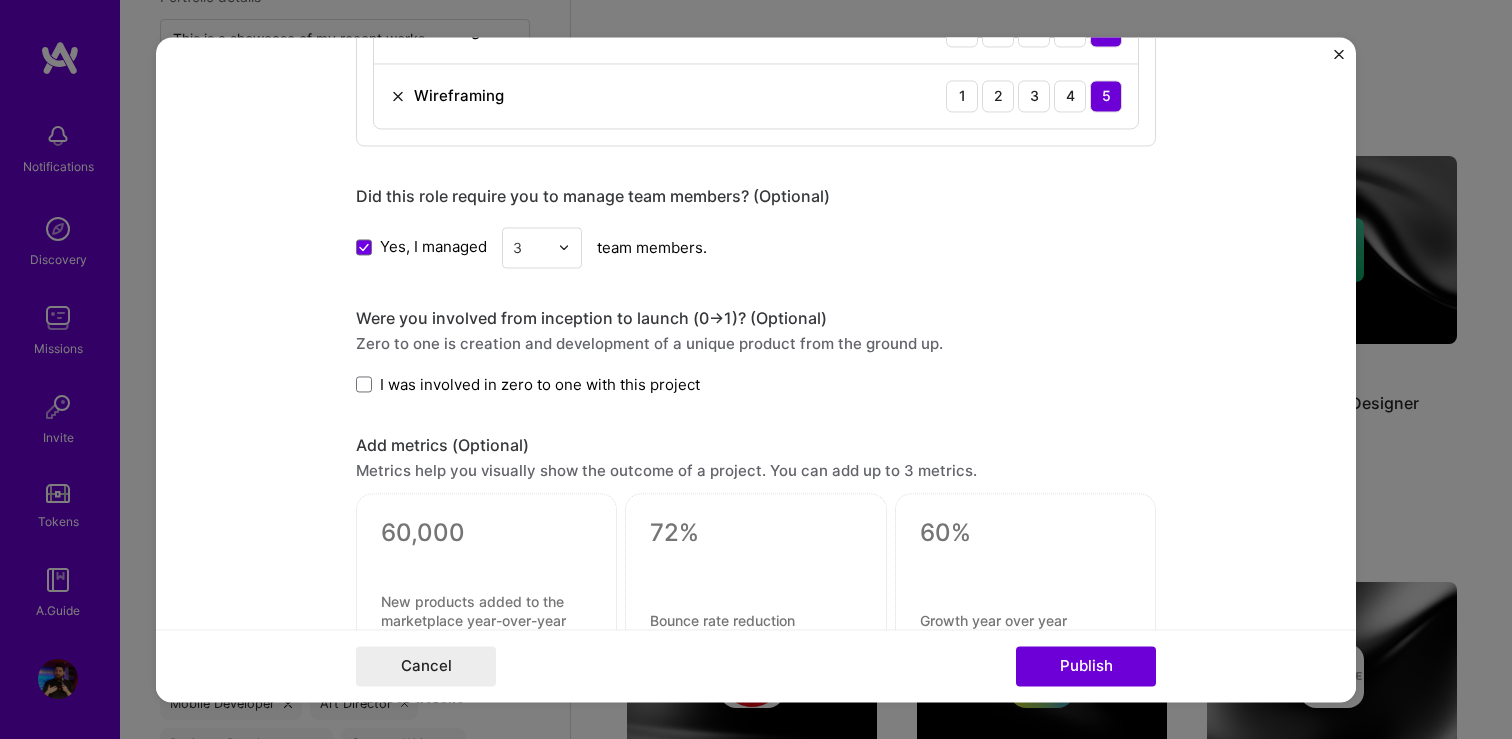 click on "I was involved in zero to one with this project" at bounding box center [540, 384] 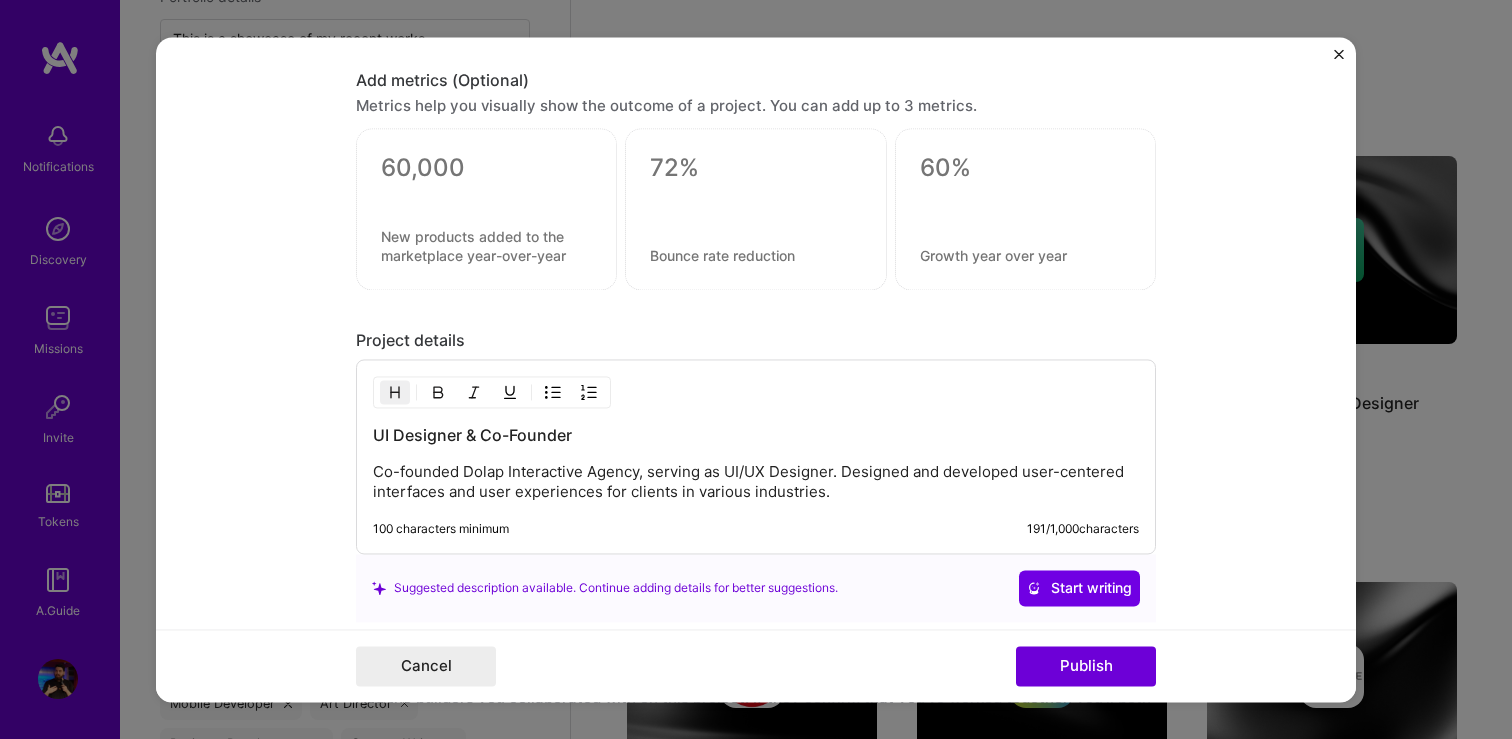 scroll, scrollTop: 1746, scrollLeft: 0, axis: vertical 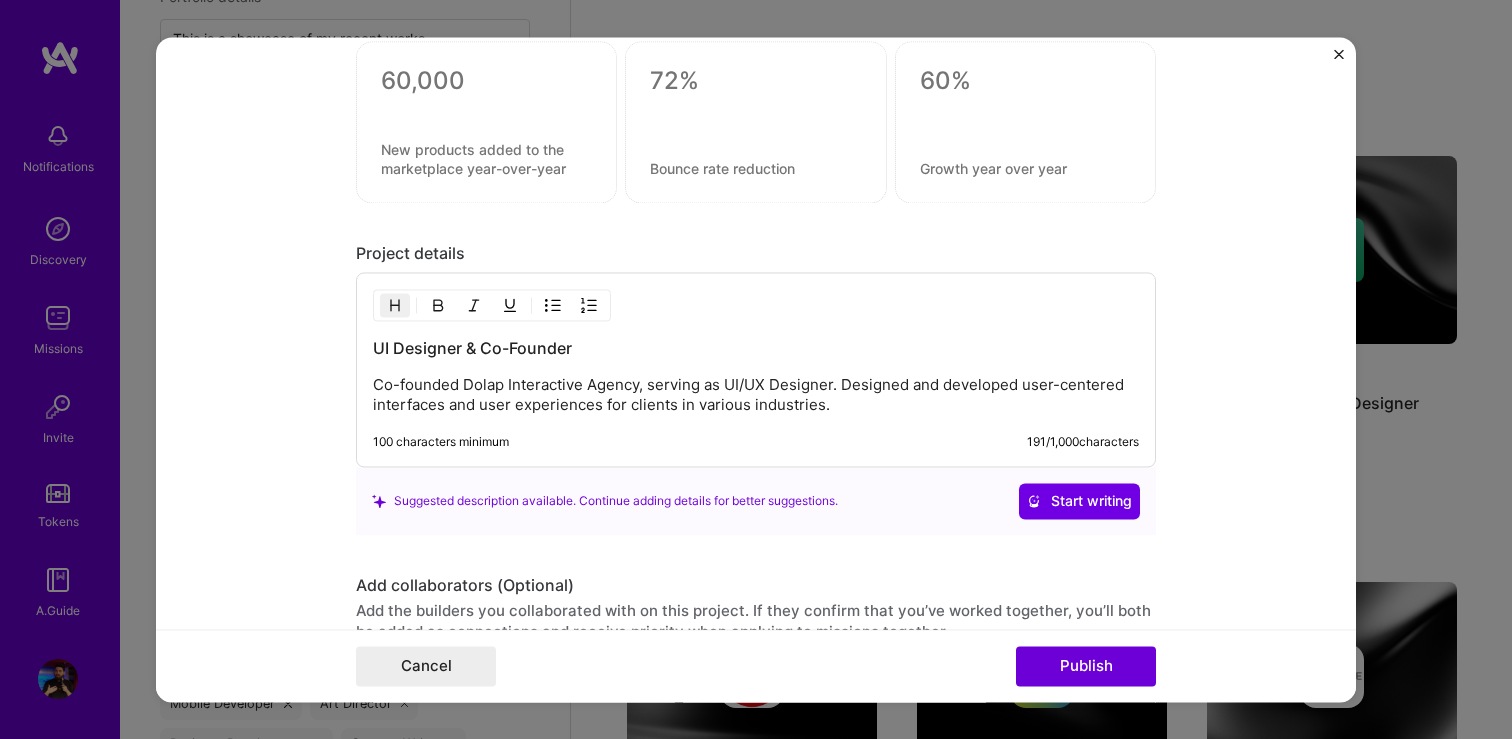 click on "Cancel Publish" at bounding box center [756, 665] 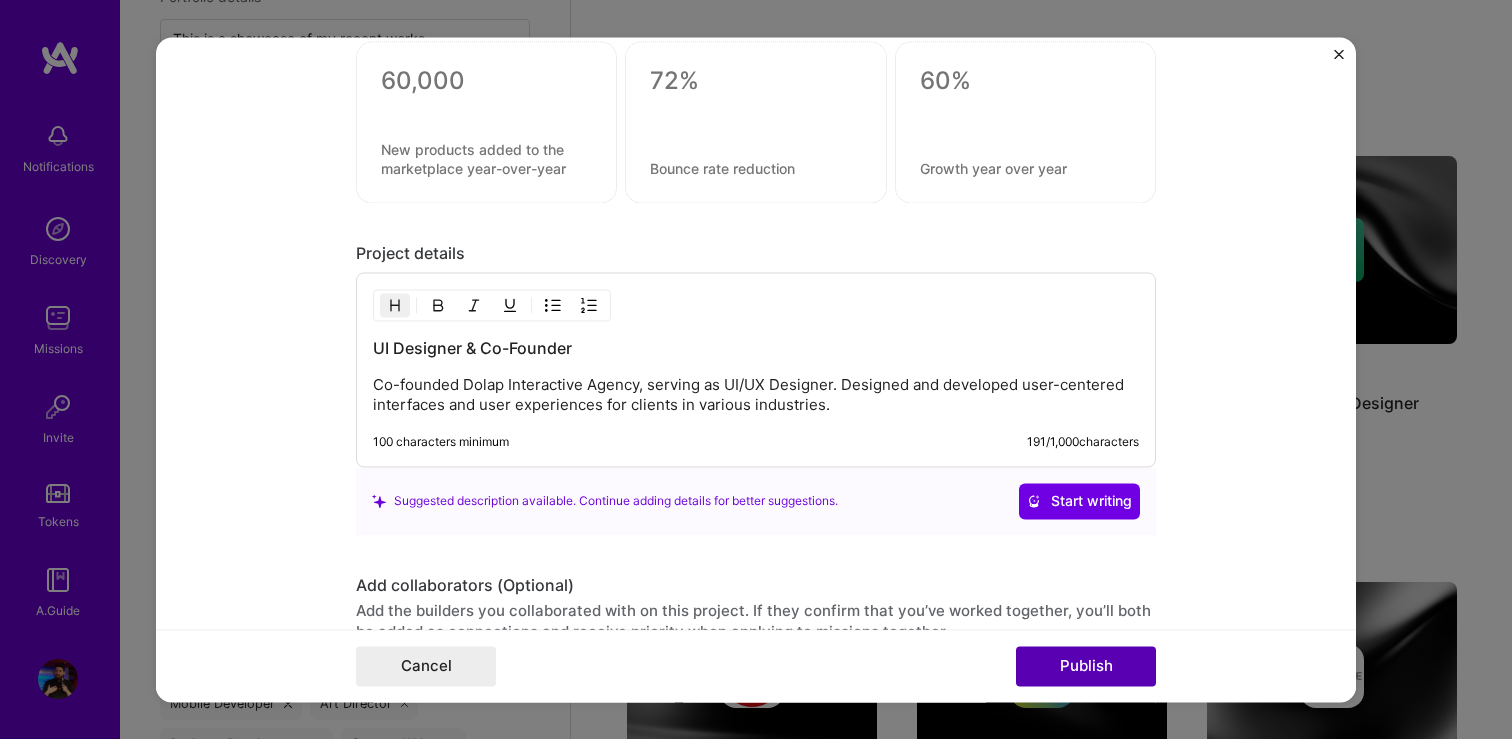 click on "Publish" at bounding box center [1086, 666] 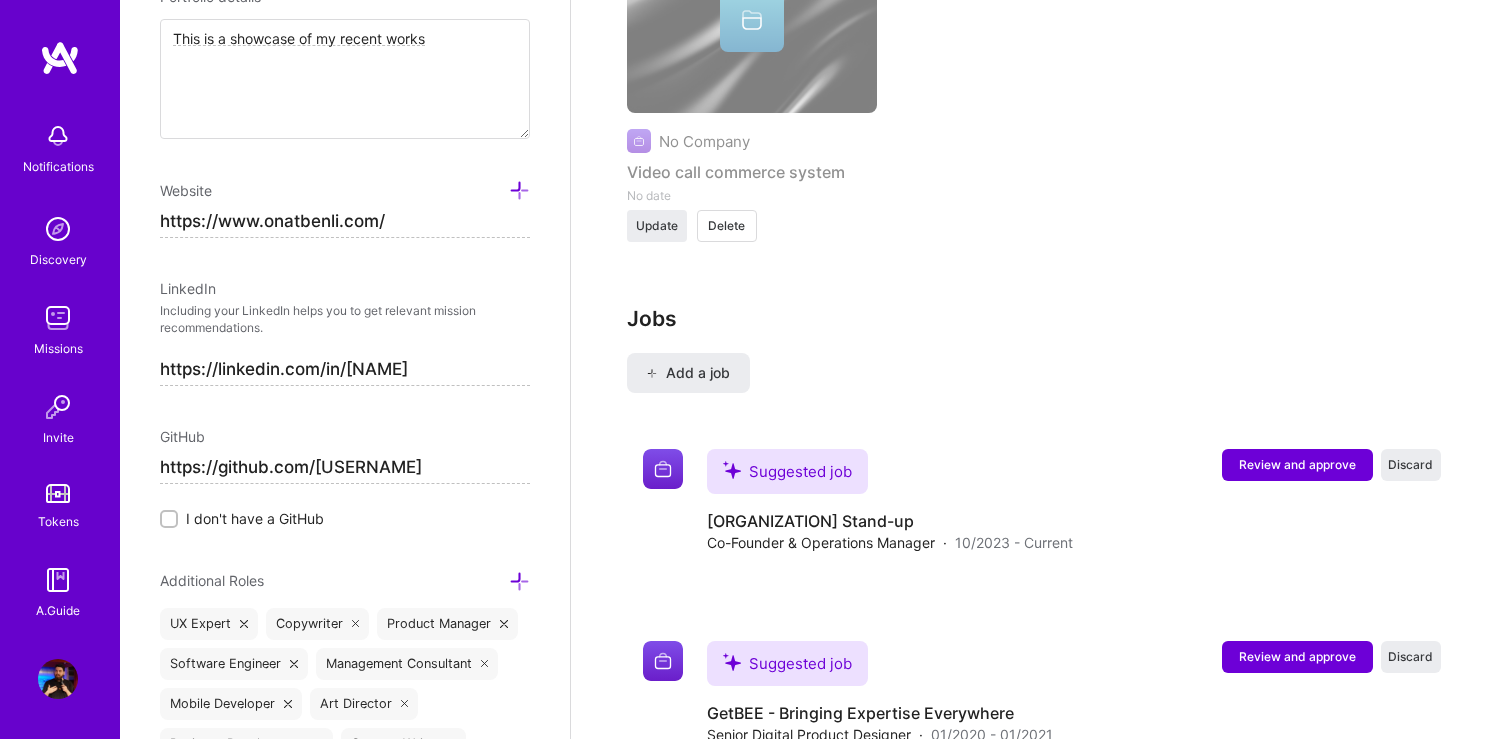 scroll, scrollTop: 3461, scrollLeft: 0, axis: vertical 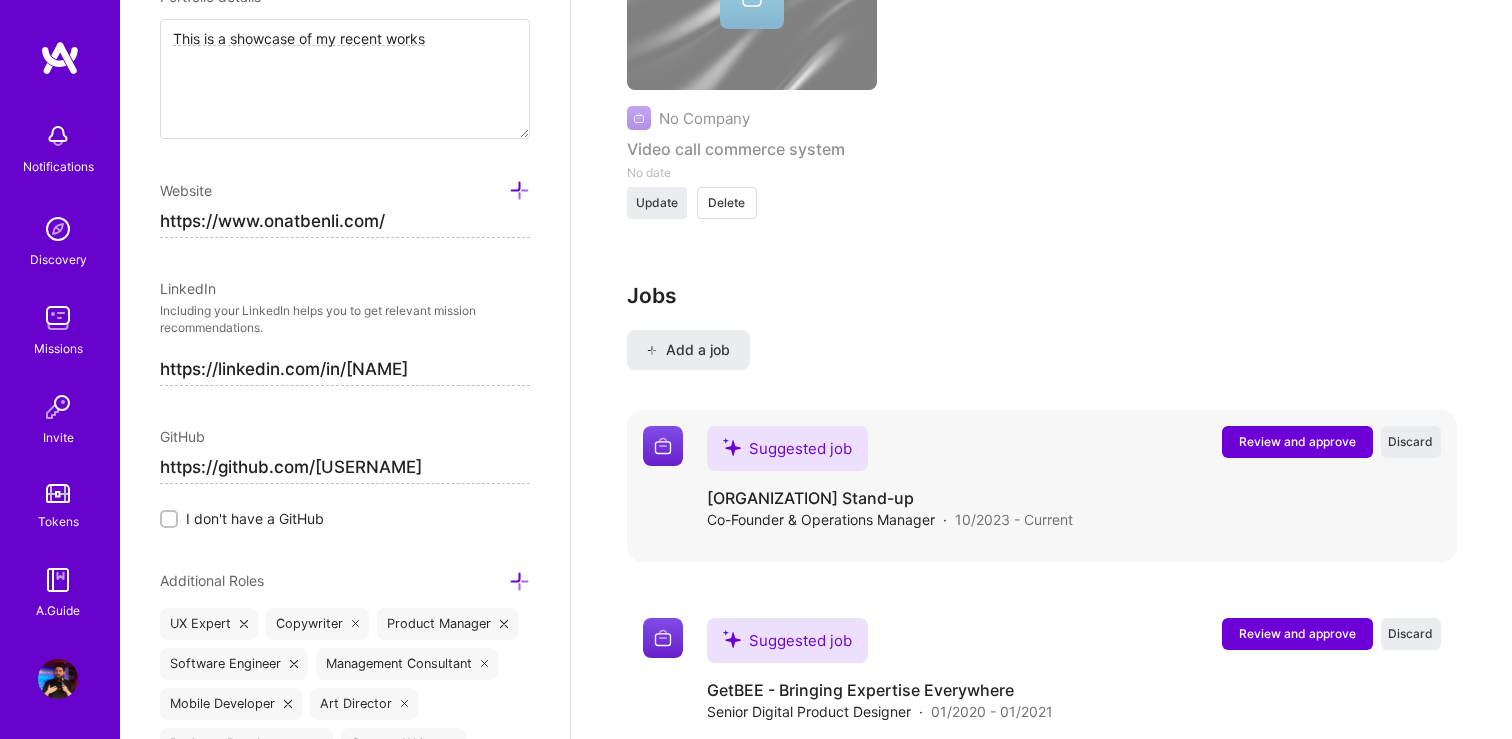 click on "Review and approve" at bounding box center [1297, 441] 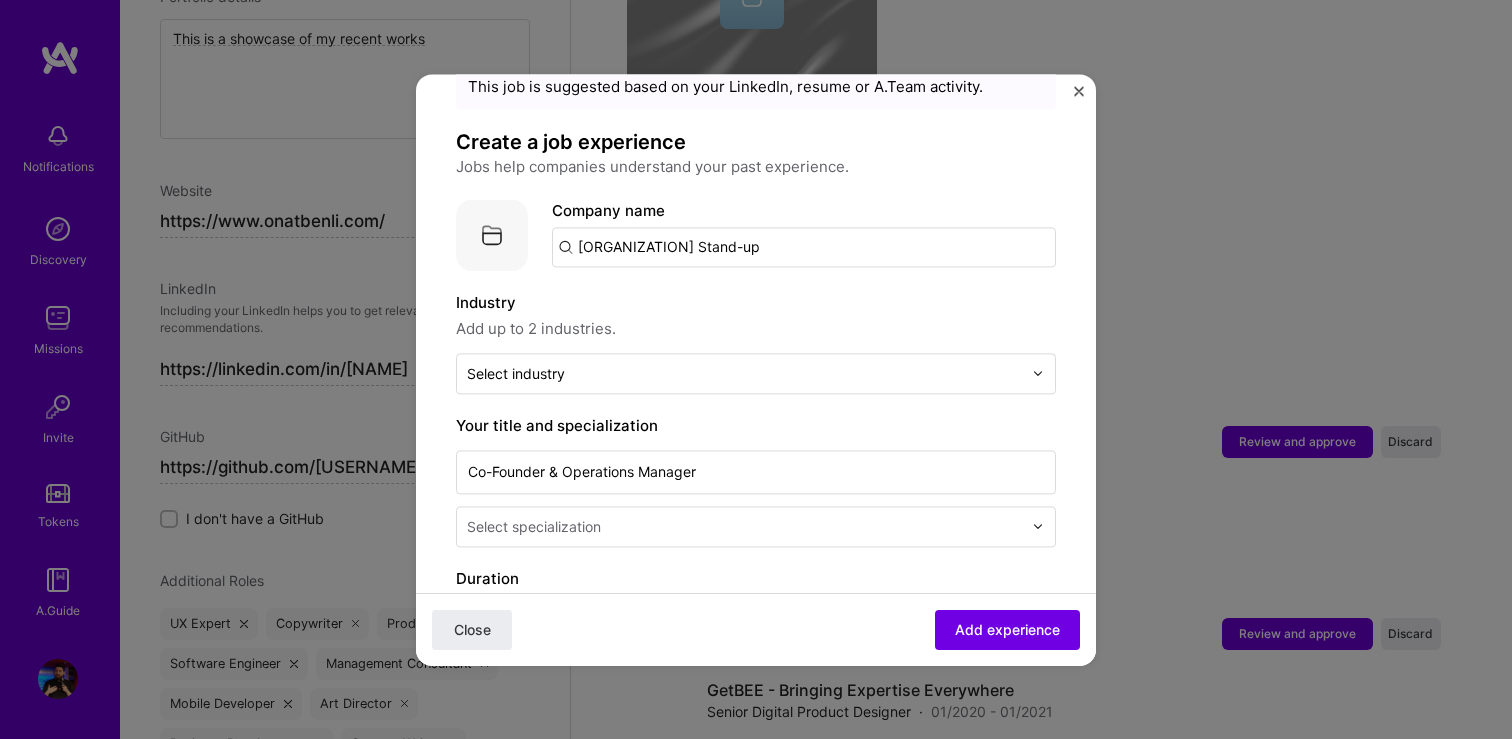 scroll, scrollTop: 119, scrollLeft: 0, axis: vertical 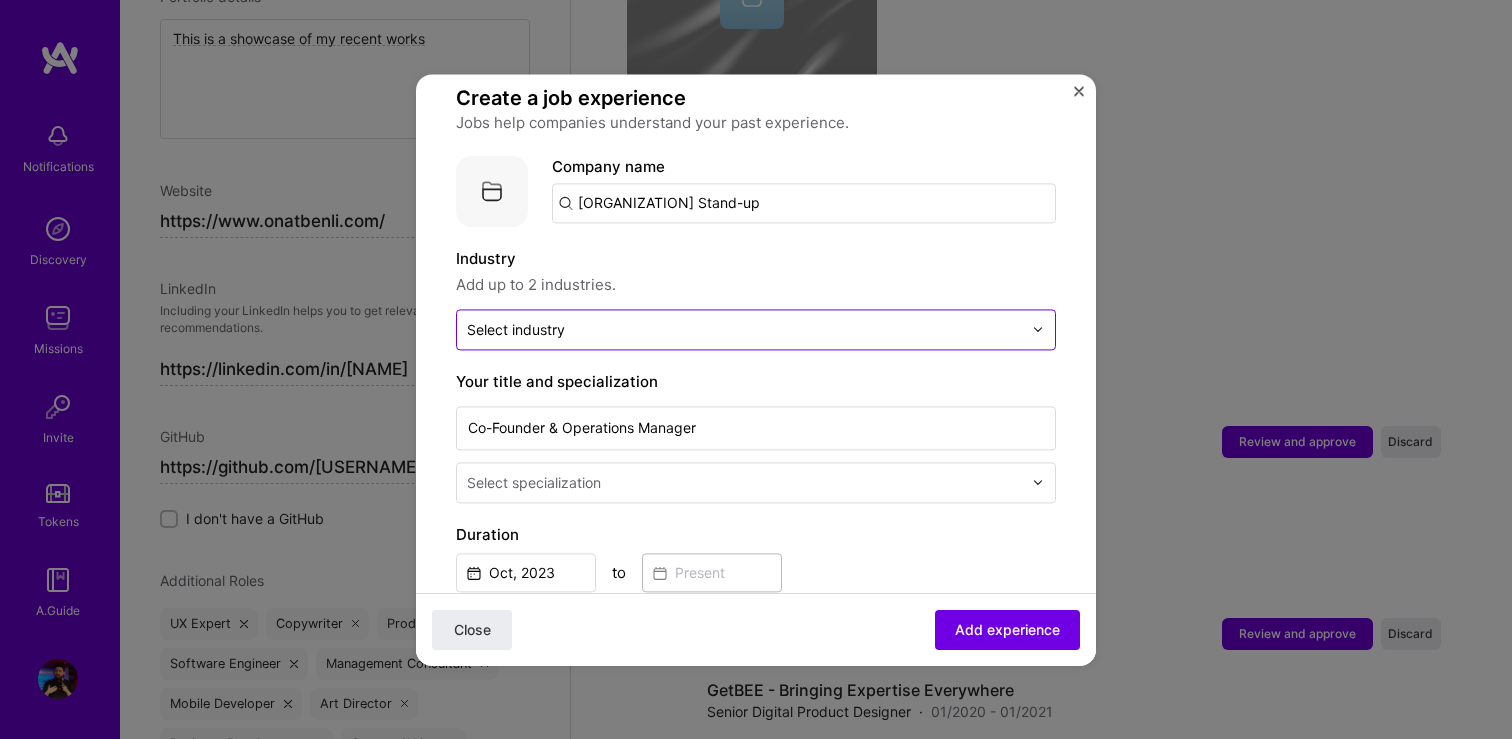 click on "Select industry 0" at bounding box center (516, 329) 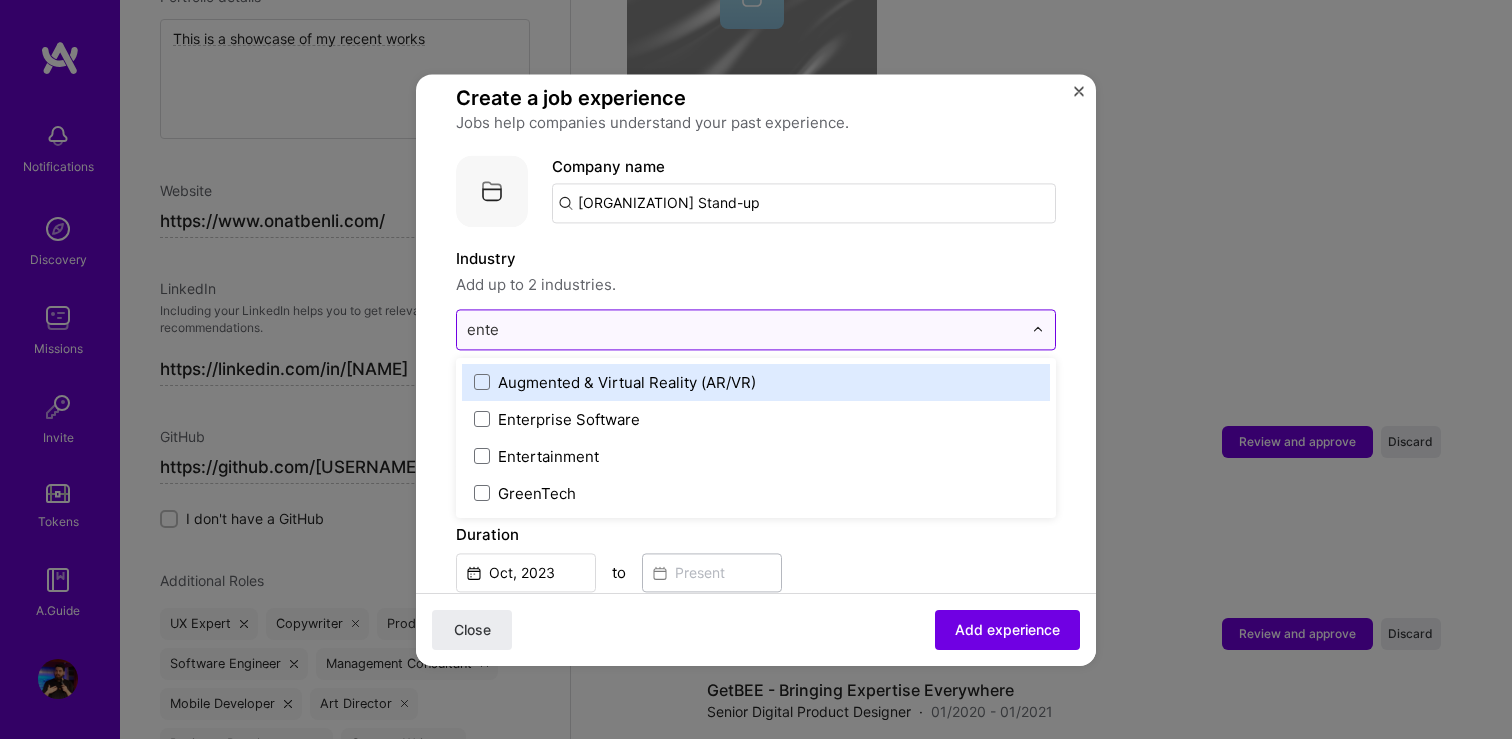 type on "enter" 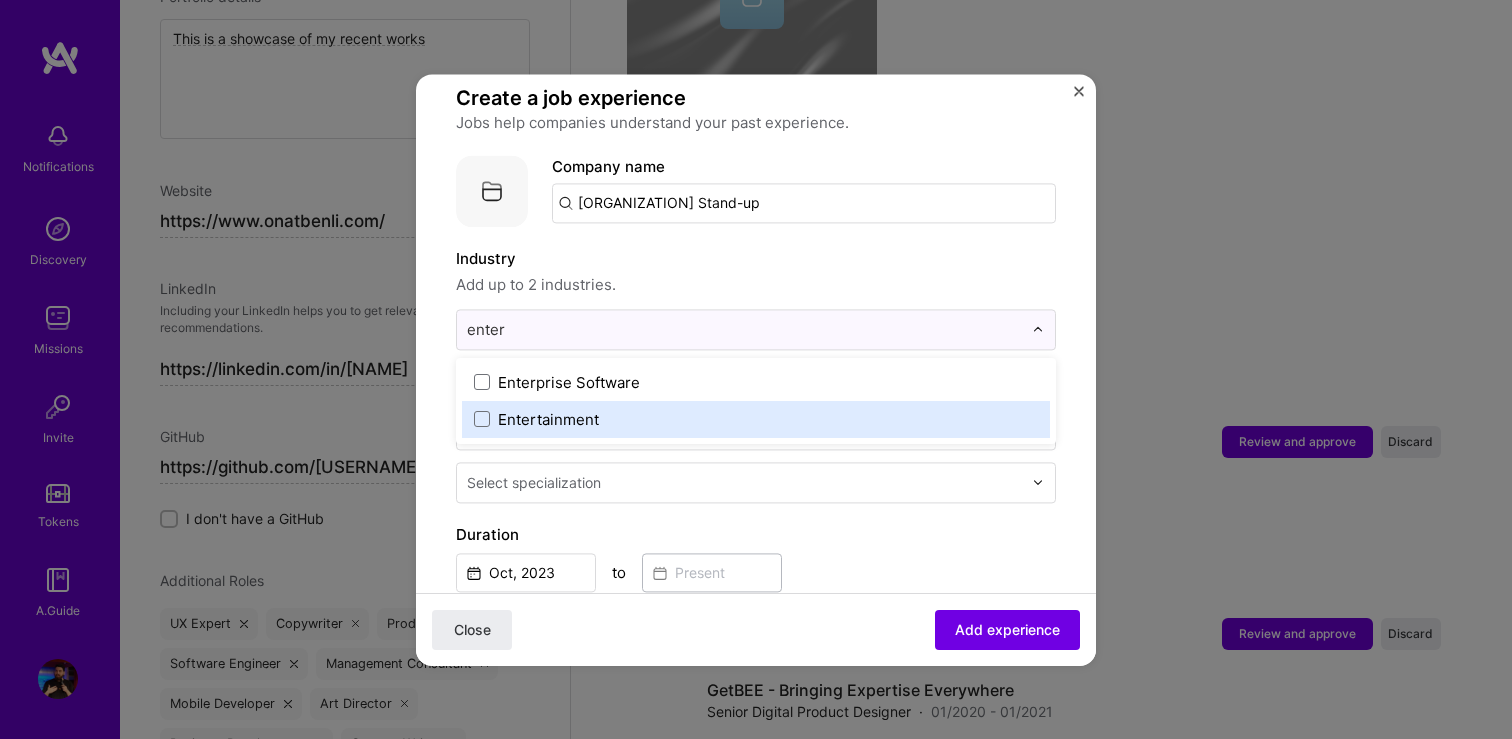 click on "Entertainment" at bounding box center (548, 419) 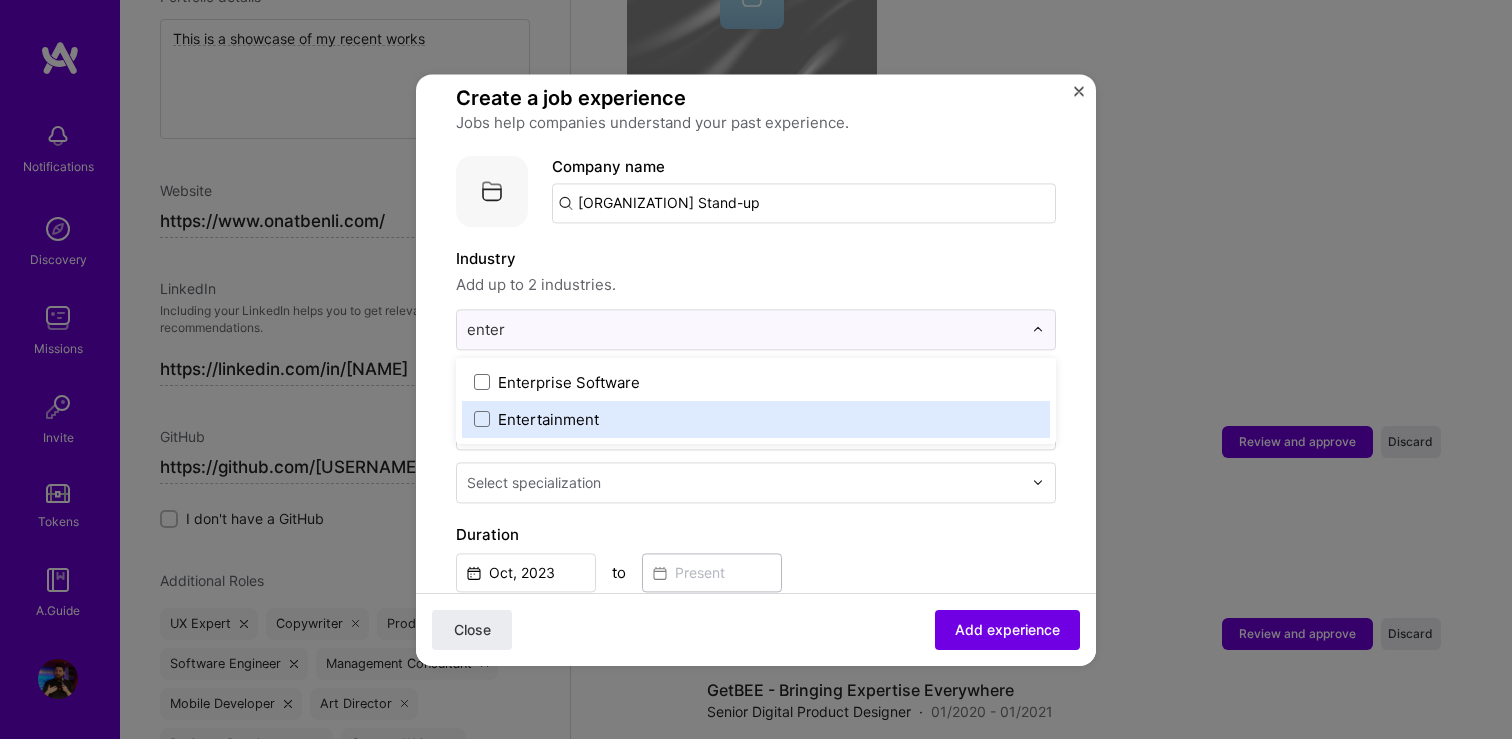 type 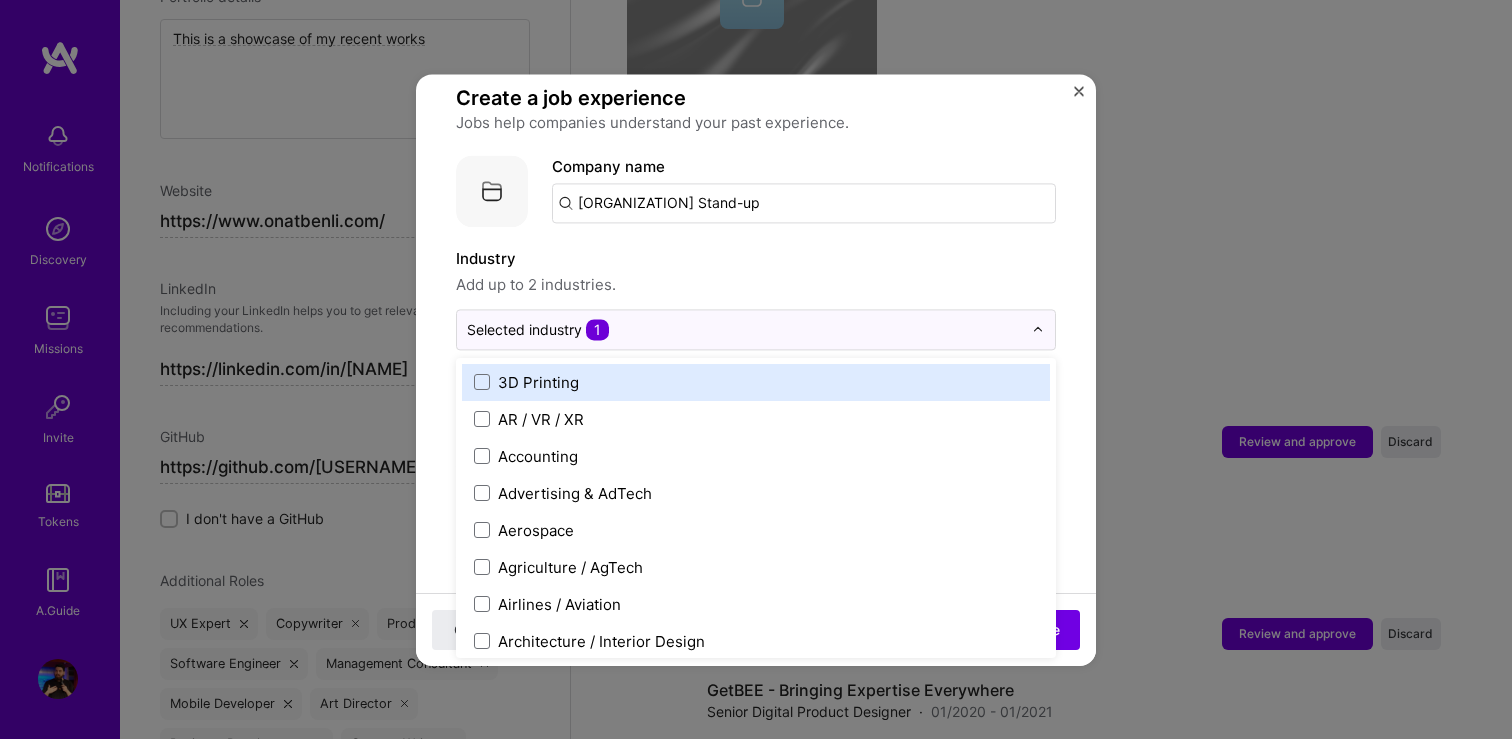 click on "Industry Add up to 2 industries. option Entertainment, selected. option 3D Printing focused, 1 of 120. 120 results available. Use Up and Down to choose options, press Enter to select the currently focused option, press Escape to exit the menu, press Tab to select the option and exit the menu. Selected industry 1 3D Printing AR / VR / XR Accounting Advertising & AdTech Aerospace Agriculture / AgTech Airlines / Aviation Architecture / Interior Design Art & Museums Artifical Intelligence / Machine Learning Arts / Culture Augmented & Virtual Reality (AR/VR) Automotive Automotive & Self Driving Cars Aviation B2B B2B2C B2C BPA / RPA Banking Beauty Big Data BioTech Blockchain CMS CPG CRM Cannabis Charity & Nonprofit Circular Economy CivTech Climate Tech Cloud Services Coaching Community Tech Construction Consulting Consumer Electronics Crowdfunding Crypto Customer Success Cybersecurity DTC Databases Dating Defense Delivery Developer Tools E-Commerce Education / Edtech Electronics Energy Enterprise Software Events HR" at bounding box center (756, 298) 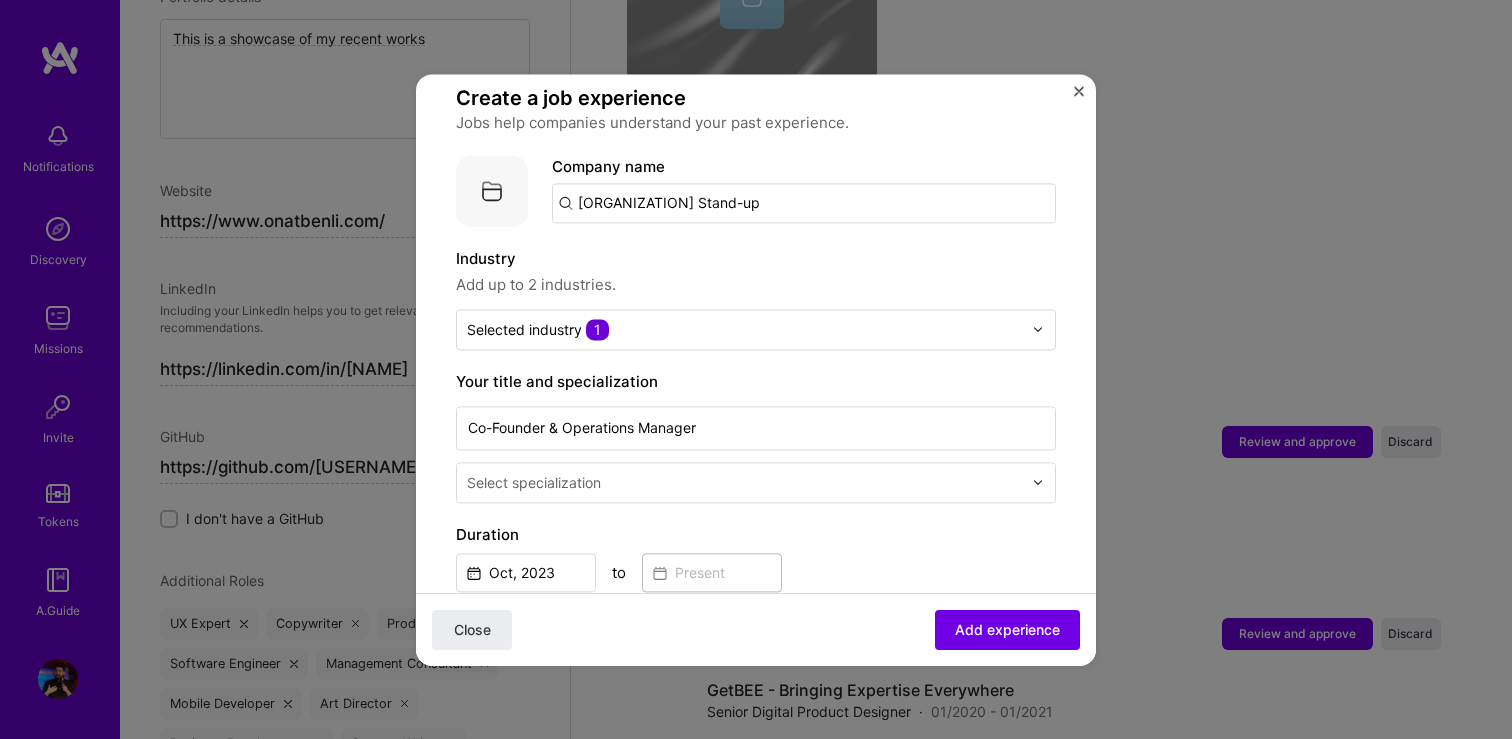 scroll, scrollTop: 269, scrollLeft: 0, axis: vertical 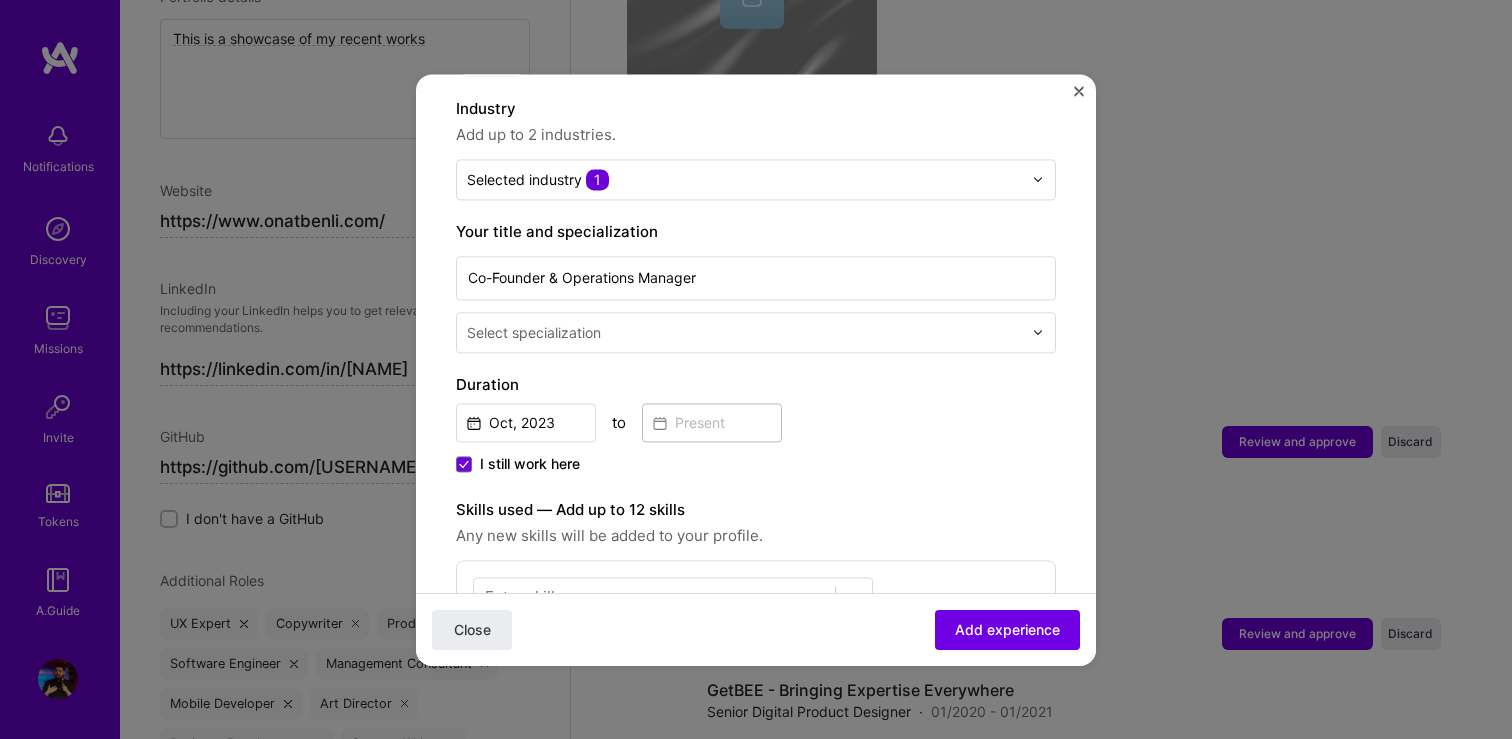 click on "Select specialization" at bounding box center [534, 332] 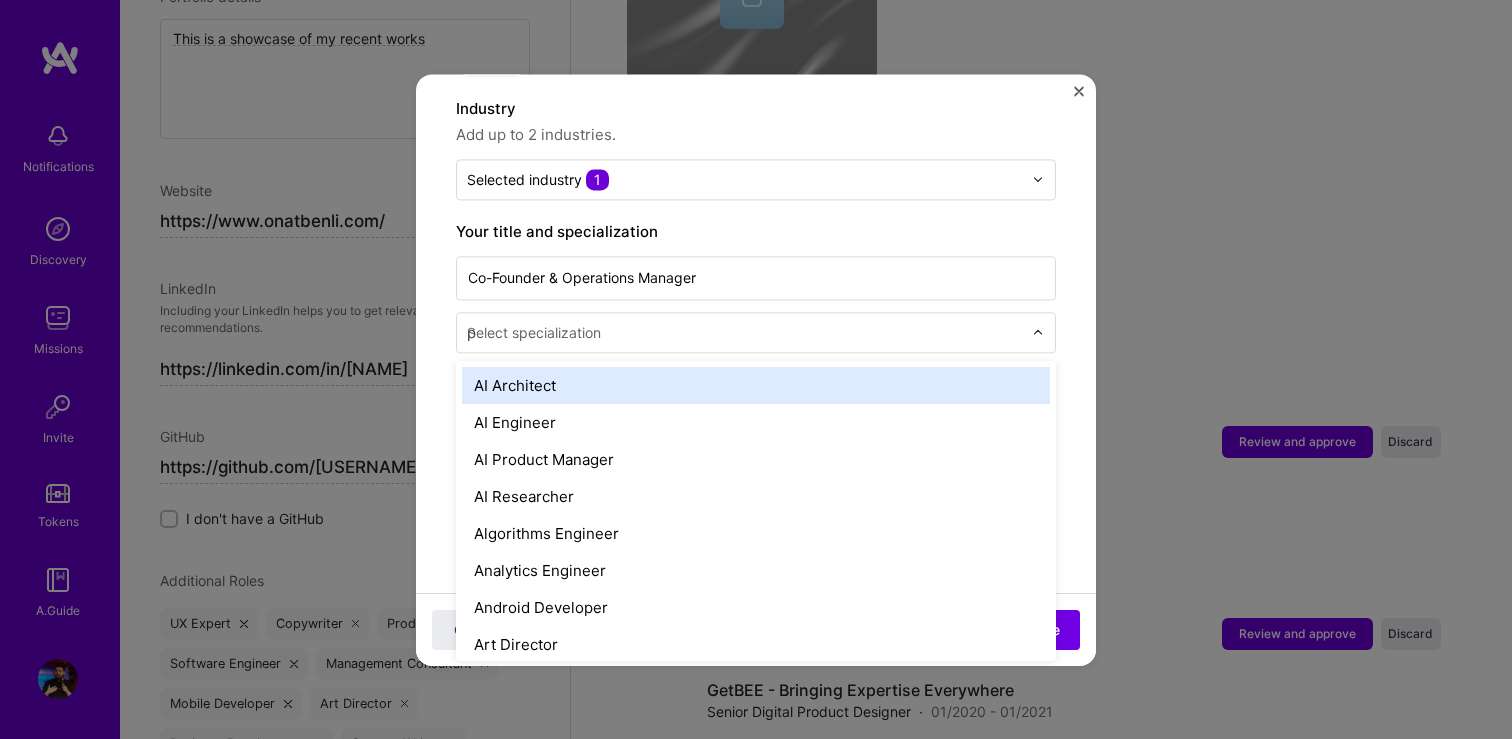 type on "pr" 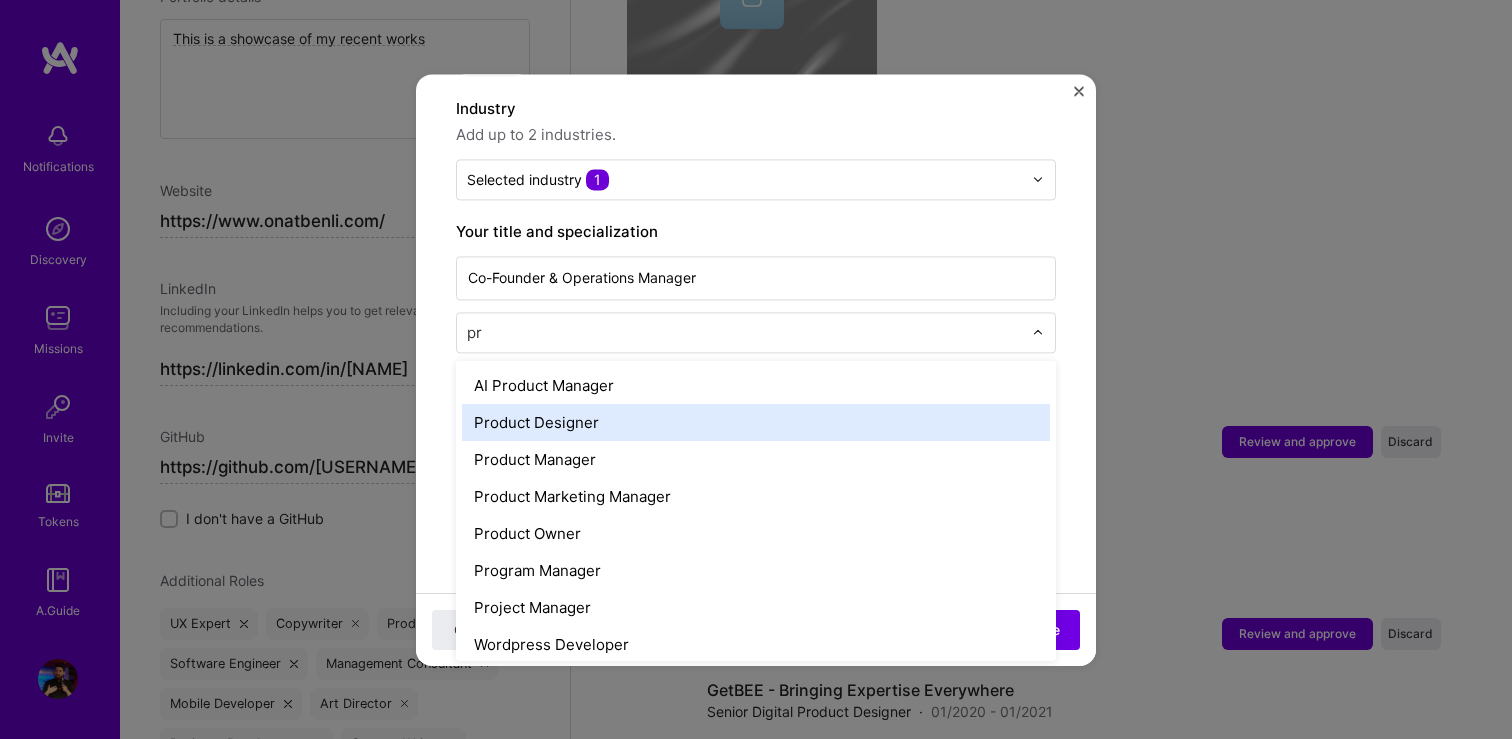 click on "Product Designer" at bounding box center (756, 422) 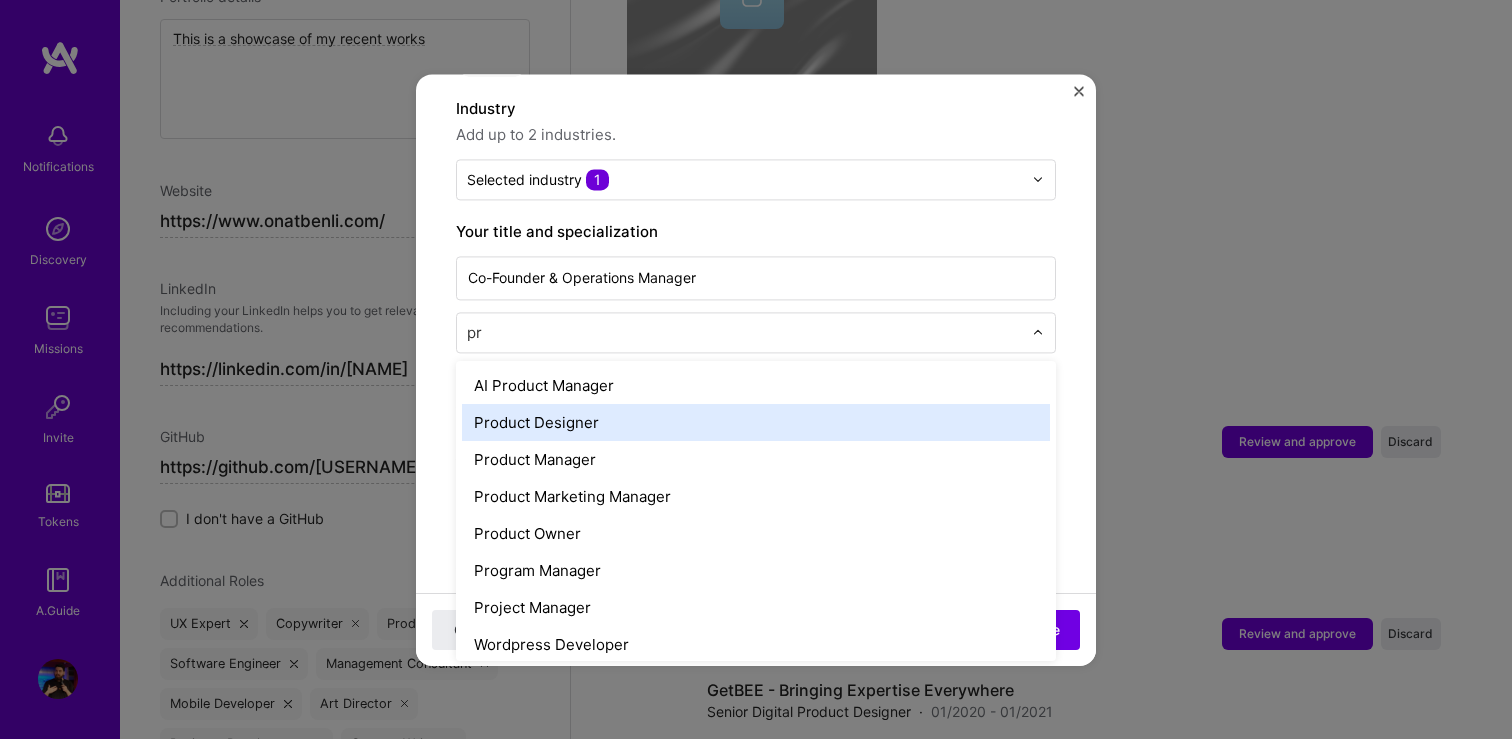 type 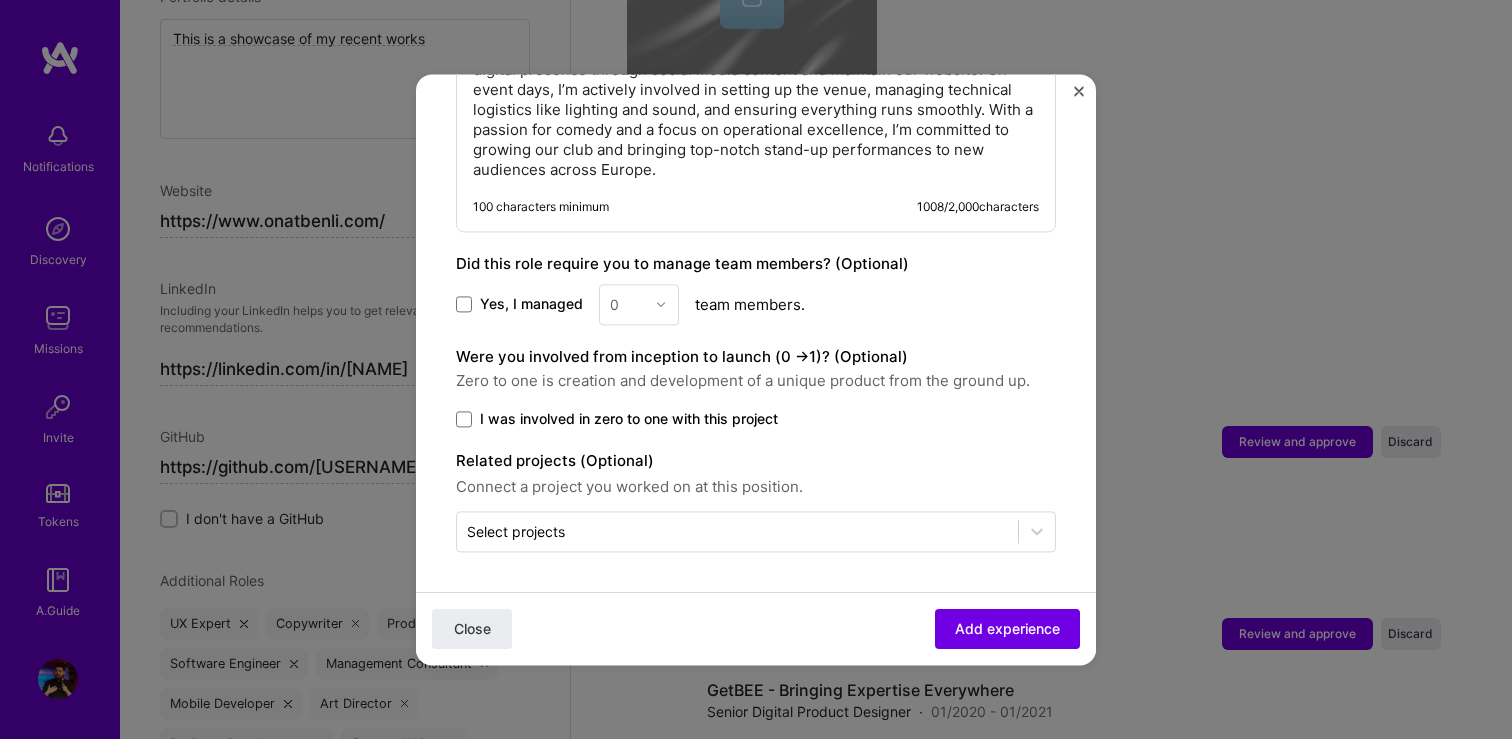 scroll, scrollTop: 1133, scrollLeft: 0, axis: vertical 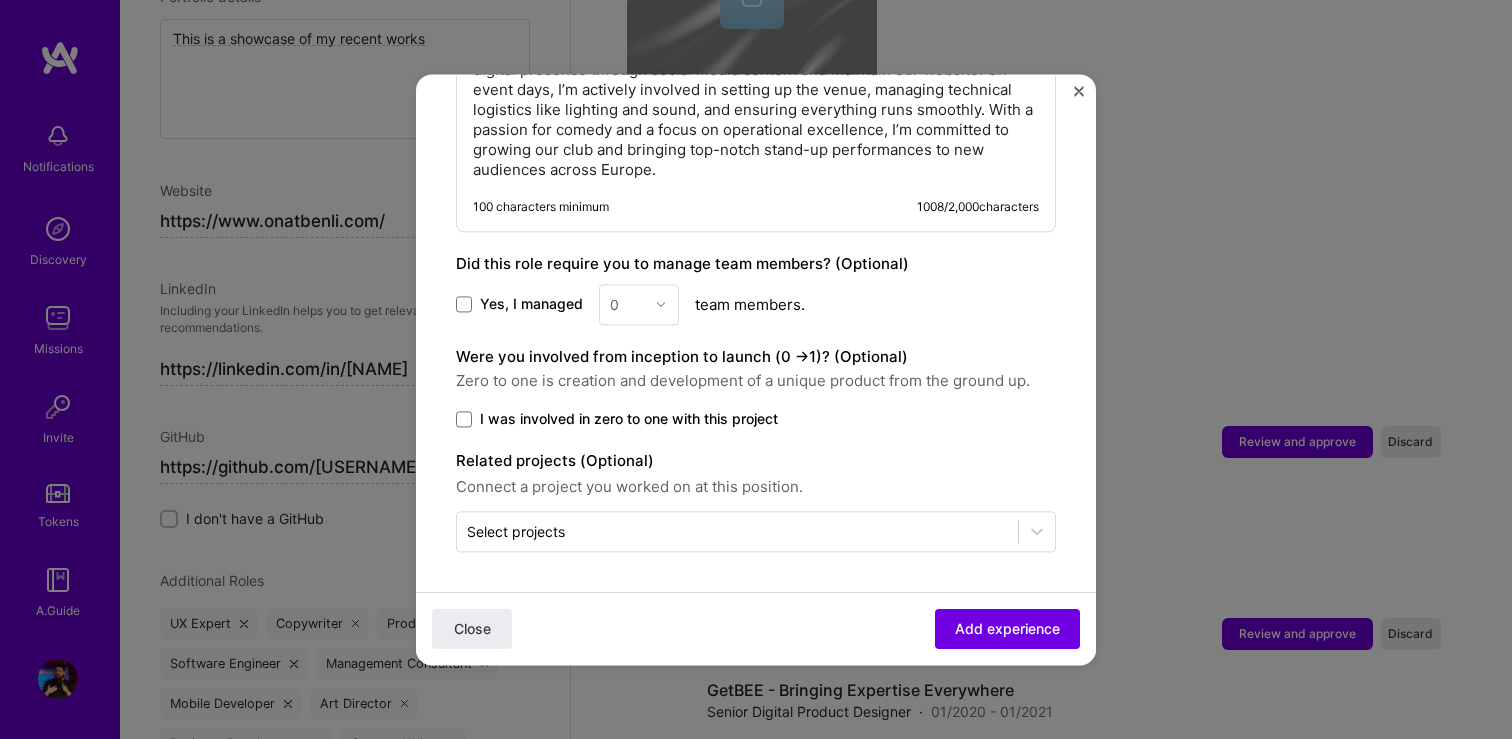 click on "Yes, I managed" at bounding box center [531, 304] 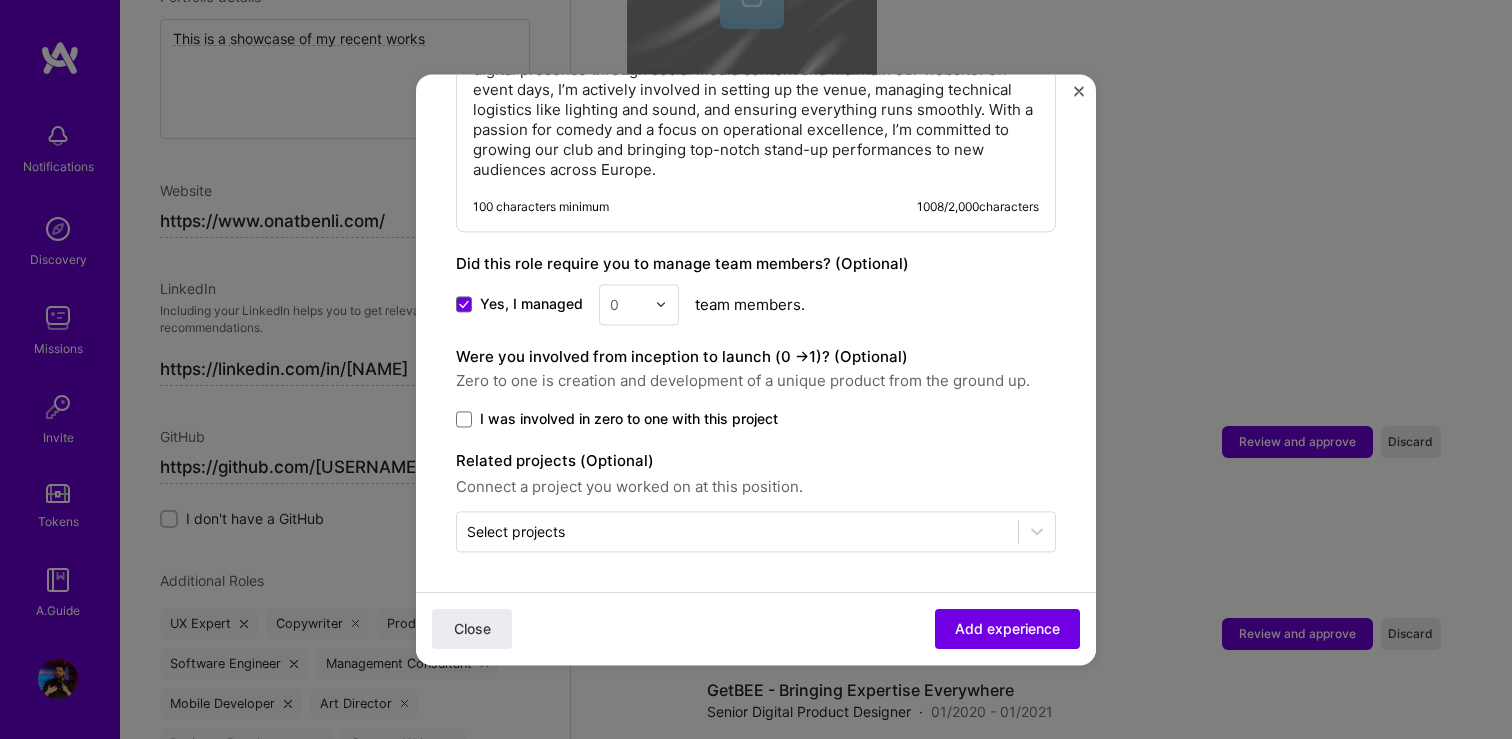click on "0" at bounding box center [627, 304] 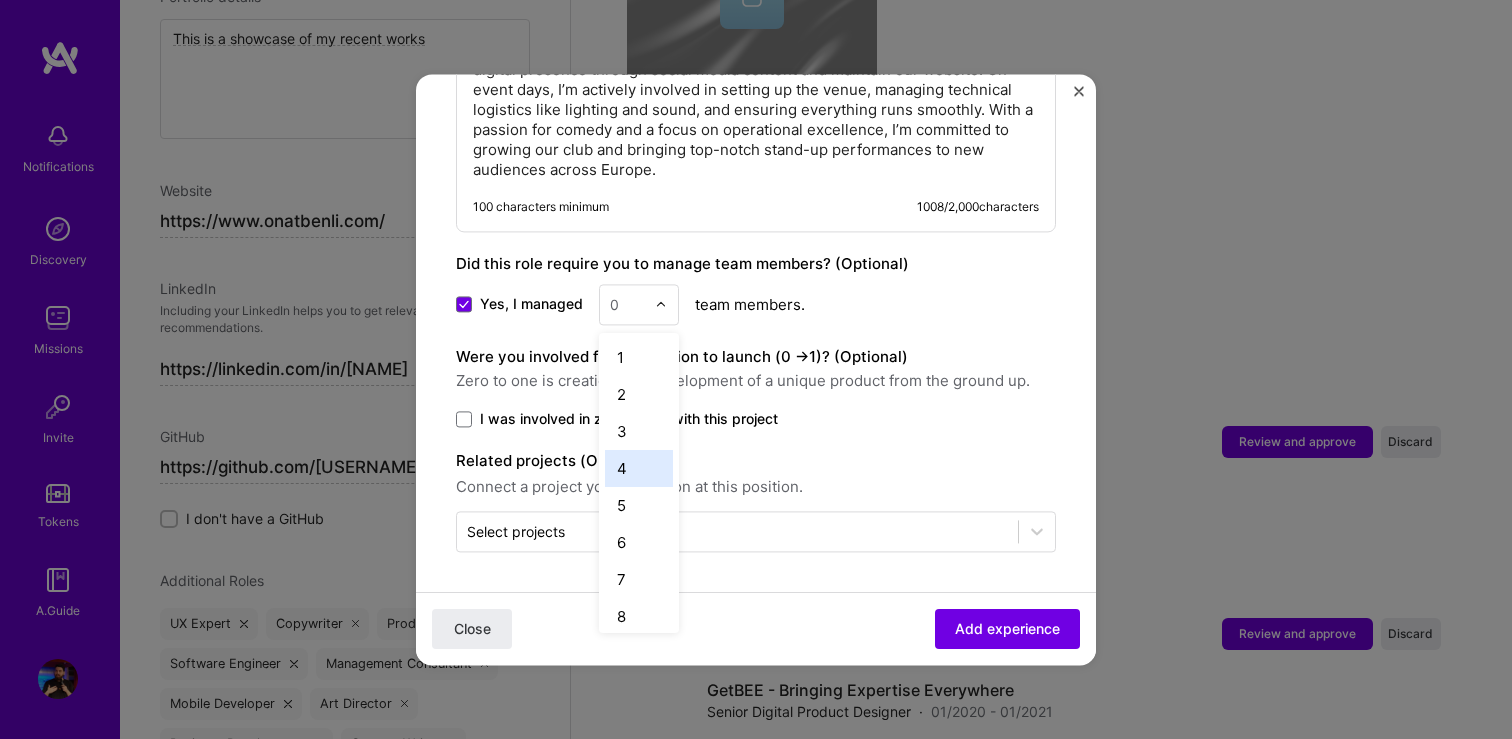 drag, startPoint x: 616, startPoint y: 496, endPoint x: 623, endPoint y: 511, distance: 16.552946 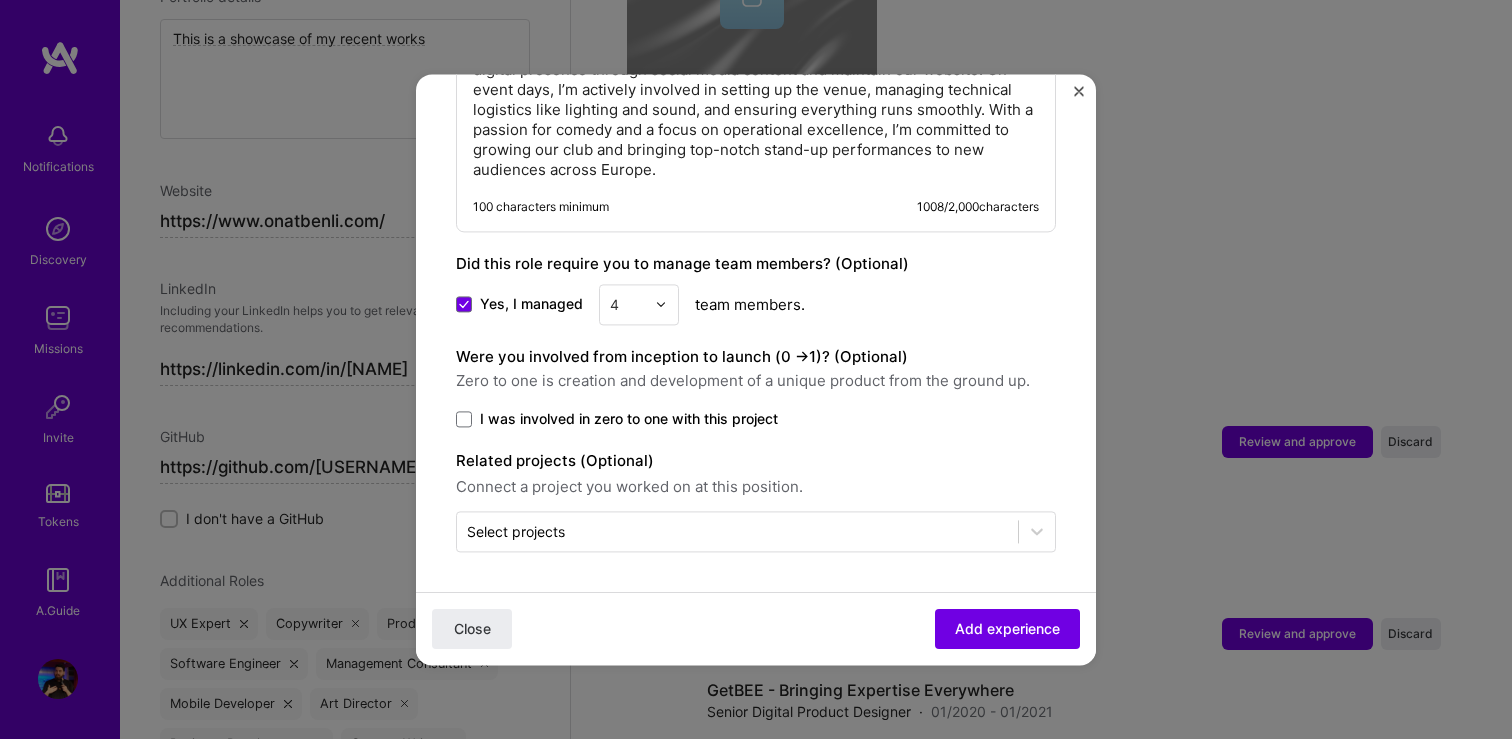 click on "4" at bounding box center [639, 304] 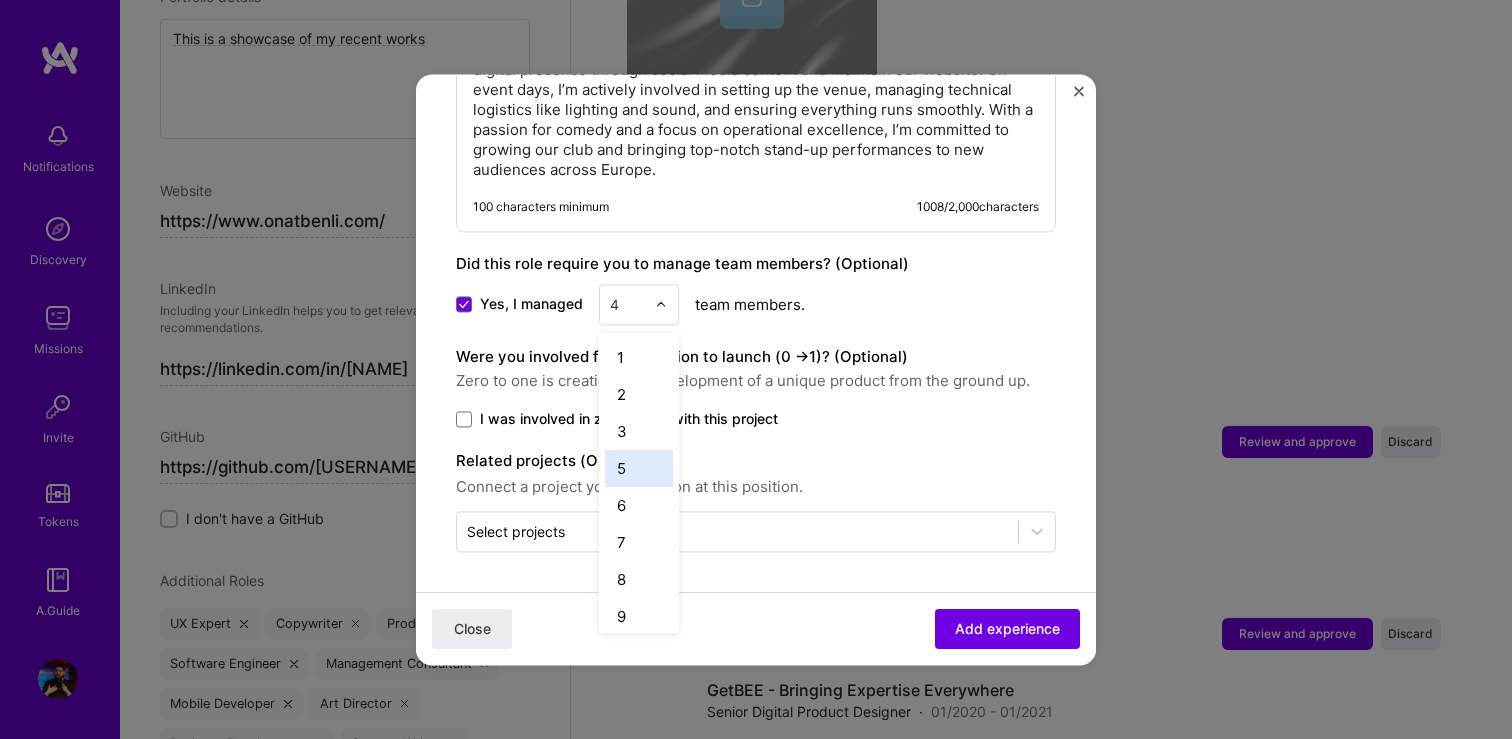 click on "5" at bounding box center [639, 468] 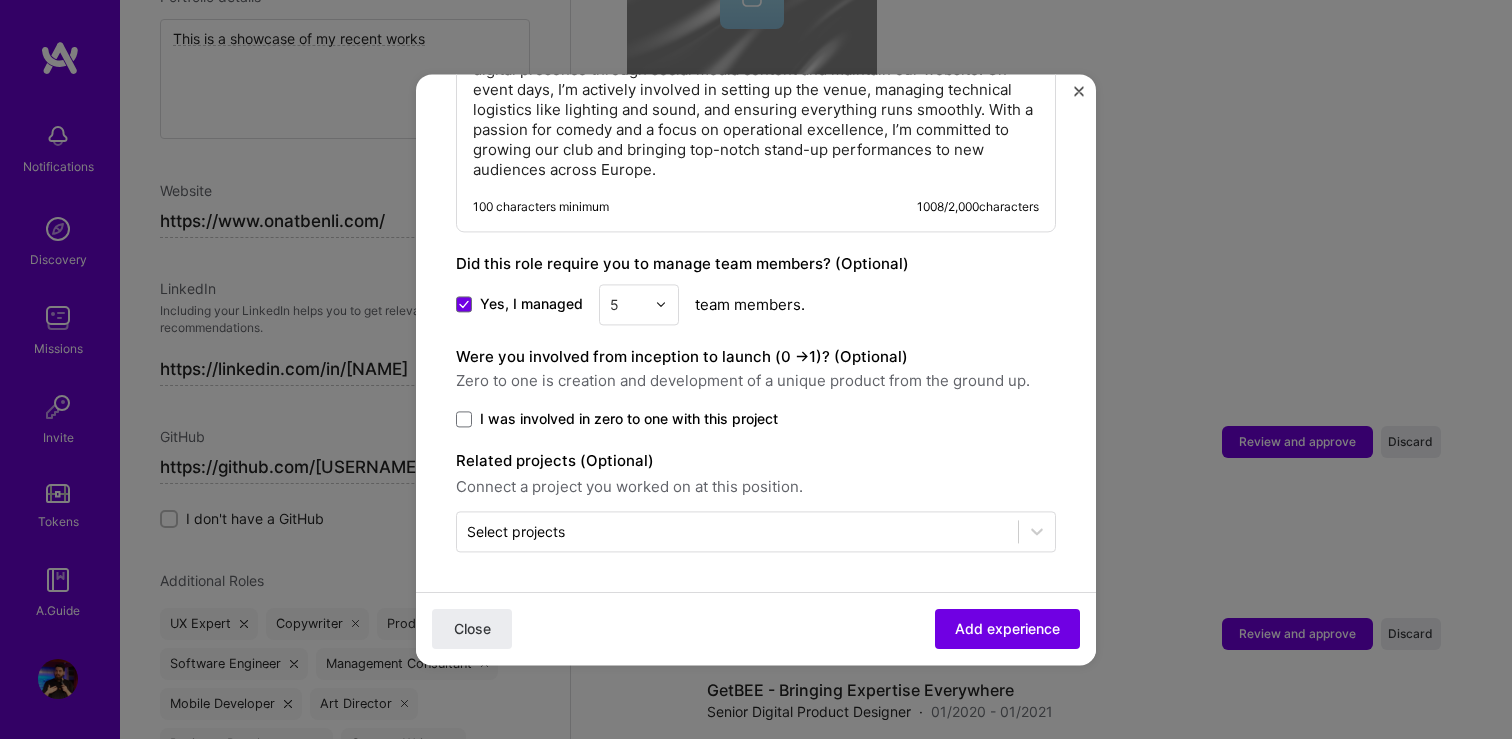 click on "I was involved in zero to one with this project" at bounding box center [629, 419] 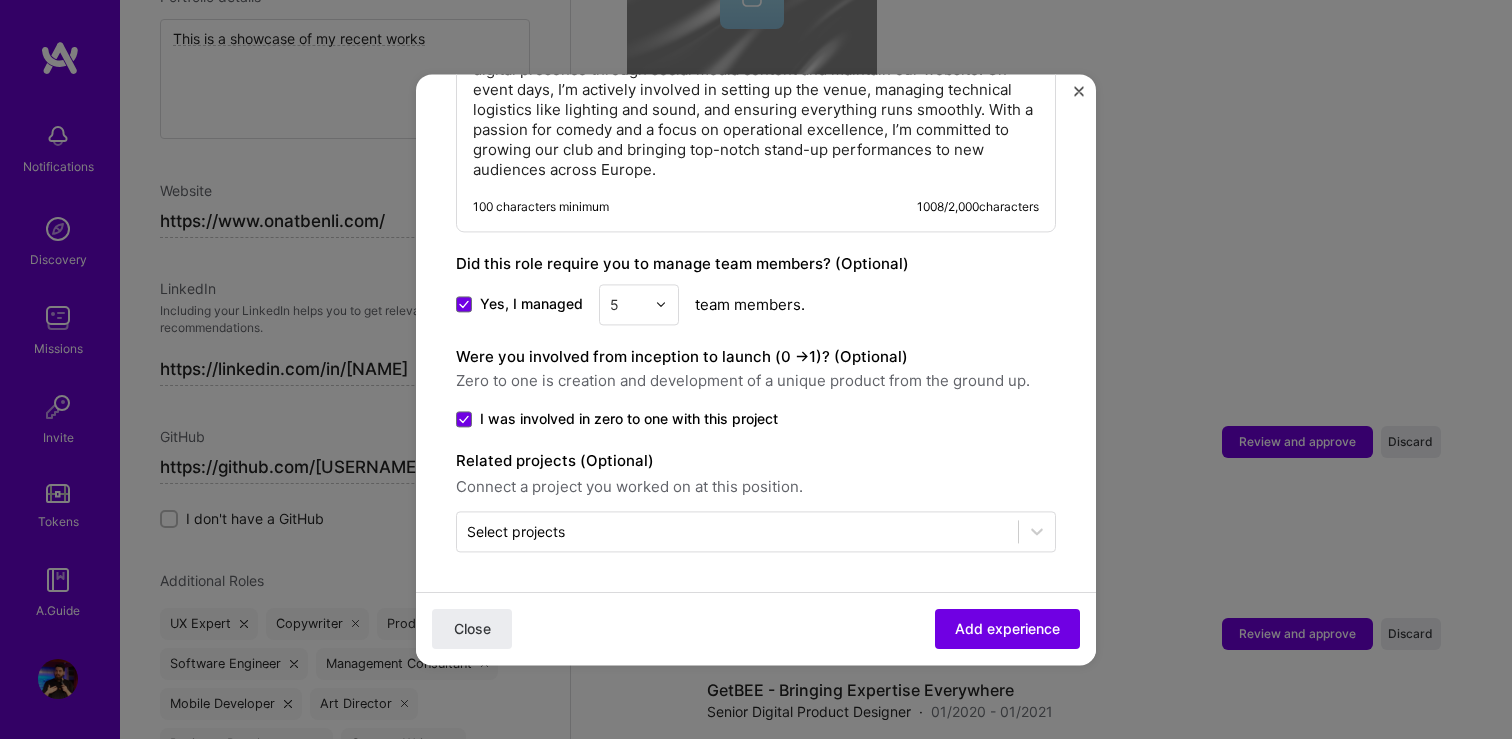 scroll, scrollTop: 1152, scrollLeft: 0, axis: vertical 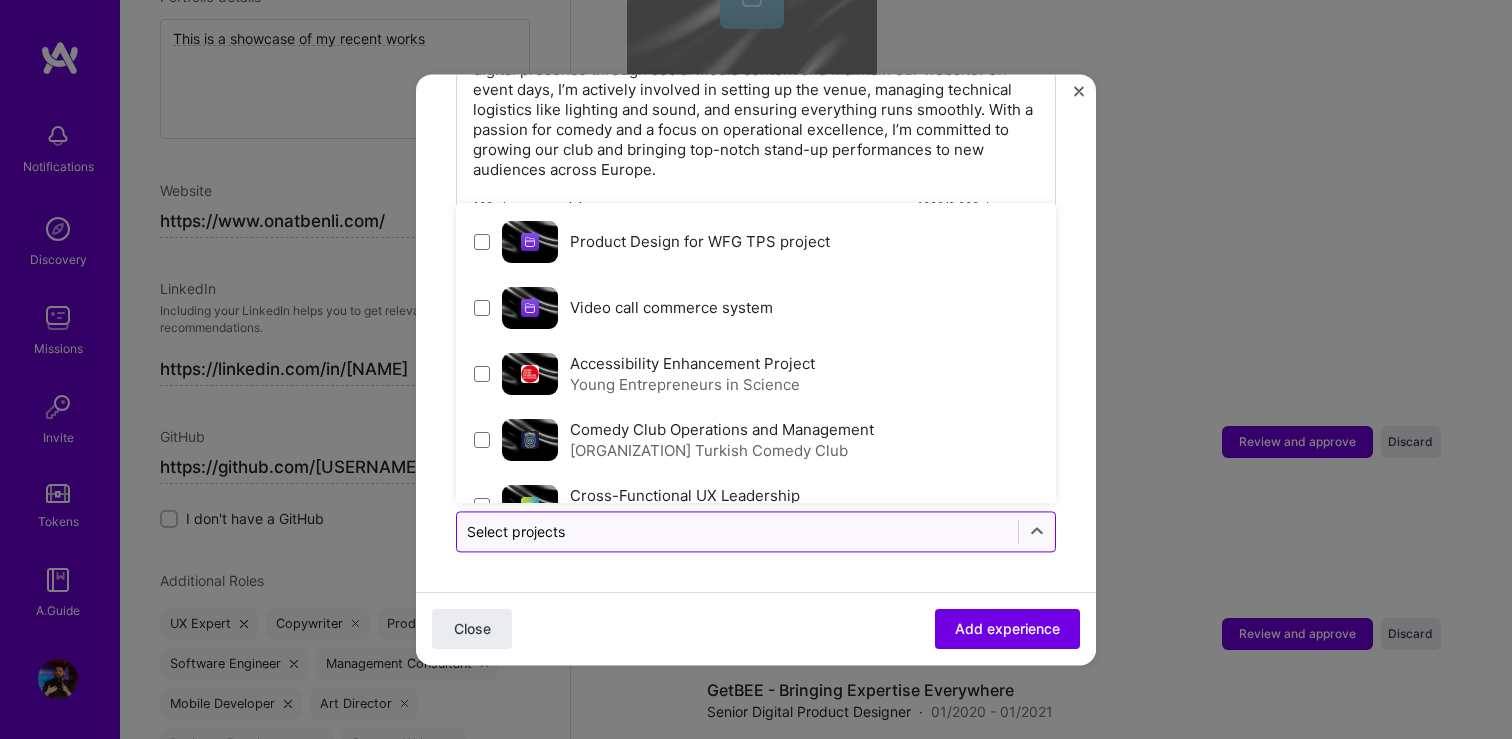 click at bounding box center [737, 531] 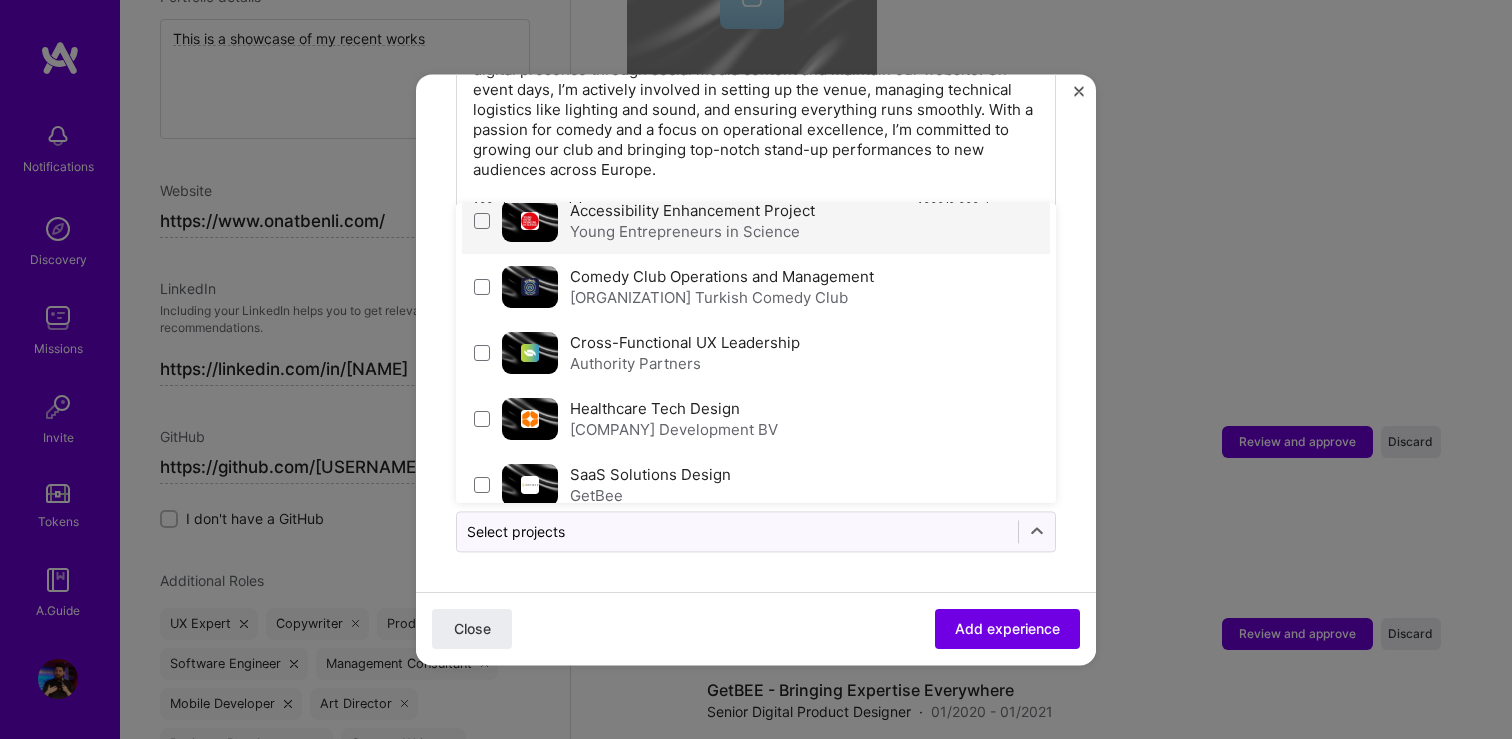 scroll, scrollTop: 87, scrollLeft: 0, axis: vertical 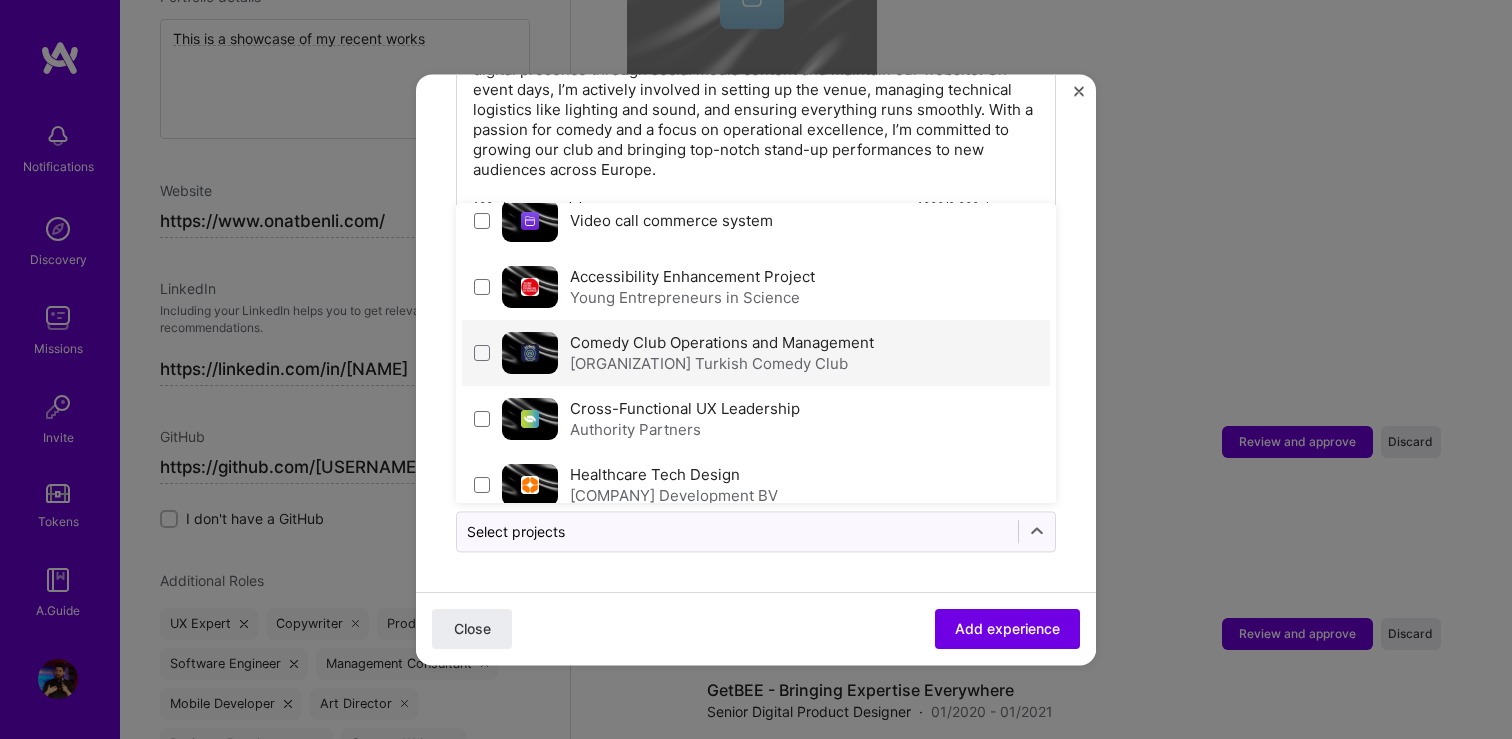 click on "Comedy Club Operations and Management" at bounding box center (722, 342) 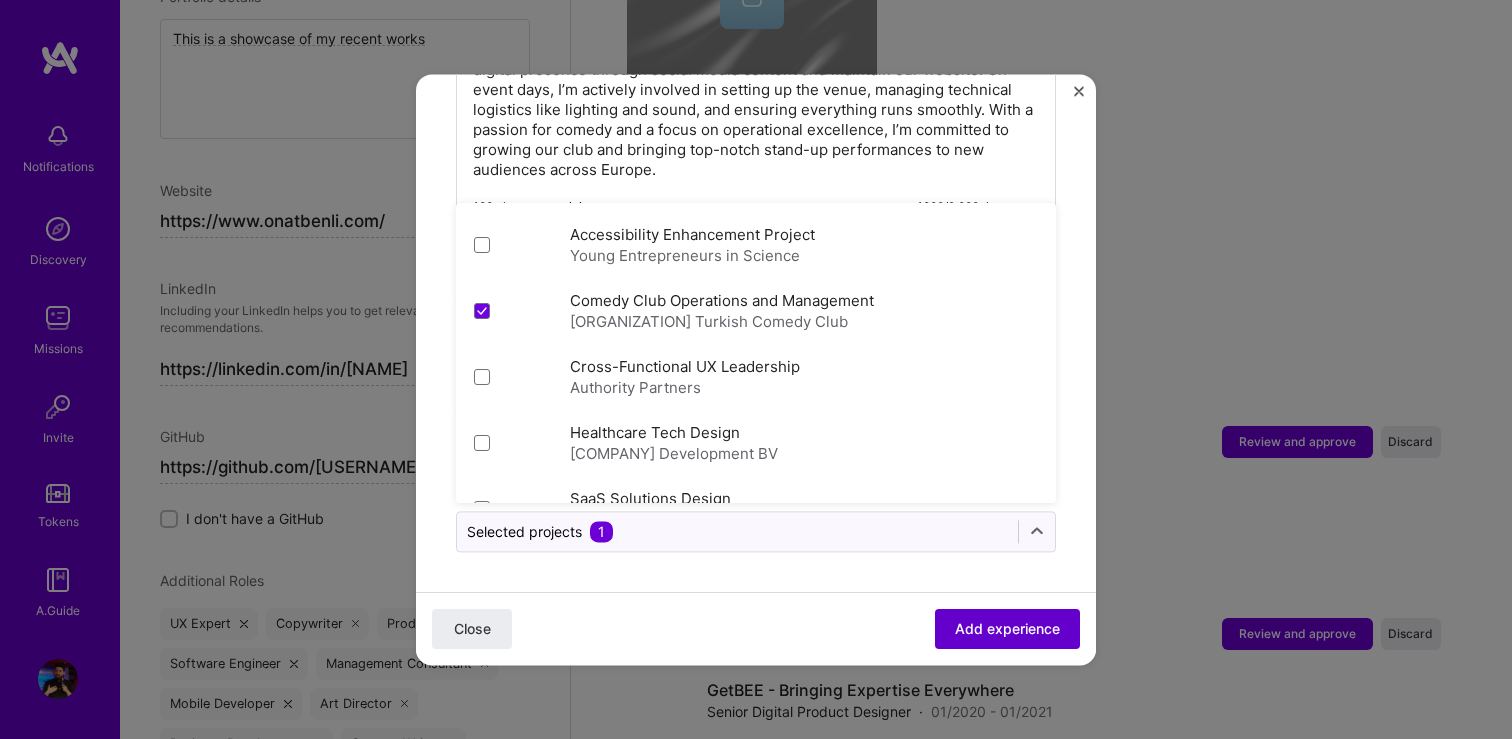 click on "Add experience" at bounding box center [1007, 629] 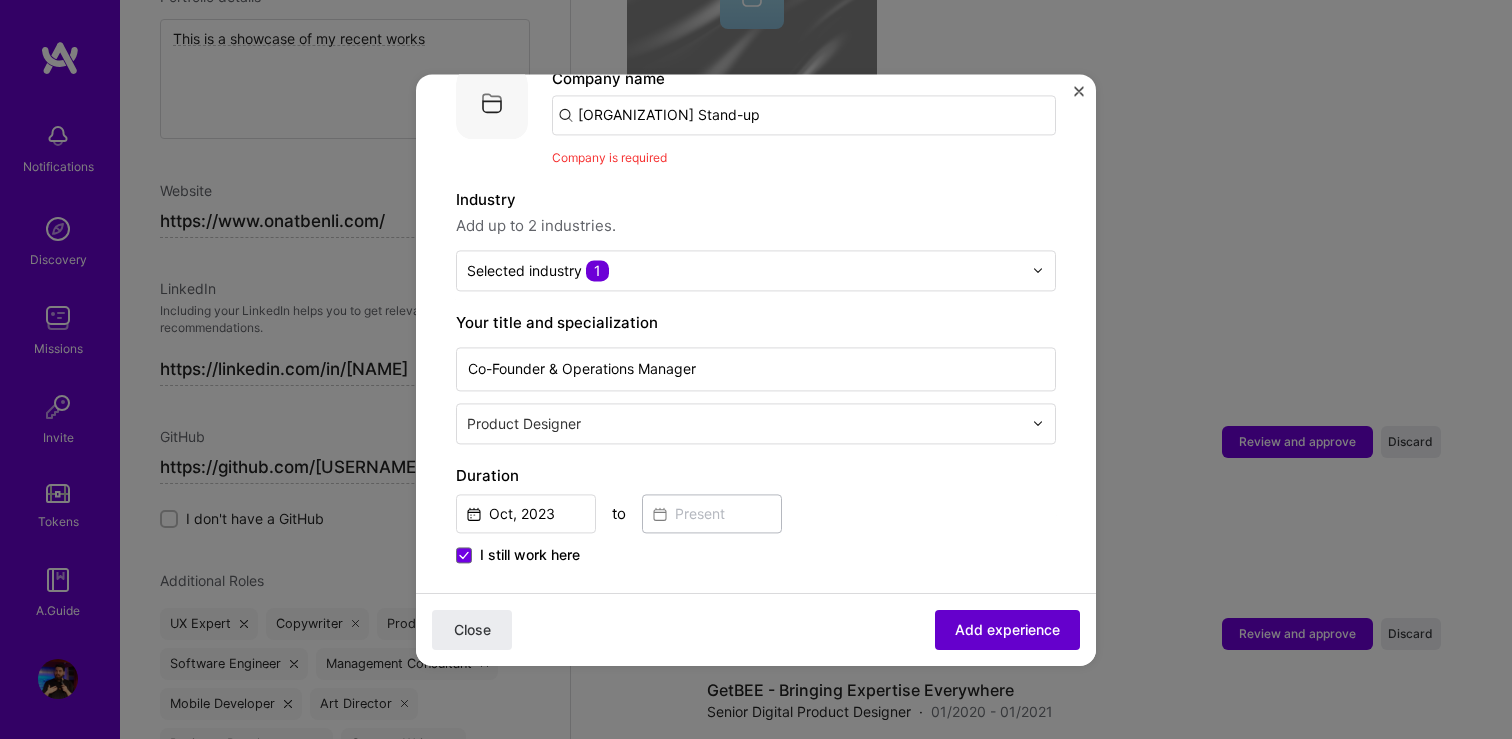 scroll, scrollTop: 200, scrollLeft: 0, axis: vertical 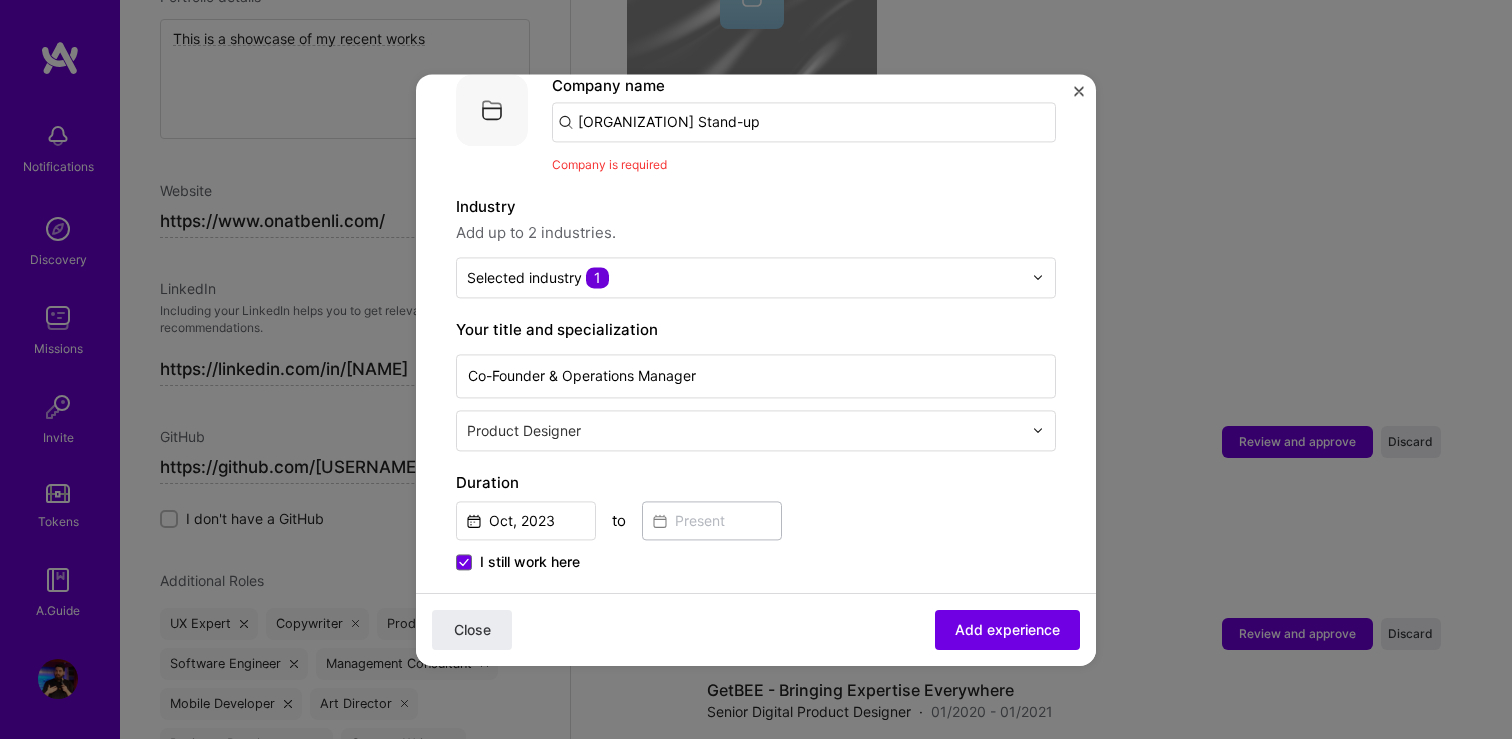 click on "[ORGANIZATION] Stand-up" at bounding box center [804, 122] 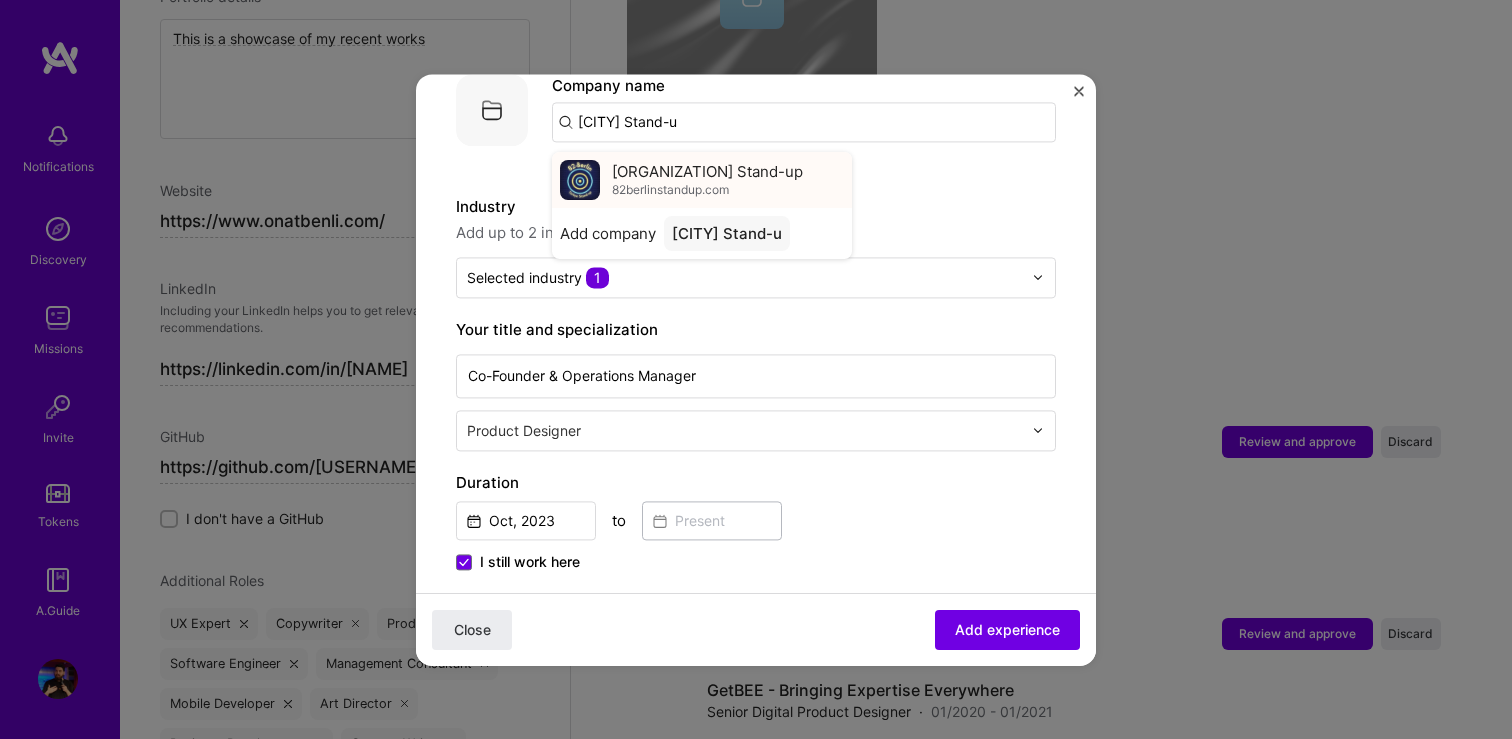 click on "[ORGANIZATION] Stand-up" at bounding box center (707, 171) 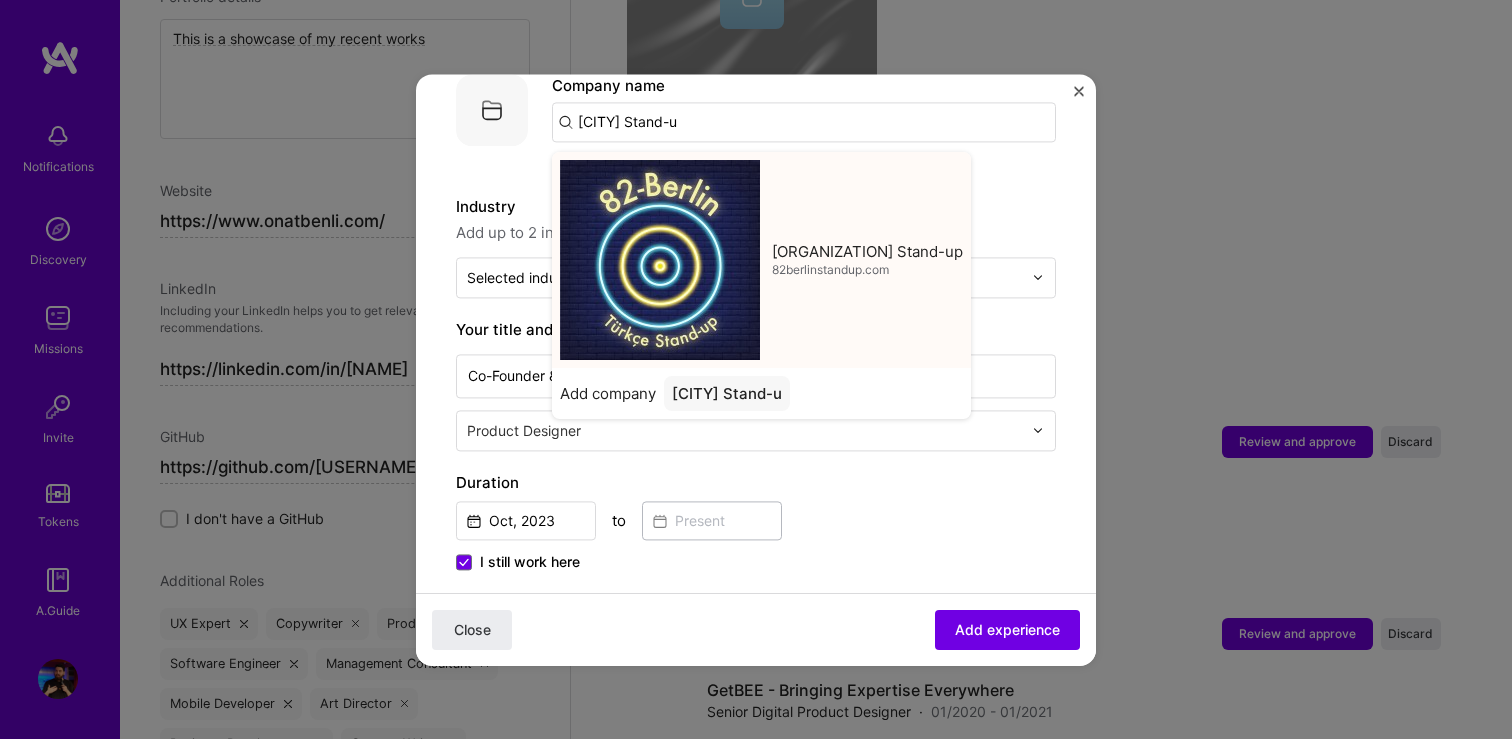 type on "[ORGANIZATION] Stand-up" 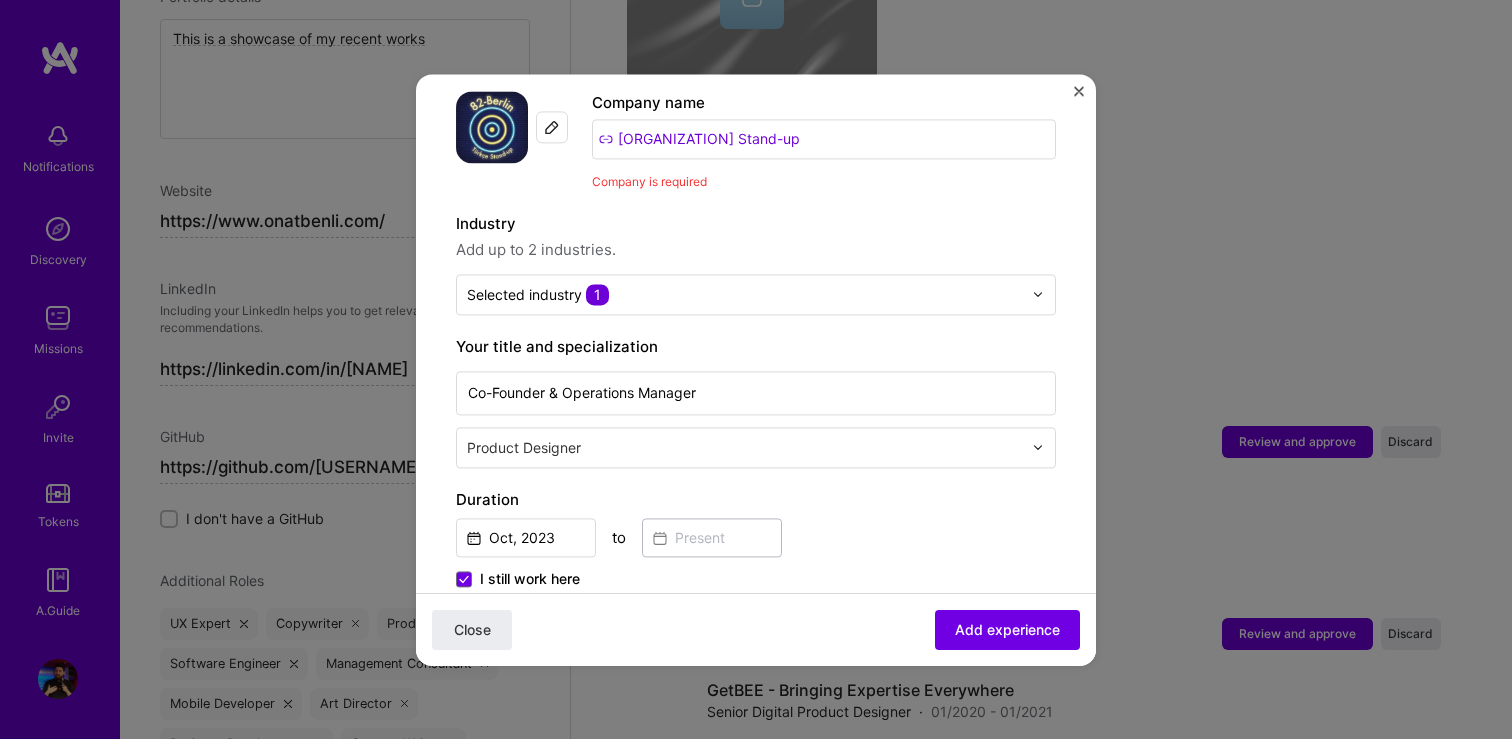 scroll, scrollTop: 177, scrollLeft: 0, axis: vertical 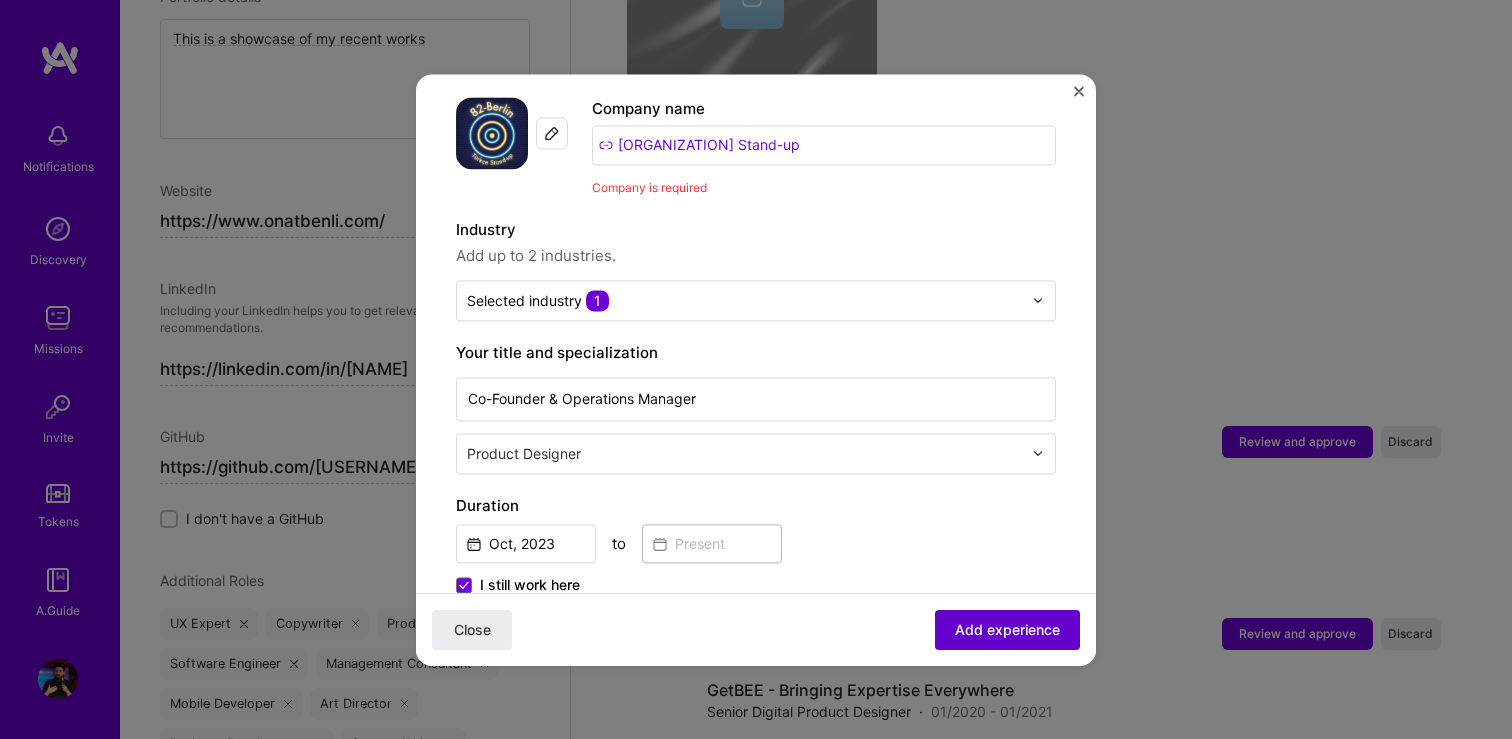 click on "Add experience" at bounding box center [1007, 629] 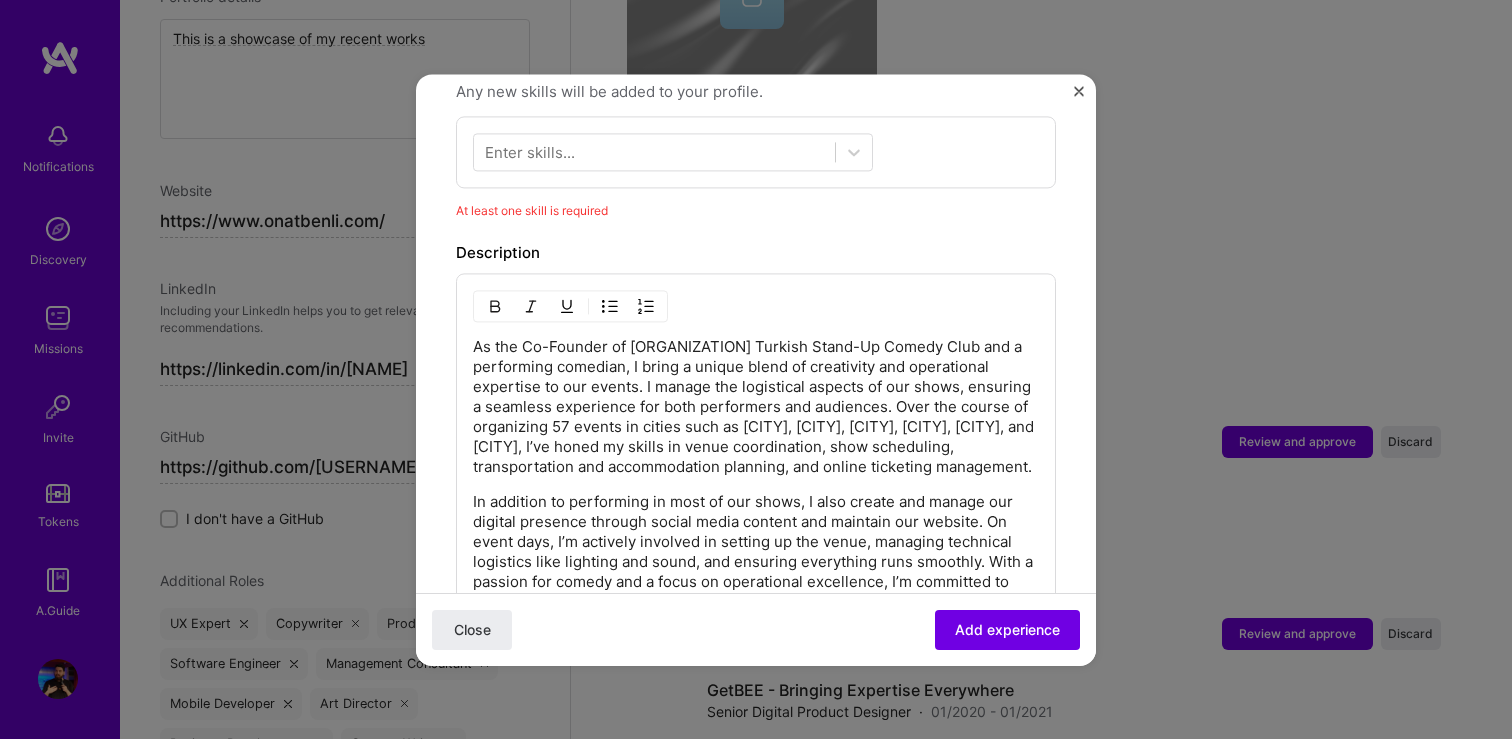 scroll, scrollTop: 722, scrollLeft: 0, axis: vertical 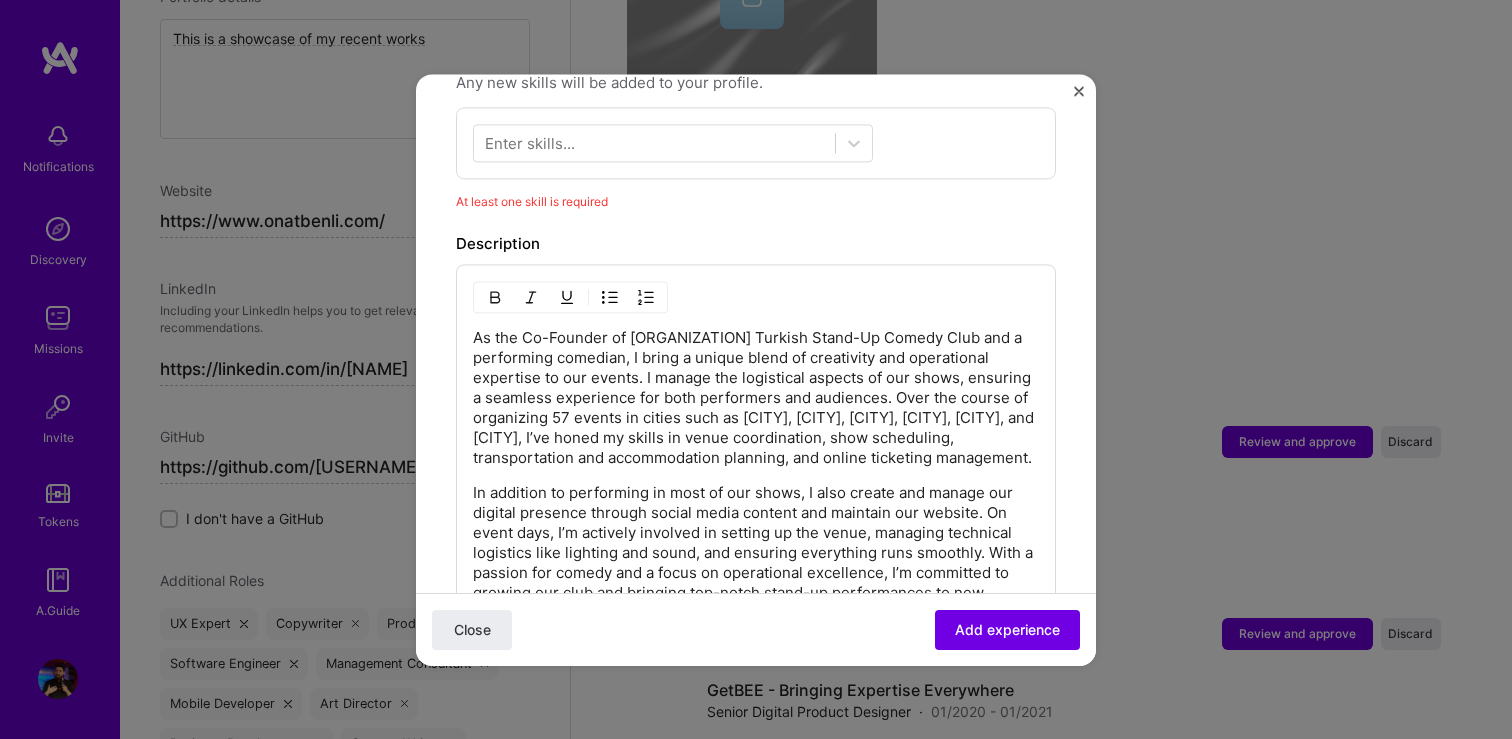click on "Enter skills..." at bounding box center [756, 143] 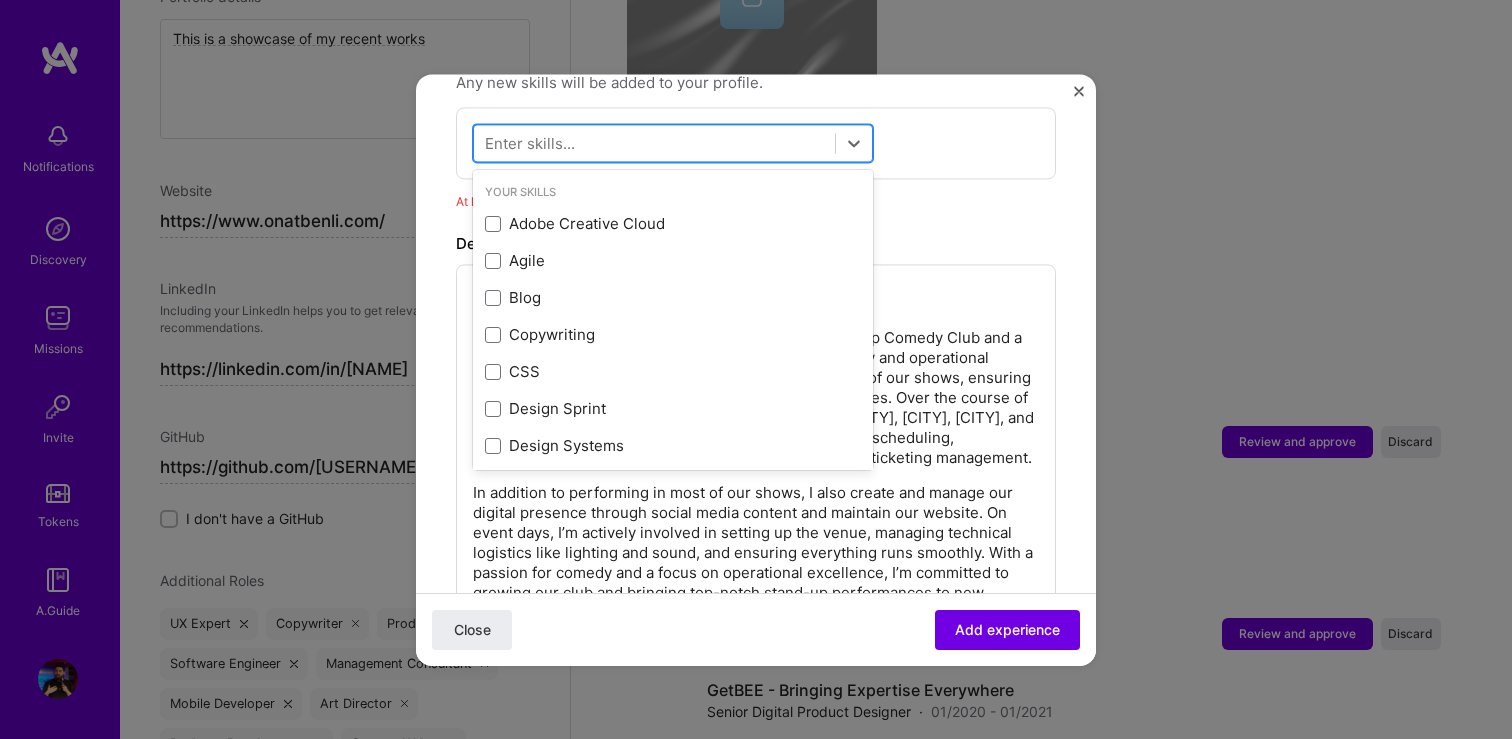 click at bounding box center (654, 142) 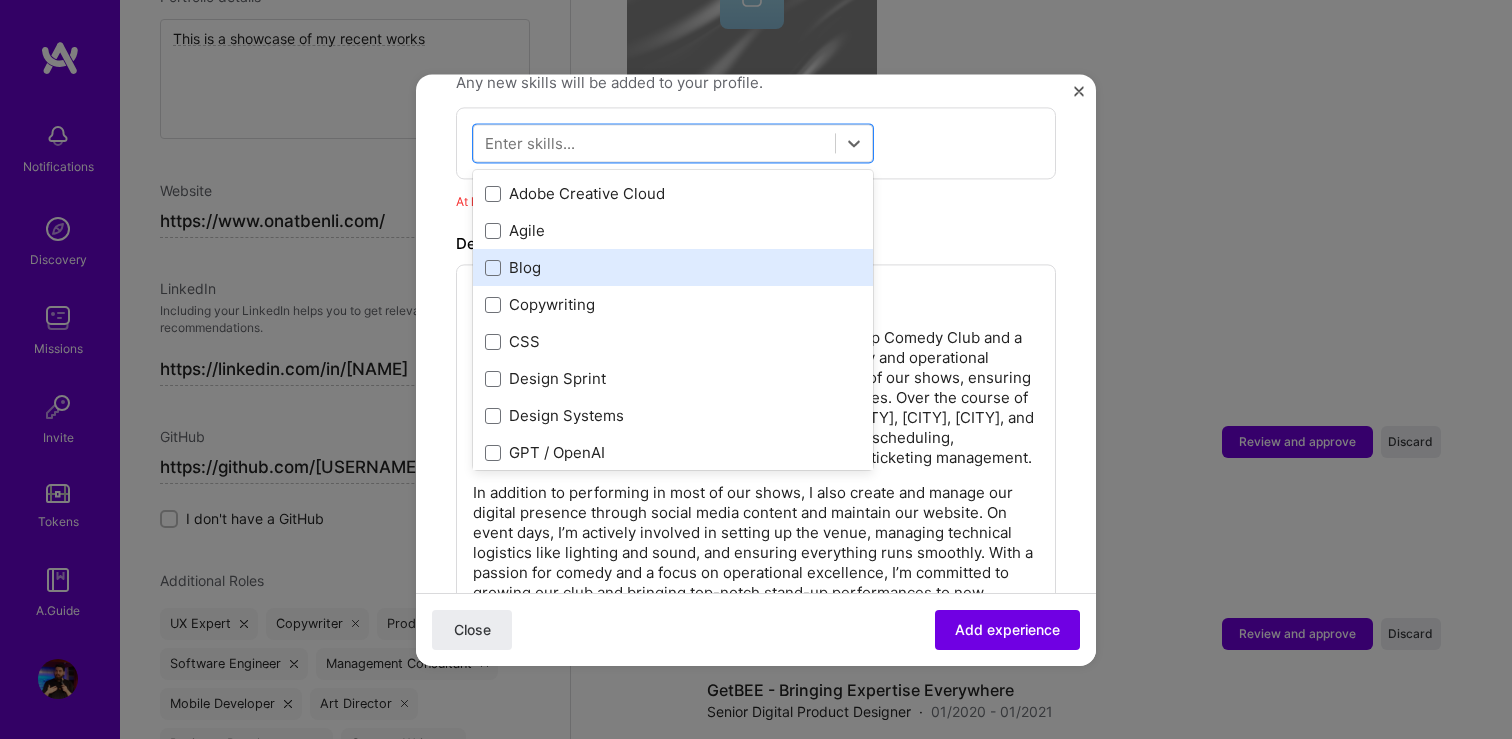 scroll, scrollTop: 63, scrollLeft: 0, axis: vertical 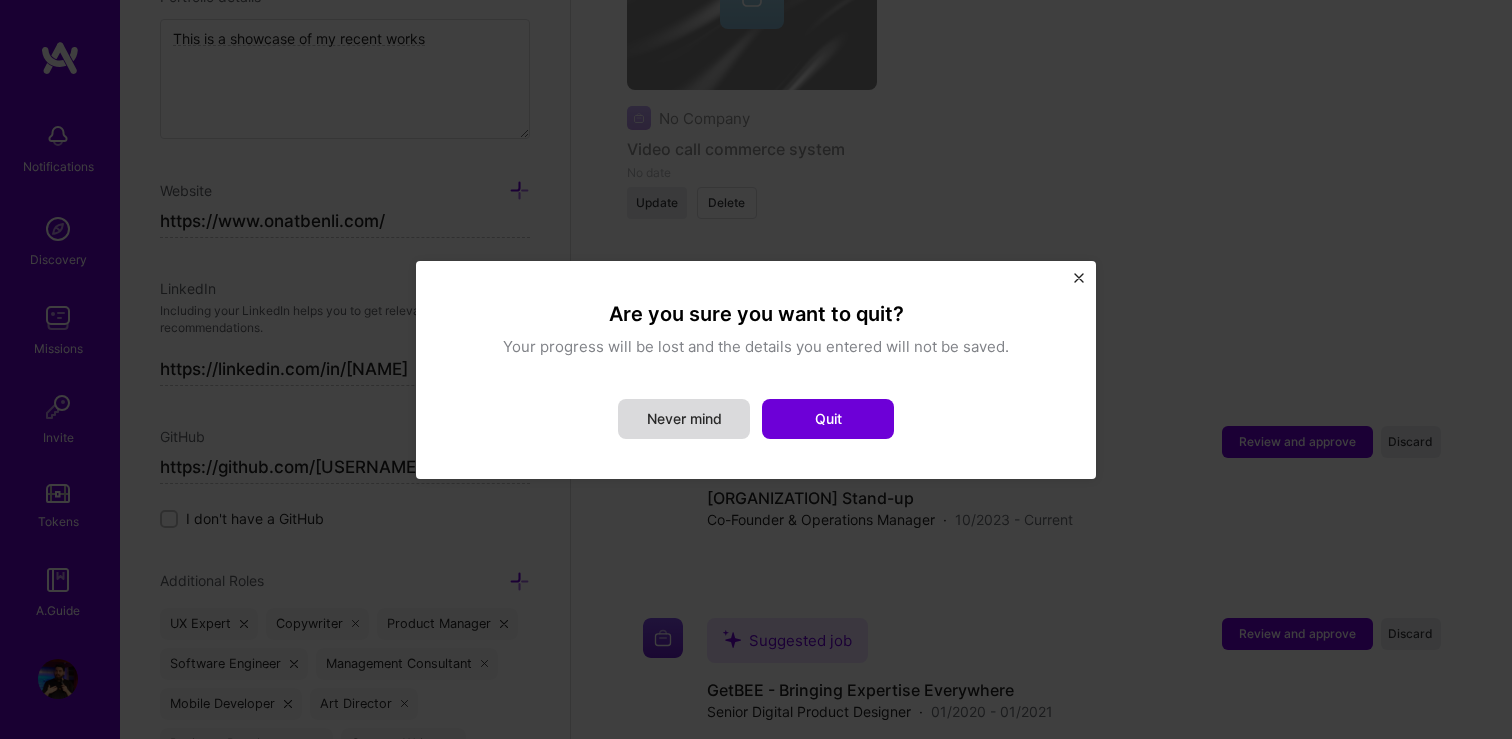 click on "Never mind" at bounding box center (684, 419) 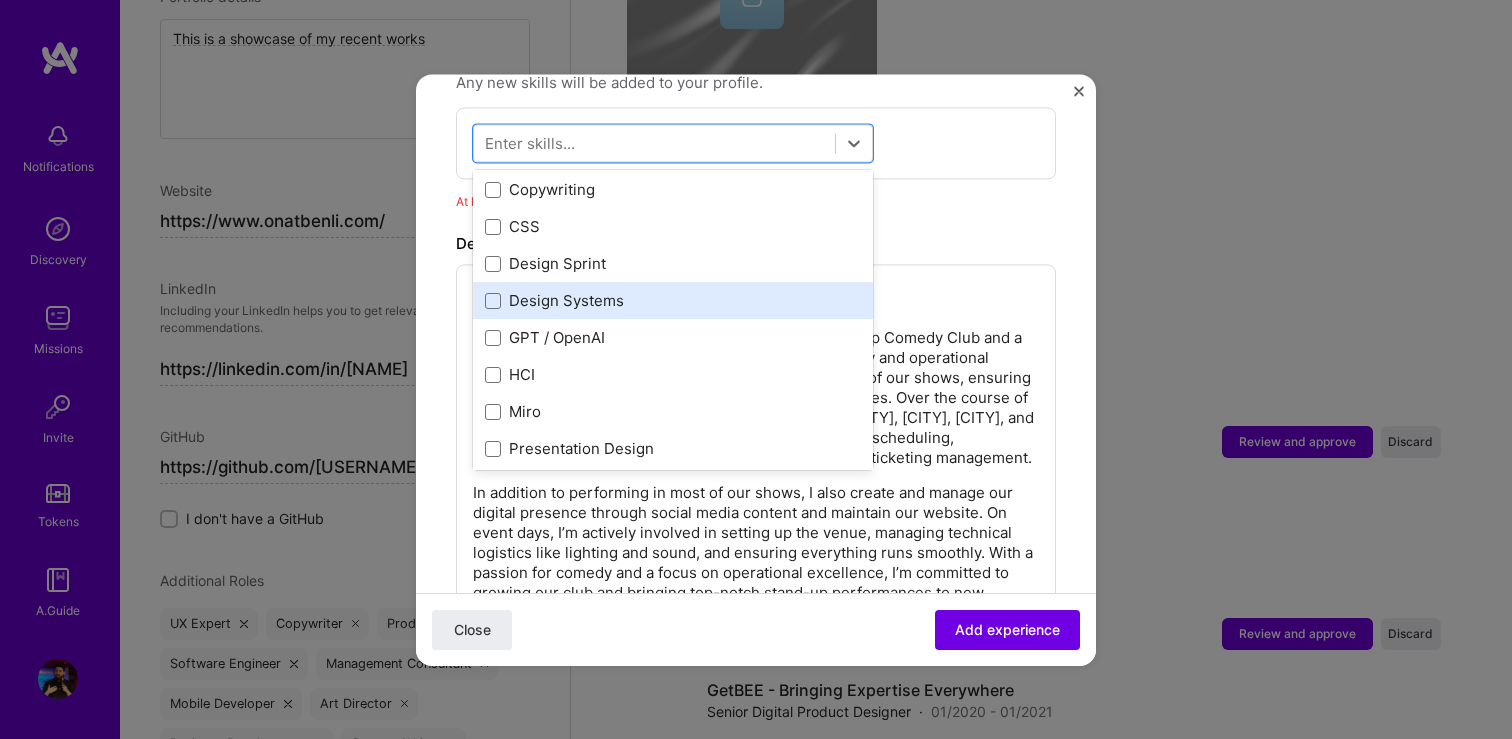 scroll, scrollTop: 195, scrollLeft: 0, axis: vertical 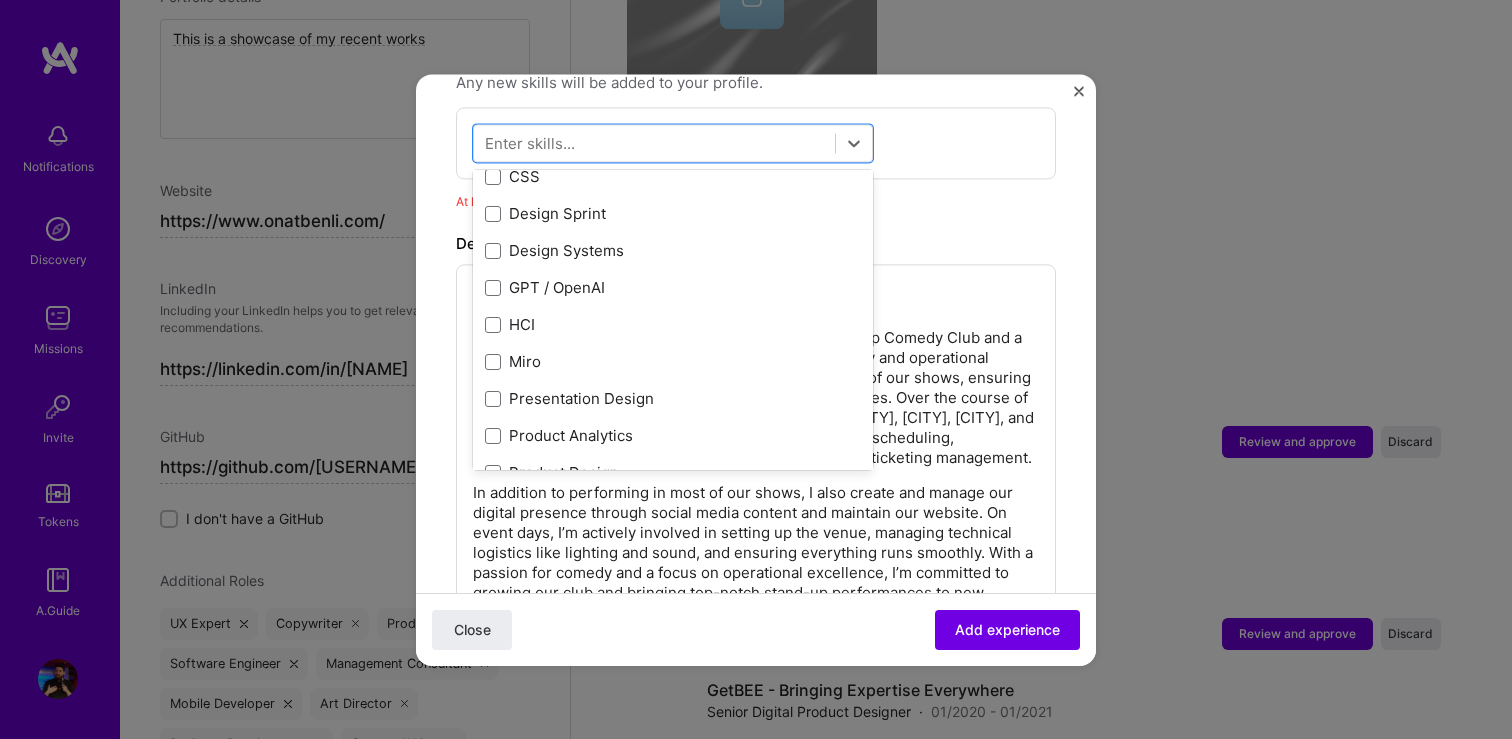 click on "Adding suggested job This job is suggested based on your LinkedIn, resume or A.Team activity. Create a job experience Jobs help companies understand your past experience. Company logo Company name 82Berlin Stand-up
Industry Add up to 2 industries. Selected industry 1 Your title and specialization Co-Founder & Operations Manager Product Designer Duration Oct, [YEAR]
to
I still work here Skills used — Add up to 12 skills Any new skills will be added to your profile. option HCI focused, 0 of 2. 378 results available. Use Up and Down to choose options, press Enter to select the currently focused option, press Escape to exit the menu, press Tab to select the option and exit the menu. Your Skills Adobe Creative Cloud Agile Blog Copywriting CSS Design Sprint Design Systems GPT / OpenAI HCI Miro Presentation Design Product Analytics Product Design Product Strategy Prototyping Roadmapping Transactional UX C" at bounding box center (756, 250) 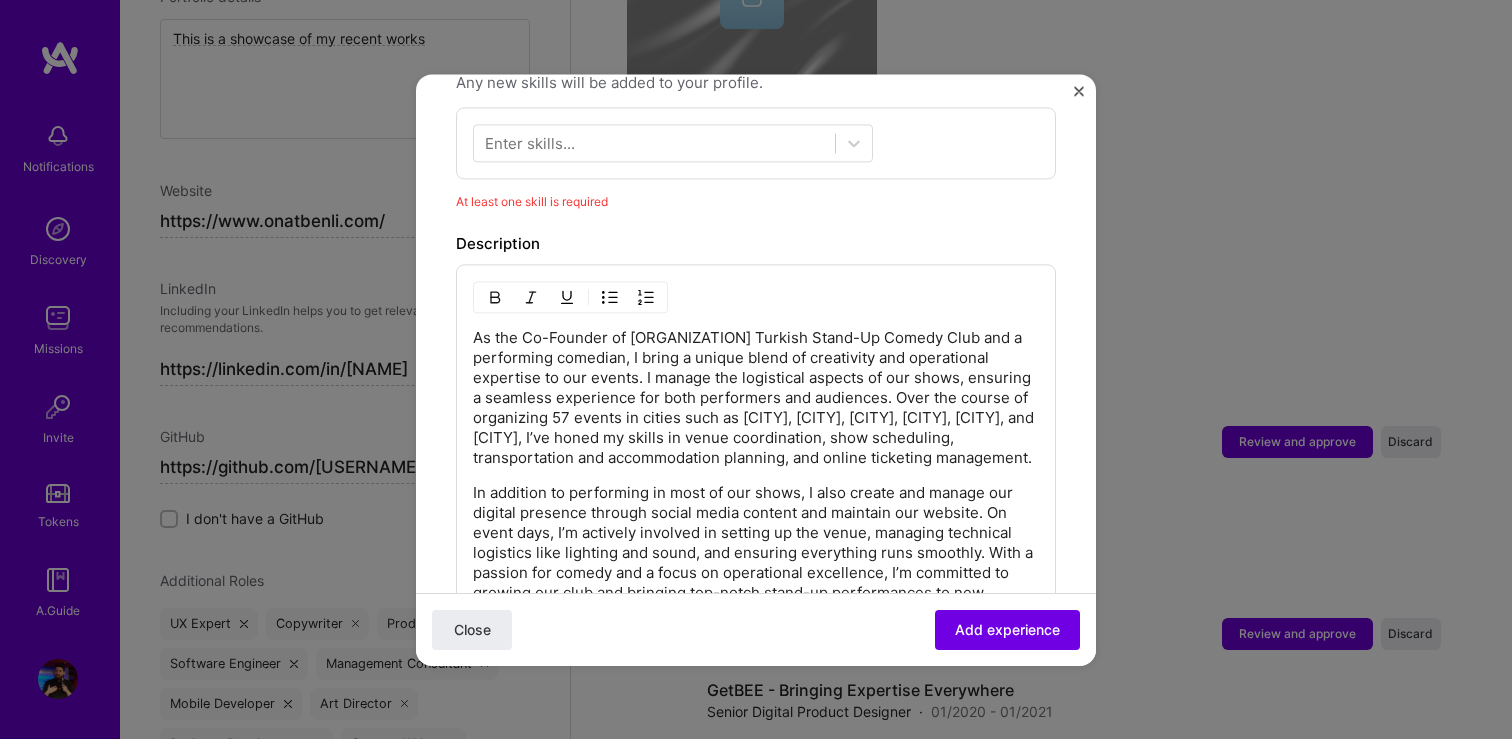click at bounding box center [1079, 91] 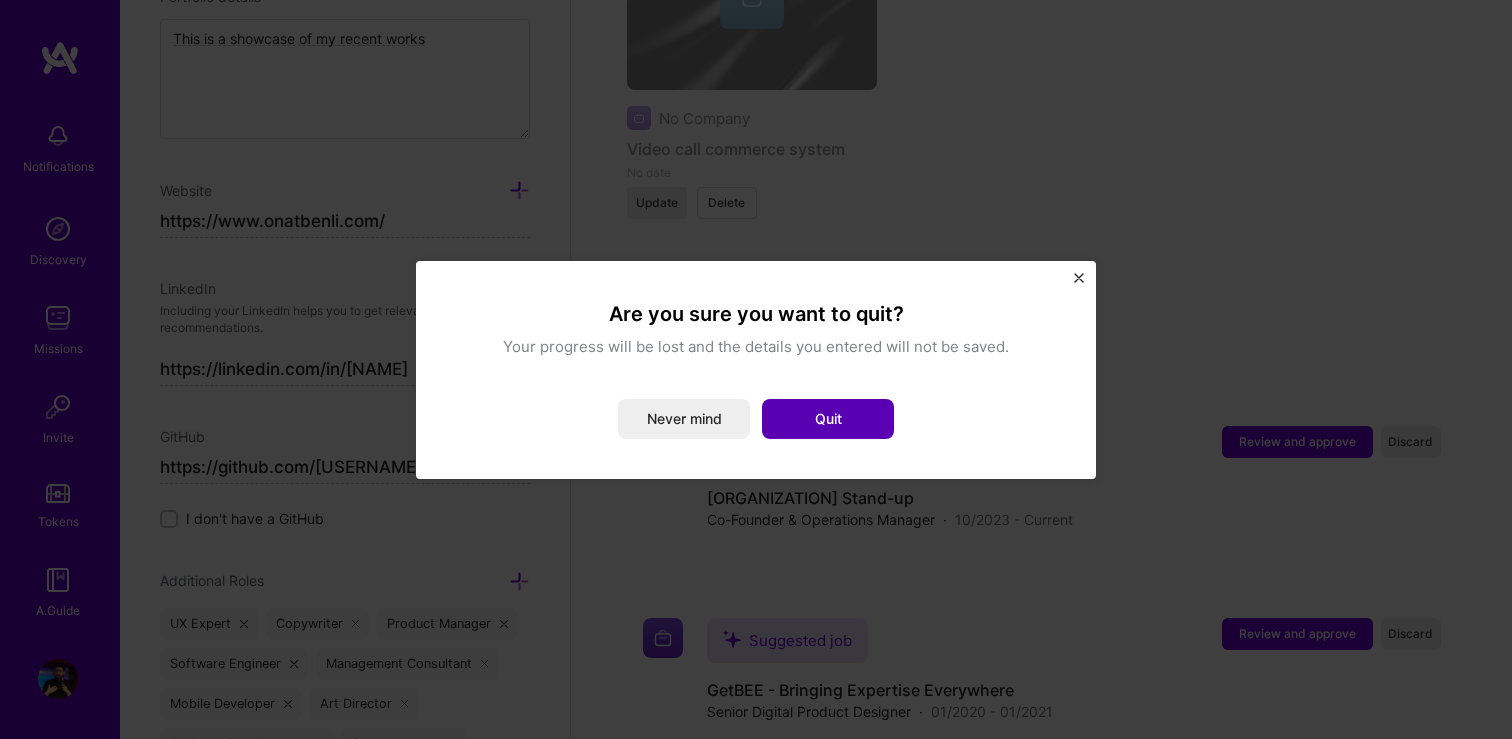 click on "Quit" at bounding box center [828, 419] 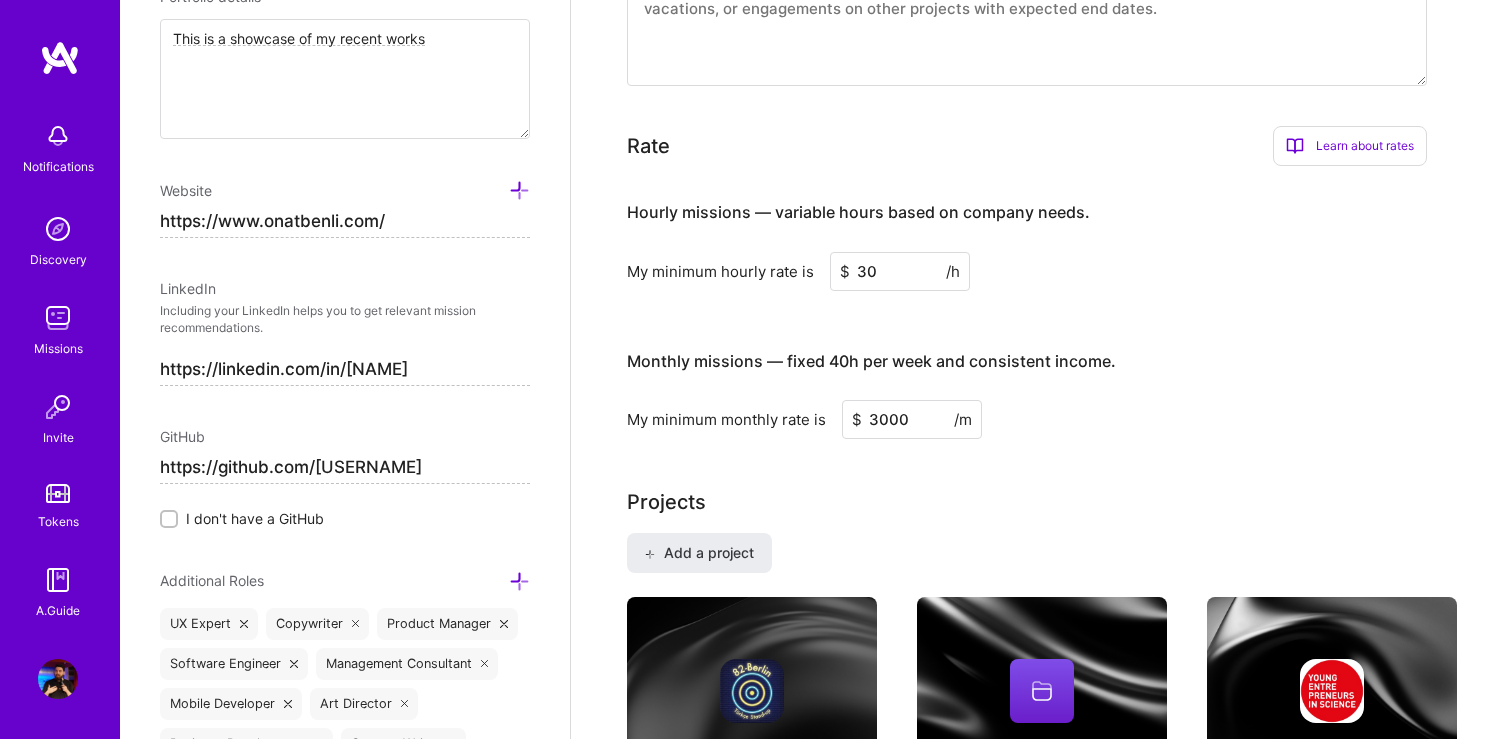scroll, scrollTop: 1514, scrollLeft: 0, axis: vertical 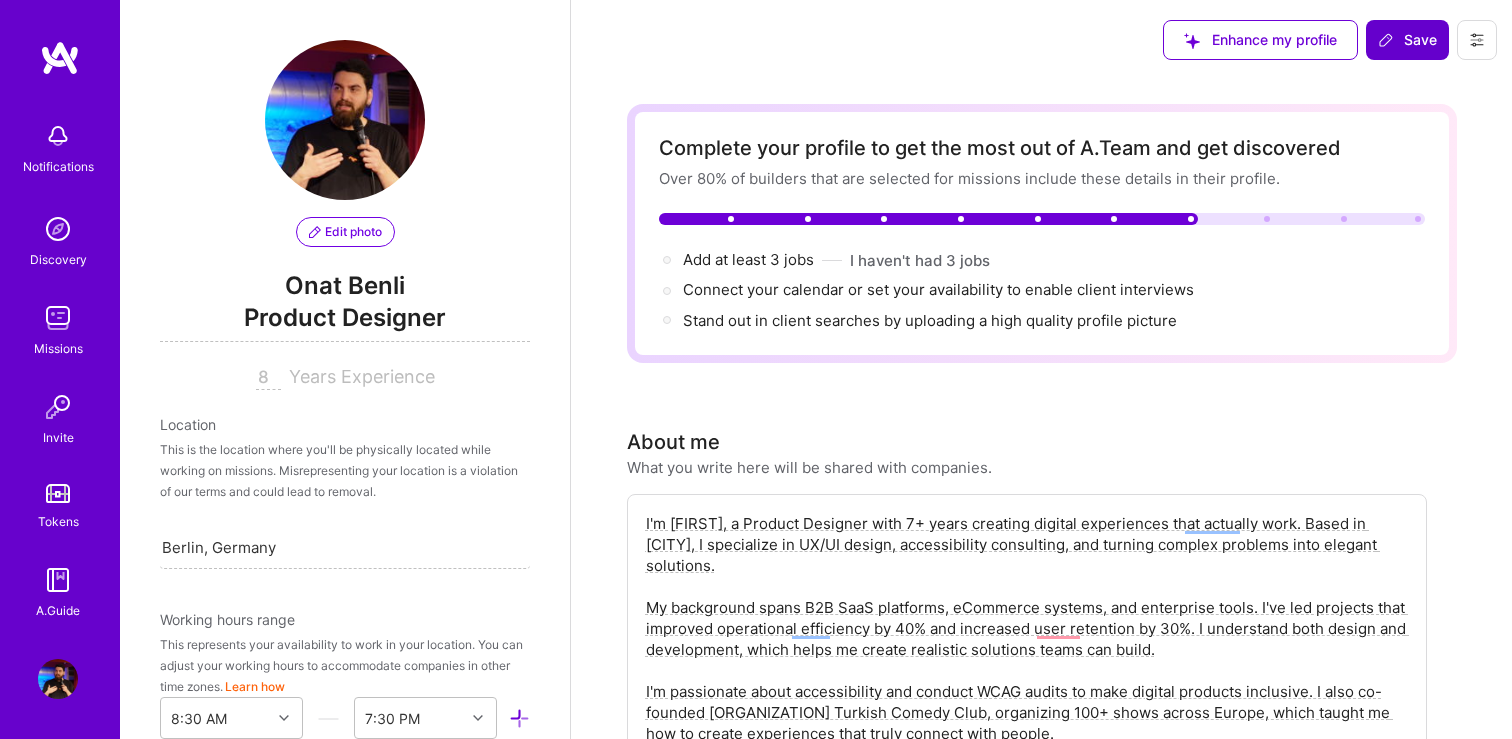 click on "Save" at bounding box center (1407, 40) 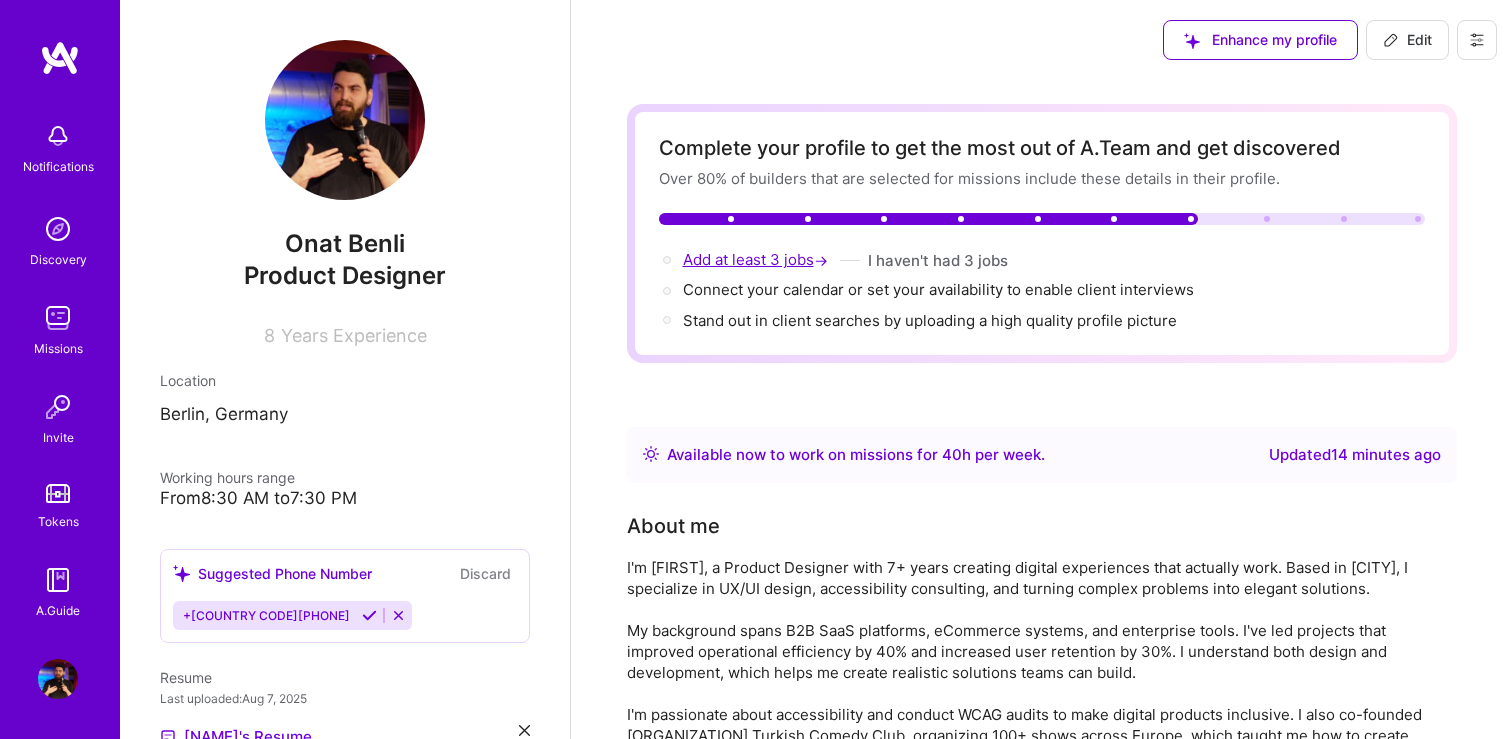 click on "Add at least 3 jobs  →" at bounding box center (757, 259) 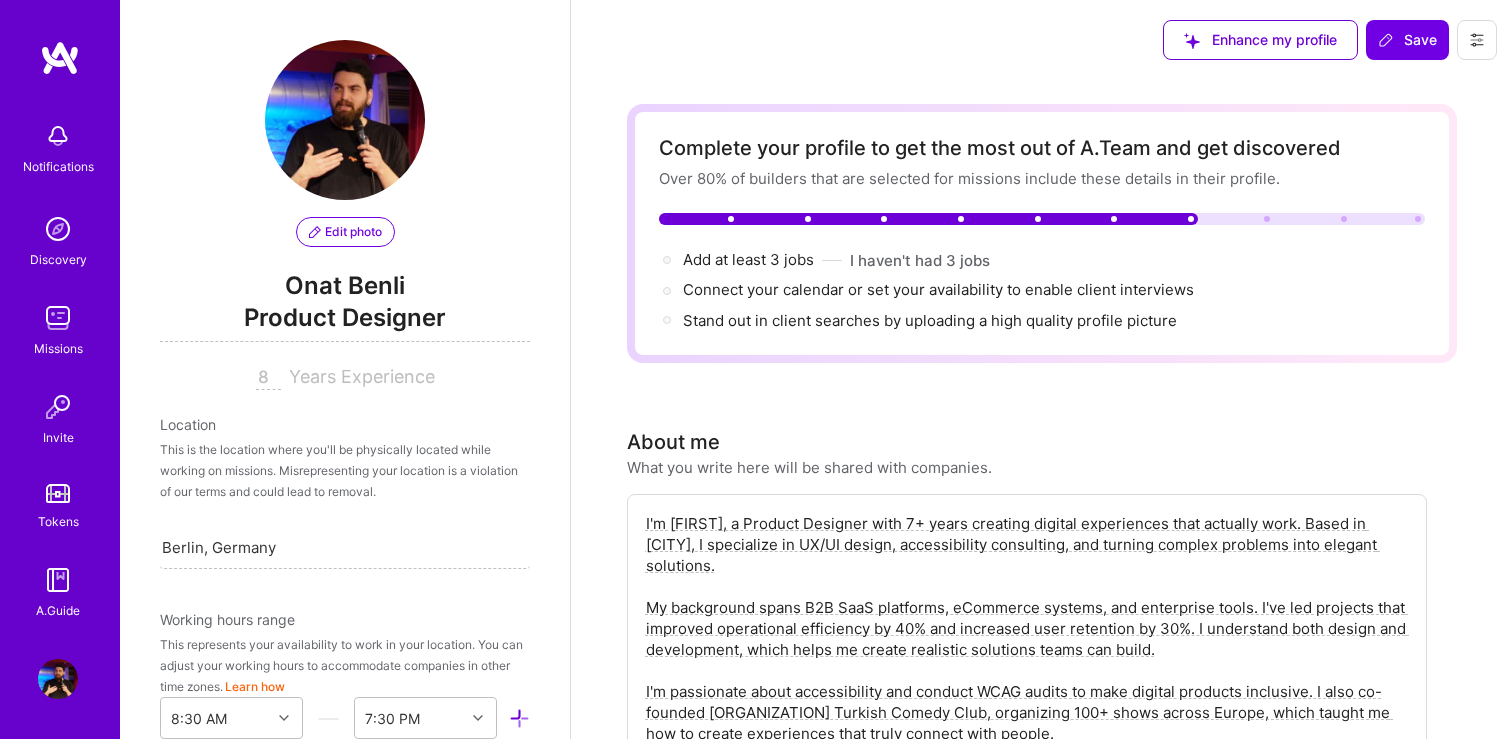 scroll, scrollTop: 1310, scrollLeft: 0, axis: vertical 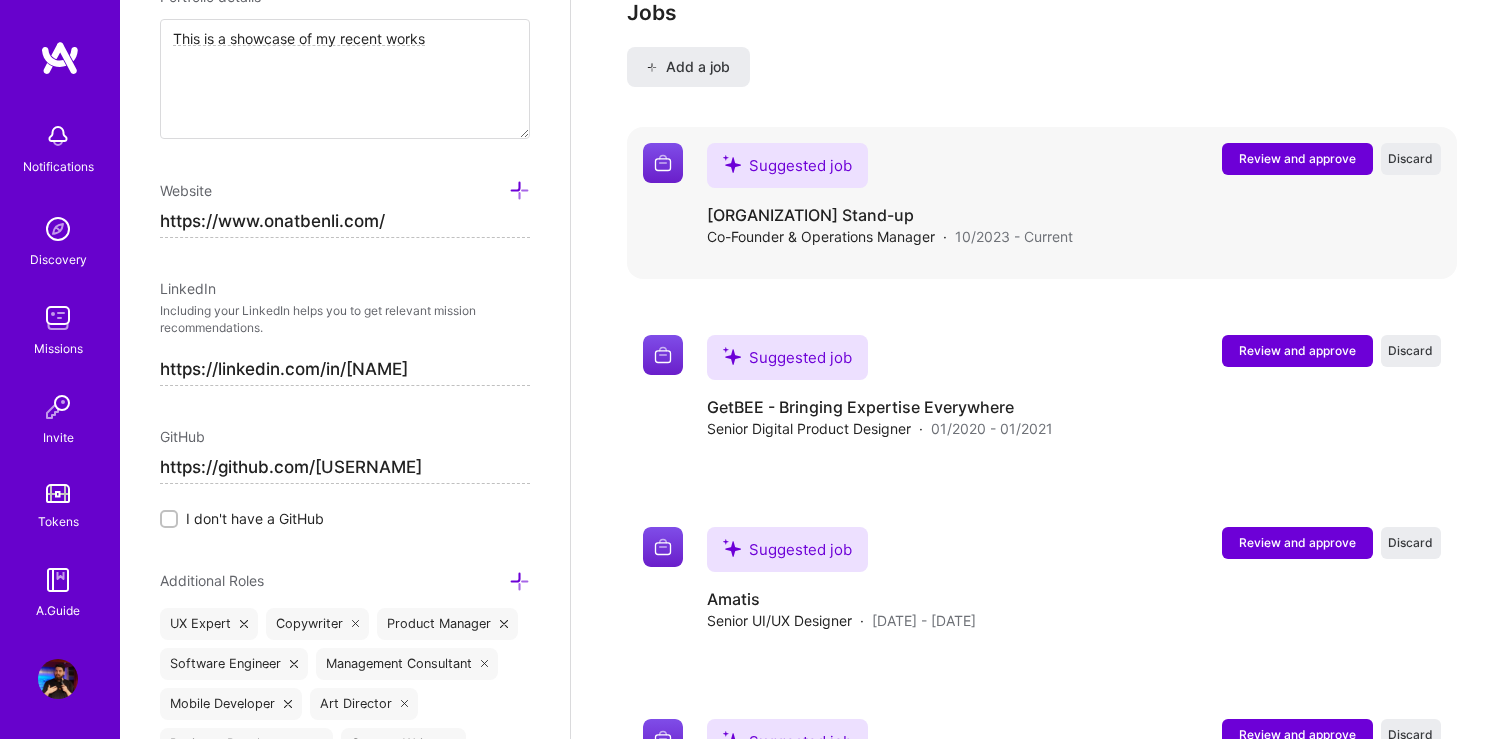 click on "Review and approve" at bounding box center (1297, 158) 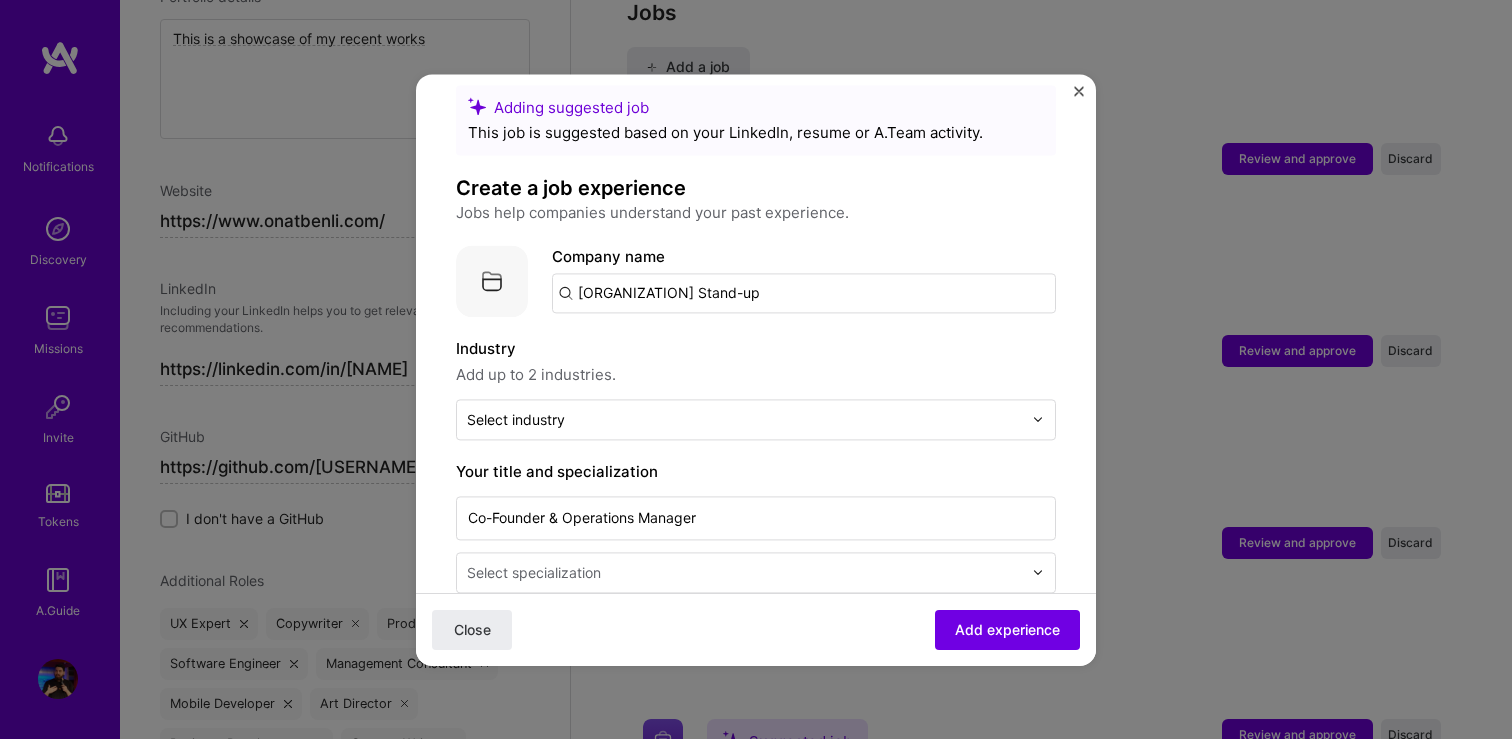 scroll, scrollTop: 43, scrollLeft: 0, axis: vertical 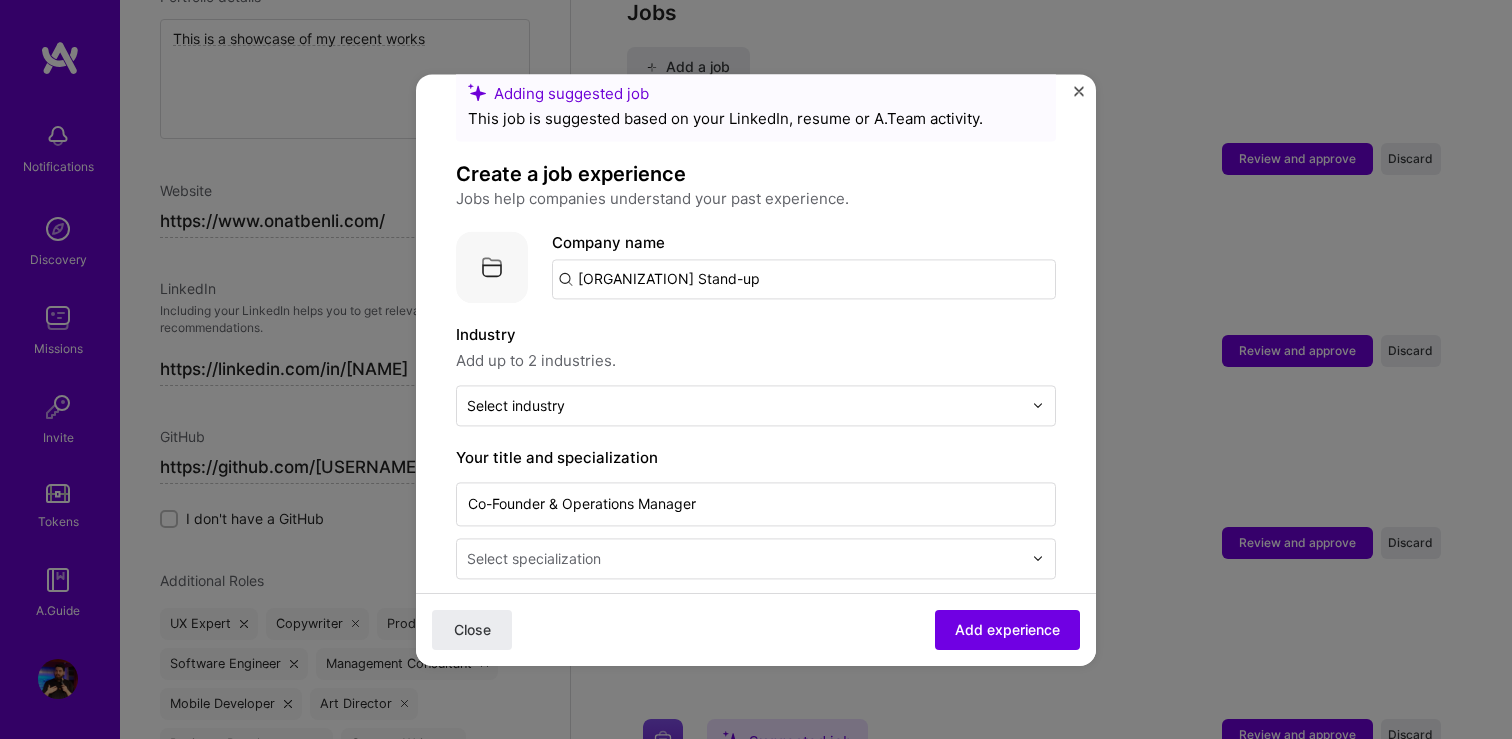 drag, startPoint x: 728, startPoint y: 253, endPoint x: 732, endPoint y: 264, distance: 11.7046995 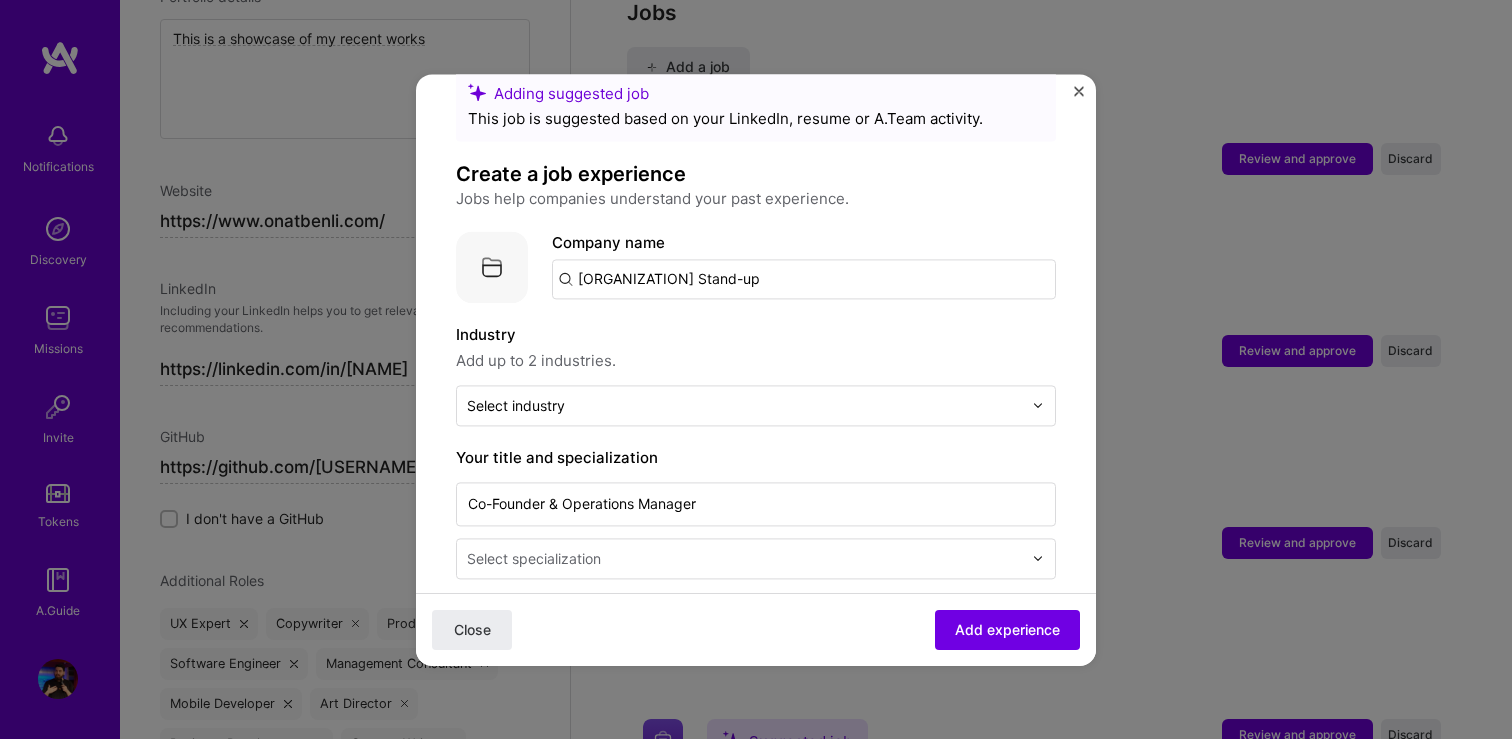 click on "[ORGANIZATION] Stand-up" at bounding box center (804, 279) 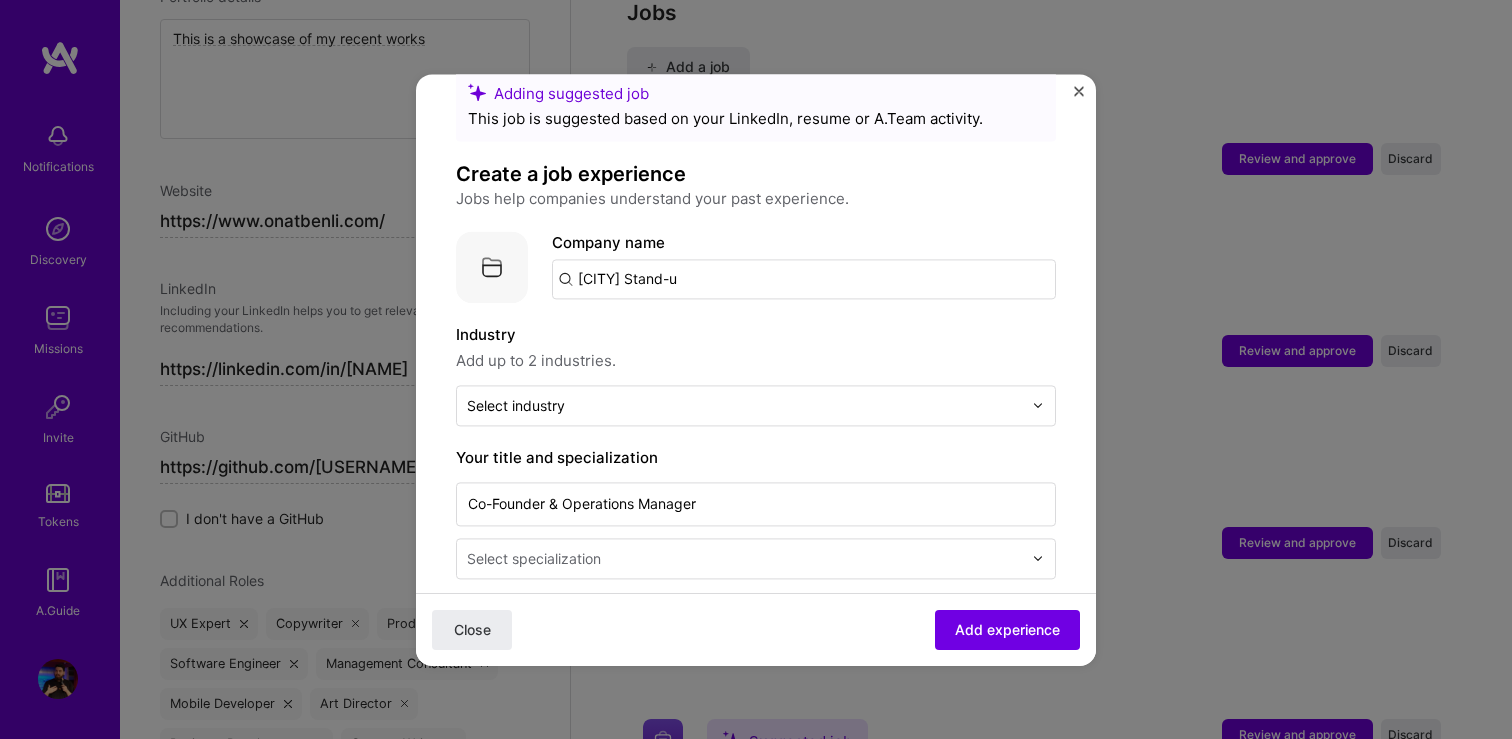 type on "[ORGANIZATION] Stand-up" 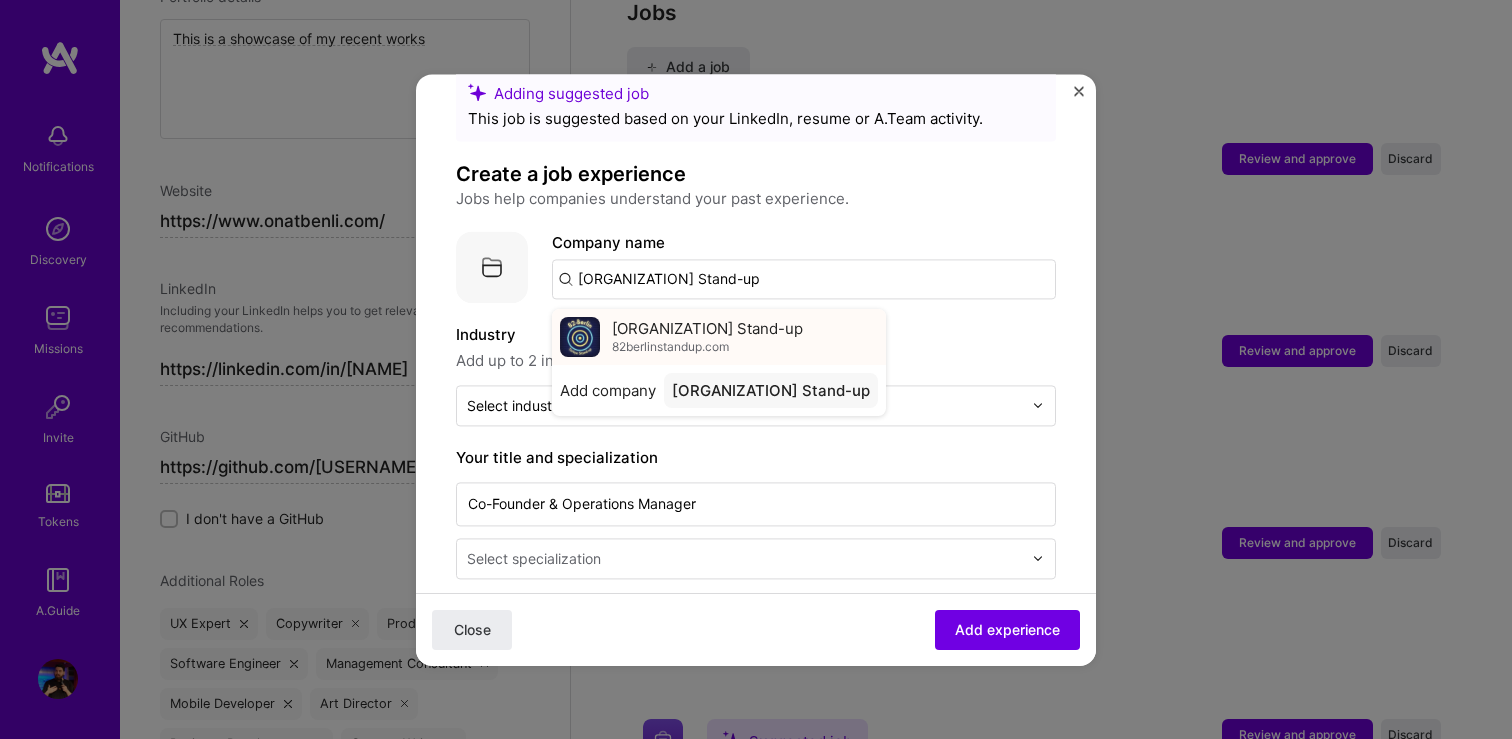 click on "[ORGANIZATION] Stand-up" at bounding box center [707, 328] 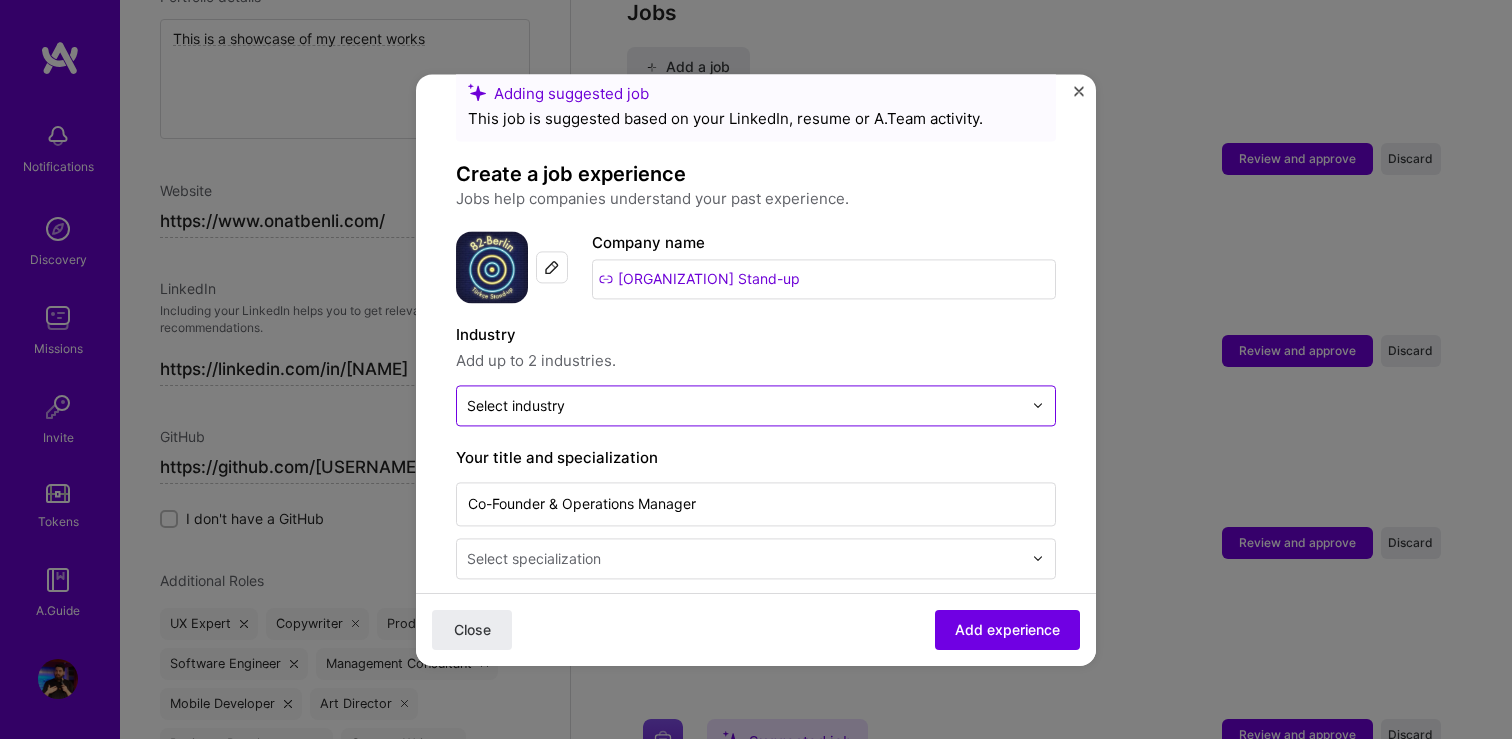 click at bounding box center (744, 405) 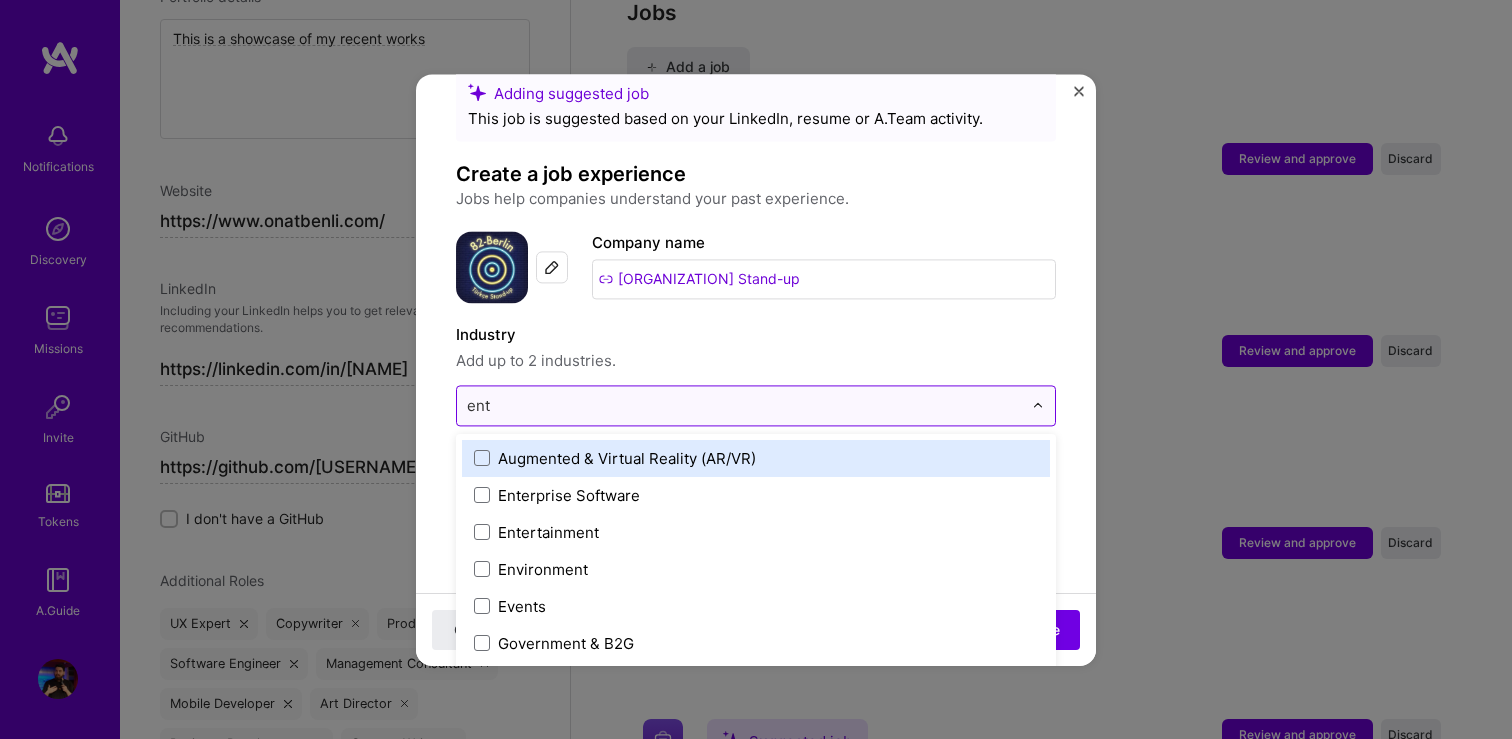 type on "ente" 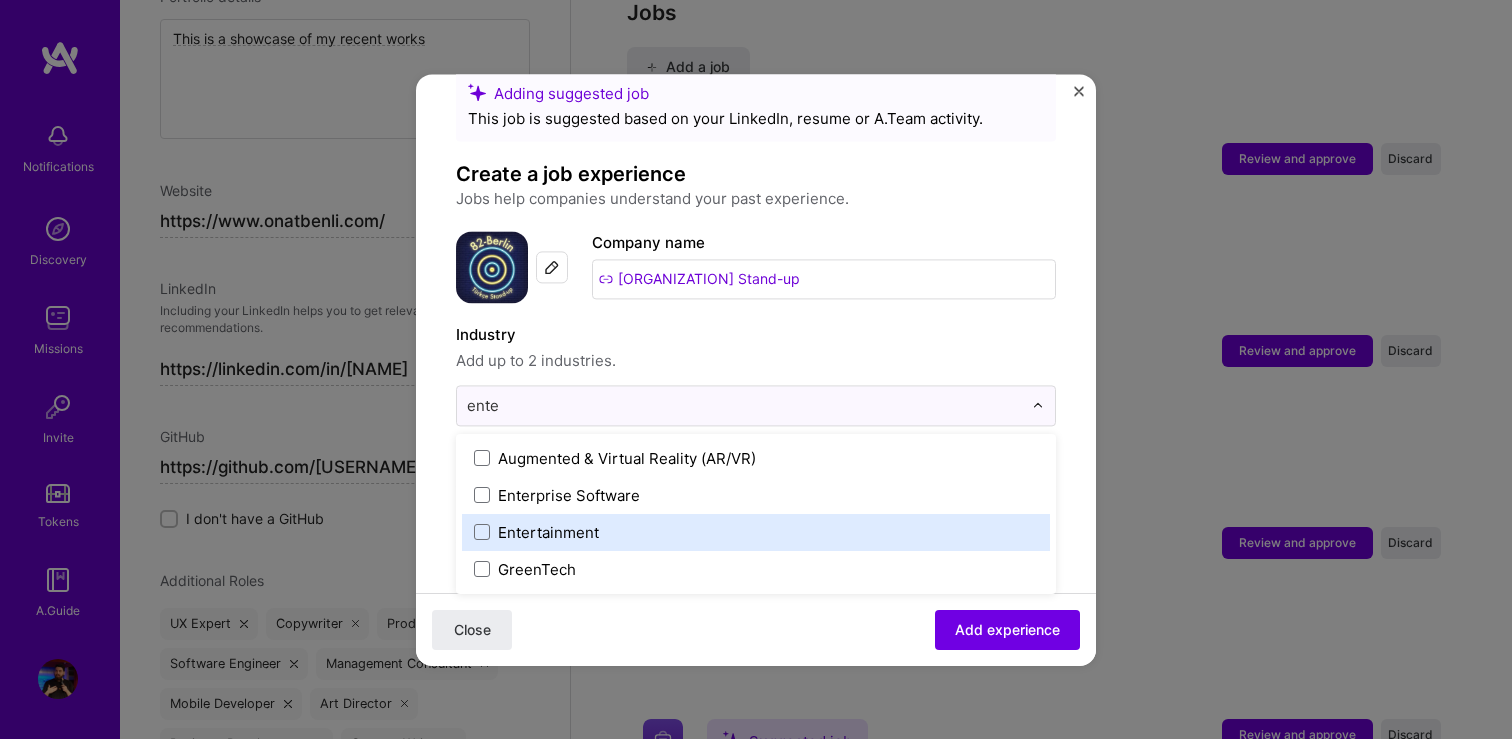 click on "Entertainment" at bounding box center (756, 532) 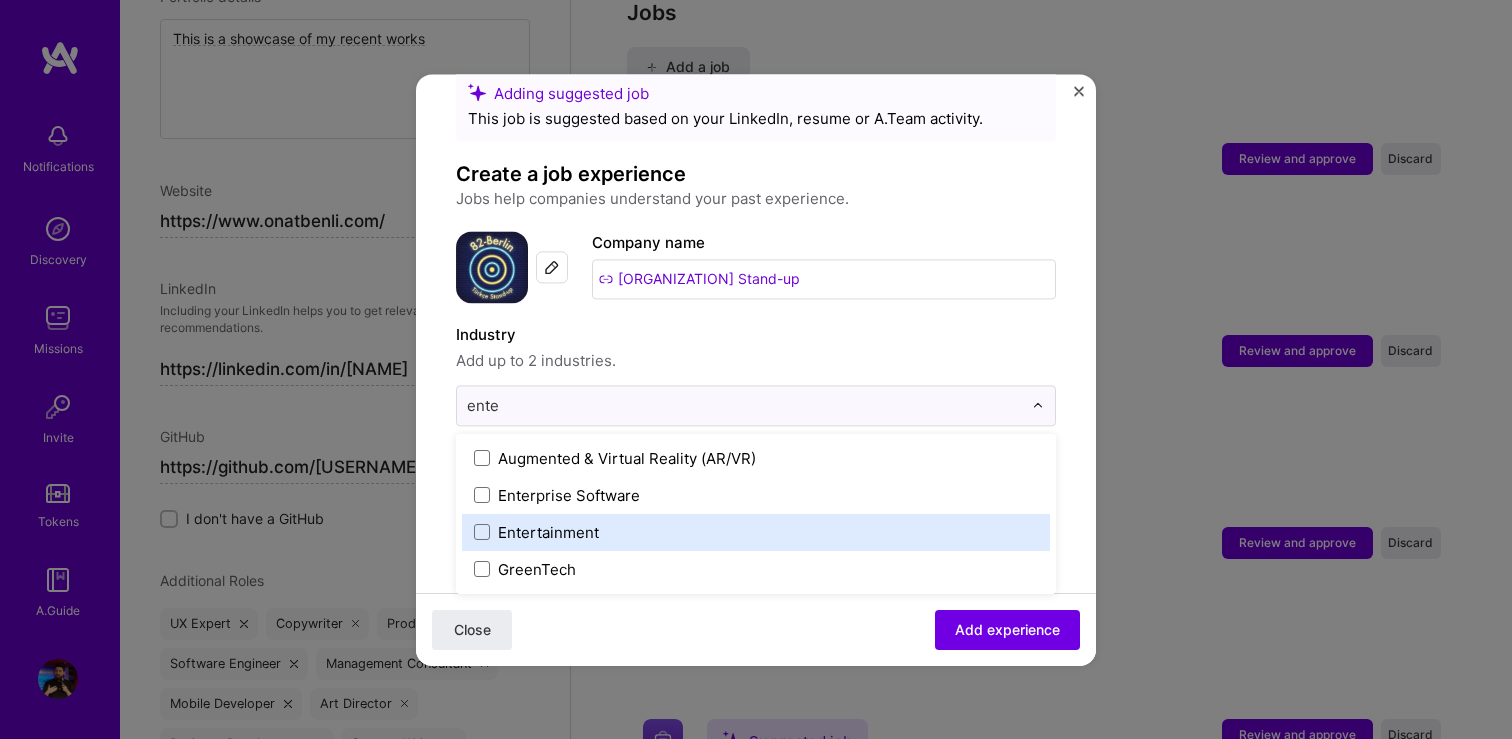 type 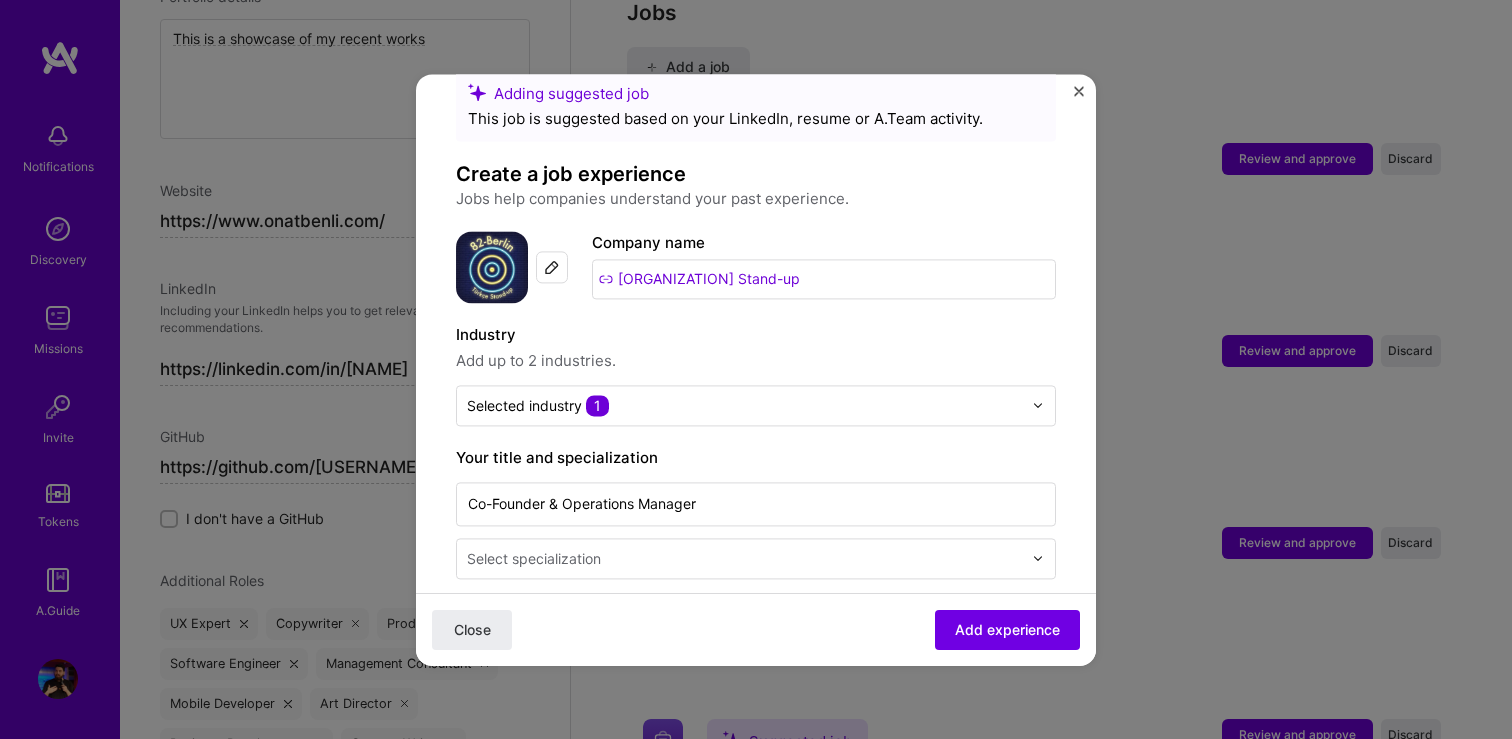 click on "Industry" at bounding box center (756, 335) 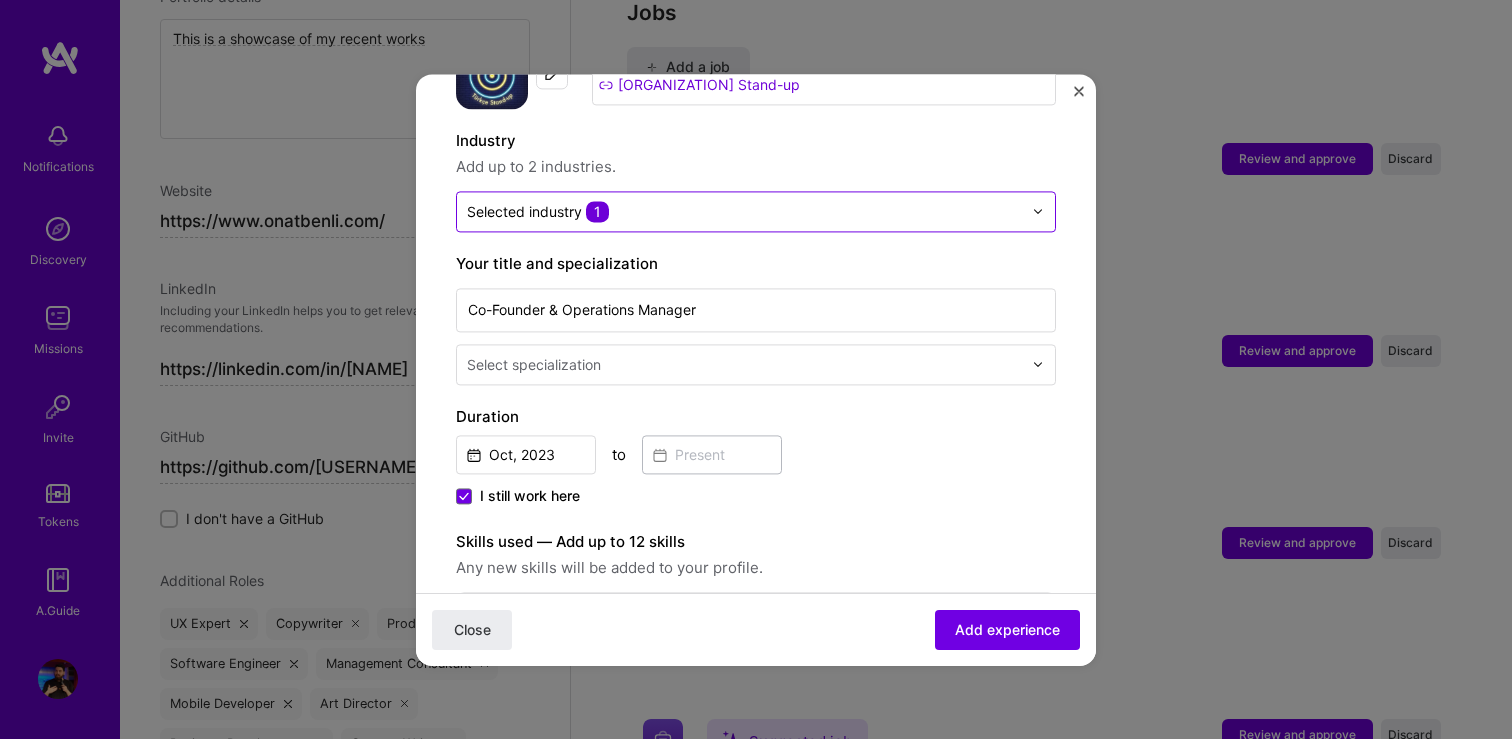 scroll, scrollTop: 248, scrollLeft: 0, axis: vertical 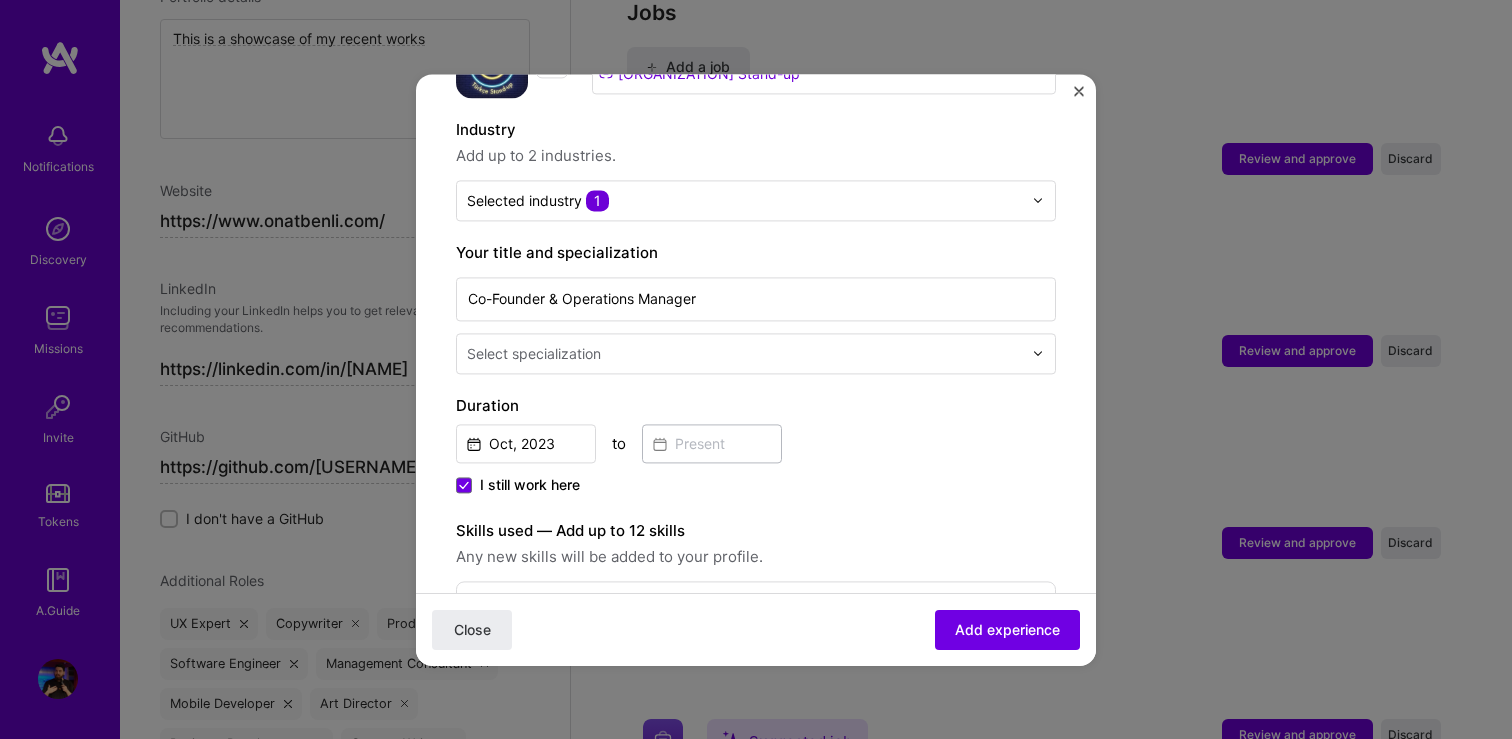 click on "Select specialization" at bounding box center [534, 353] 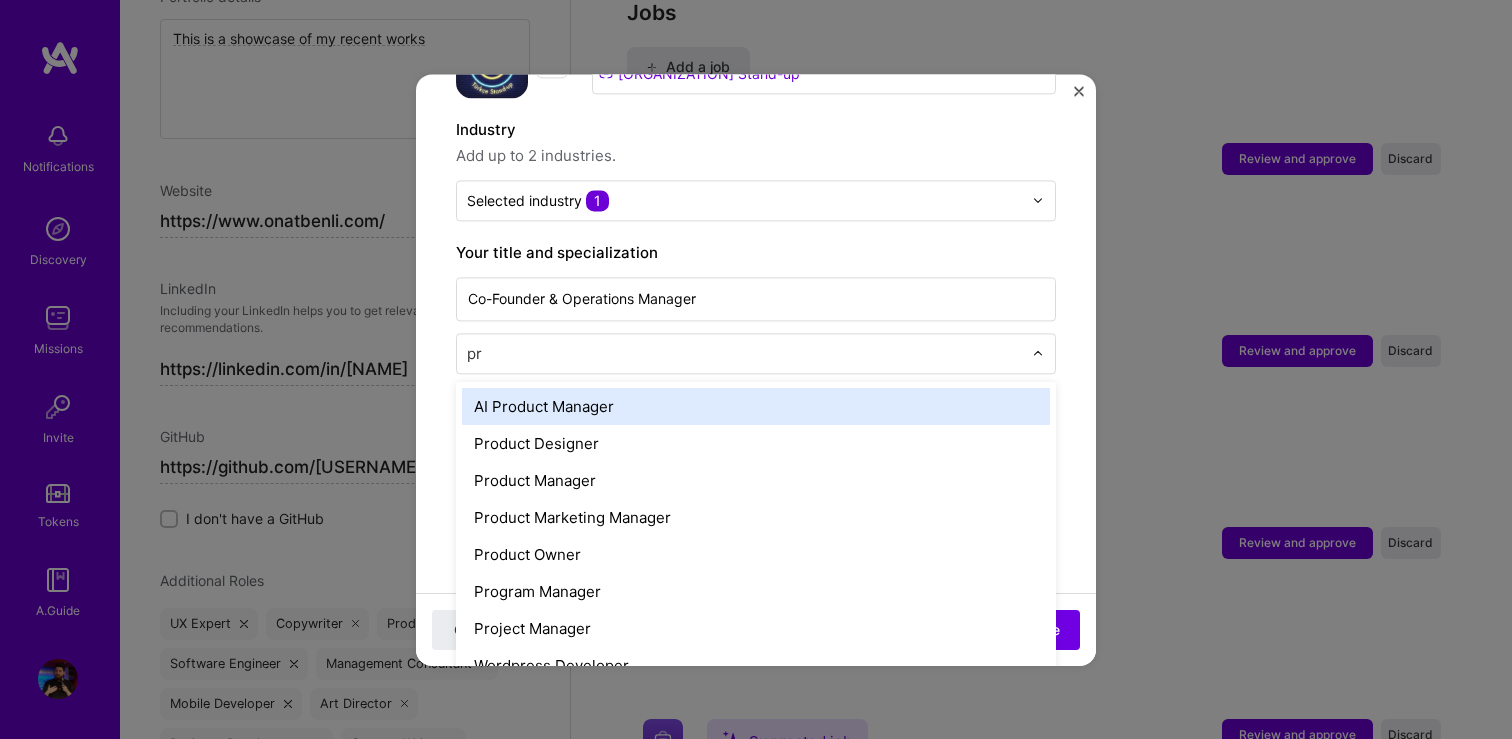 type on "pro" 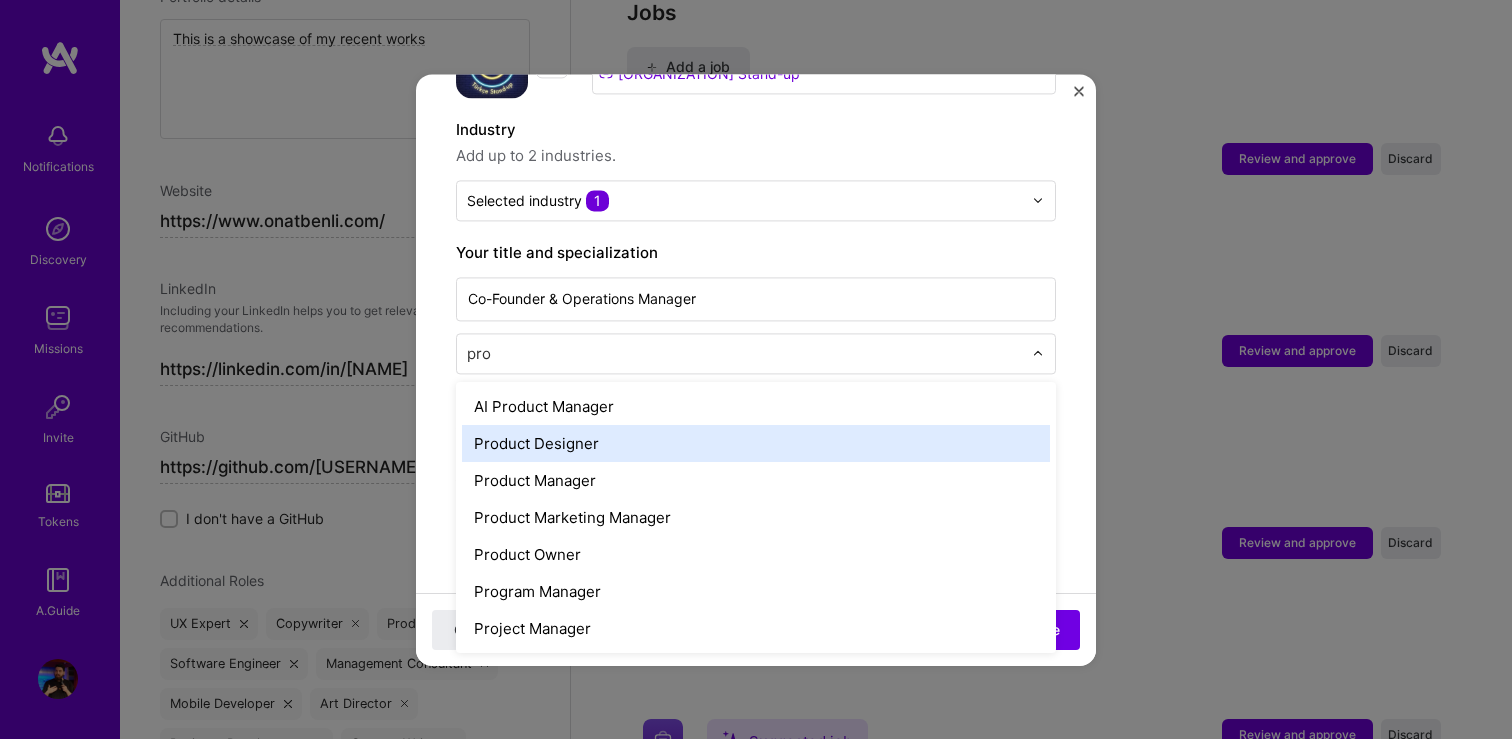 click on "Product Designer" at bounding box center (756, 443) 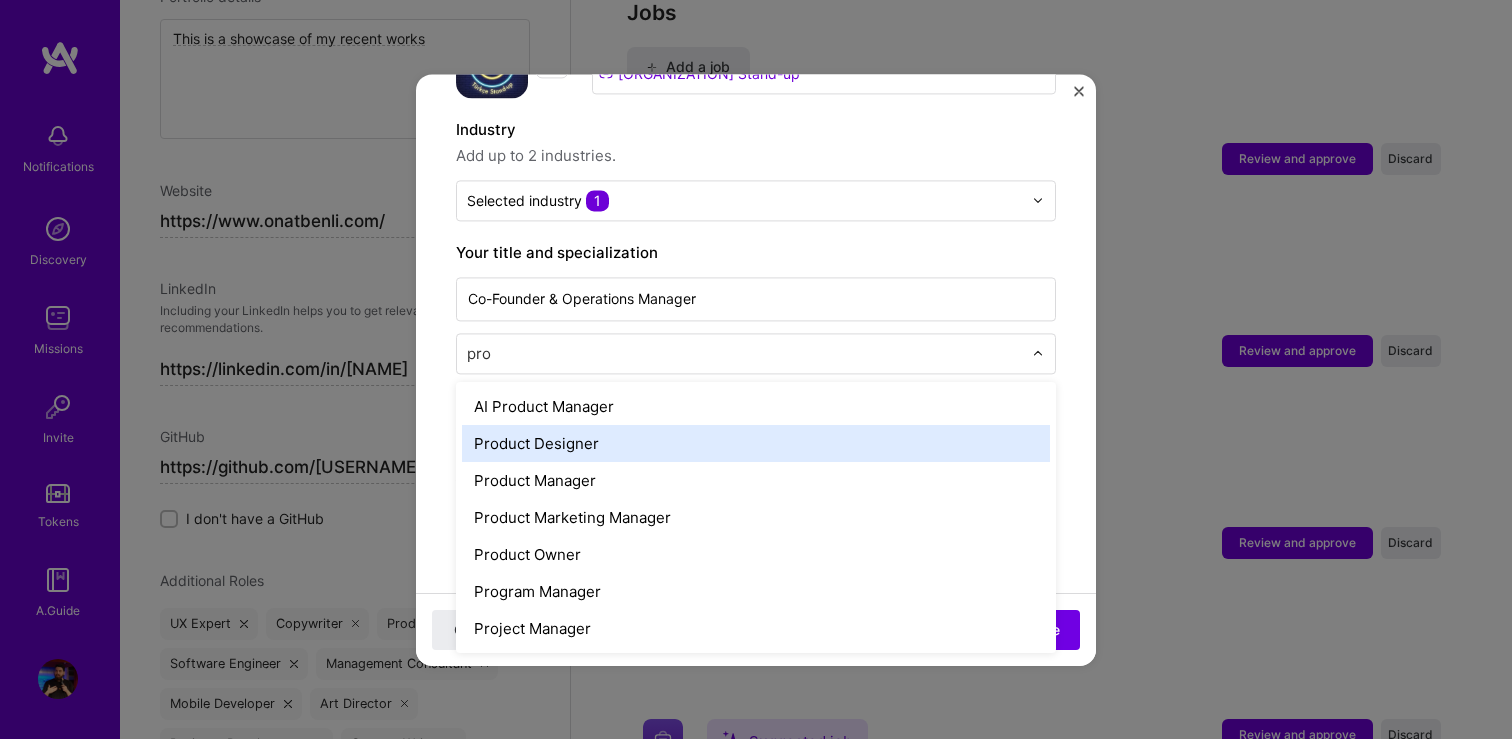 type 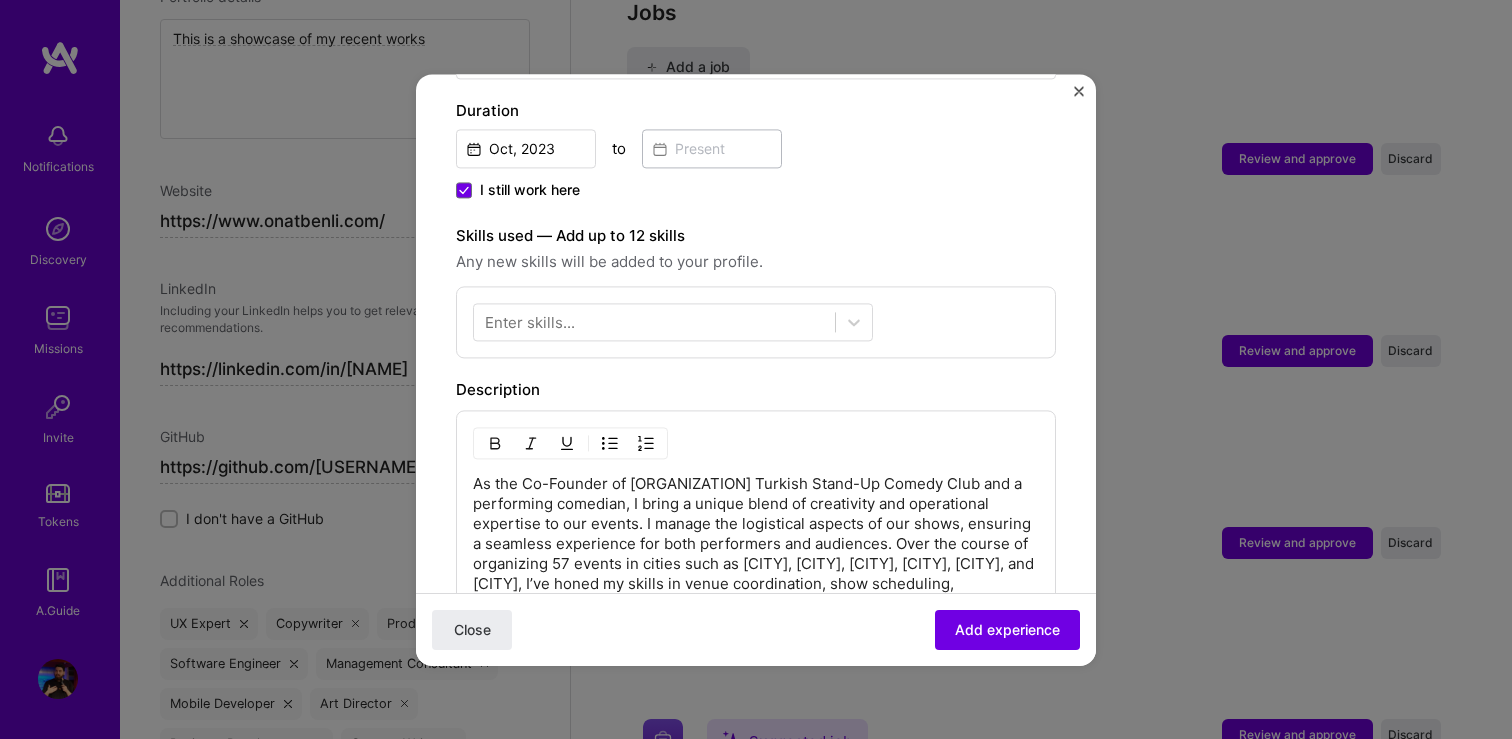 scroll, scrollTop: 591, scrollLeft: 0, axis: vertical 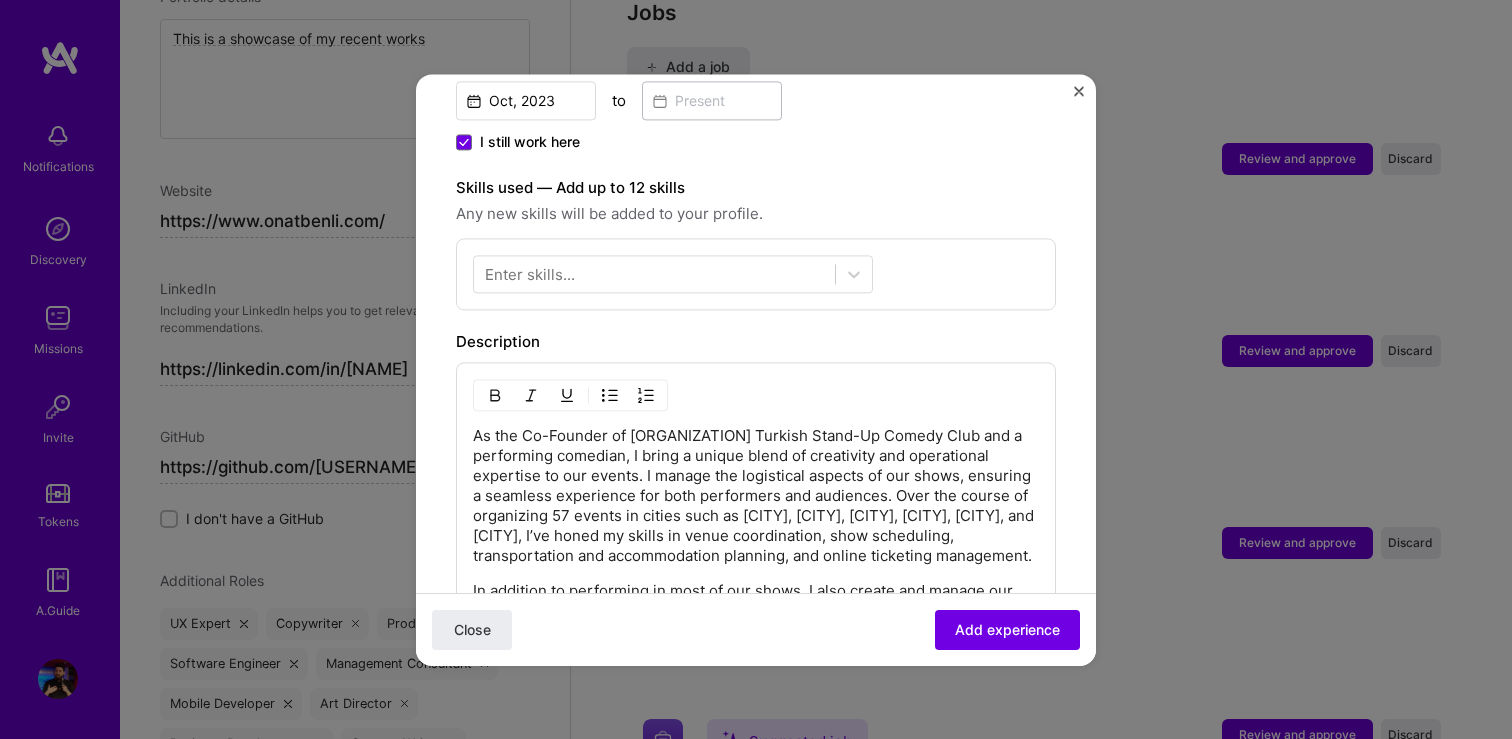 click on "Enter skills..." at bounding box center [530, 273] 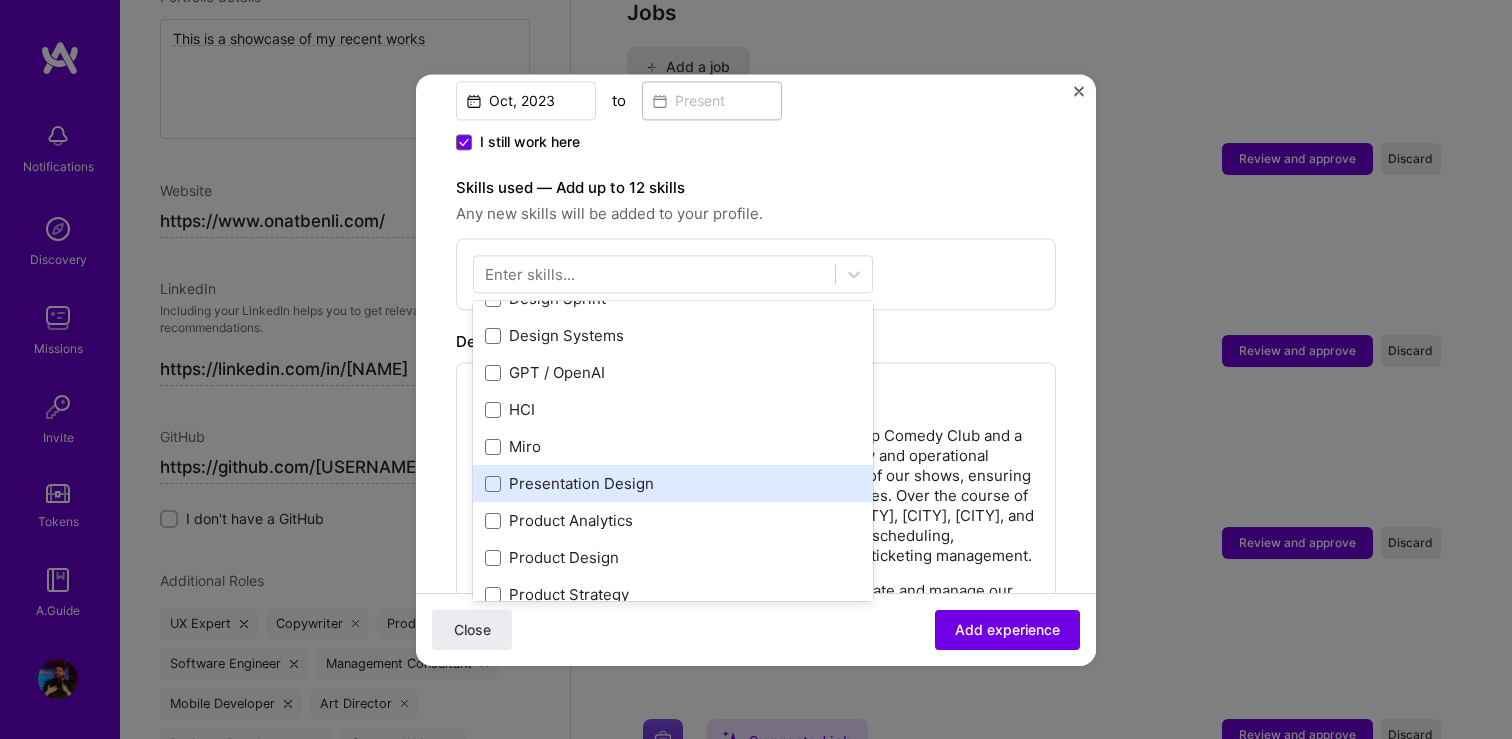 scroll, scrollTop: 300, scrollLeft: 0, axis: vertical 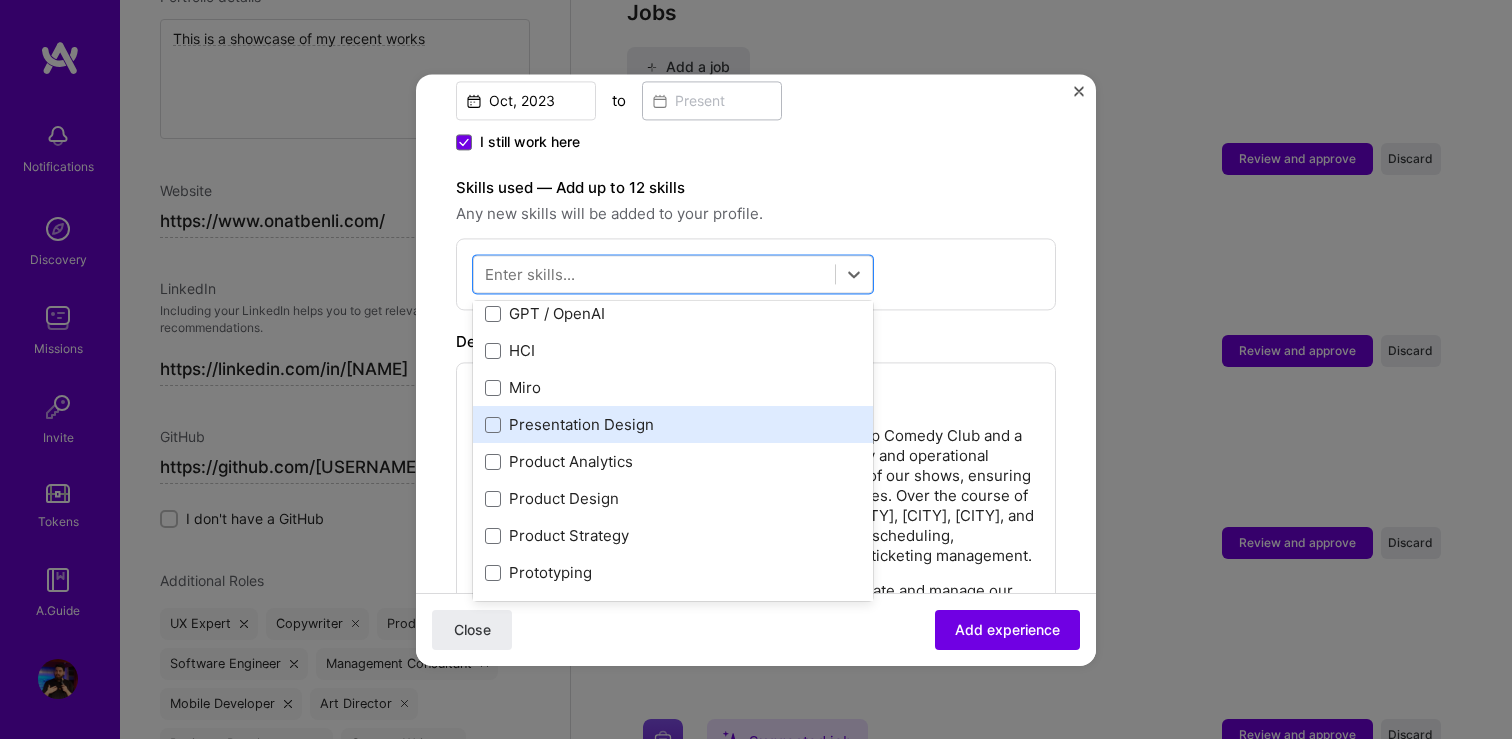 click on "Adobe Creative Cloud Agile Blog Copywriting CSS Design Sprint Design Systems GPT / OpenAI HCI Miro Presentation Design Product Analytics Product Design Product Strategy Prototyping Roadmapping Transactional UX User Research UX Design UX/UI Waterfall Wireframing WebFlow WordPress Web Analytics Design Thinking Figma Scrum Team Leadership Backlog Prioritization HTML JavaScript People Management Data Analysis Market Research Stakeholder Management Analytics" at bounding box center [673, 721] 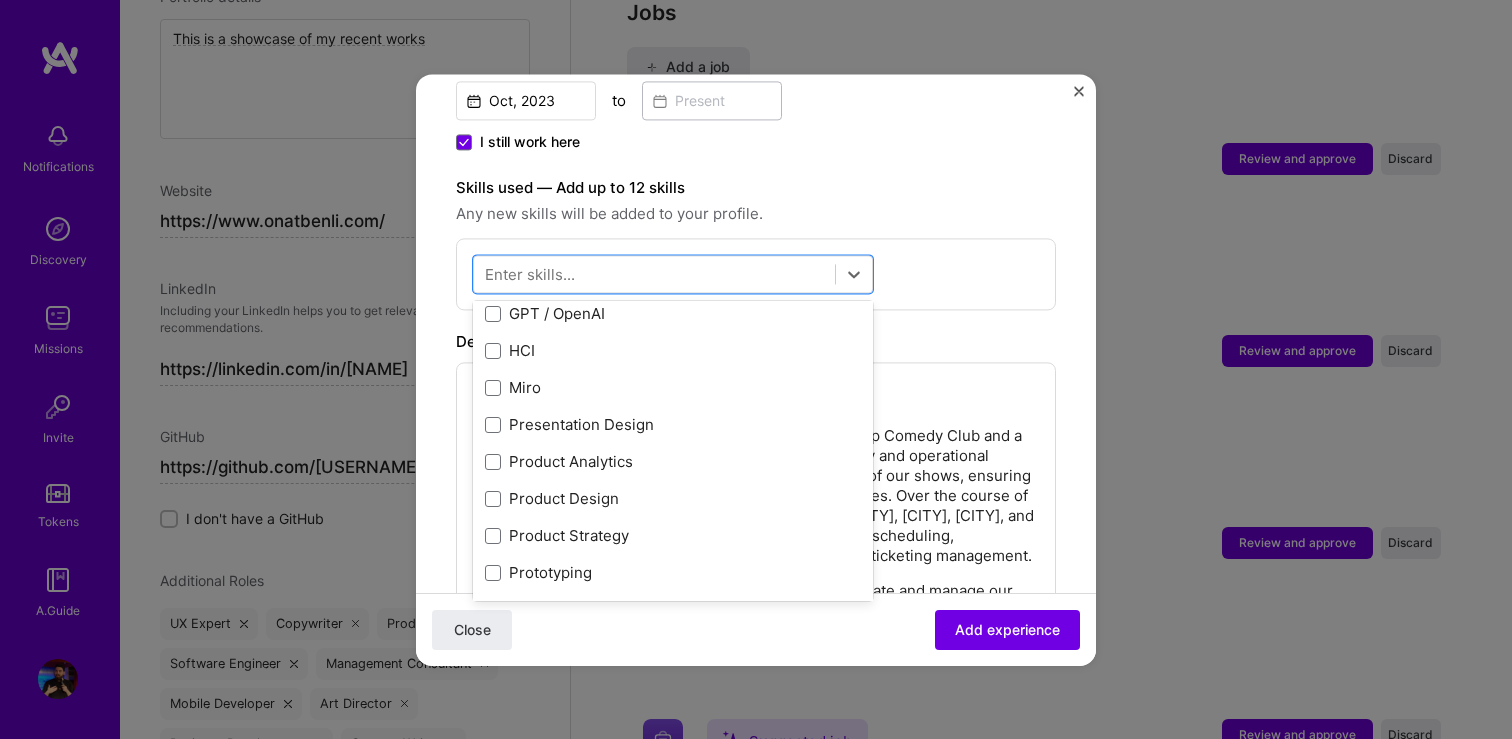 scroll, scrollTop: 23, scrollLeft: 0, axis: vertical 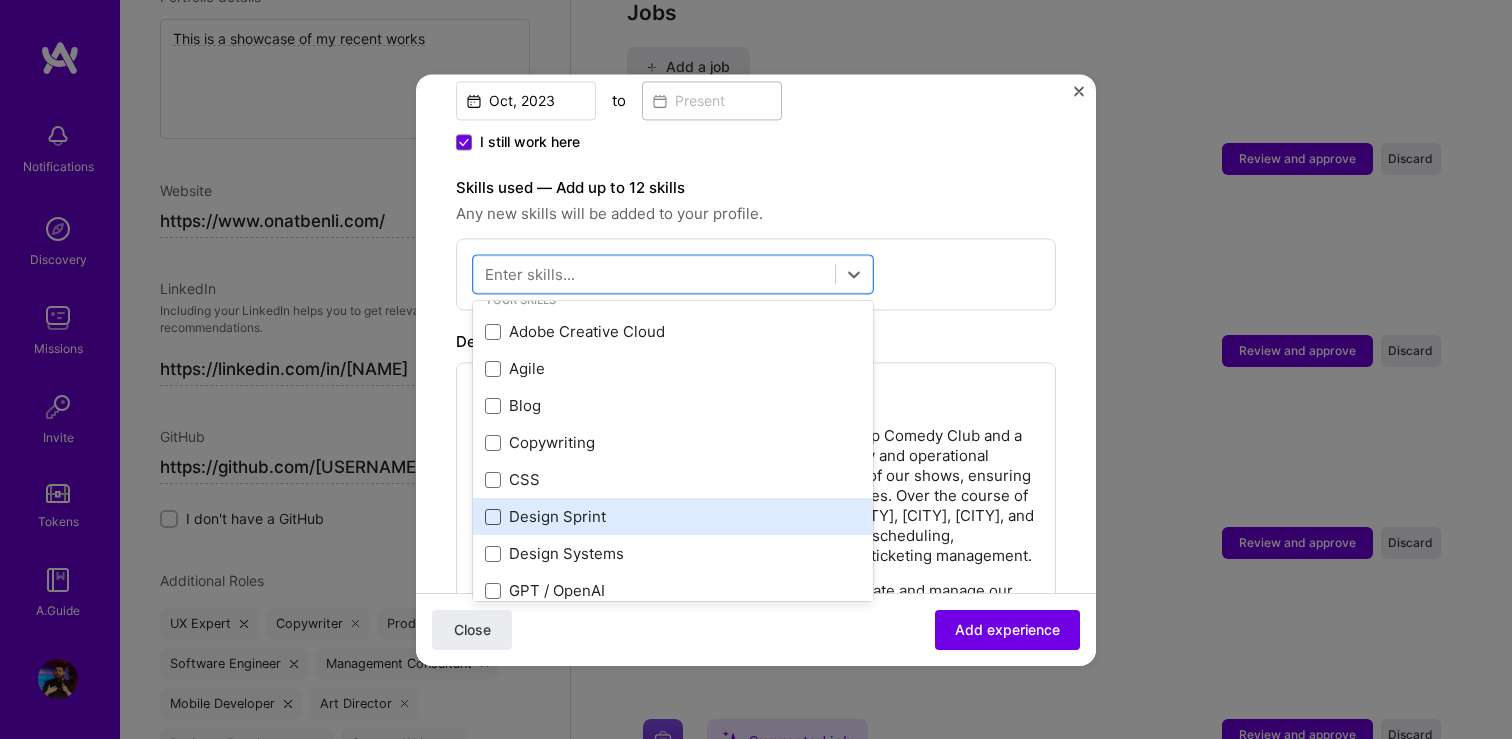 click at bounding box center [493, 517] 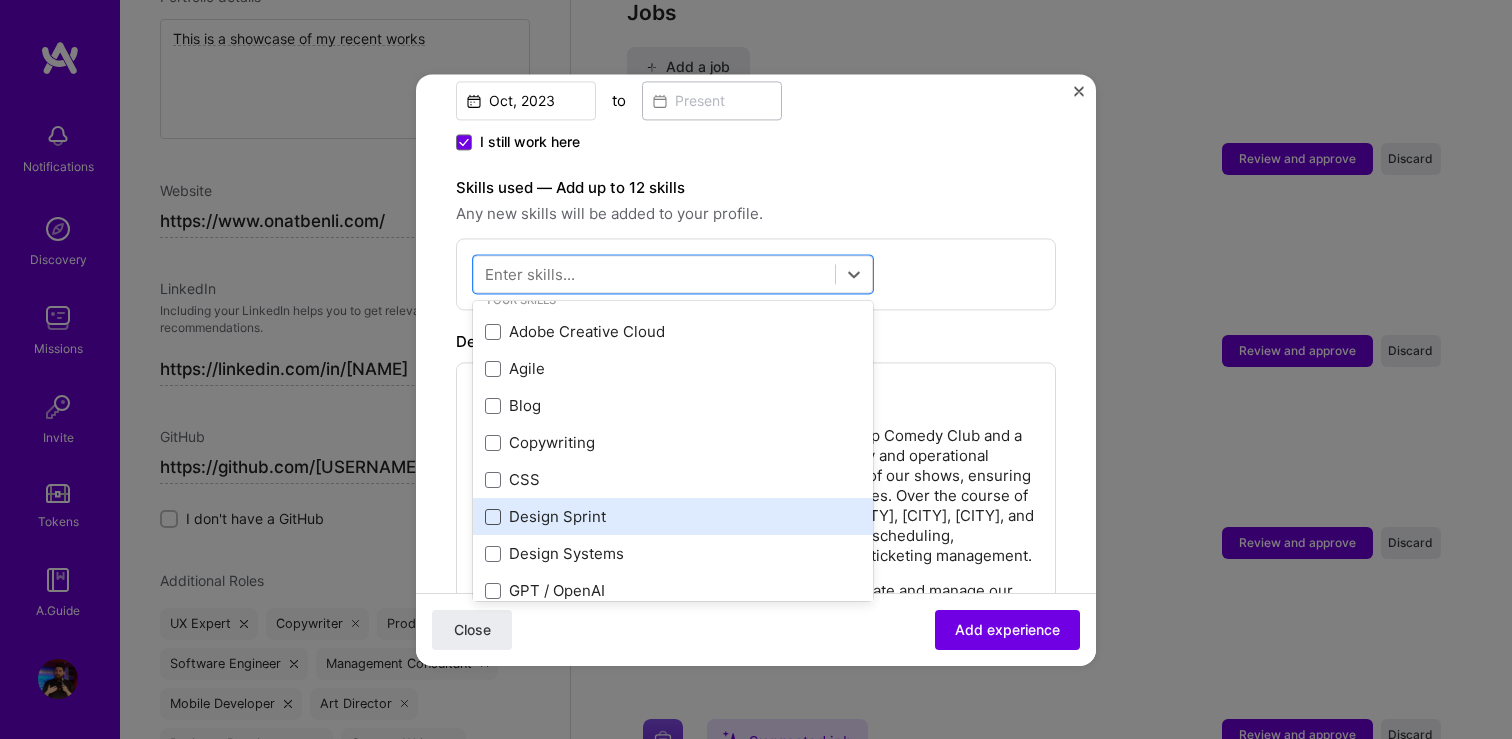click at bounding box center (0, 0) 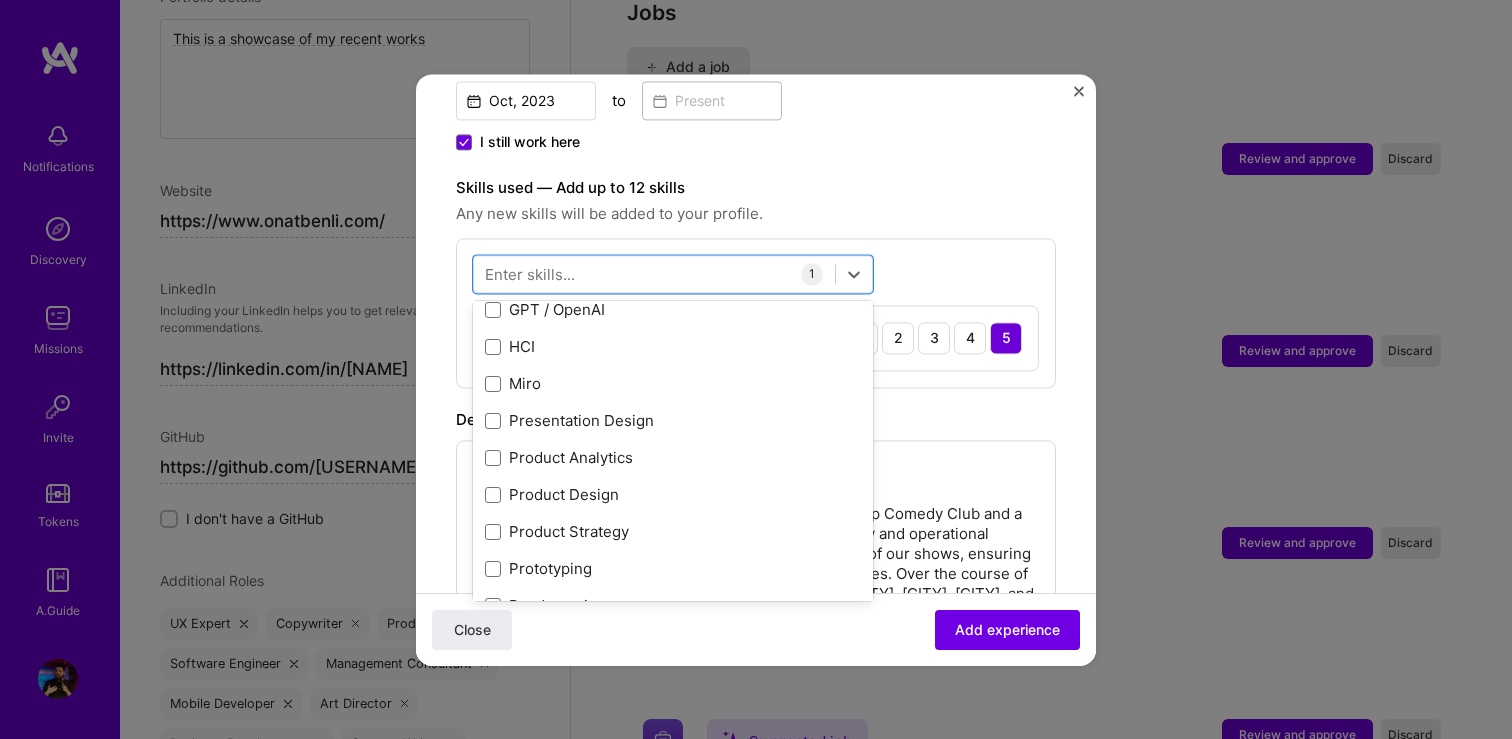 scroll, scrollTop: 351, scrollLeft: 0, axis: vertical 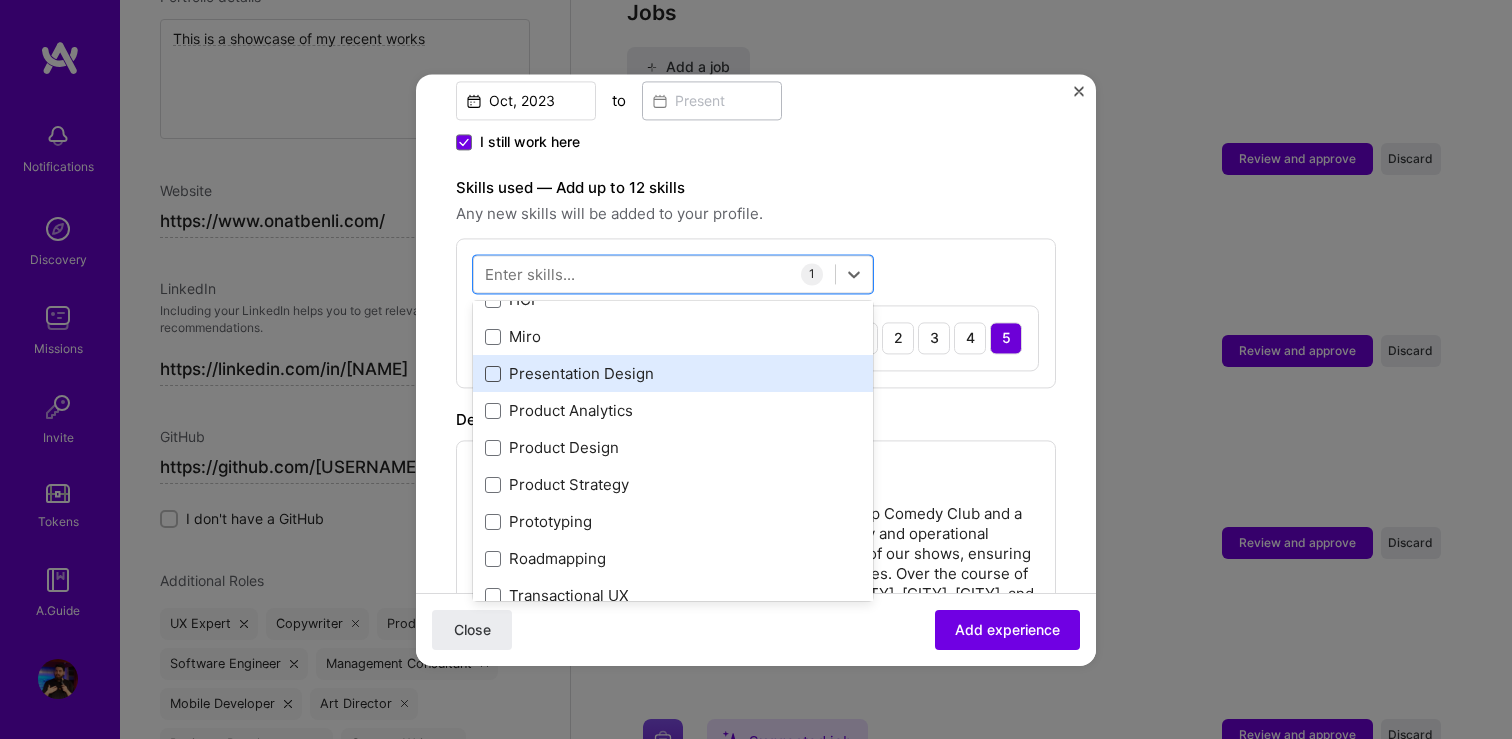 click at bounding box center [493, 374] 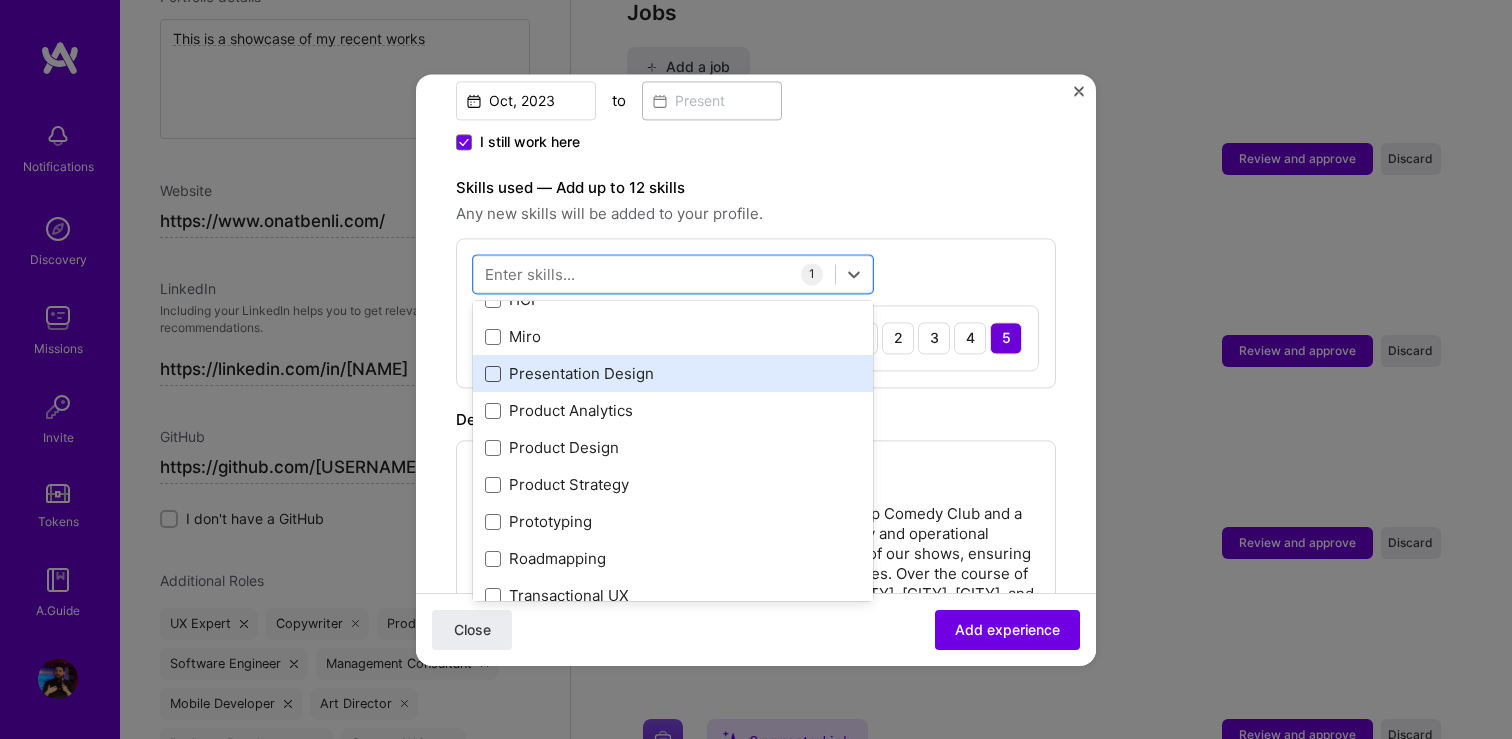 click at bounding box center [0, 0] 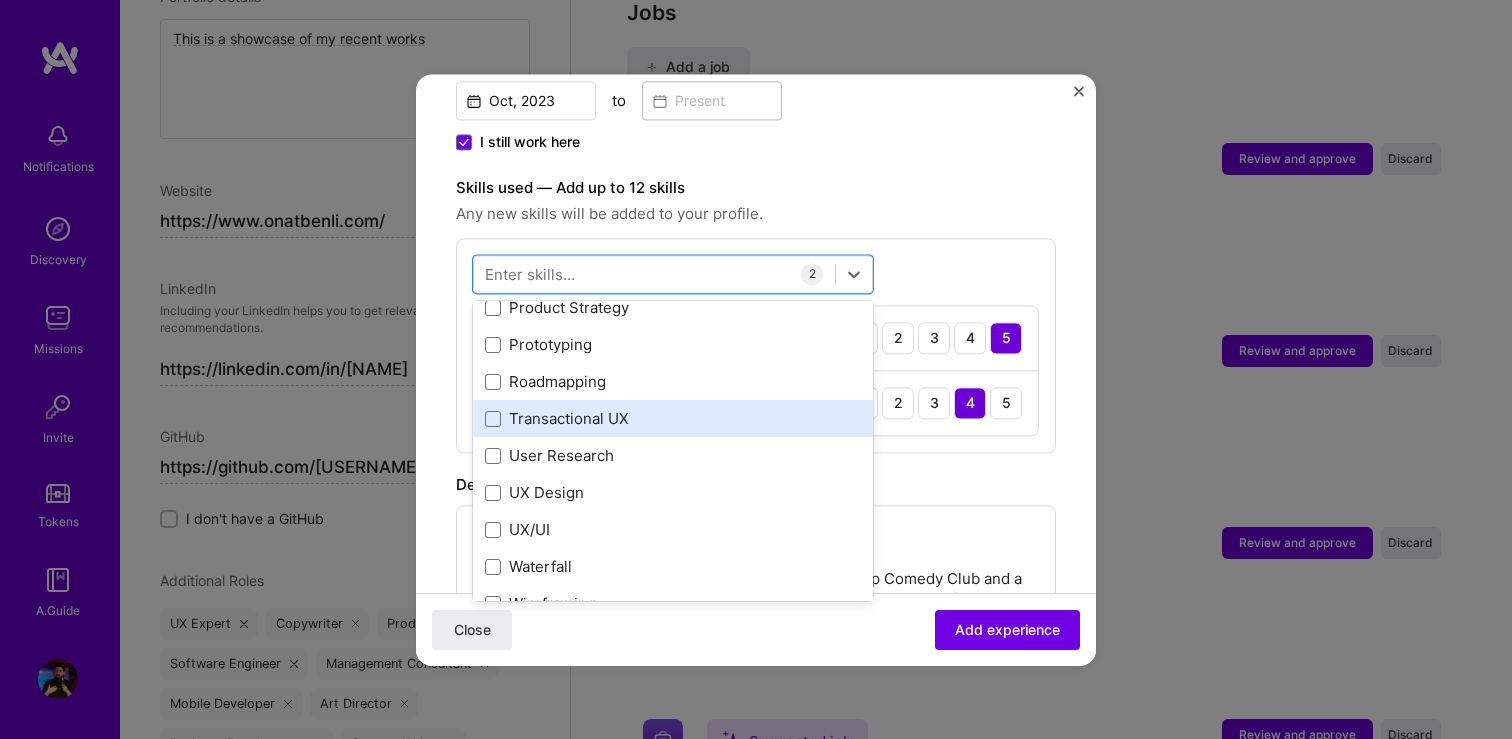 scroll, scrollTop: 549, scrollLeft: 0, axis: vertical 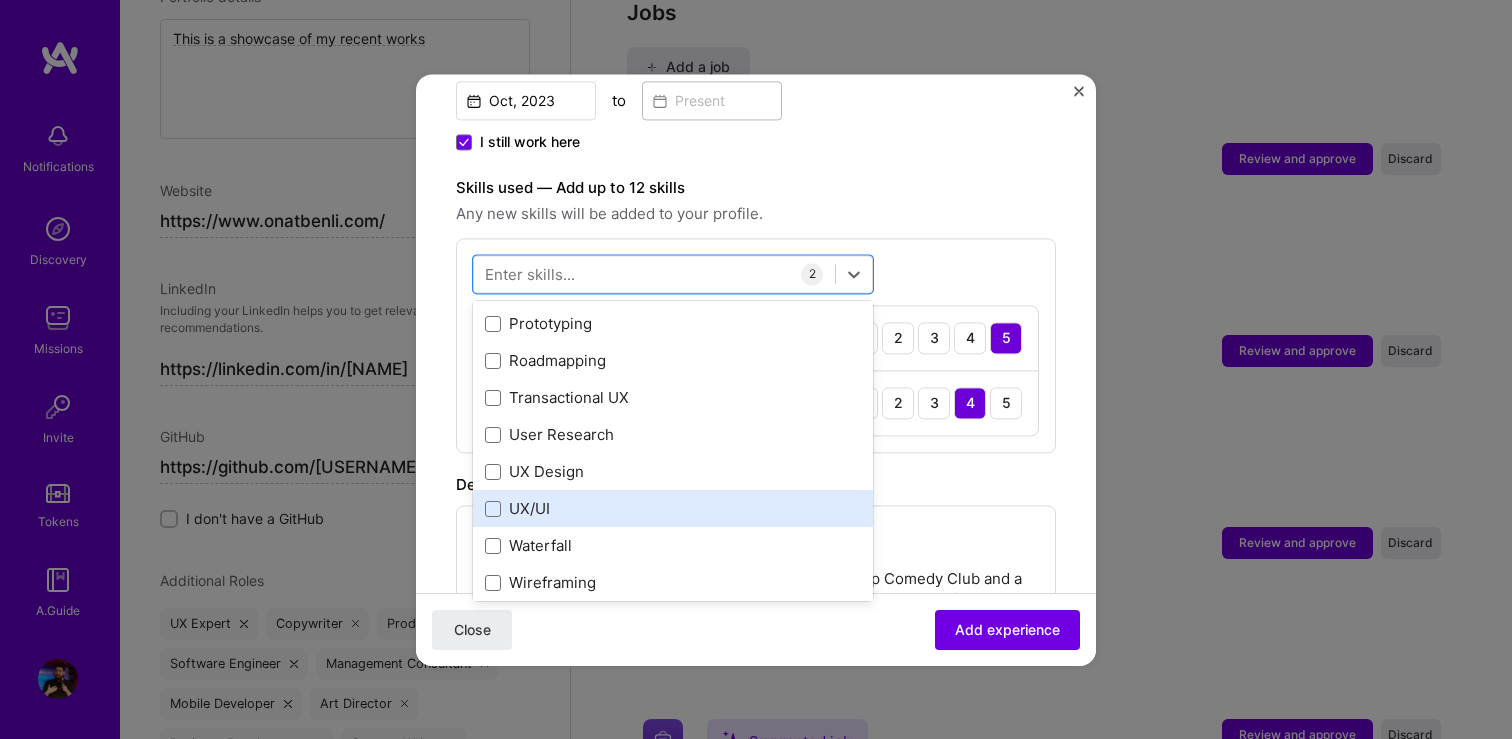 click on "UX/UI" at bounding box center (673, 509) 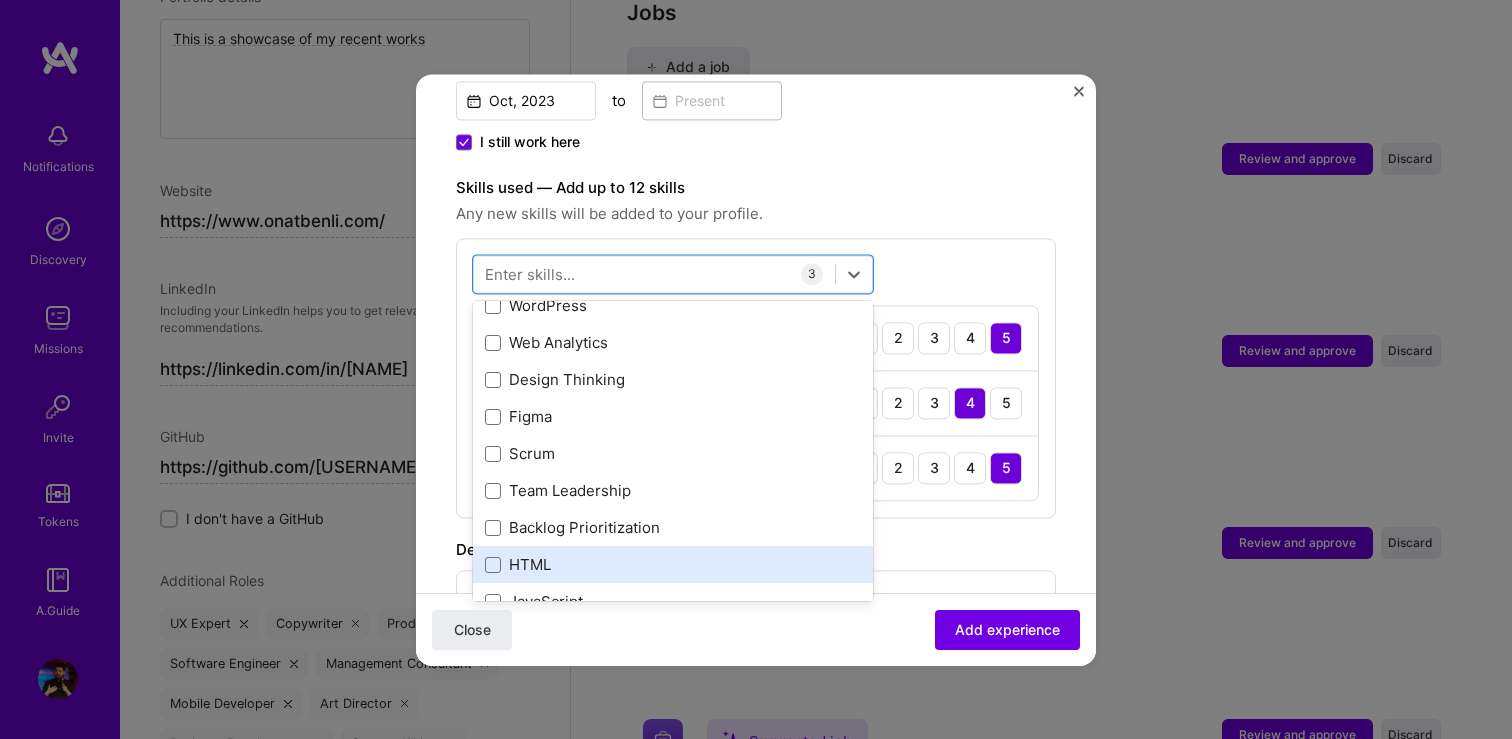 scroll, scrollTop: 971, scrollLeft: 0, axis: vertical 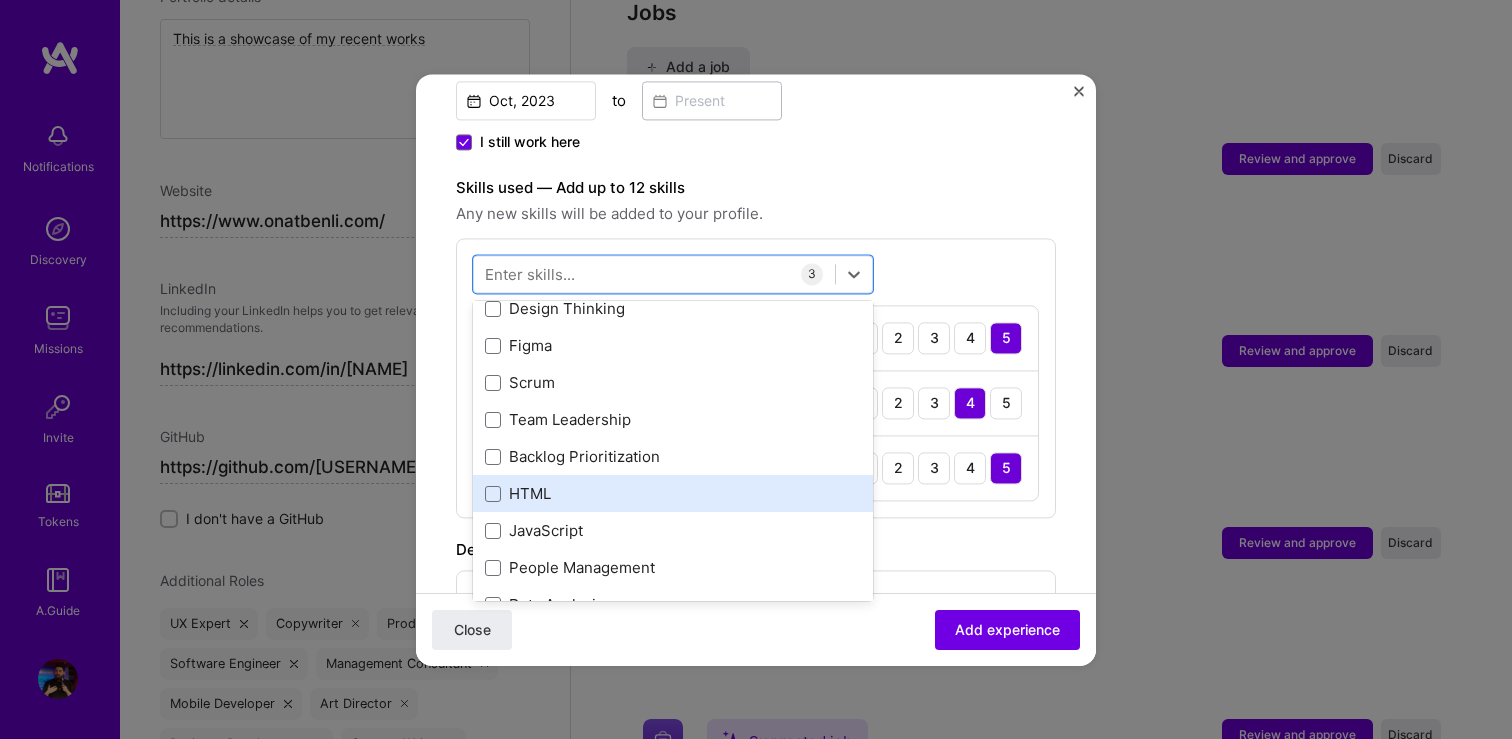 click on "HTML" at bounding box center (673, 494) 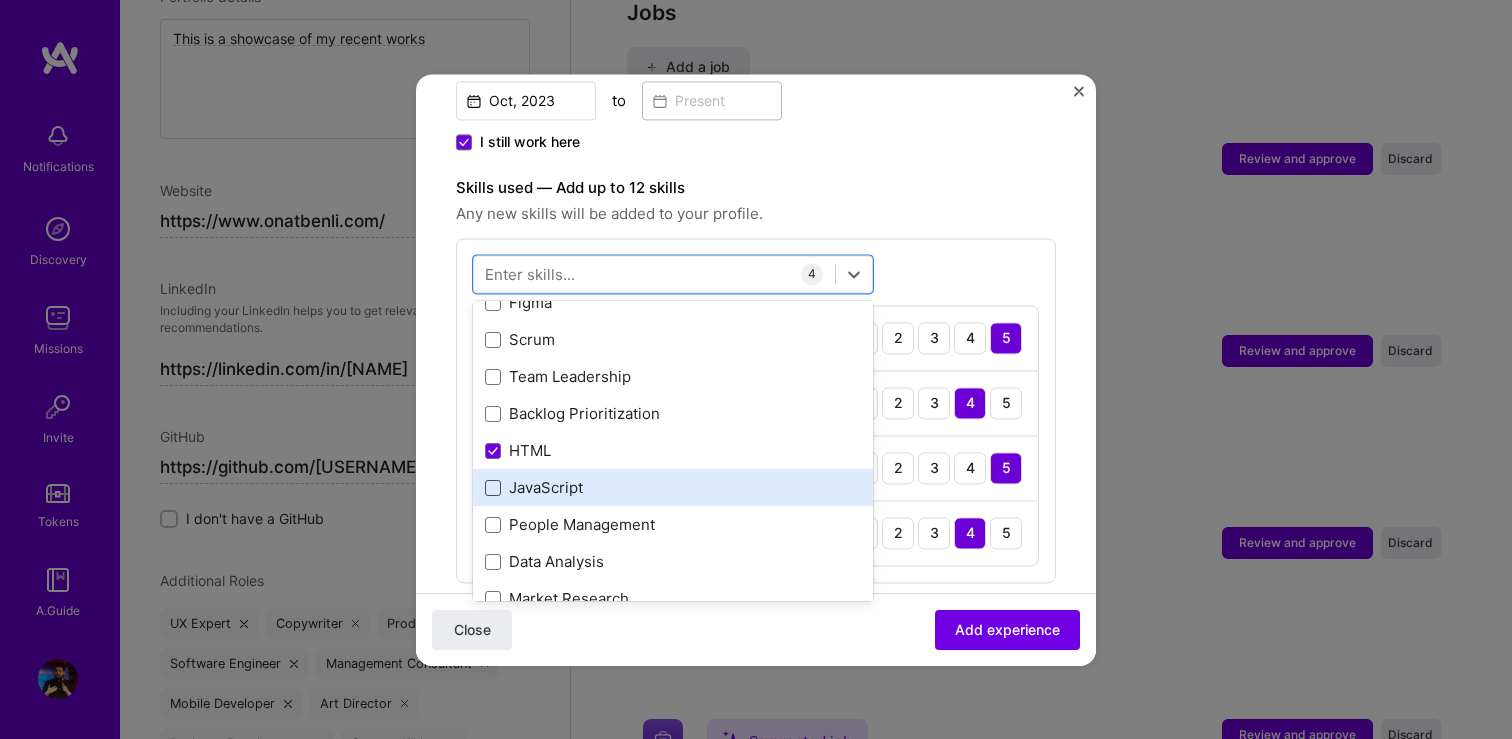 scroll, scrollTop: 1120, scrollLeft: 0, axis: vertical 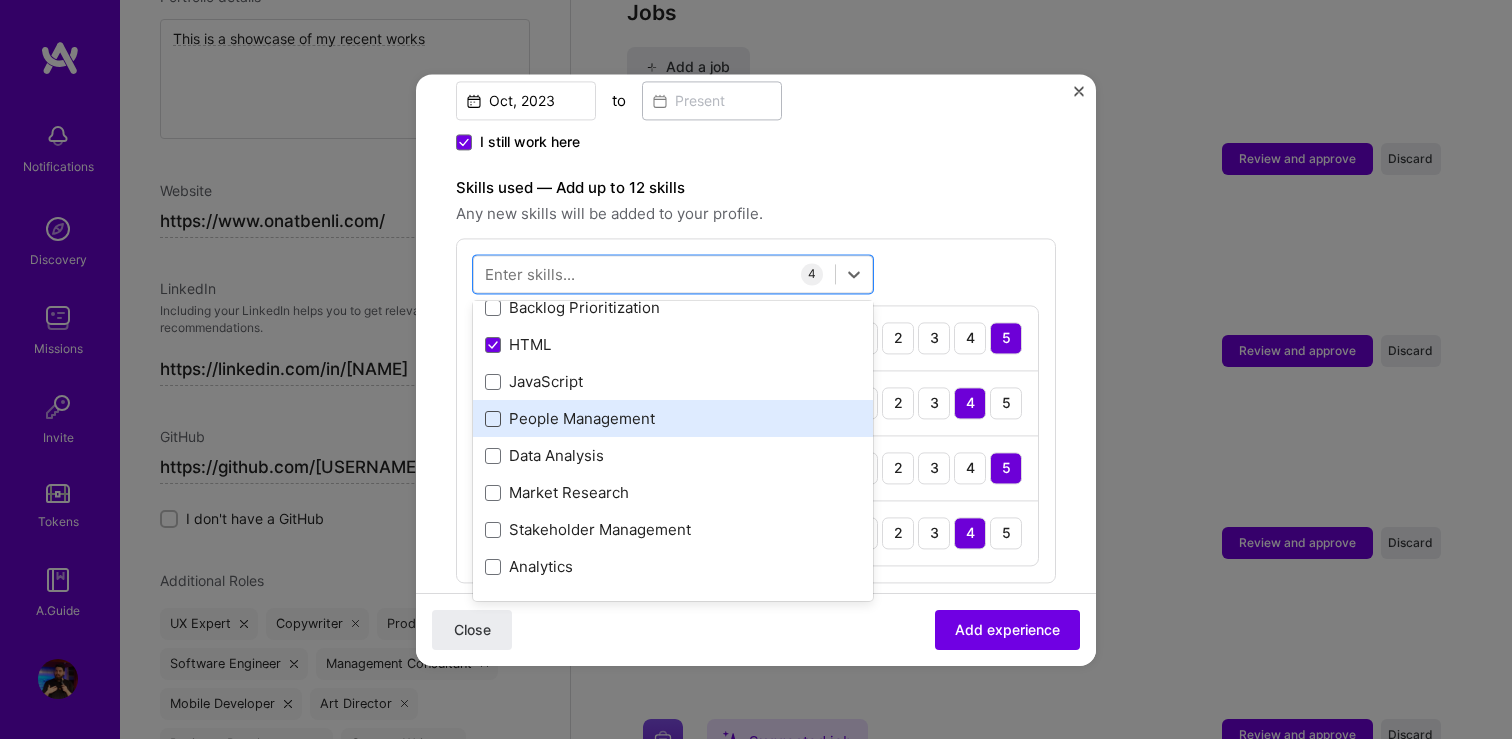 click at bounding box center [493, 419] 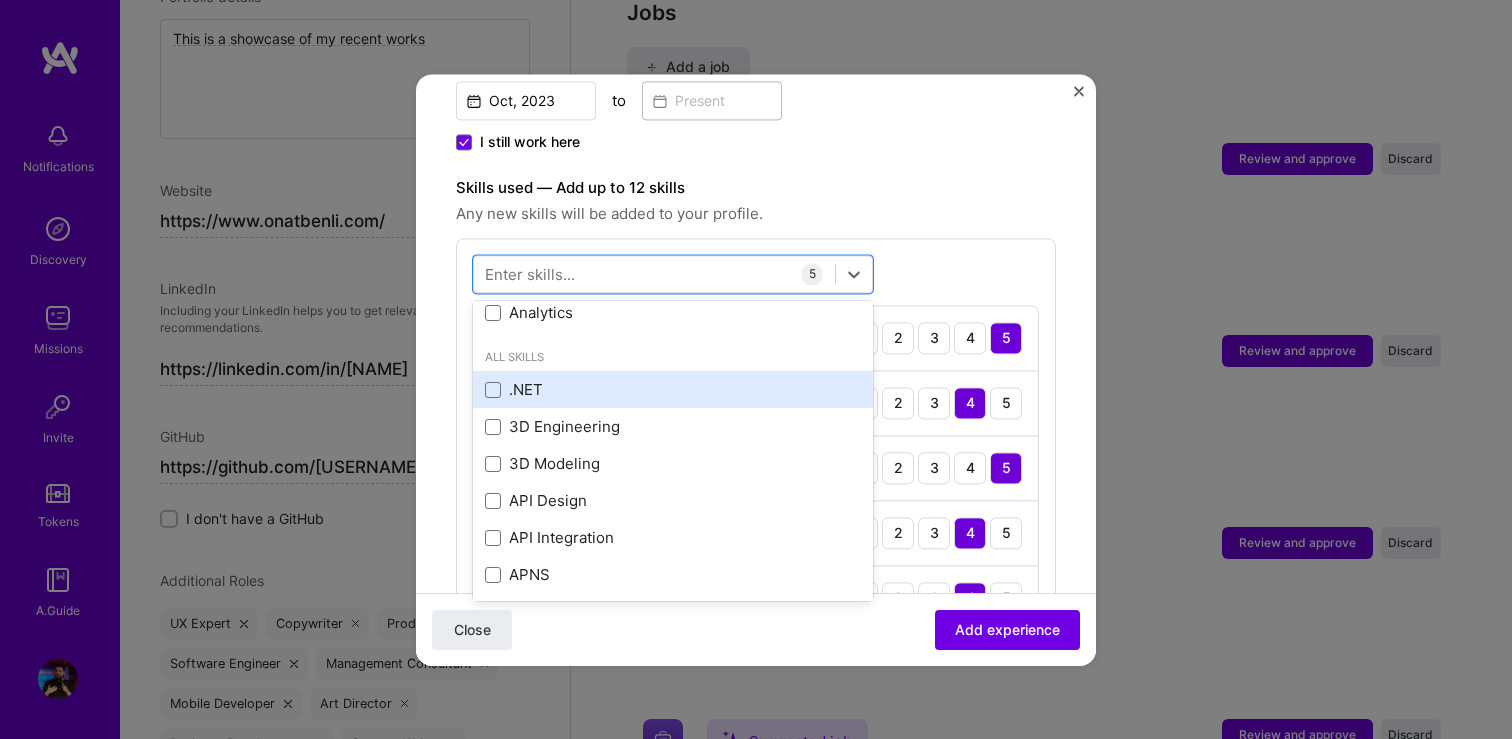 scroll, scrollTop: 1412, scrollLeft: 0, axis: vertical 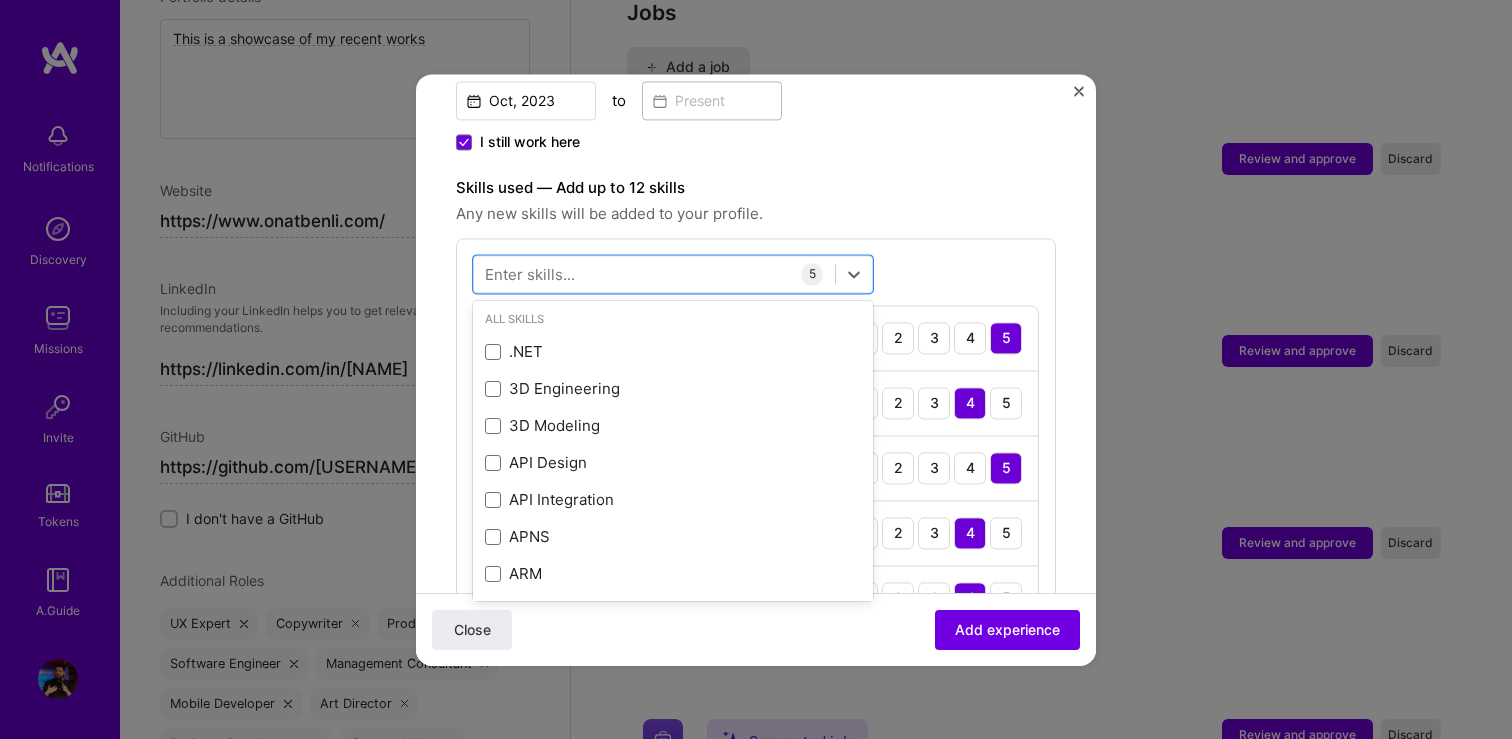 click on "Close Add experience" at bounding box center (756, 628) 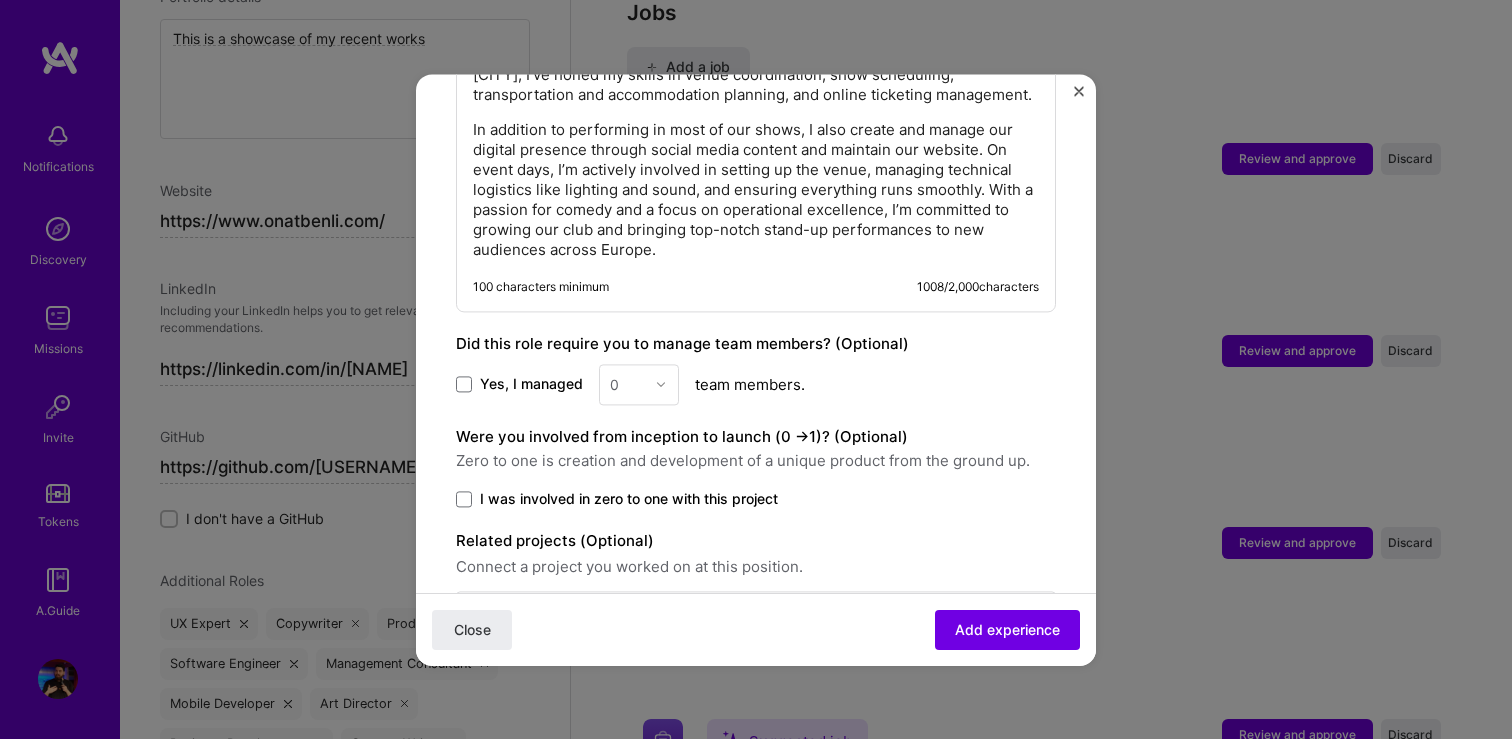 scroll, scrollTop: 1490, scrollLeft: 0, axis: vertical 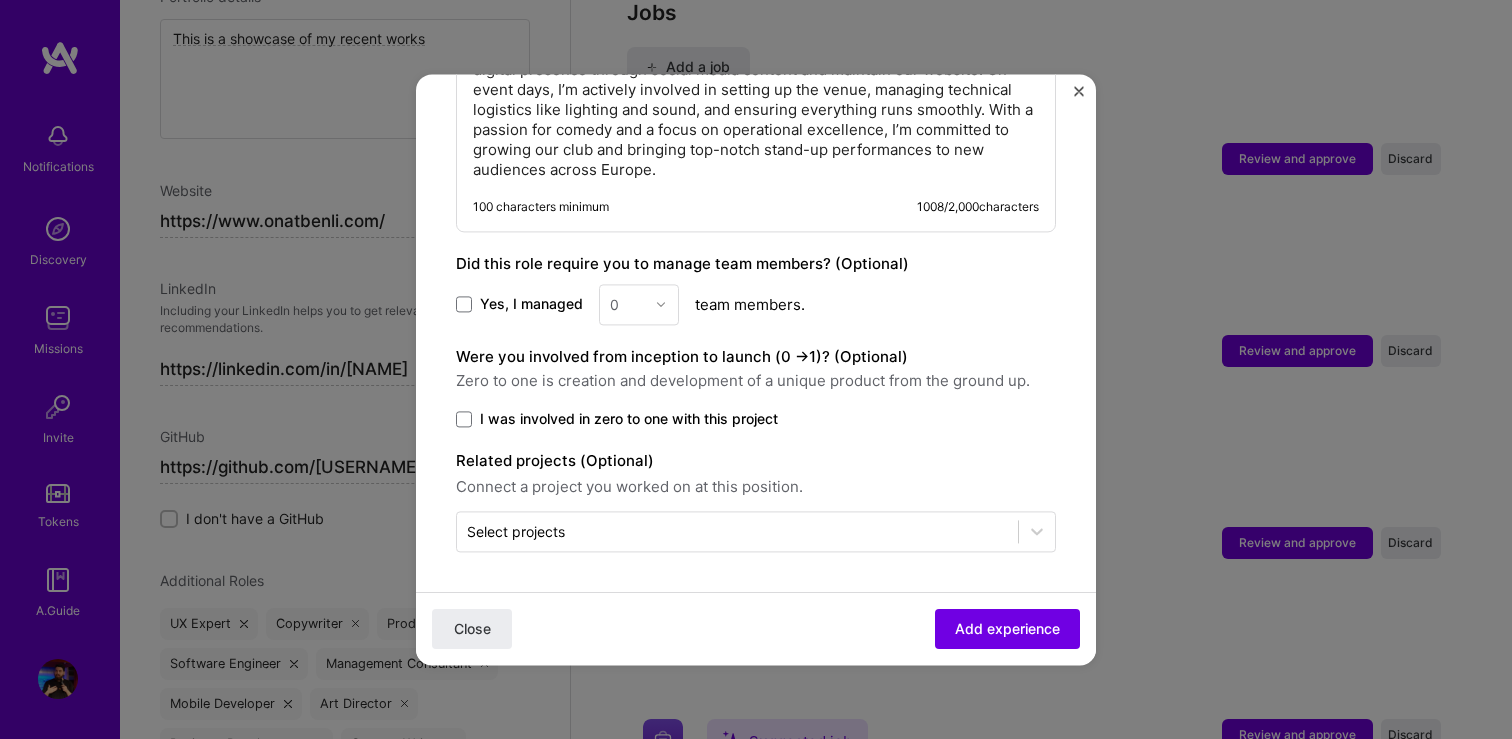 click on "I was involved in zero to one with this project" at bounding box center [629, 419] 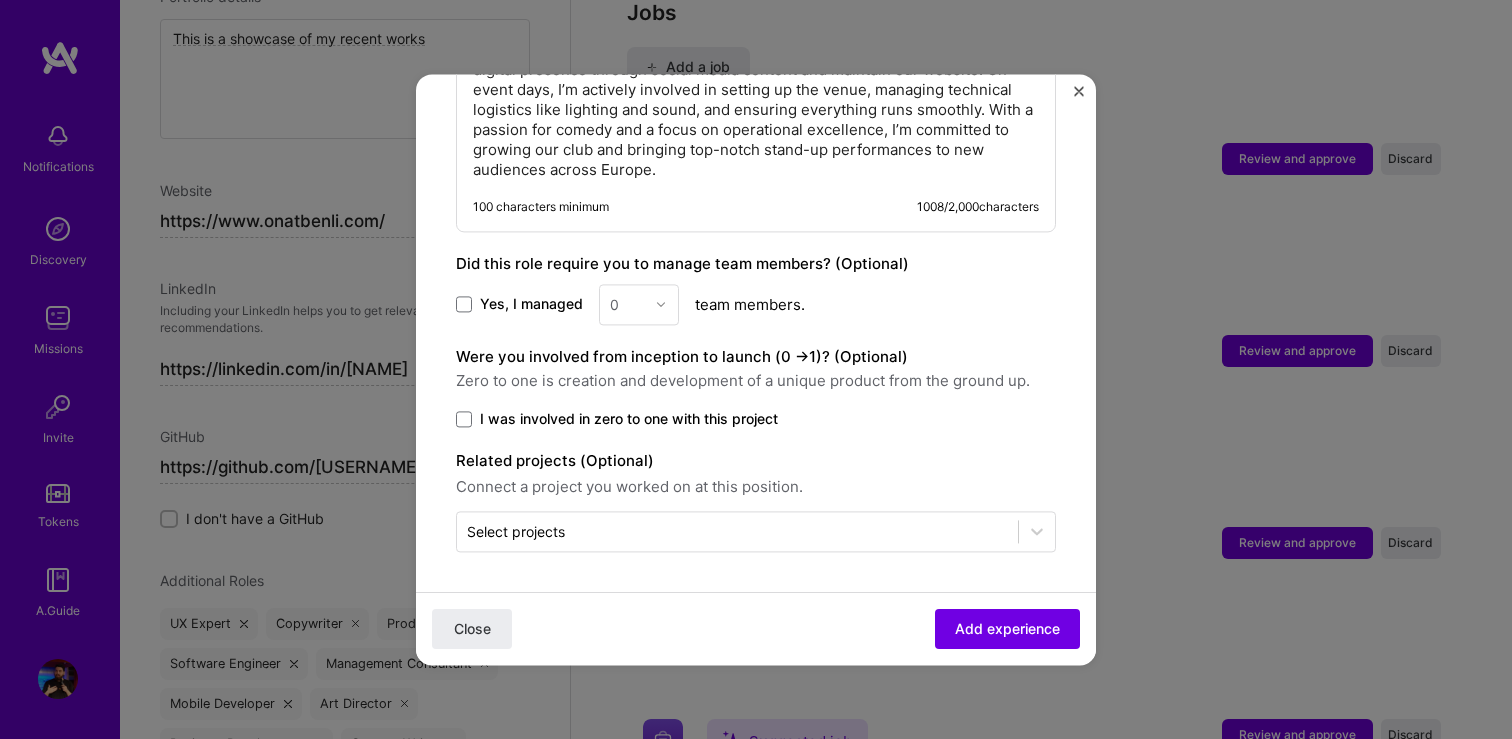click on "I was involved in zero to one with this project" at bounding box center (0, 0) 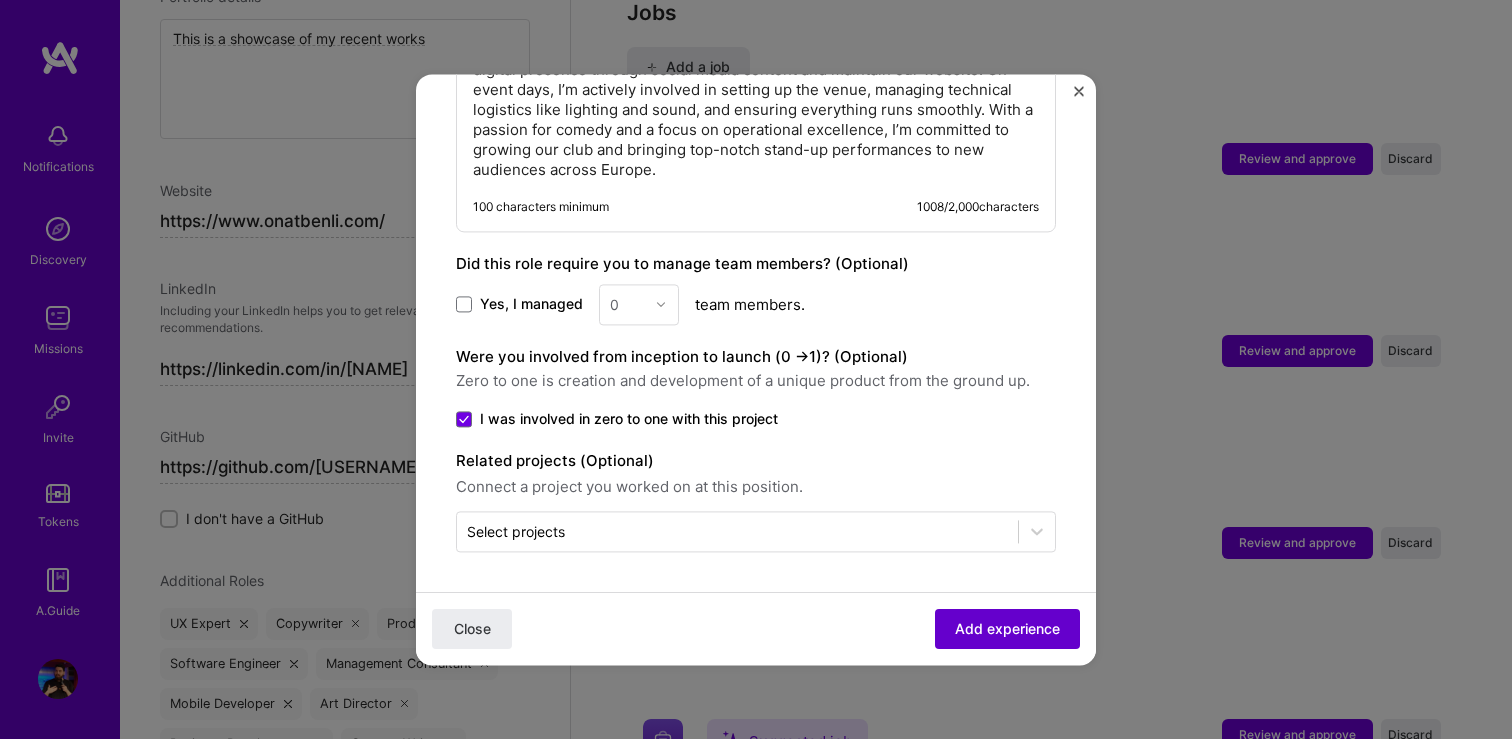 click on "Add experience" at bounding box center [1007, 629] 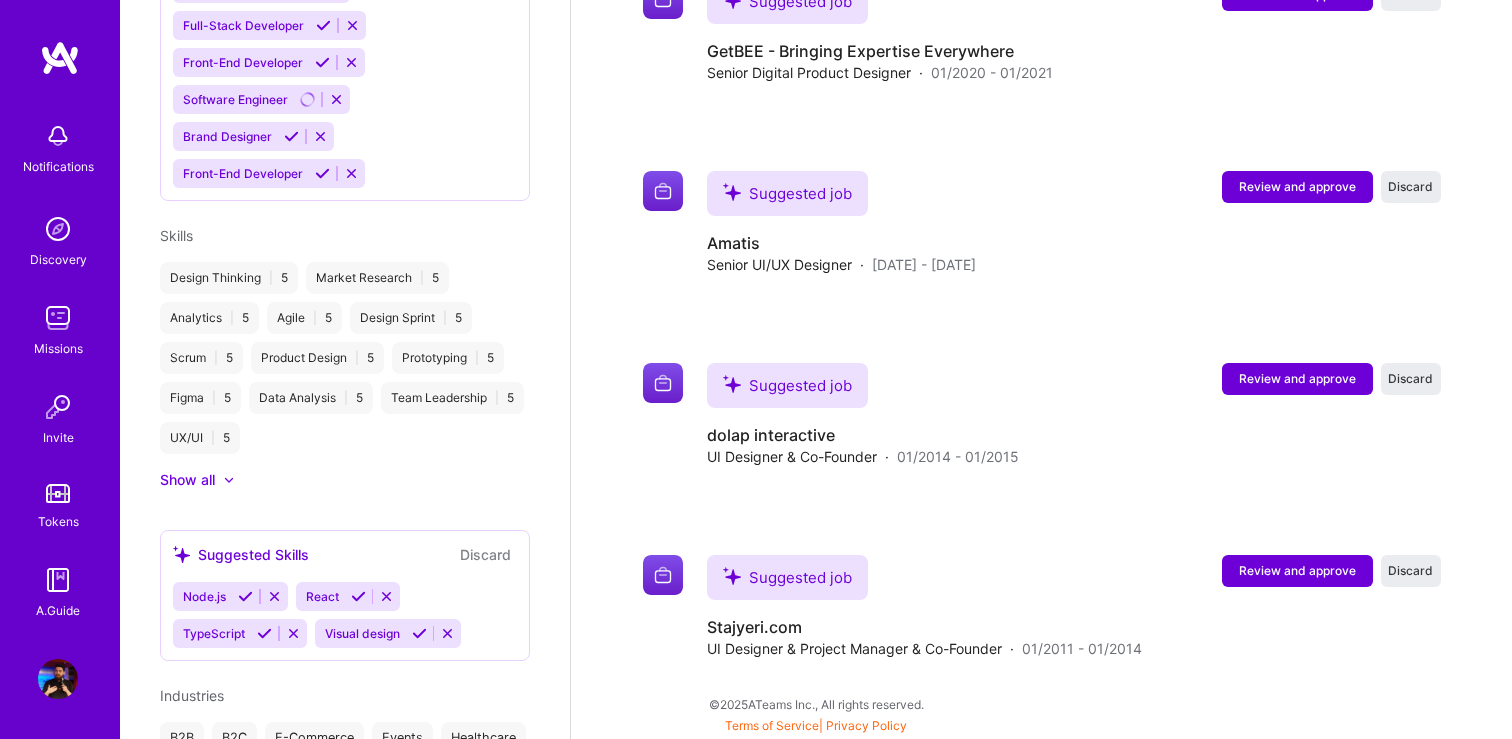 scroll, scrollTop: 873, scrollLeft: 0, axis: vertical 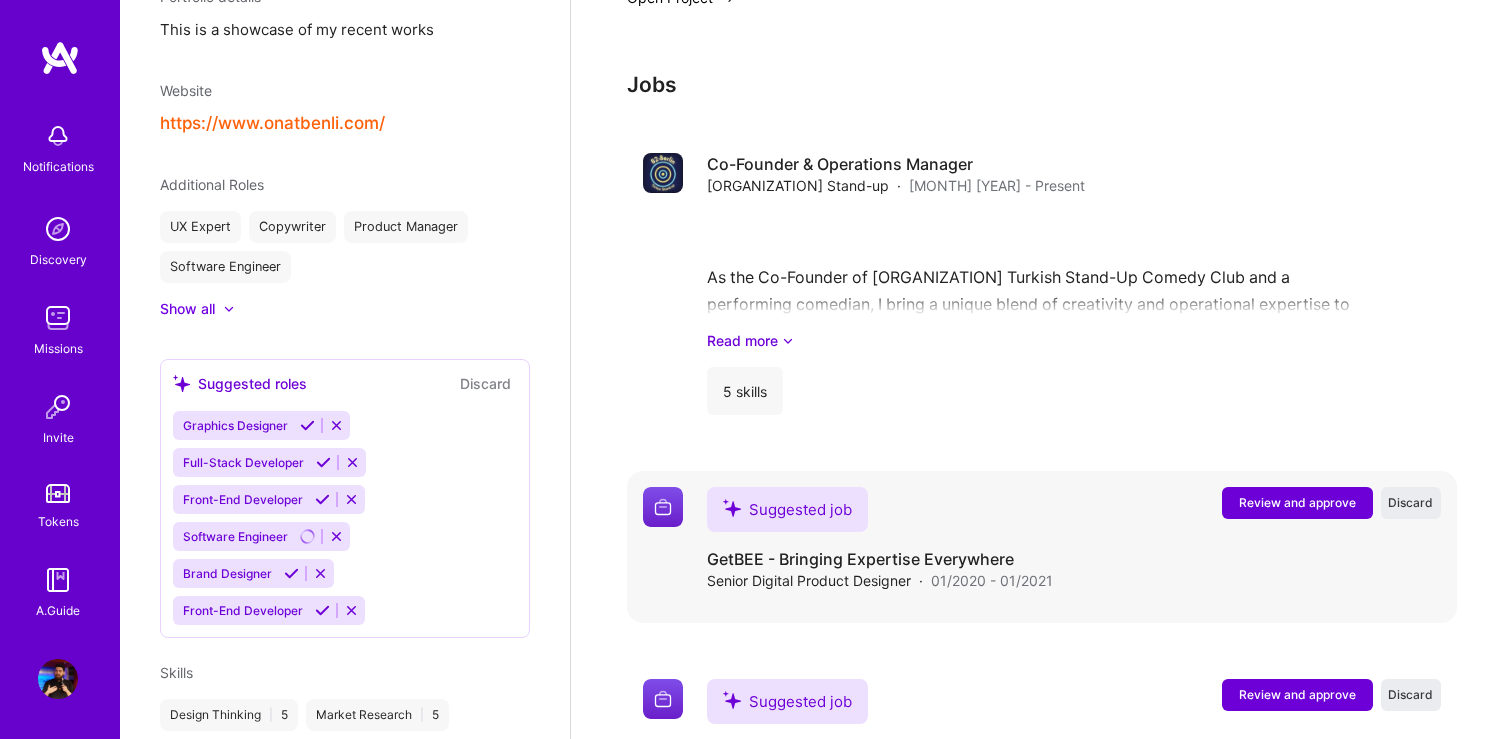 click on "Review and approve" at bounding box center (1297, 502) 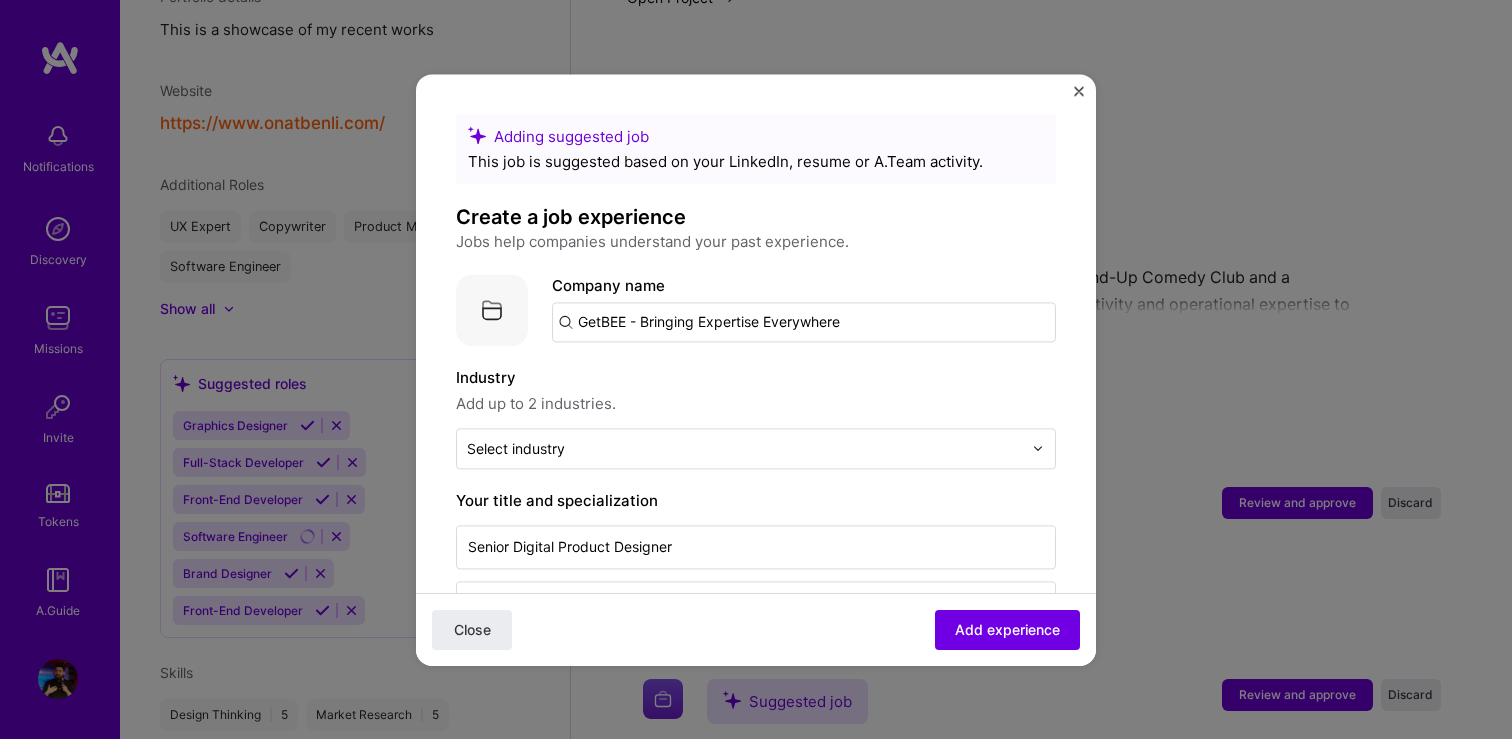 click on "GetBEE - Bringing Expertise Everywhere" at bounding box center [804, 322] 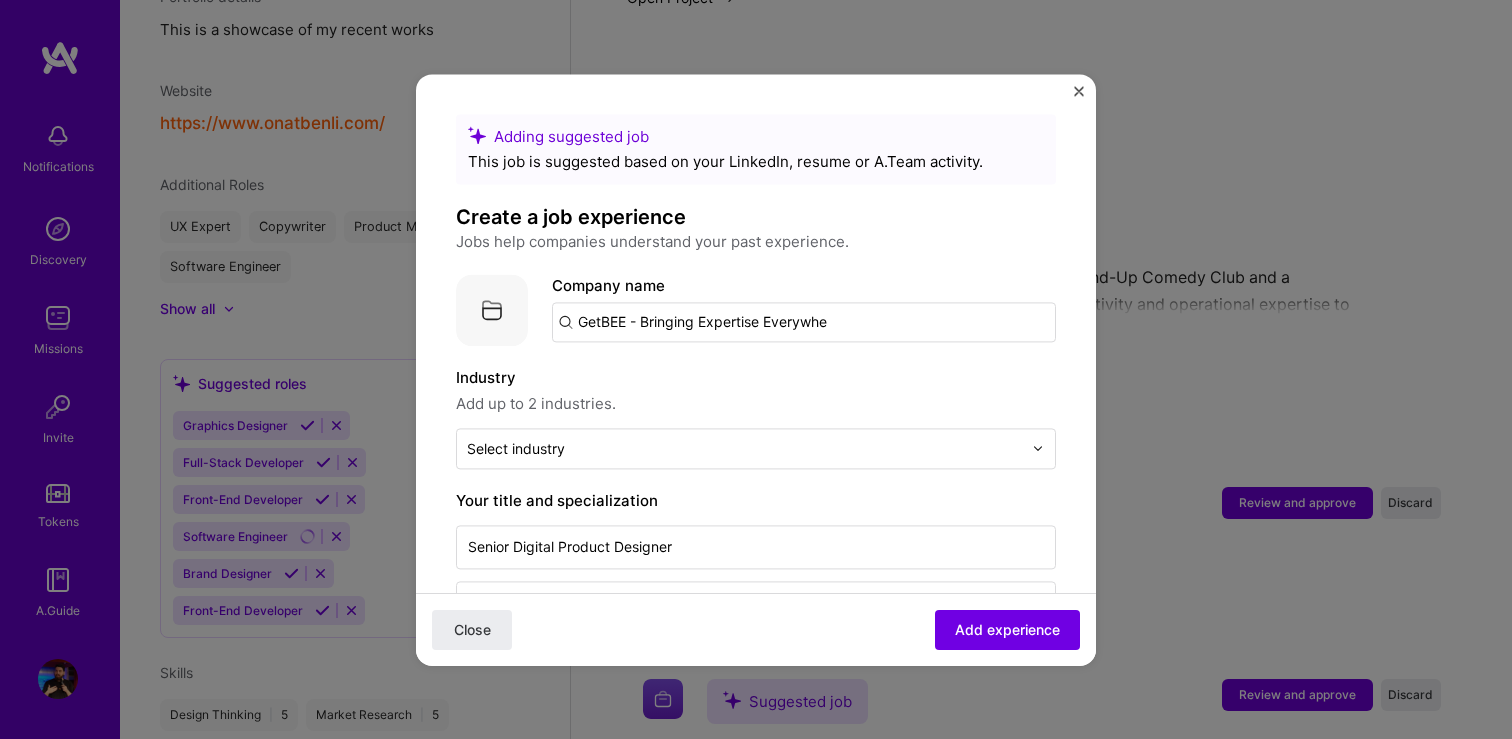 type on "GetBEE - Bringing Expertise Everywh" 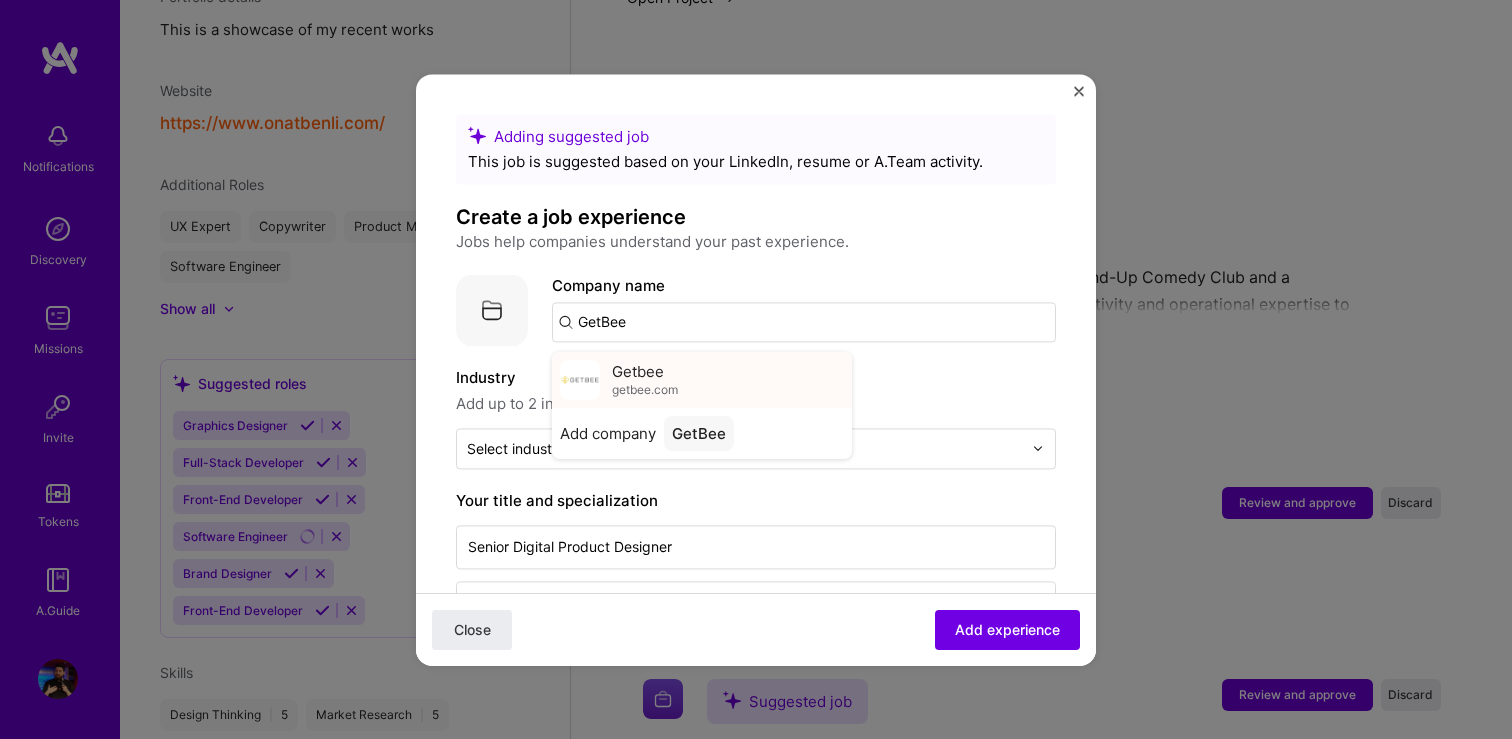 click on "Getbee example.com" at bounding box center [702, 380] 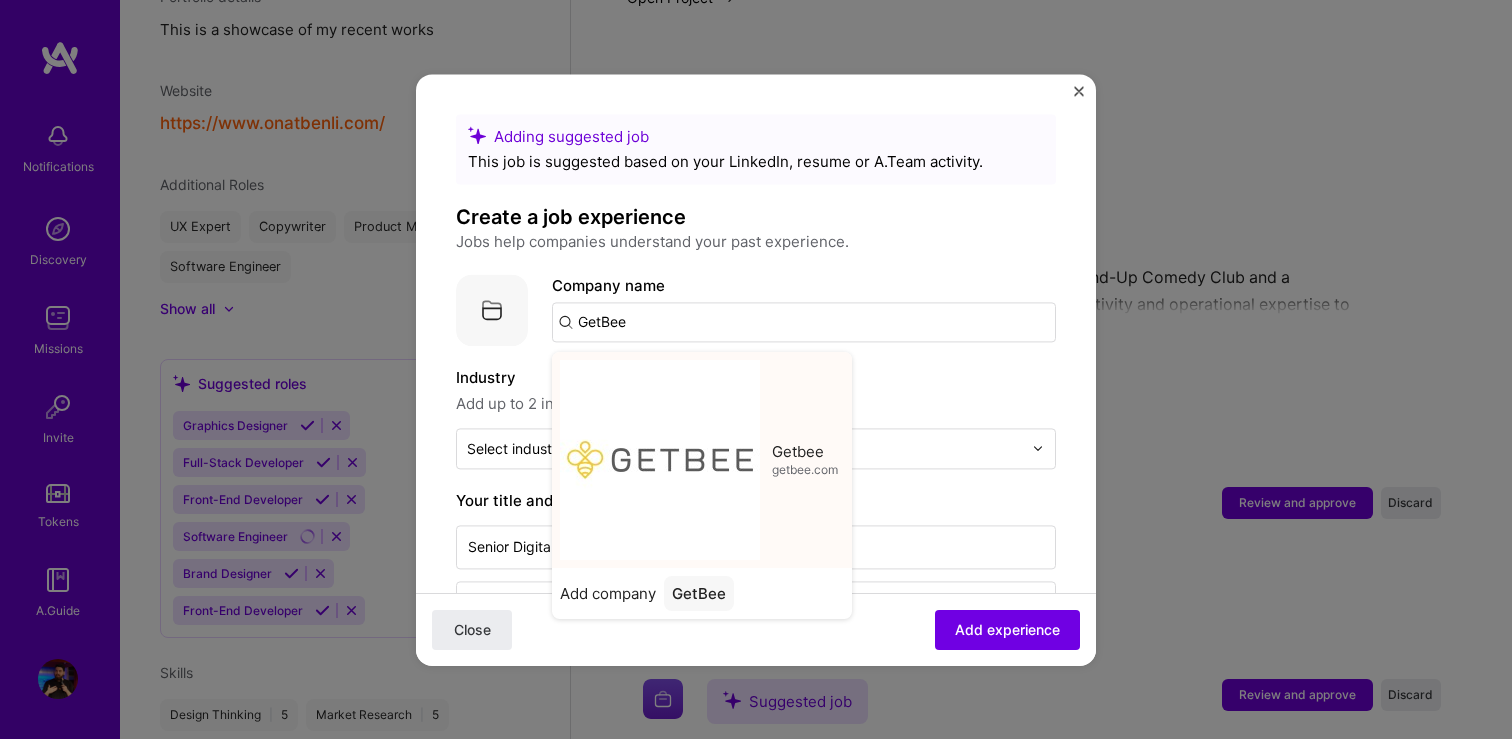 type on "Getbee" 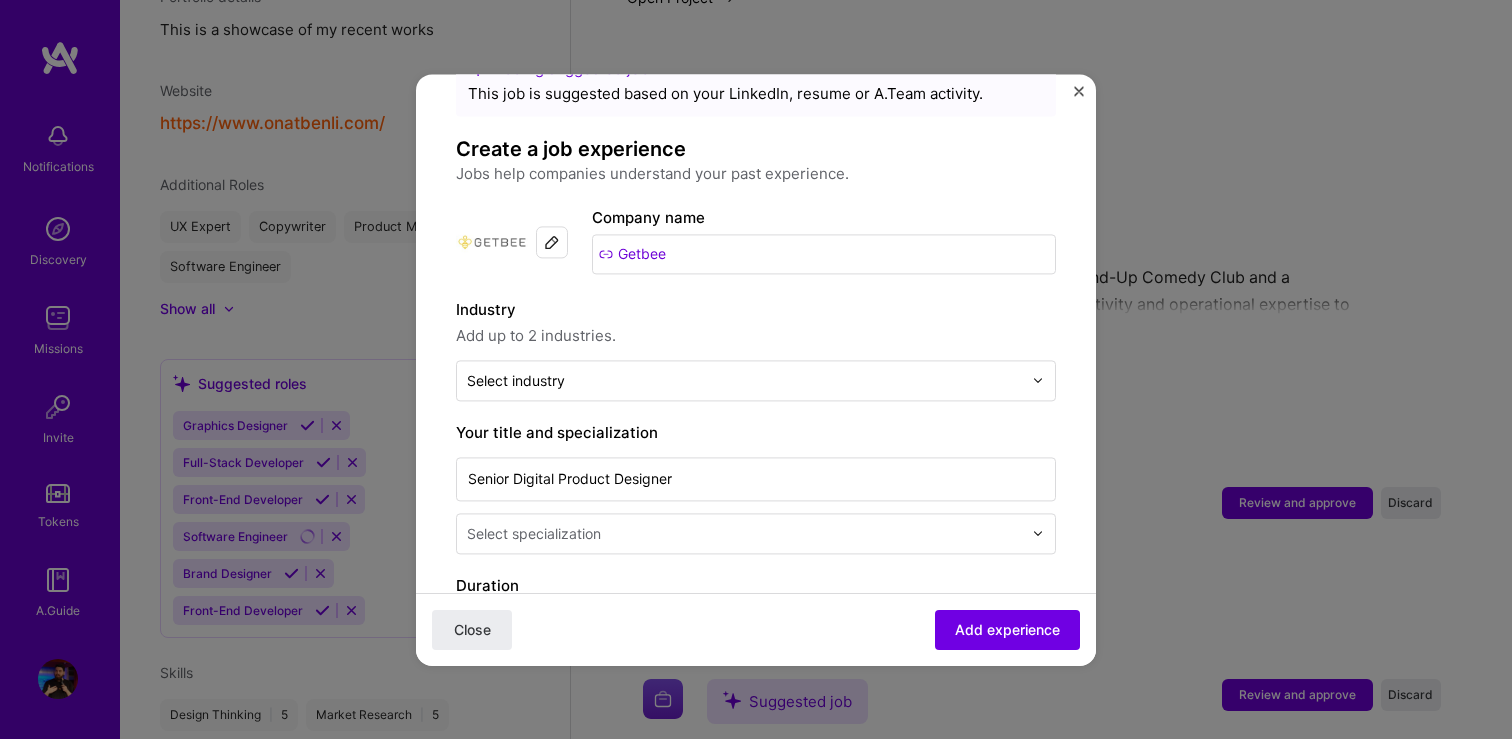 scroll, scrollTop: 166, scrollLeft: 0, axis: vertical 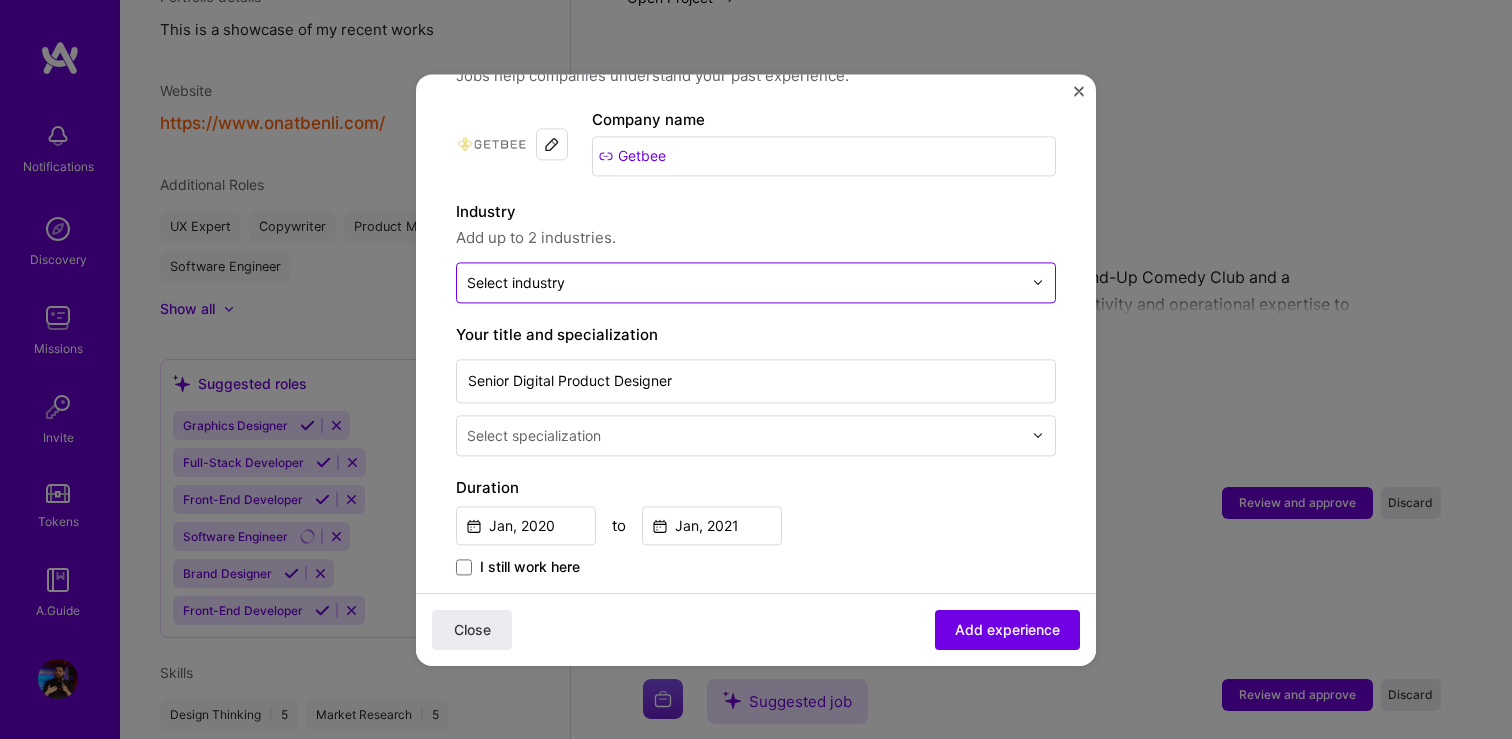 click on "Select industry 0" at bounding box center (516, 282) 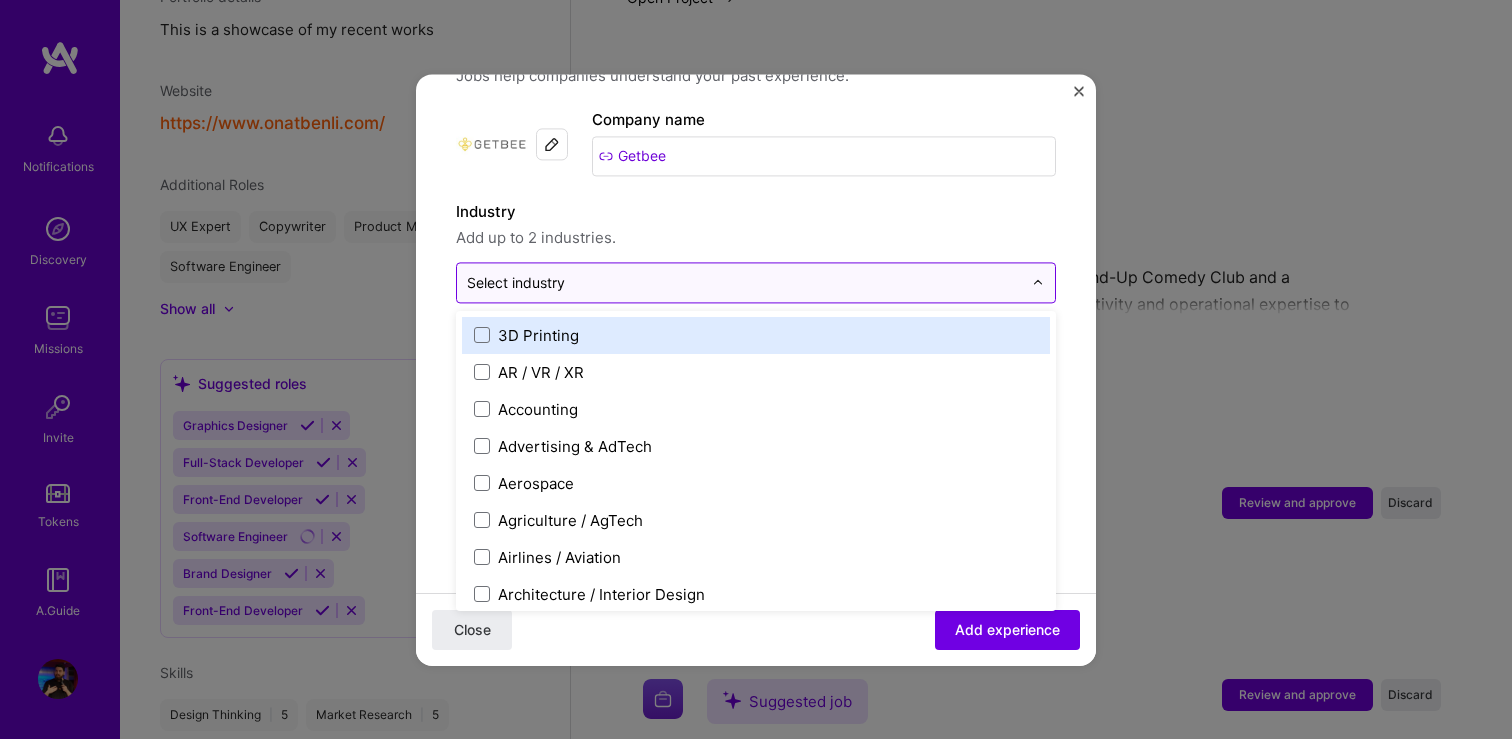 type on "t" 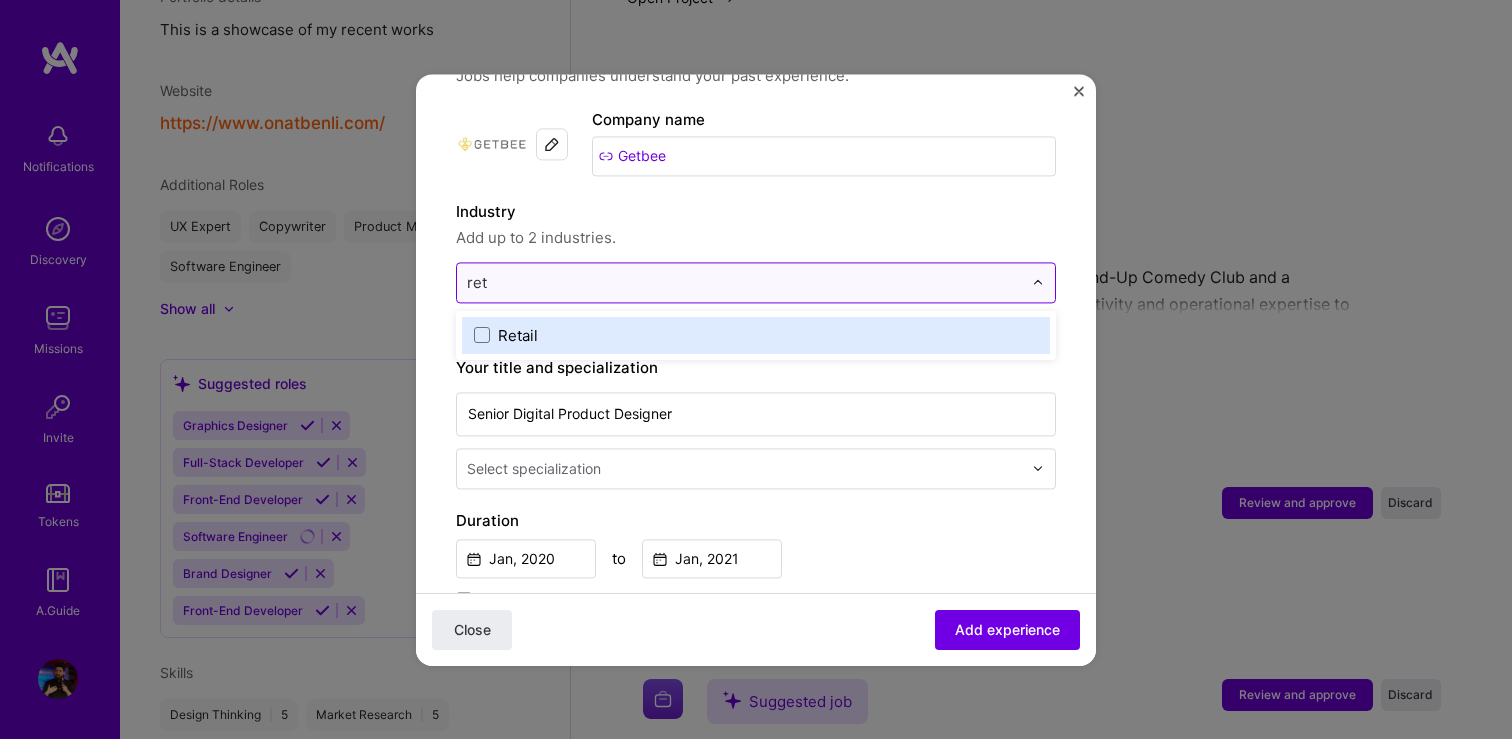 type on "reta" 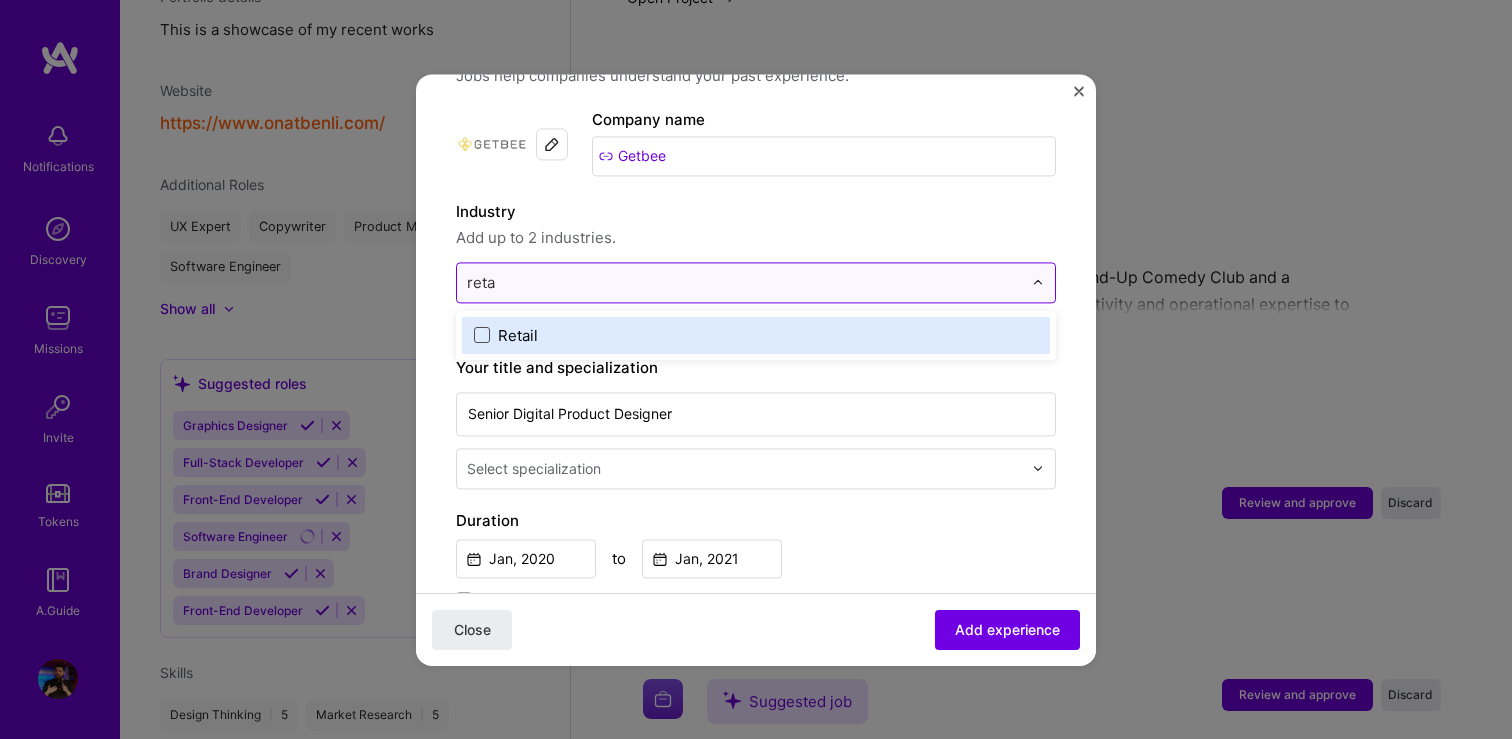 click at bounding box center (482, 335) 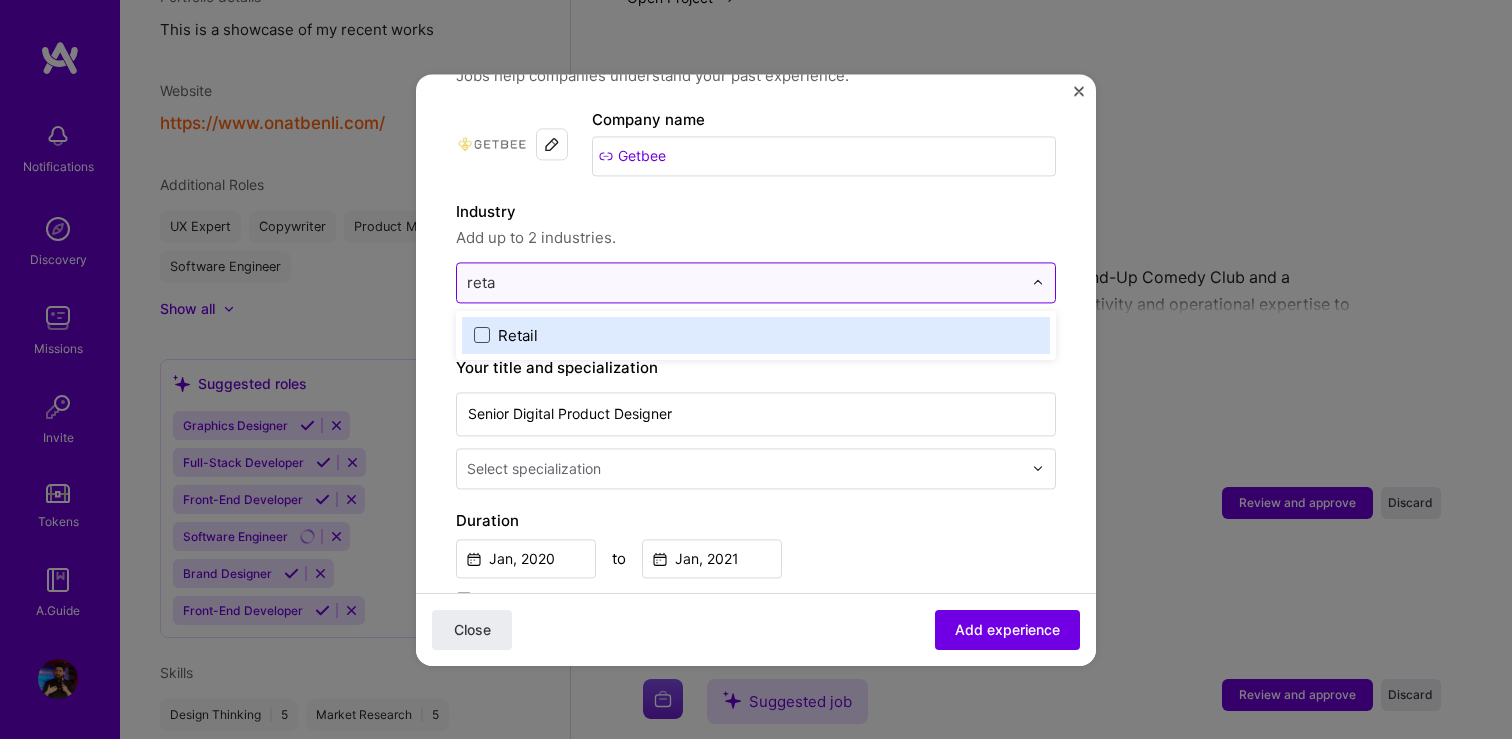 type 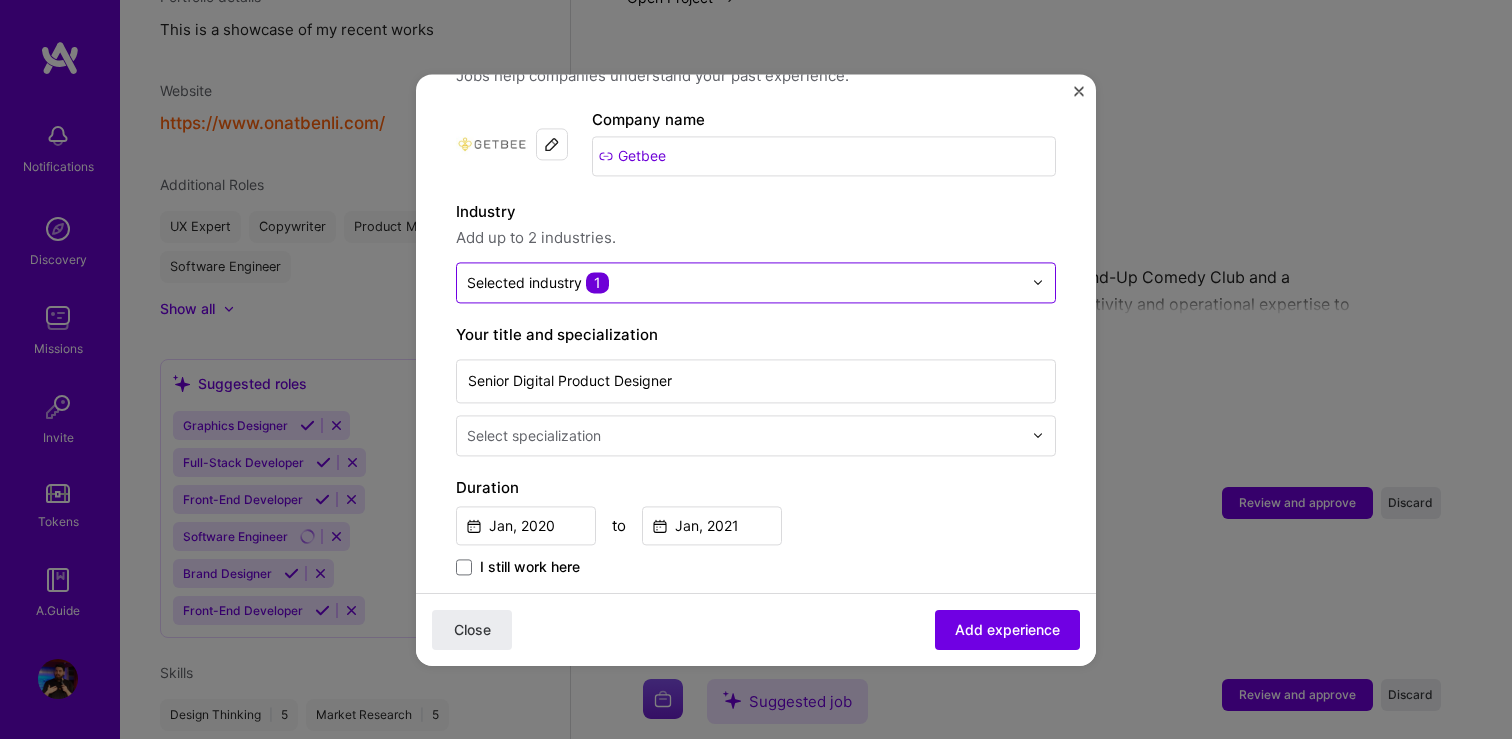 click on "Industry Add up to 2 industries. Selected industry 1" at bounding box center (756, 251) 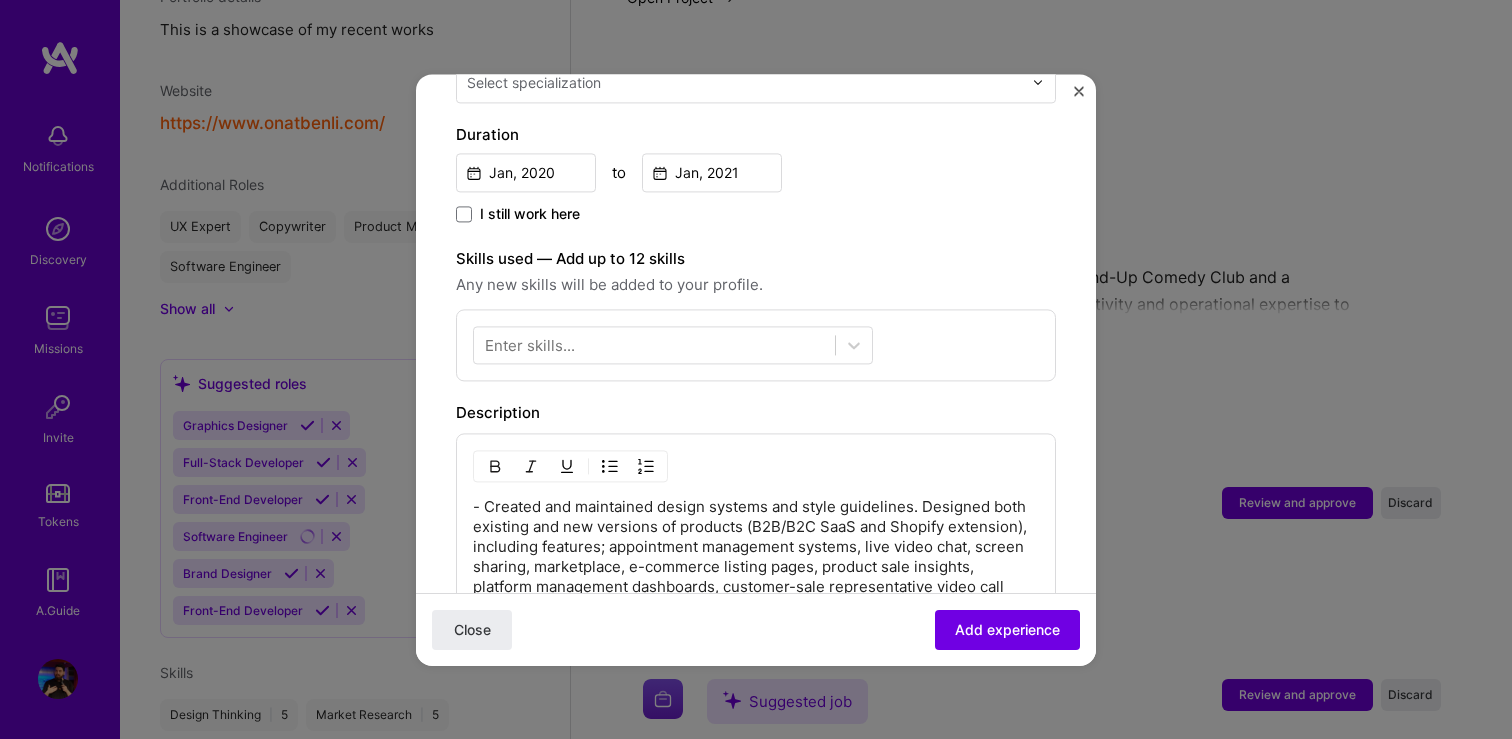scroll, scrollTop: 567, scrollLeft: 0, axis: vertical 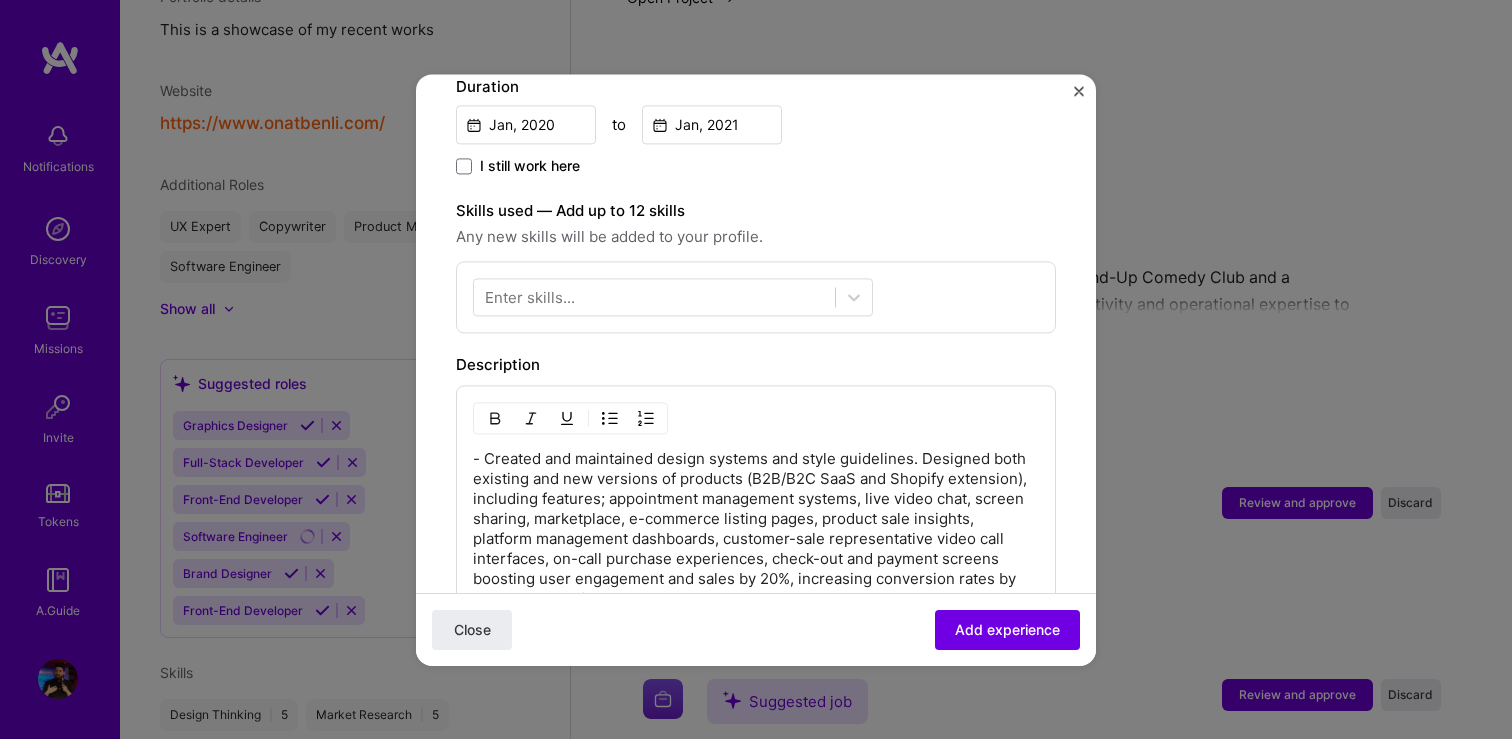click on "Enter skills..." at bounding box center [530, 296] 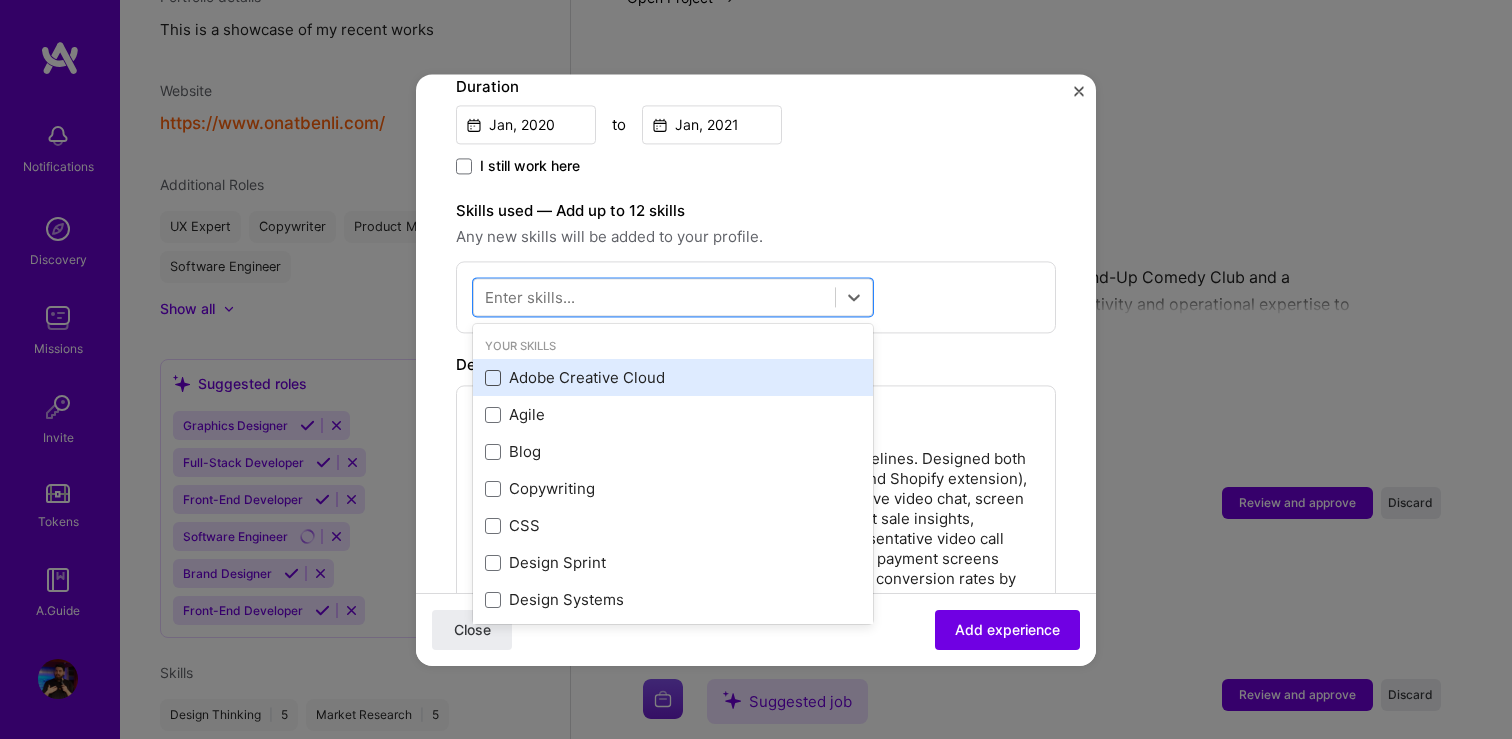 click at bounding box center [493, 378] 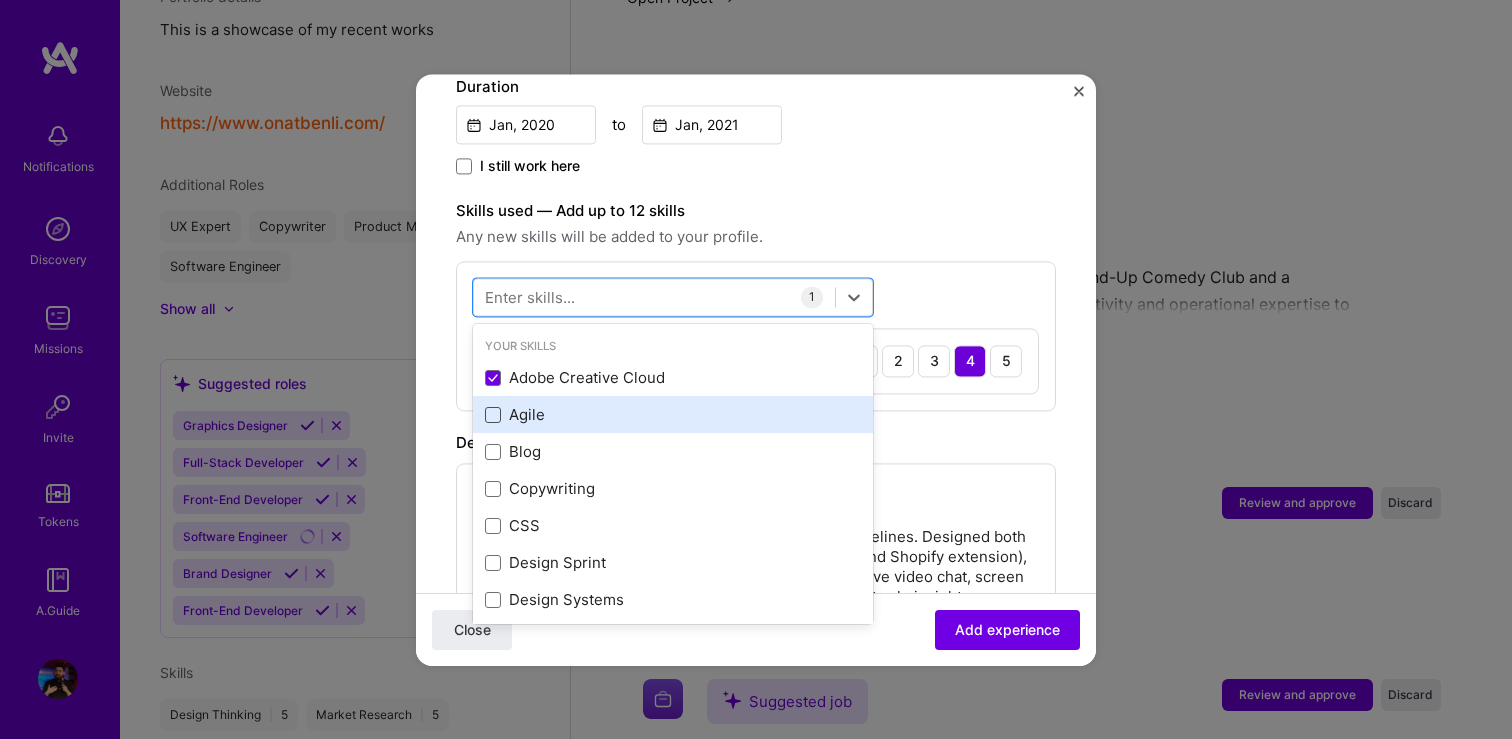 click at bounding box center [493, 415] 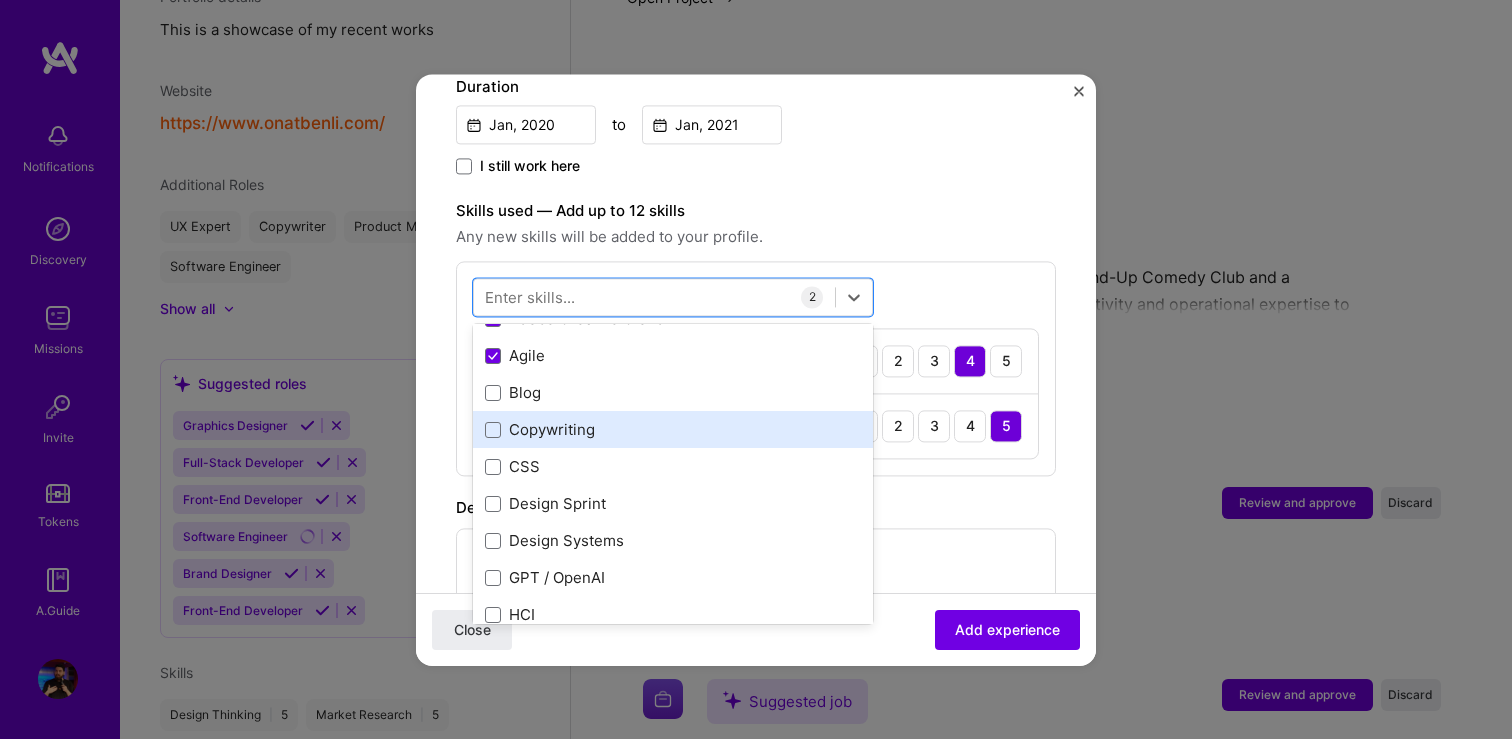 scroll, scrollTop: 109, scrollLeft: 0, axis: vertical 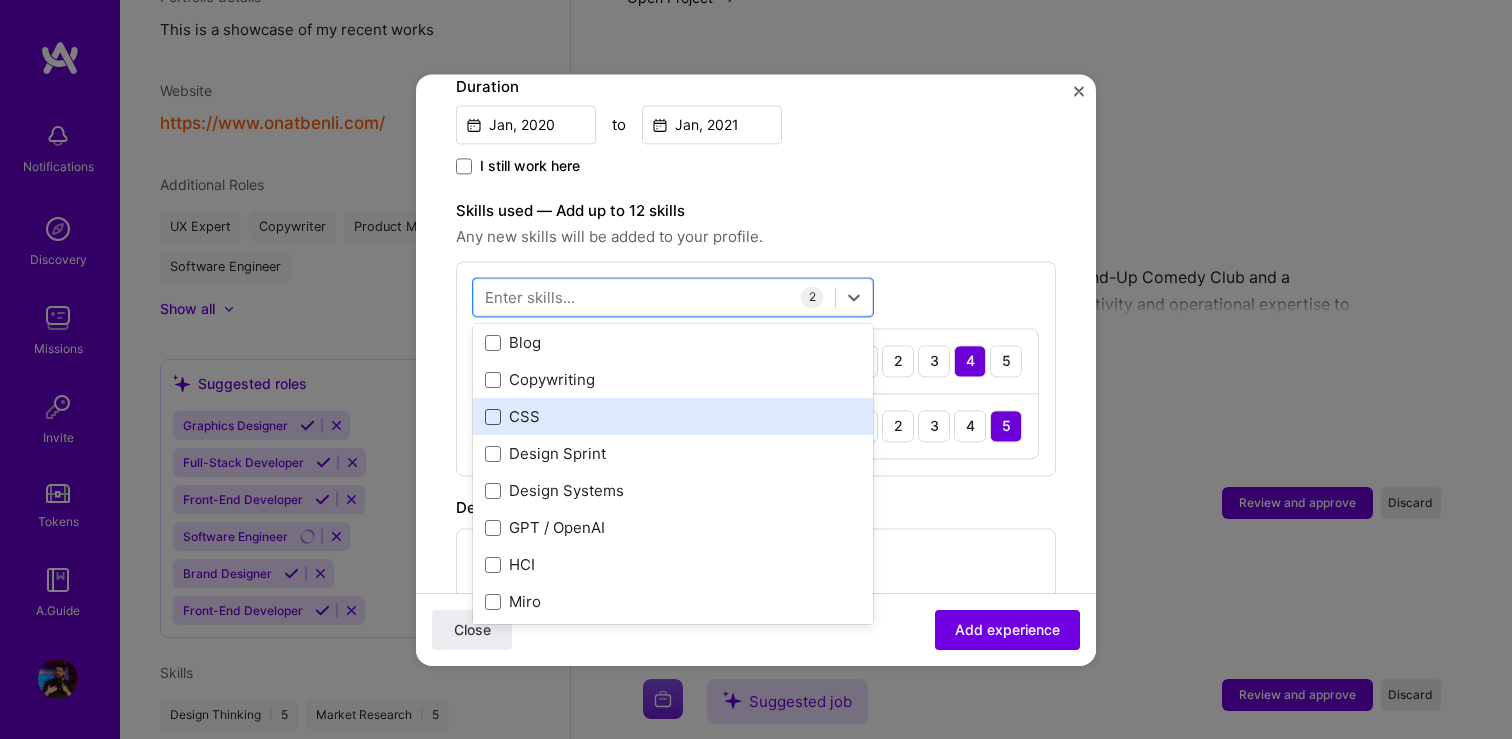 click at bounding box center (493, 417) 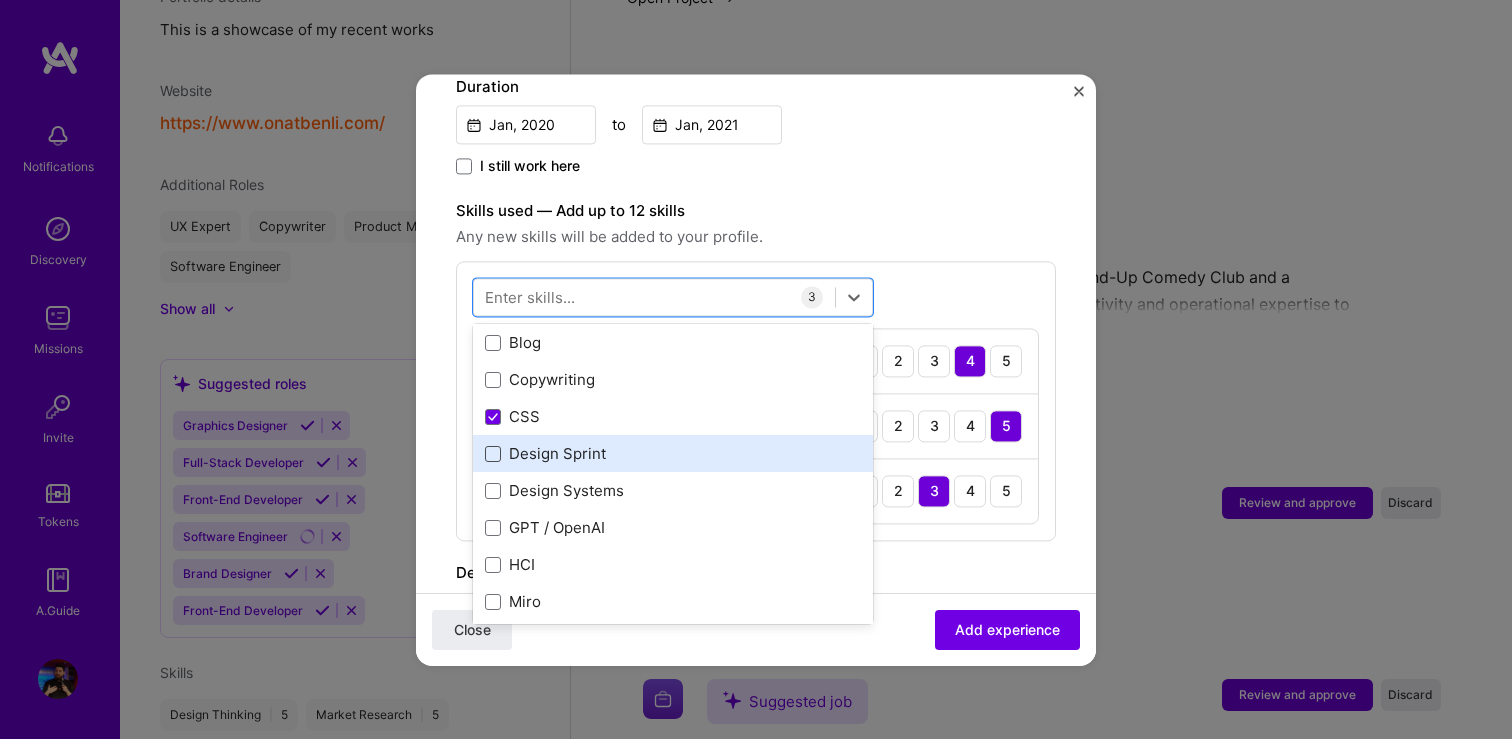 click at bounding box center (493, 454) 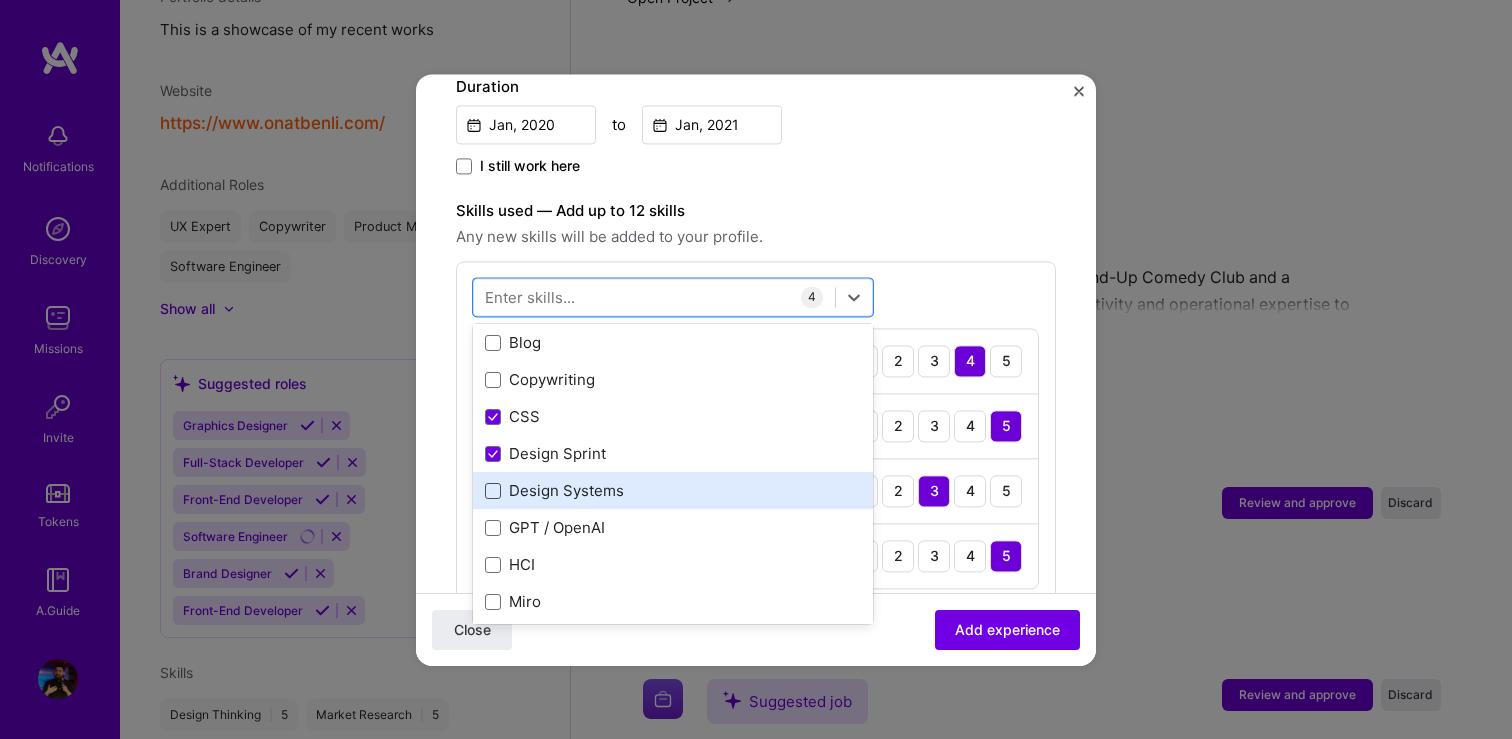 click at bounding box center [493, 491] 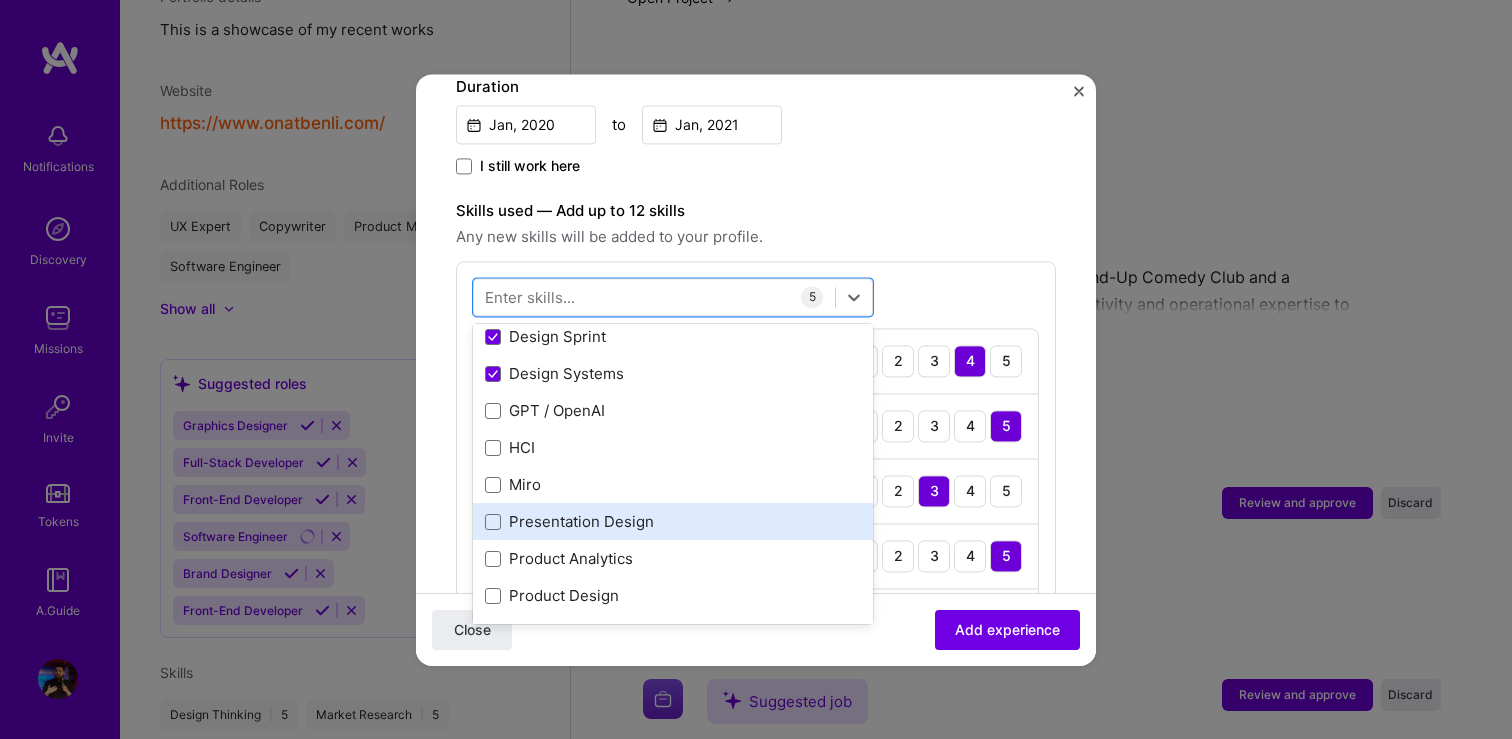 scroll, scrollTop: 279, scrollLeft: 0, axis: vertical 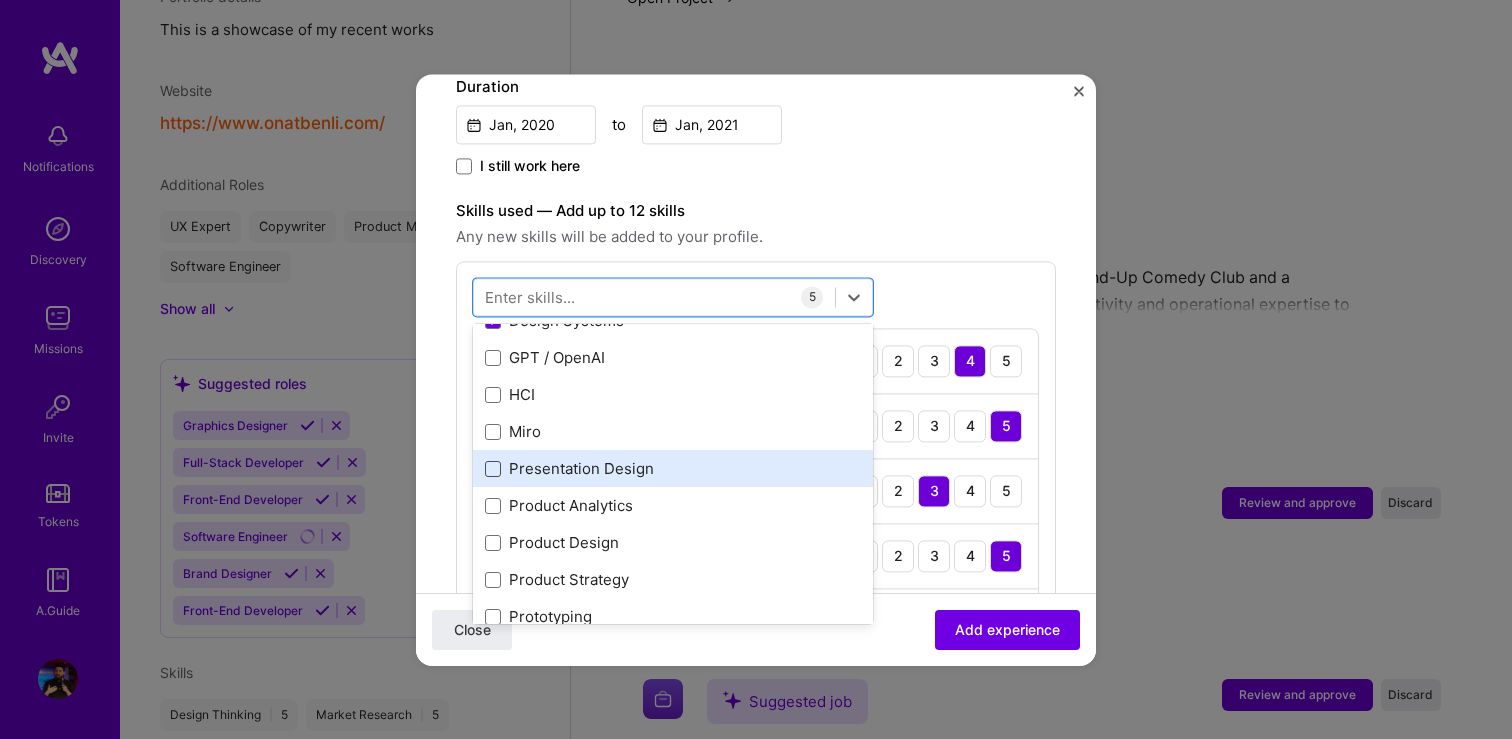 click at bounding box center (493, 469) 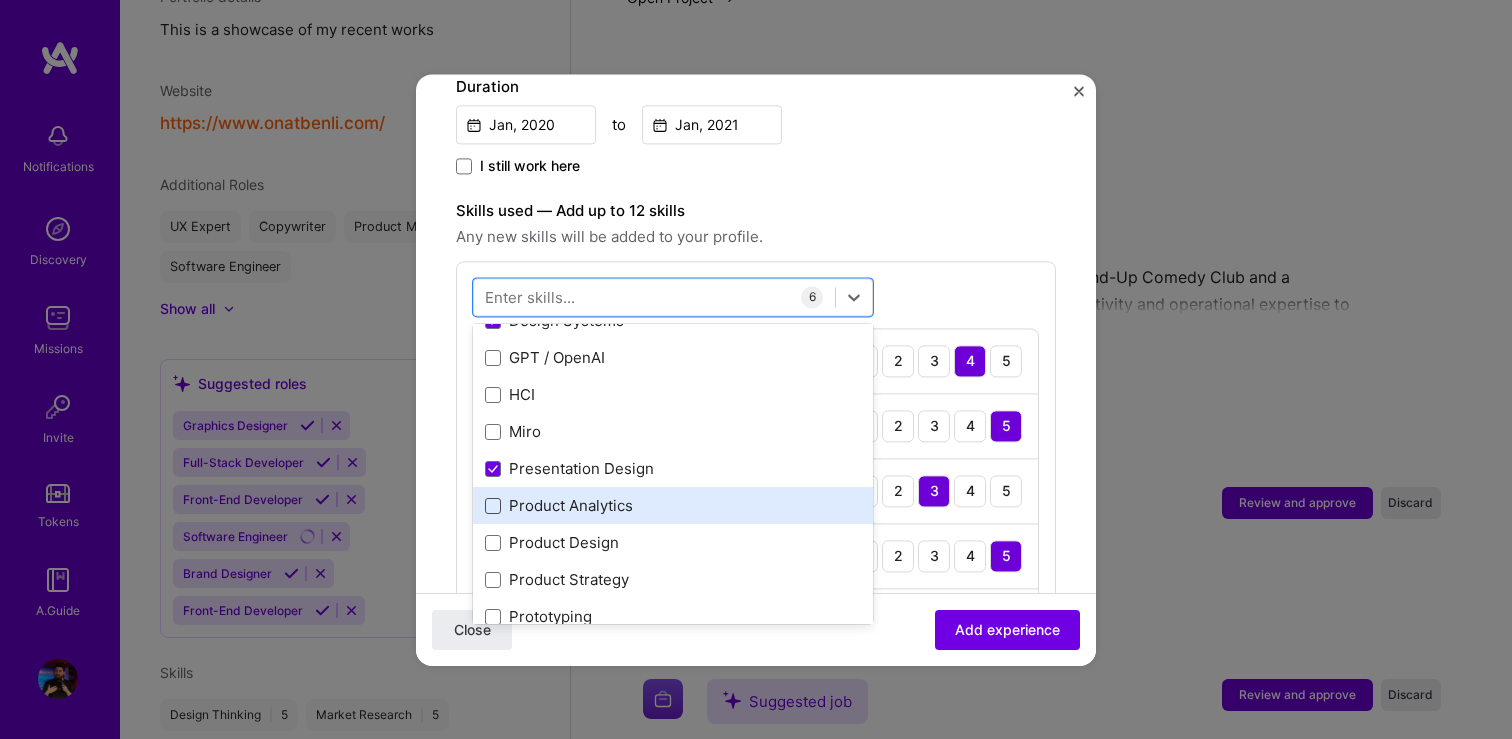 click at bounding box center (493, 506) 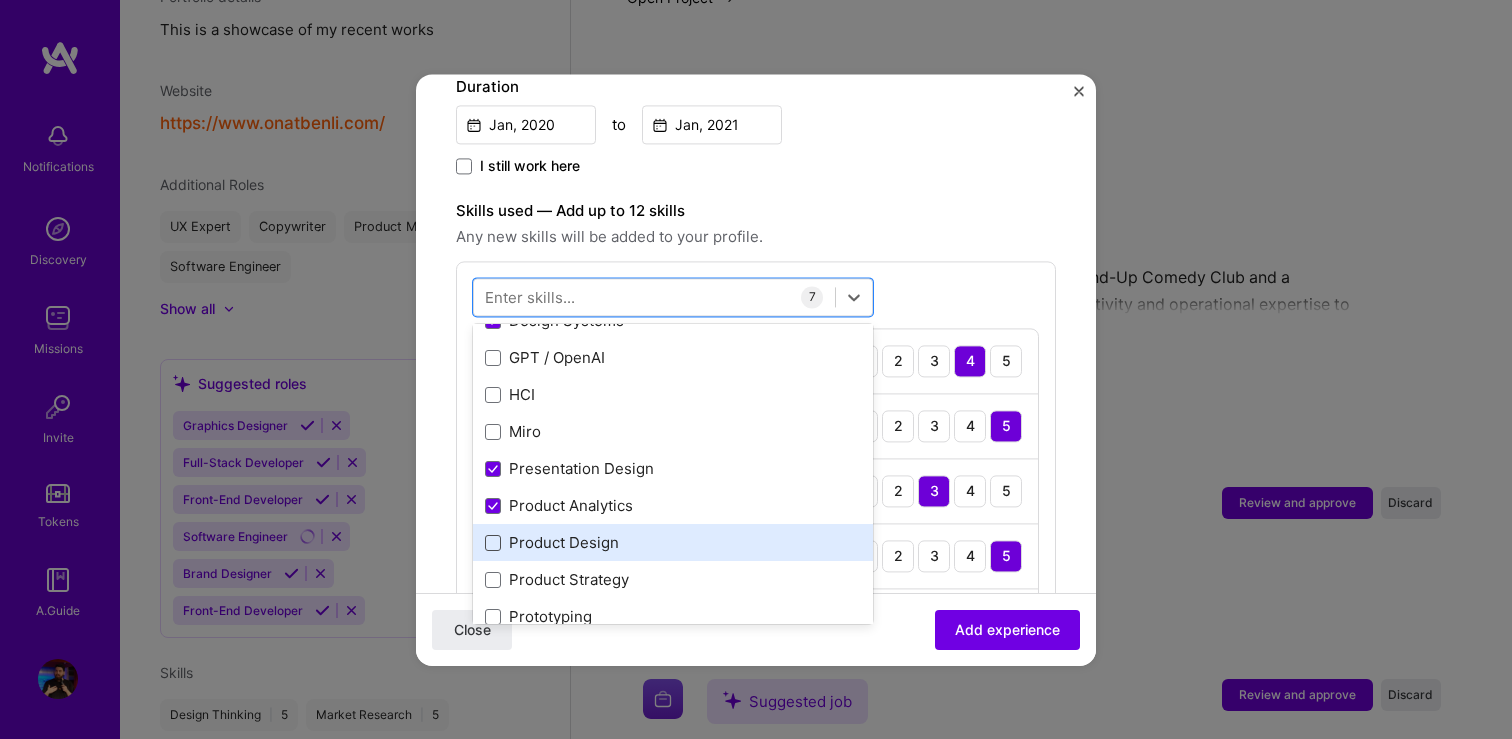 click at bounding box center [493, 543] 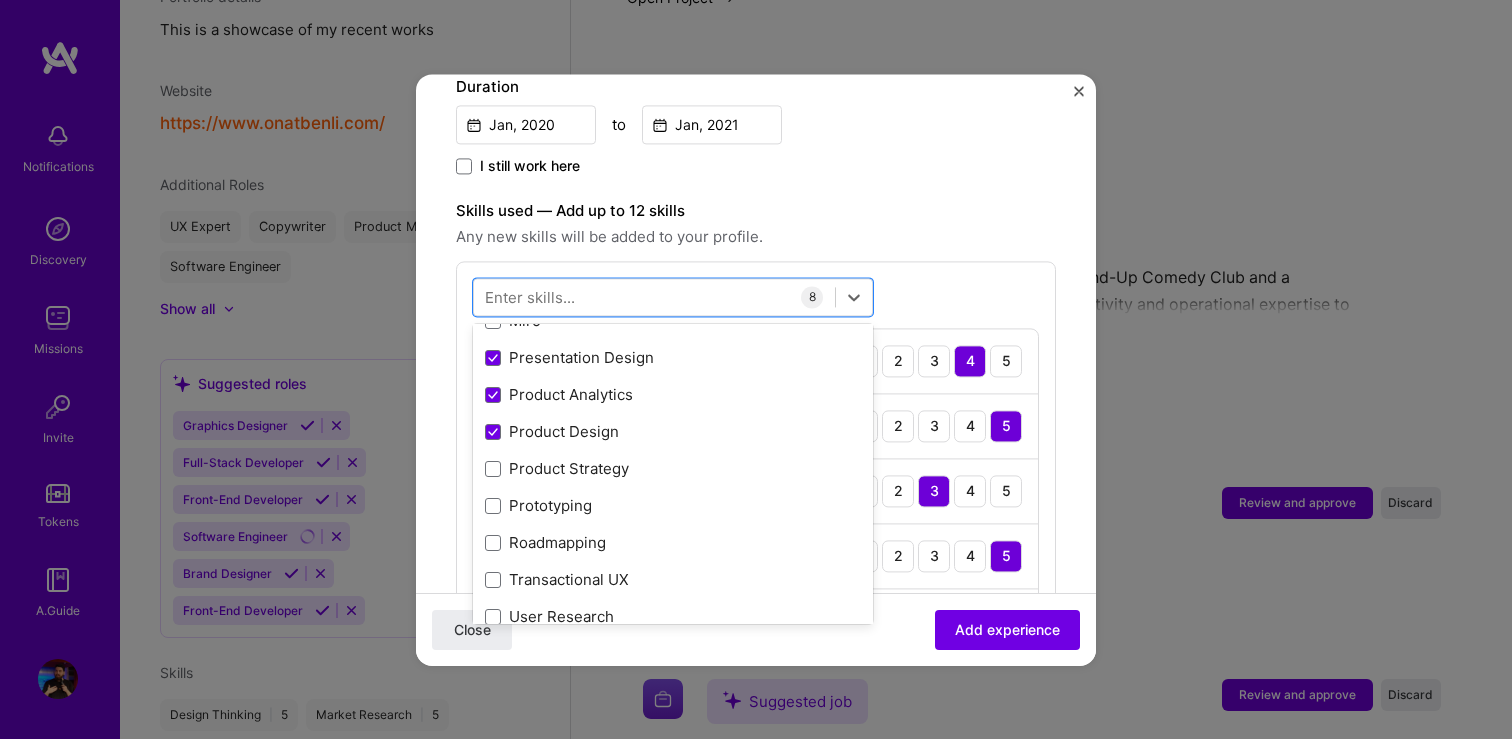 scroll, scrollTop: 496, scrollLeft: 0, axis: vertical 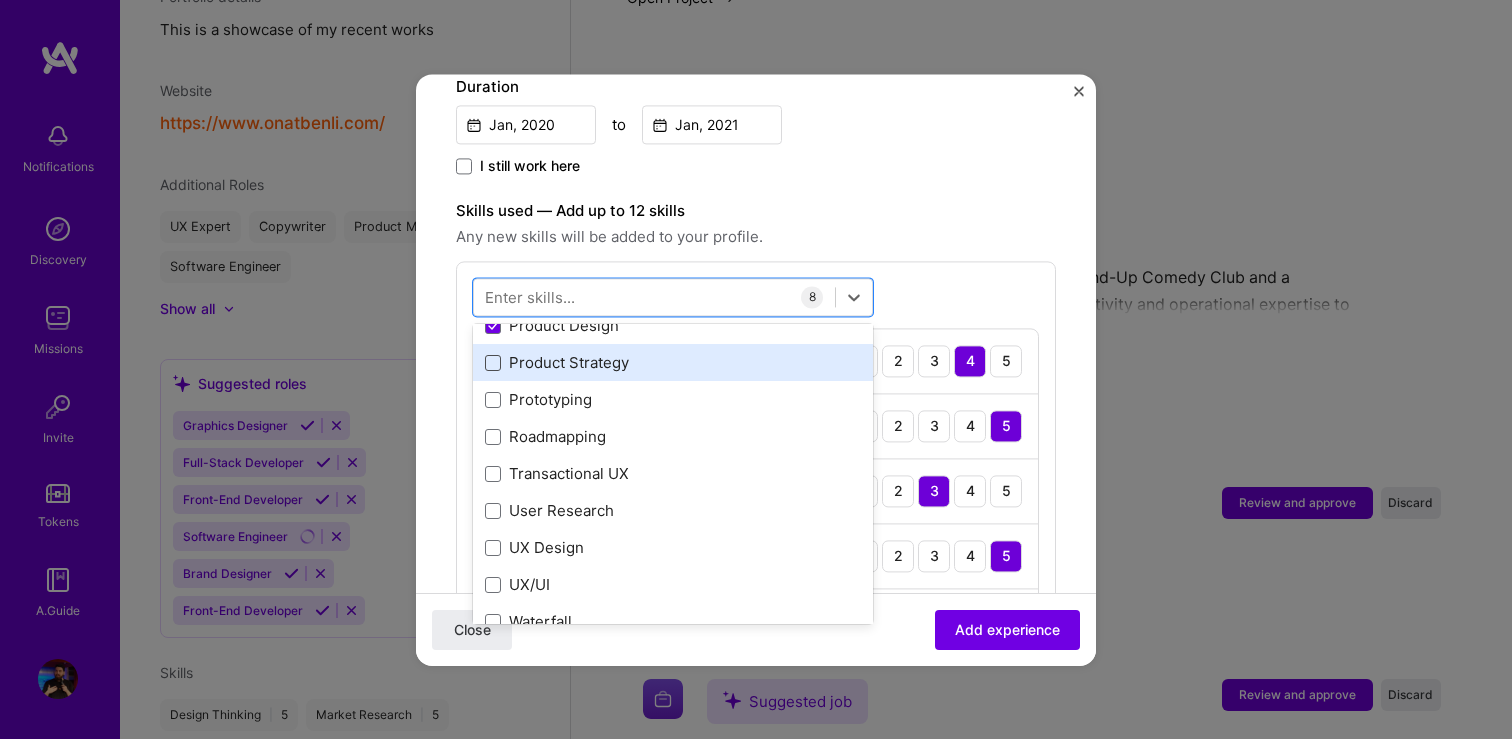 click at bounding box center (493, 363) 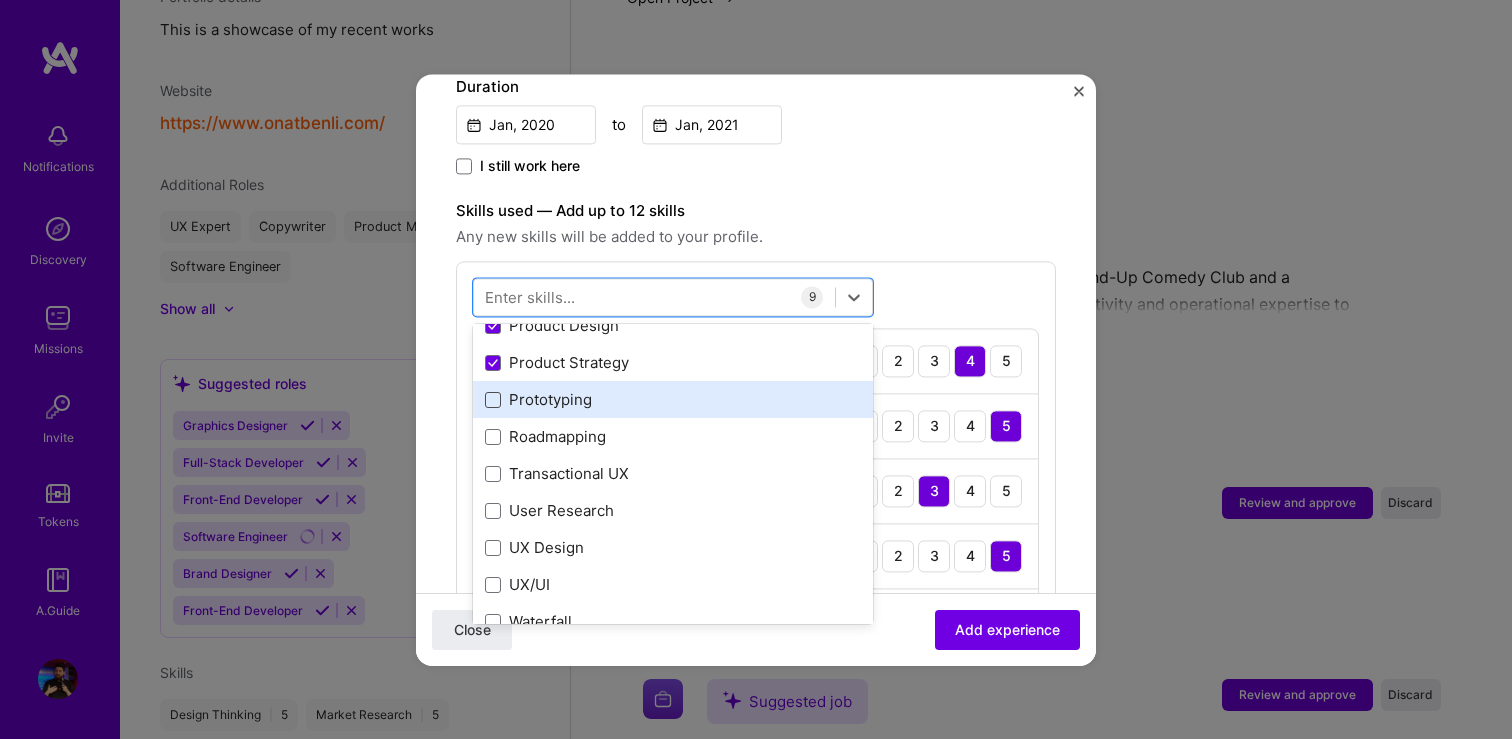 click at bounding box center [493, 400] 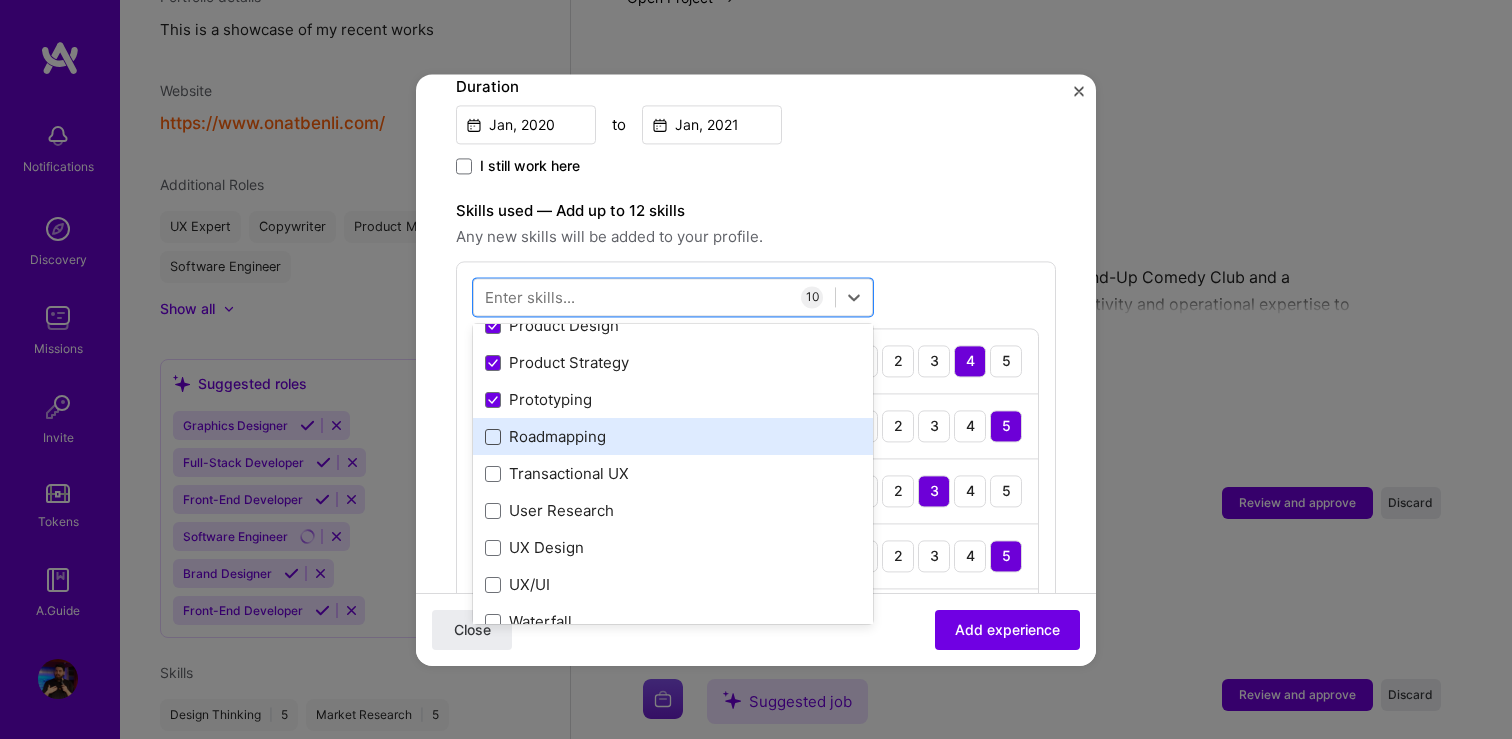 click at bounding box center [493, 437] 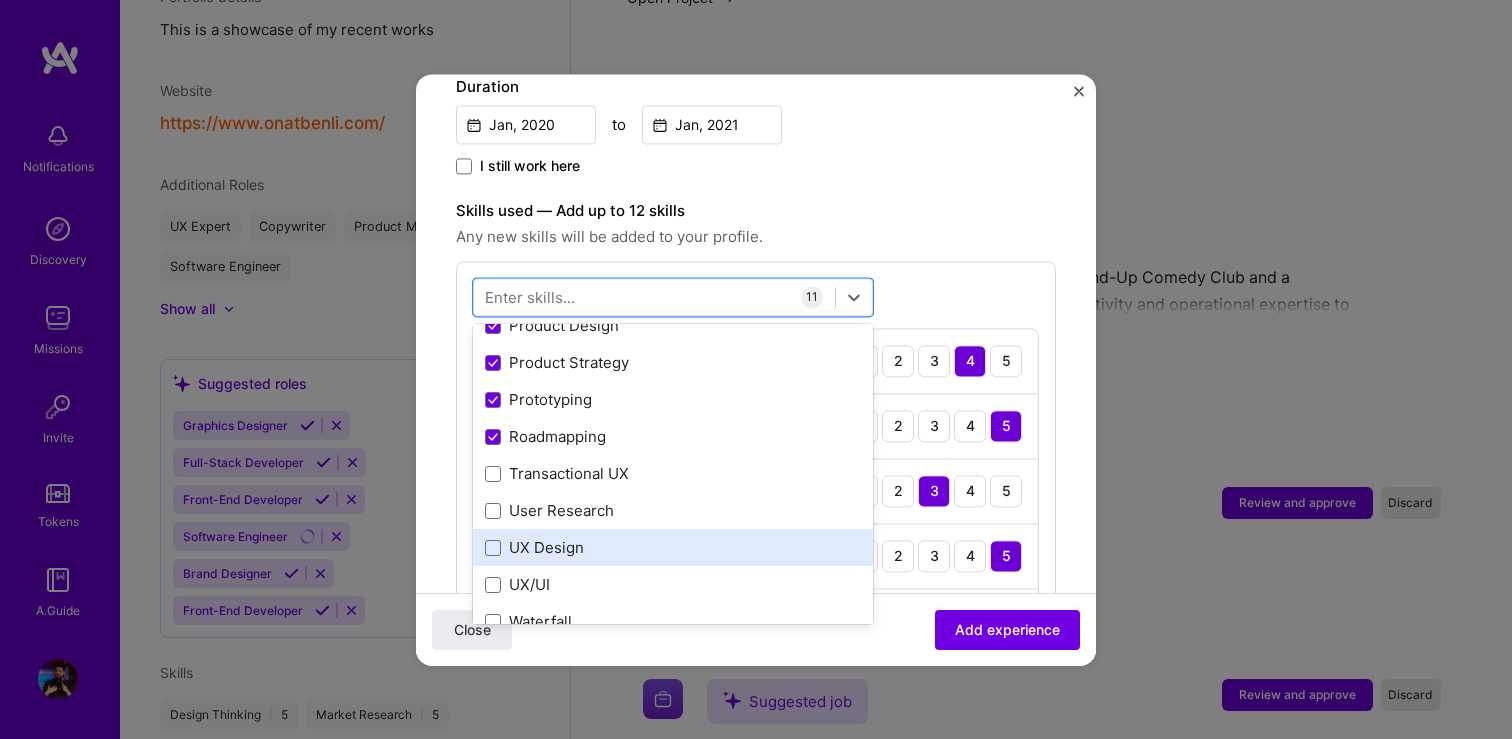 click on "UX Design" at bounding box center [673, 548] 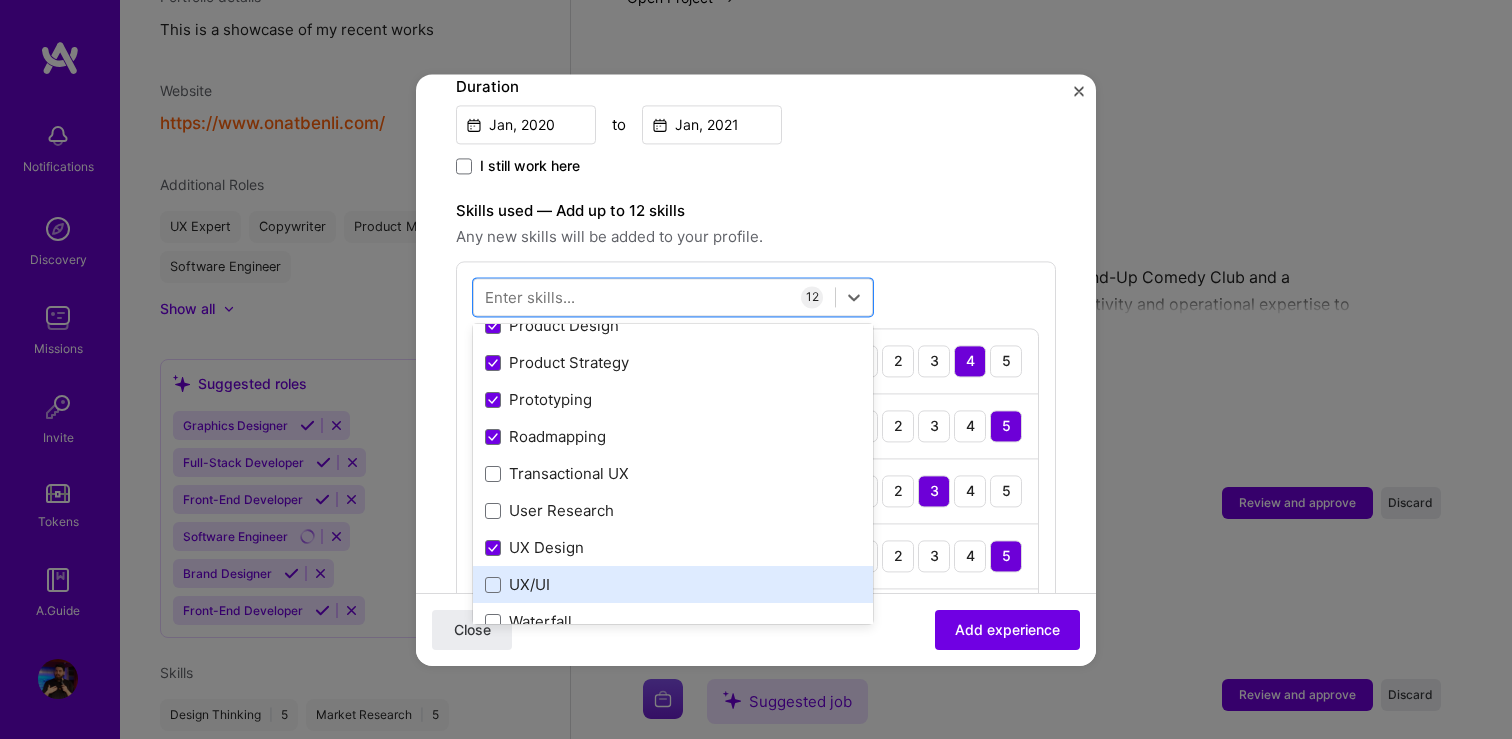 click on "UX/UI" at bounding box center (673, 585) 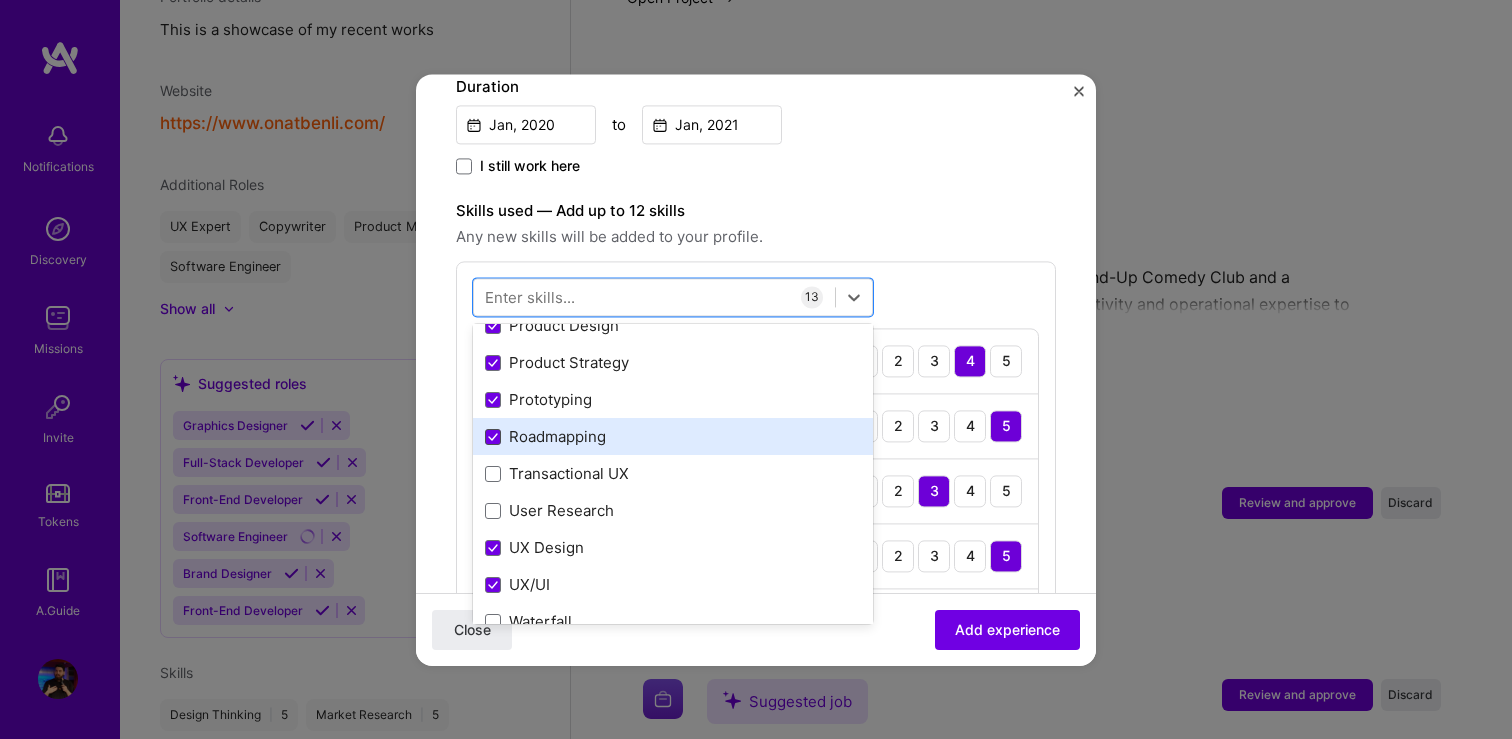 click at bounding box center [493, 437] 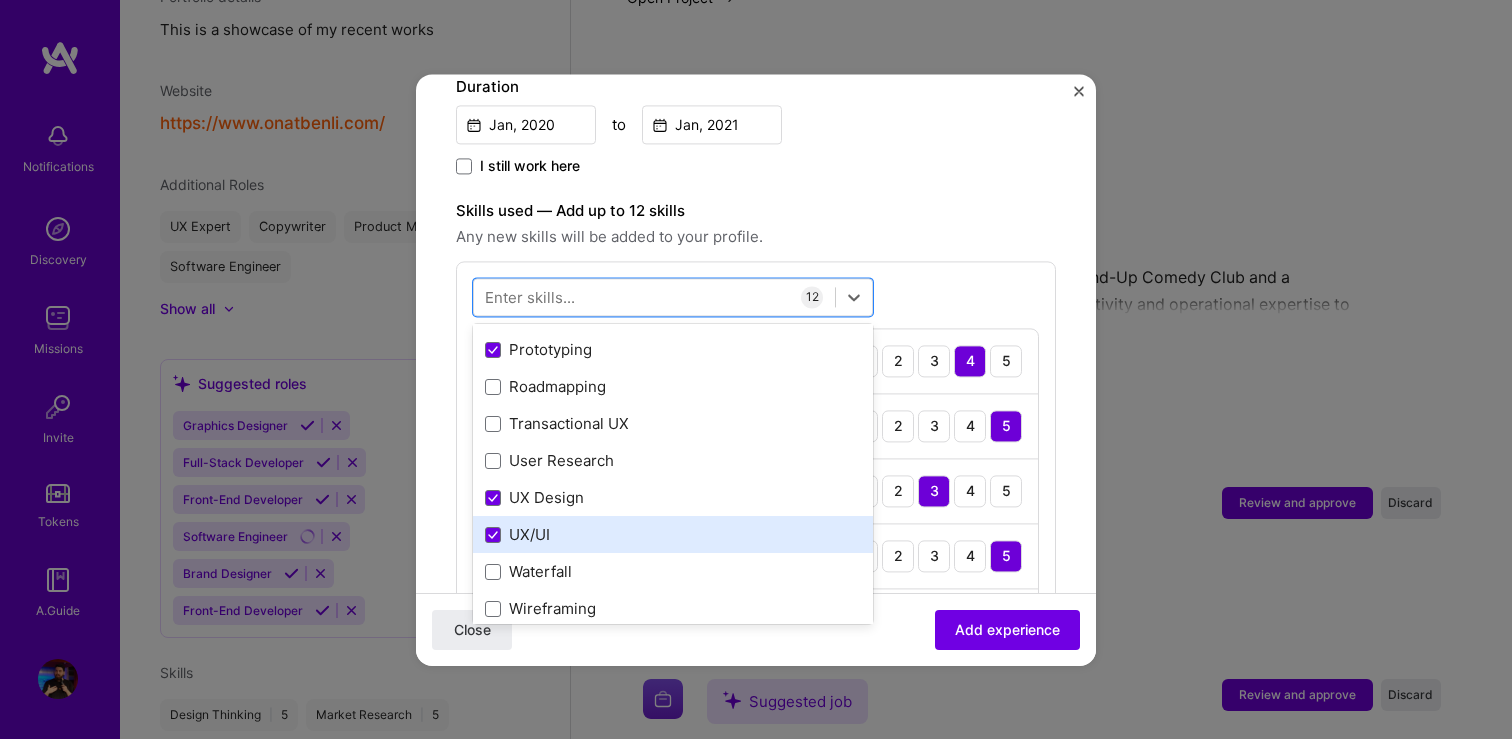 scroll, scrollTop: 560, scrollLeft: 0, axis: vertical 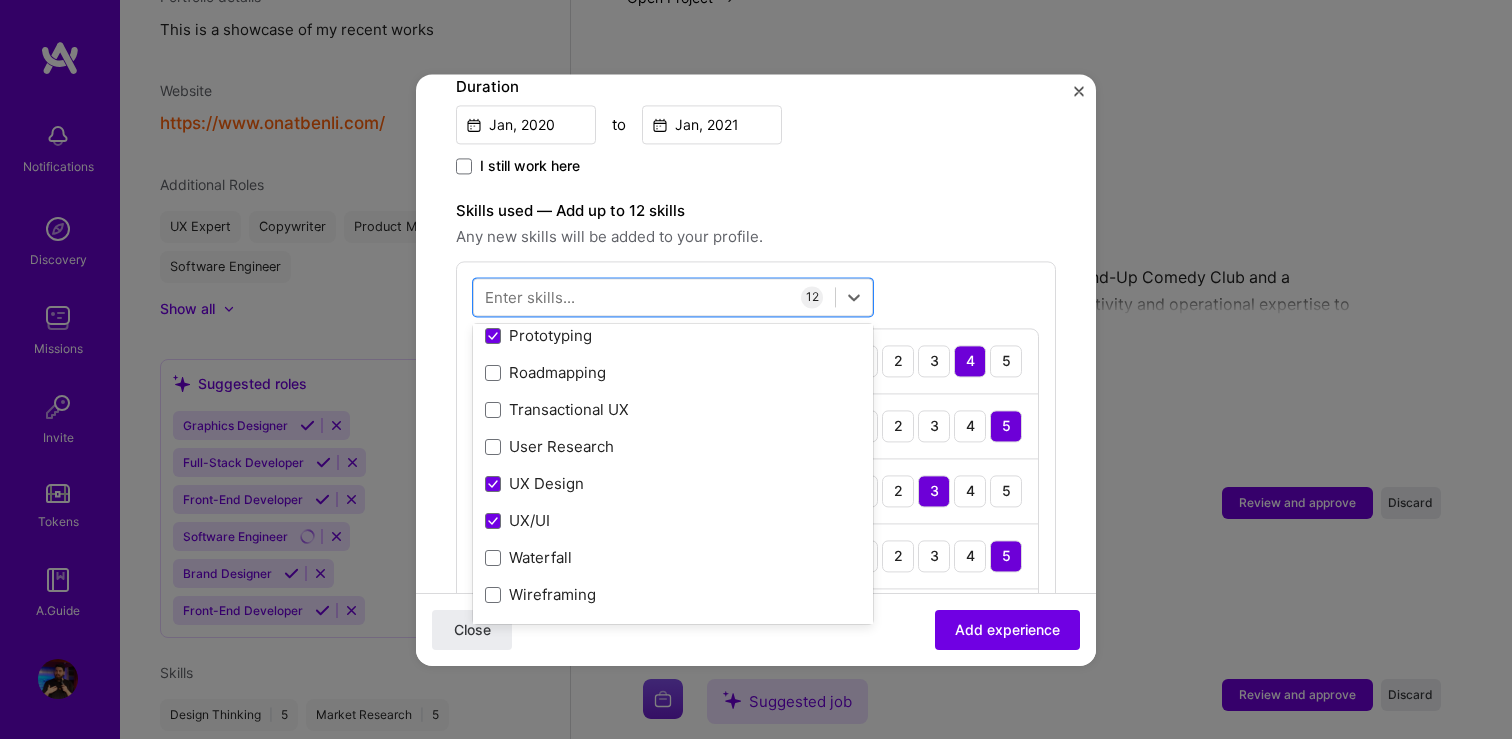 click on "Close Add experience" at bounding box center (756, 628) 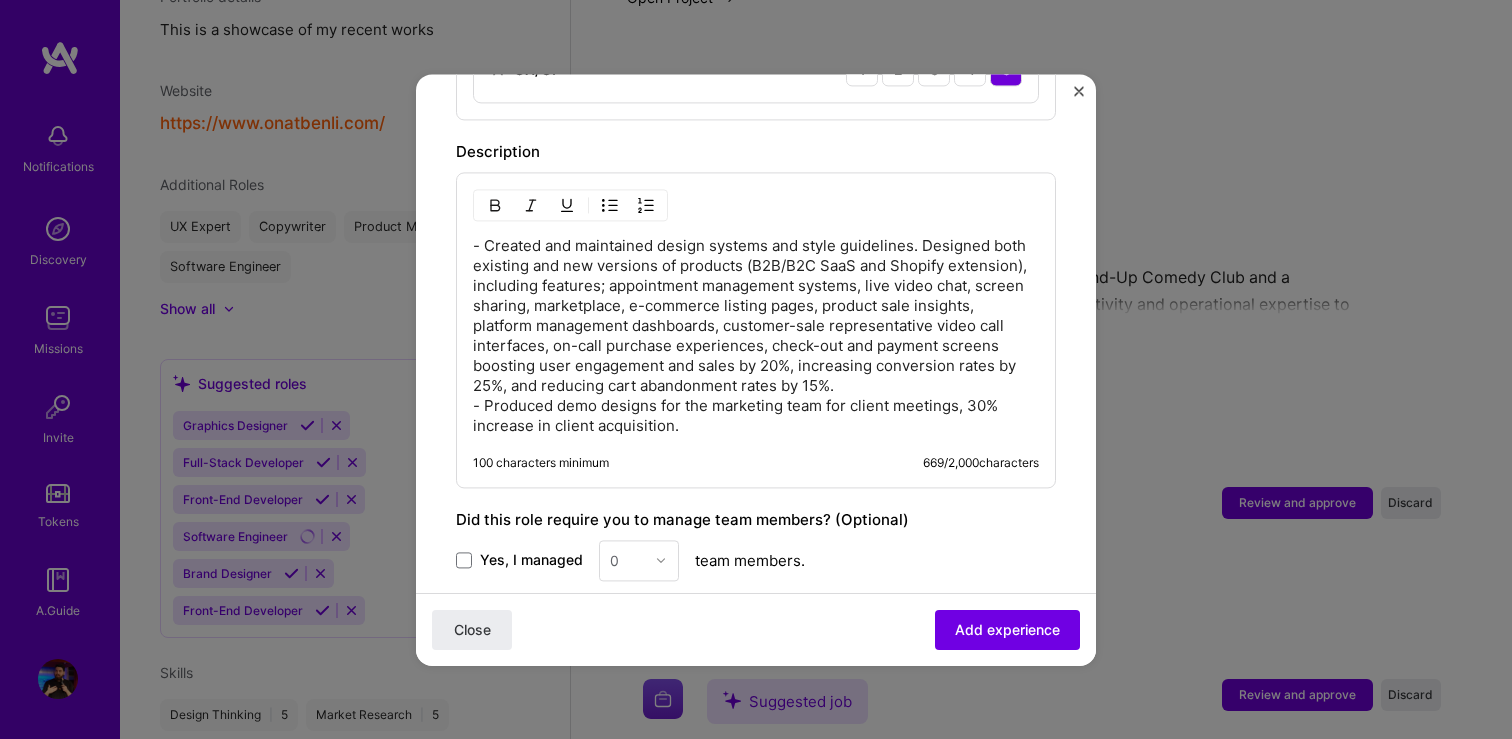 scroll, scrollTop: 1829, scrollLeft: 0, axis: vertical 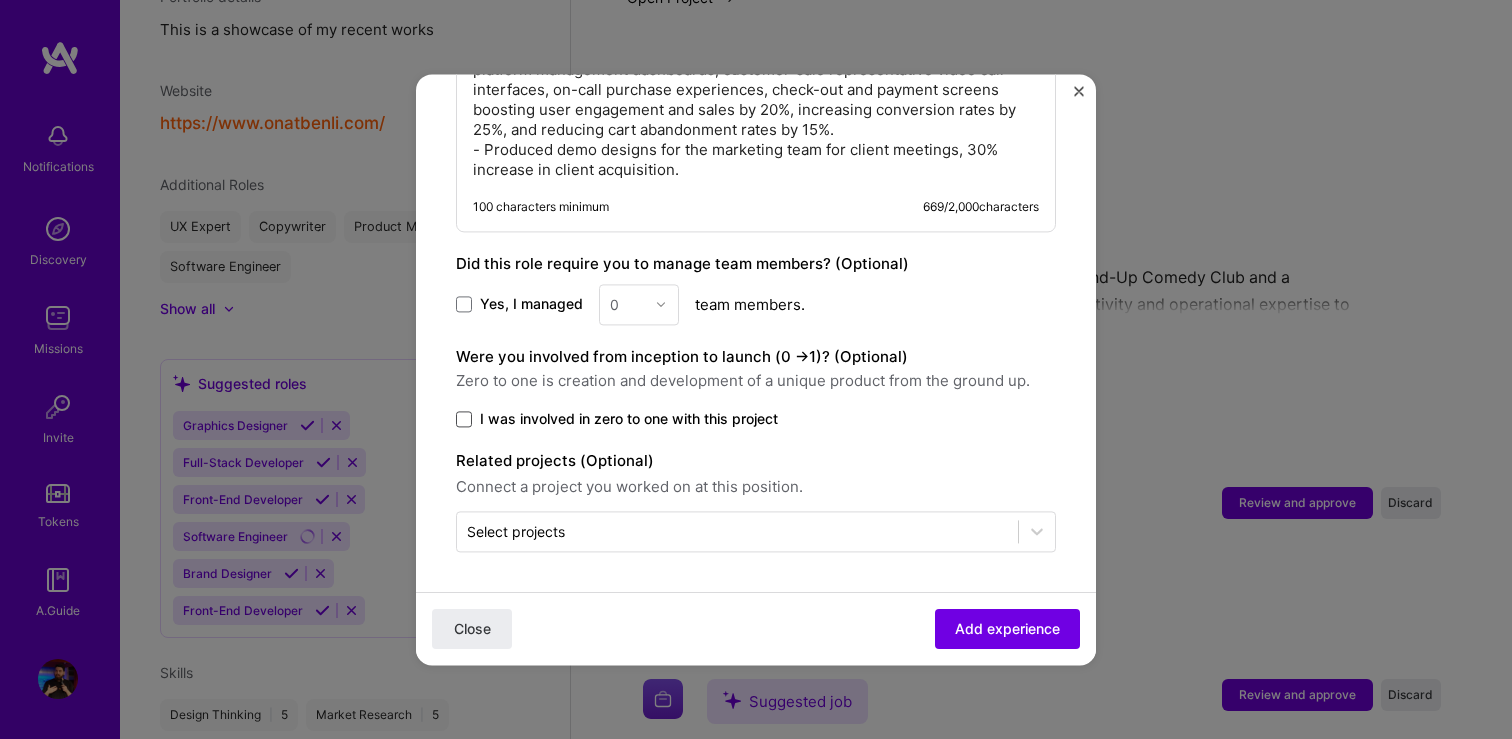 click at bounding box center [464, 419] 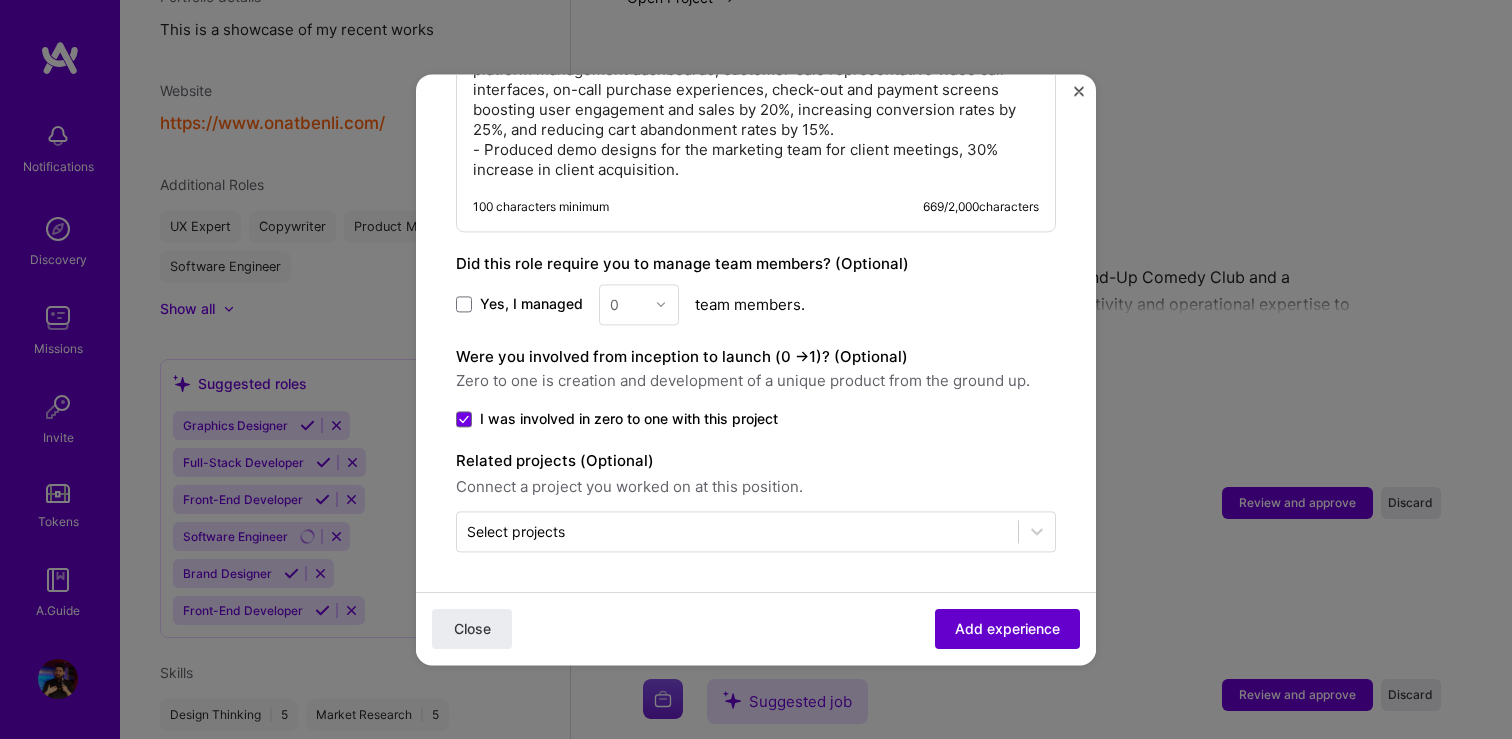 click on "Add experience" at bounding box center (1007, 629) 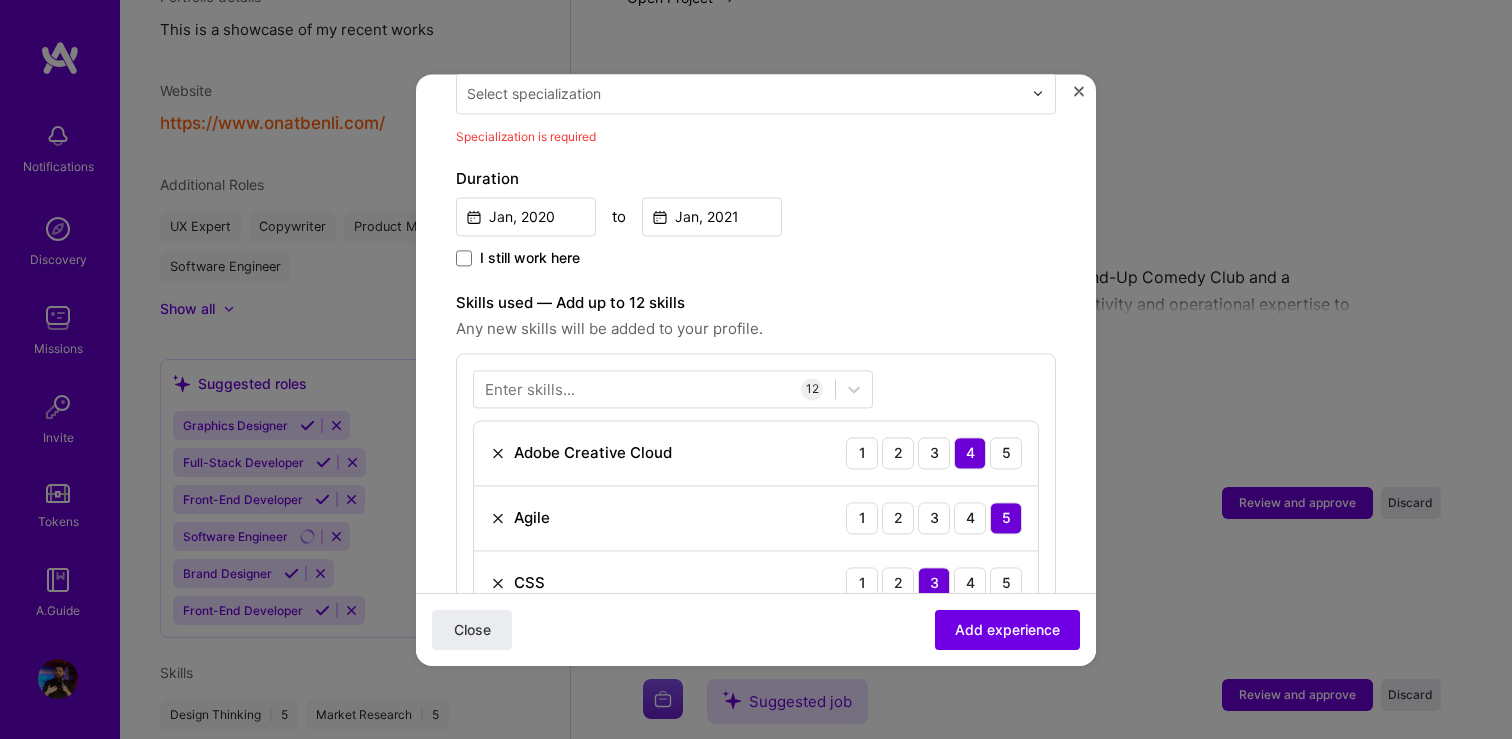 scroll, scrollTop: 415, scrollLeft: 0, axis: vertical 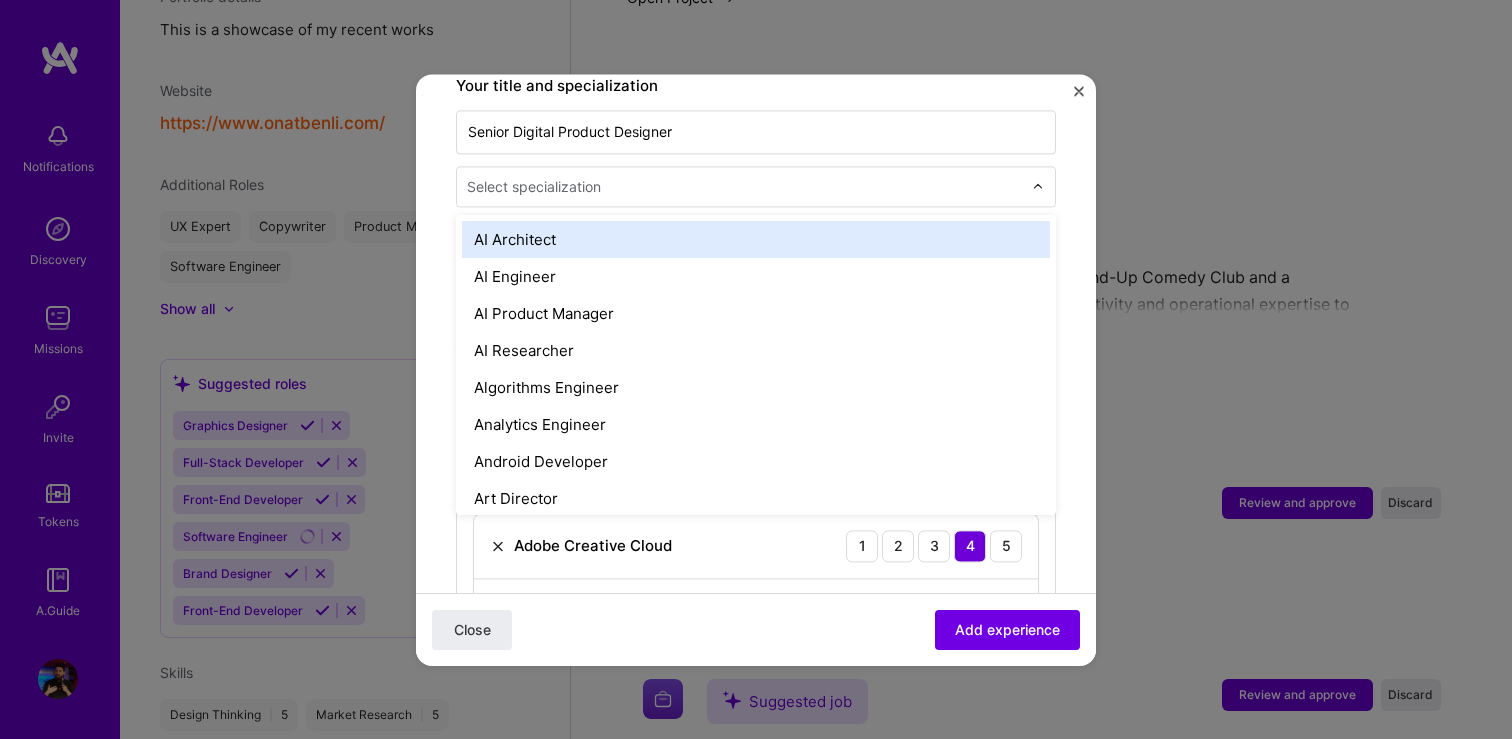 click on "Select specialization" at bounding box center [534, 186] 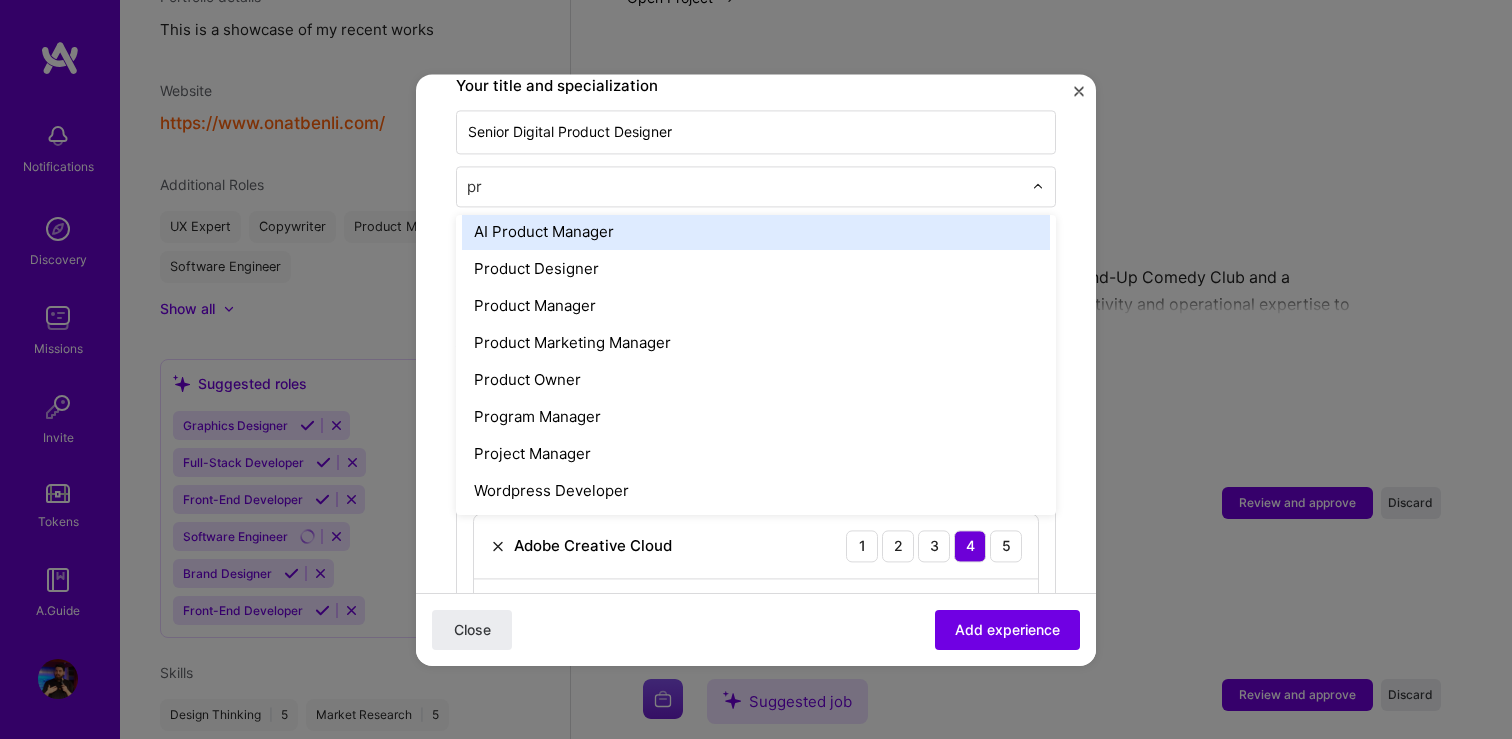 scroll, scrollTop: 8, scrollLeft: 0, axis: vertical 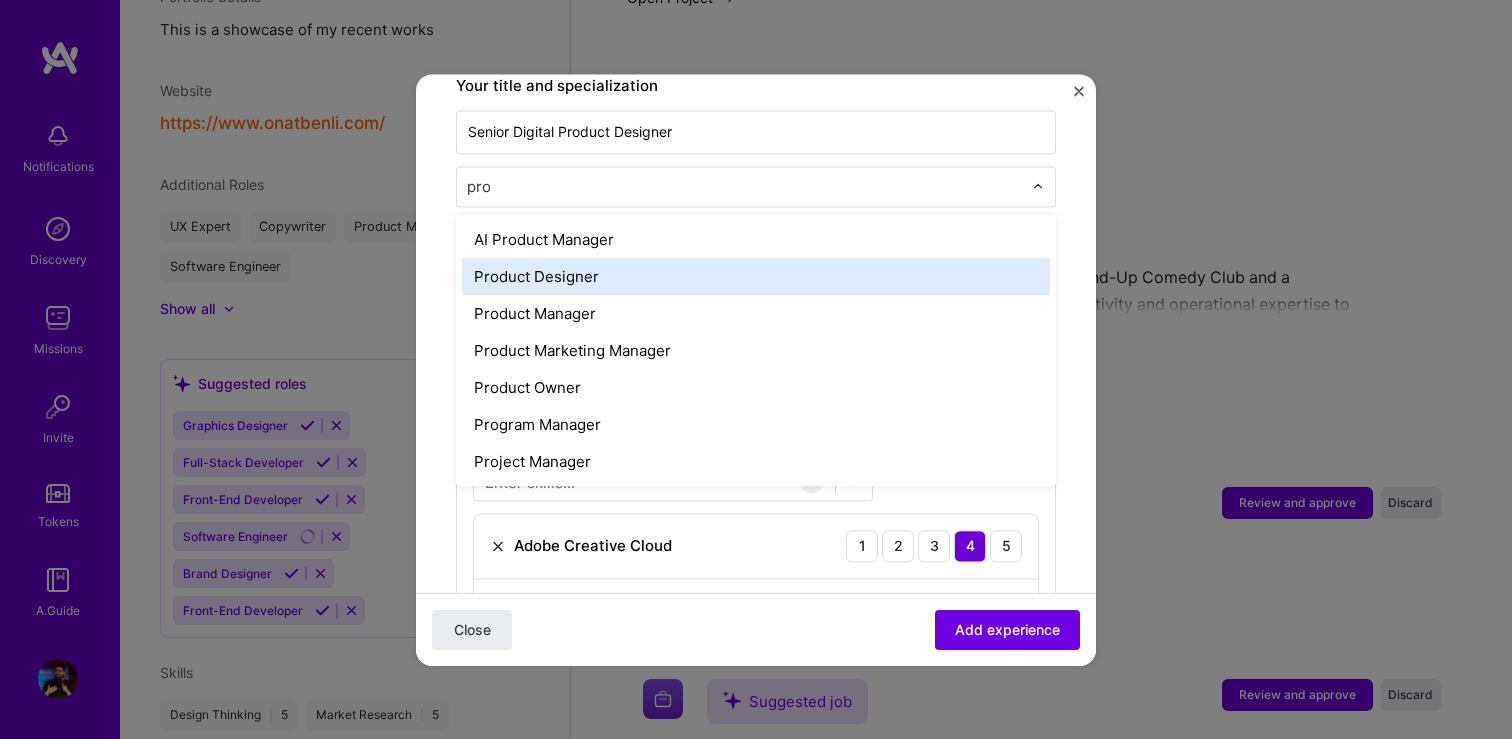 click on "Product Designer" at bounding box center (756, 276) 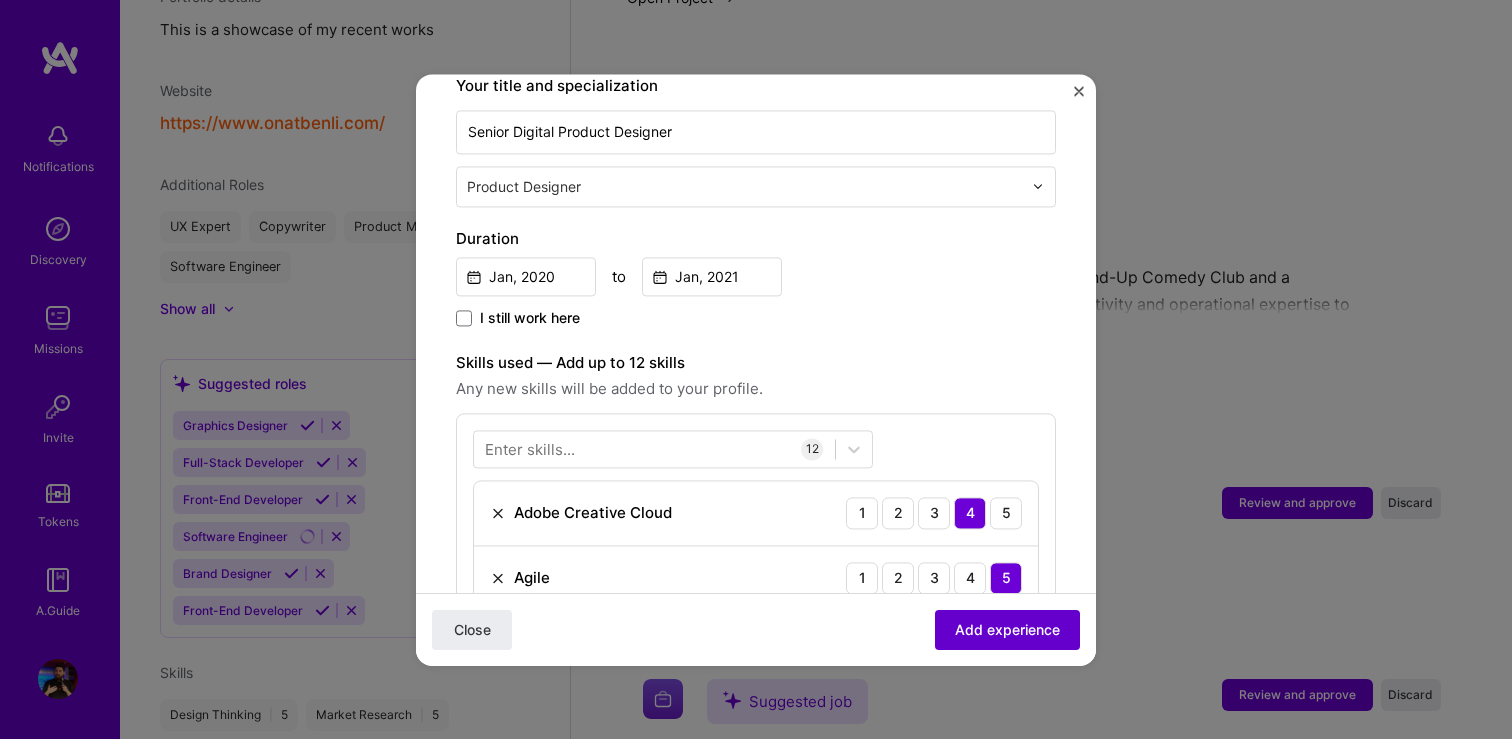 click on "Add experience" at bounding box center [1007, 629] 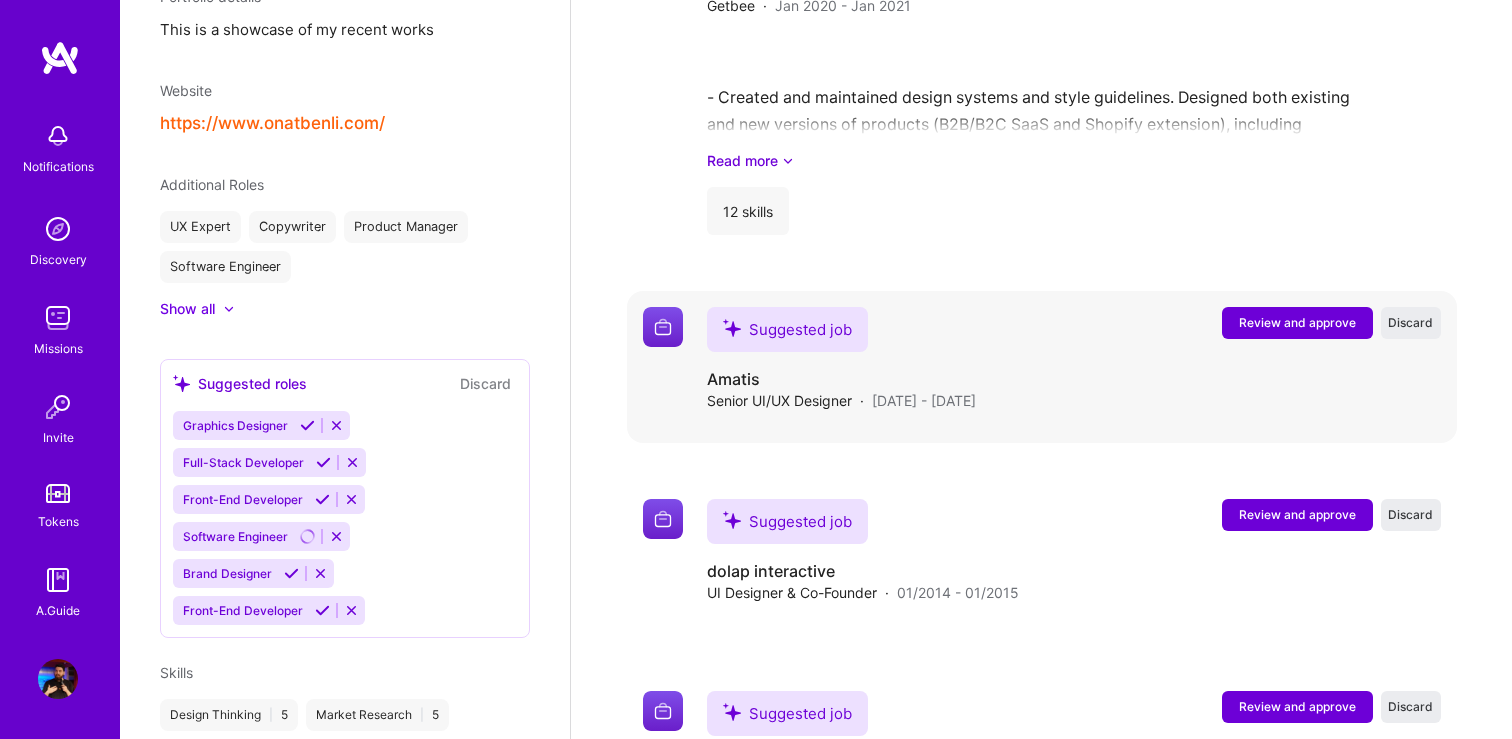 scroll, scrollTop: 3478, scrollLeft: 0, axis: vertical 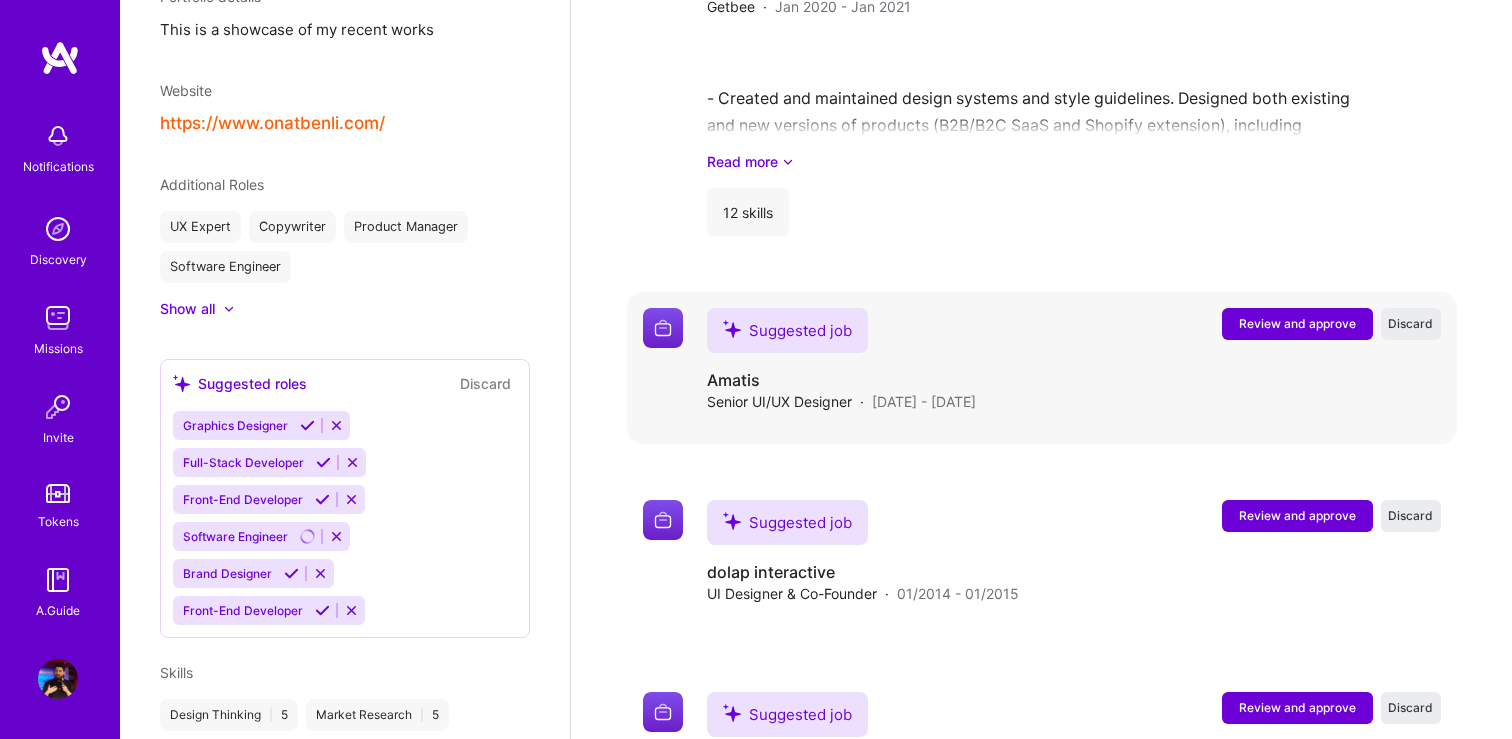 click on "Review and approve" at bounding box center (1297, 323) 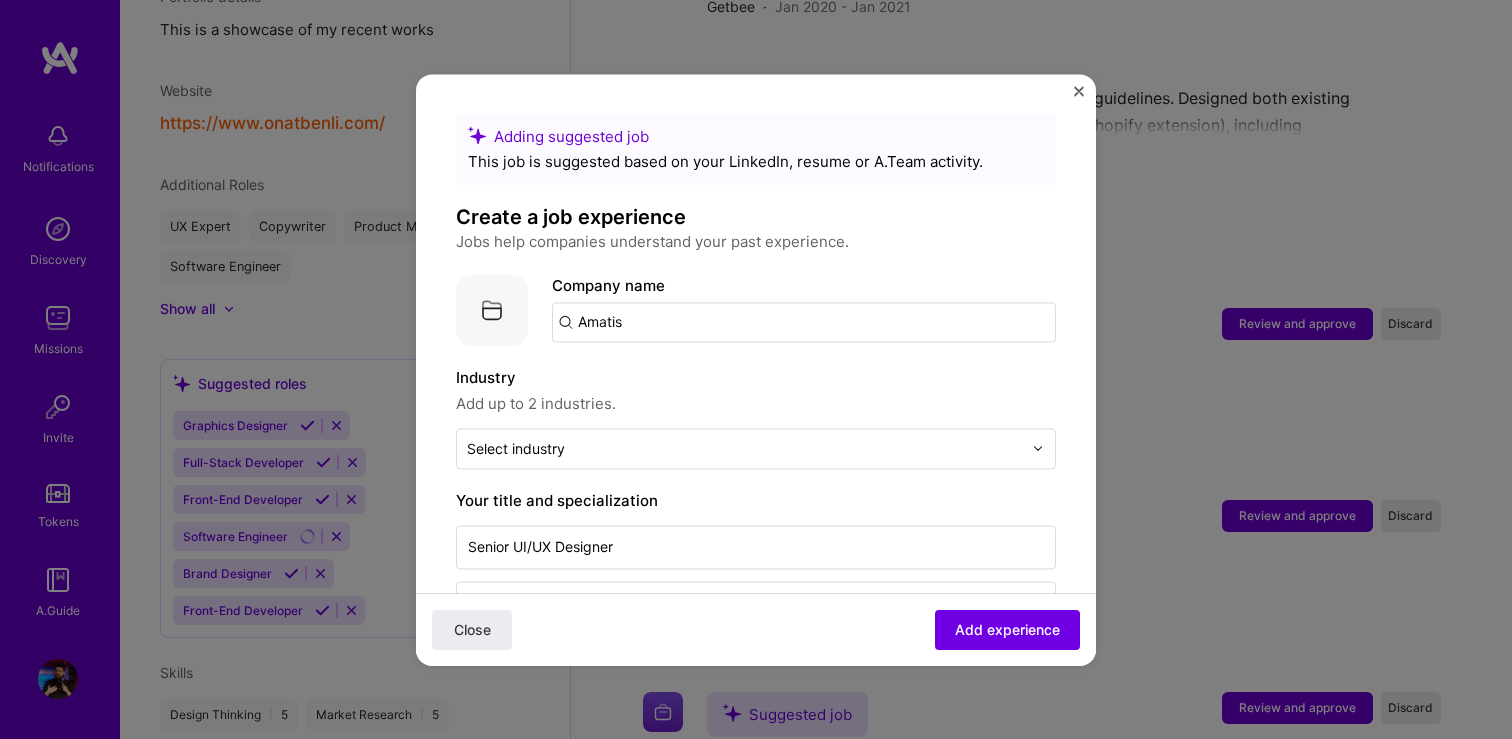click on "Amatis" at bounding box center (804, 322) 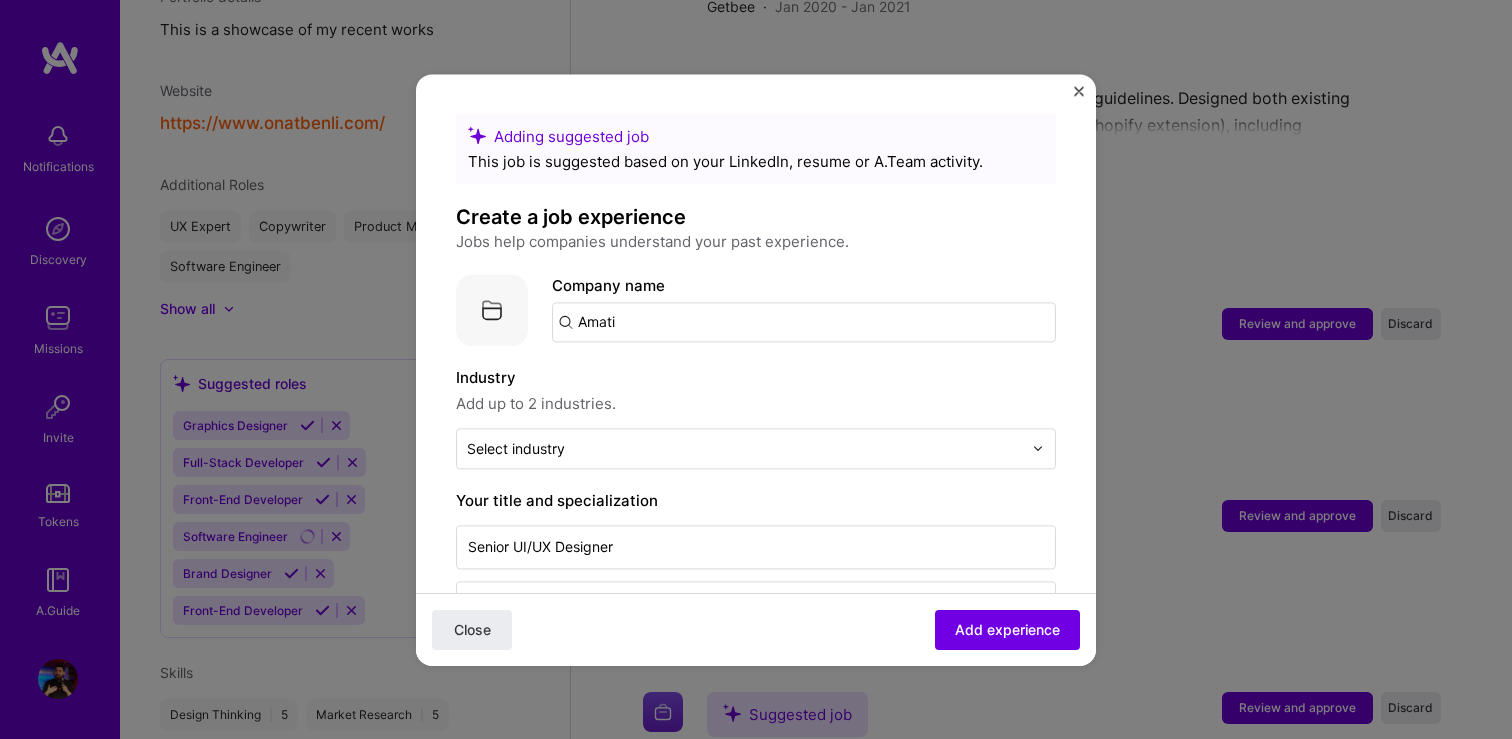 type on "Amatis" 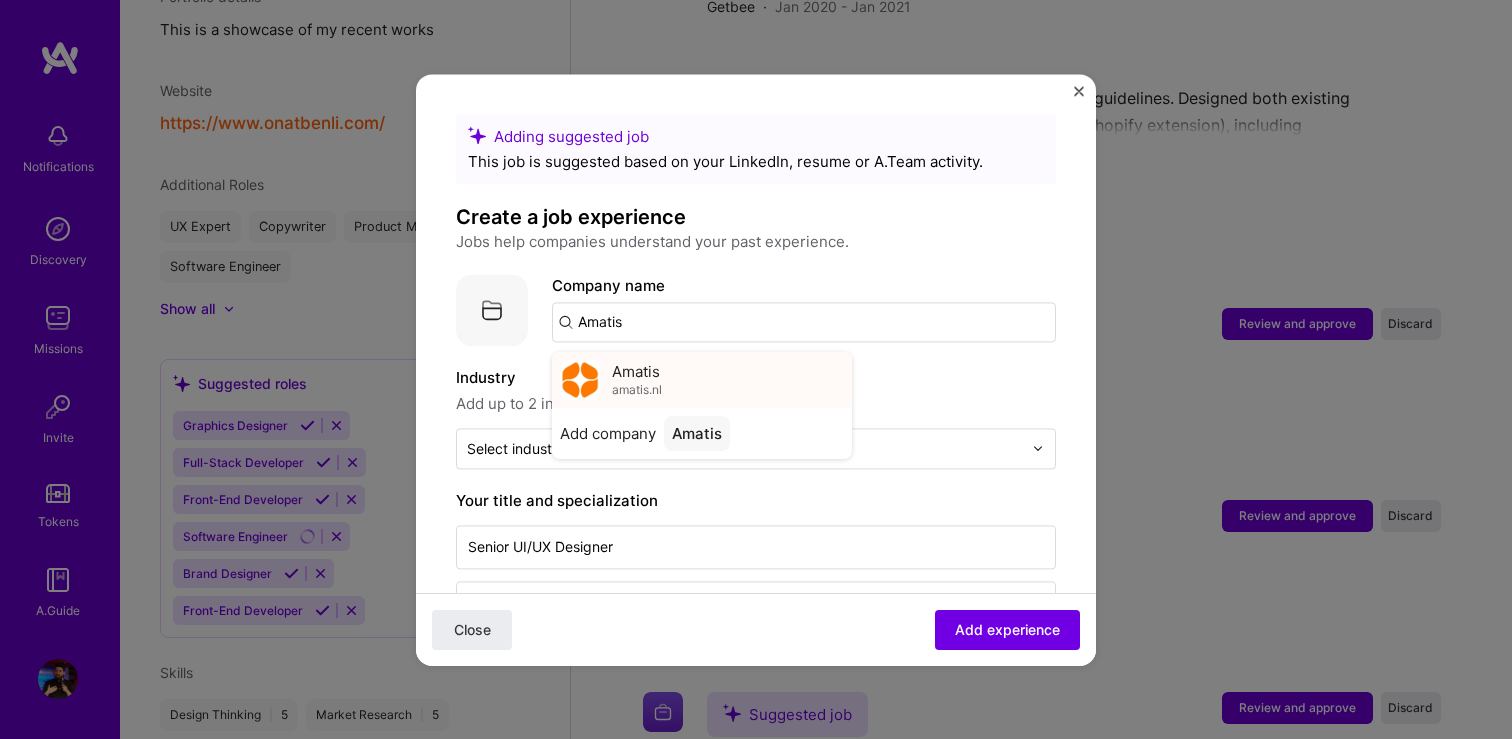 click on "amatis.nl" at bounding box center [637, 390] 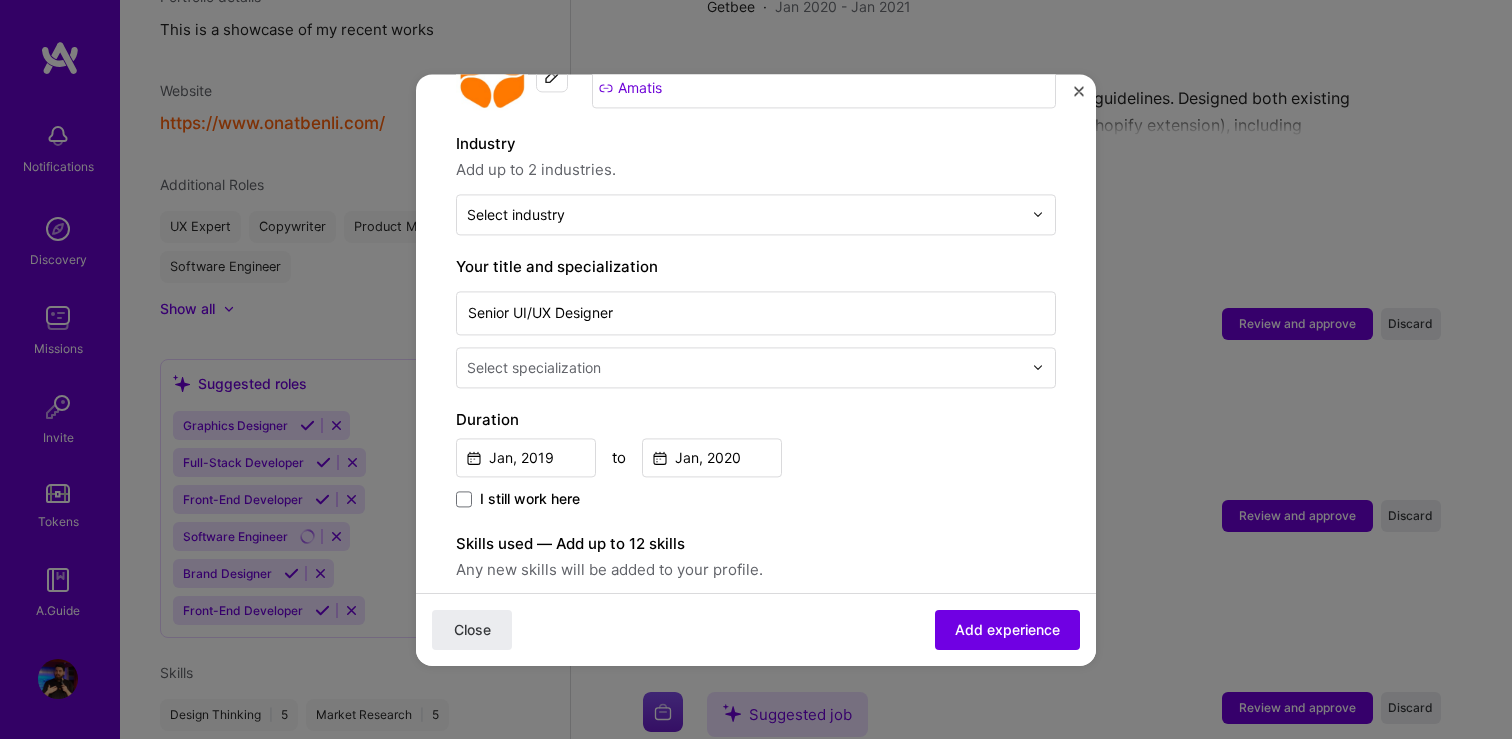 scroll, scrollTop: 266, scrollLeft: 0, axis: vertical 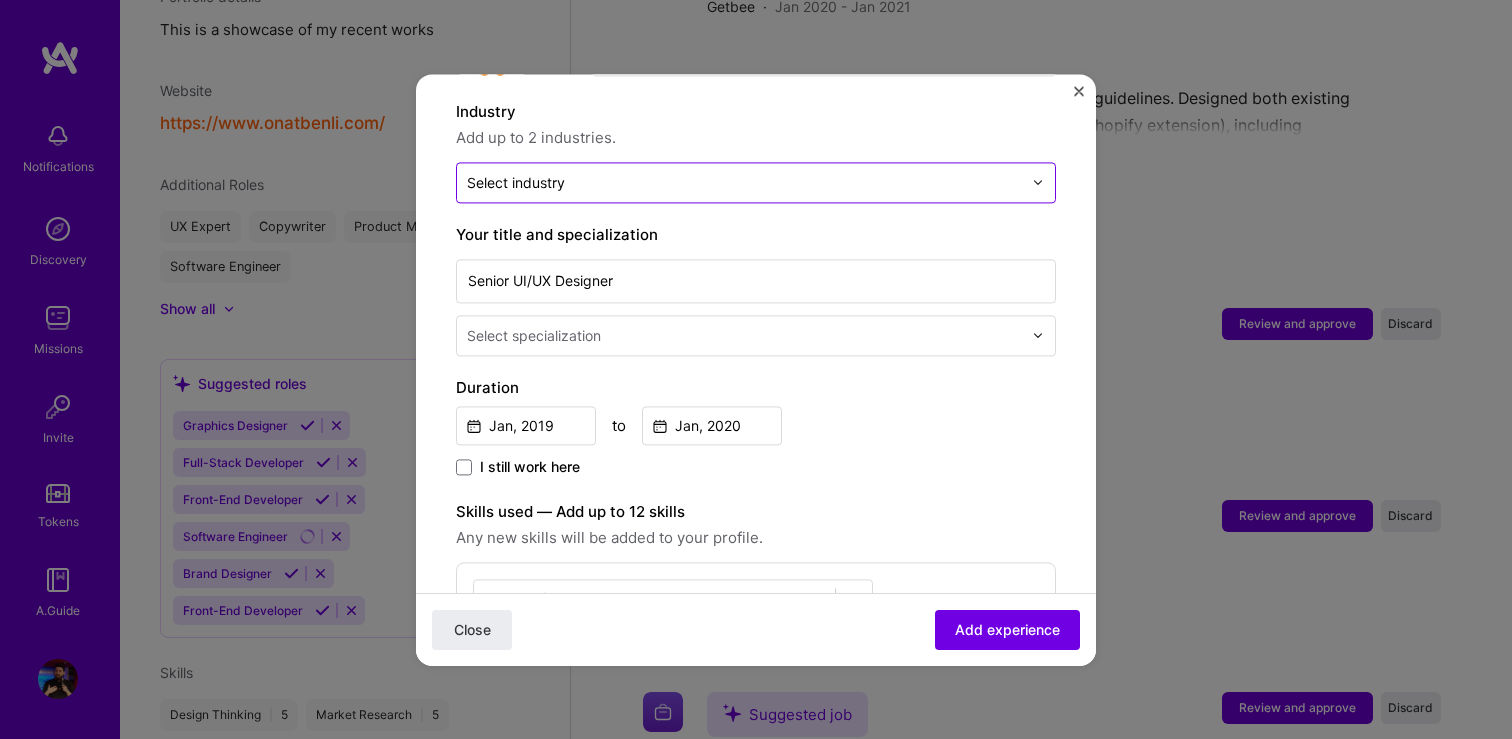 click on "Select industry 0" at bounding box center (516, 182) 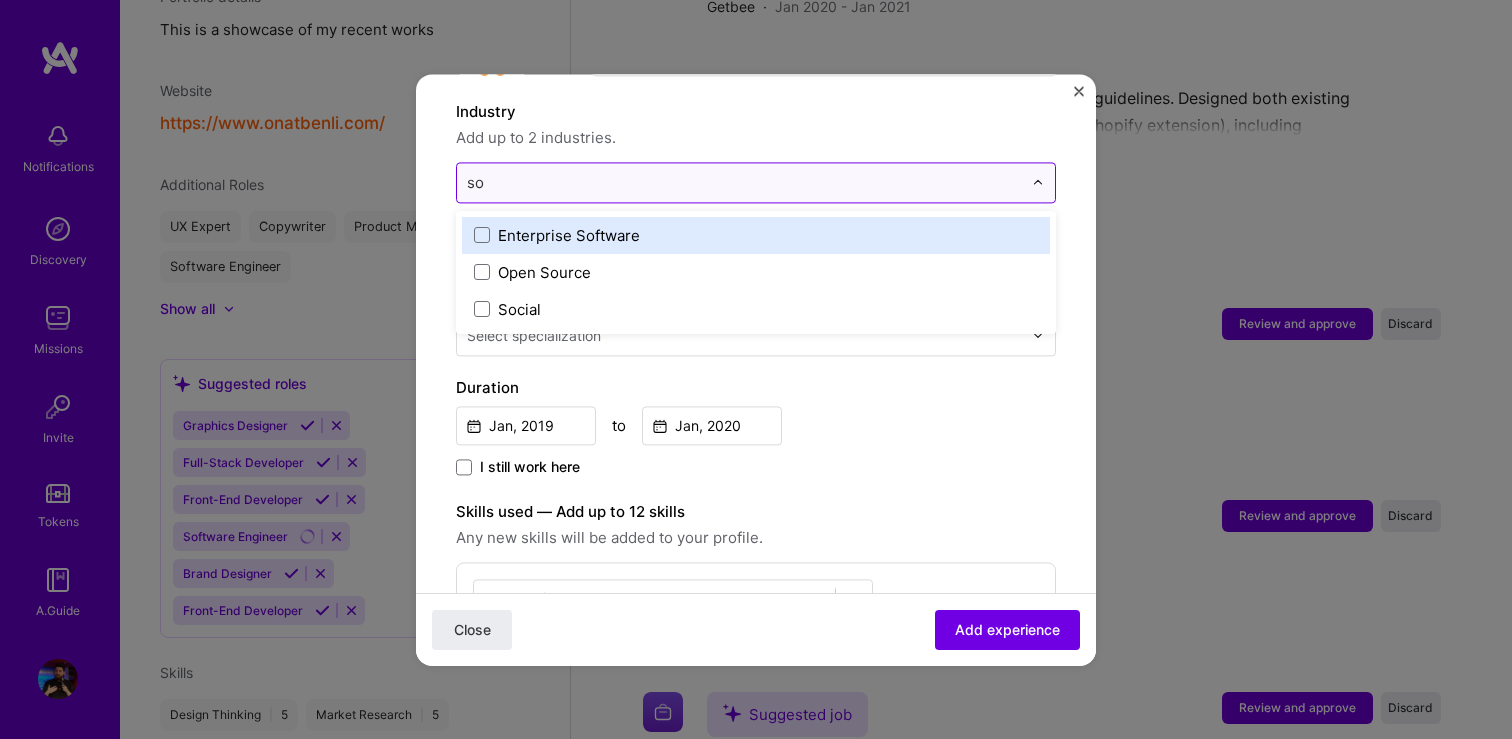 type on "sof" 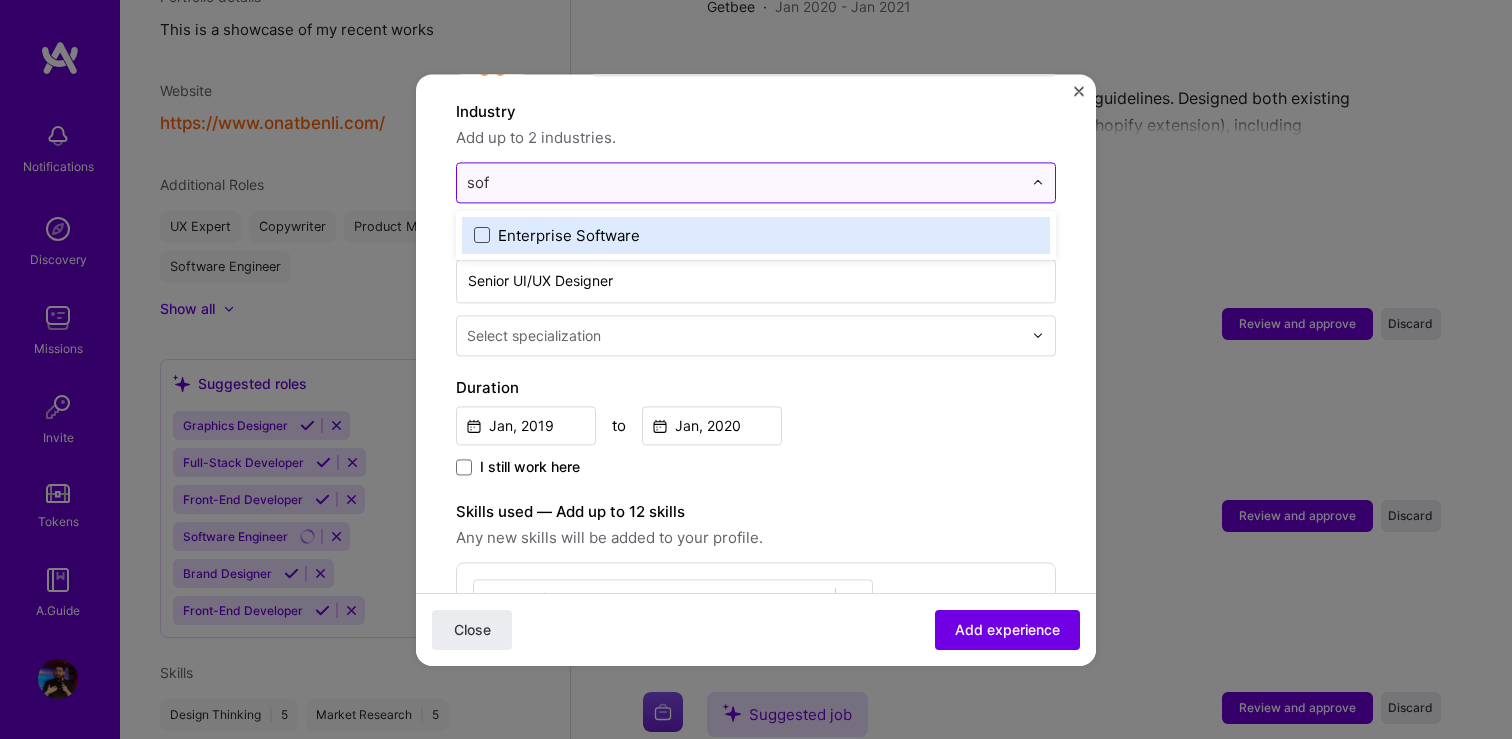 click at bounding box center [482, 235] 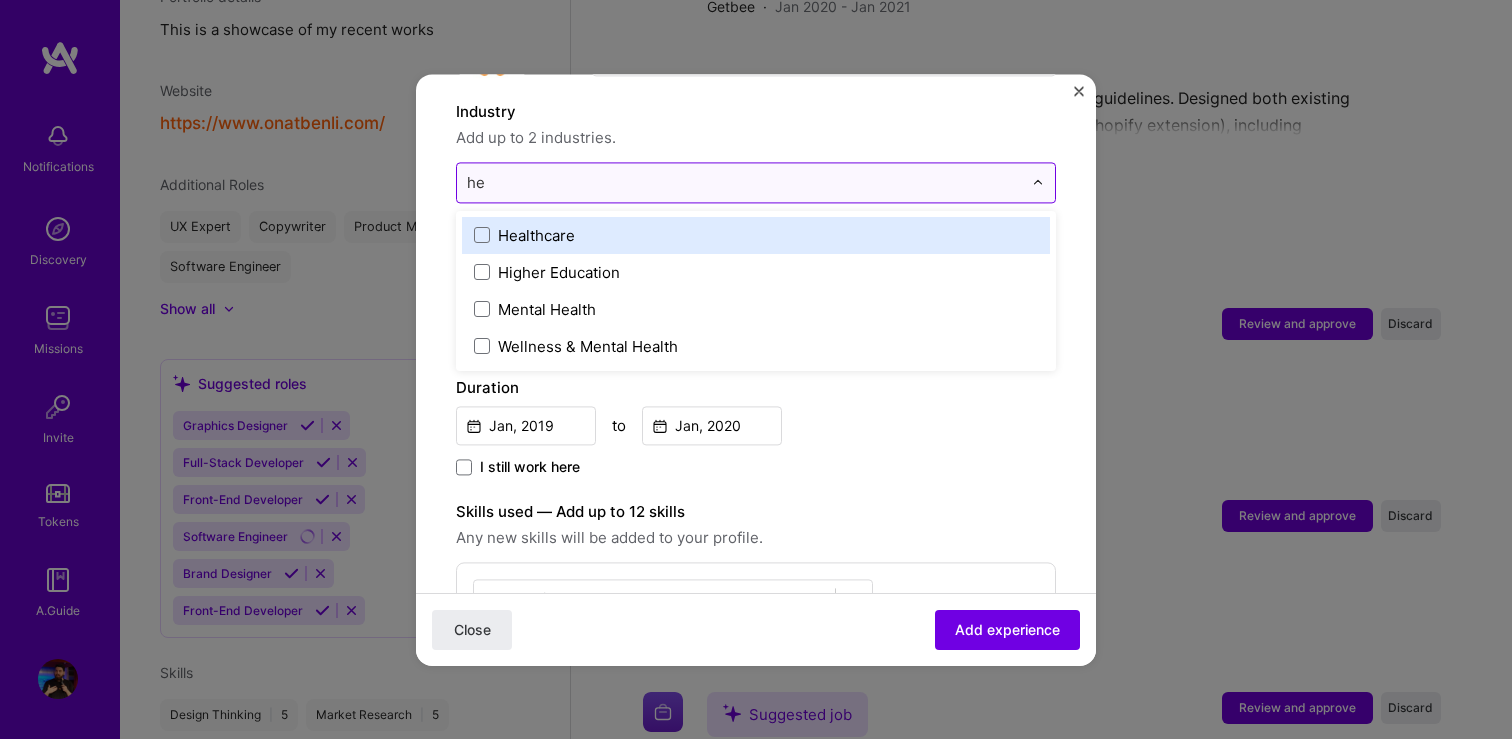 type on "hea" 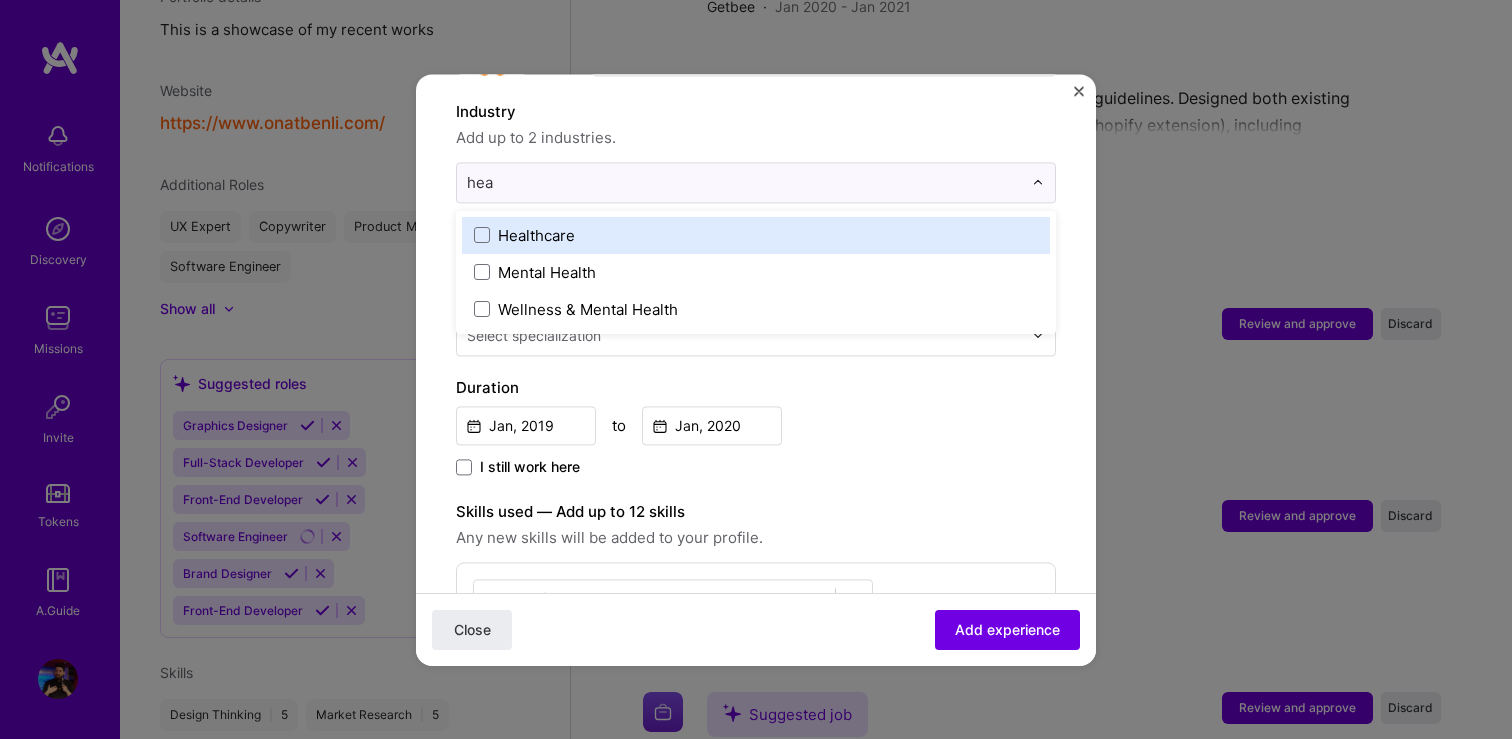 click on "Healthcare" at bounding box center [756, 235] 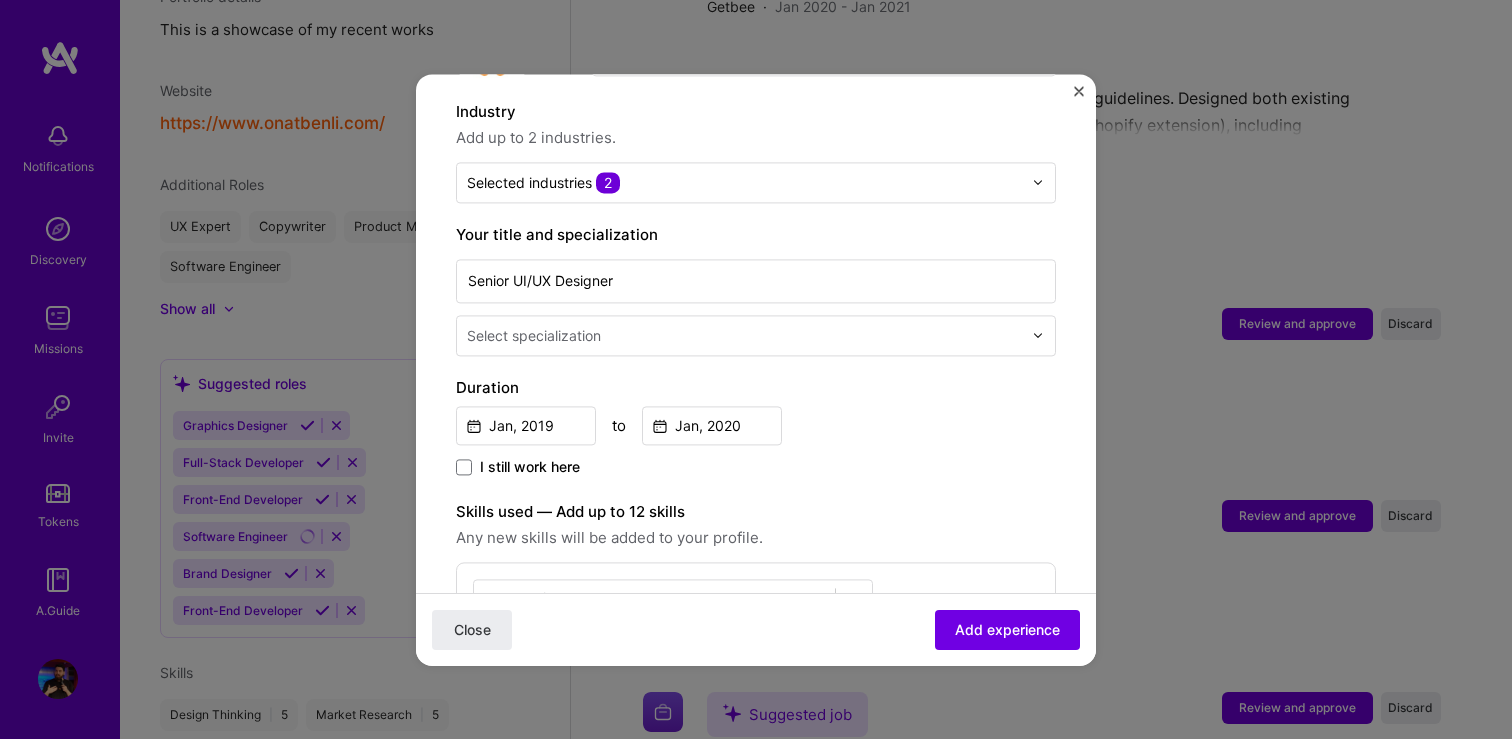 click on "Add up to 2 industries." at bounding box center [756, 138] 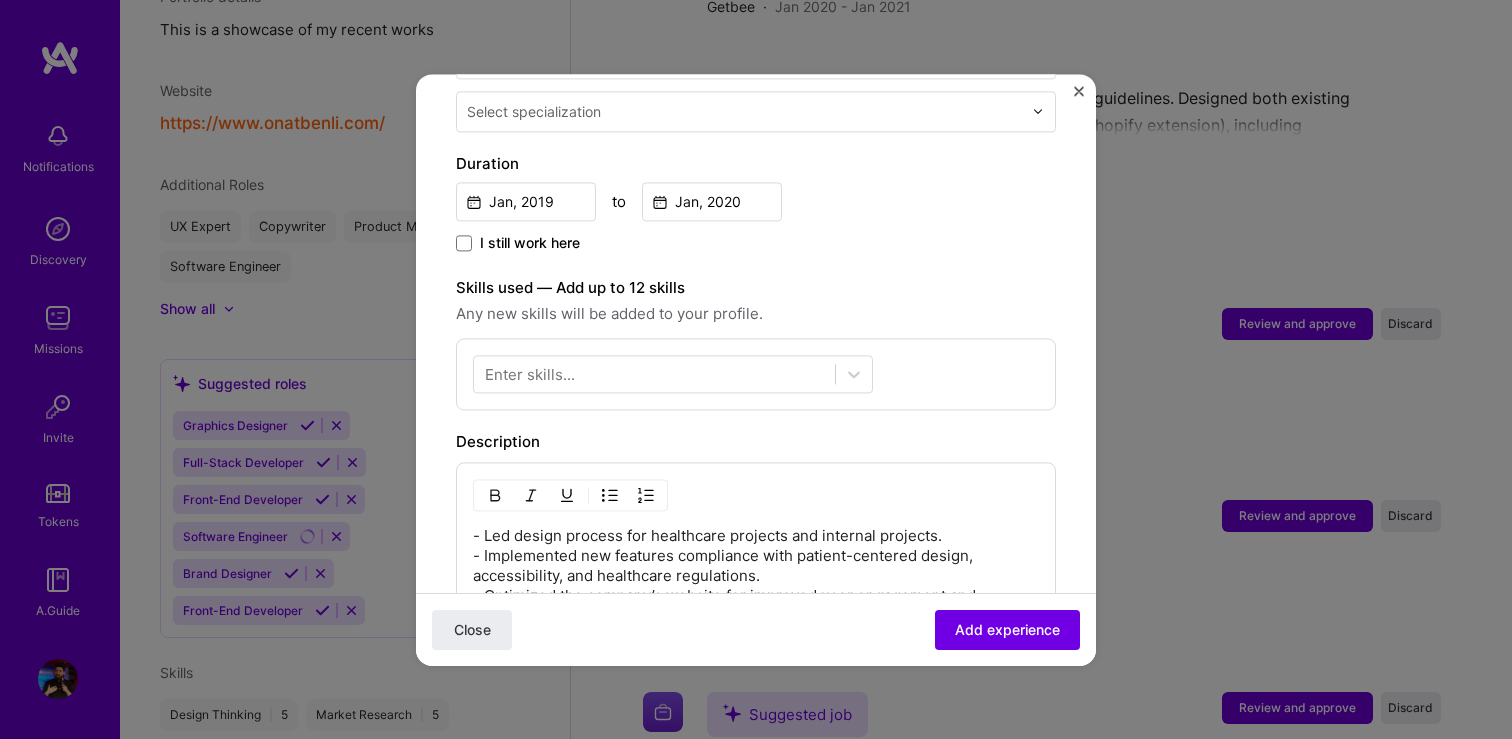 scroll, scrollTop: 571, scrollLeft: 0, axis: vertical 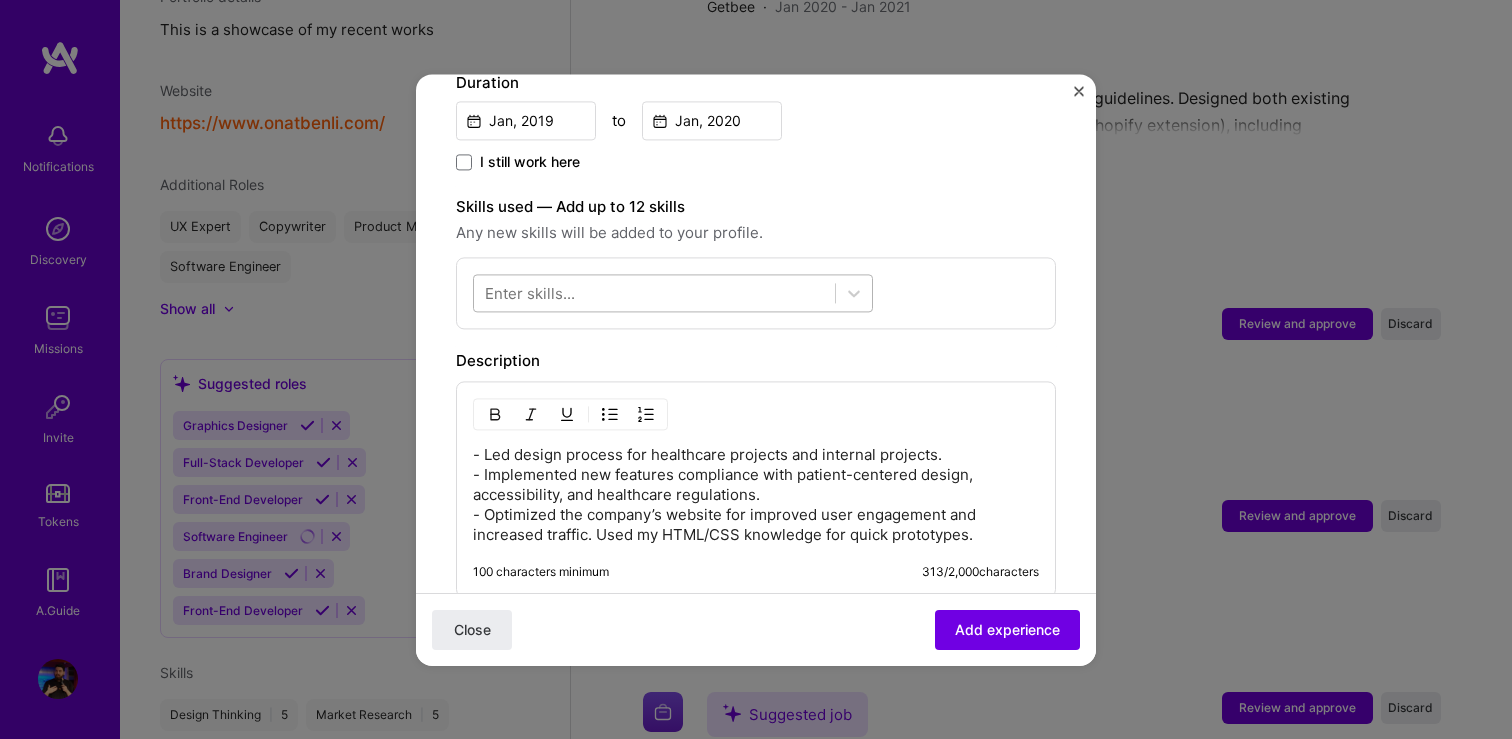 click at bounding box center (654, 292) 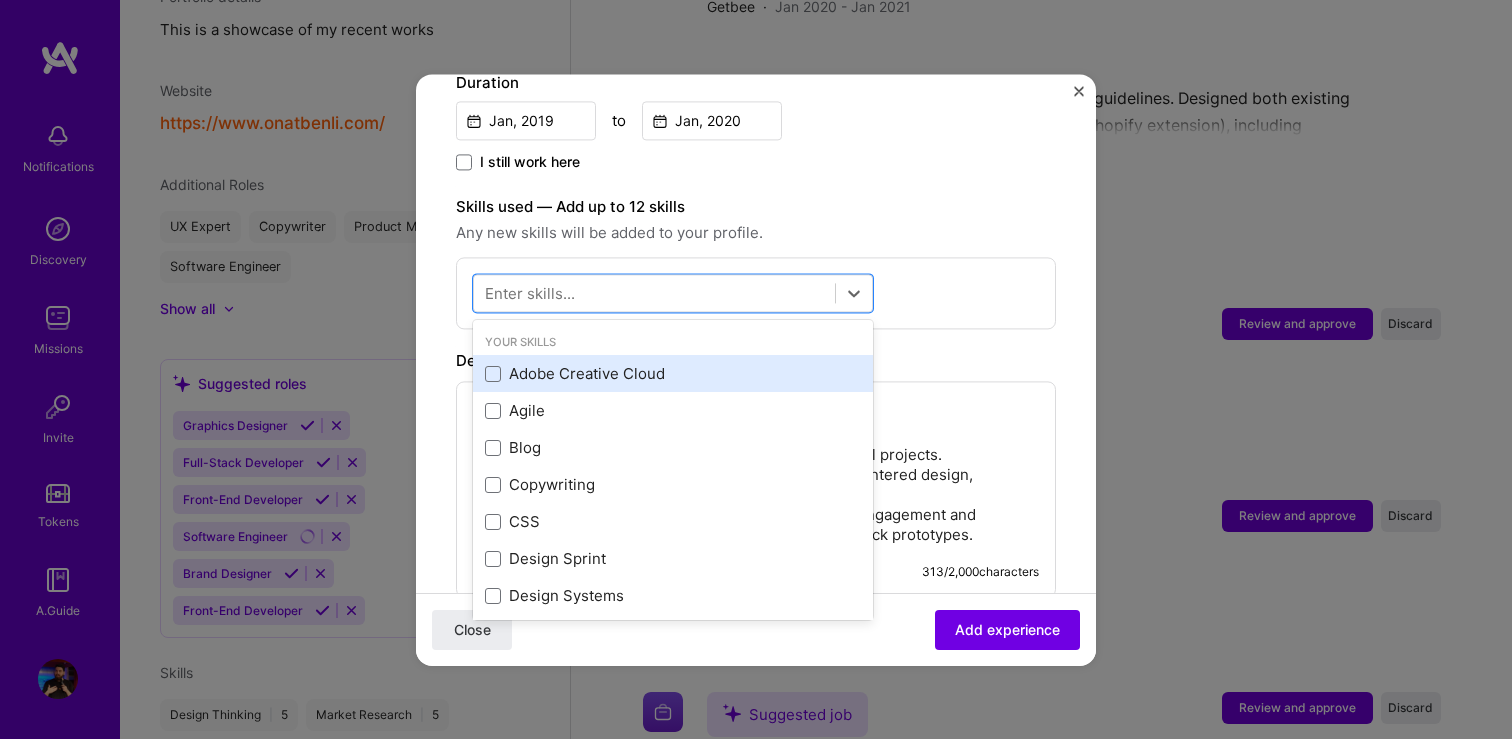 click on "Adobe Creative Cloud" at bounding box center [673, 374] 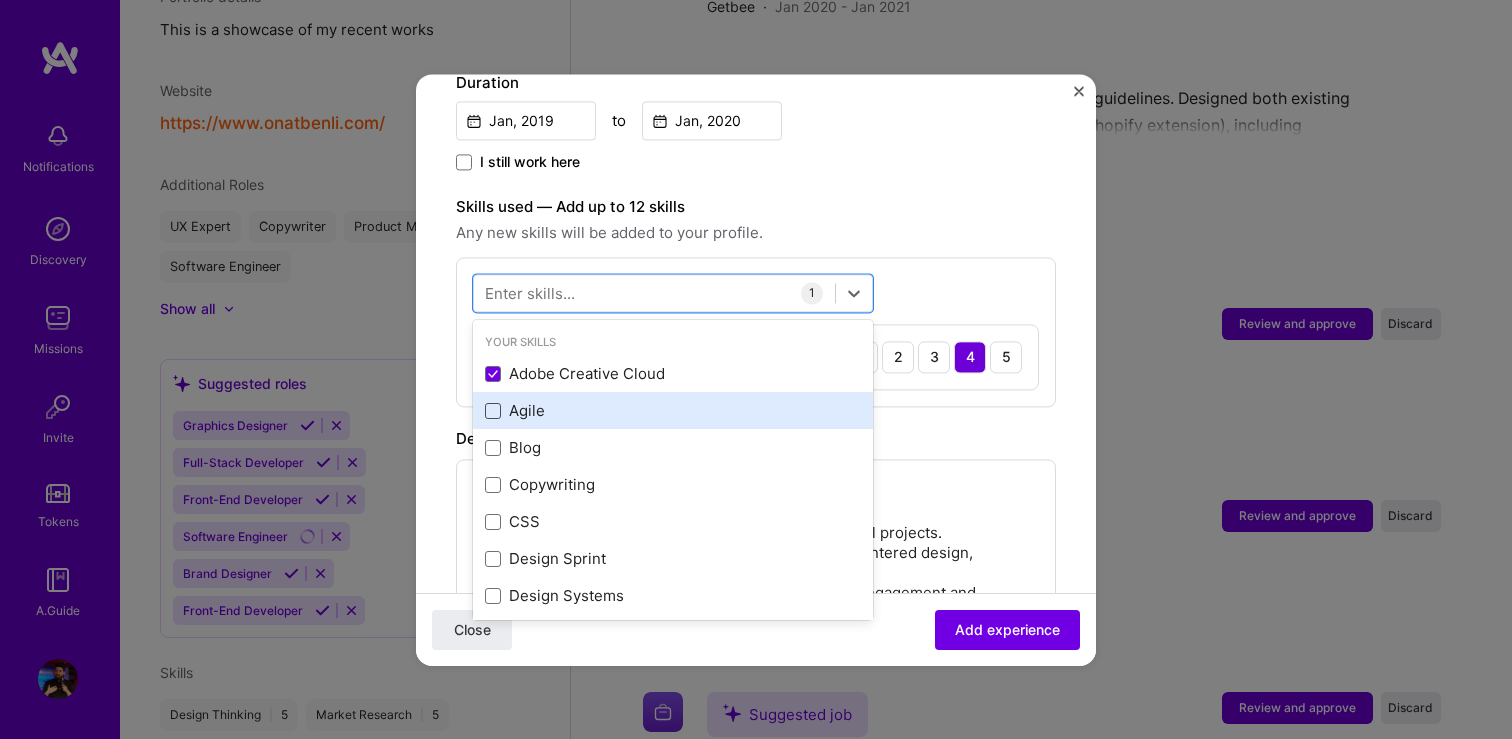 click at bounding box center [493, 411] 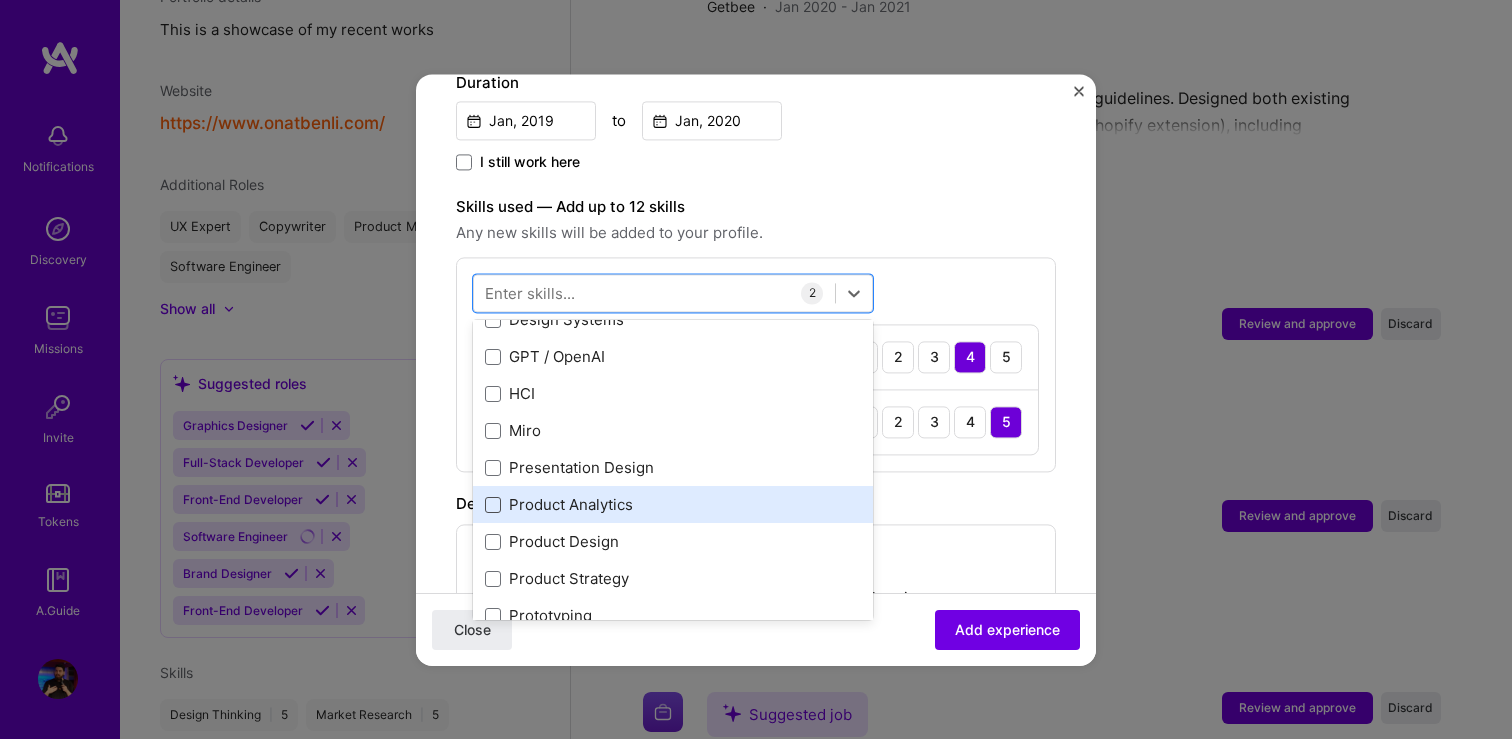 scroll, scrollTop: 331, scrollLeft: 0, axis: vertical 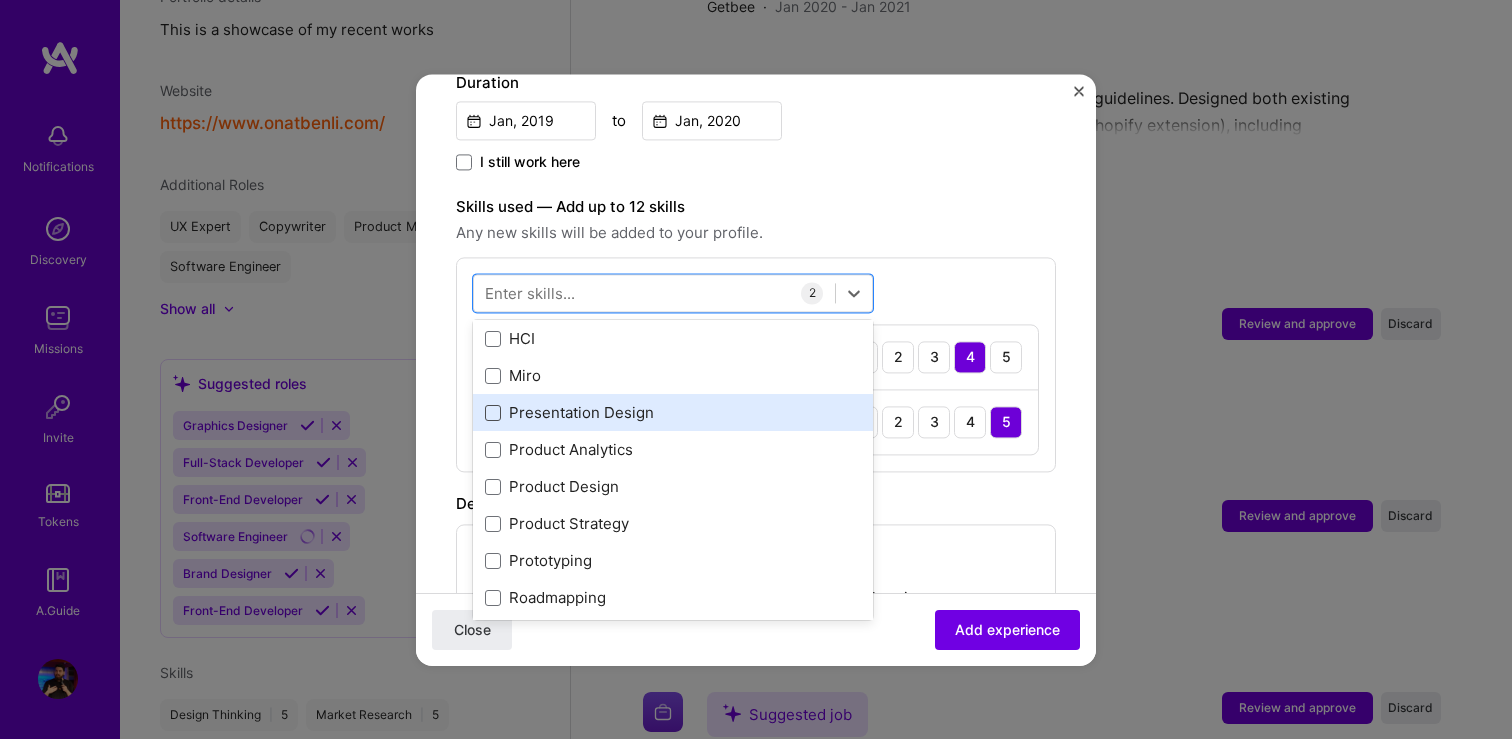 click at bounding box center [493, 413] 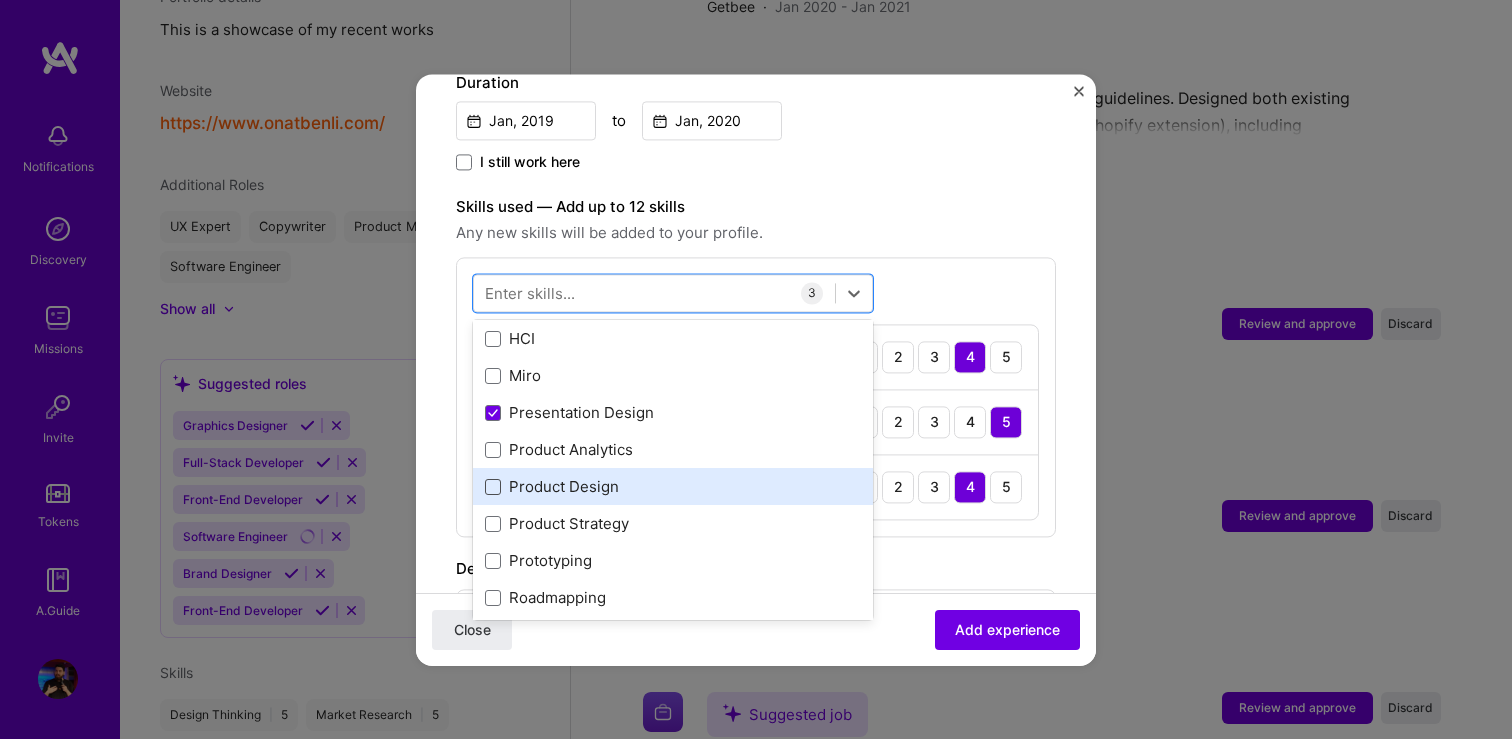 click on "Product Design" at bounding box center (673, 487) 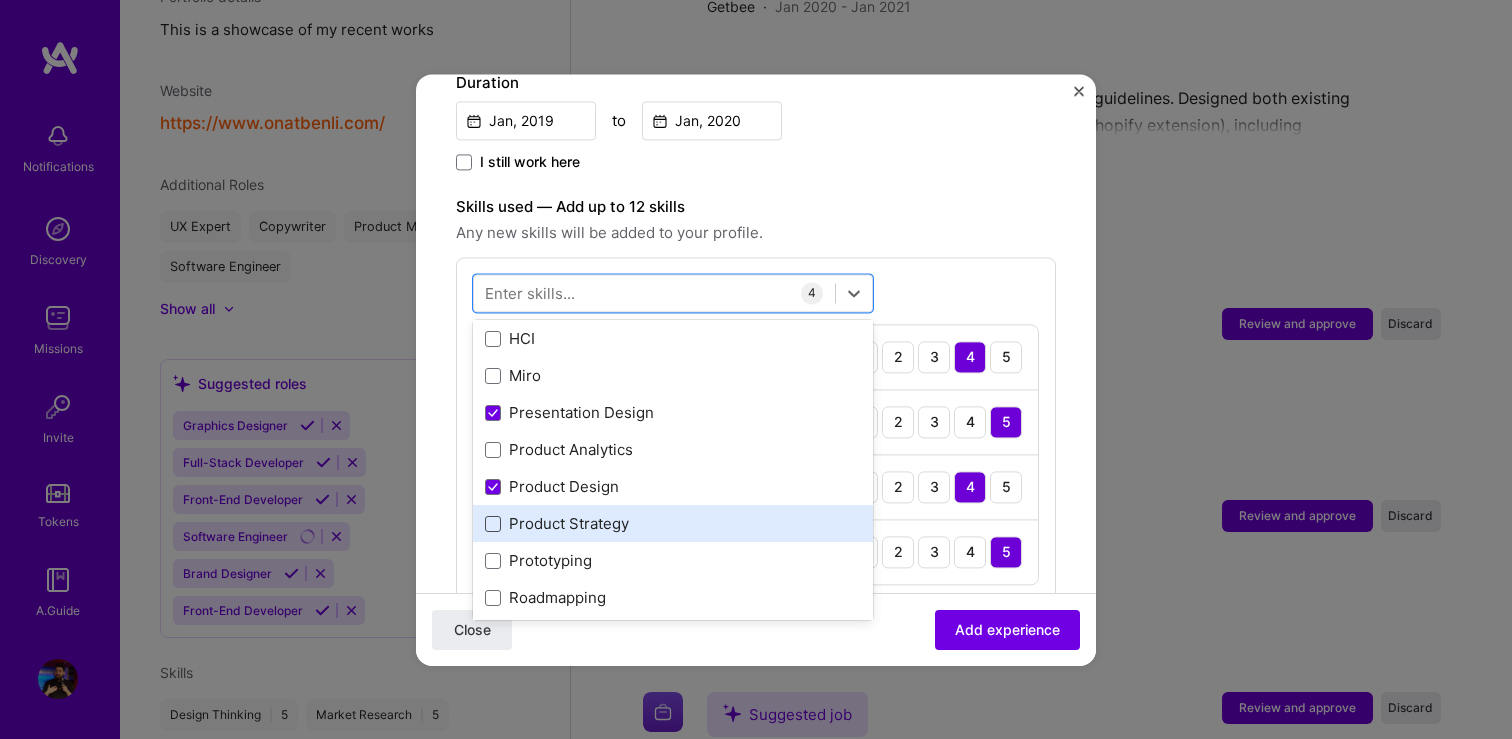 click at bounding box center (493, 524) 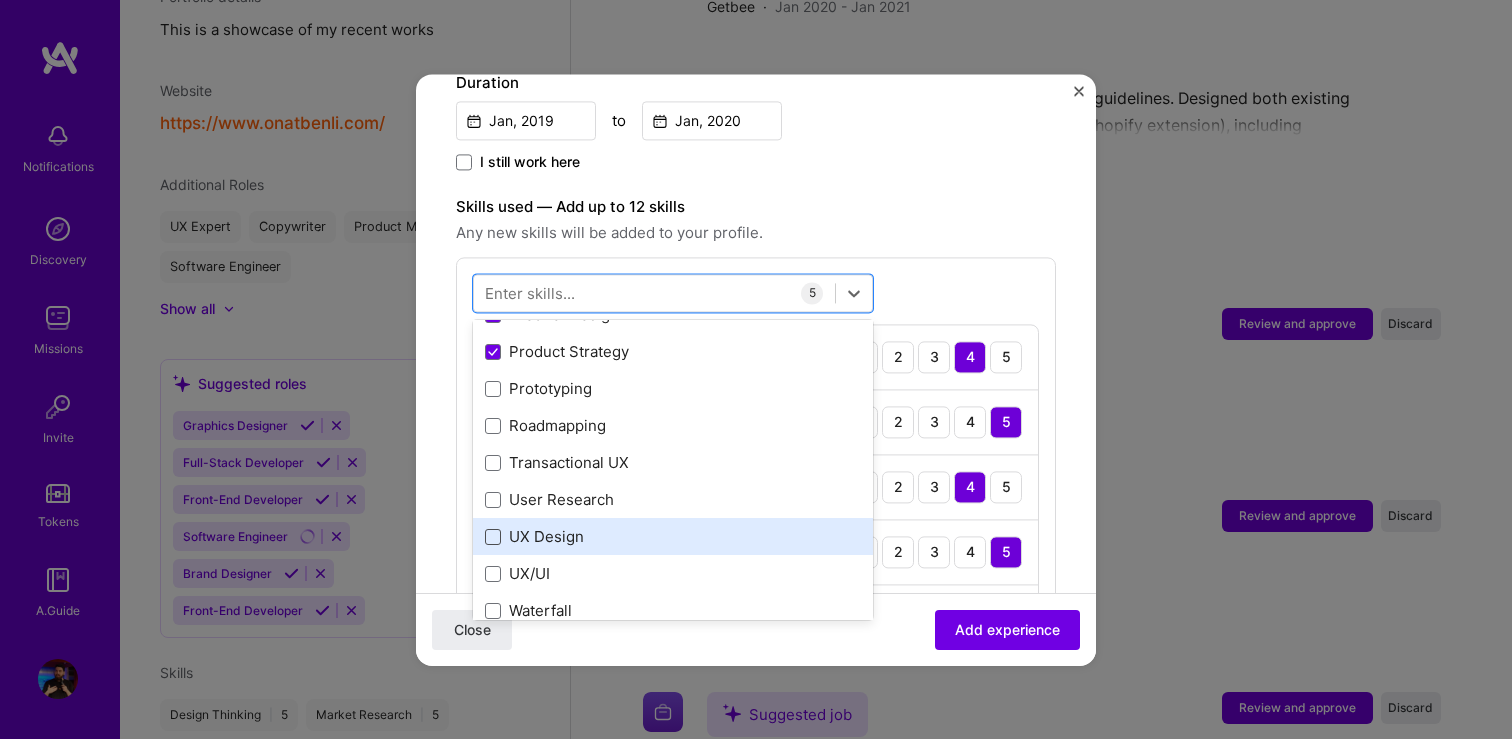 scroll, scrollTop: 509, scrollLeft: 0, axis: vertical 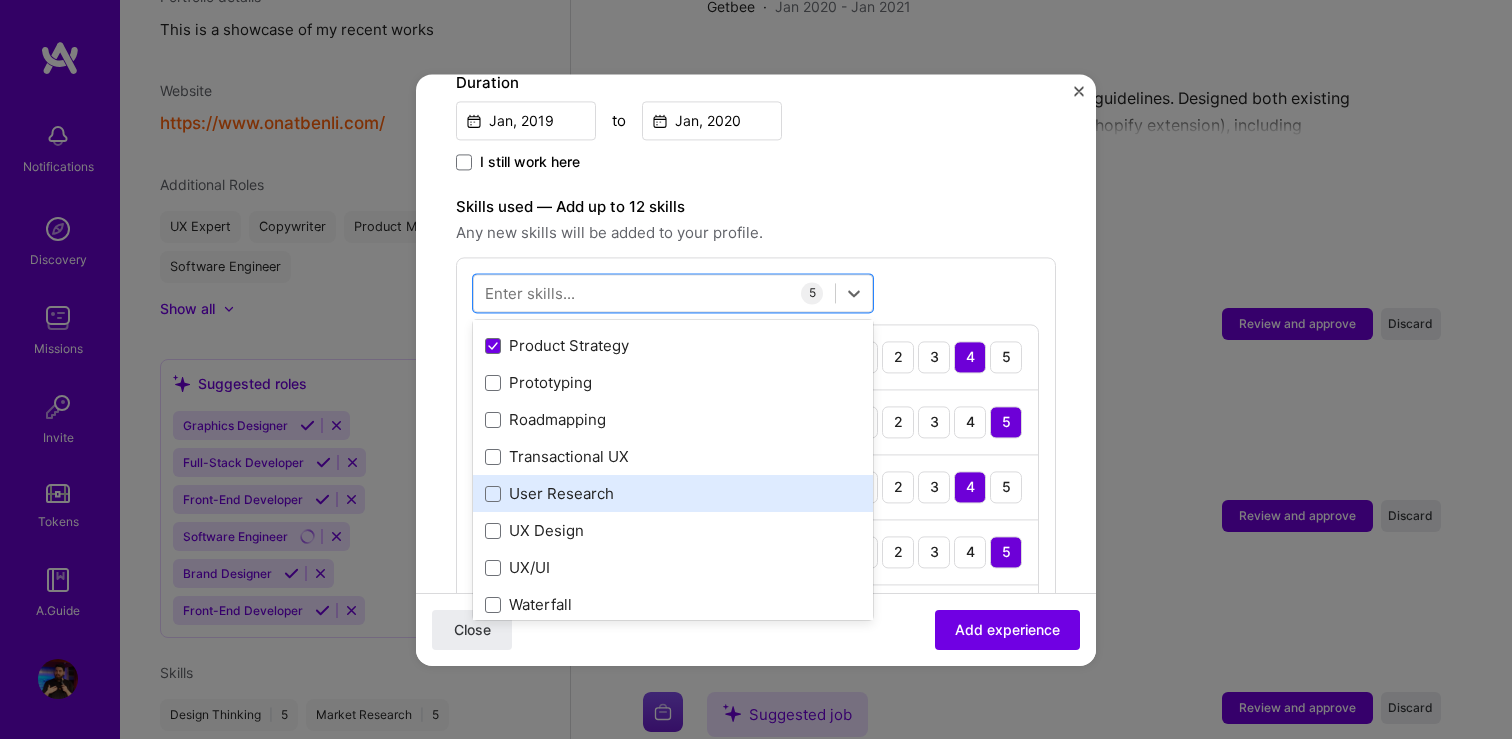 click on "User Research" at bounding box center (673, 494) 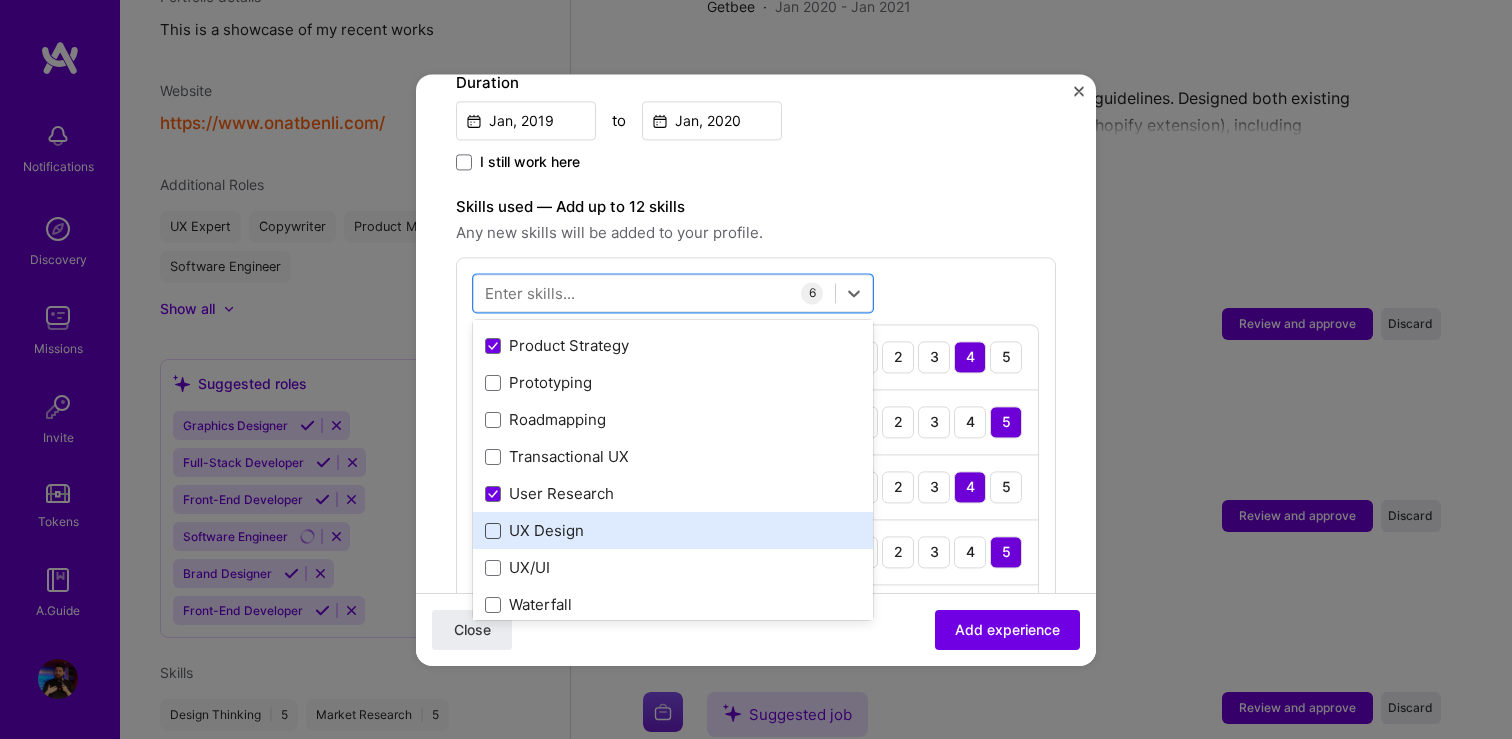 click at bounding box center [493, 531] 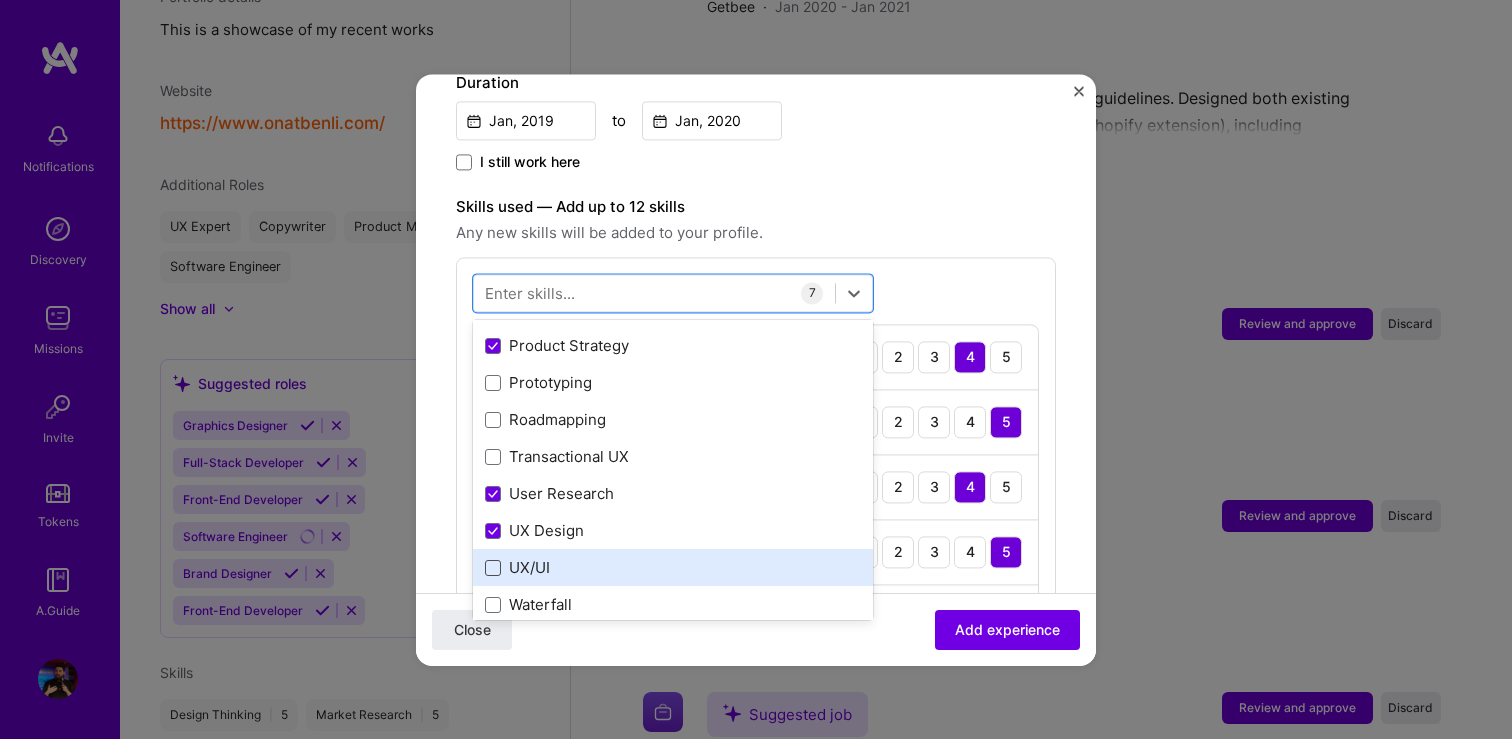 click at bounding box center [493, 568] 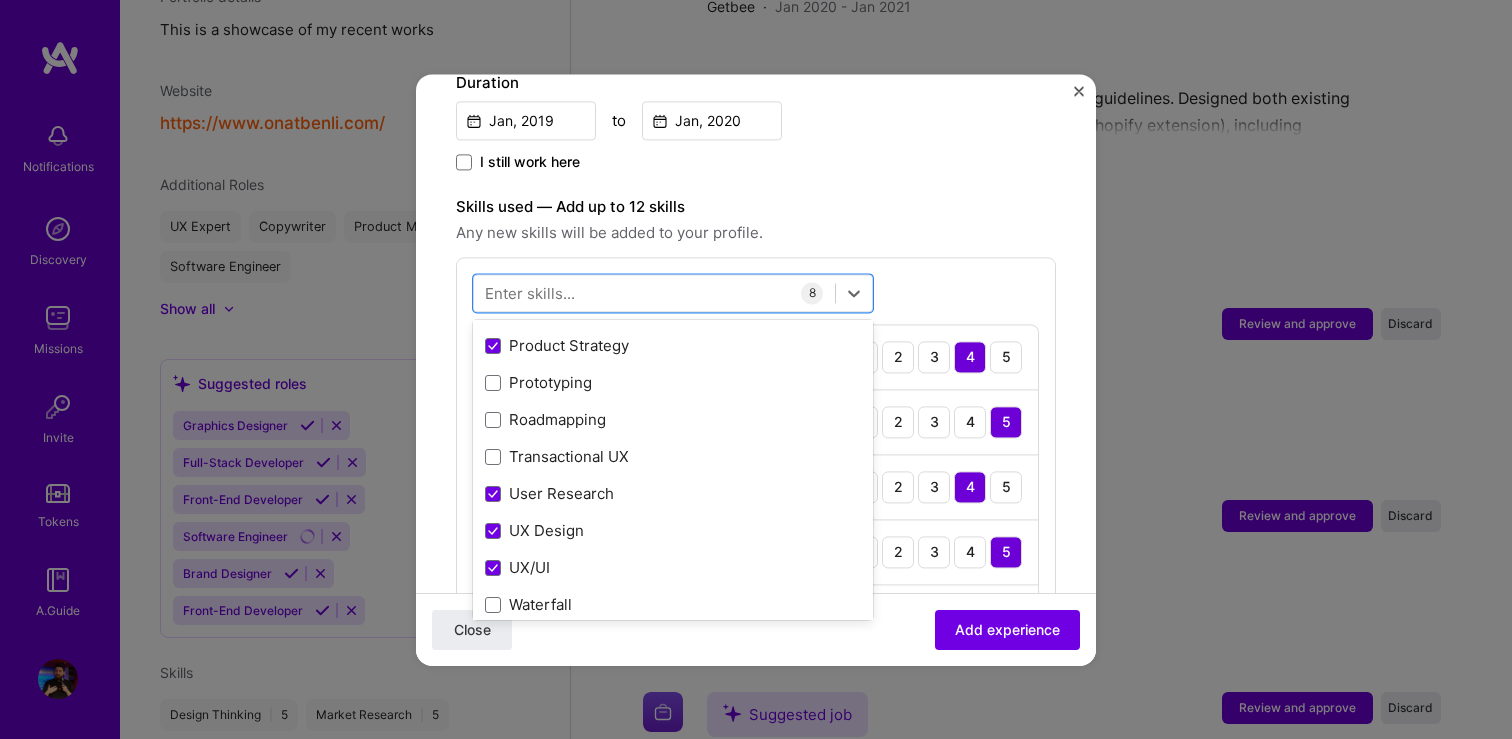 click on "option UX/UI, selected. option UX/UI selected, 0 of 2. 378 results available. Use Up and Down to choose options, press Enter to select the currently focused option, press Escape to exit the menu, press Tab to select the option and exit the menu. Your Skills Adobe Creative Cloud Agile Blog Copywriting CSS Design Sprint Design Systems GPT / OpenAI HCI Miro Presentation Design Product Analytics Product Design Product Strategy Prototyping Roadmapping Transactional UX User Research UX Design UX/UI Waterfall Wireframing WebFlow WordPress Web Analytics Design Thinking Figma Scrum Team Leadership Backlog Prioritization HTML JavaScript People Management Data Analysis Market Research Stakeholder Management Analytics All Skills .NET 3D Engineering 3D Modeling API Design API Integration APNS ARM ASP.NET AWS AWS Aurora AWS BETA AWS CDK AWS CloudFormation AWS Lambda AWS Neptune AWS RDS Ada Adobe Experience Manager Affiliate Marketing Agora Airflow Airtable Algorithm Design Amazon Athena Amplitude Android Angular Angular.js" at bounding box center (756, 559) 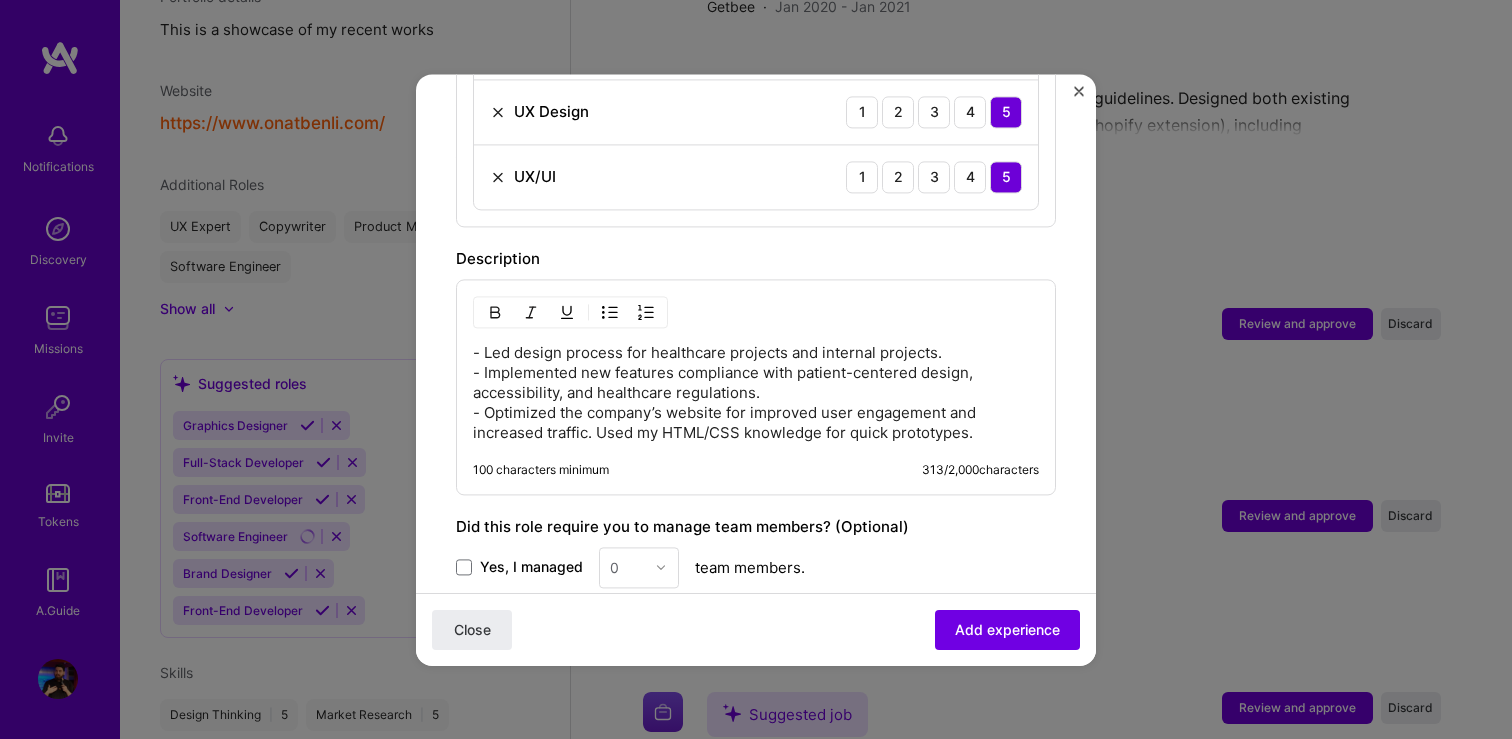 scroll, scrollTop: 1469, scrollLeft: 0, axis: vertical 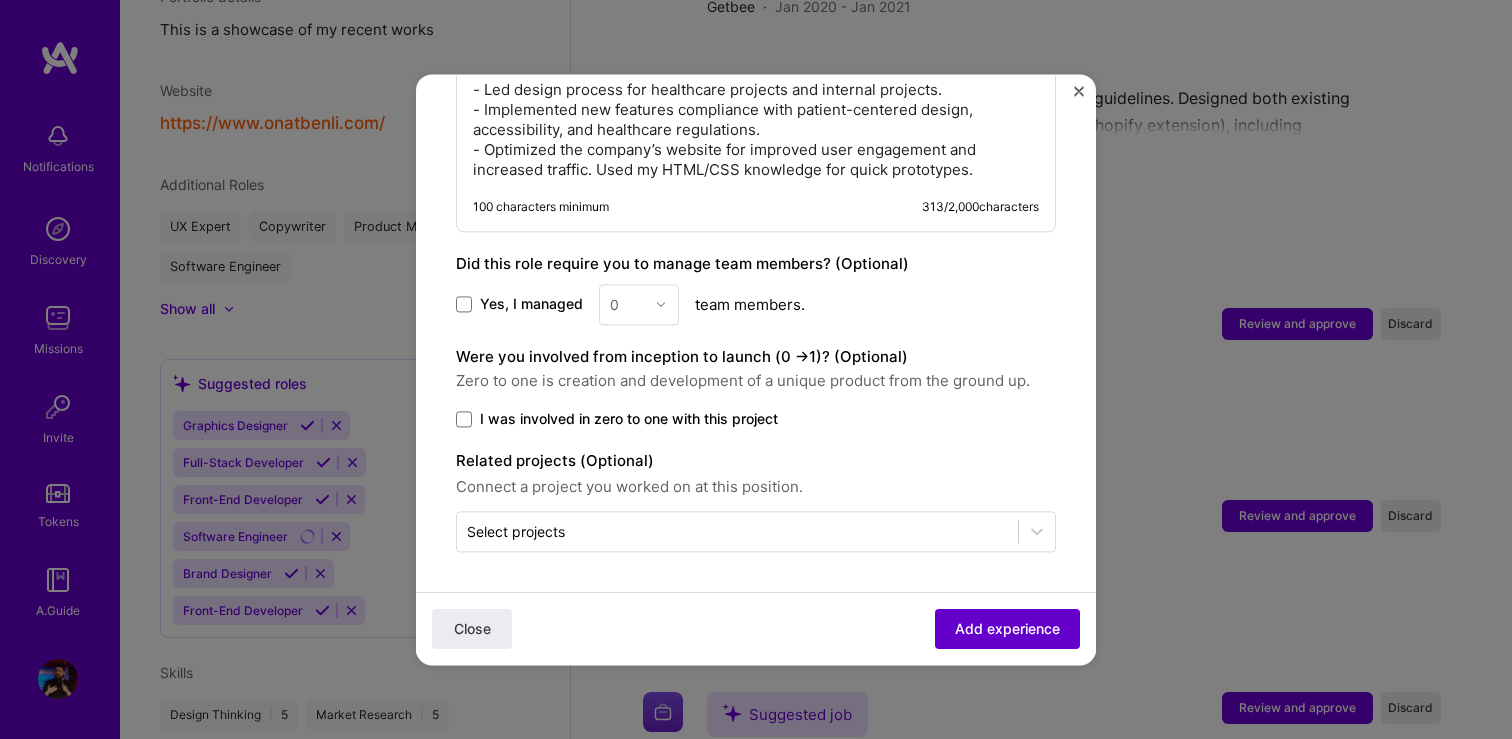 click on "Add experience" at bounding box center (1007, 629) 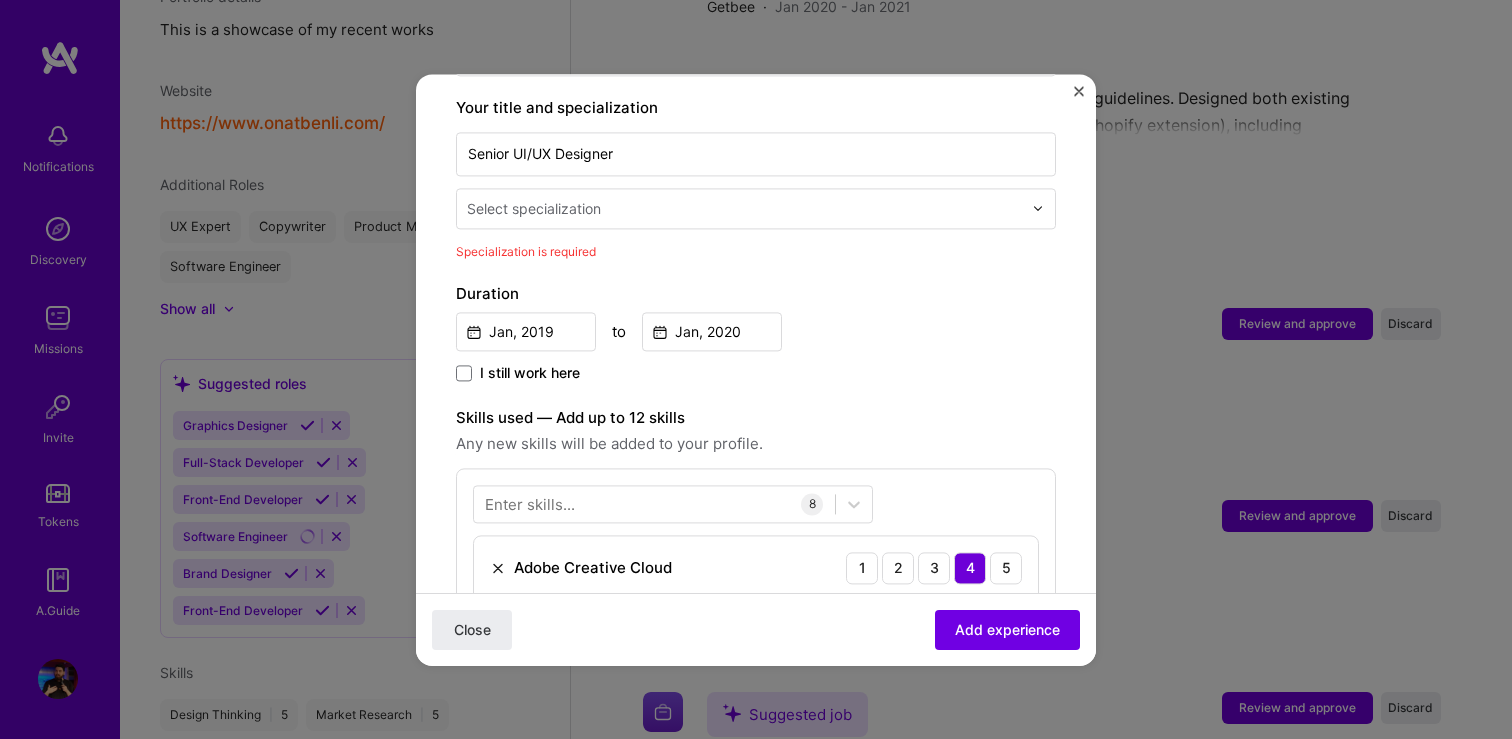 click on "Select specialization" at bounding box center [756, 208] 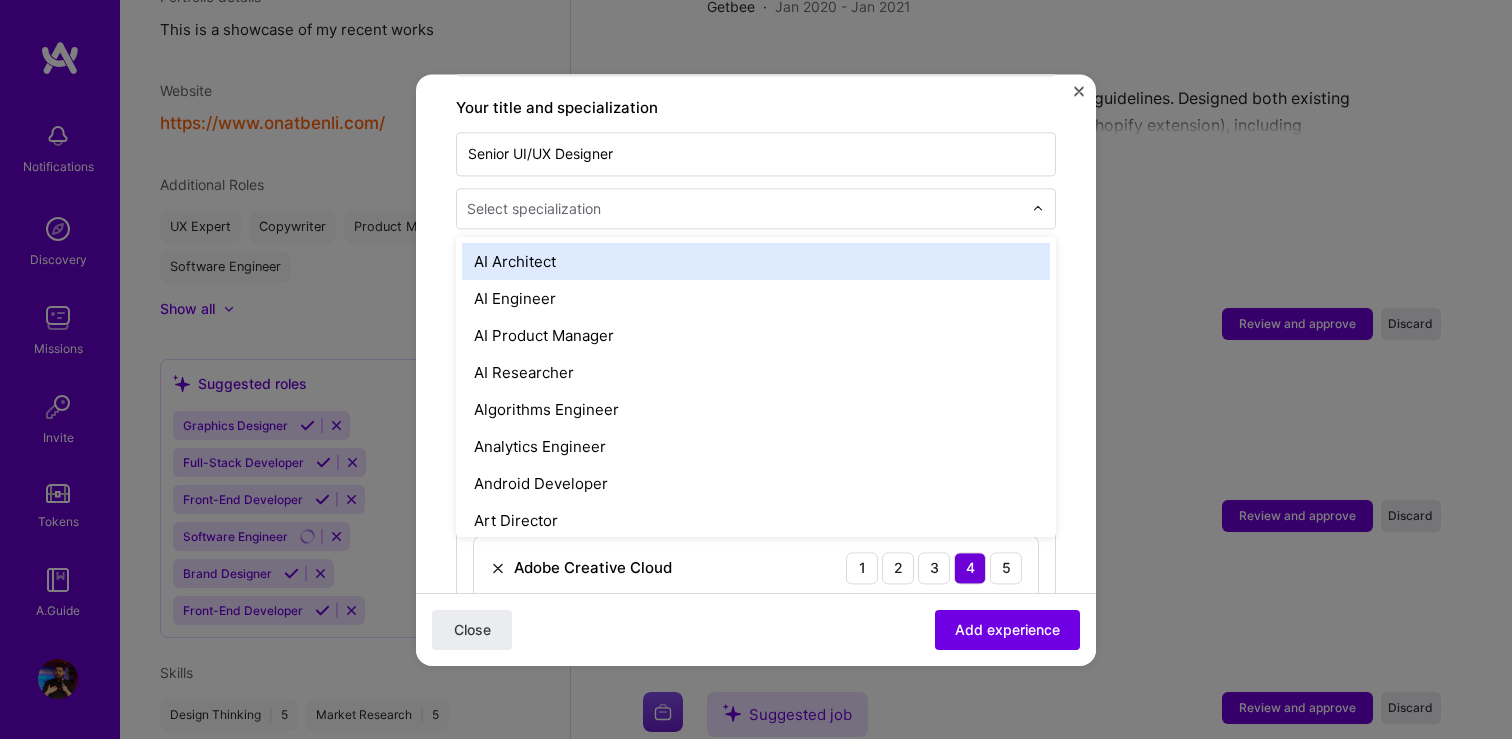 scroll, scrollTop: 400, scrollLeft: 0, axis: vertical 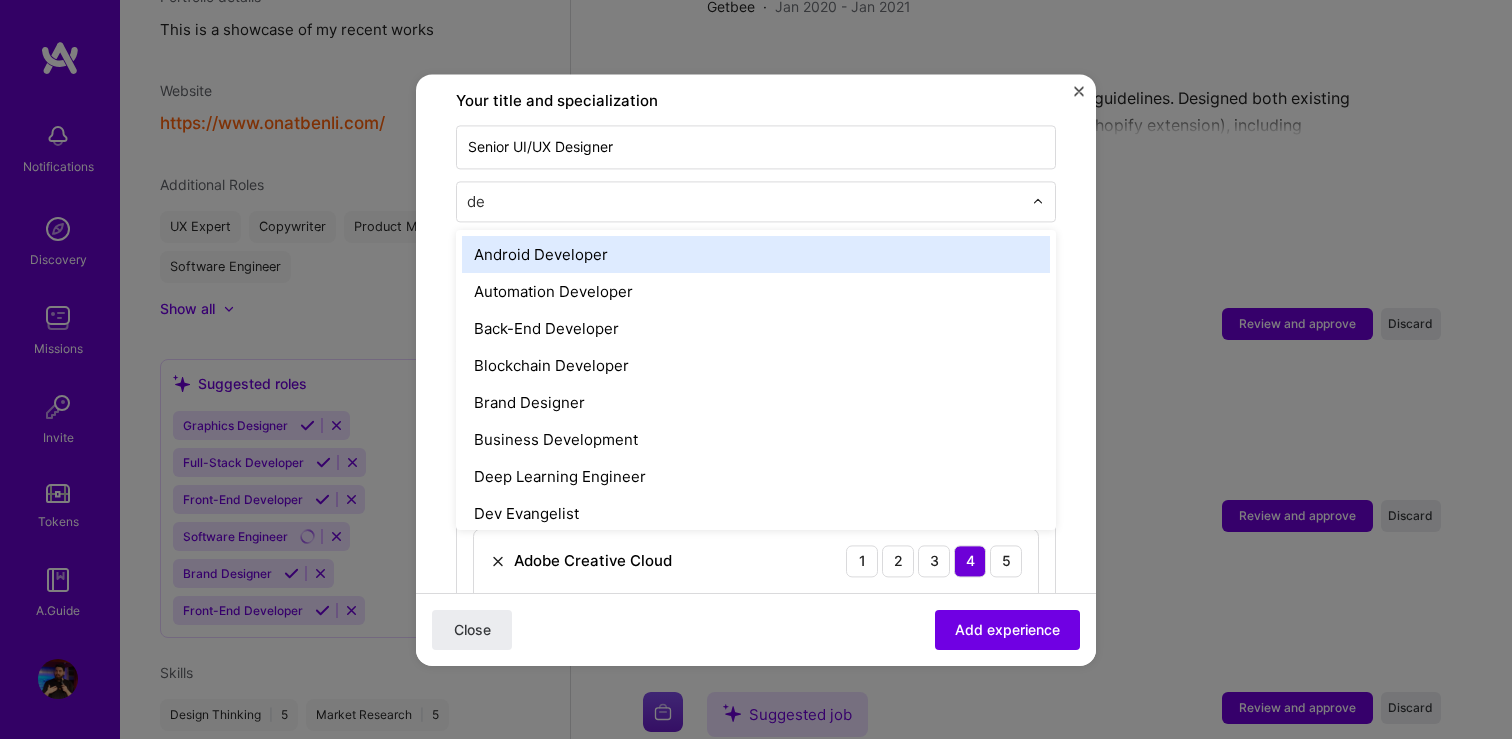 type on "des" 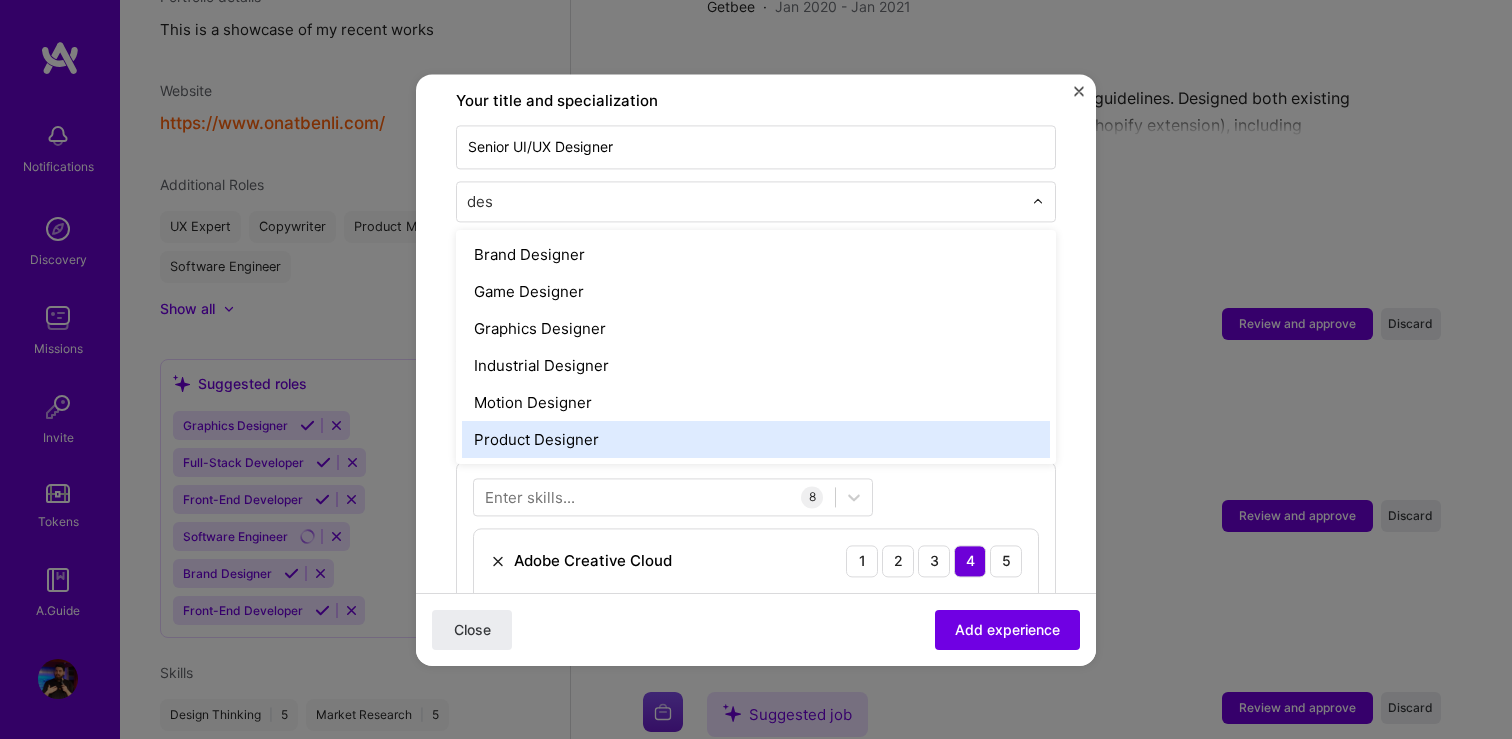 click on "Product Designer" at bounding box center (756, 439) 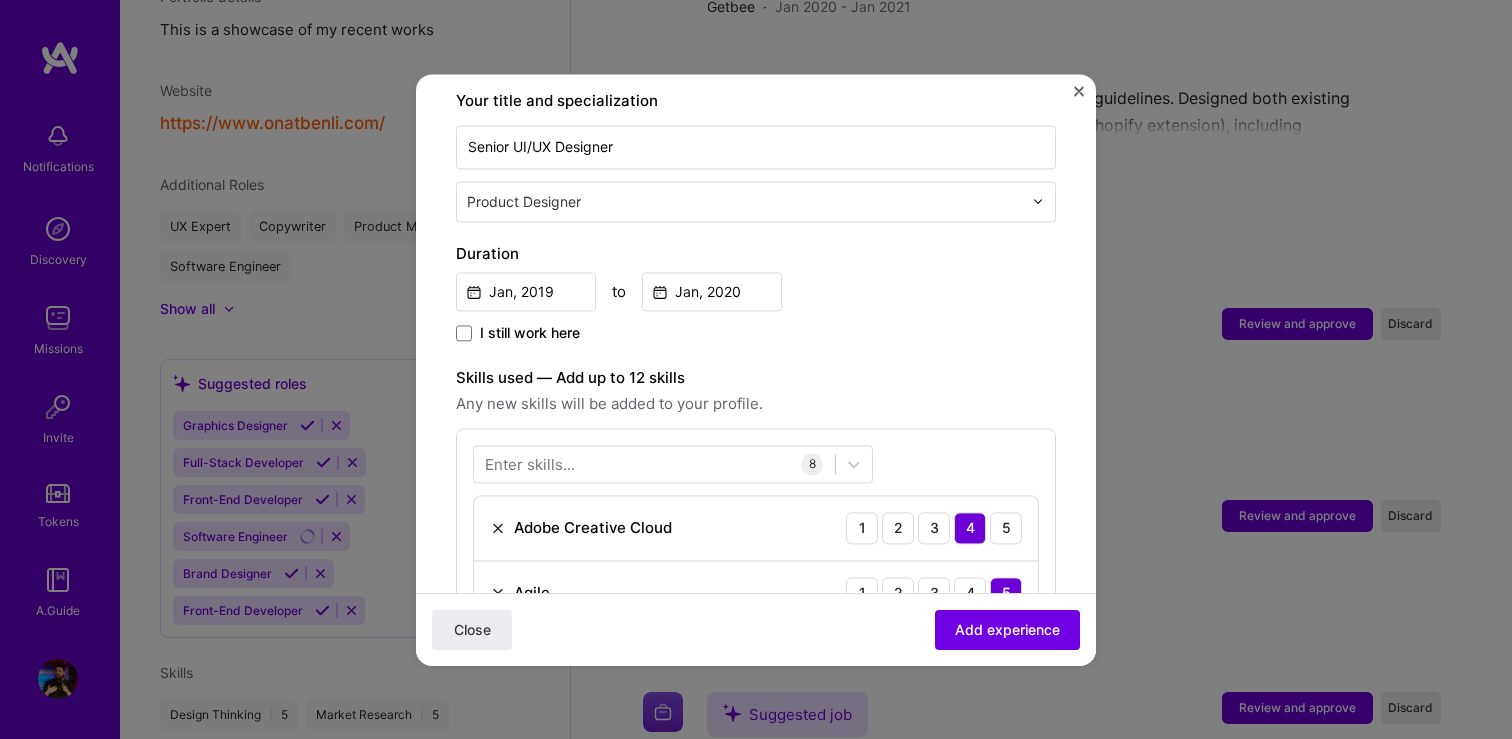 click on "Add experience" at bounding box center (1007, 629) 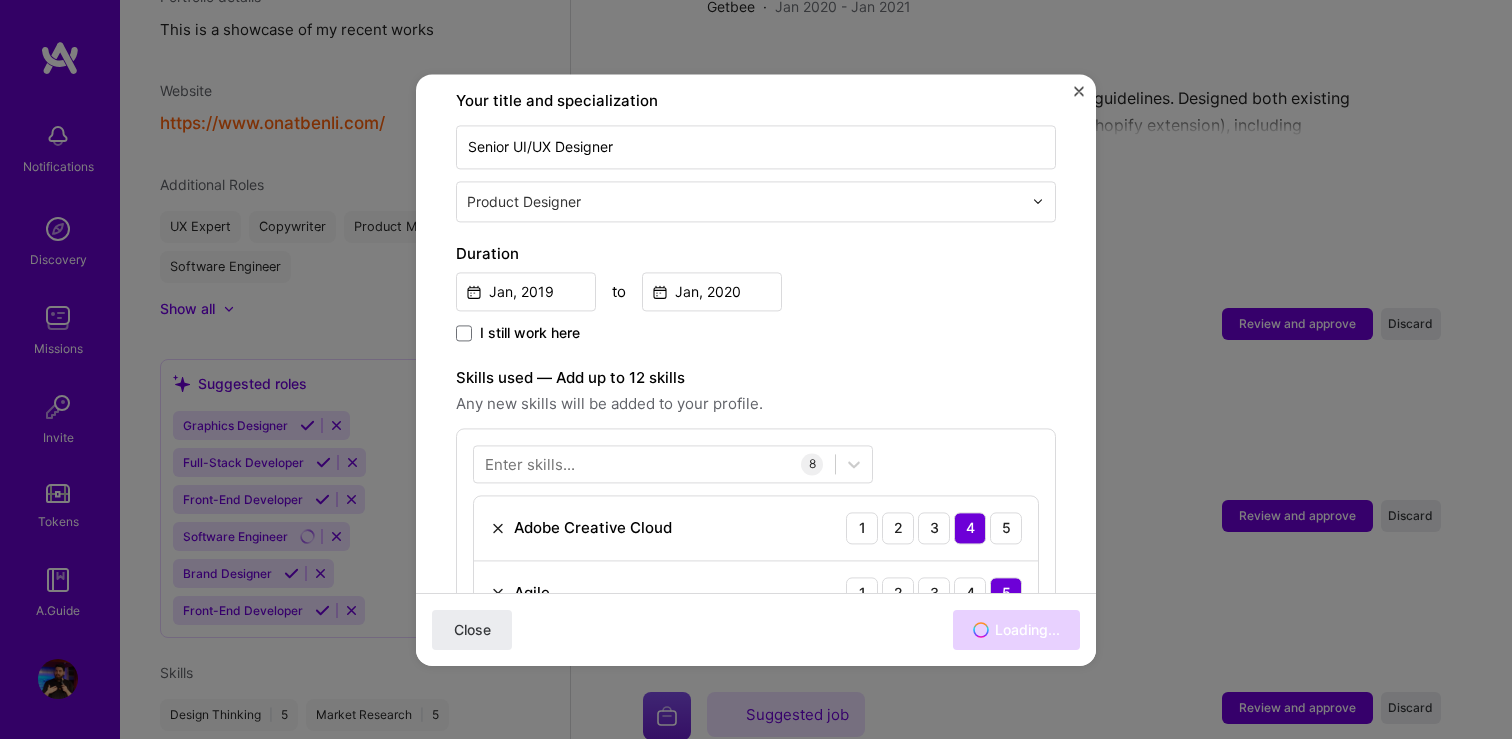 scroll, scrollTop: 3400, scrollLeft: 0, axis: vertical 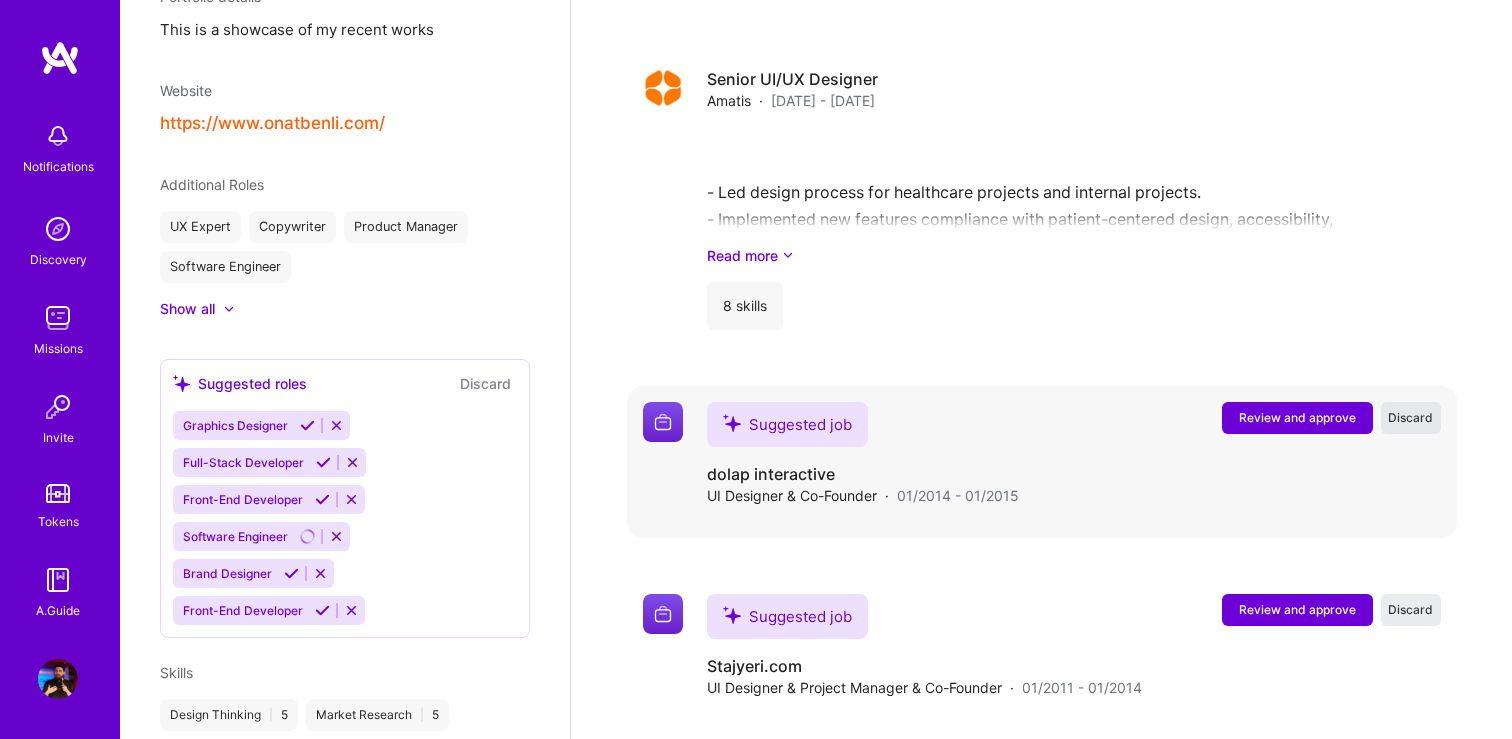 click on "Suggested job Review and approve Discard Suggested job dolap interactive UI Designer & Co-Founder · 01/[YEAR] - 01/[YEAR] Review and approve Discard" at bounding box center [1042, 462] 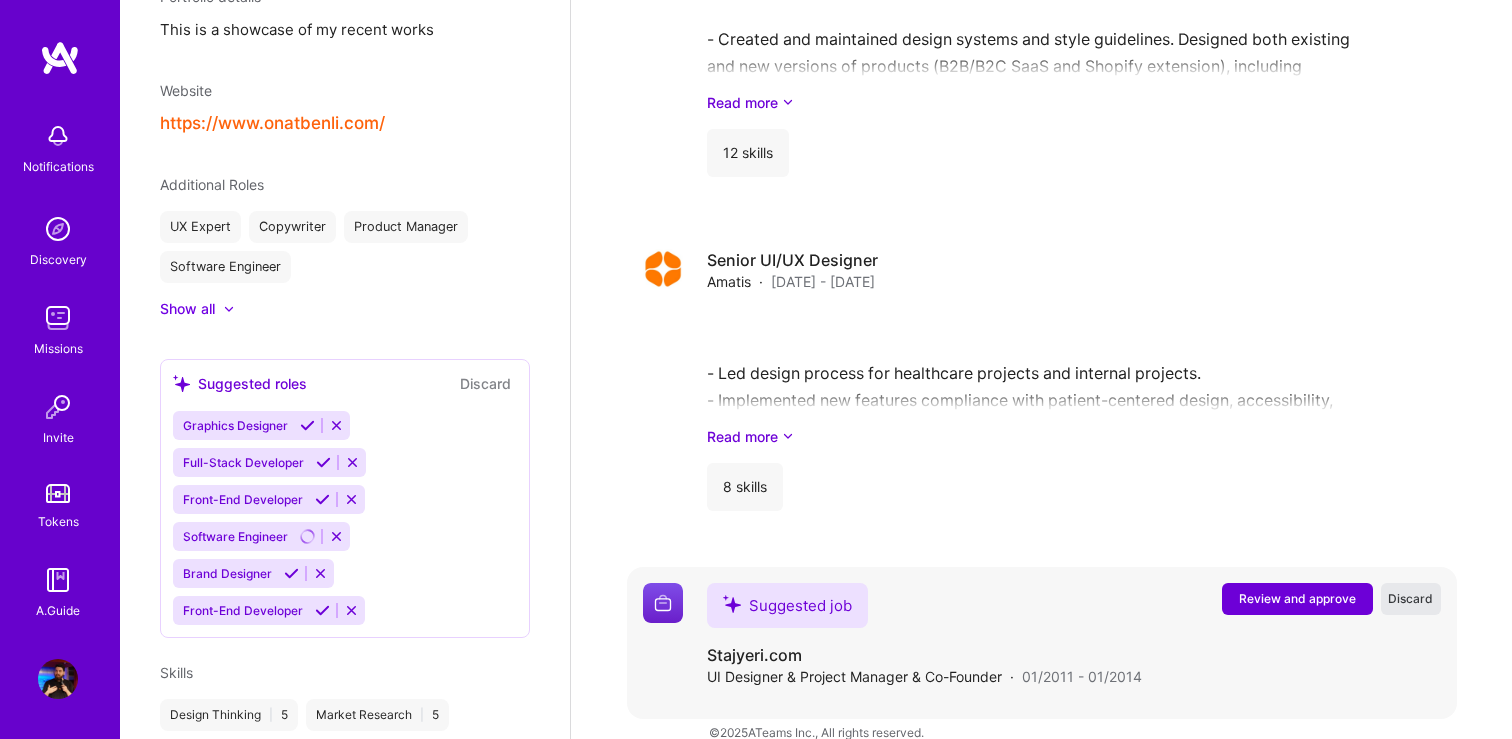click on "Discard" at bounding box center (1410, 598) 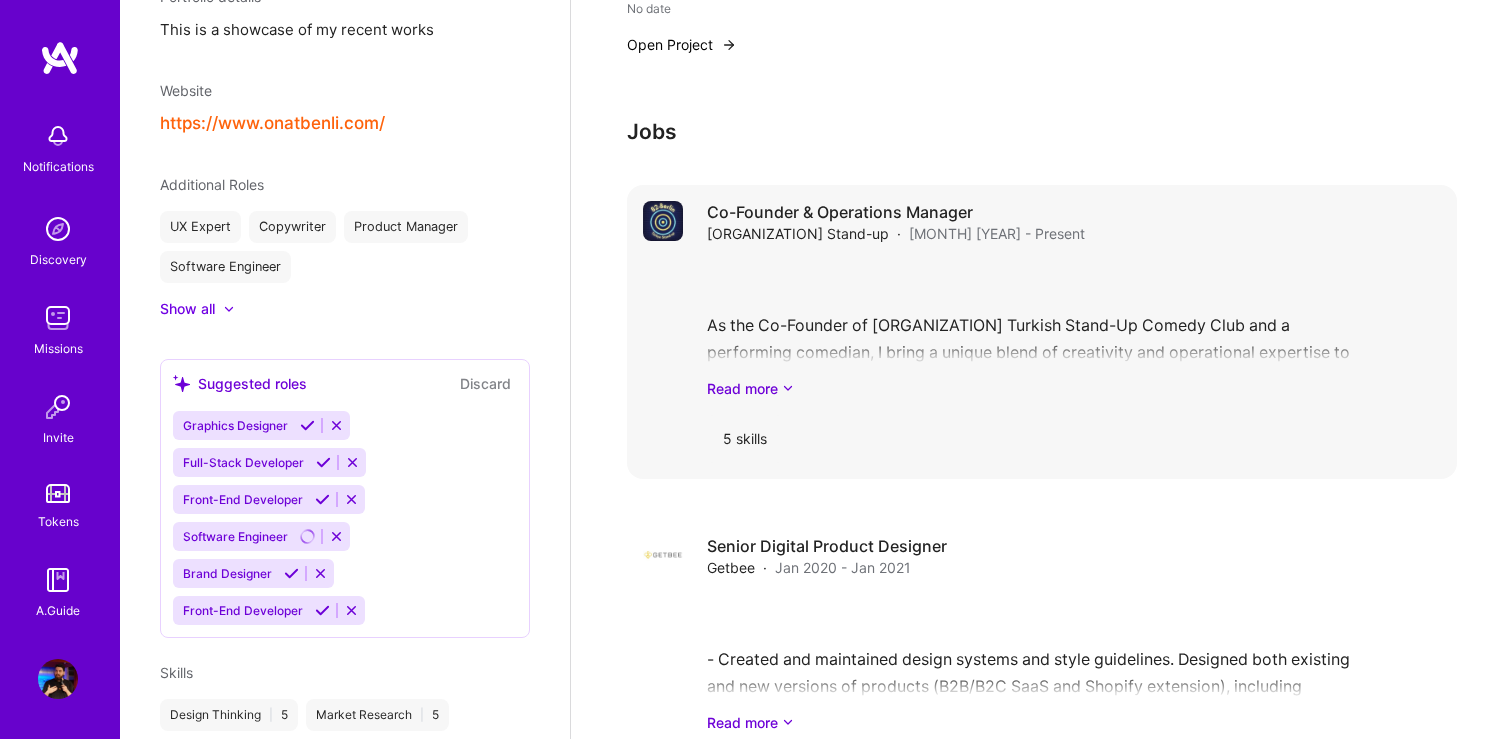 scroll, scrollTop: 2798, scrollLeft: 0, axis: vertical 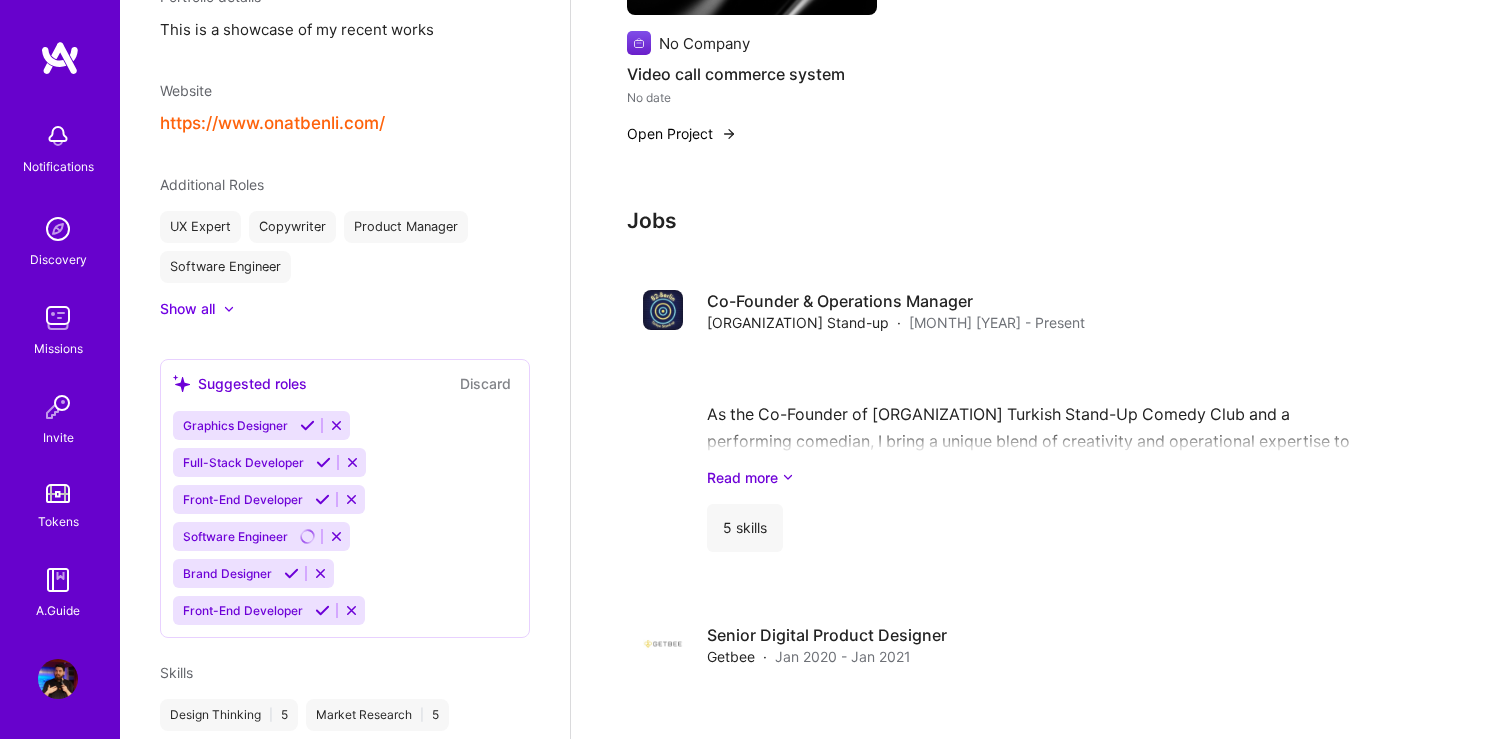 drag, startPoint x: 613, startPoint y: 152, endPoint x: 635, endPoint y: 165, distance: 25.553865 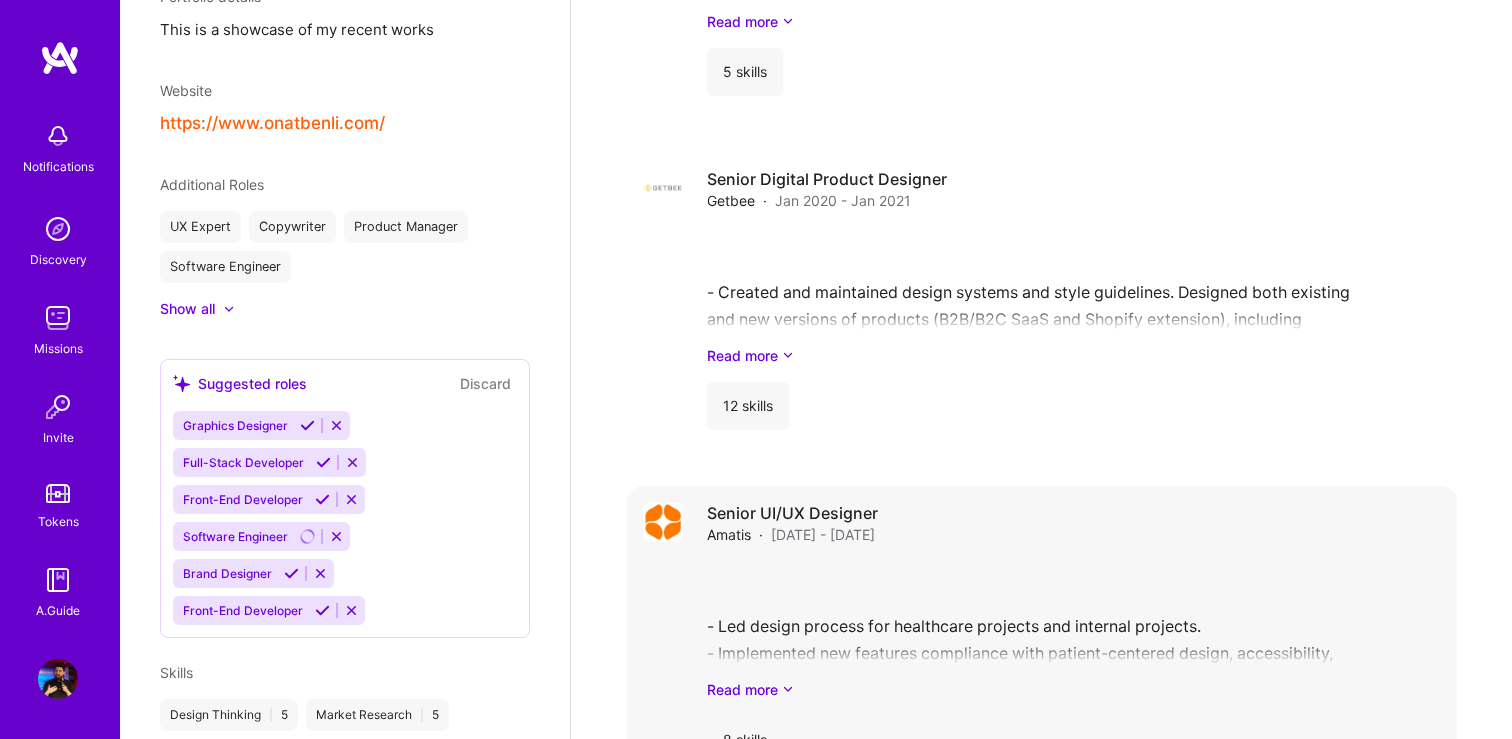 scroll, scrollTop: 3320, scrollLeft: 0, axis: vertical 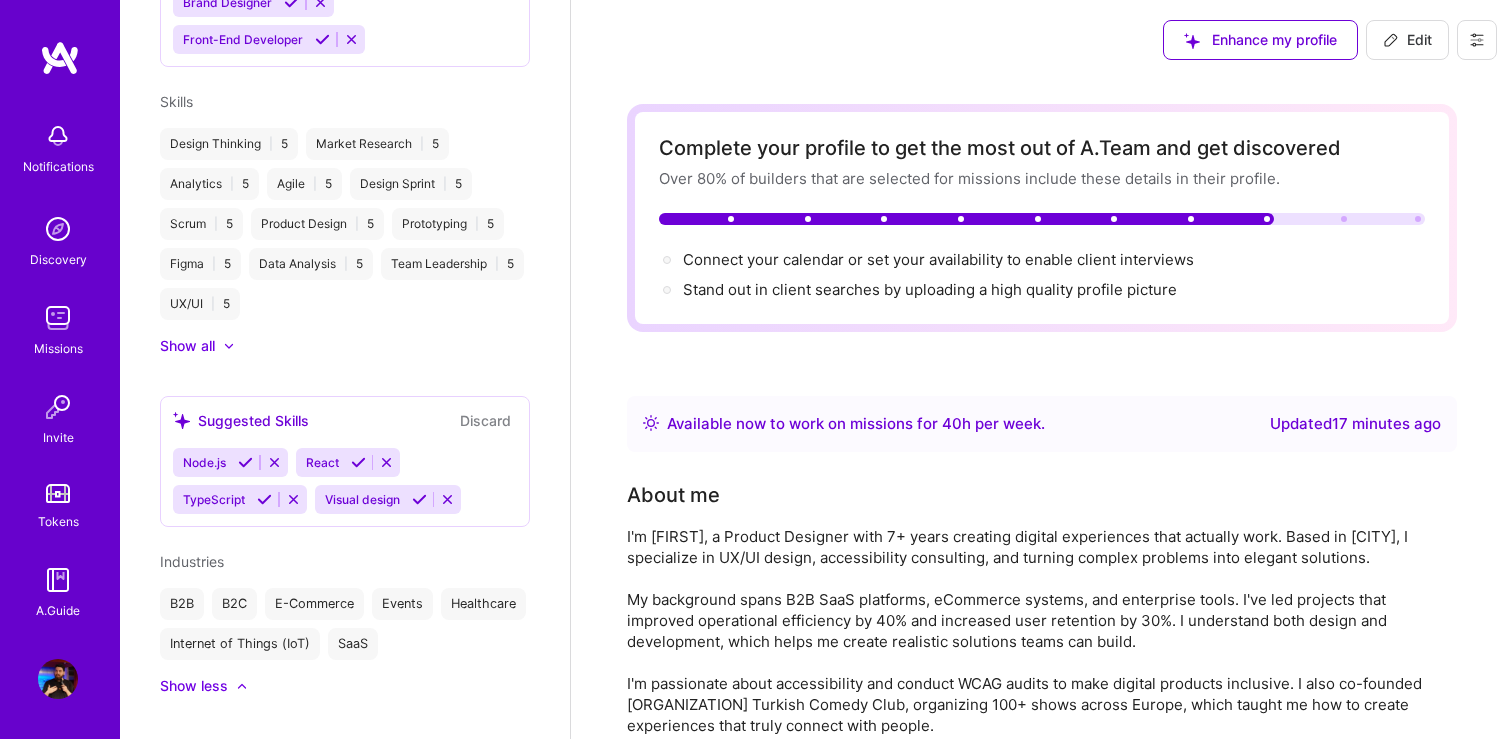 click 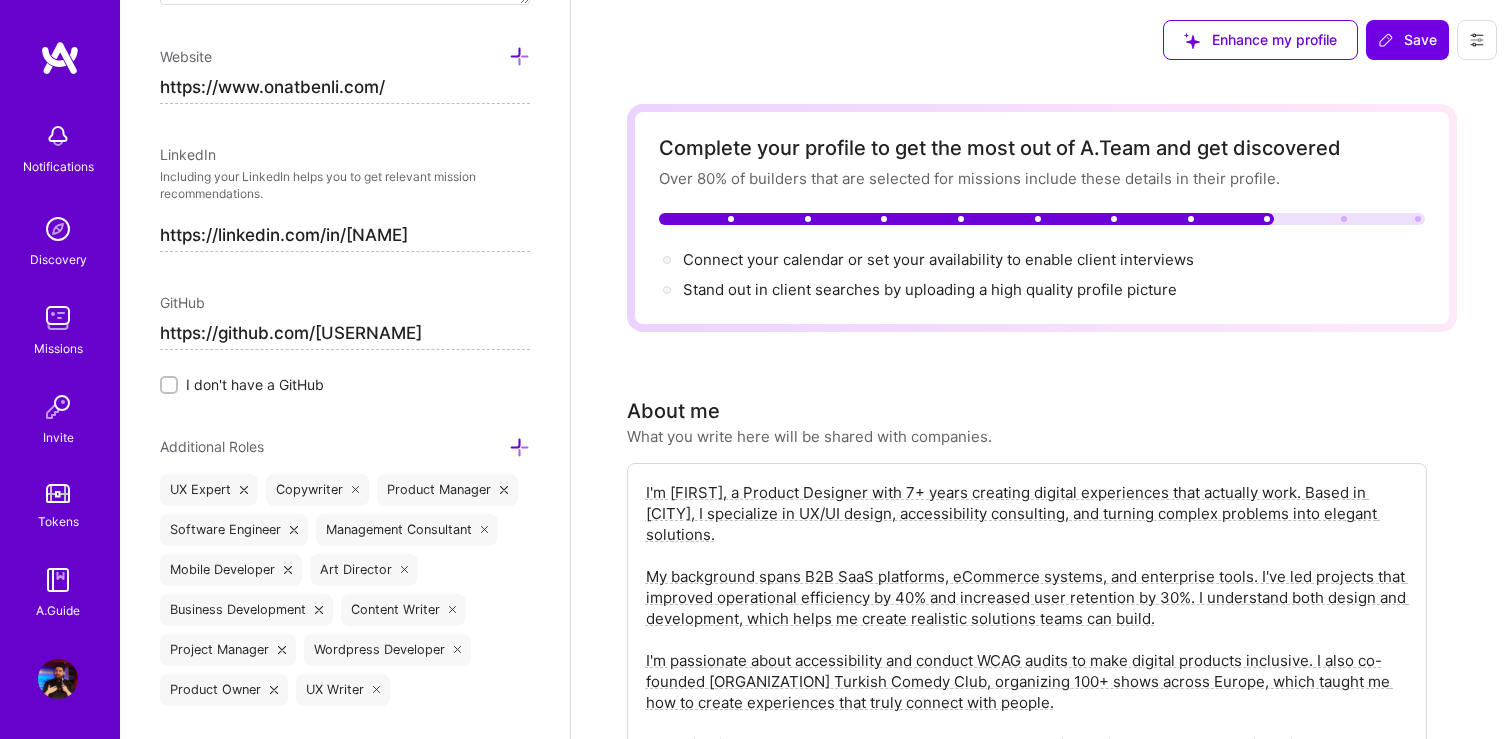 scroll, scrollTop: 1310, scrollLeft: 0, axis: vertical 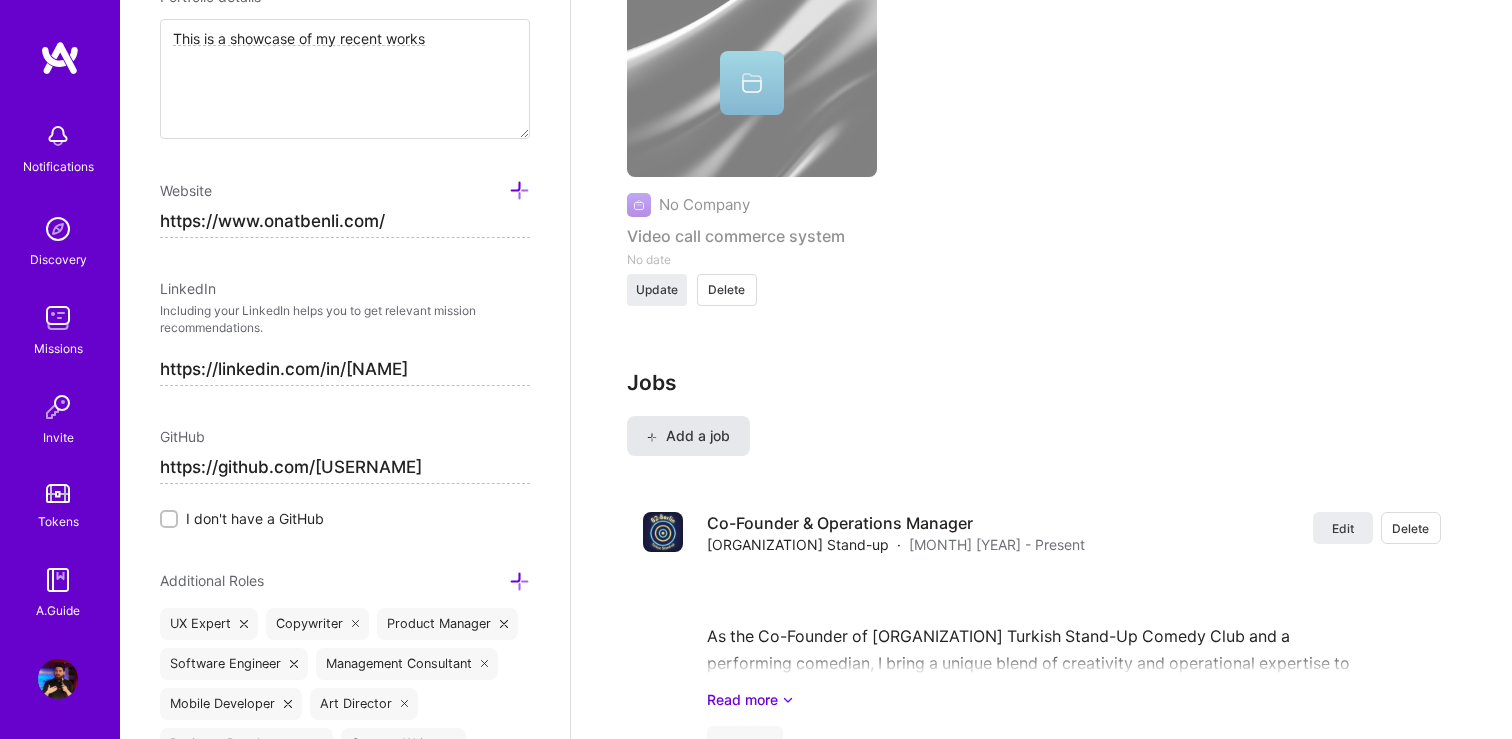 click on "Add a job" at bounding box center [688, 436] 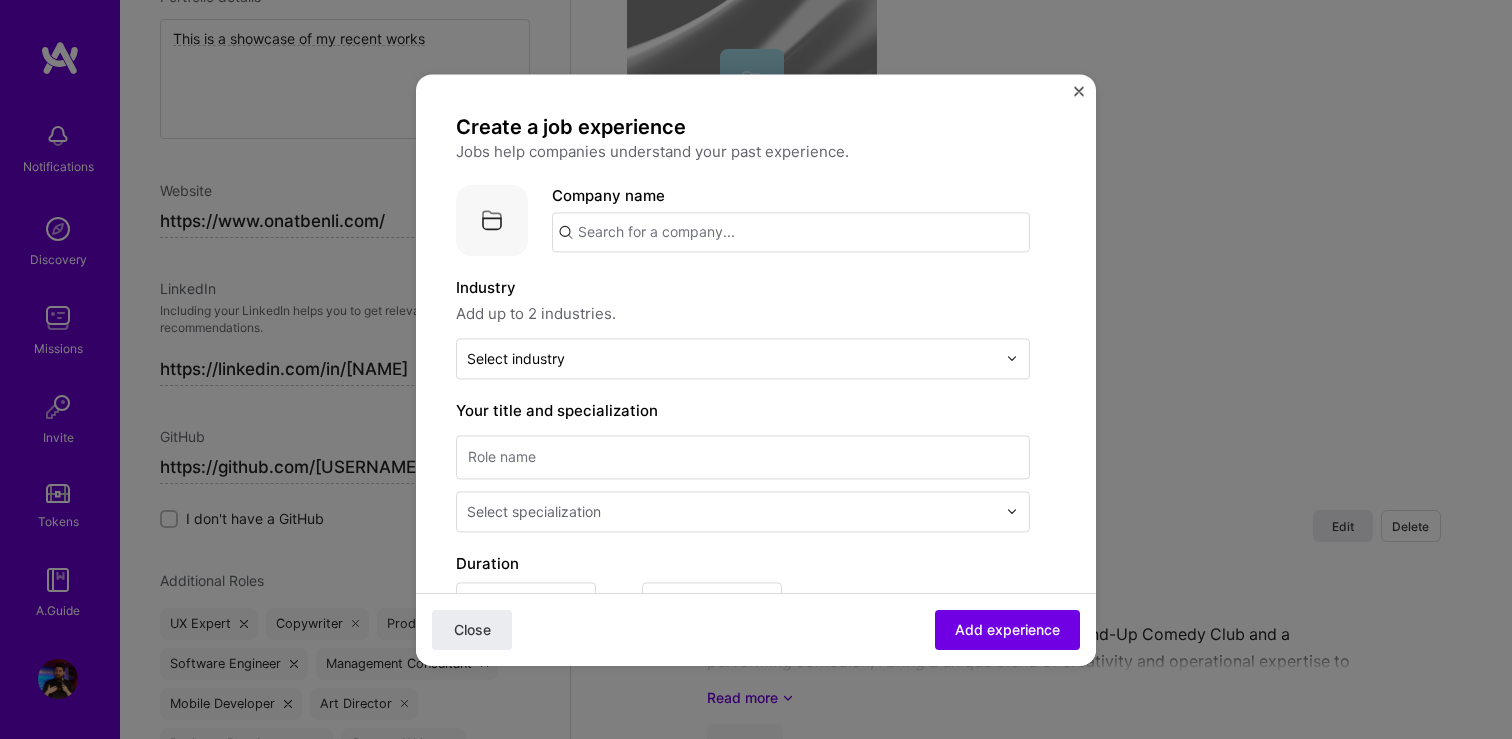 click at bounding box center (791, 232) 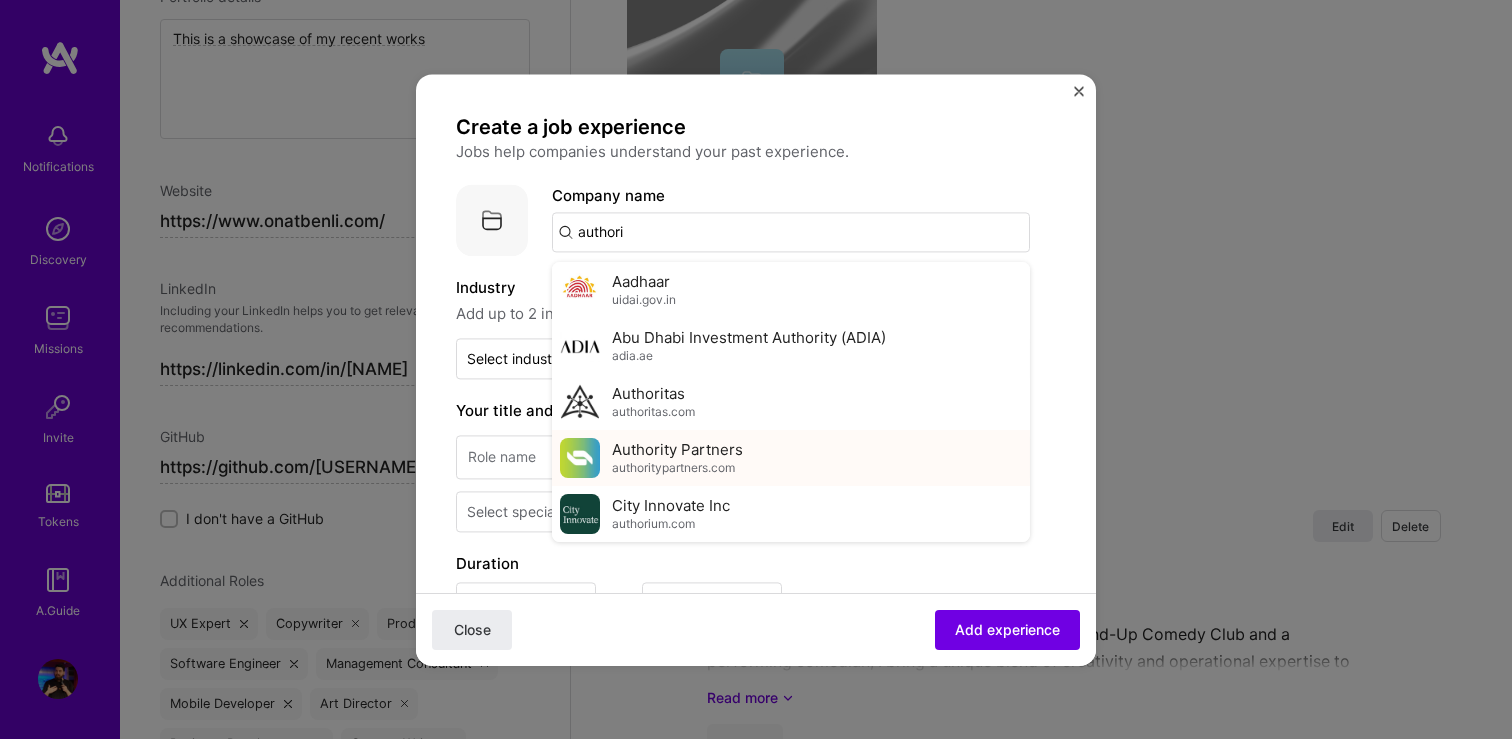 click on "Authority Partners" at bounding box center [677, 449] 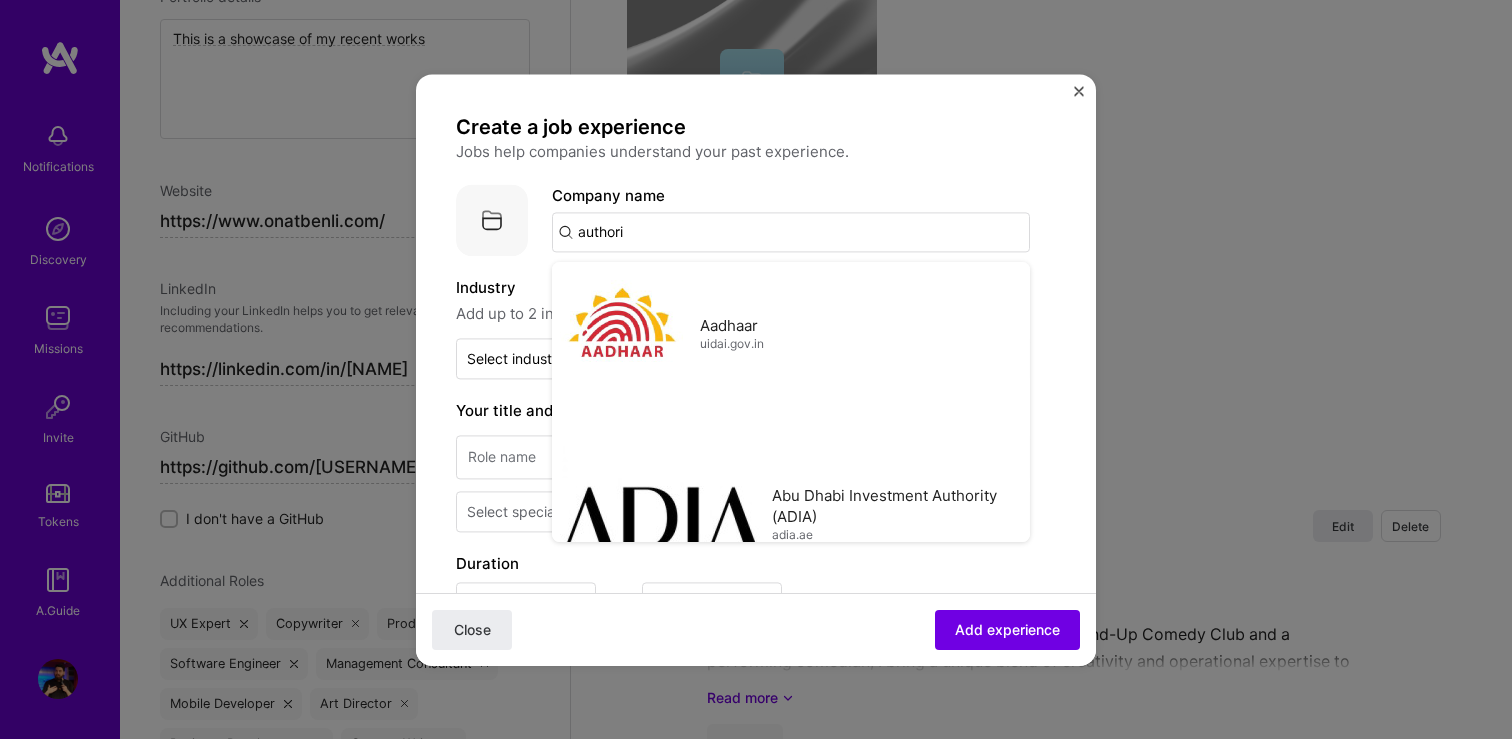 type on "Authority Partners" 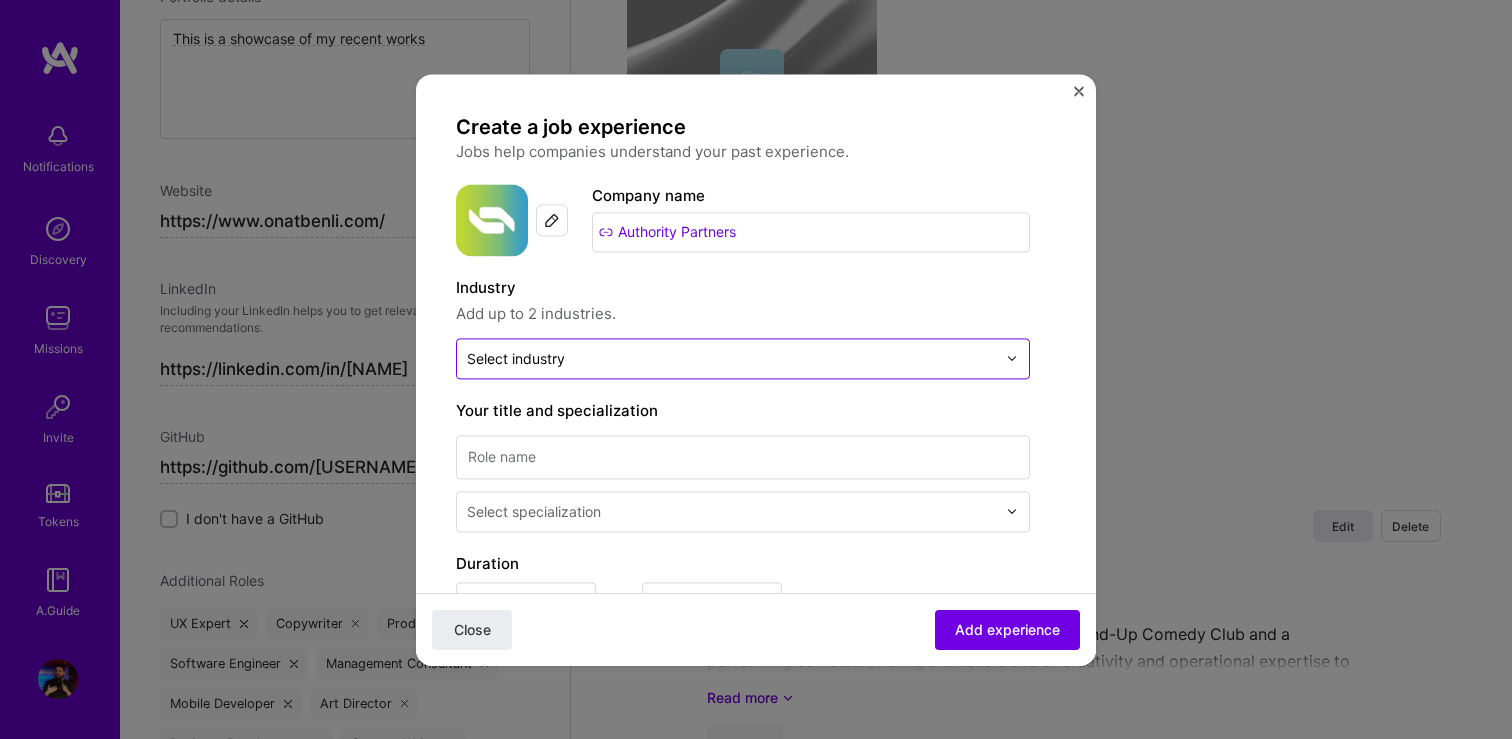 click on "Select industry 0" at bounding box center (516, 358) 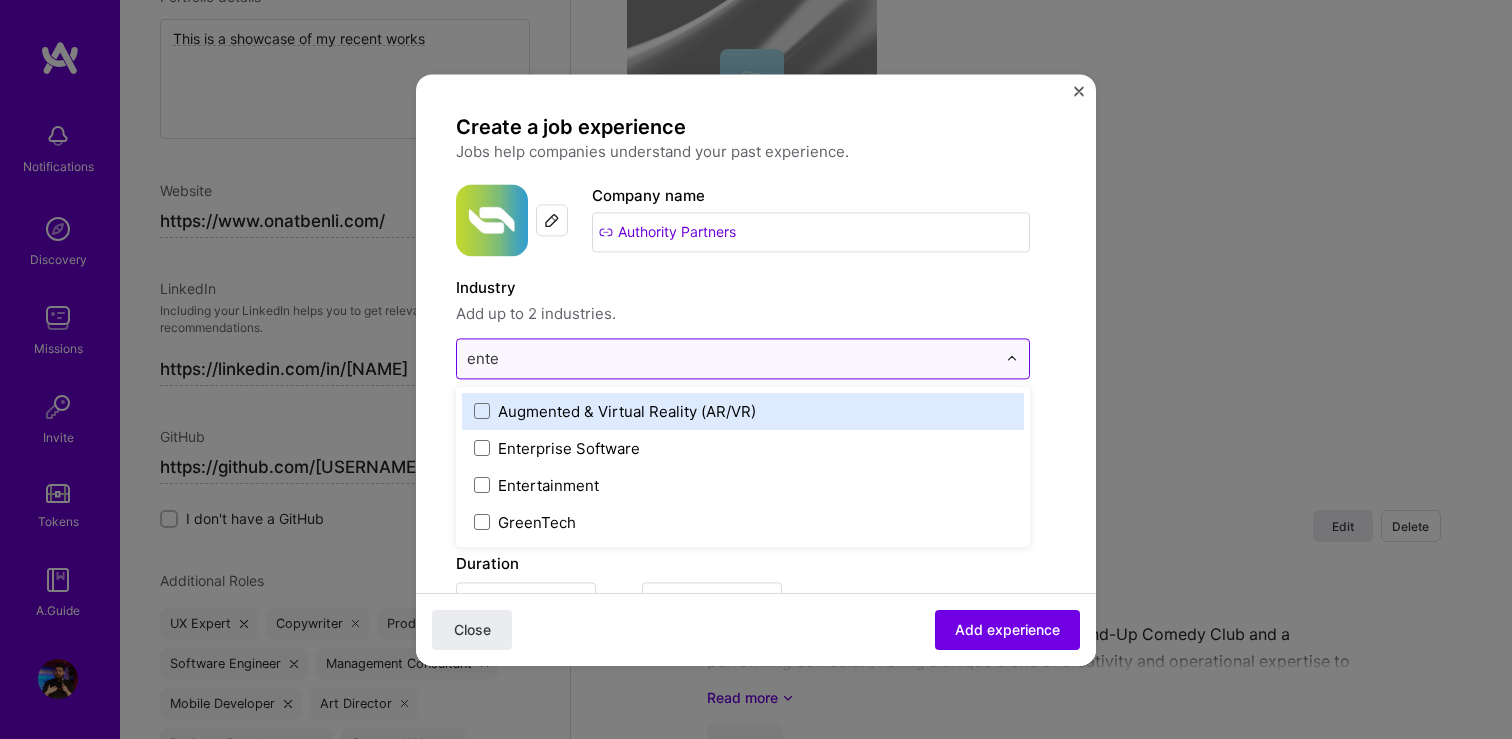 type on "enter" 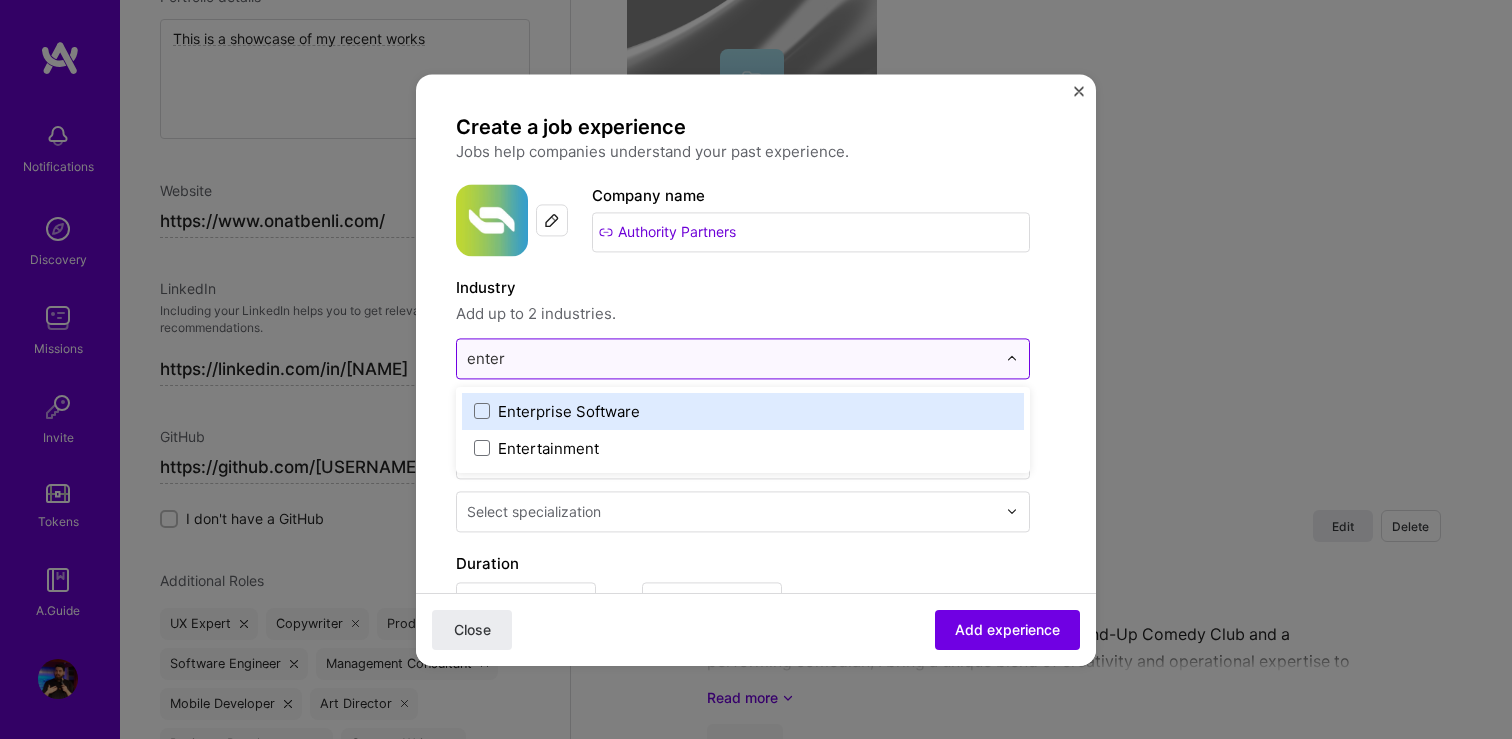click on "Enterprise Software" at bounding box center [569, 411] 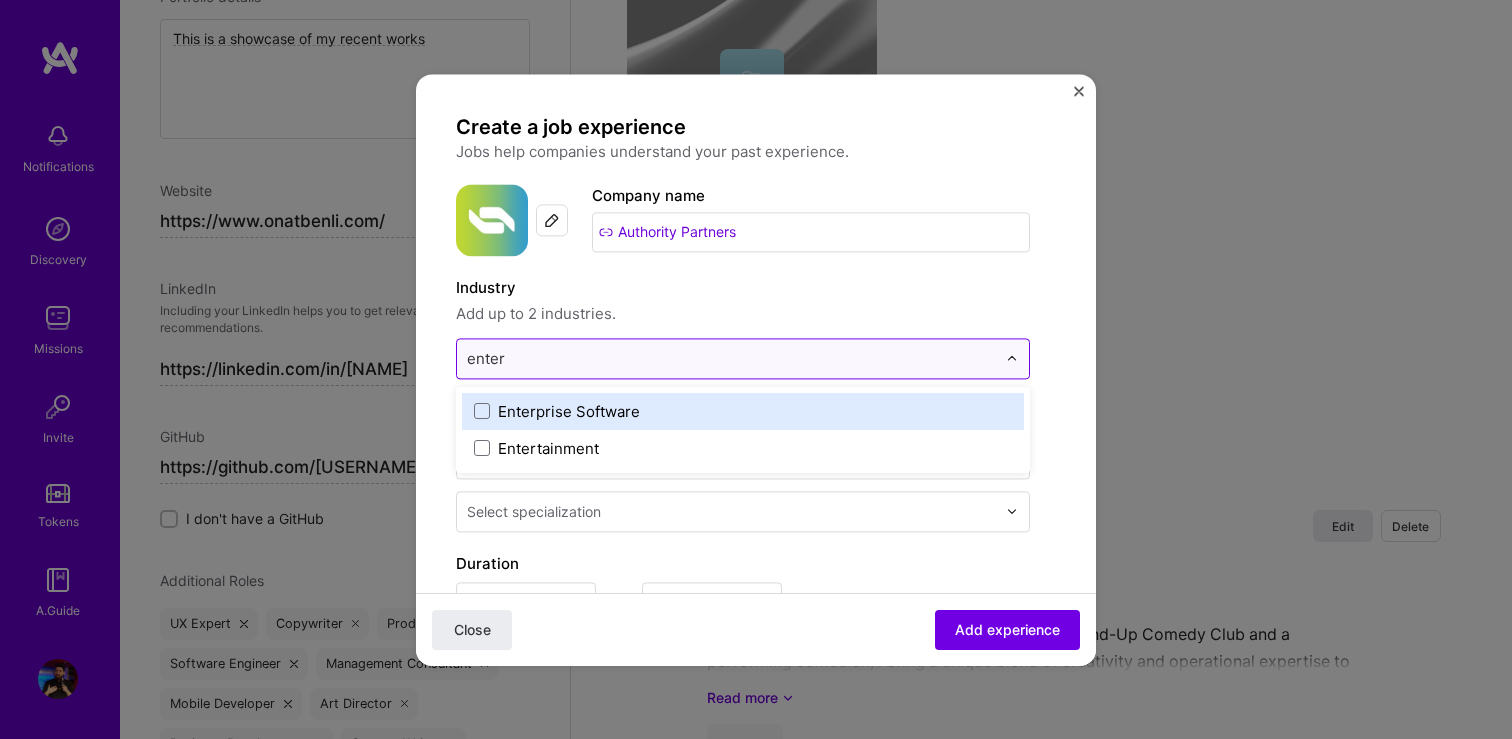 type 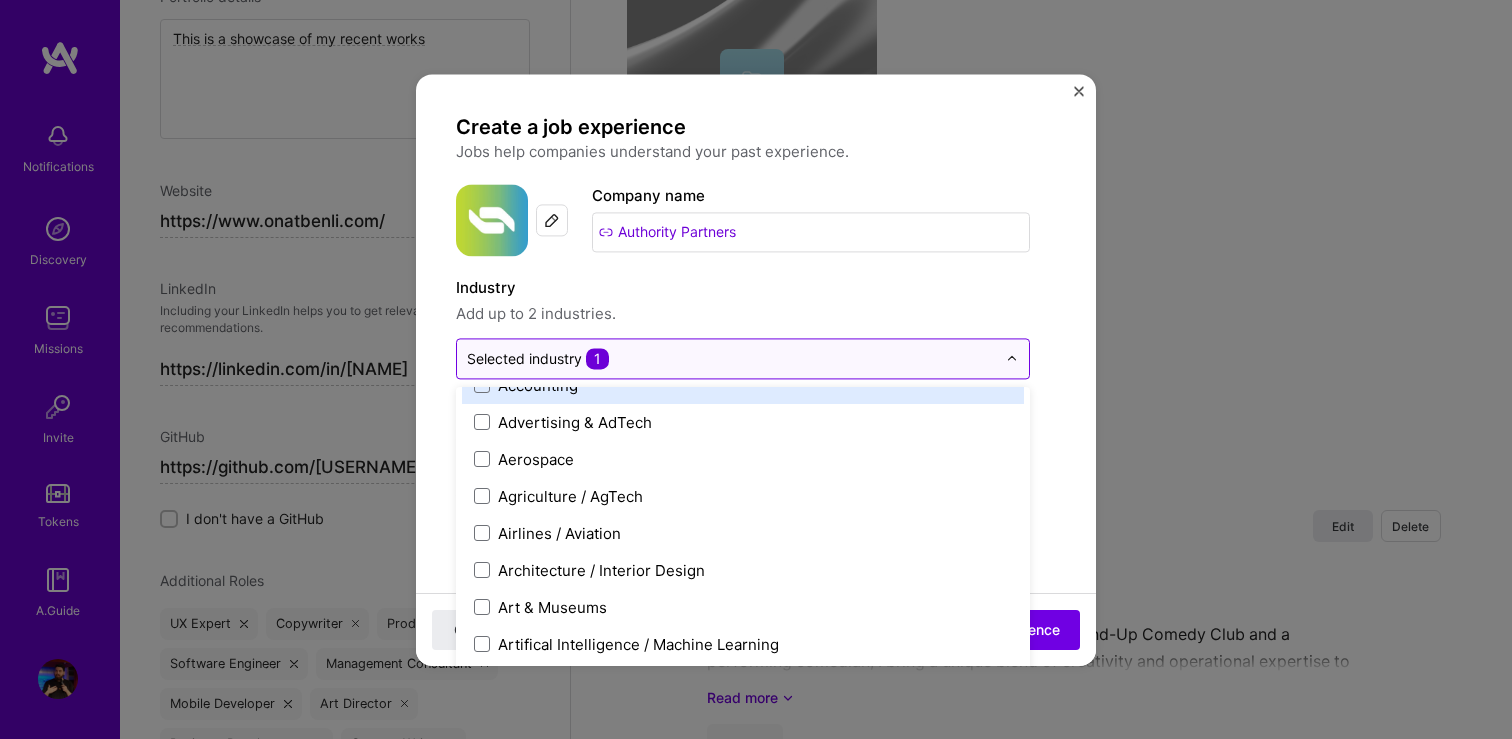 scroll, scrollTop: 113, scrollLeft: 0, axis: vertical 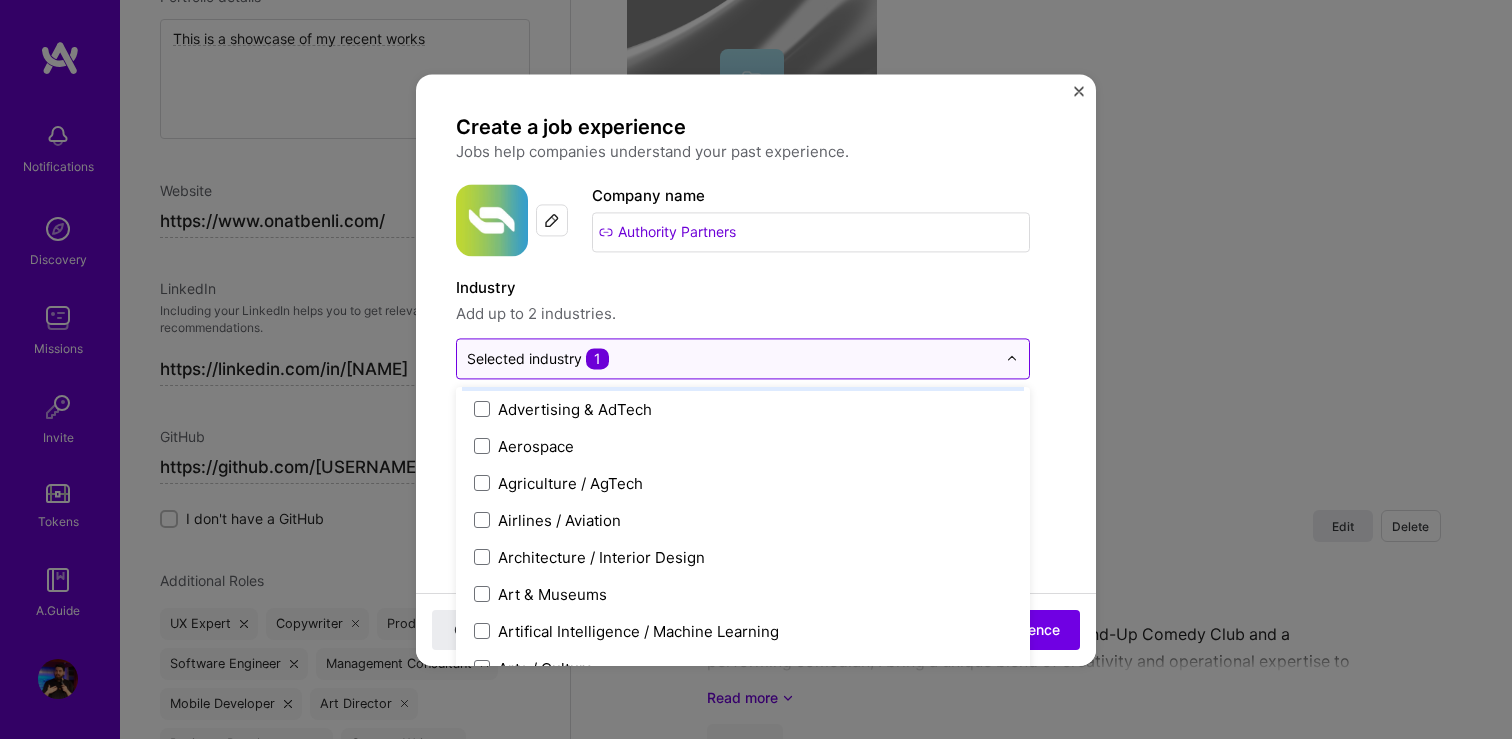 click on "Add up to 2 industries." at bounding box center [743, 314] 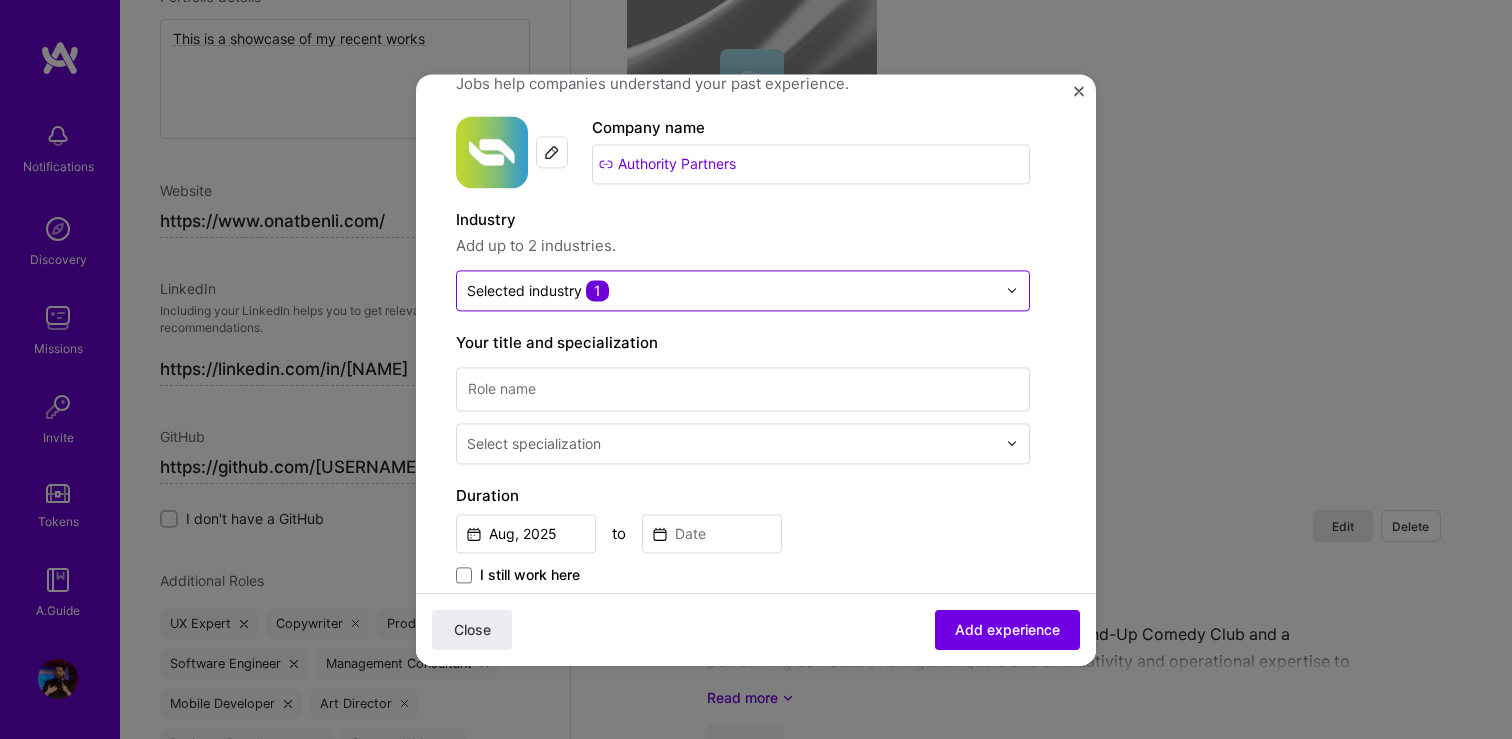 scroll, scrollTop: 185, scrollLeft: 0, axis: vertical 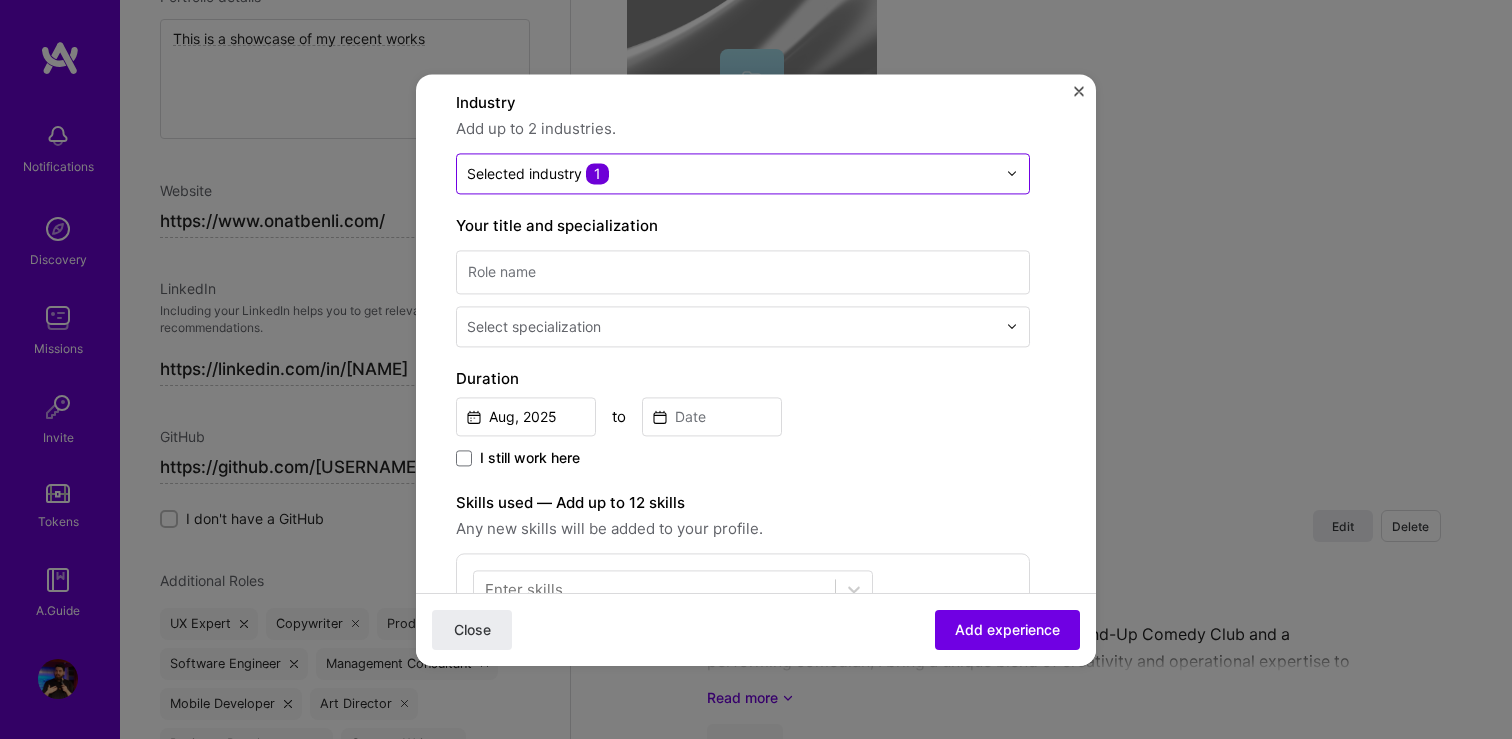 click on "Select specialization" at bounding box center (743, 296) 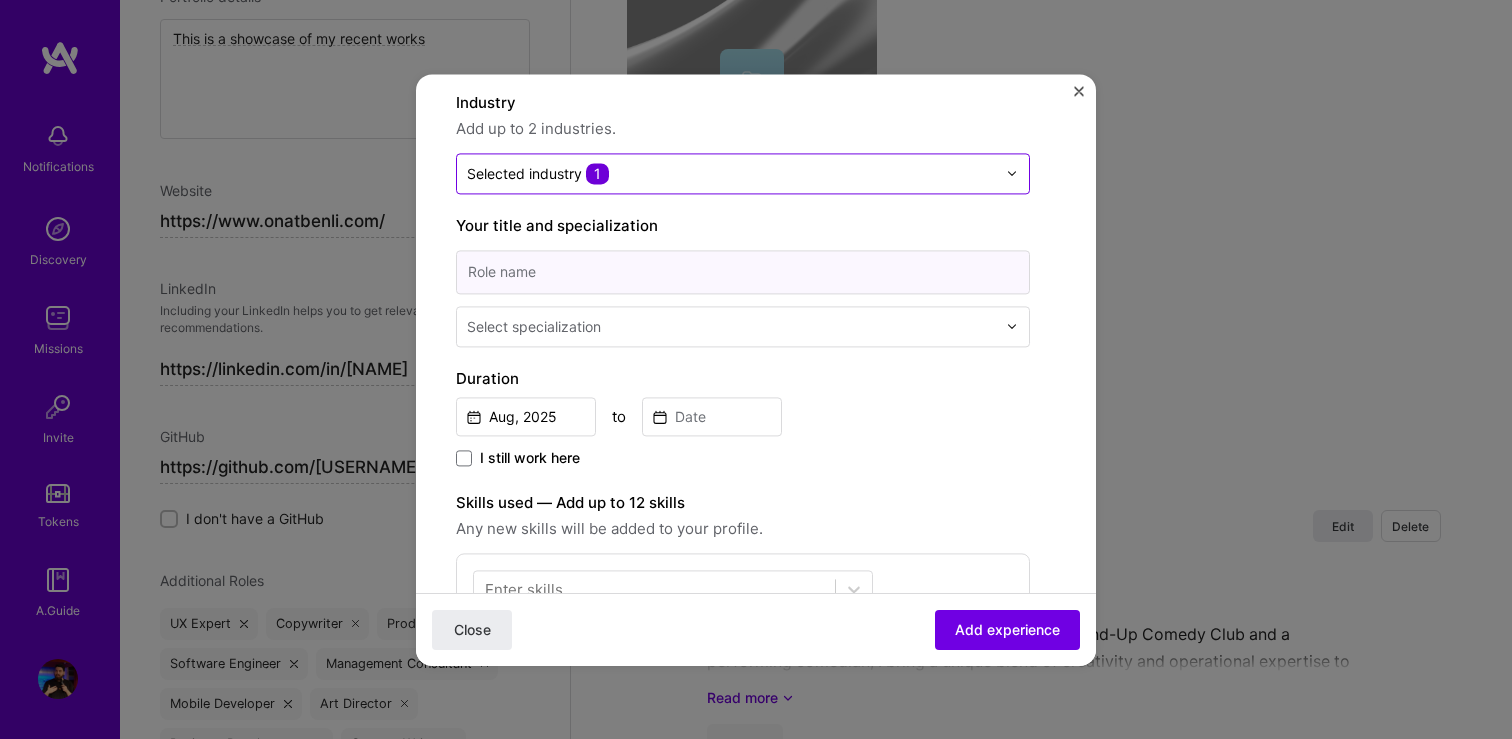 click at bounding box center [743, 272] 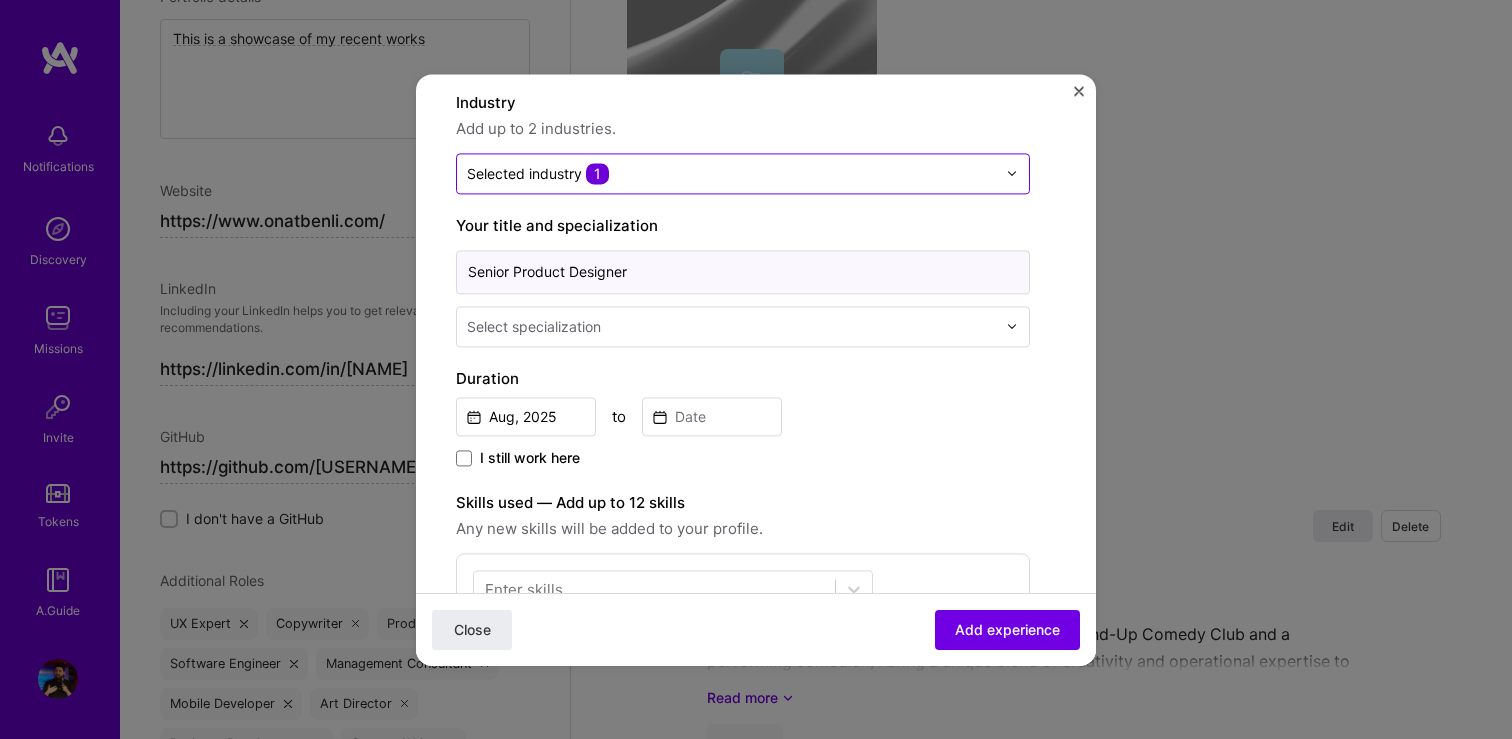 type on "Senior Product Designer" 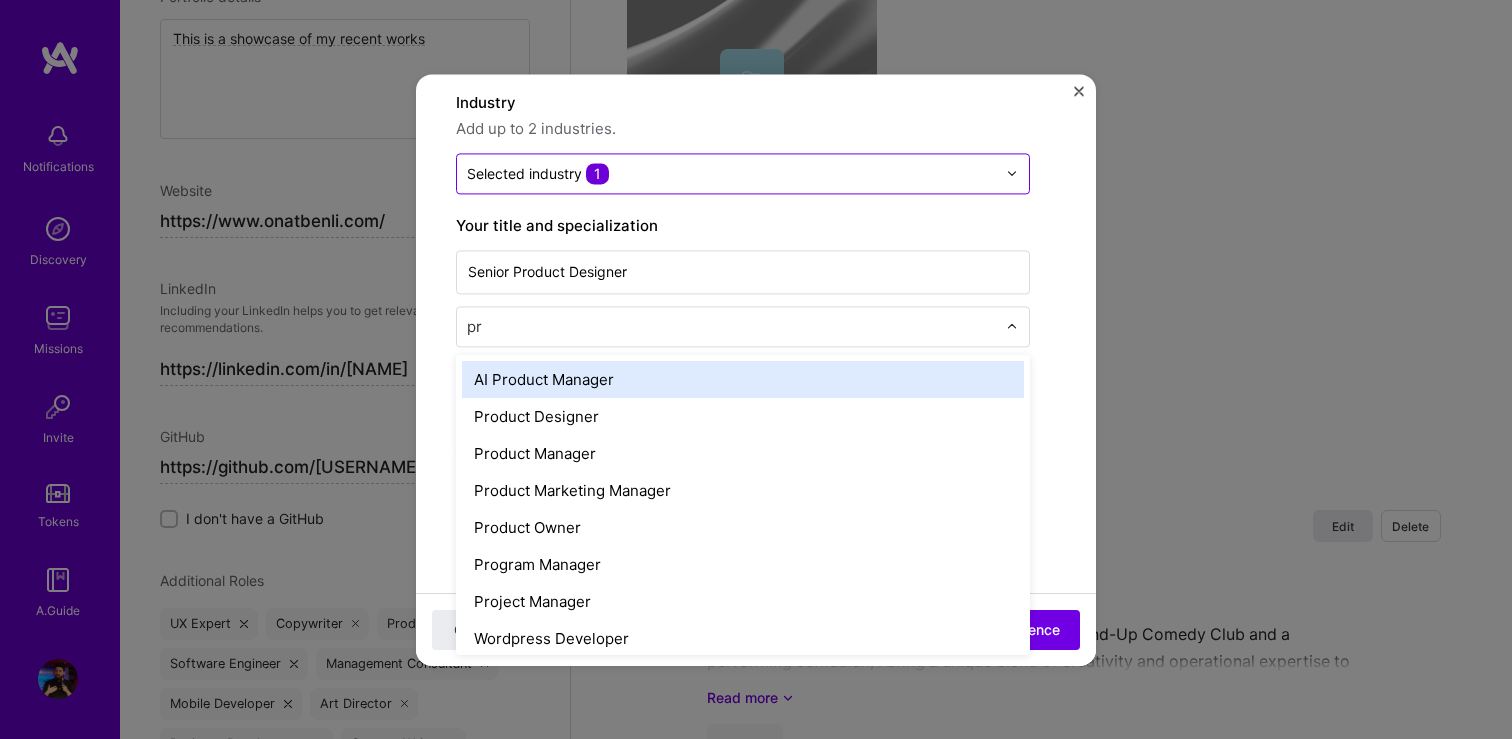 type on "pro" 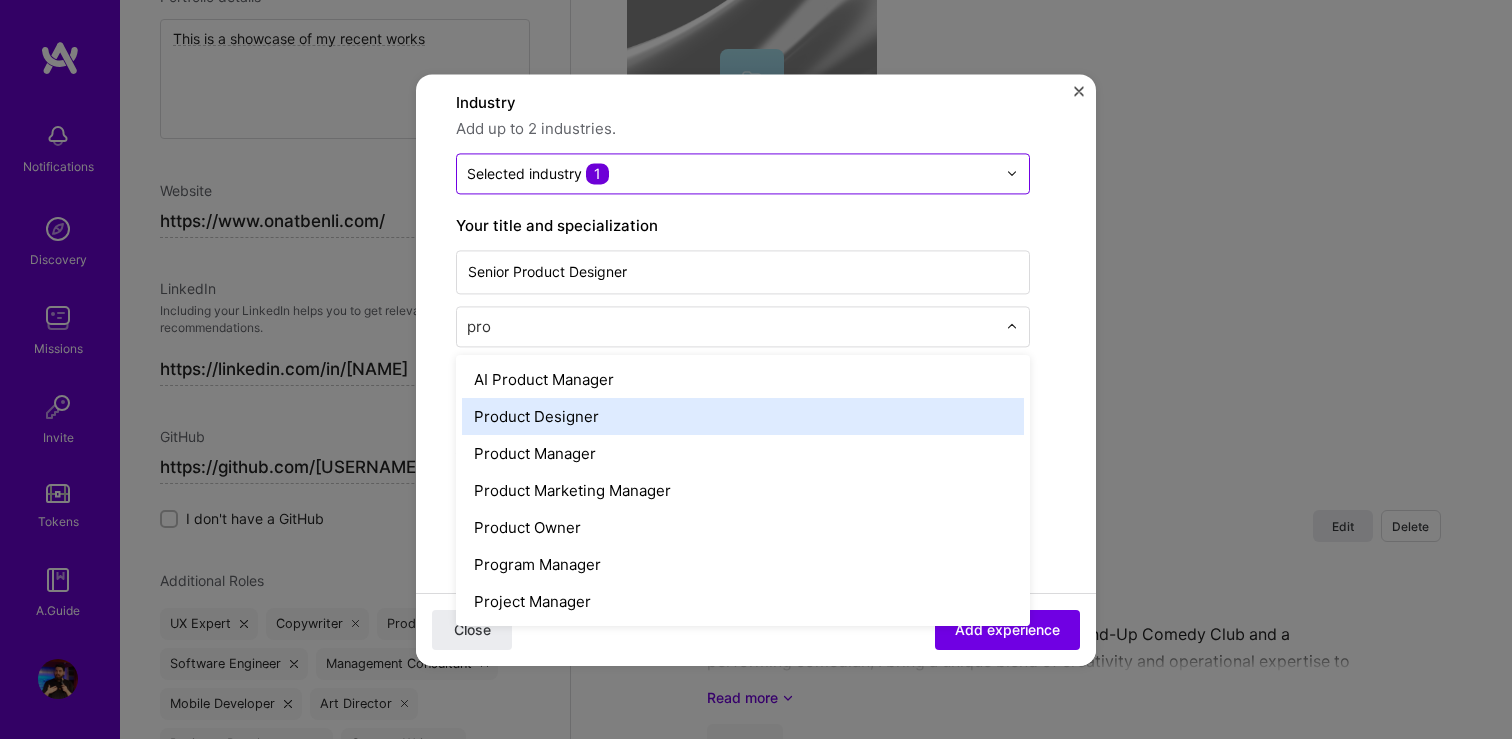 click on "Product Designer" at bounding box center [743, 416] 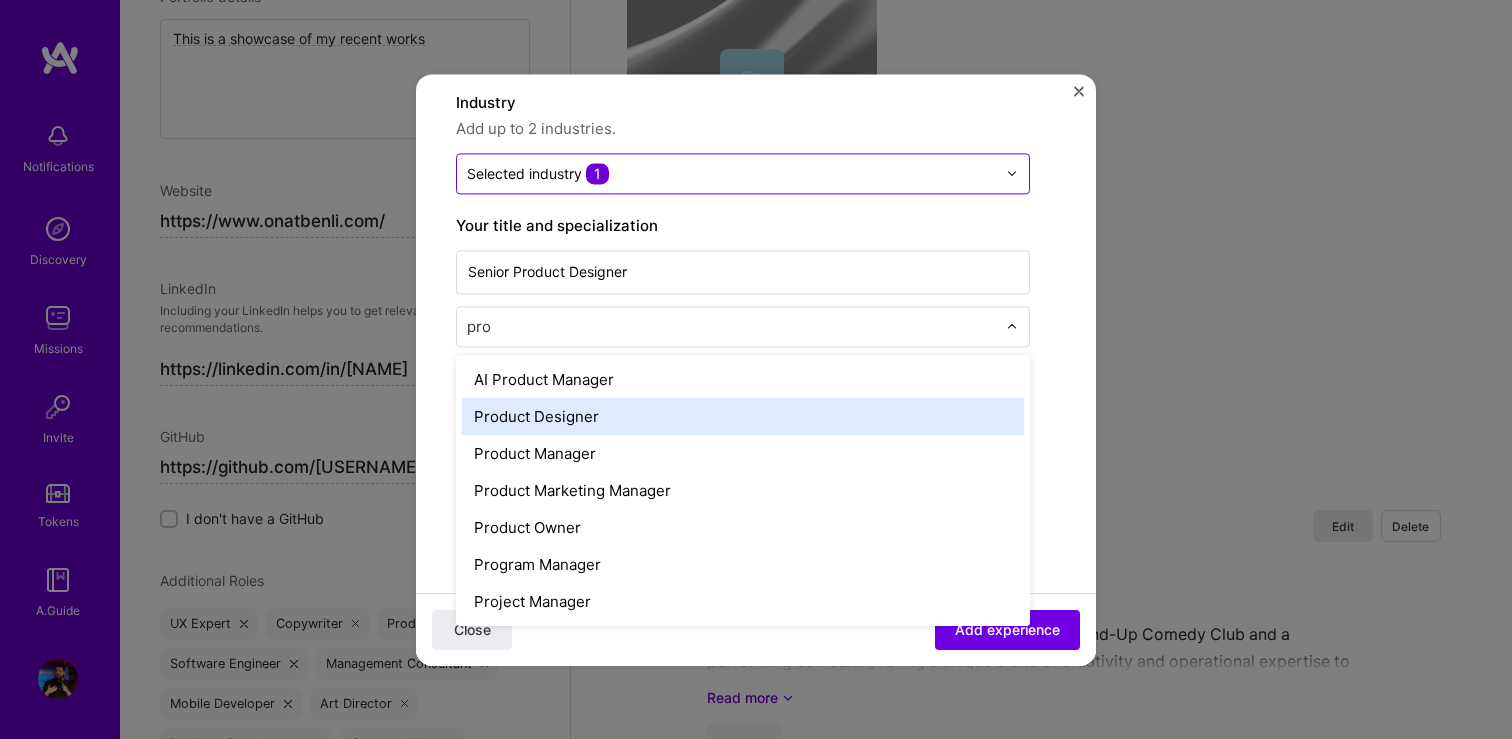 type 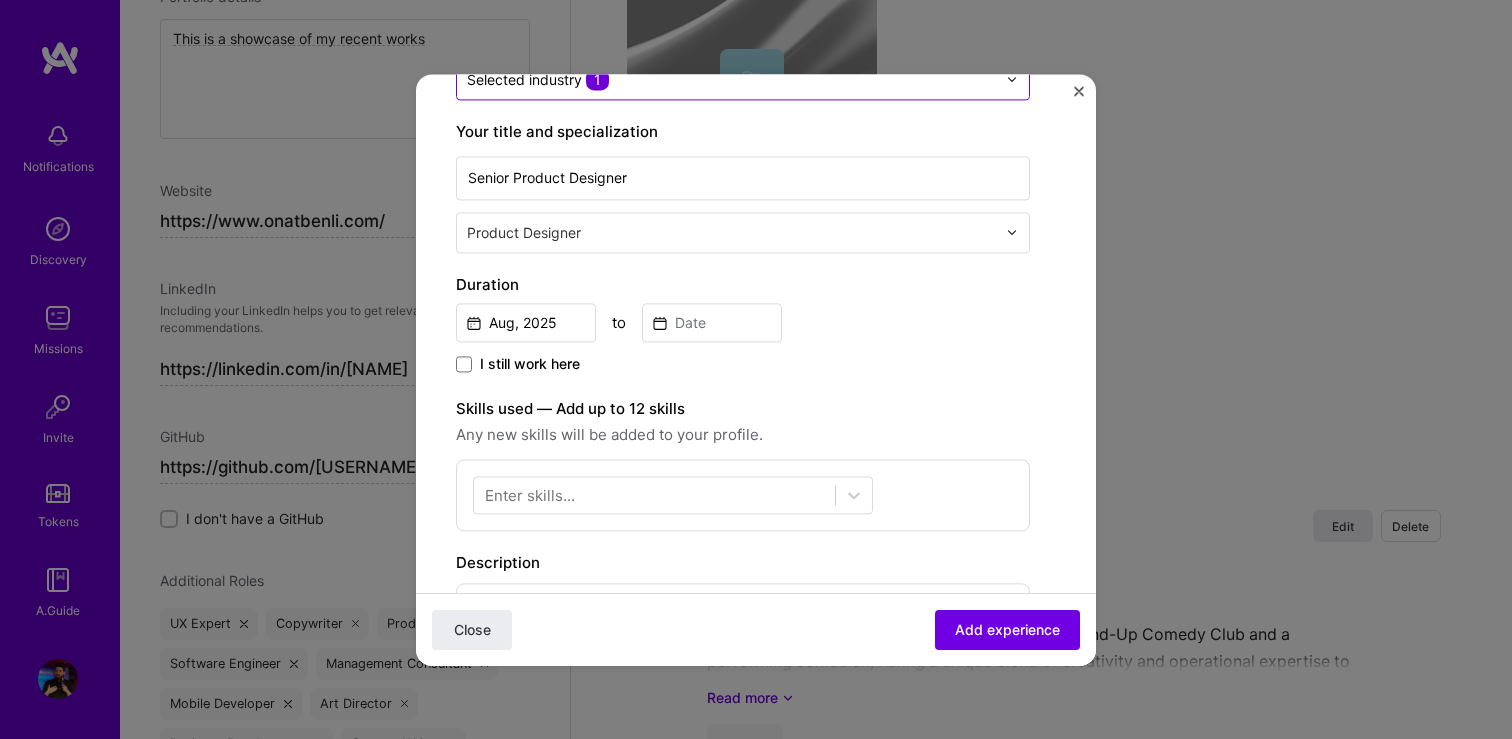 scroll, scrollTop: 299, scrollLeft: 0, axis: vertical 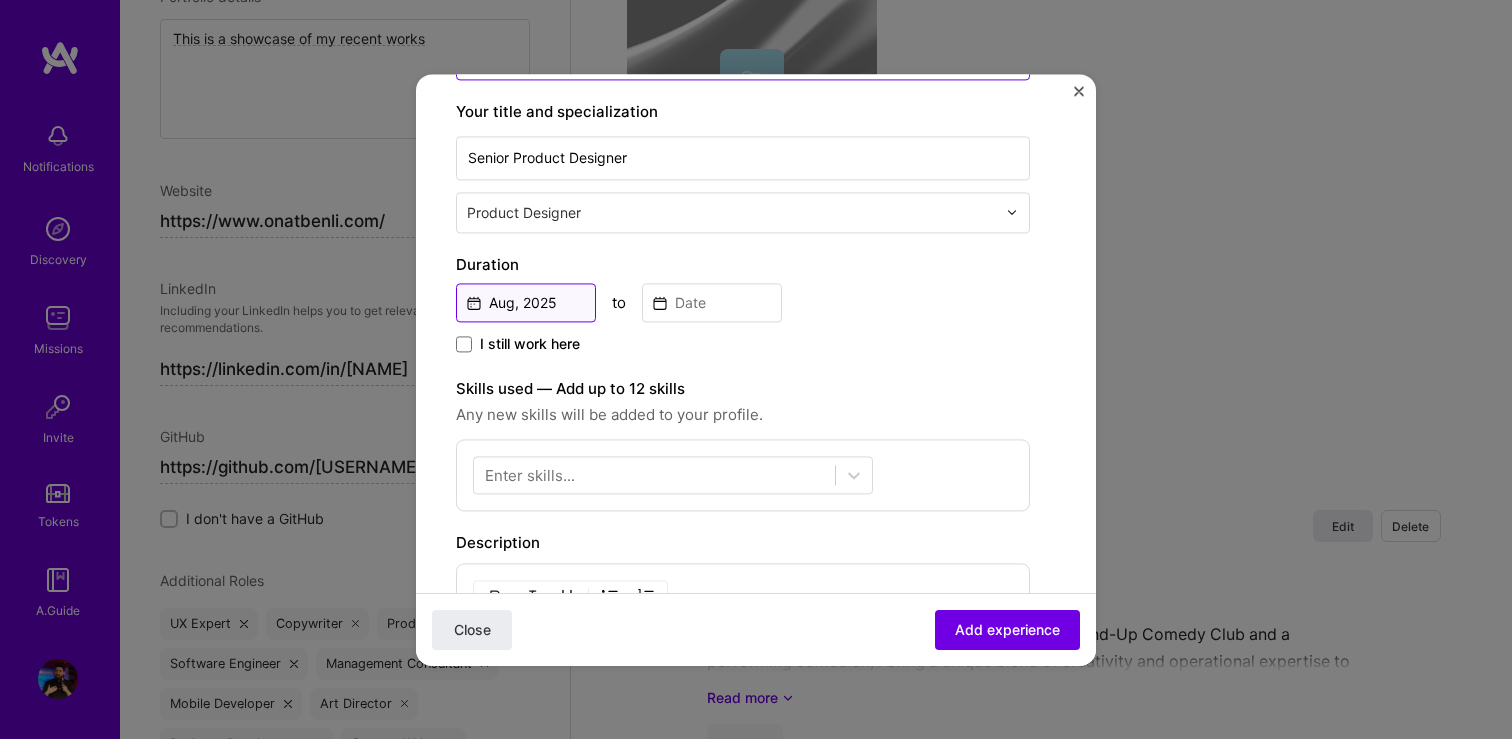 click on "Aug, 2025" at bounding box center (526, 302) 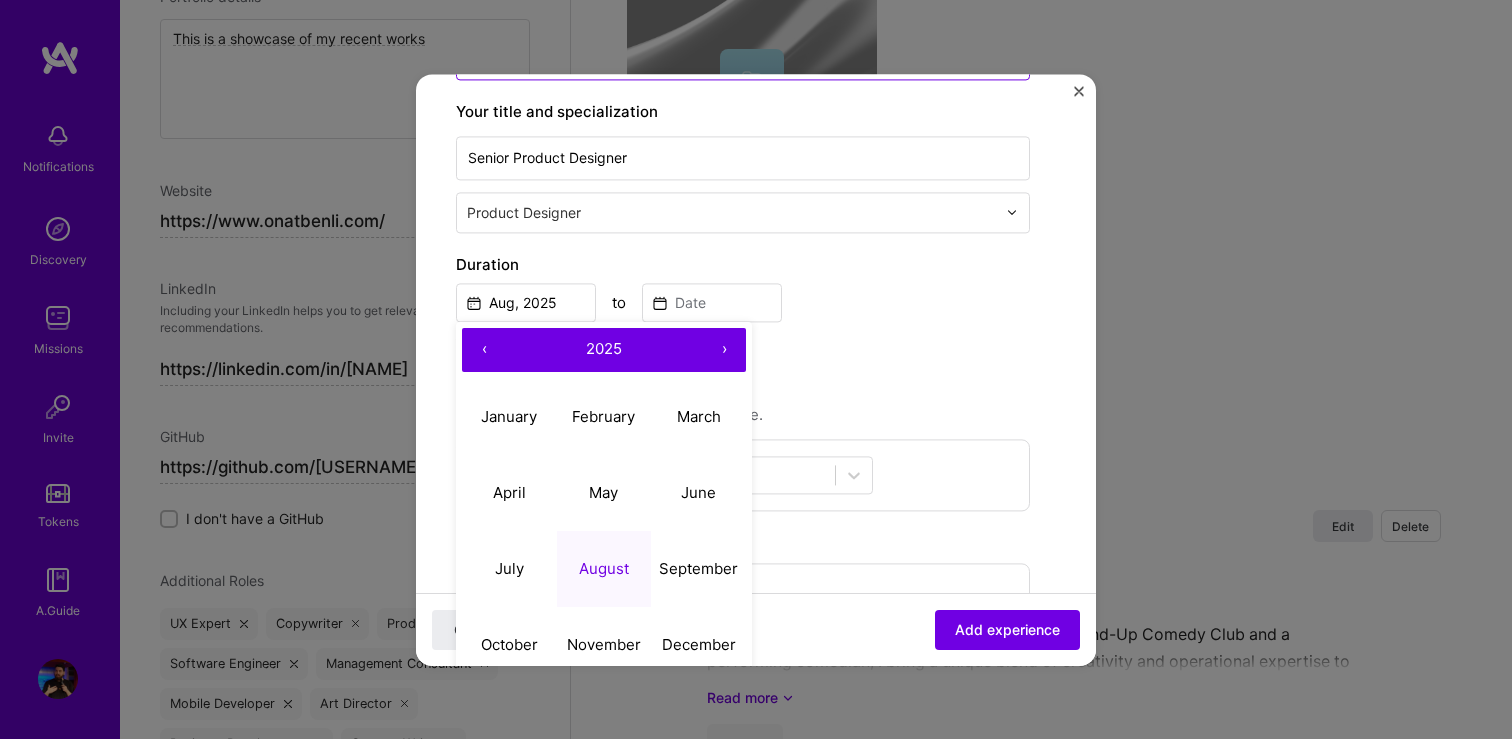 click on "‹" at bounding box center (484, 350) 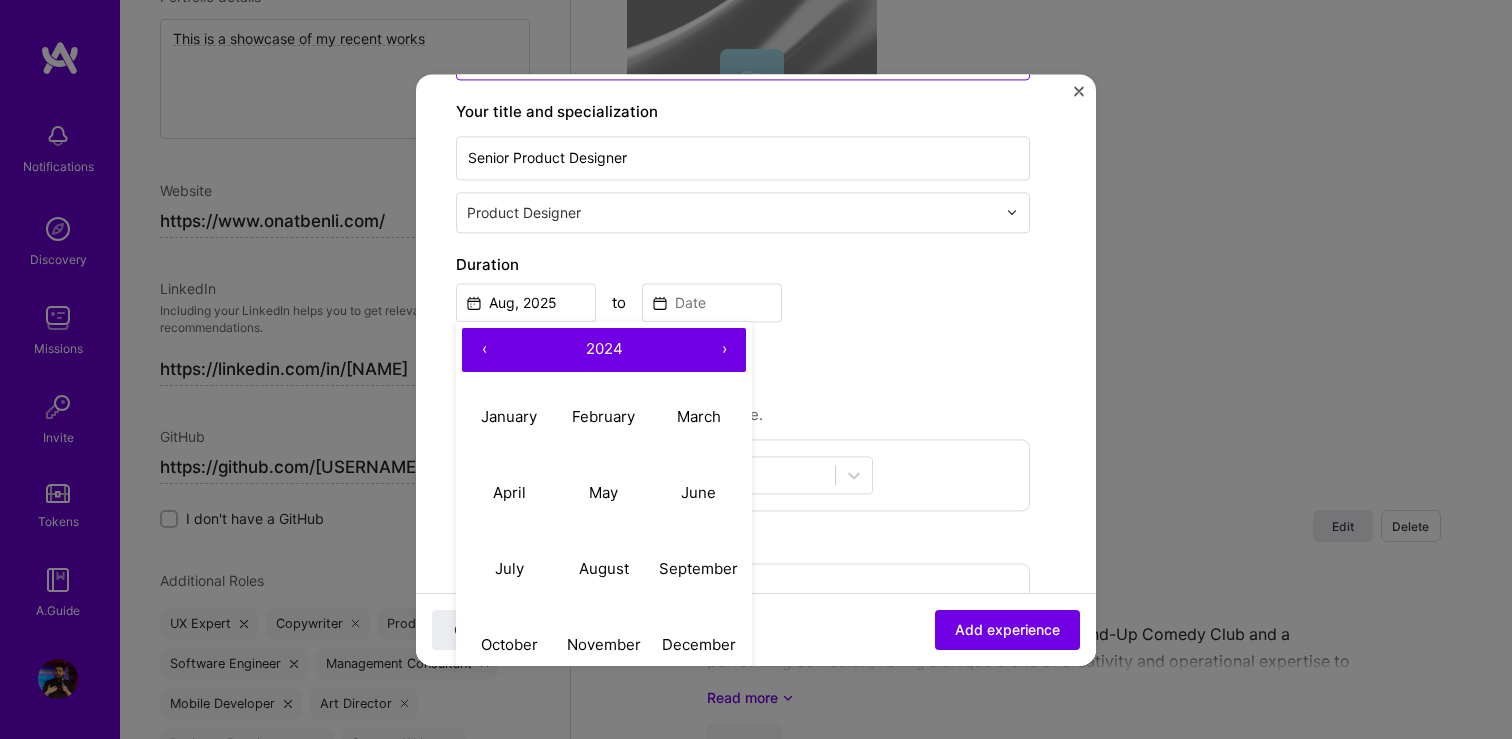 click on "‹" at bounding box center (484, 350) 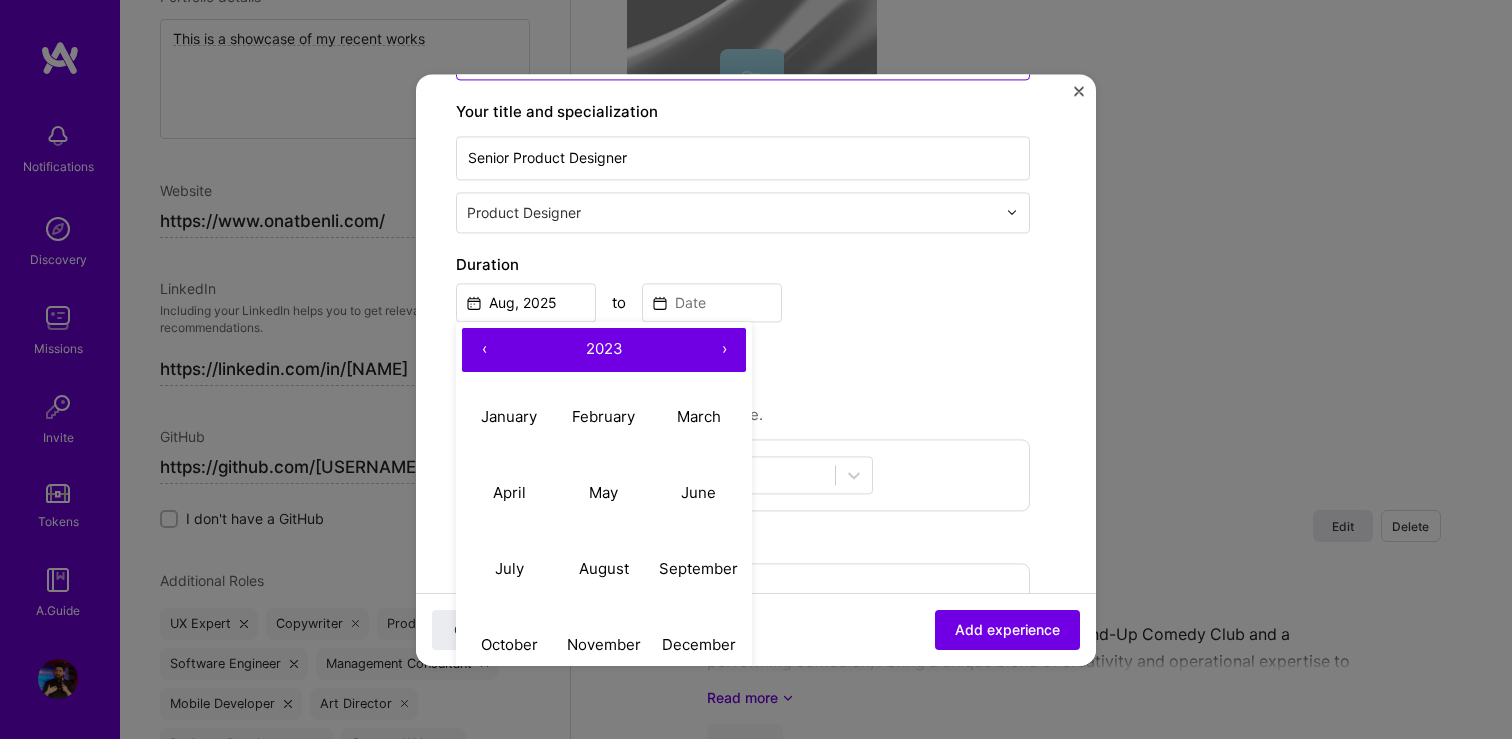click on "‹" at bounding box center (484, 350) 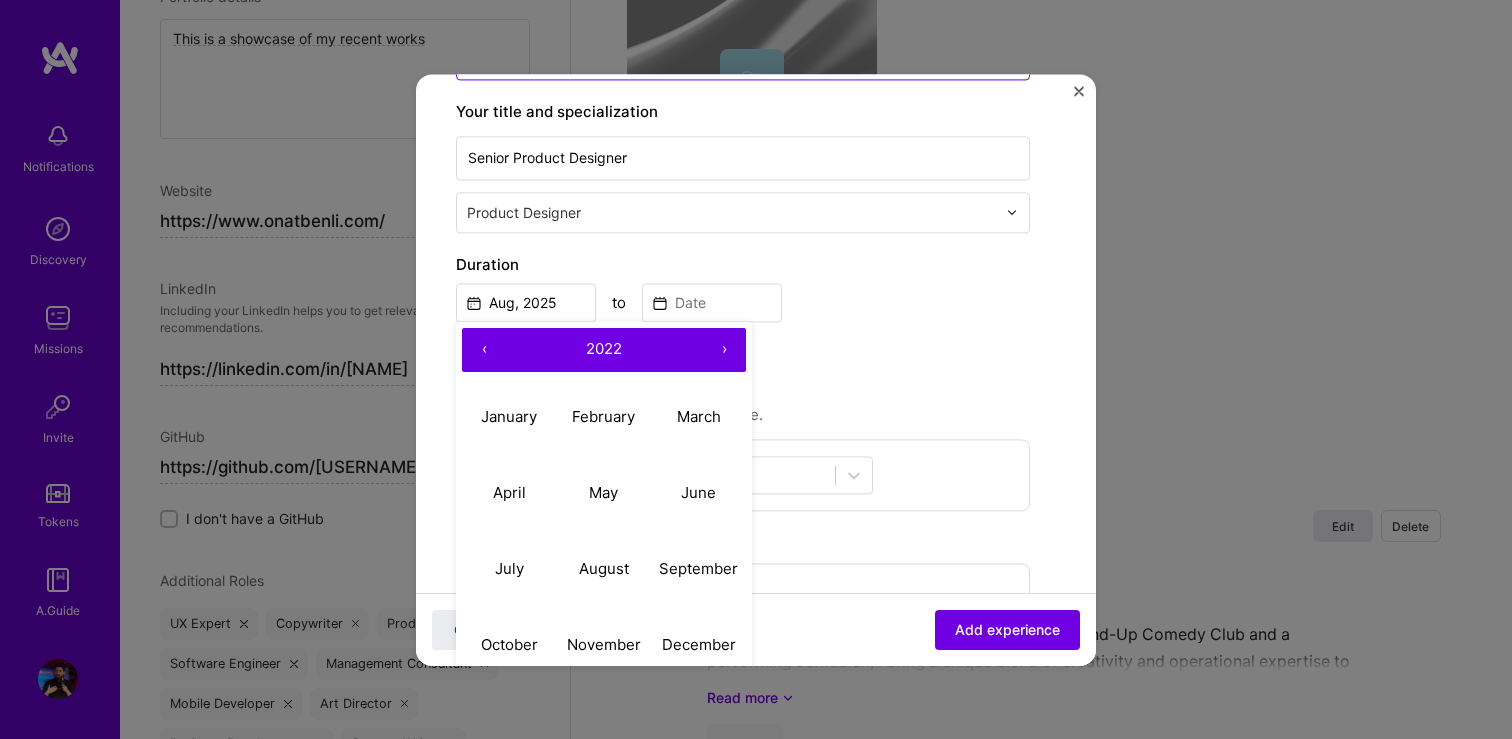 click on "‹" at bounding box center (484, 350) 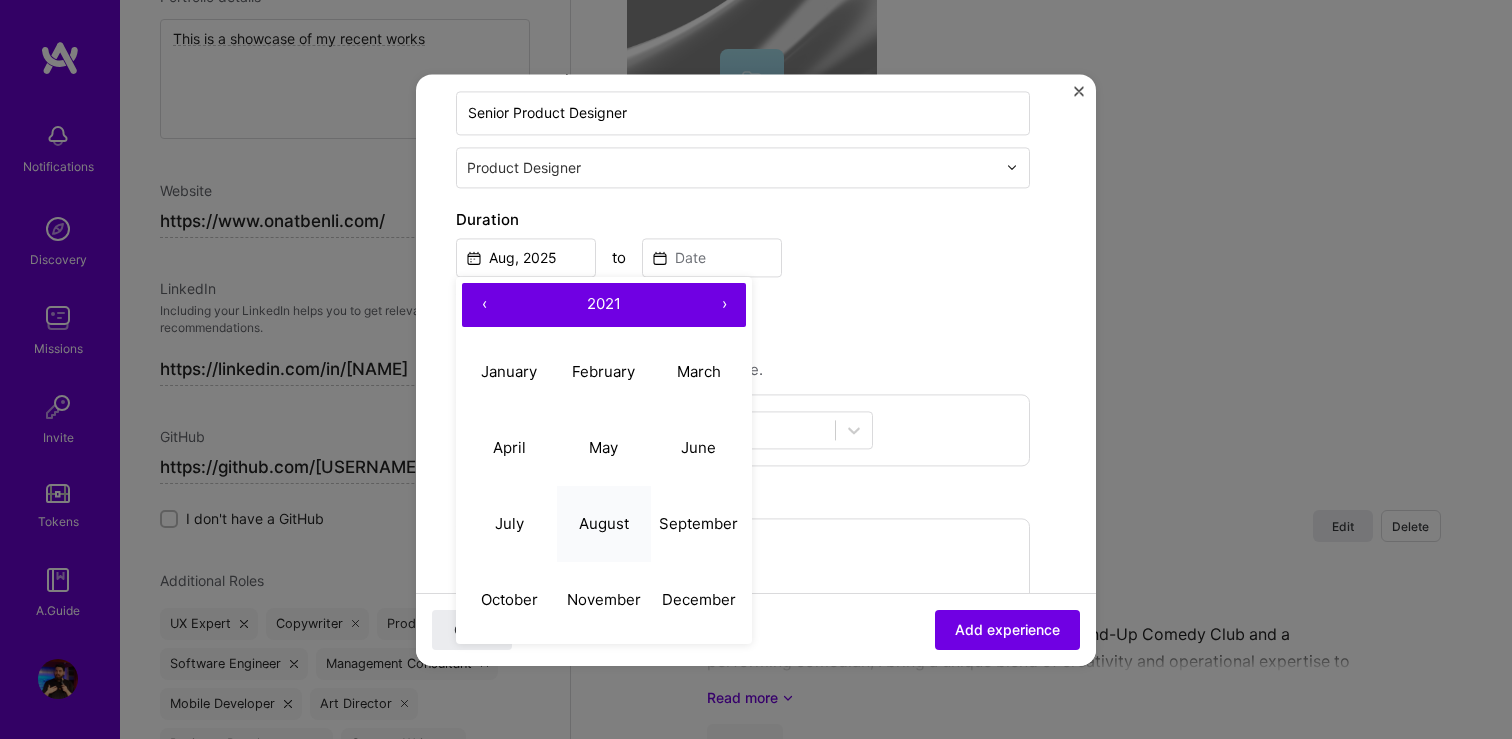 scroll, scrollTop: 380, scrollLeft: 0, axis: vertical 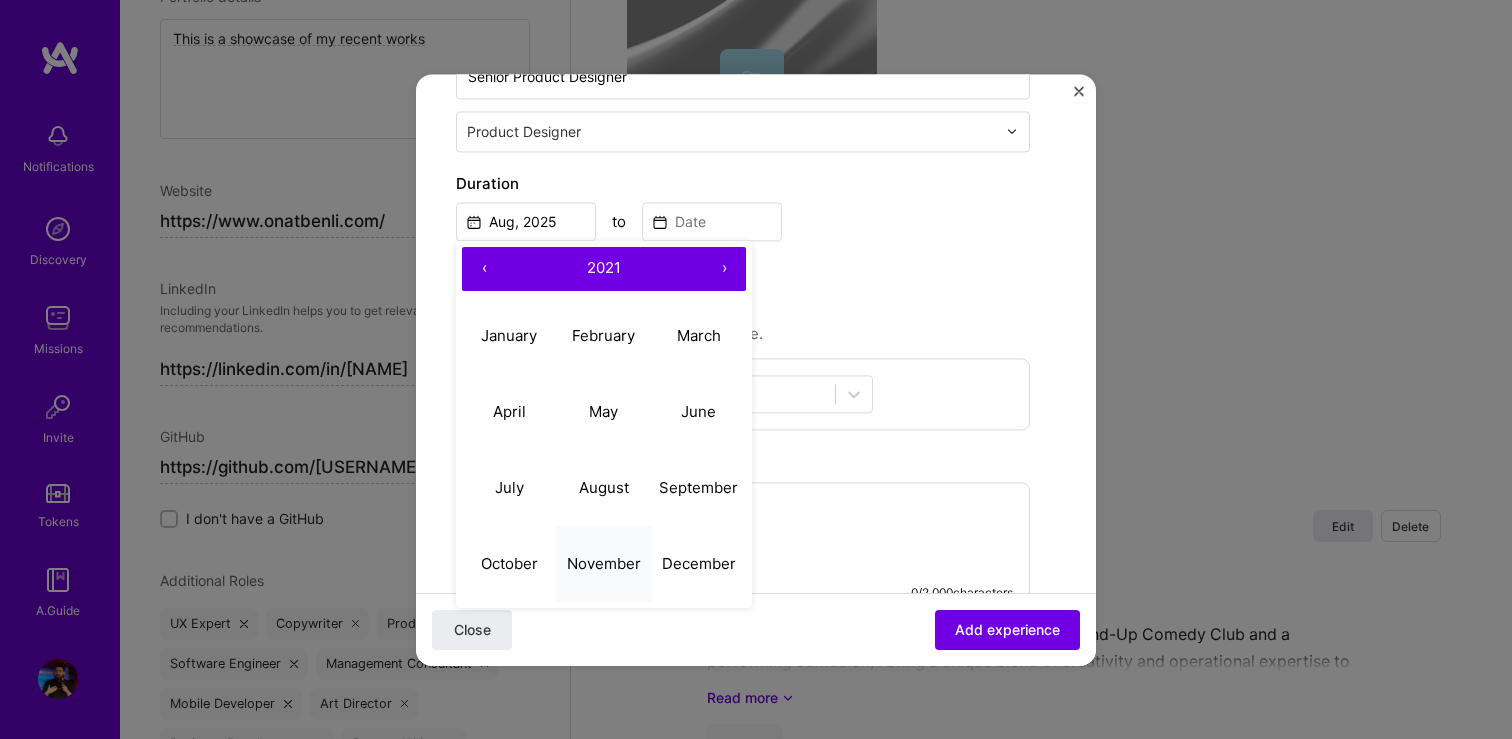 click on "November" at bounding box center (604, 563) 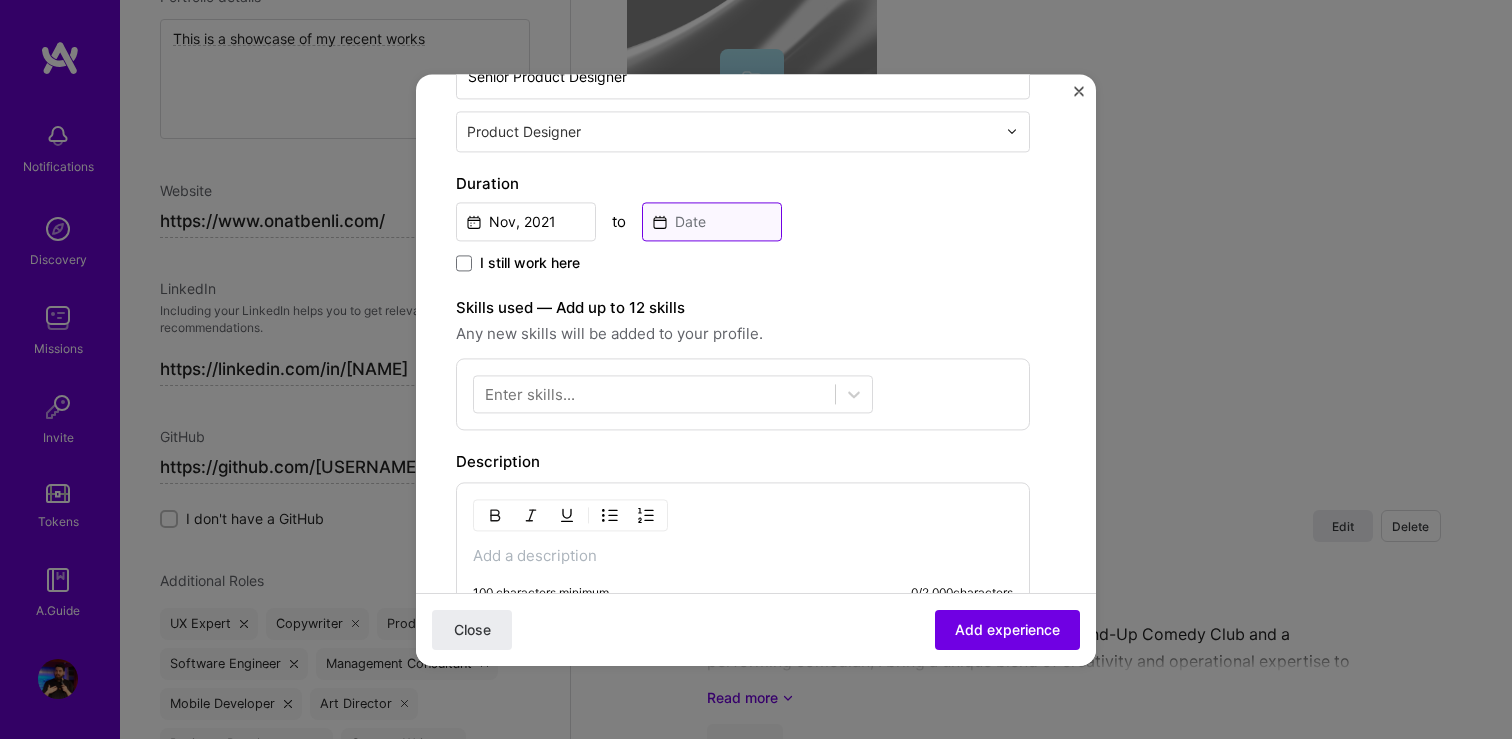 click at bounding box center (712, 221) 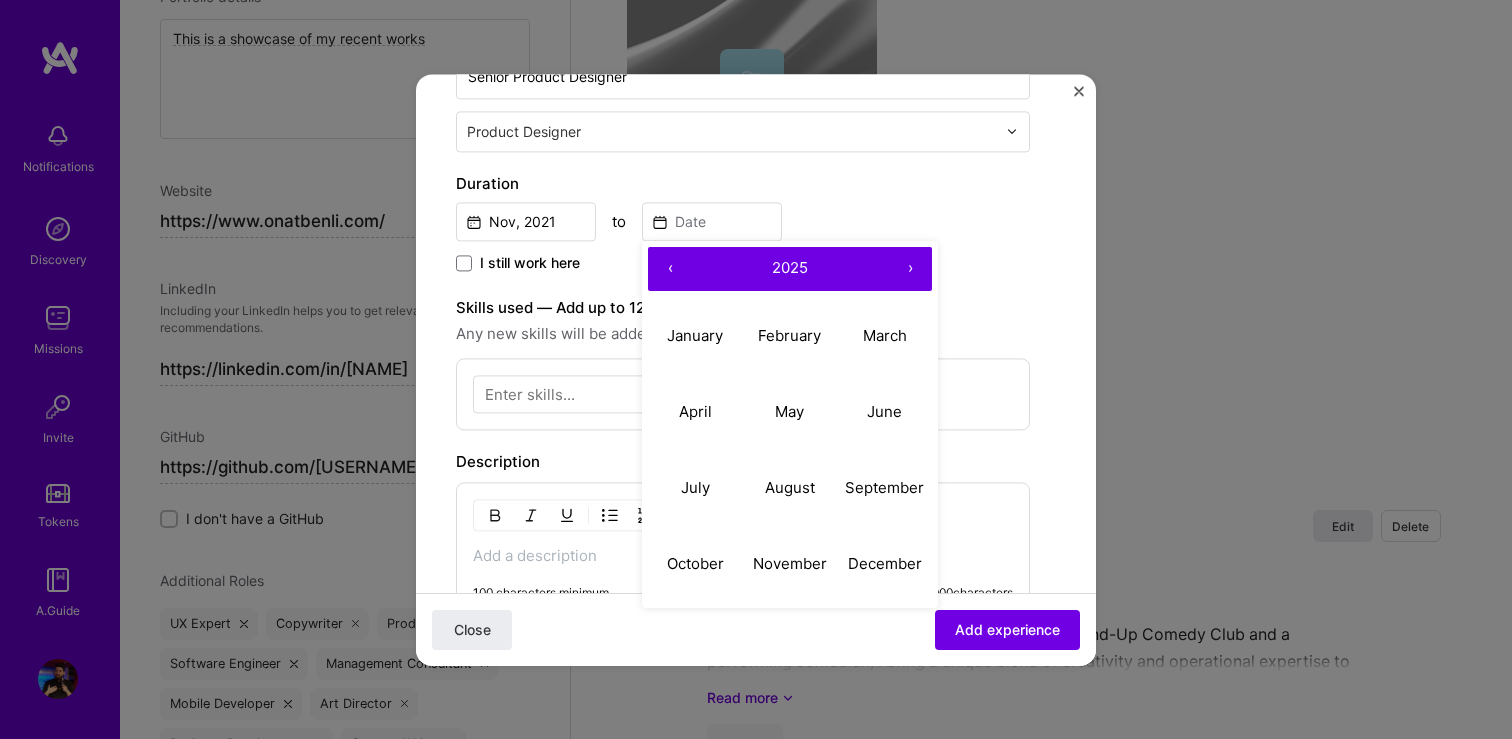 click on "‹" at bounding box center [670, 269] 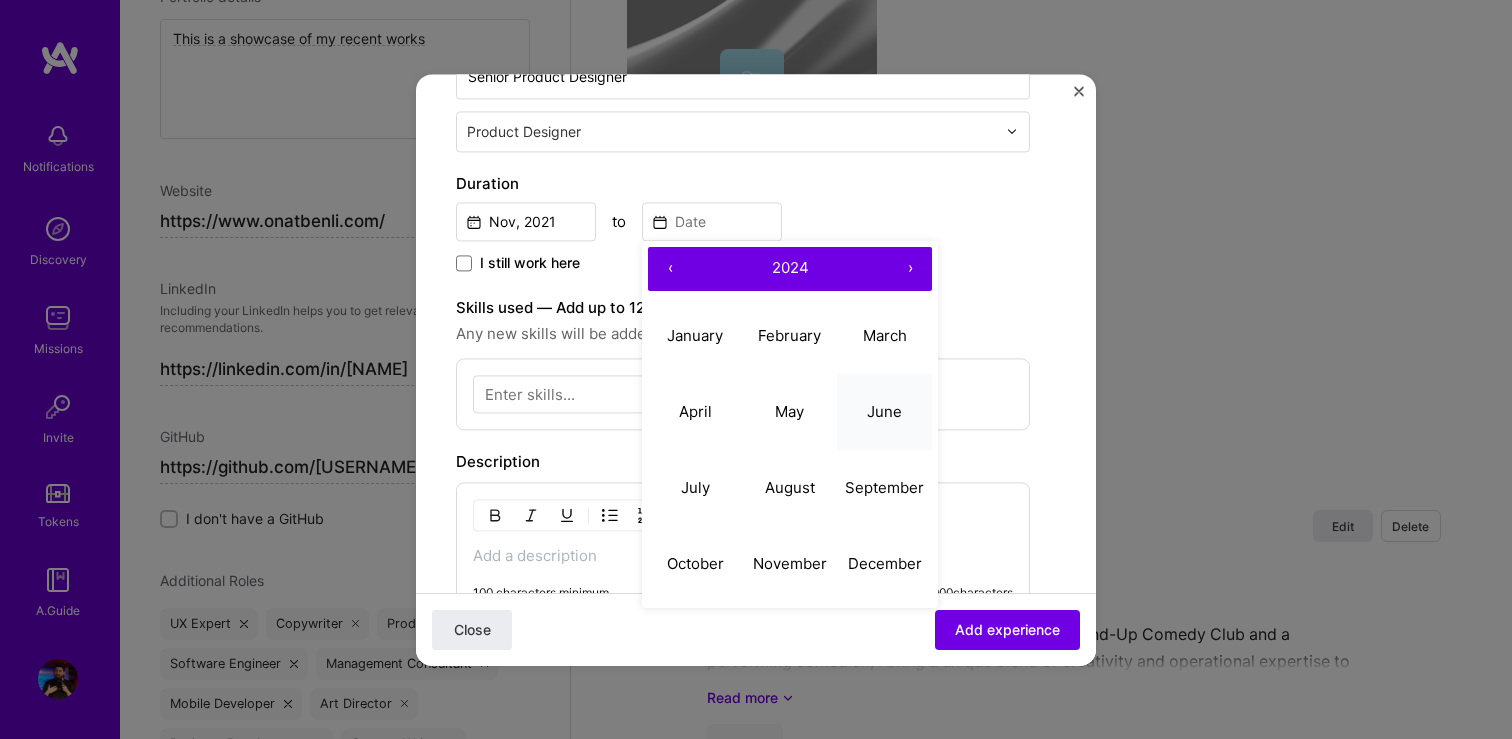 click on "June" at bounding box center [884, 412] 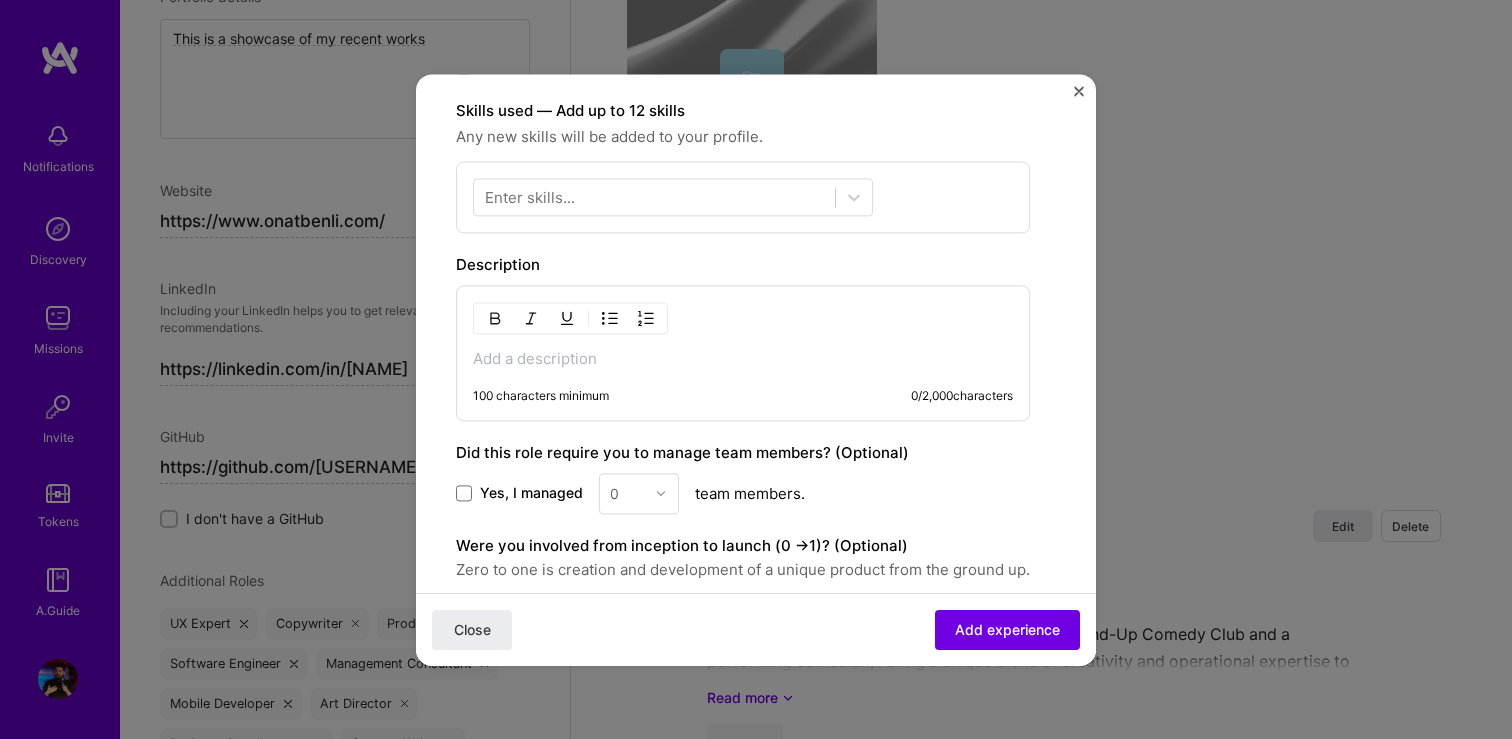 scroll, scrollTop: 622, scrollLeft: 0, axis: vertical 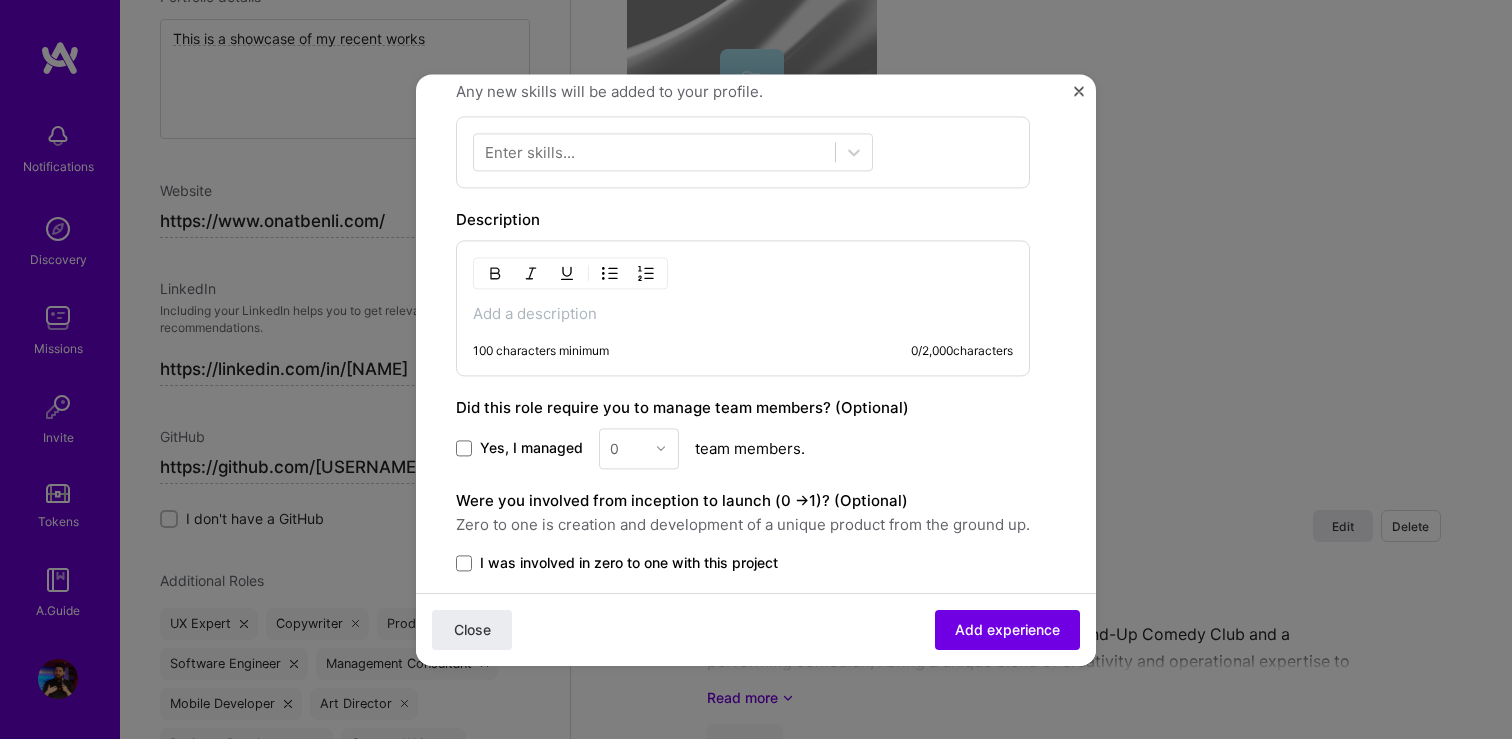click on "100 characters minimum 0 / 2,000  characters" at bounding box center [743, 308] 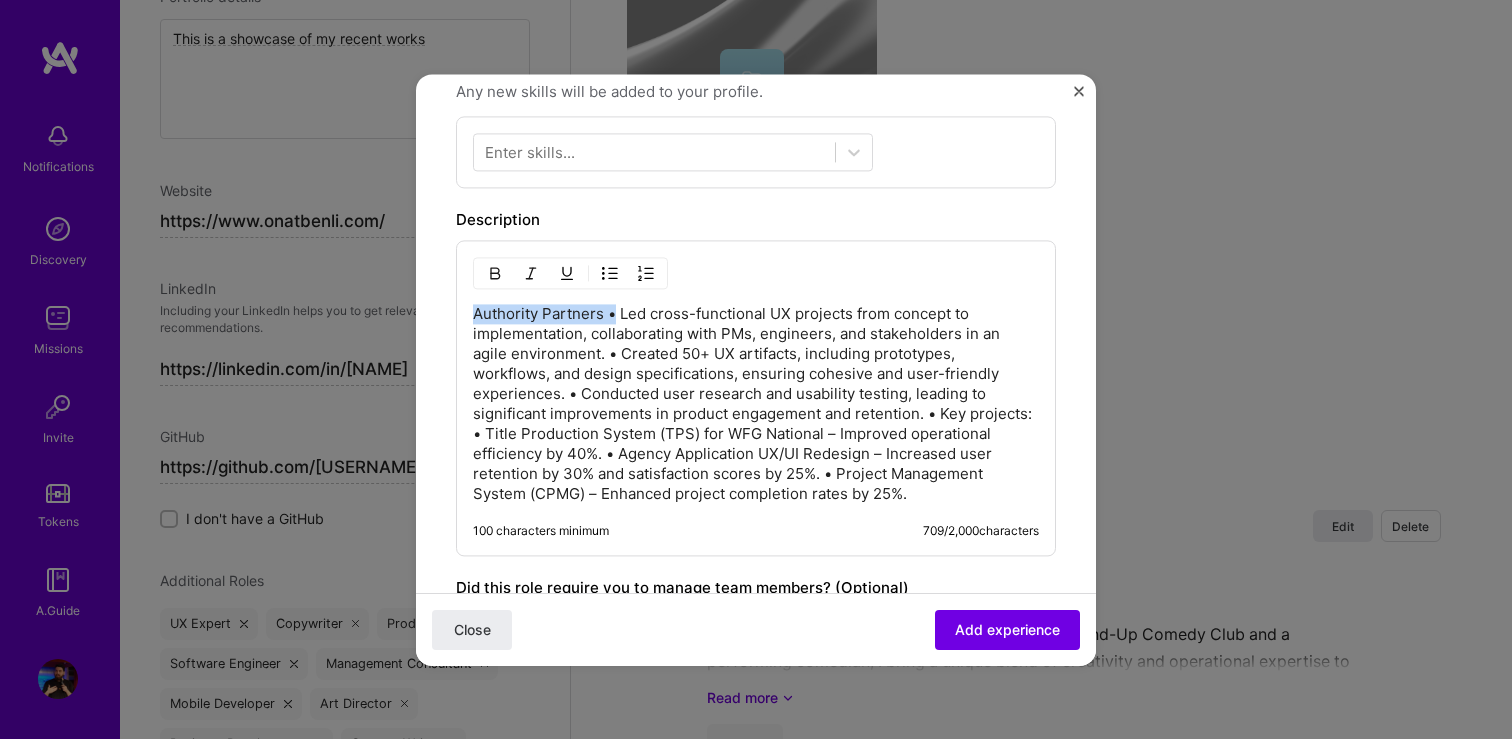 drag, startPoint x: 611, startPoint y: 314, endPoint x: 394, endPoint y: 306, distance: 217.14742 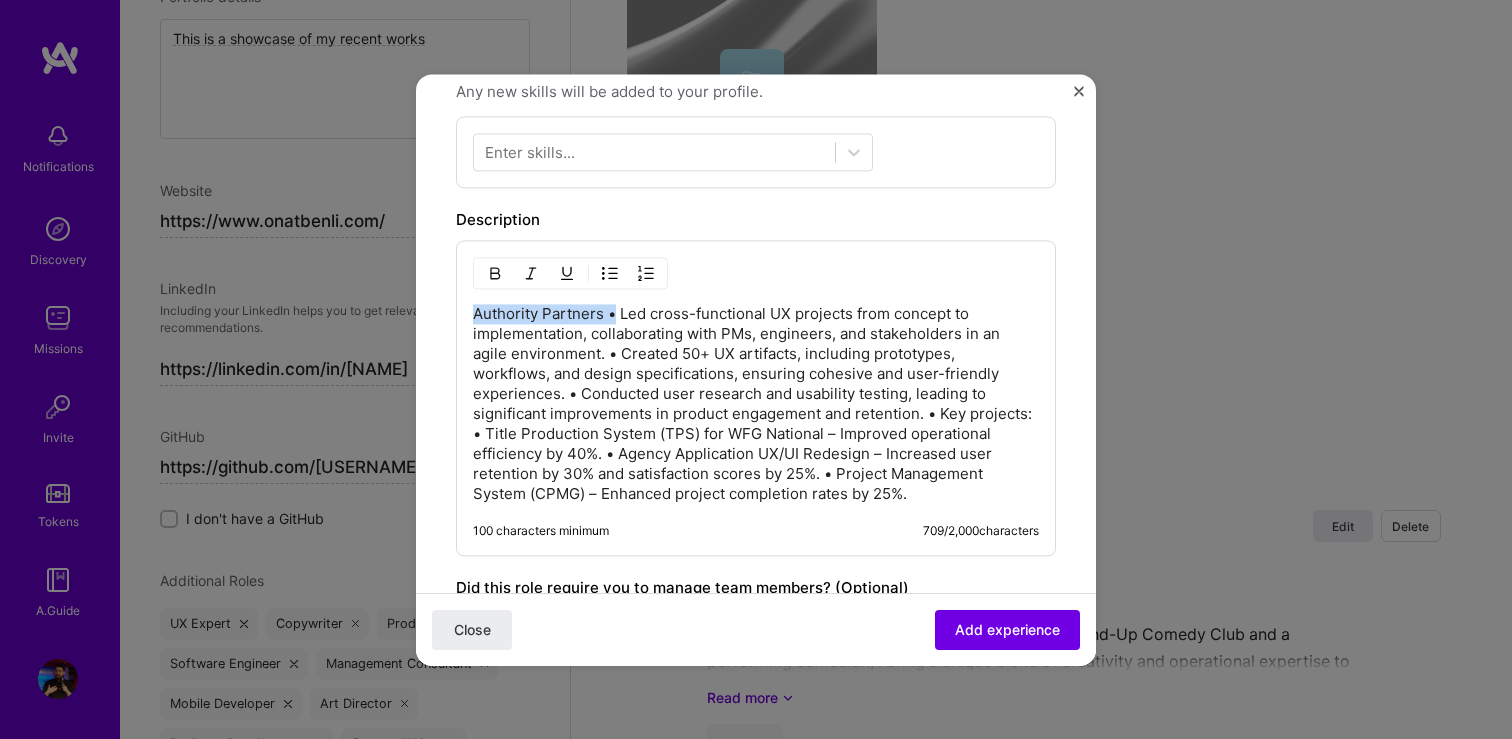 click on "Create a job experience Jobs help companies understand your past experience. Company logo Company name [COMPANY]
Industry Add up to 2 industries. Selected industry 1 Your title and specialization Senior Product Designer Product Designer Duration [MONTH], [YEAR]
to [MONTH], [YEAR]
I still work here Skills used — Add up to 12 skills Any new skills will be added to your profile. Enter skills... Description 100 characters minimum 709 / 2,000  characters Did this role require you to manage team members? (Optional) Yes, I managed 0 team members. Were you involved from inception to launch (0 - >  1)? (Optional) Zero to one is creation and development of a unique product from the ground up. I was involved in zero to one with this project Related projects (Optional) Connect a project you worked on at this position. Select projects Close Add experience" at bounding box center [756, 369] 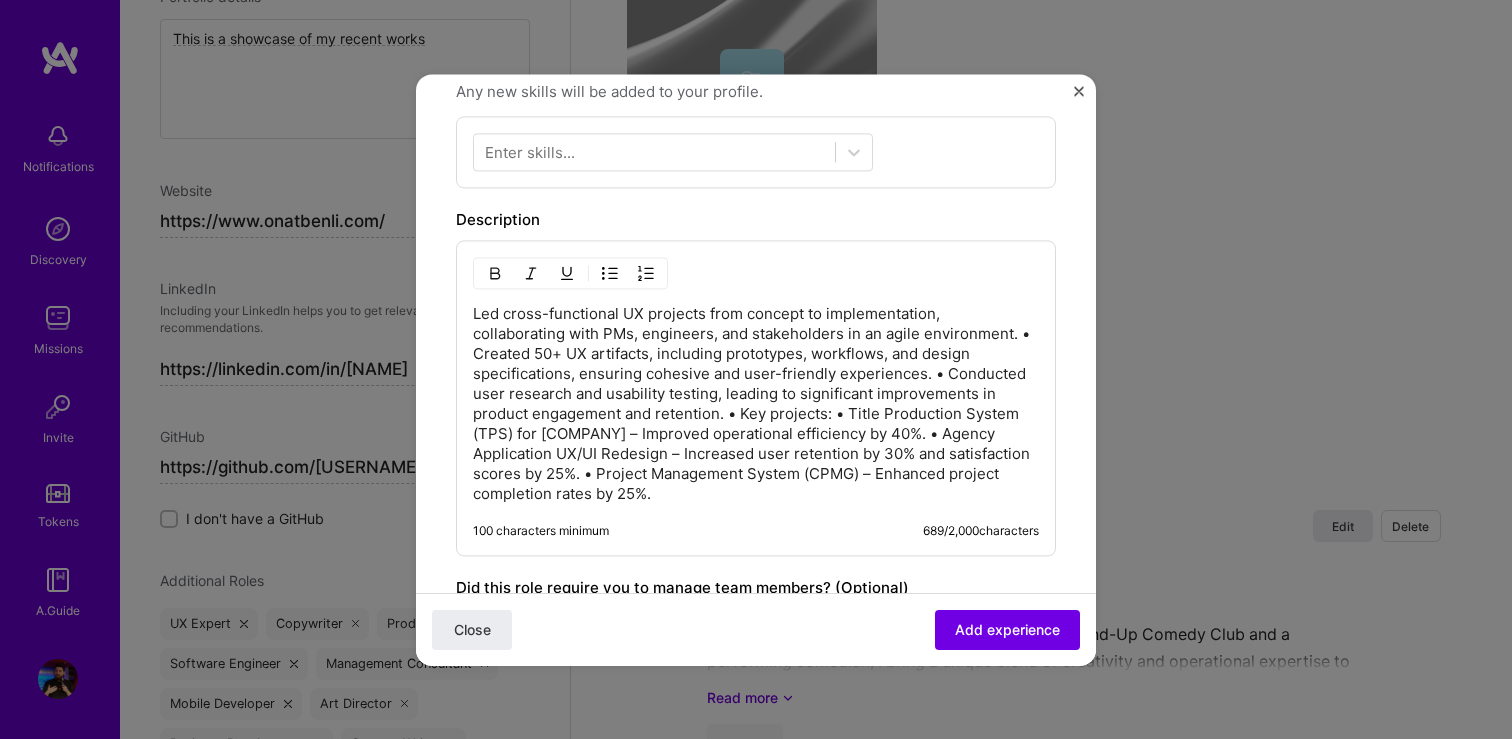 click at bounding box center (610, 273) 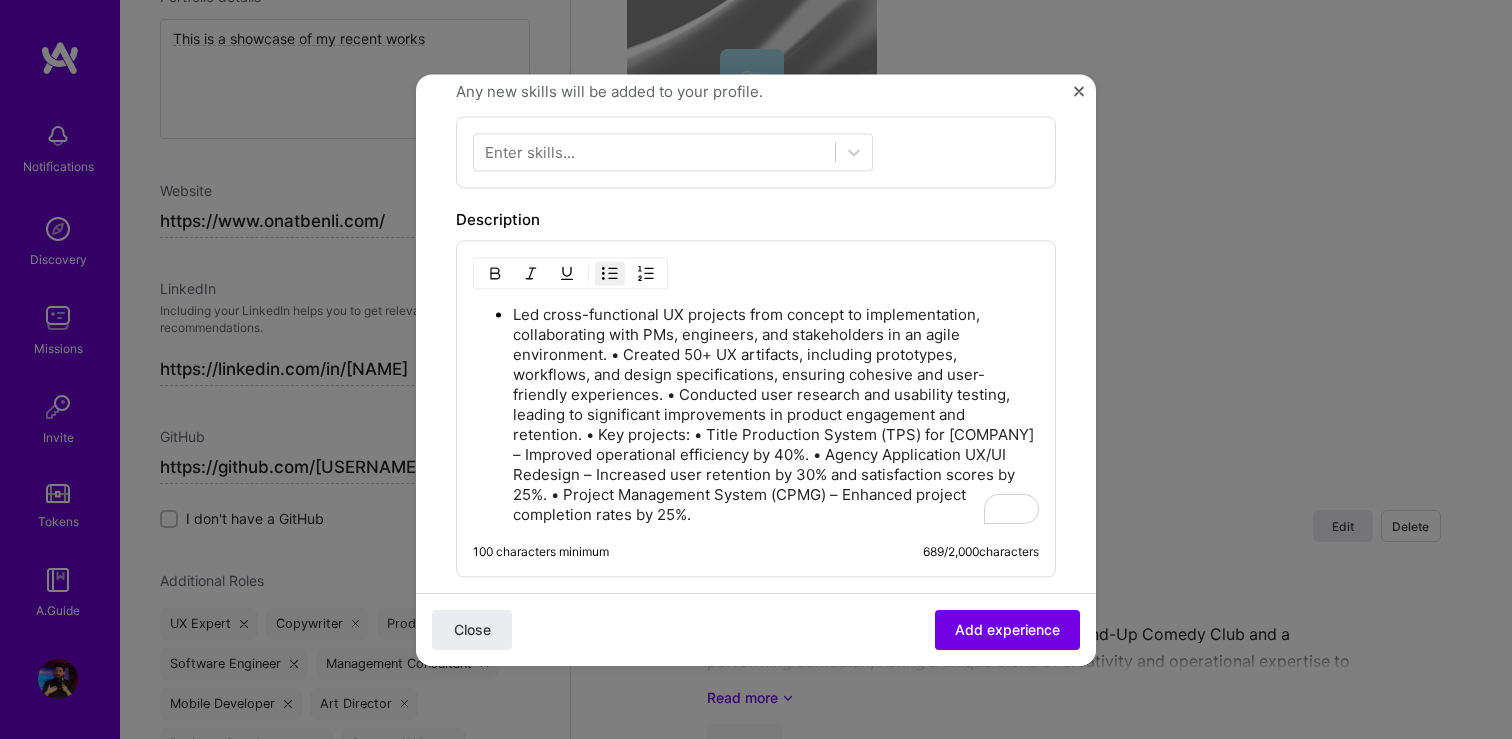 click on "Led cross-functional UX projects from concept to implementation, collaborating with PMs, engineers, and stakeholders in an agile environment. • Created 50+ UX artifacts, including prototypes, workflows, and design specifications, ensuring cohesive and user-friendly experiences. • Conducted user research and usability testing, leading to significant improvements in product engagement and retention. • Key projects: • Title Production System (TPS) for [COMPANY] – Improved operational efficiency by 40%. • Agency Application UX/UI Redesign – Increased user retention by 30% and satisfaction scores by 25%. • Project Management System (CPMG) – Enhanced project completion rates by 25%." at bounding box center [776, 415] 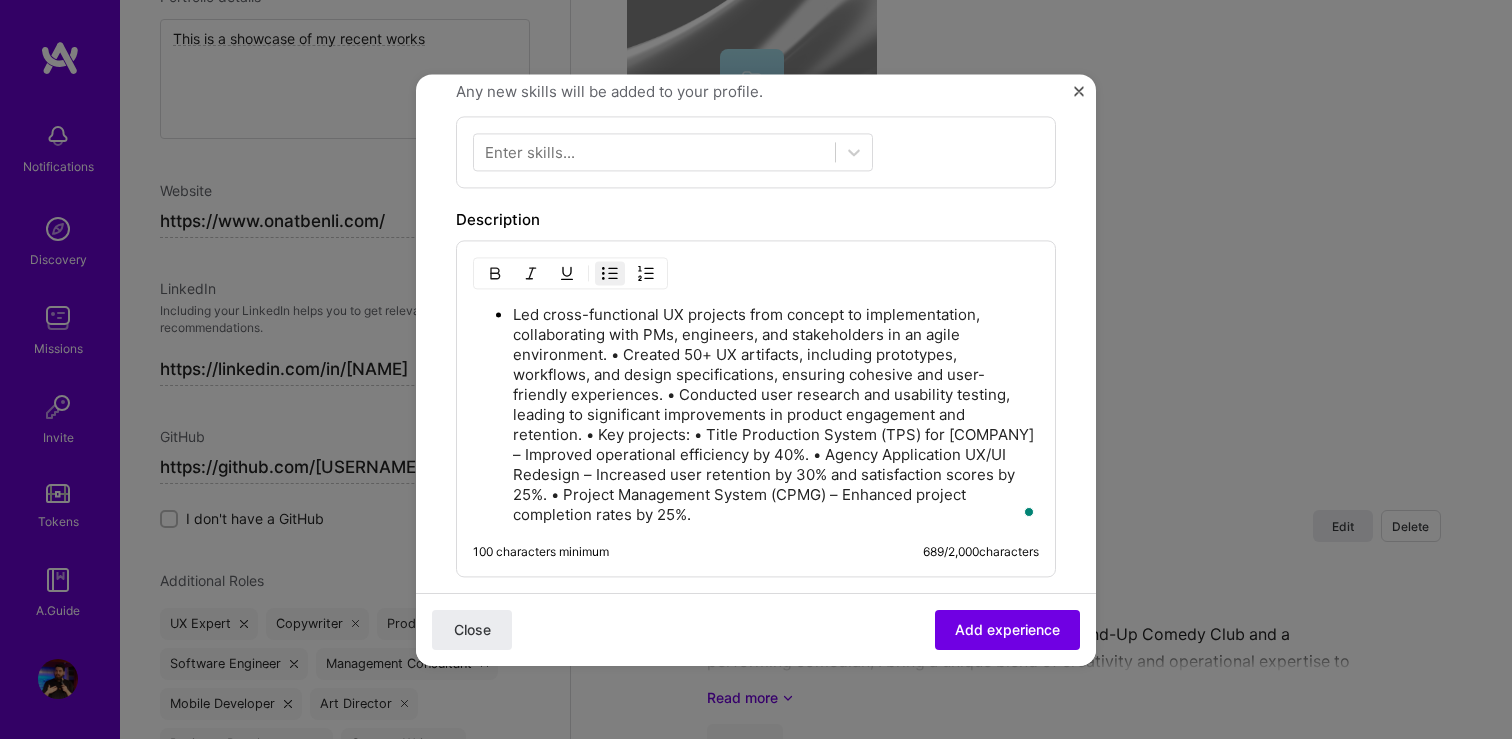 type 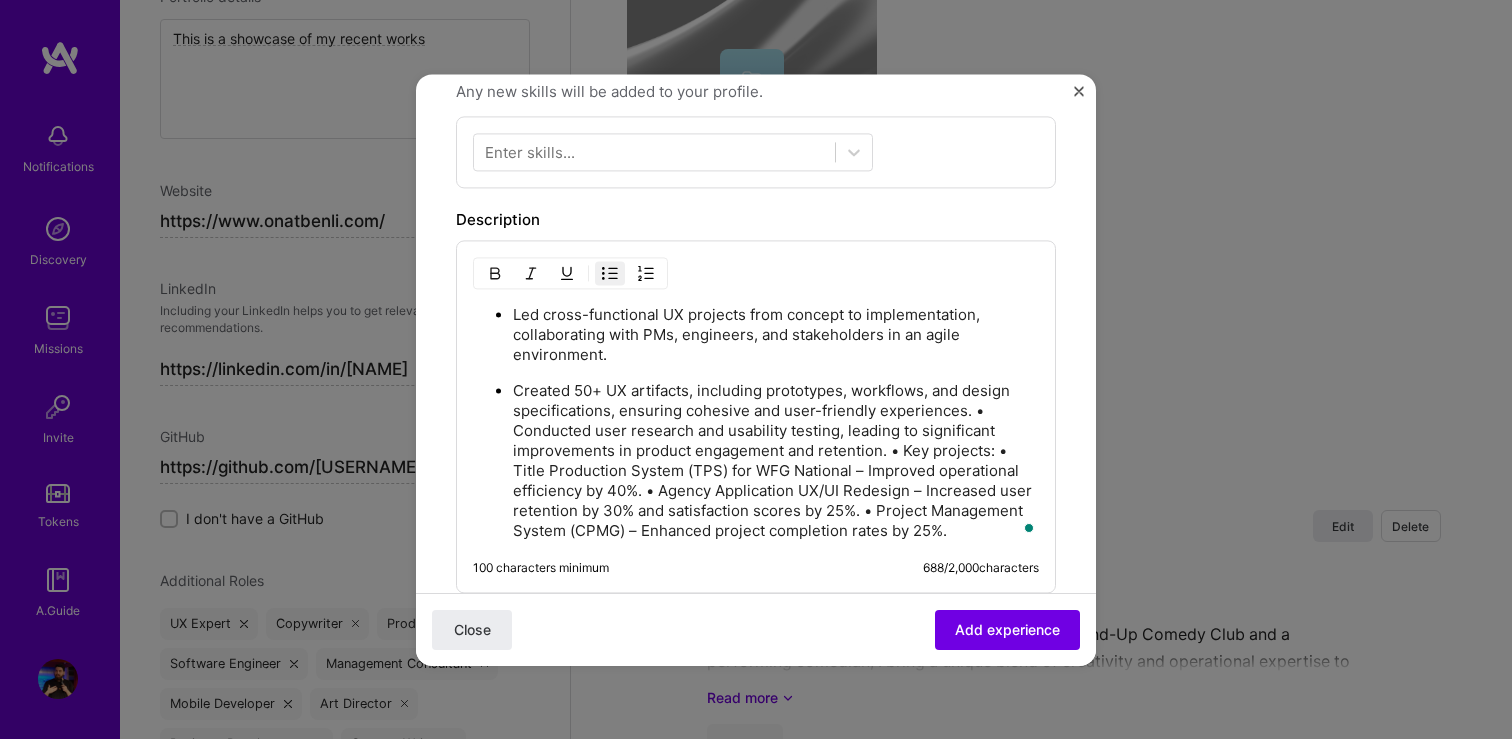click on "Created 50+ UX artifacts, including prototypes, workflows, and design specifications, ensuring cohesive and user-friendly experiences. • Conducted user research and usability testing, leading to significant improvements in product engagement and retention. • Key projects: • Title Production System (TPS) for WFG National – Improved operational efficiency by 40%. • Agency Application UX/UI Redesign – Increased user retention by 30% and satisfaction scores by 25%. • Project Management System (CPMG) – Enhanced project completion rates by 25%." at bounding box center (776, 461) 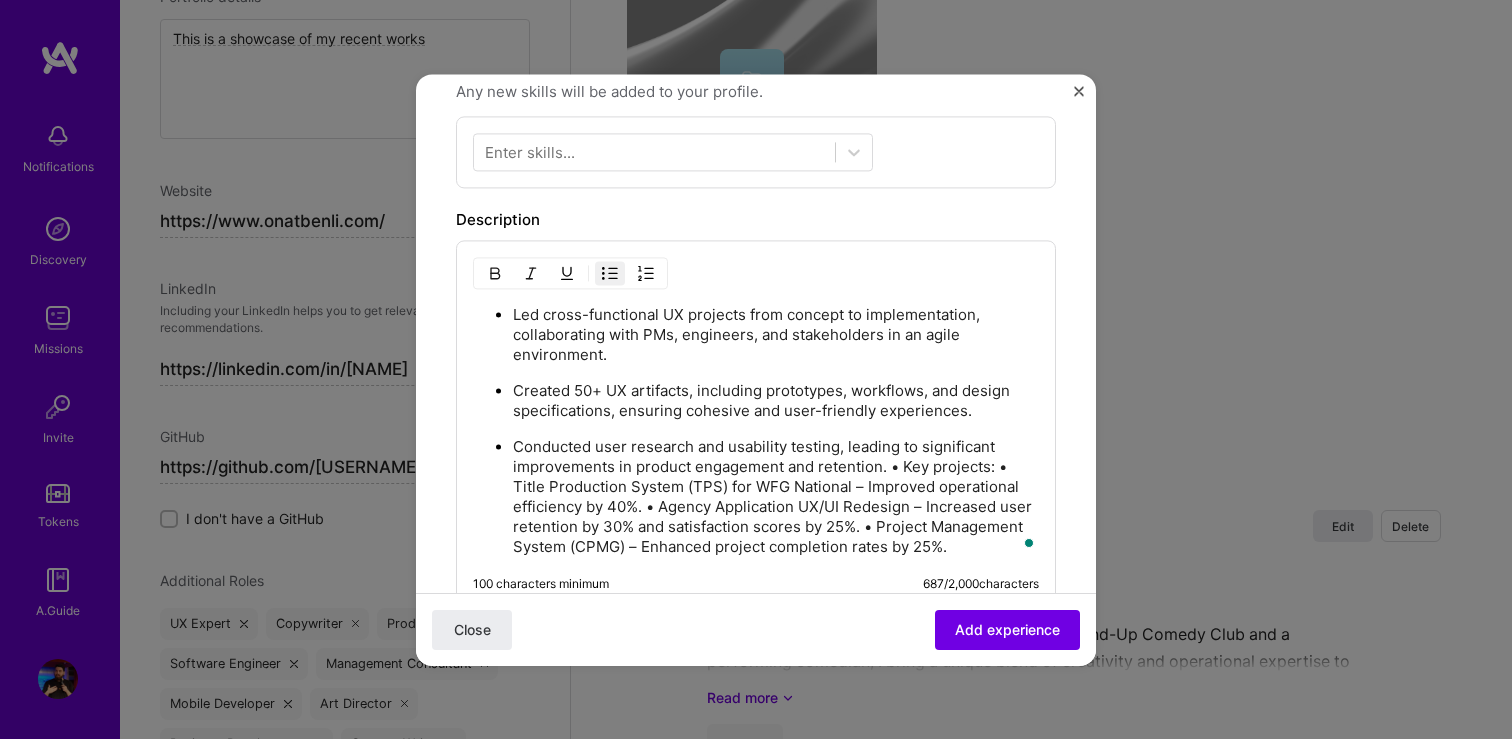 click on "Conducted user research and usability testing, leading to significant improvements in product engagement and retention. • Key projects: • Title Production System (TPS) for WFG National – Improved operational efficiency by 40%. • Agency Application UX/UI Redesign – Increased user retention by 30% and satisfaction scores by 25%. • Project Management System (CPMG) – Enhanced project completion rates by 25%." at bounding box center (776, 497) 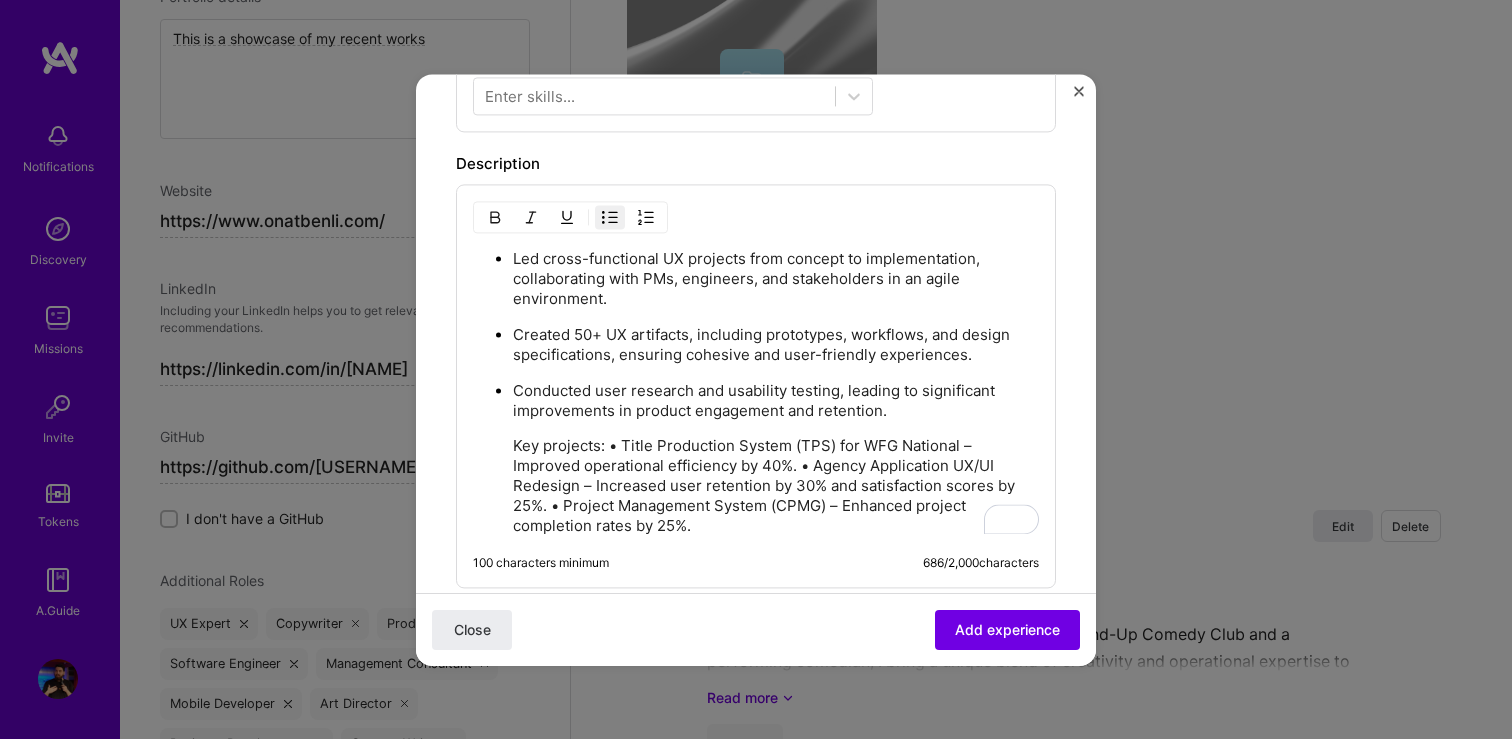 scroll, scrollTop: 725, scrollLeft: 0, axis: vertical 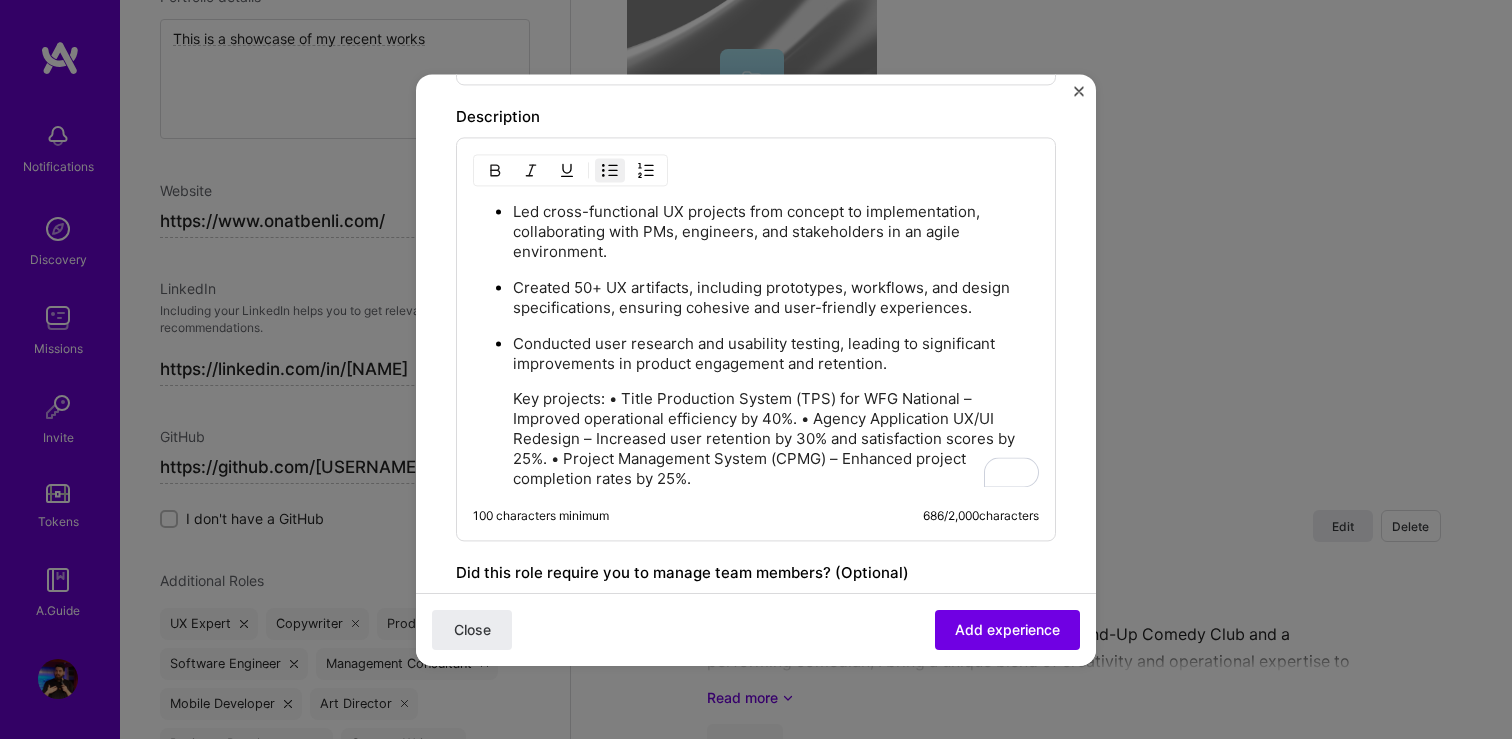 click on "Key projects: • Title Production System (TPS) for WFG National – Improved operational efficiency by 40%. • Agency Application UX/UI Redesign – Increased user retention by 30% and satisfaction scores by 25%. • Project Management System (CPMG) – Enhanced project completion rates by 25%." at bounding box center (776, 439) 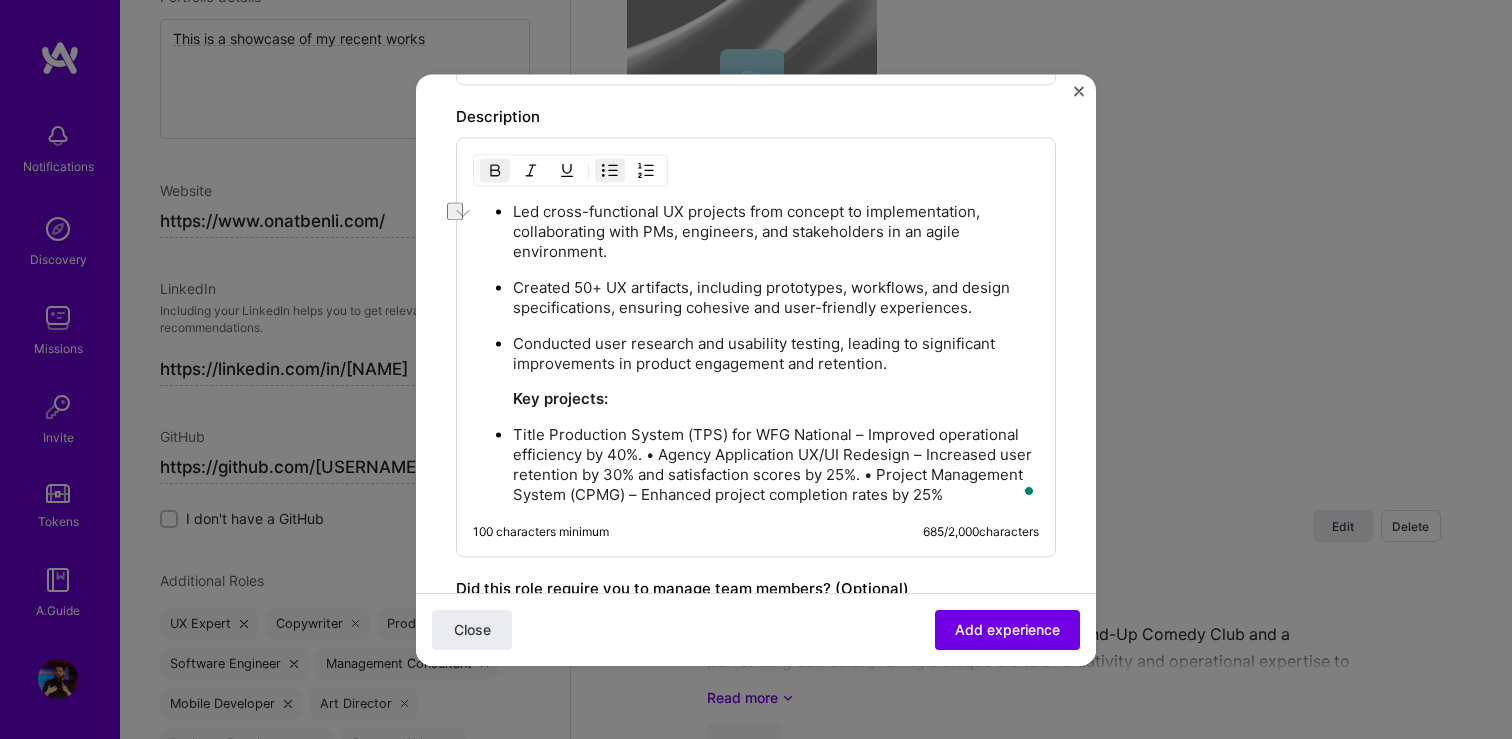 click on "Title Production System (TPS) for WFG National – Improved operational efficiency by 40%. • Agency Application UX/UI Redesign – Increased user retention by 30% and satisfaction scores by 25%. • Project Management System (CPMG) – Enhanced project completion rates by 25%" at bounding box center (776, 465) 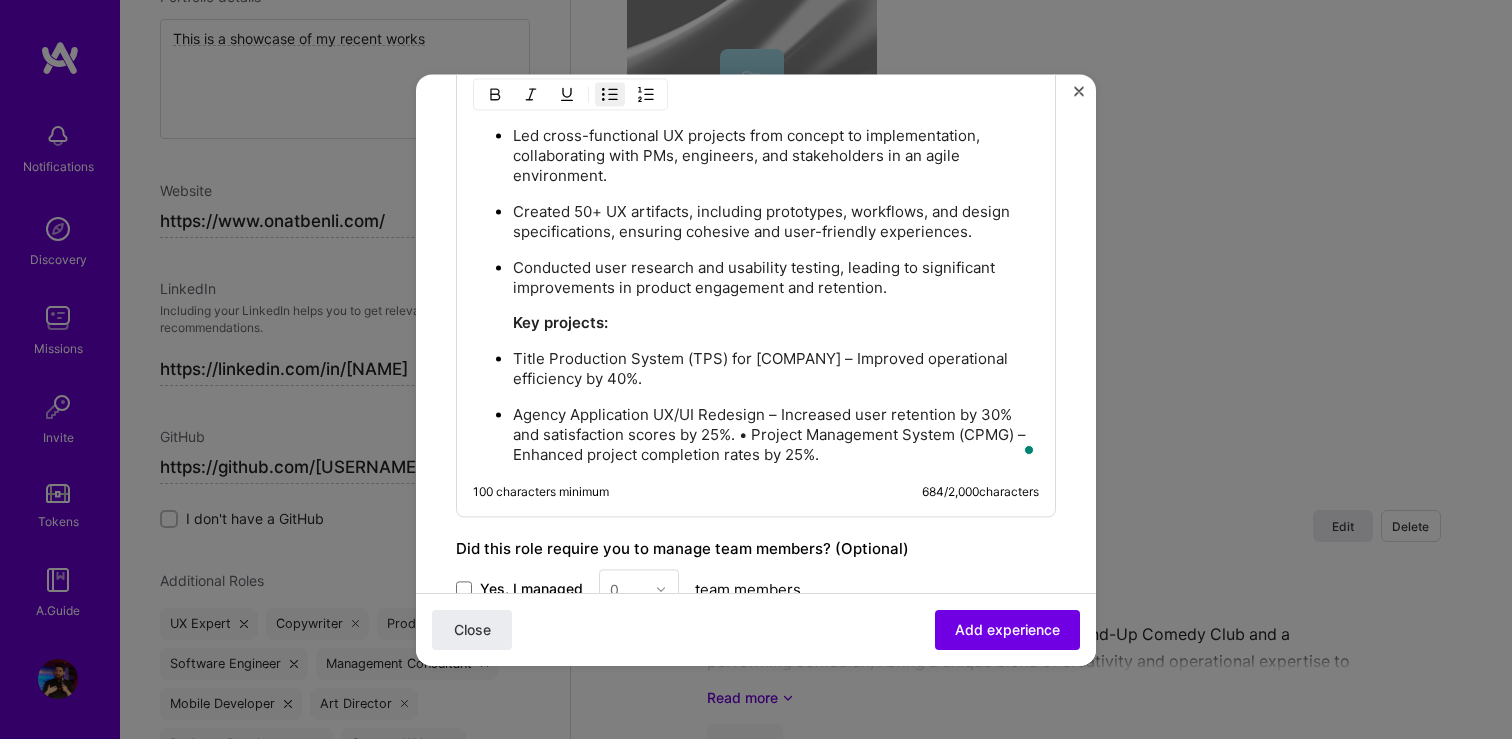 scroll, scrollTop: 832, scrollLeft: 0, axis: vertical 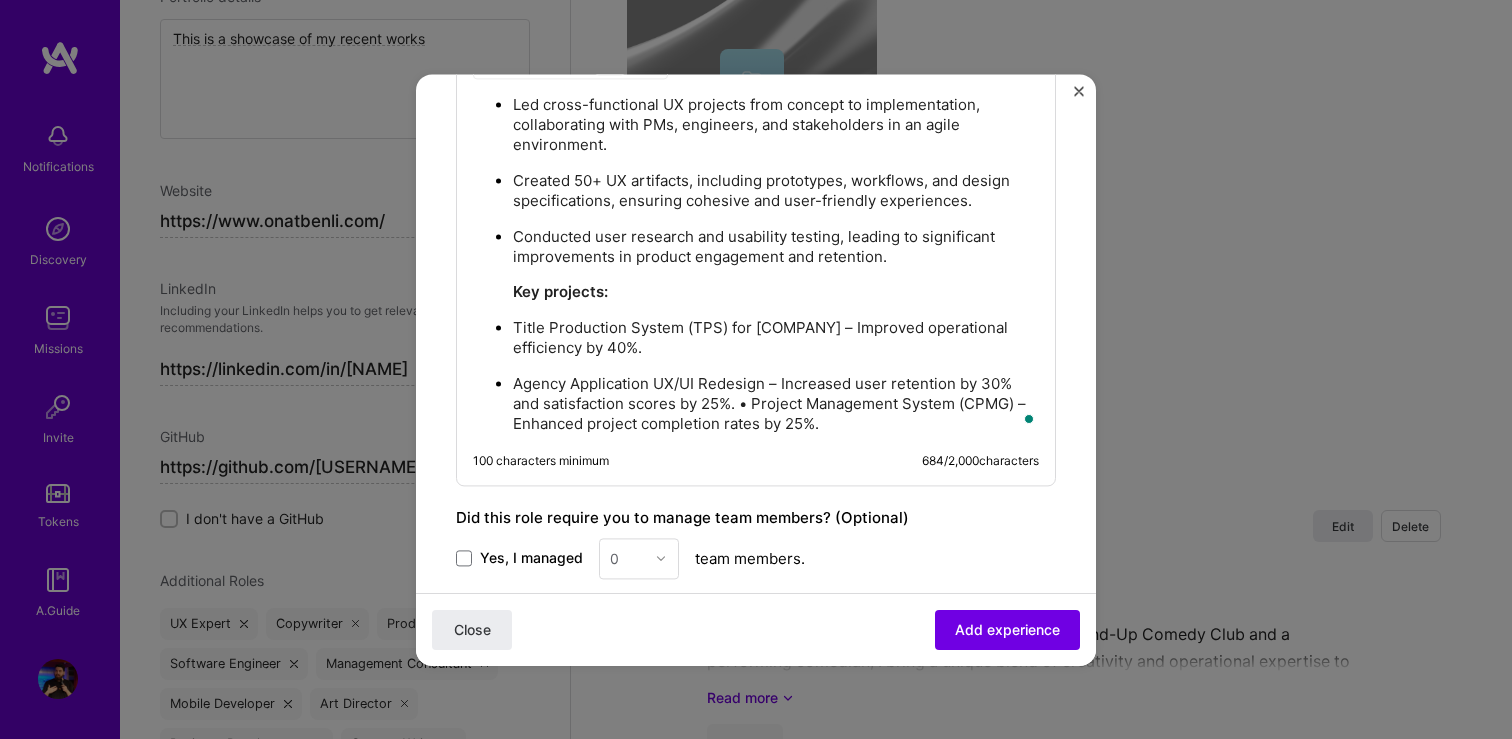 drag, startPoint x: 754, startPoint y: 396, endPoint x: 779, endPoint y: 386, distance: 26.925823 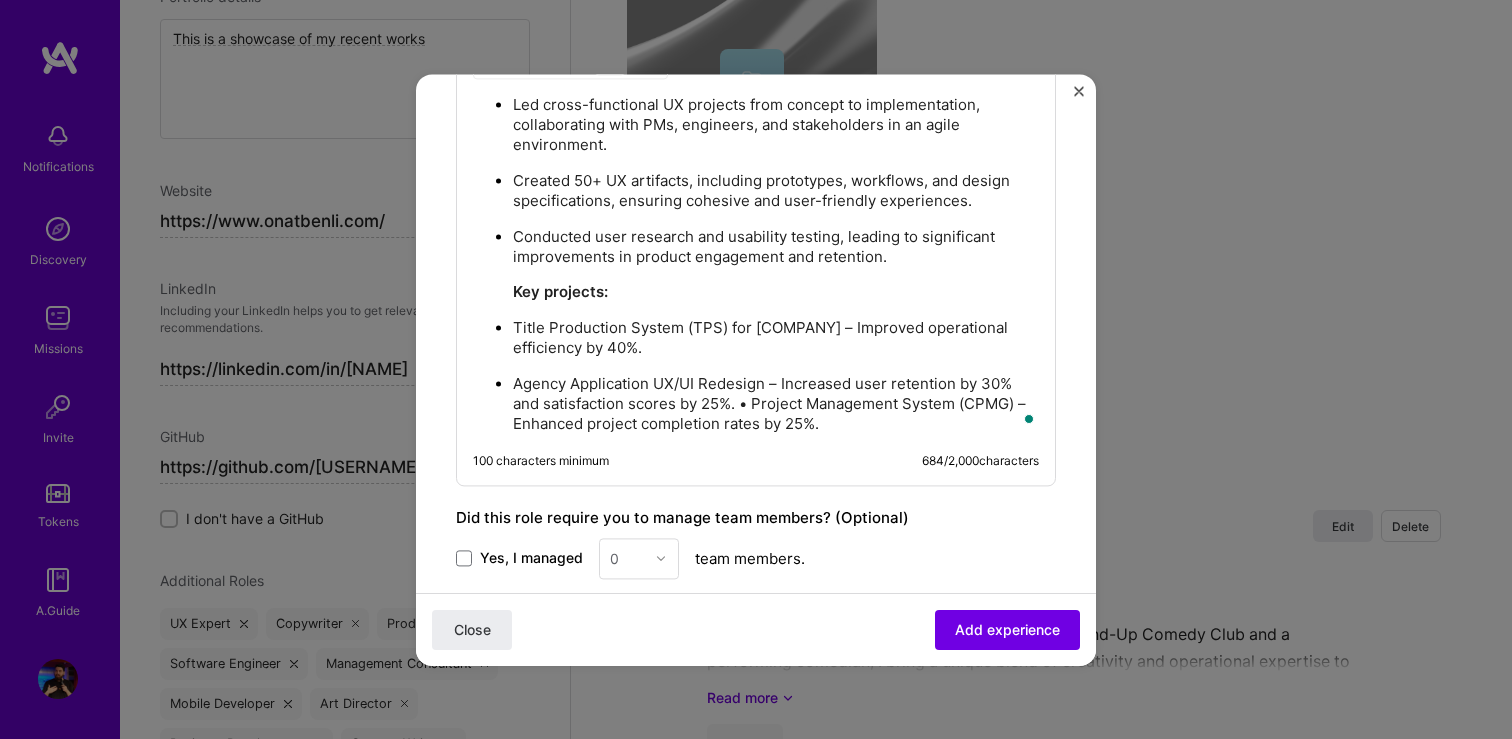 click on "Agency Application UX/UI Redesign – Increased user retention by 30% and satisfaction scores by 25%. • Project Management System (CPMG) – Enhanced project completion rates by 25%." at bounding box center [776, 404] 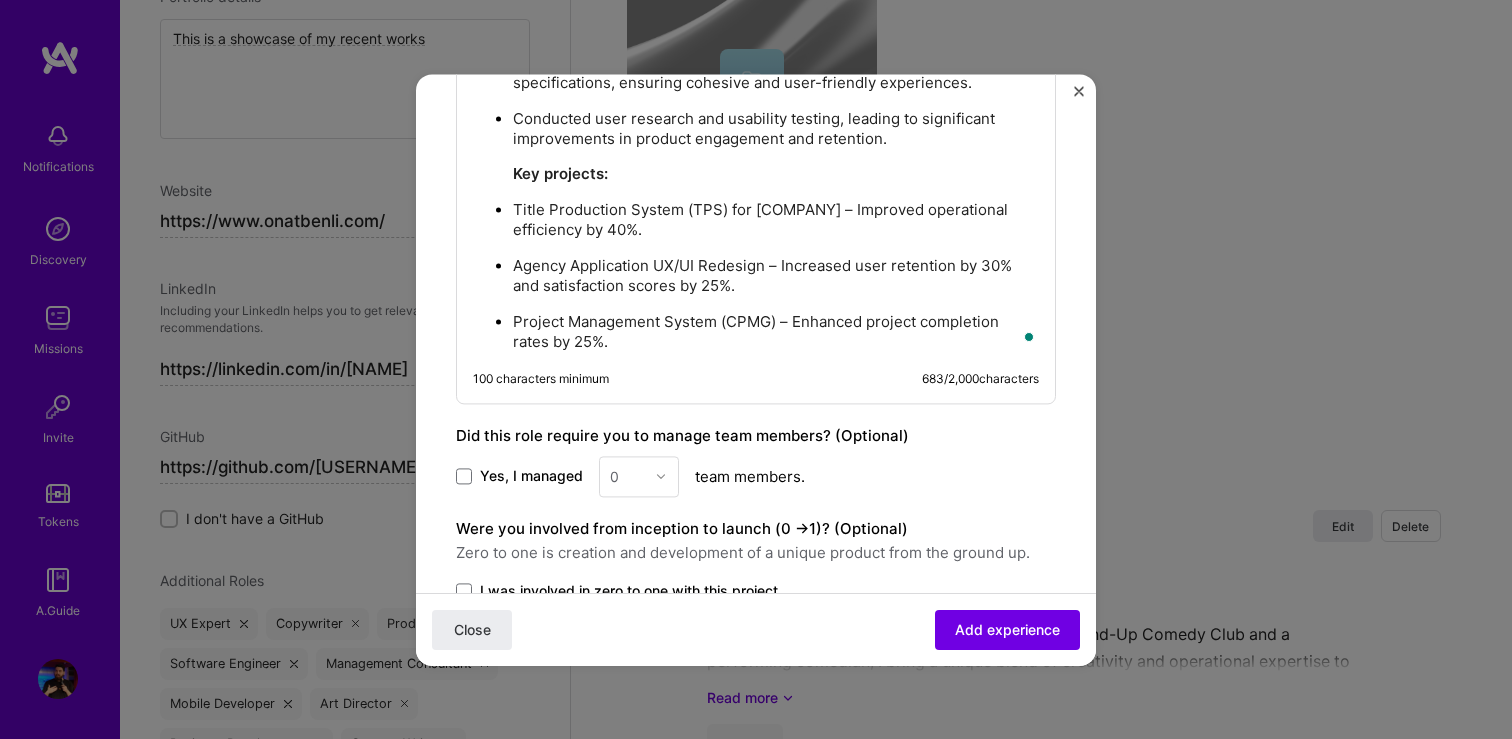 scroll, scrollTop: 1119, scrollLeft: 0, axis: vertical 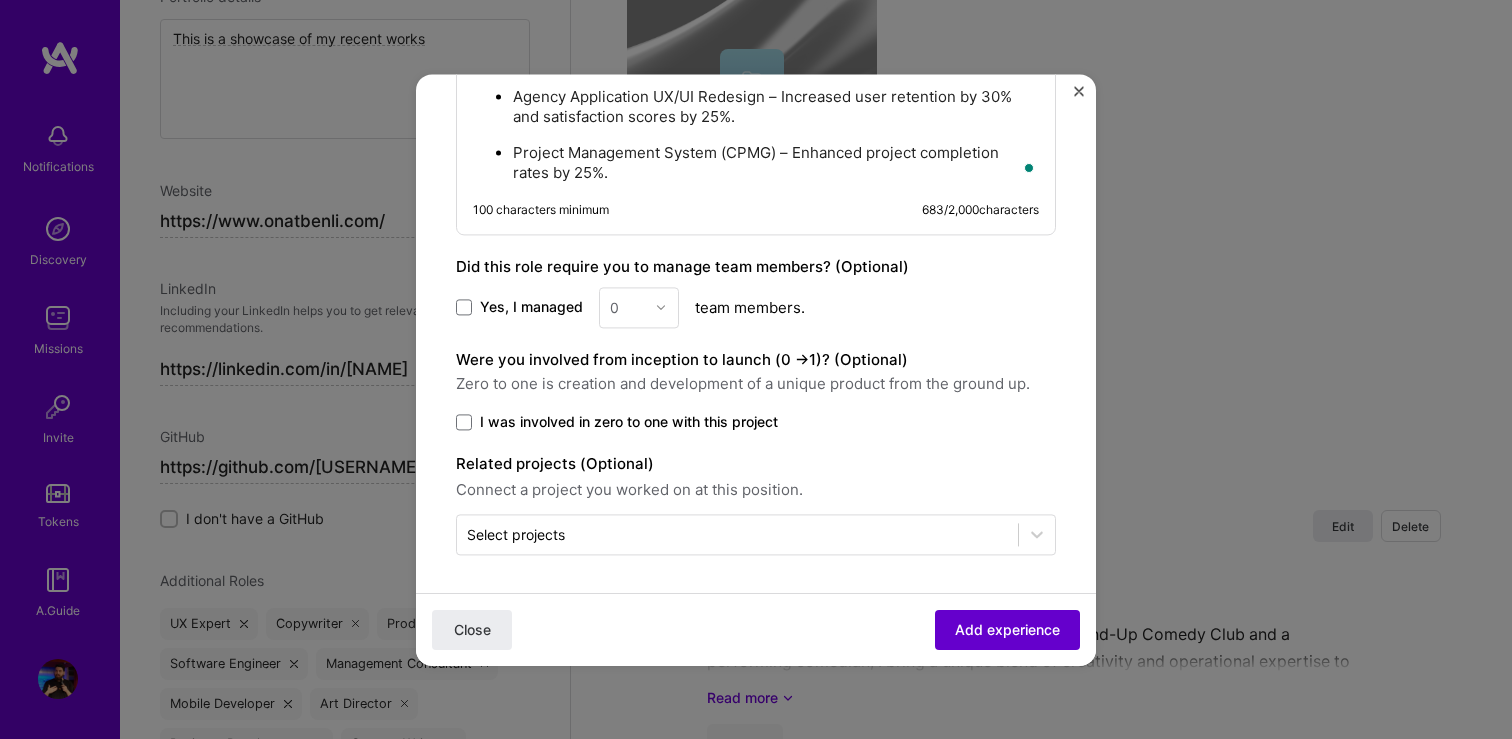 click on "Add experience" at bounding box center (1007, 629) 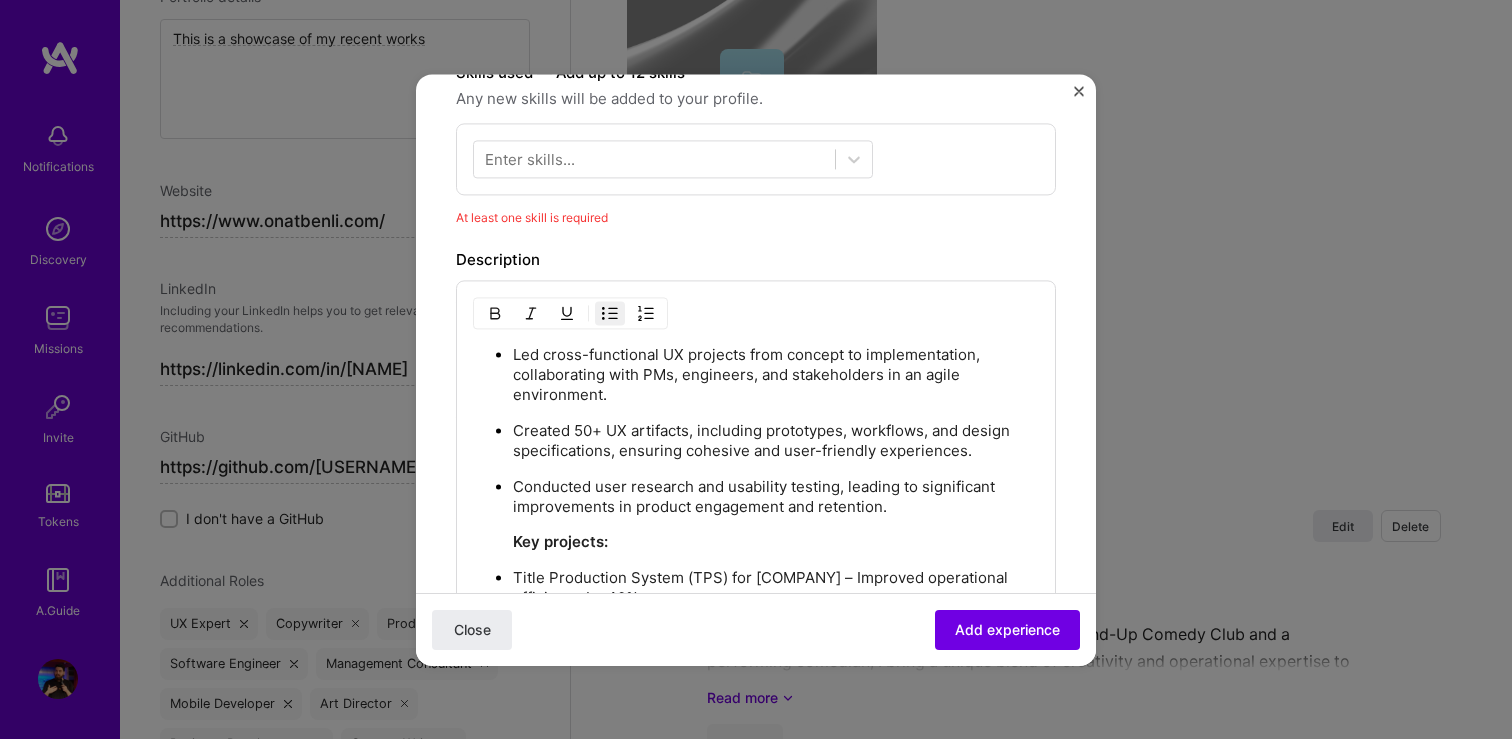 scroll, scrollTop: 602, scrollLeft: 0, axis: vertical 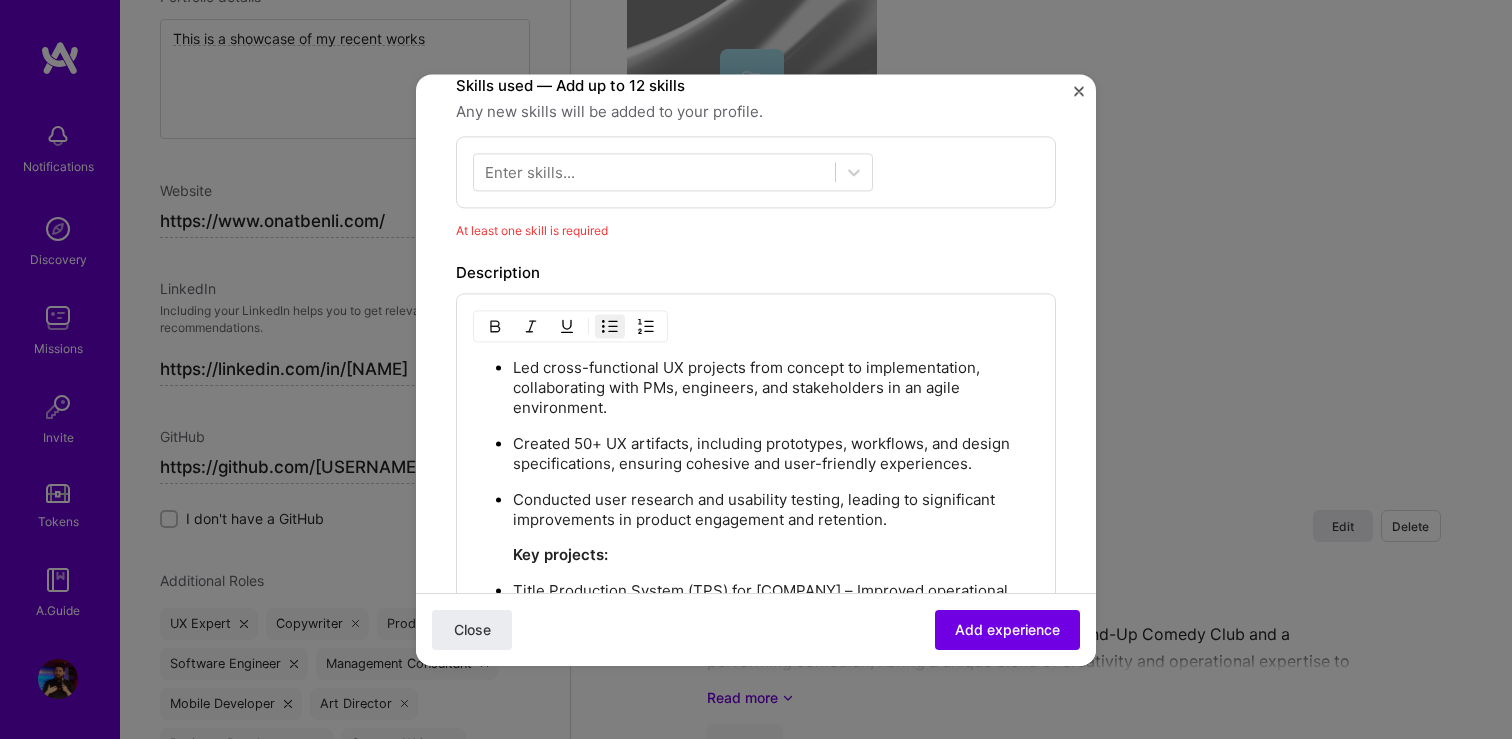 click on "Enter skills..." at bounding box center (530, 171) 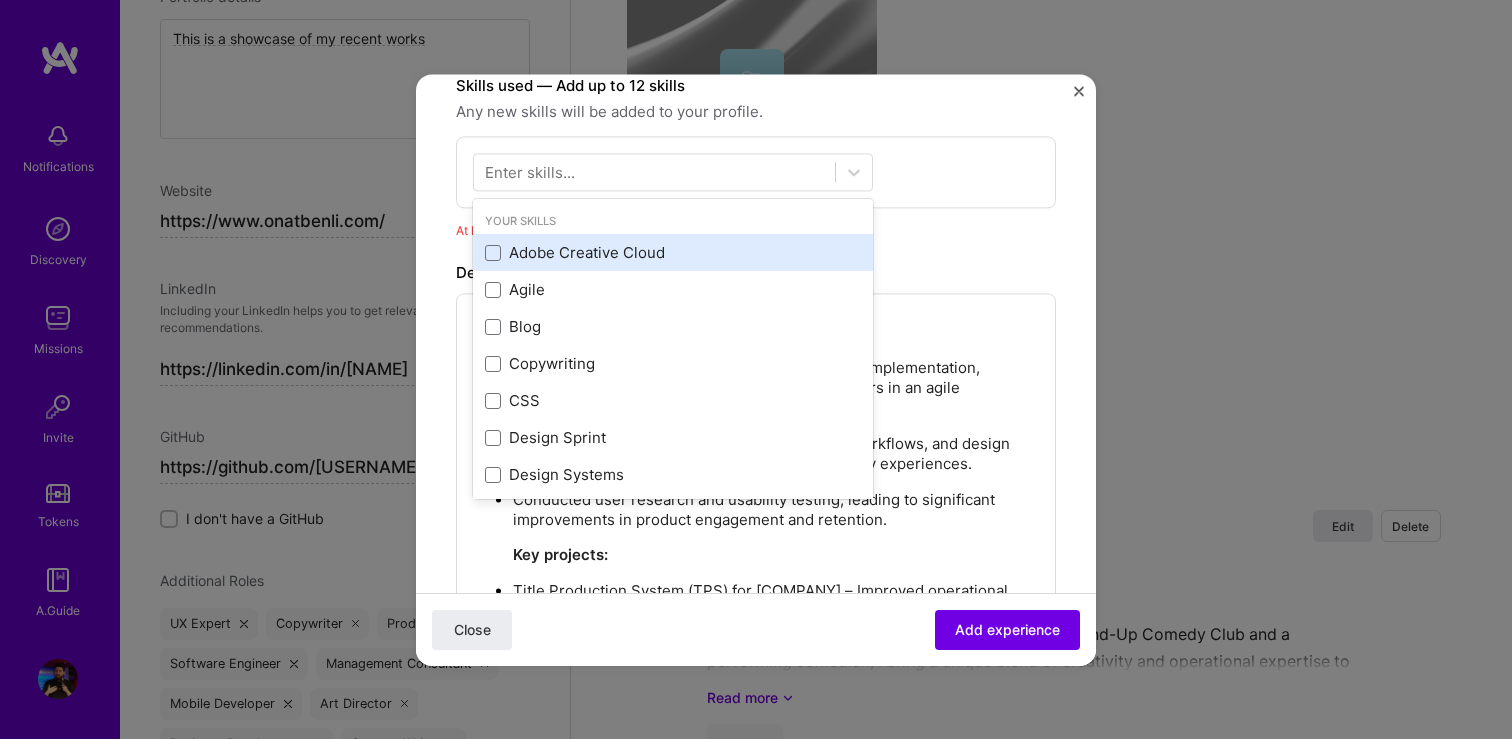 click on "Adobe Creative Cloud" at bounding box center [673, 253] 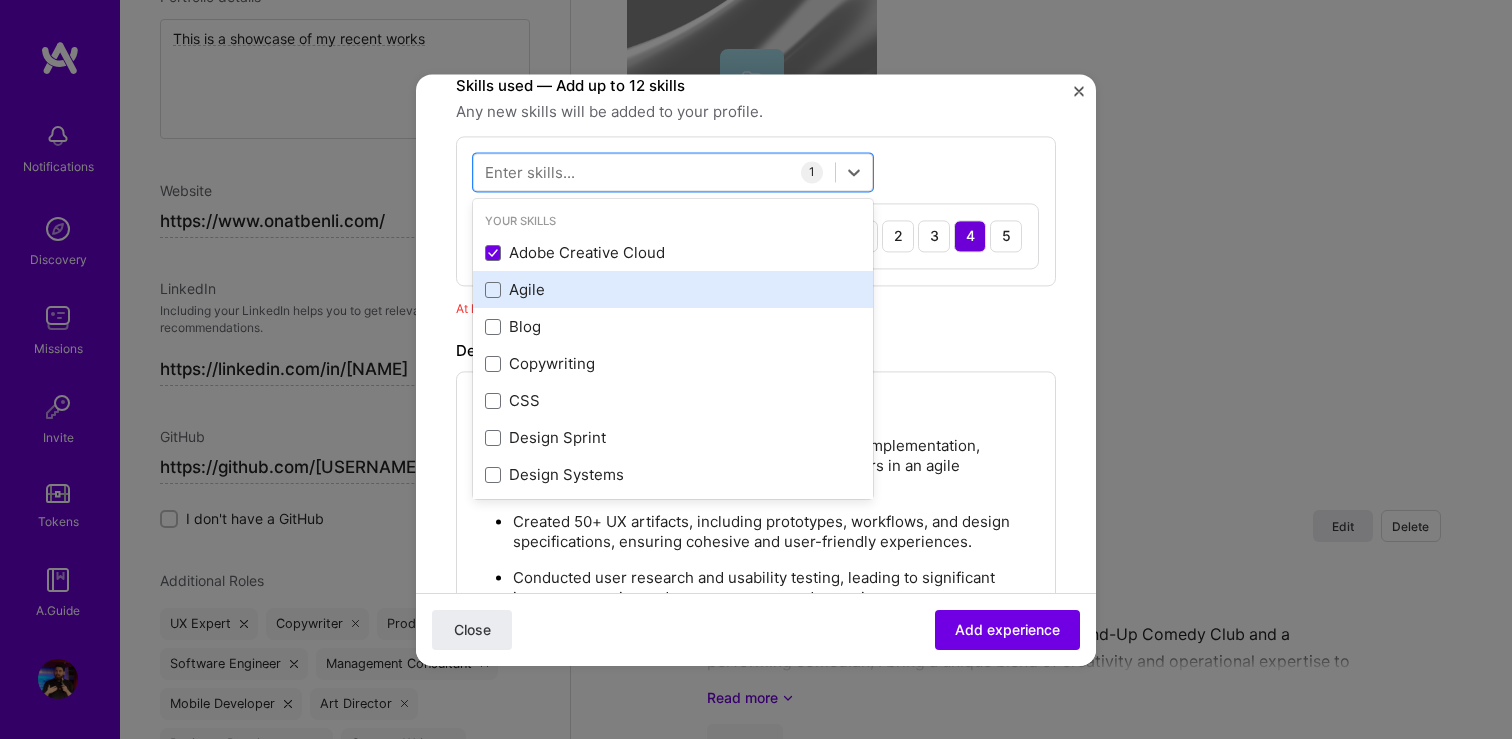 click on "Agile" at bounding box center [673, 290] 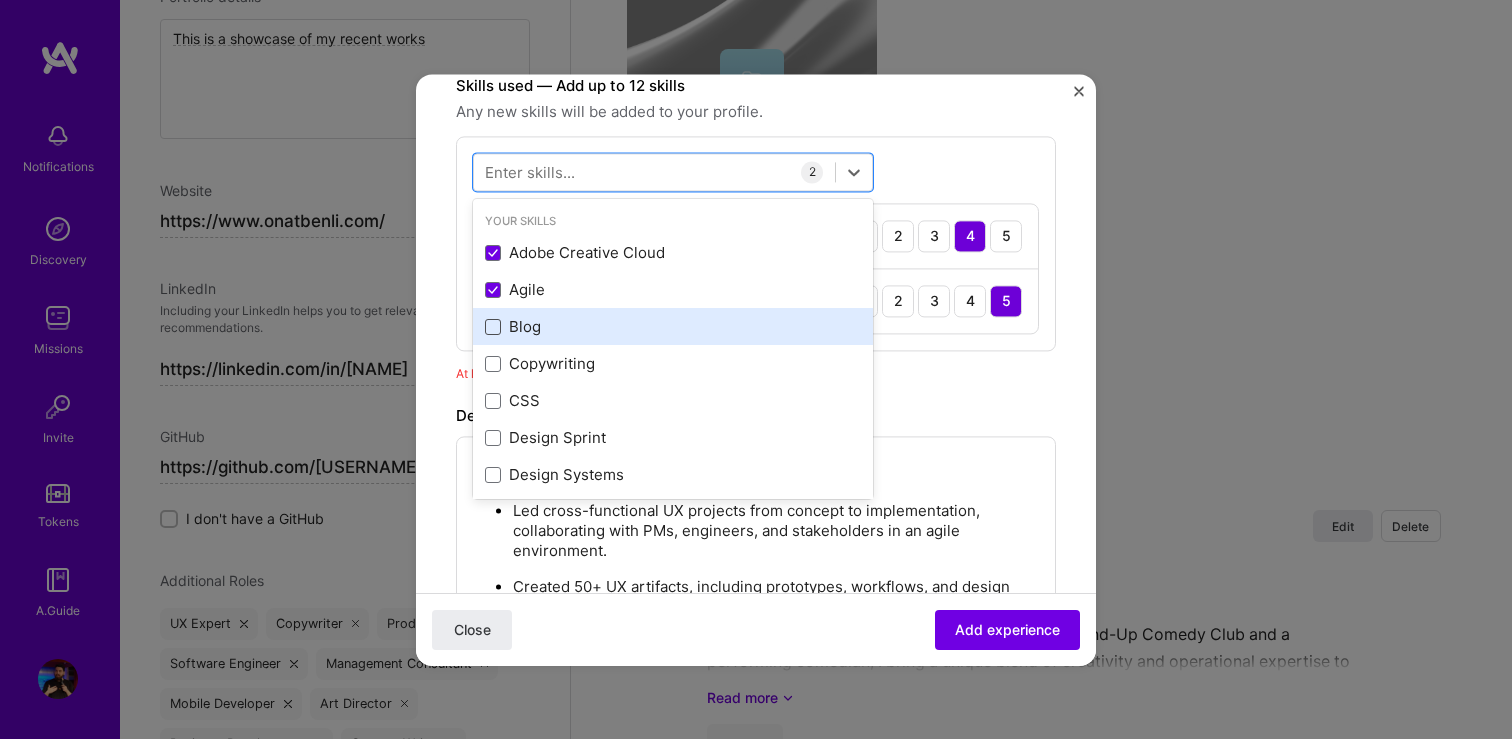 click at bounding box center [493, 327] 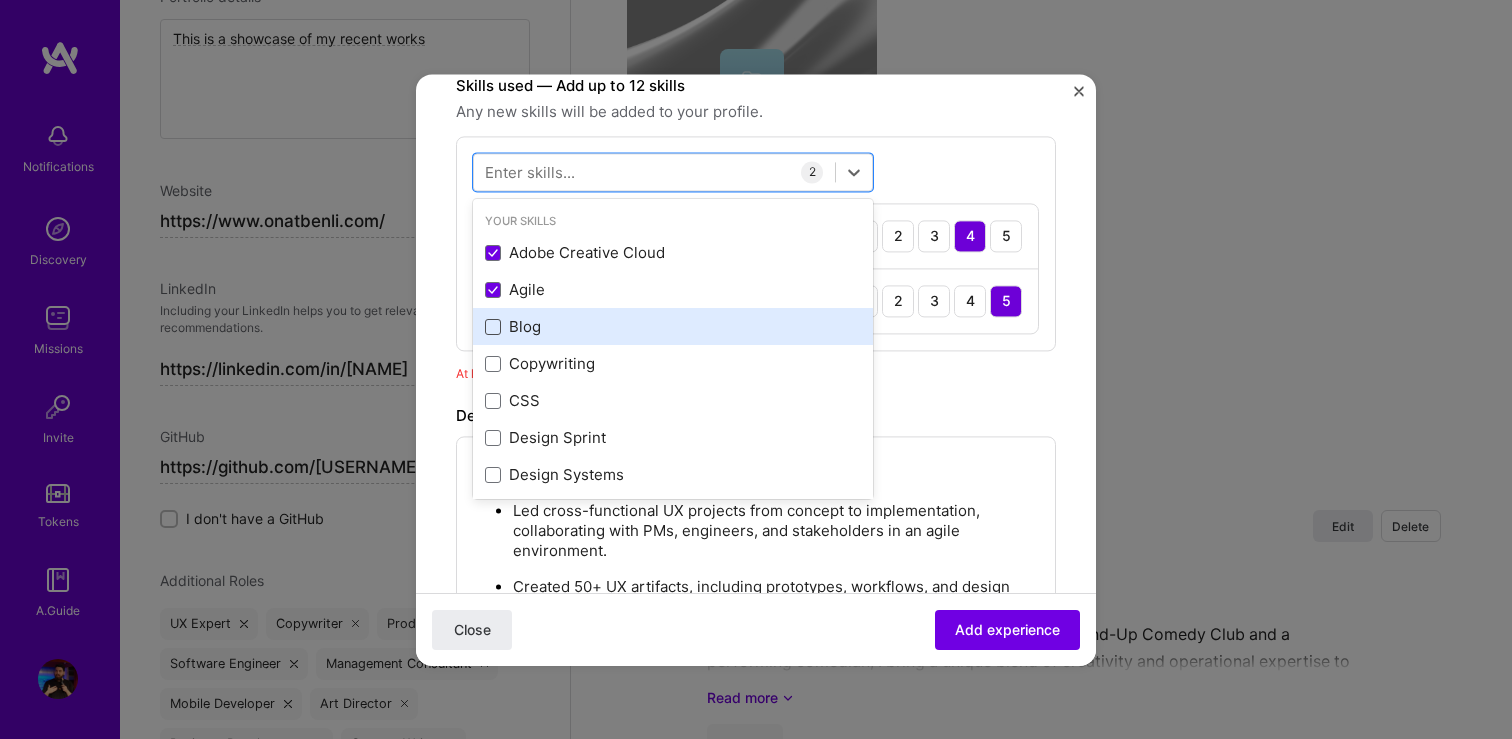 click at bounding box center (0, 0) 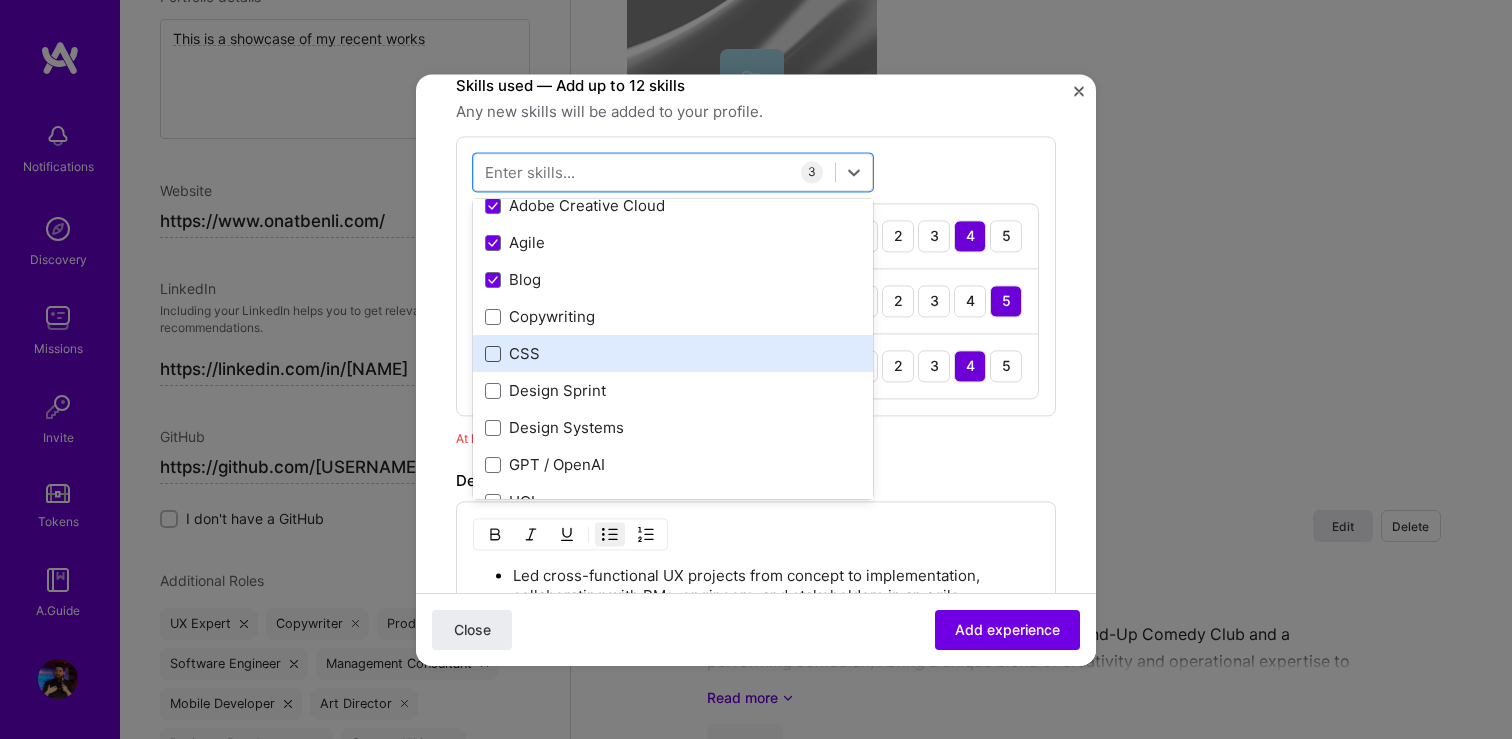 scroll, scrollTop: 52, scrollLeft: 0, axis: vertical 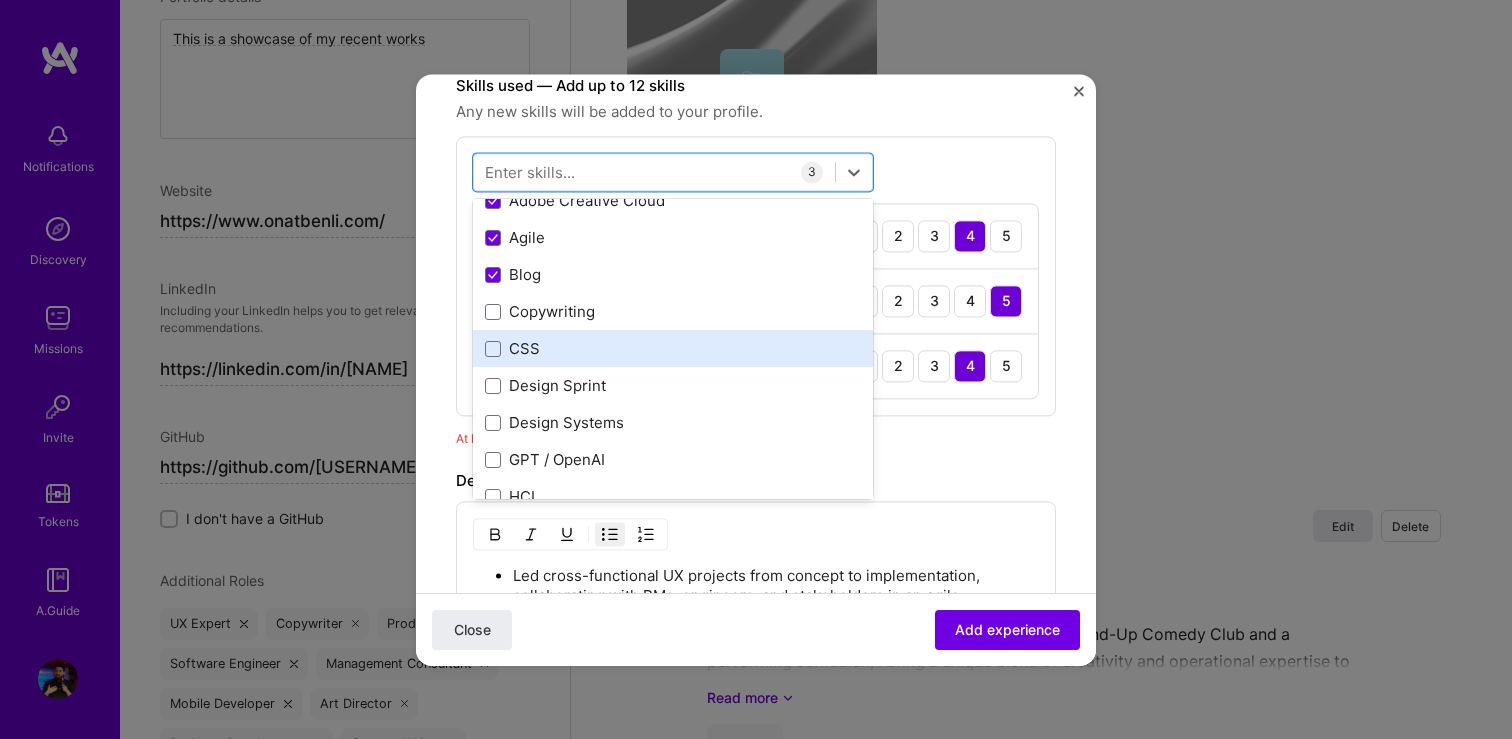 drag, startPoint x: 495, startPoint y: 350, endPoint x: 492, endPoint y: 364, distance: 14.3178215 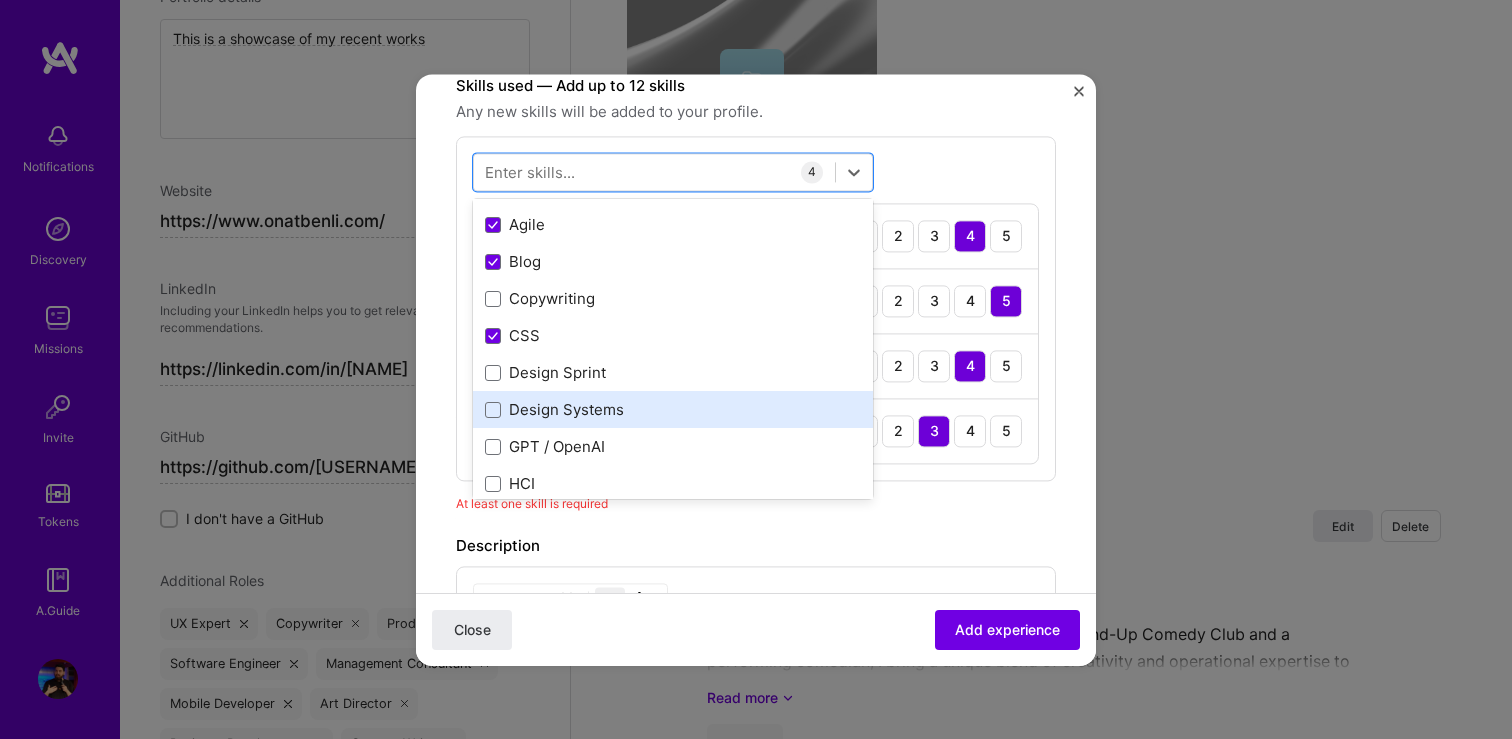 scroll, scrollTop: 66, scrollLeft: 0, axis: vertical 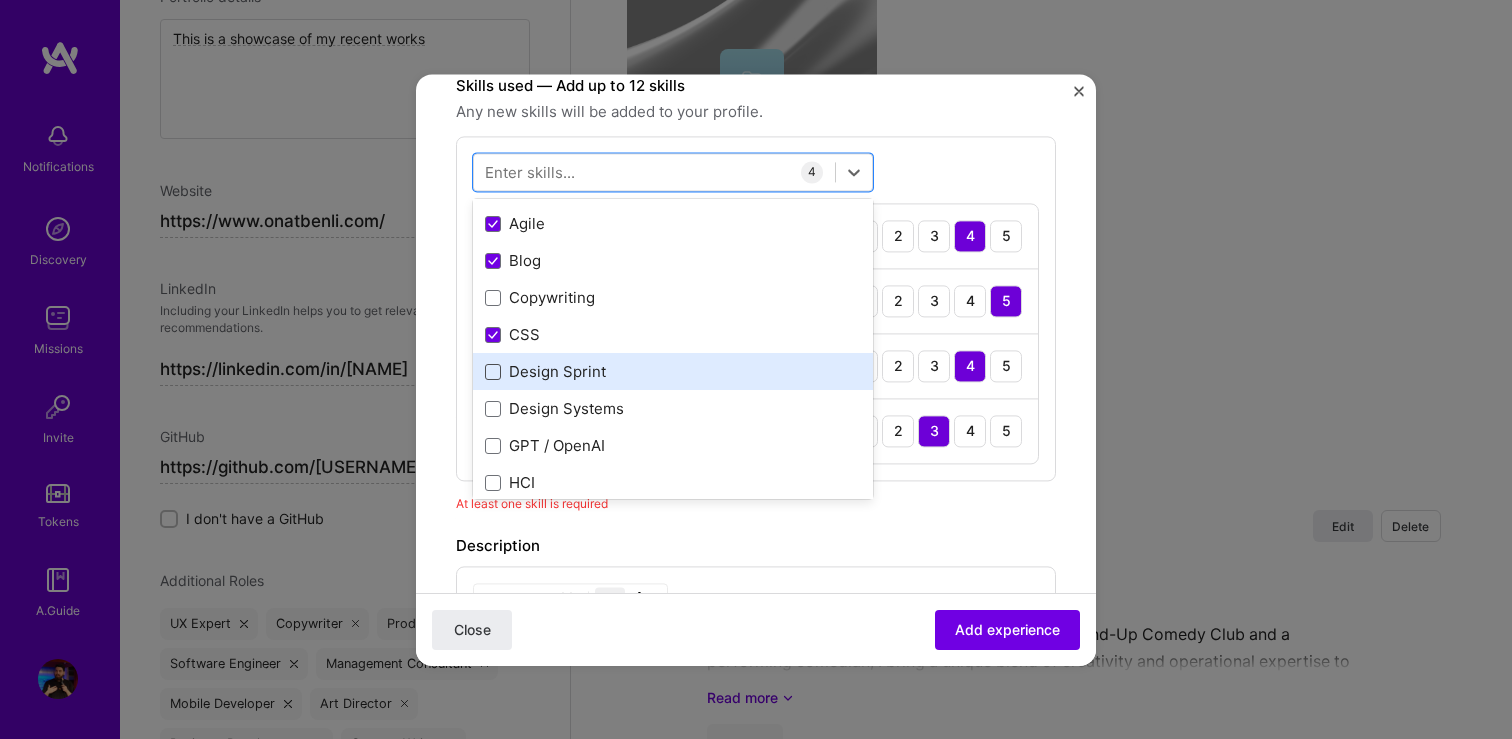 click at bounding box center [493, 372] 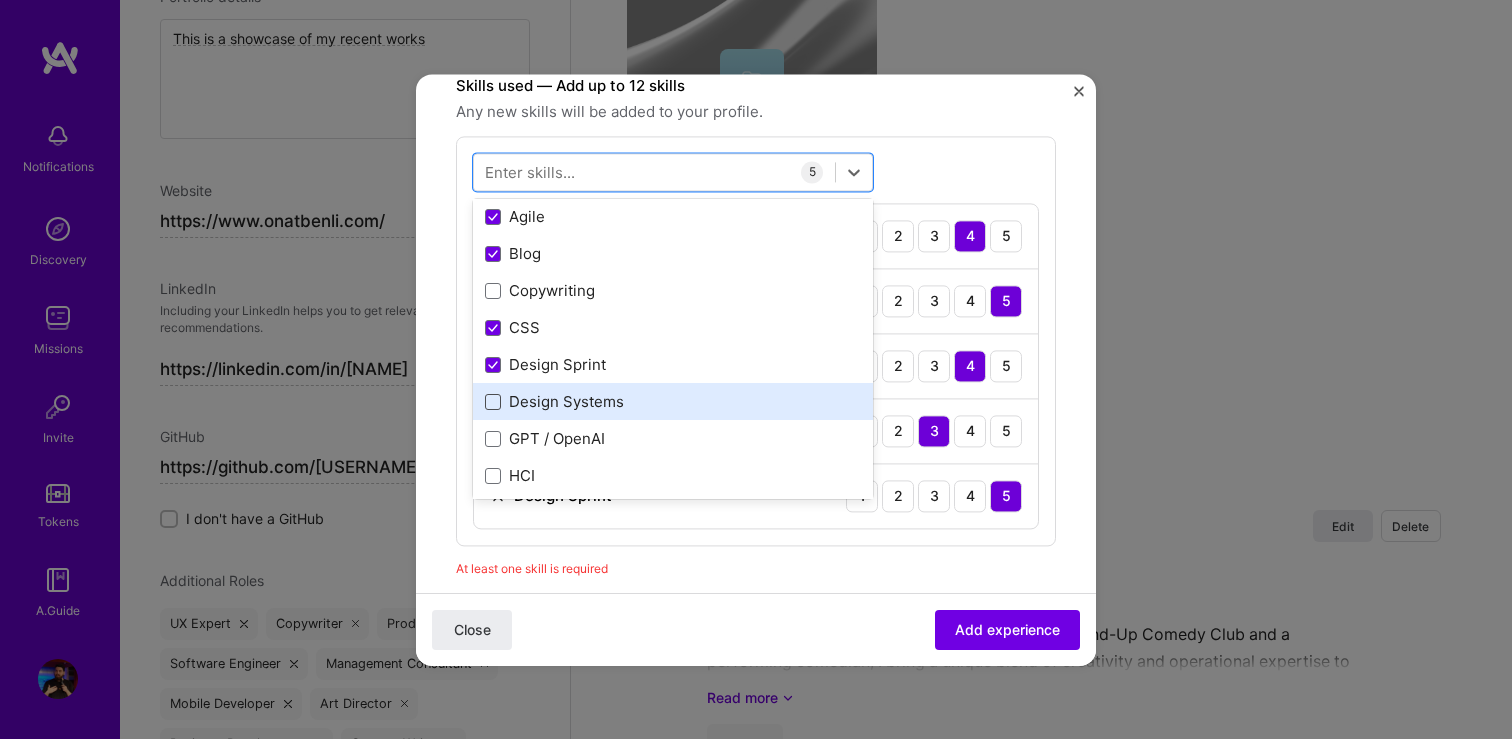 click at bounding box center (493, 402) 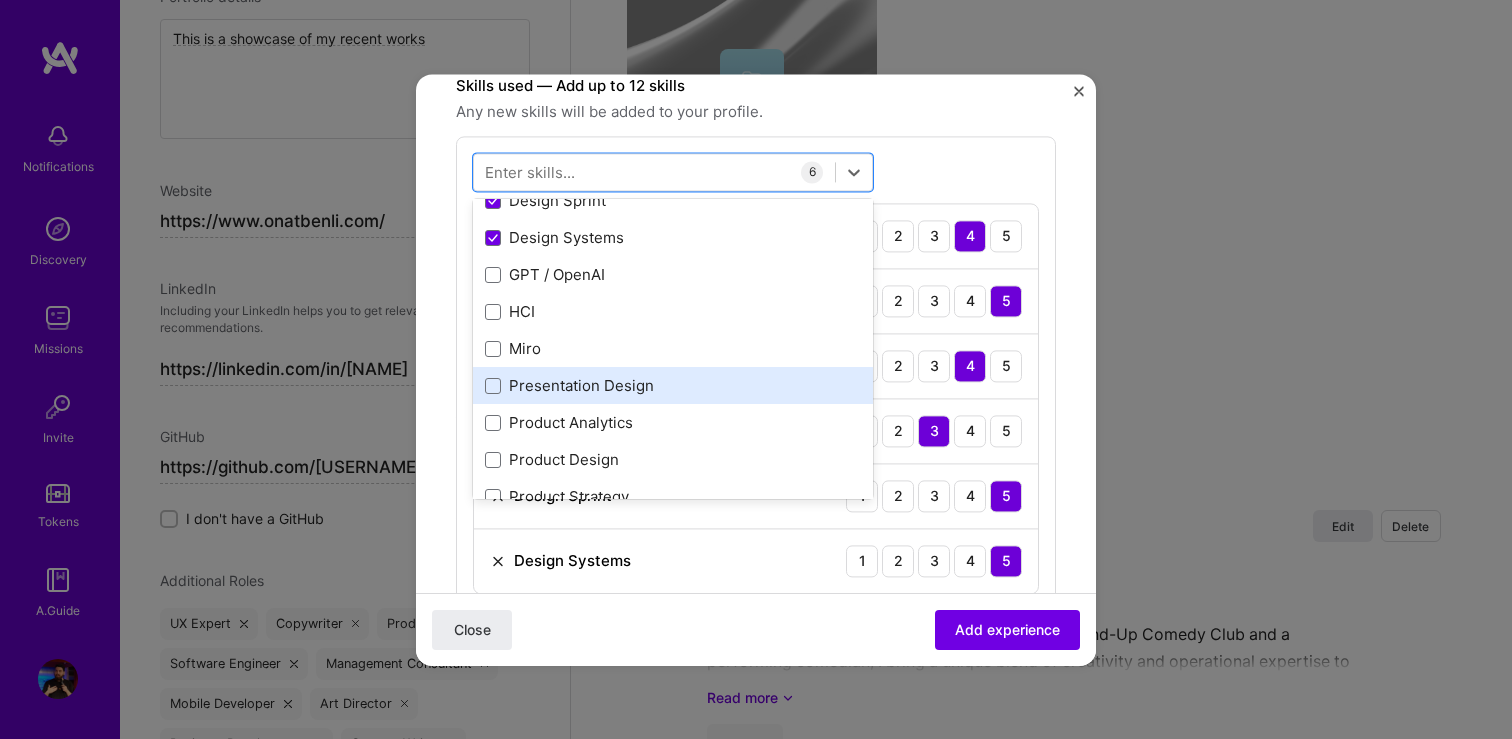 scroll, scrollTop: 257, scrollLeft: 0, axis: vertical 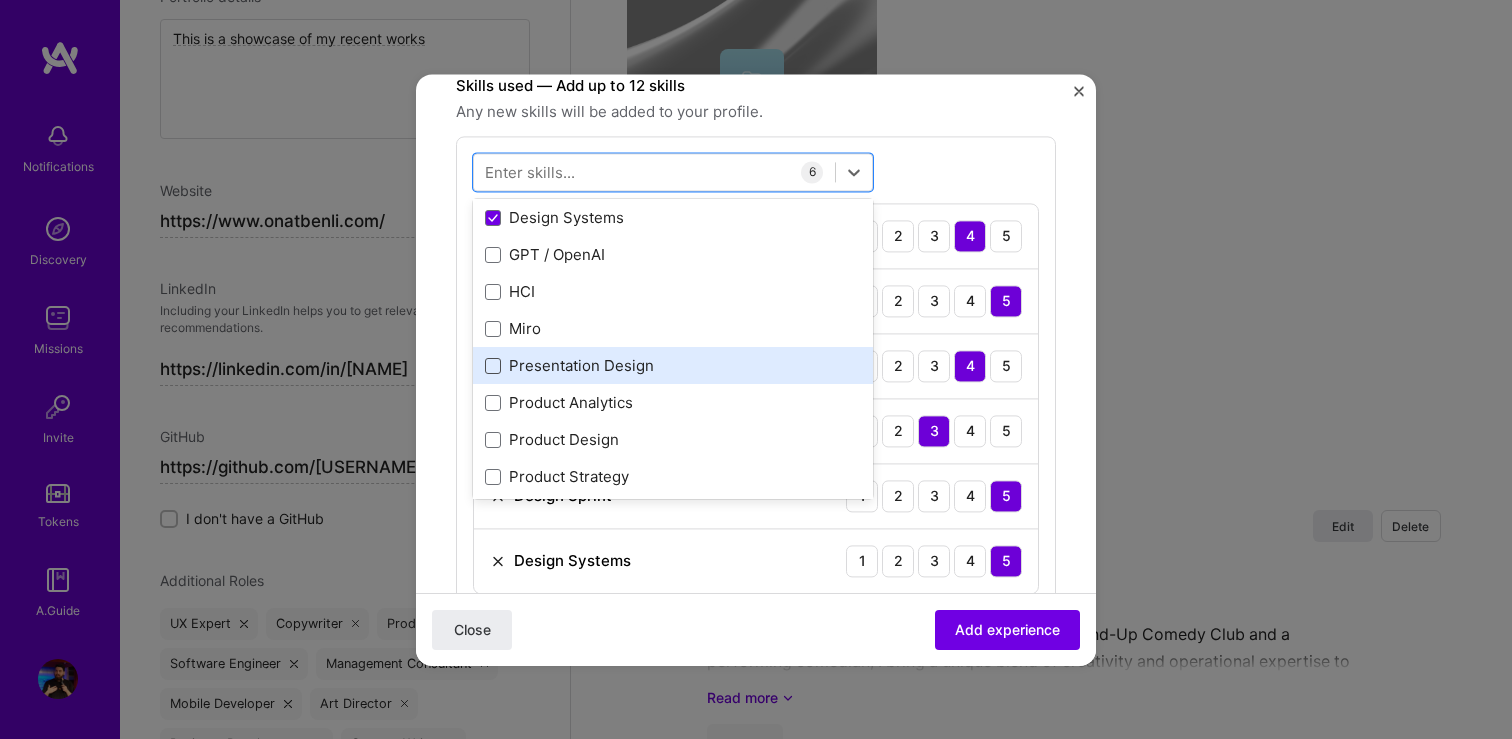 click at bounding box center (493, 366) 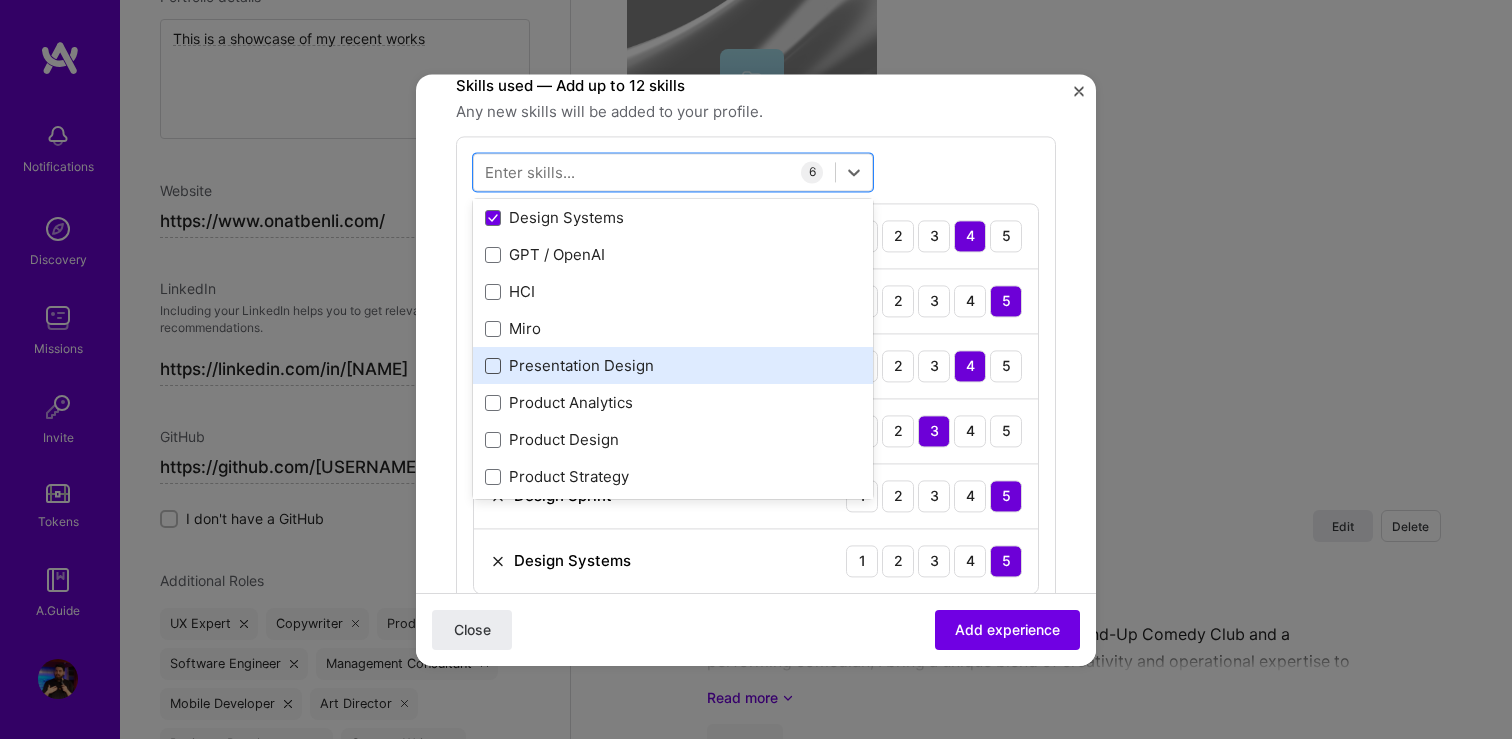 click at bounding box center (0, 0) 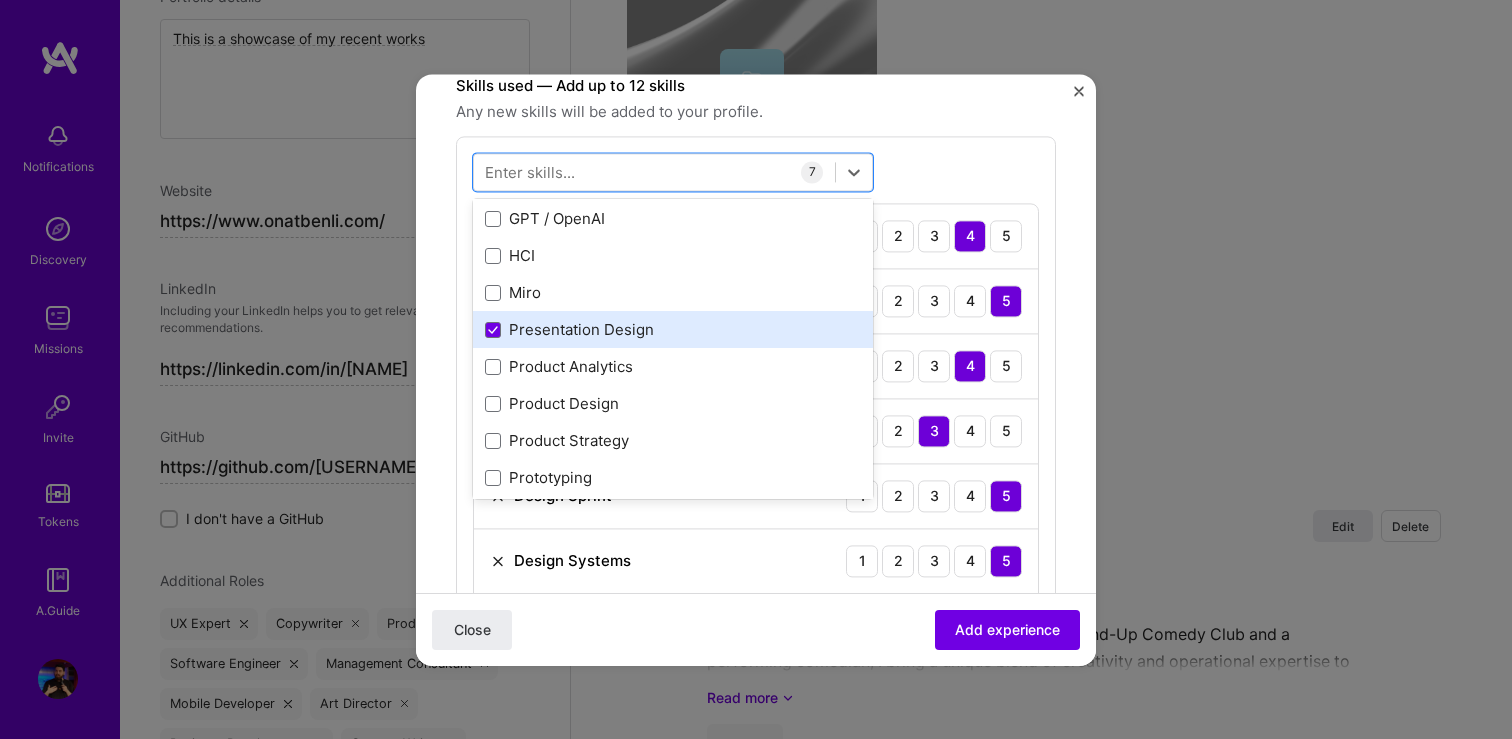 scroll, scrollTop: 355, scrollLeft: 0, axis: vertical 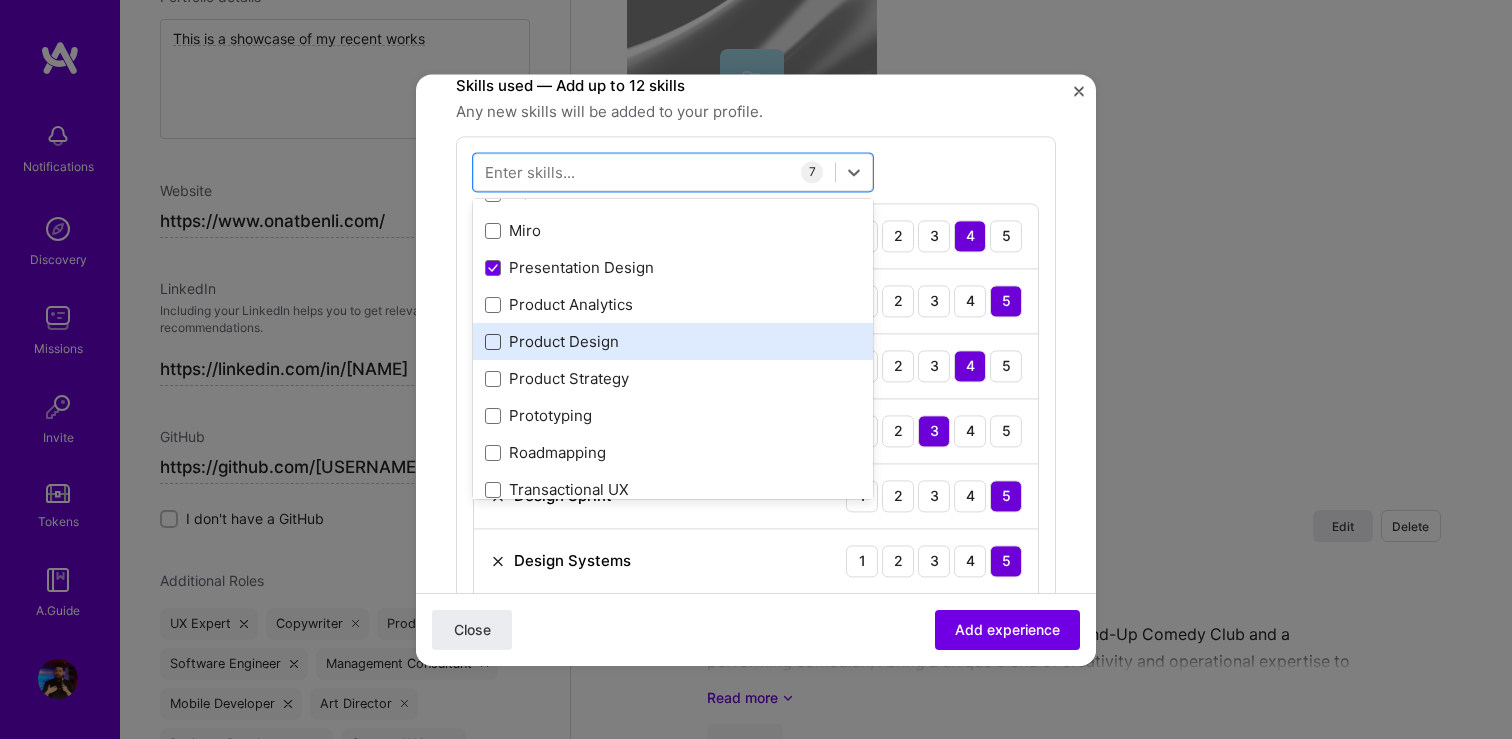 click at bounding box center [493, 342] 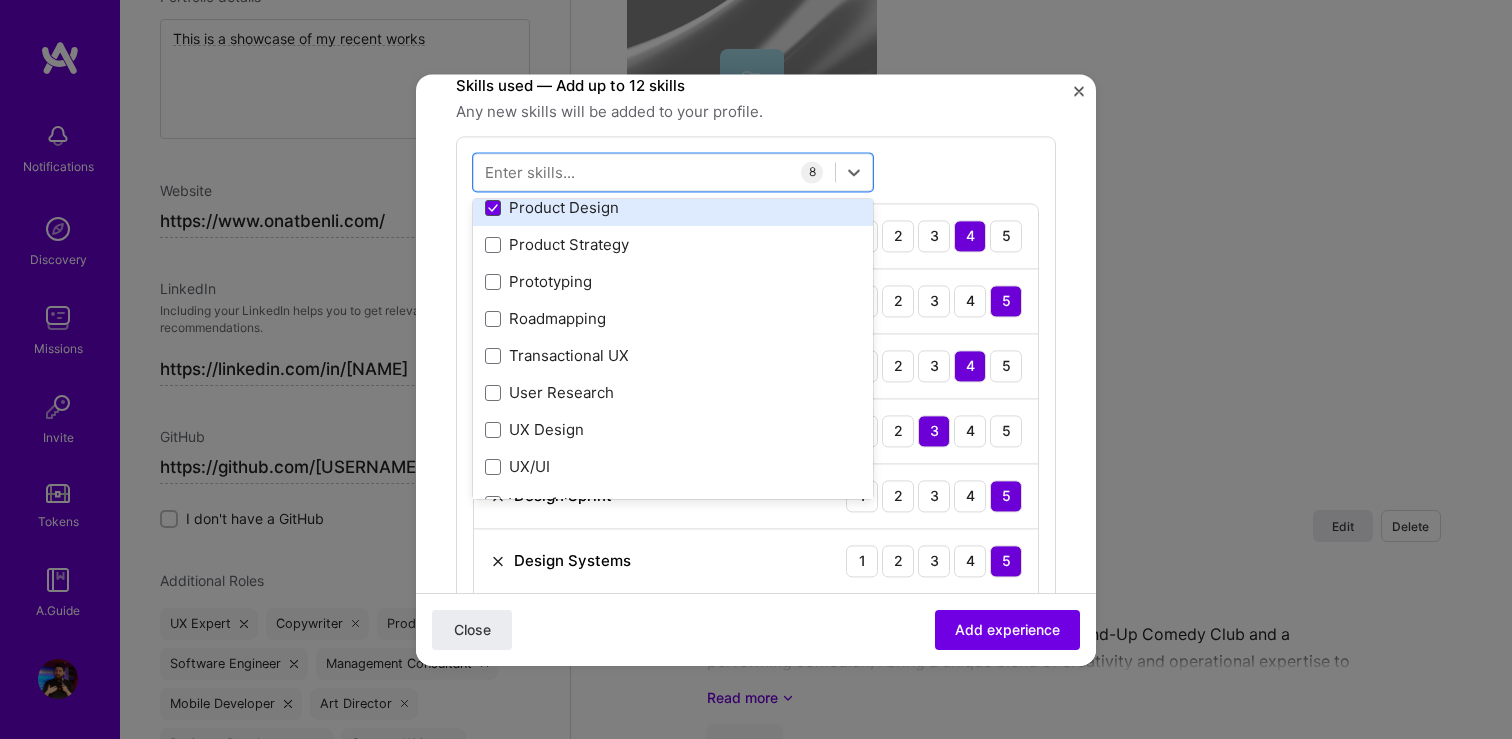 scroll, scrollTop: 543, scrollLeft: 0, axis: vertical 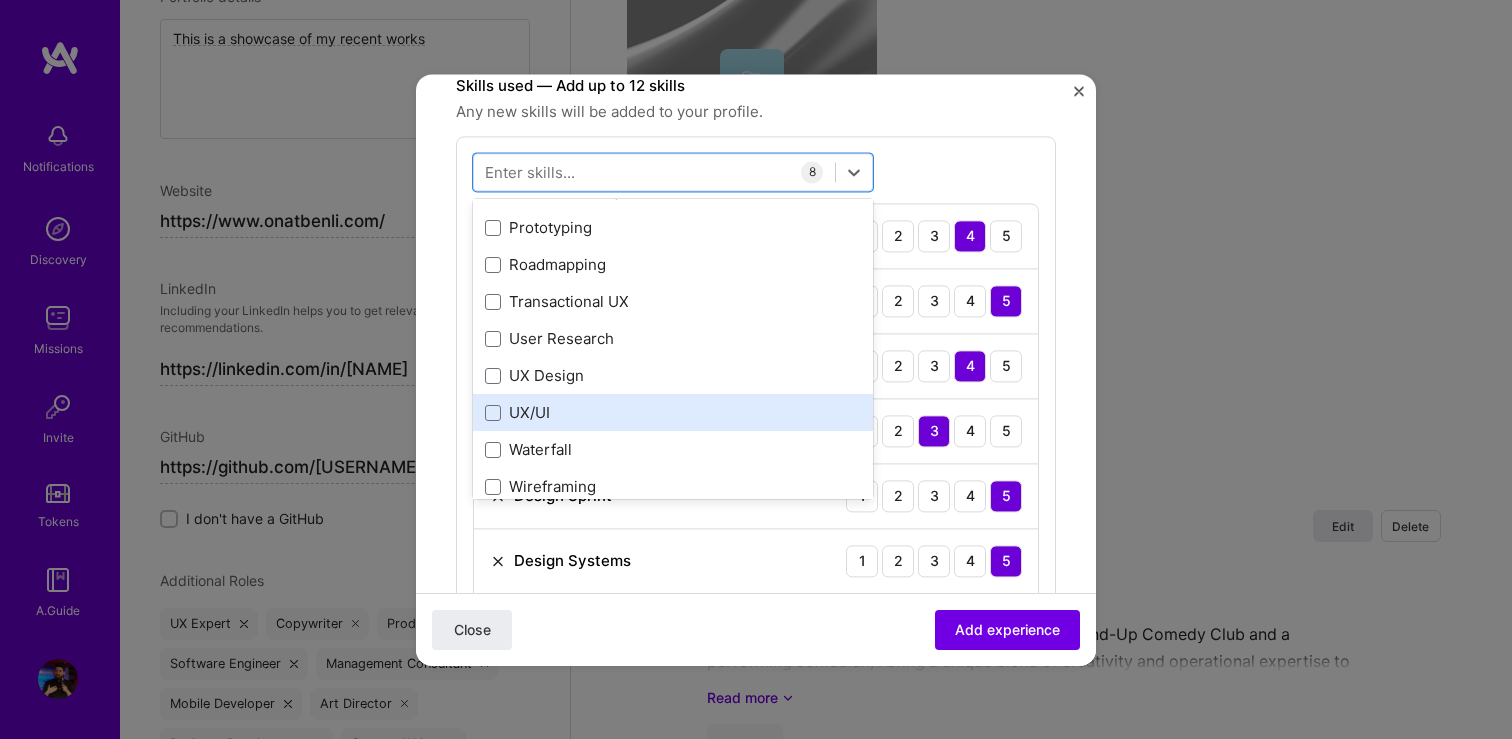 click on "UX/UI" at bounding box center (673, 413) 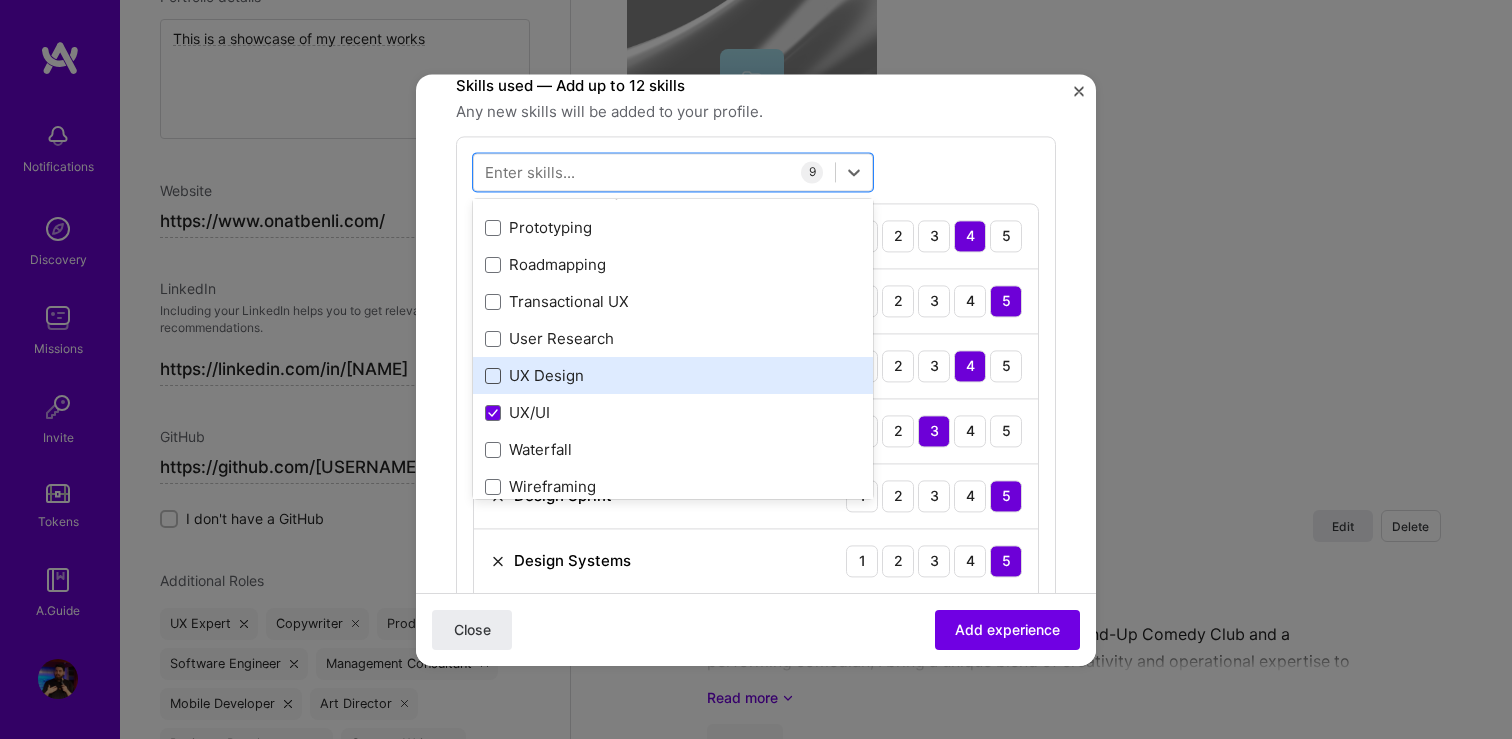 click at bounding box center [493, 376] 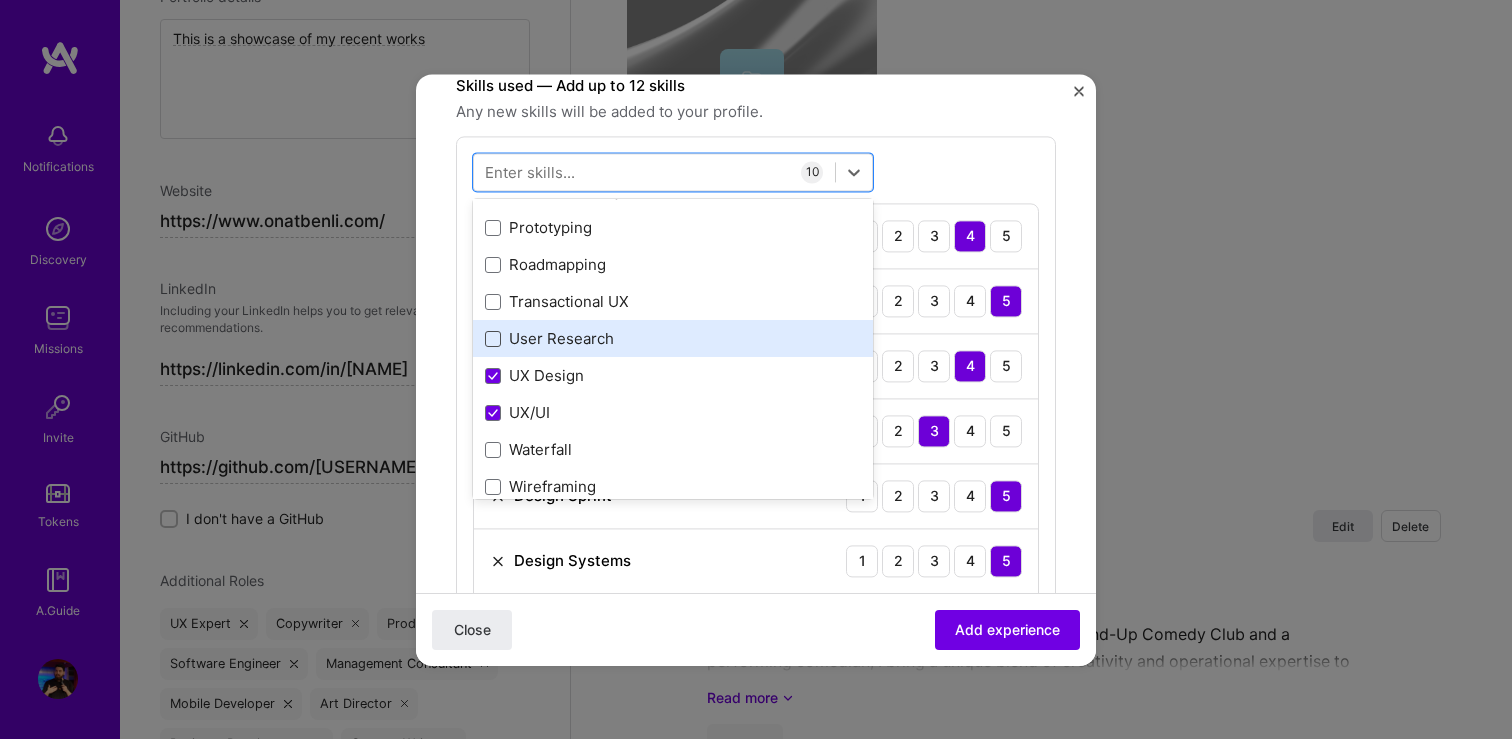 click at bounding box center (493, 339) 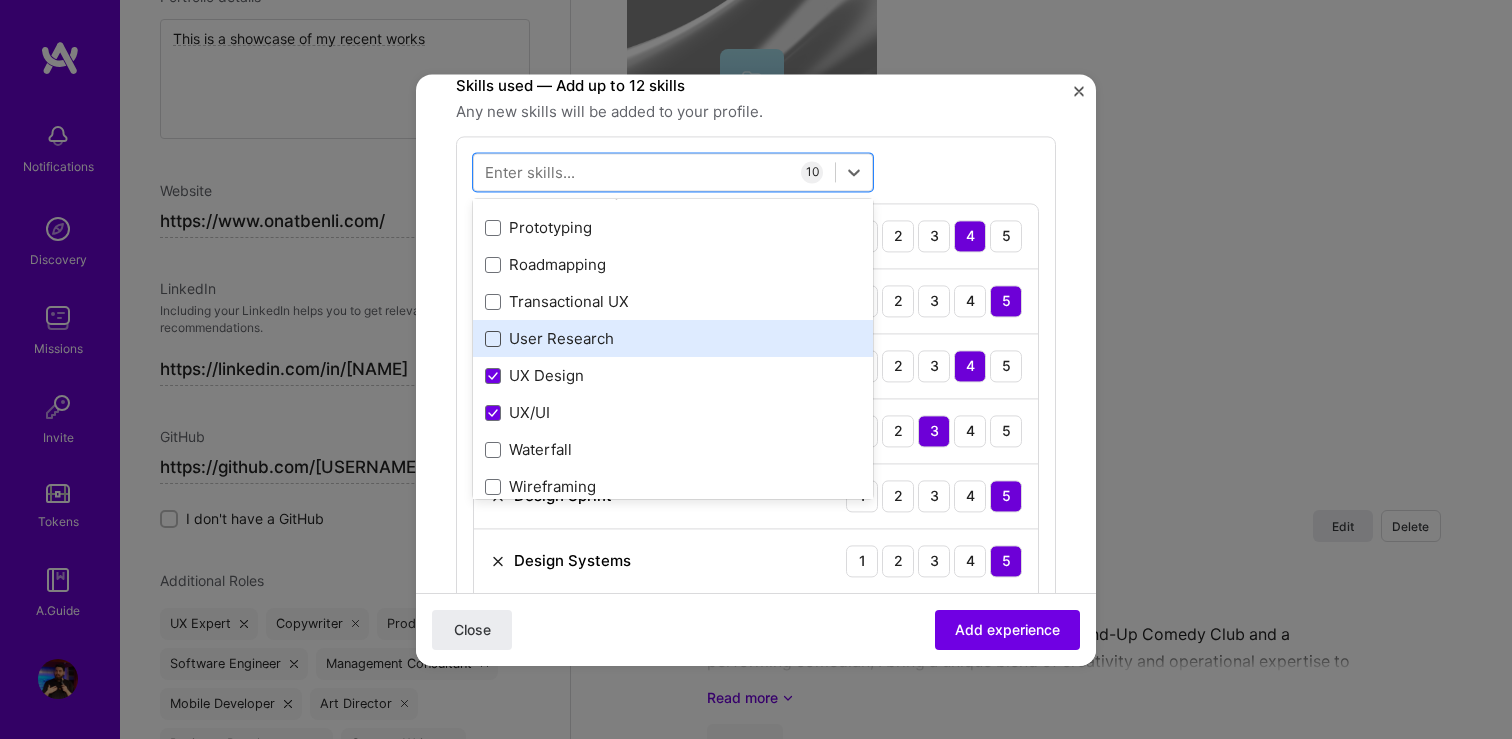 click at bounding box center (0, 0) 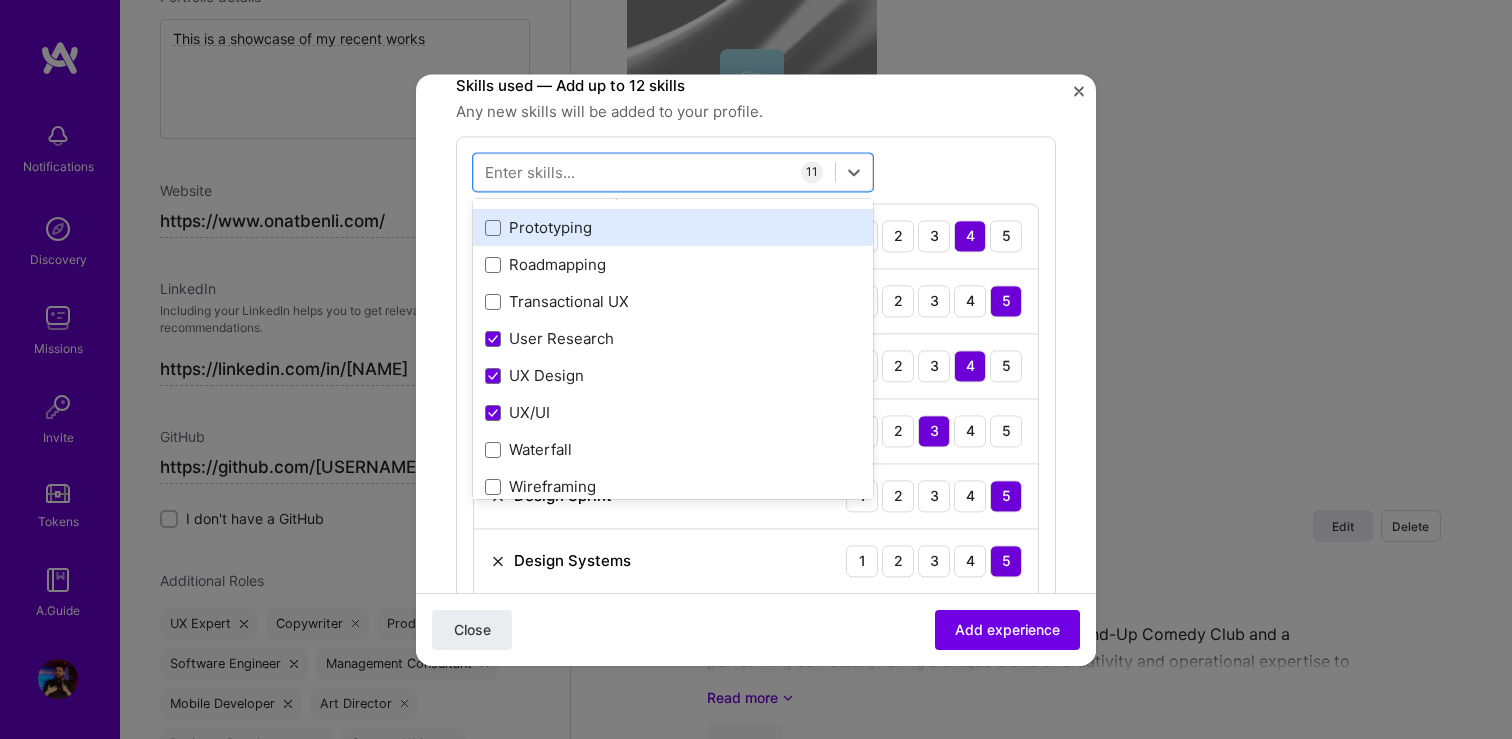 click on "Prototyping" at bounding box center [673, 228] 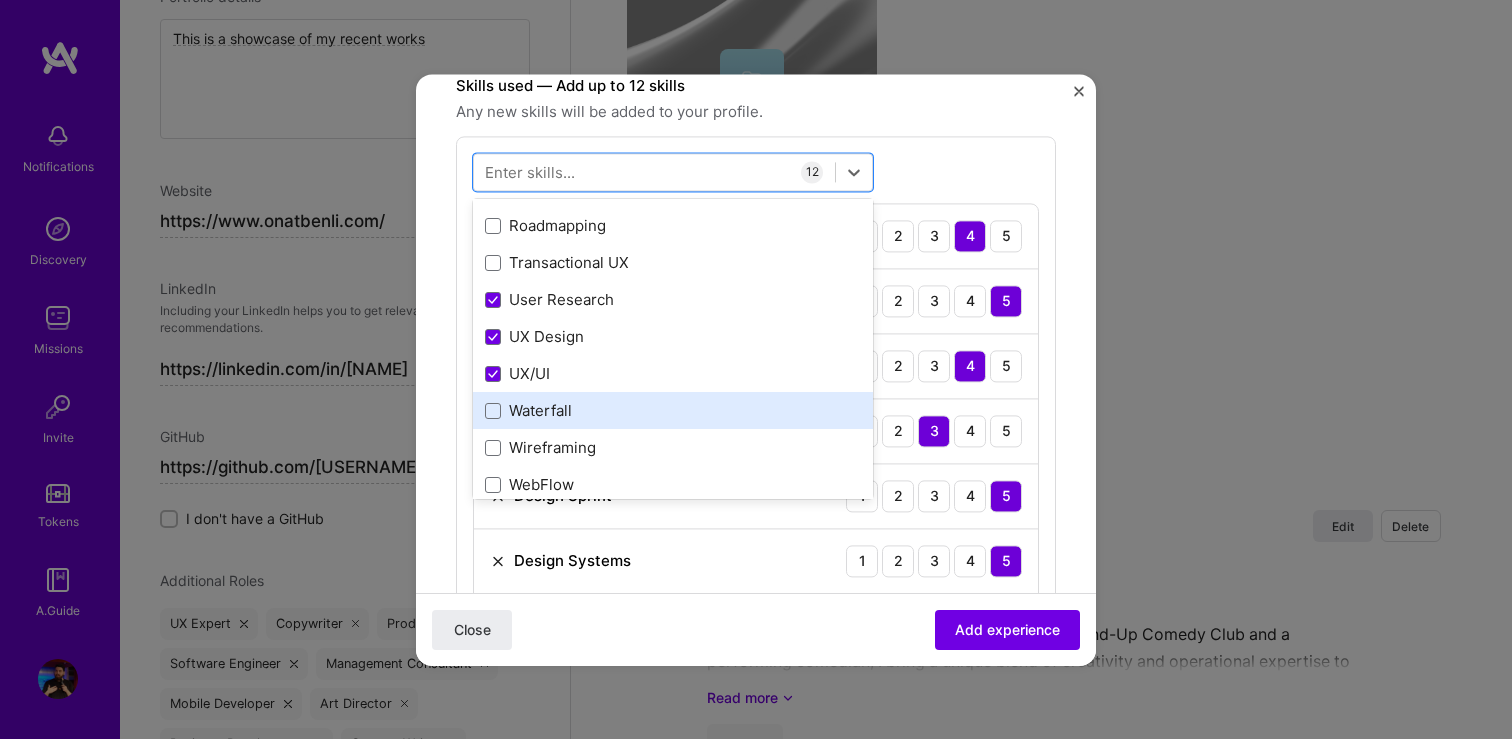 scroll, scrollTop: 612, scrollLeft: 0, axis: vertical 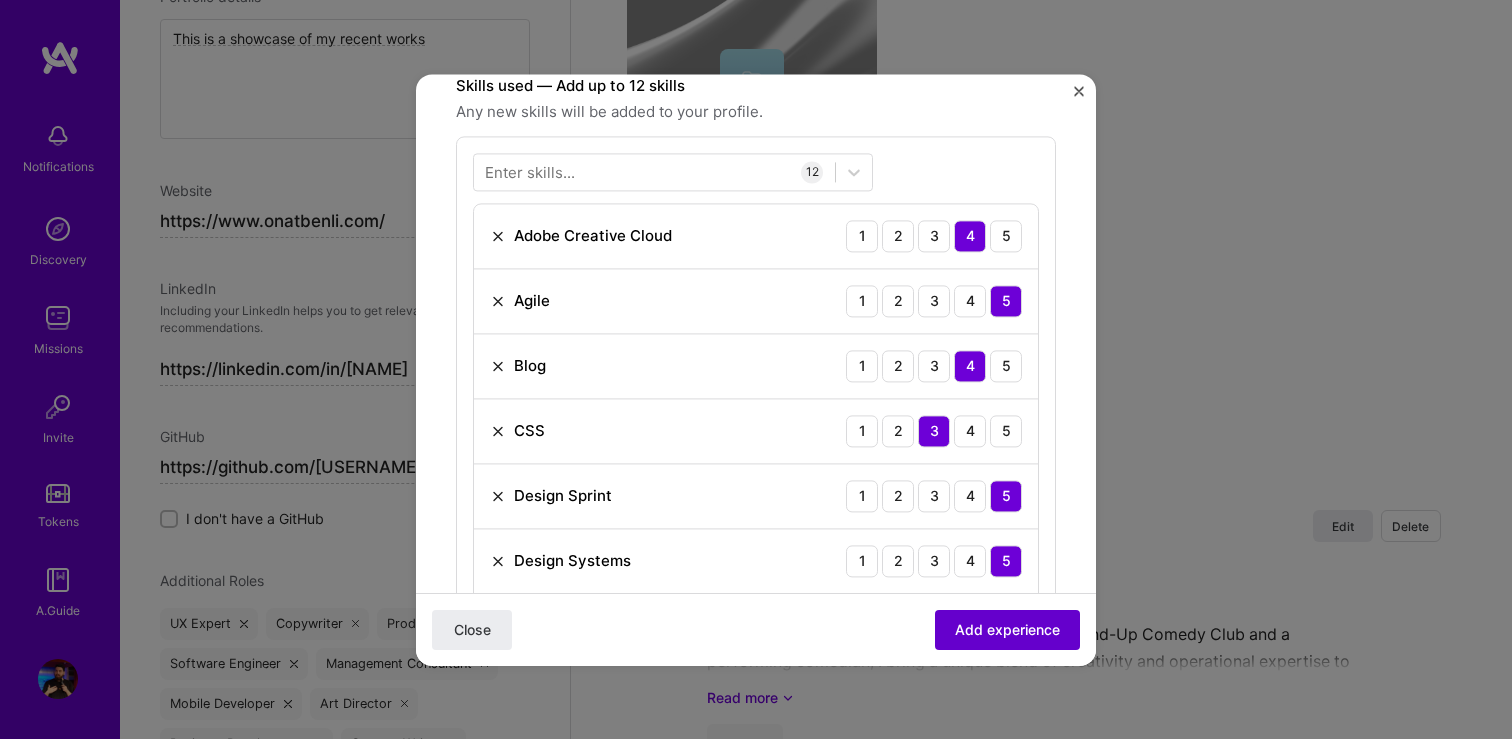 click on "Add experience" at bounding box center [1007, 629] 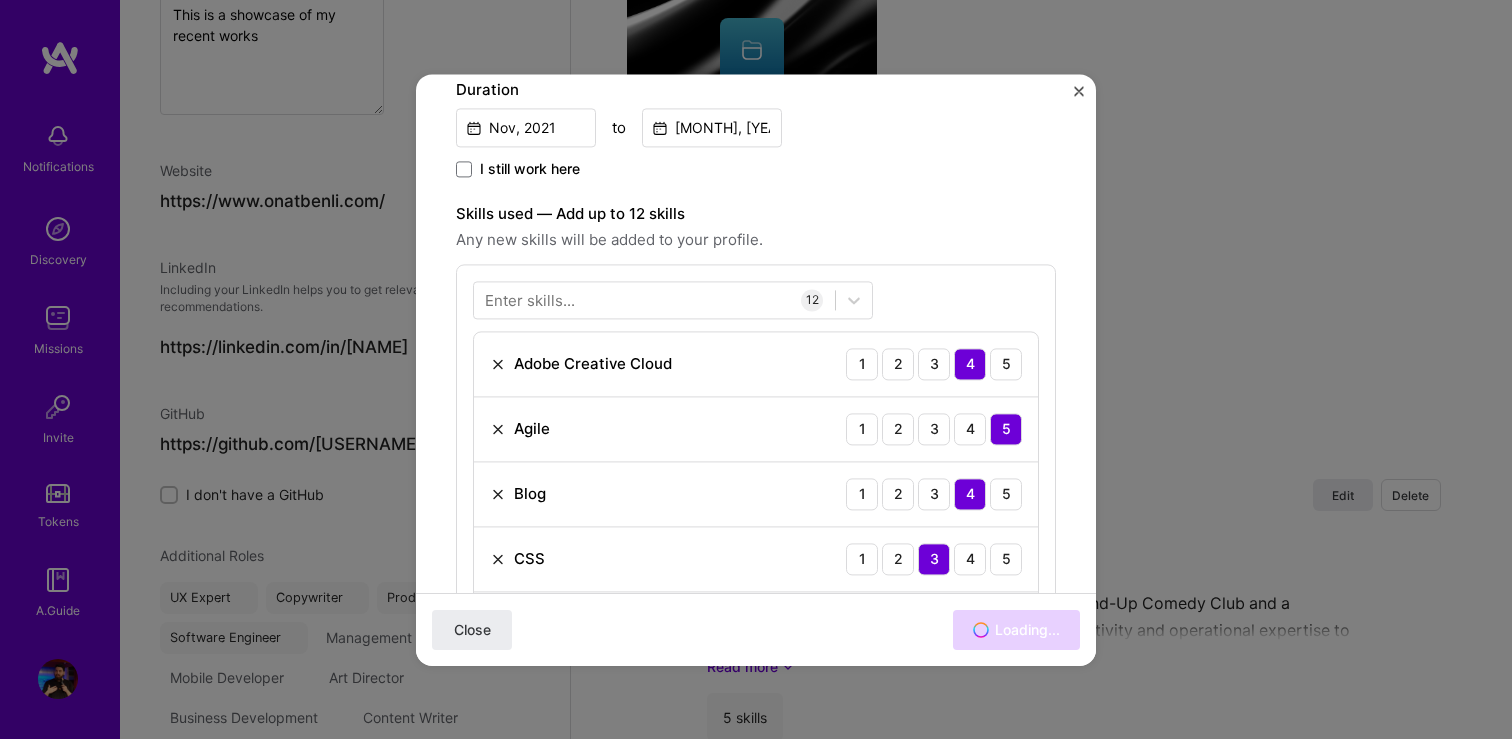 scroll, scrollTop: 873, scrollLeft: 0, axis: vertical 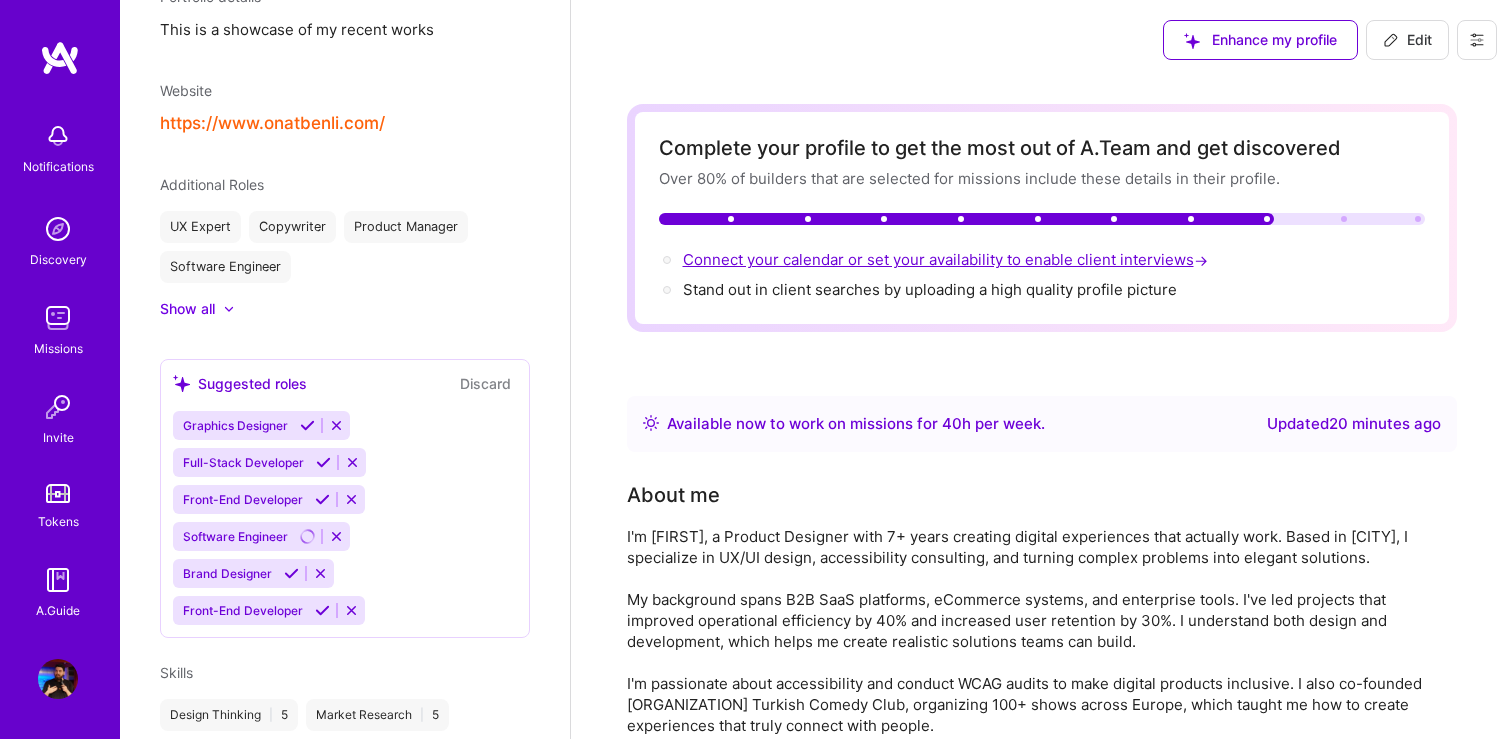 click on "Connect your calendar or set your availability to enable client interviews  →" at bounding box center [947, 259] 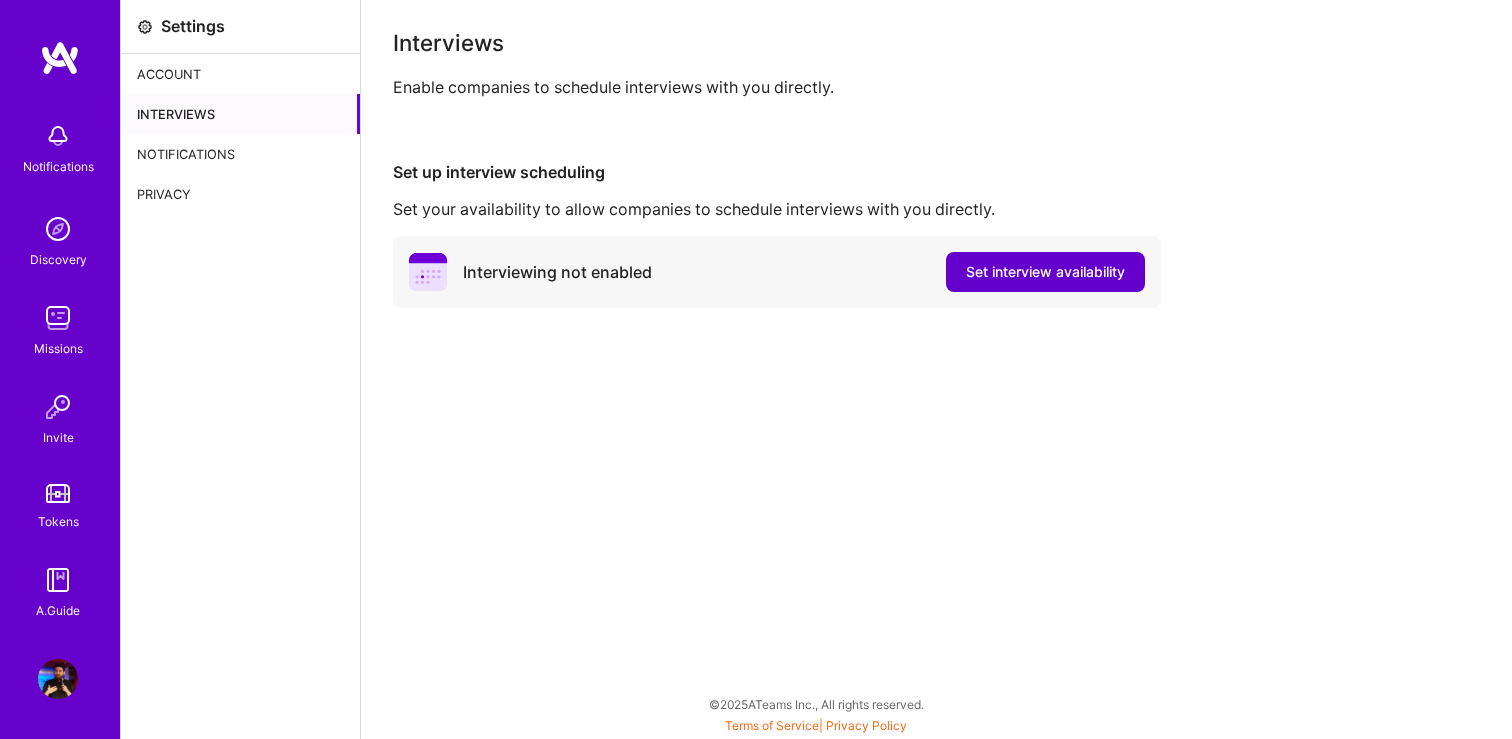 click on "Set interview availability" at bounding box center [1045, 272] 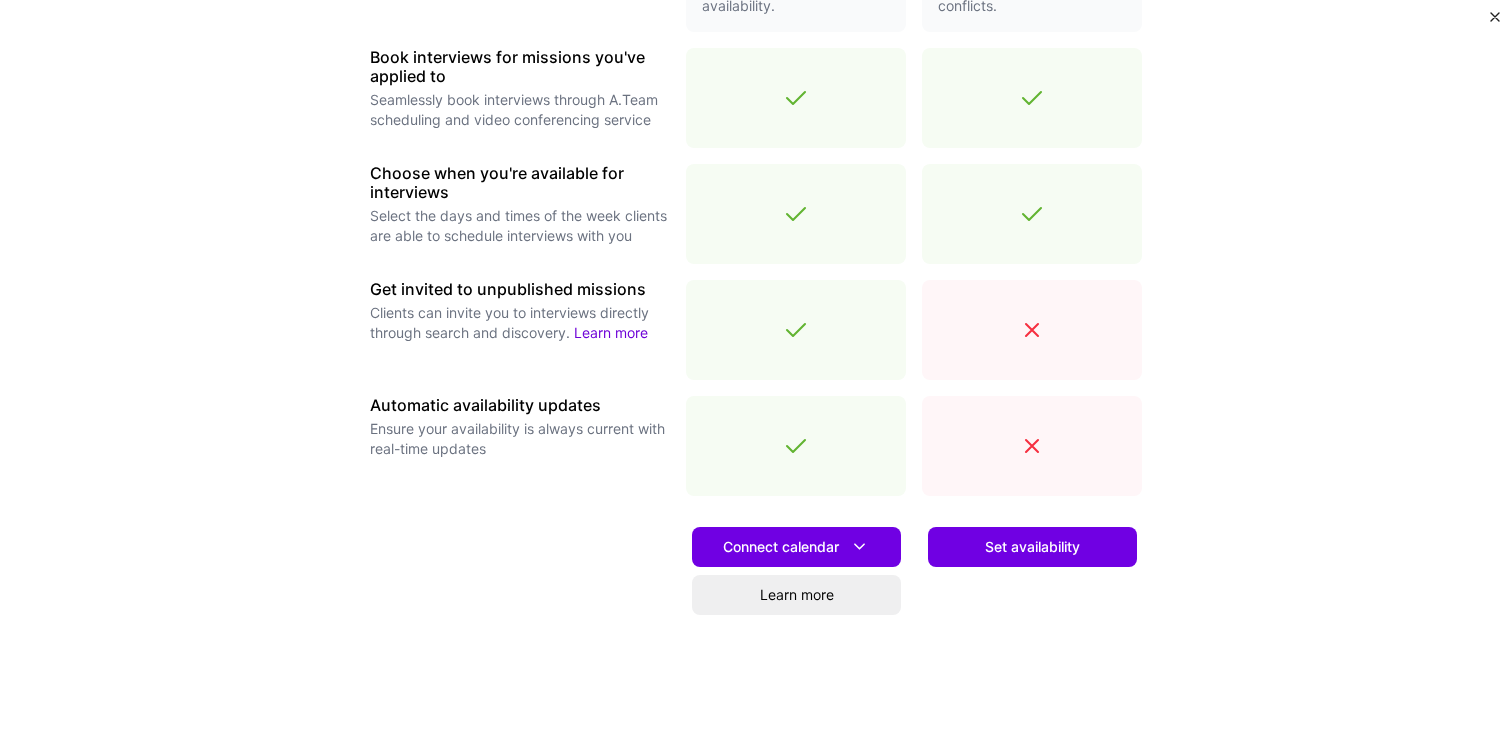 scroll, scrollTop: 662, scrollLeft: 0, axis: vertical 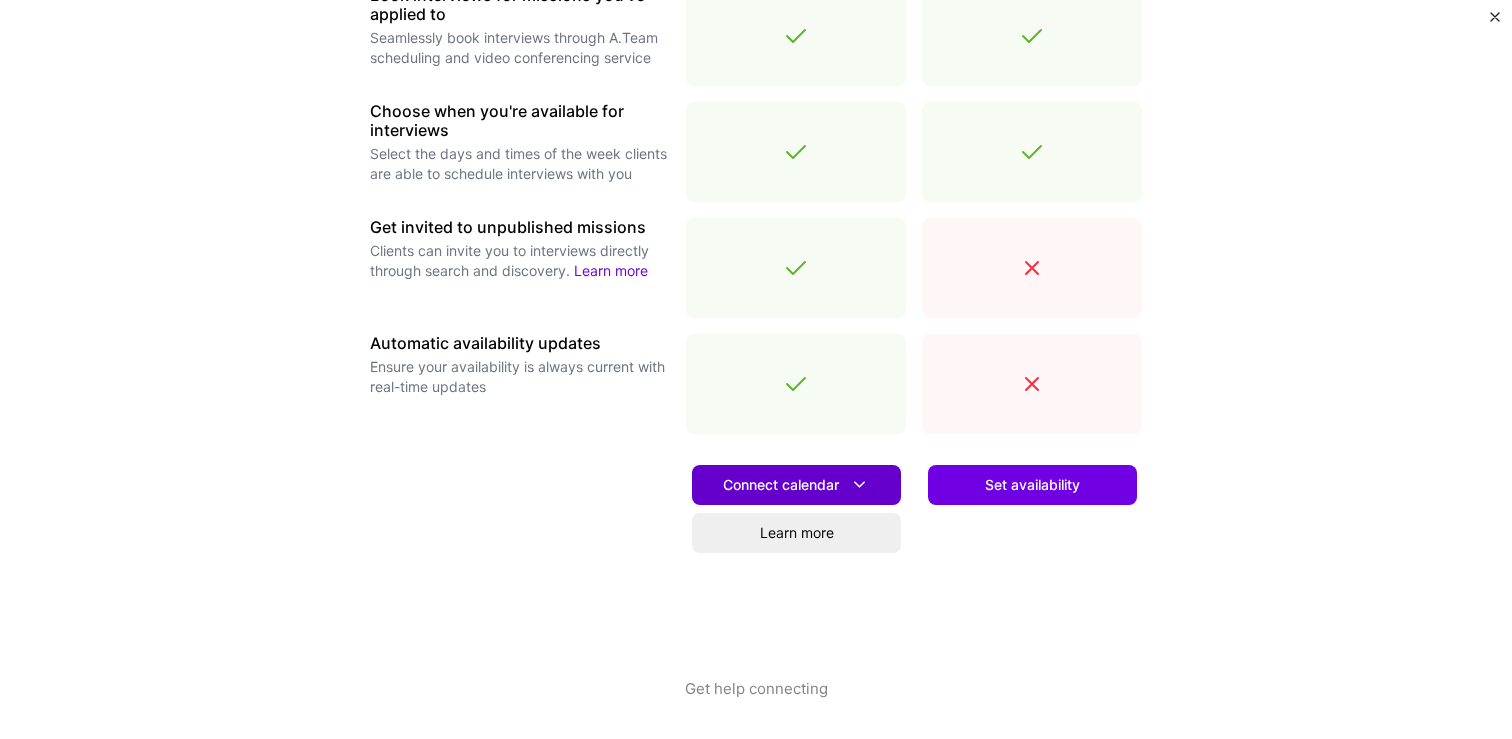 click on "Connect calendar" at bounding box center [796, 484] 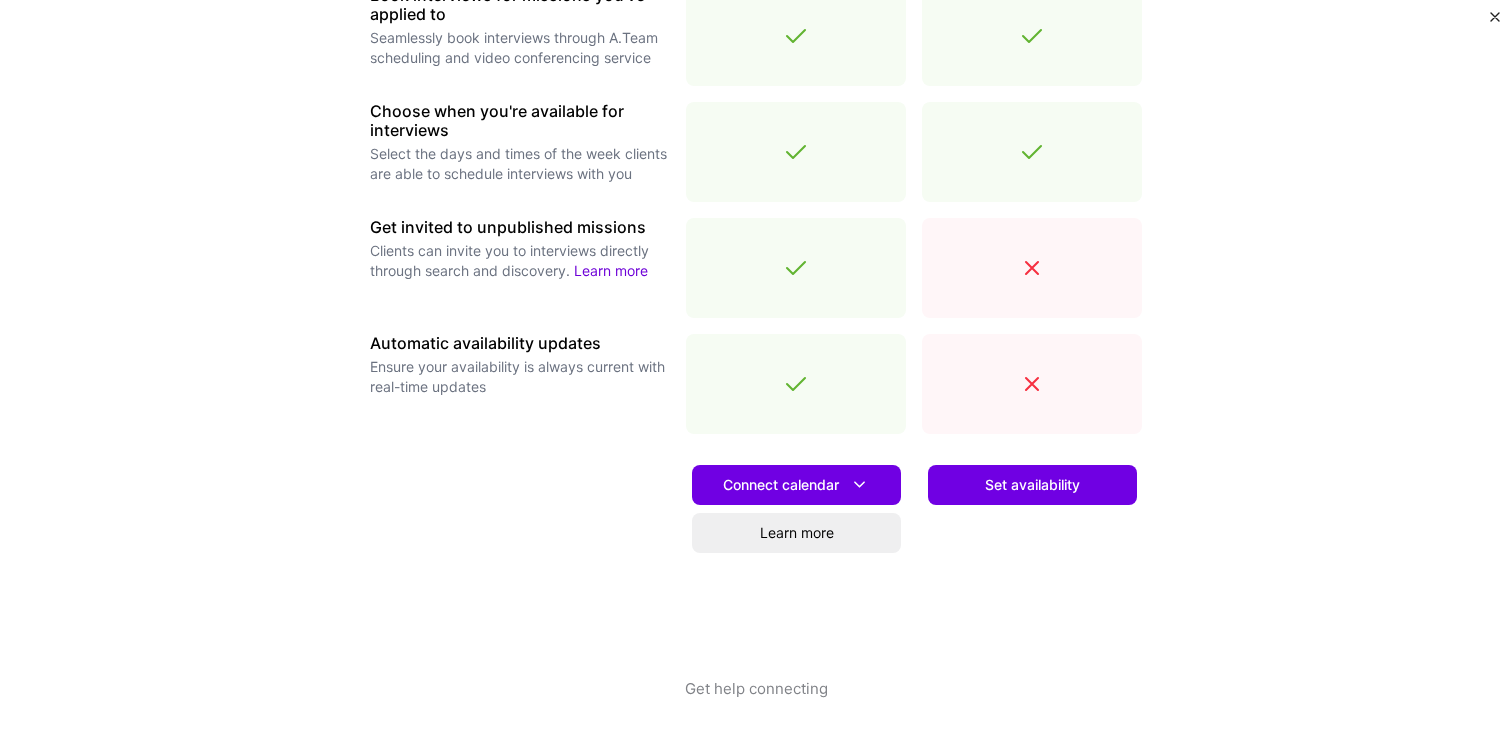 click at bounding box center (520, 564) 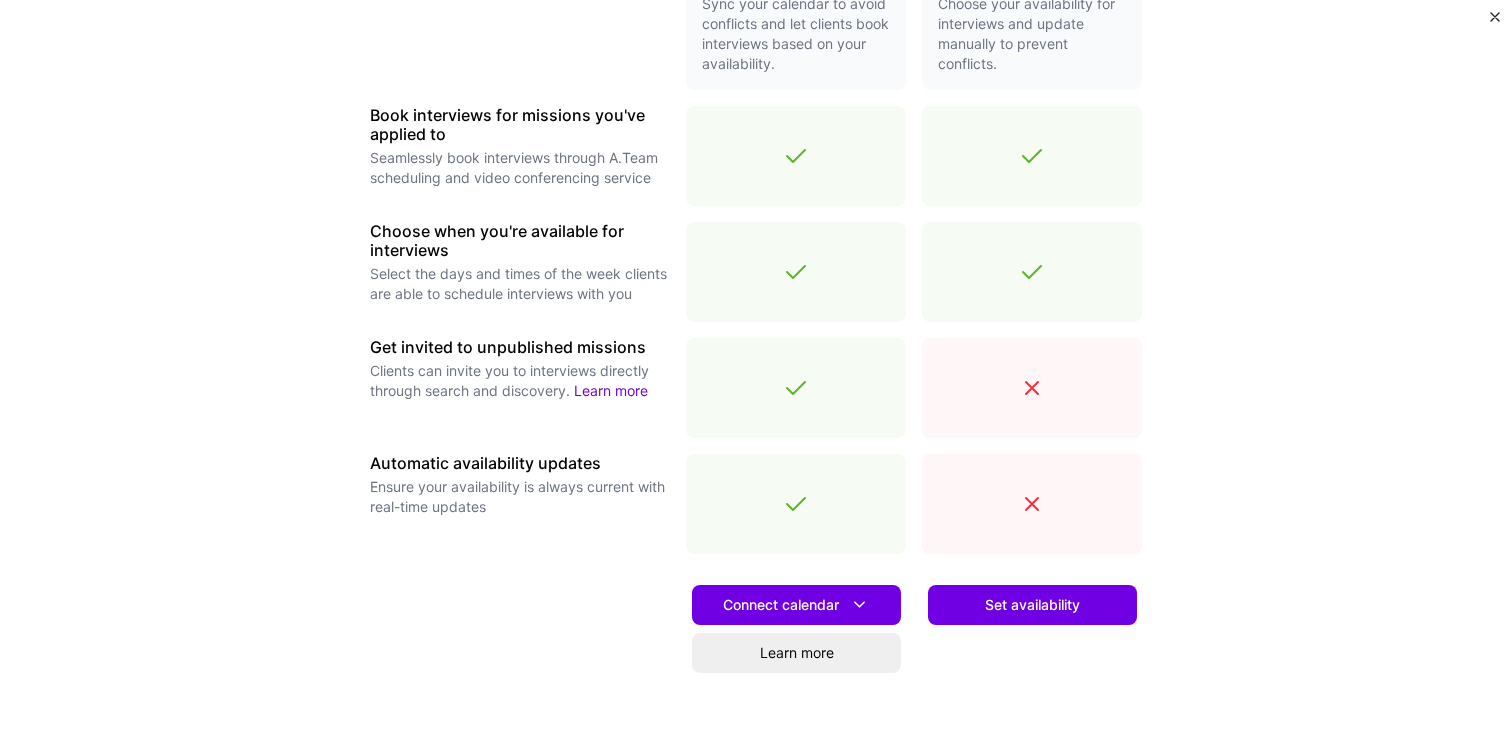 scroll, scrollTop: 662, scrollLeft: 0, axis: vertical 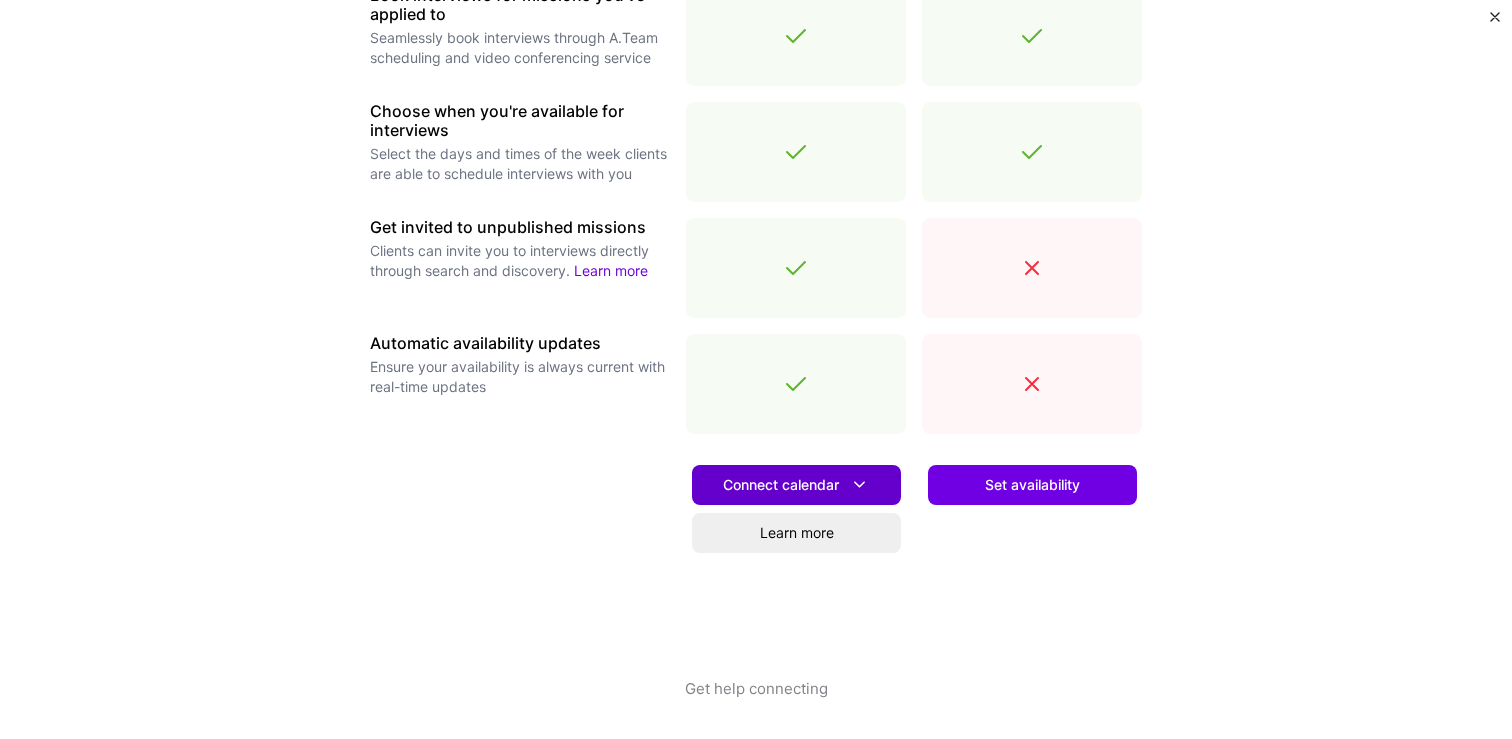click on "Connect calendar" at bounding box center [796, 484] 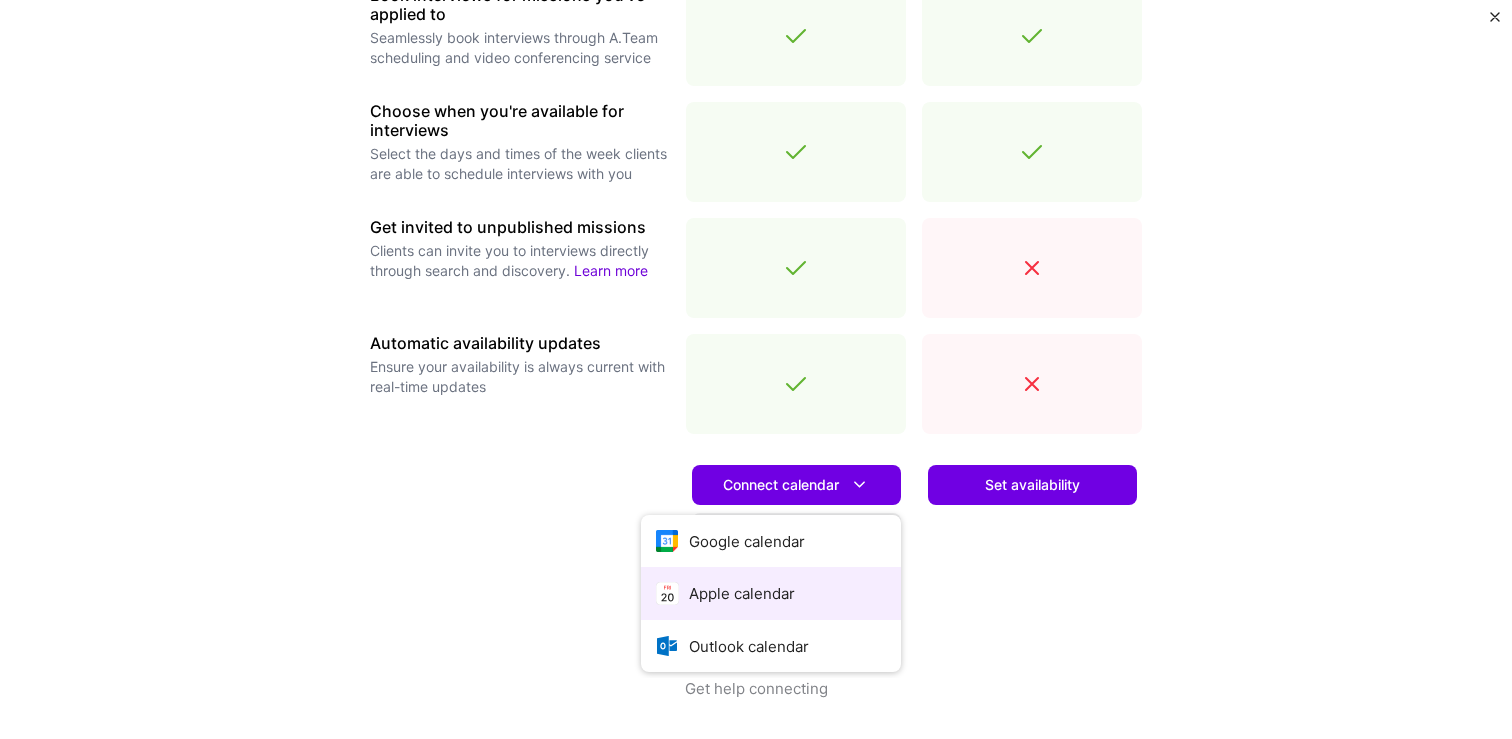 click on "Apple calendar" at bounding box center (771, 593) 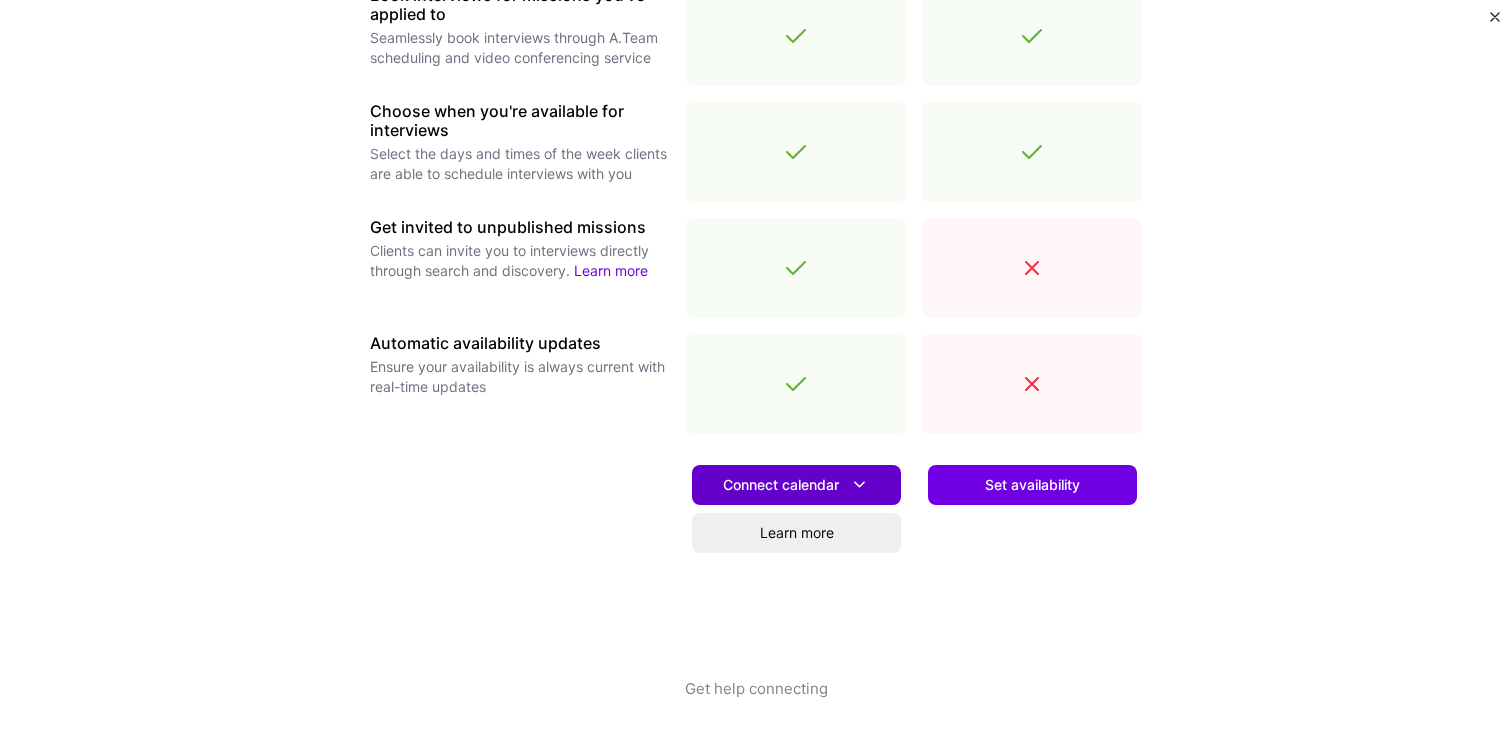 click on "Connect calendar" at bounding box center (796, 484) 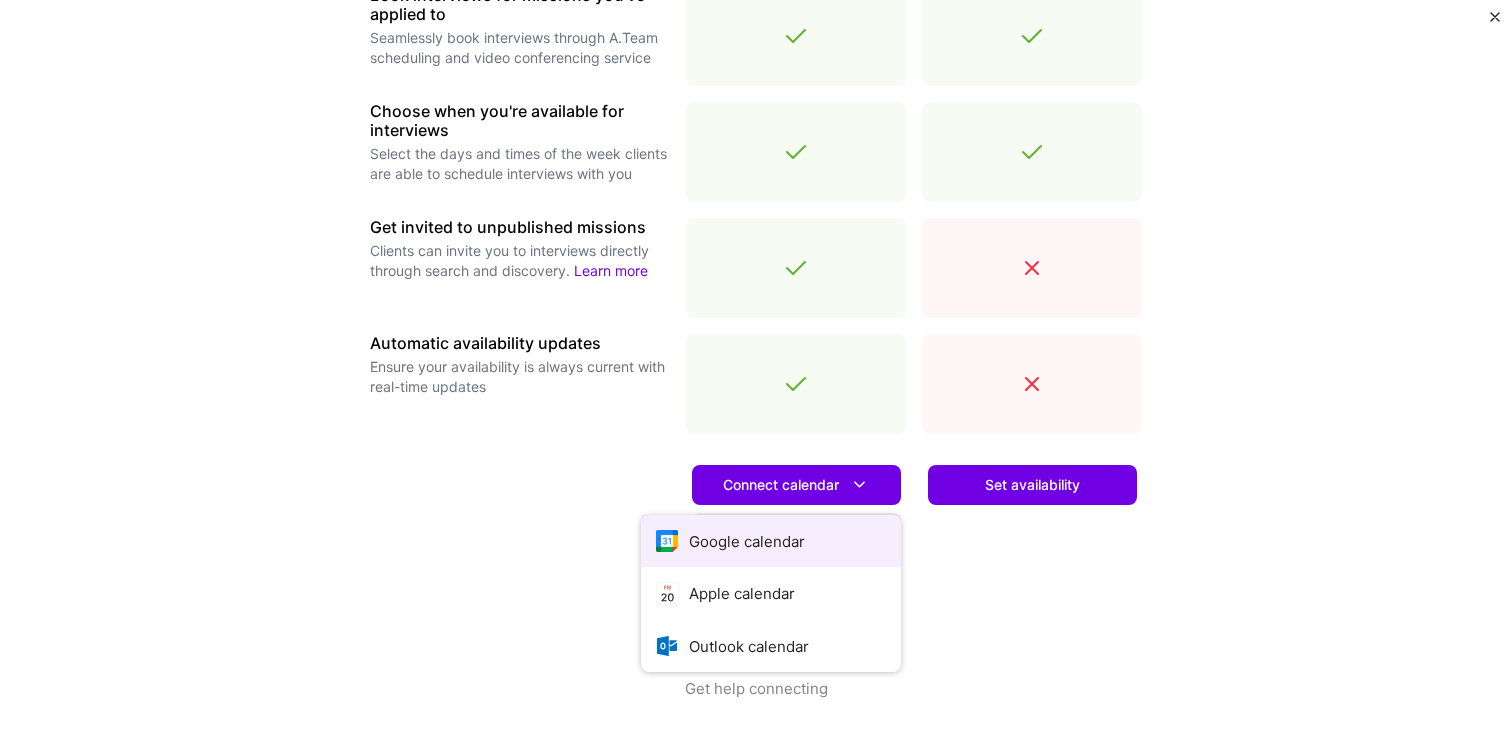 click on "Google calendar" at bounding box center [771, 541] 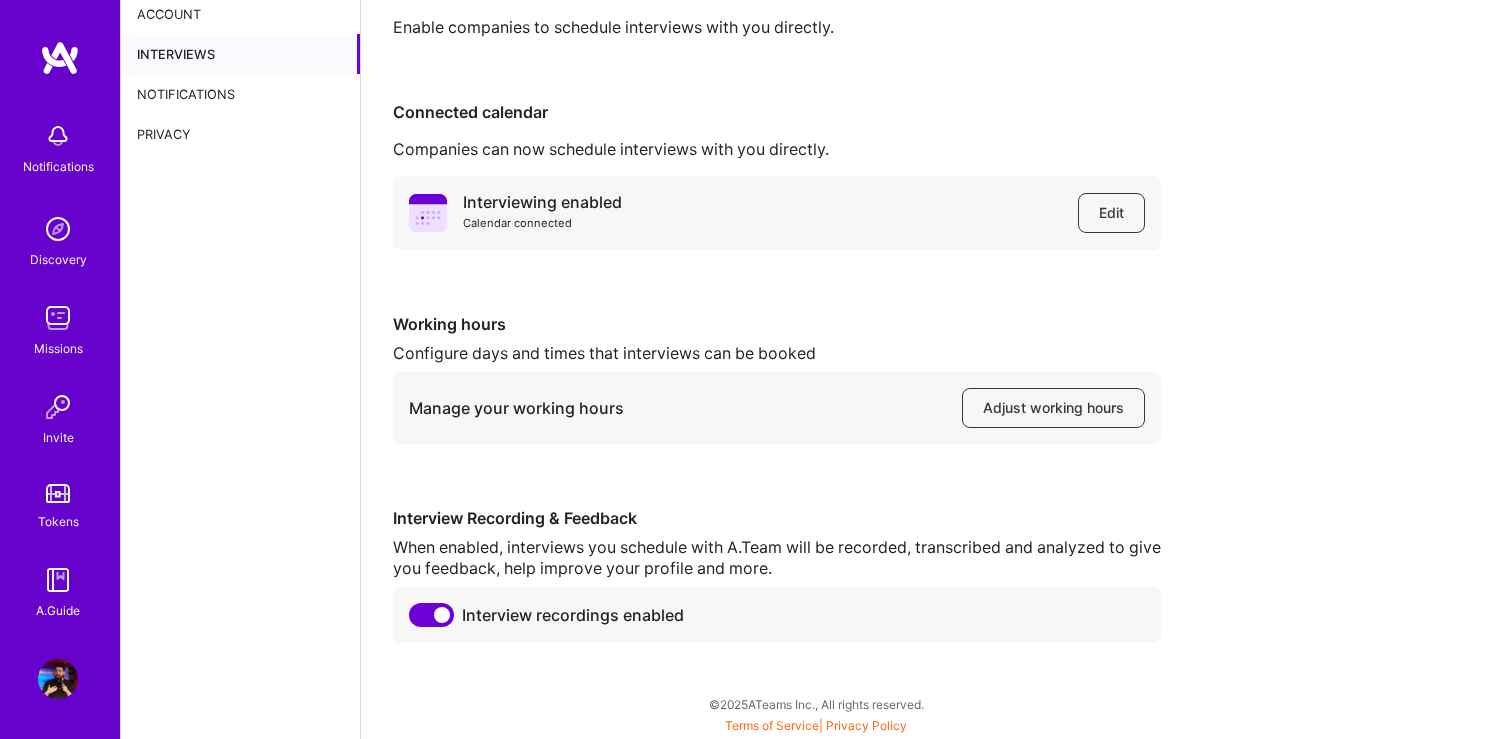 scroll, scrollTop: 0, scrollLeft: 0, axis: both 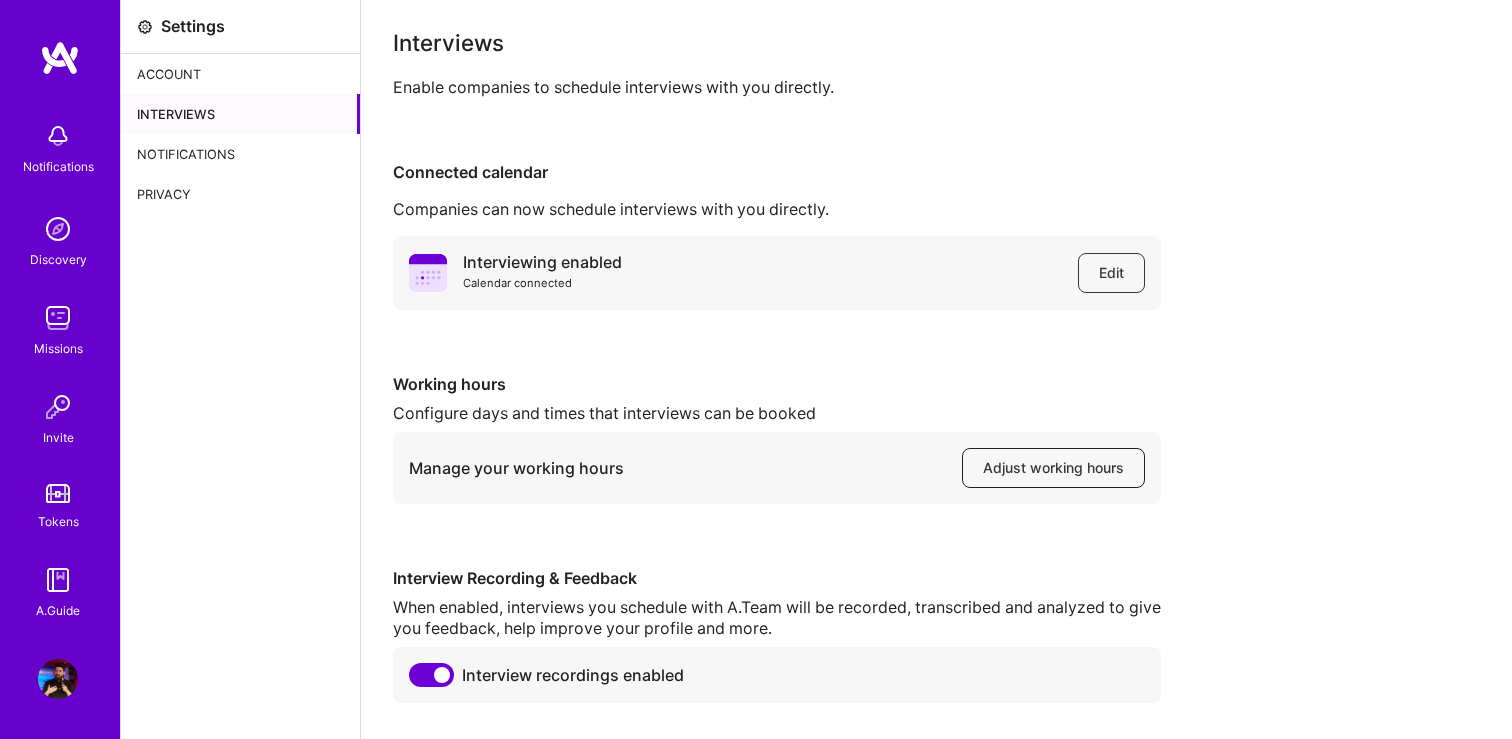 click on "Adjust working hours" at bounding box center [1053, 468] 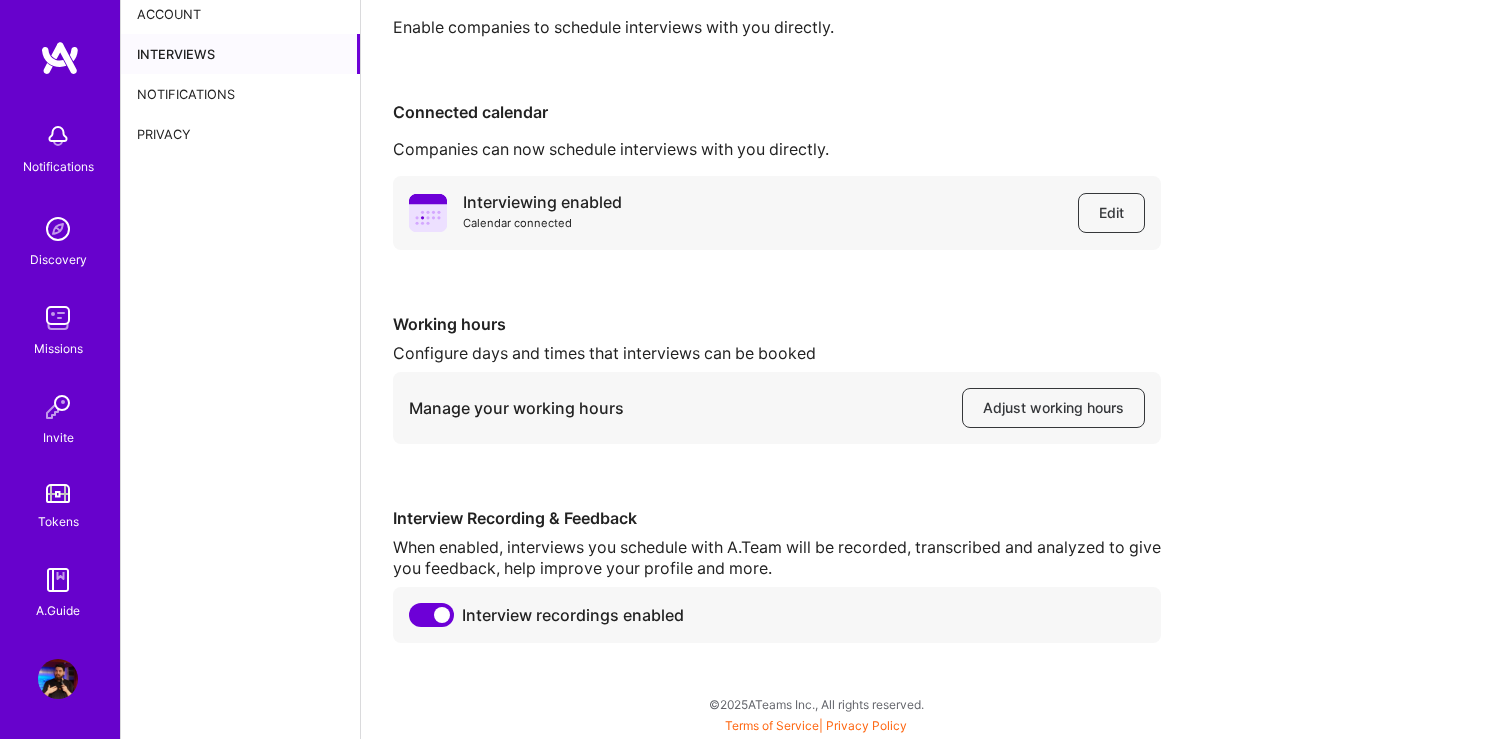 scroll, scrollTop: 0, scrollLeft: 0, axis: both 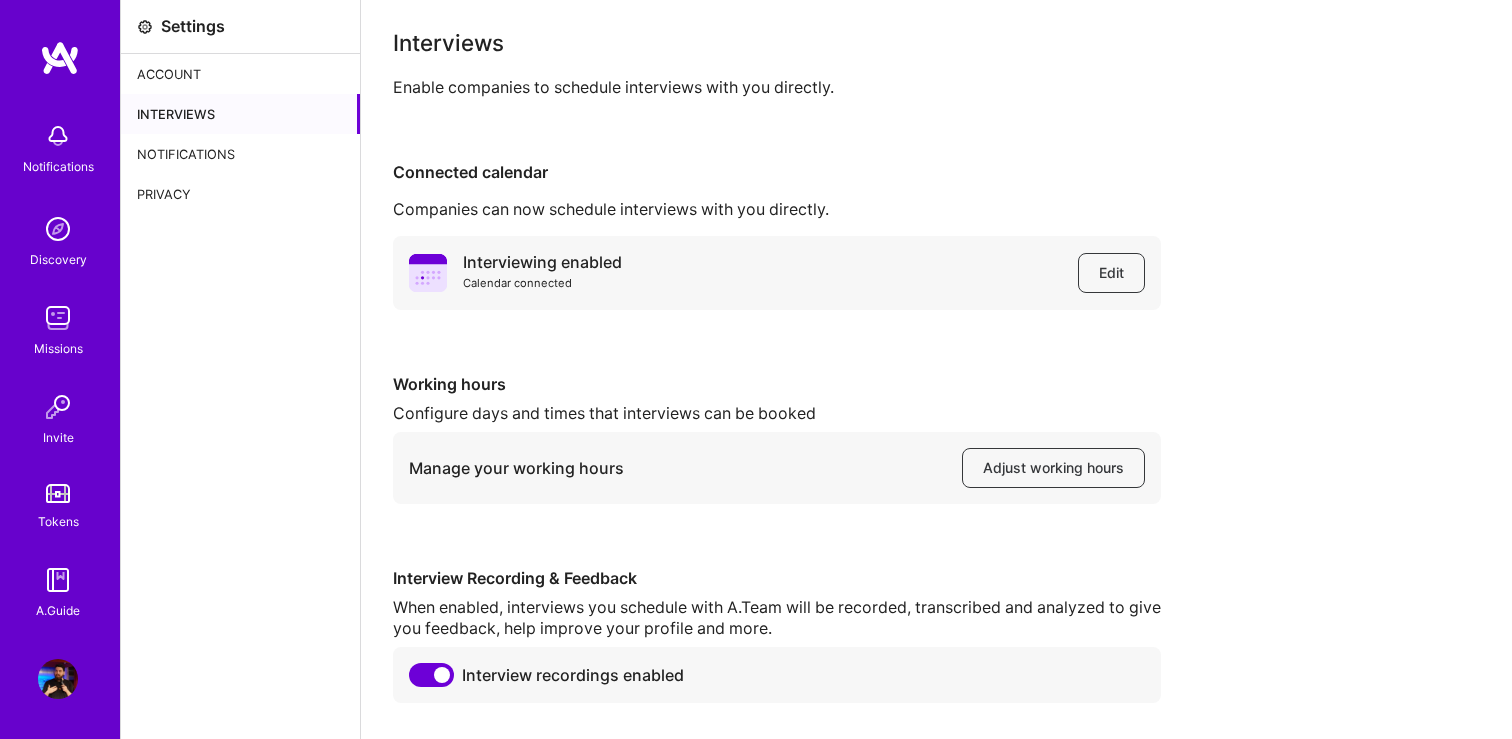 click on "Profile" at bounding box center [60, 679] 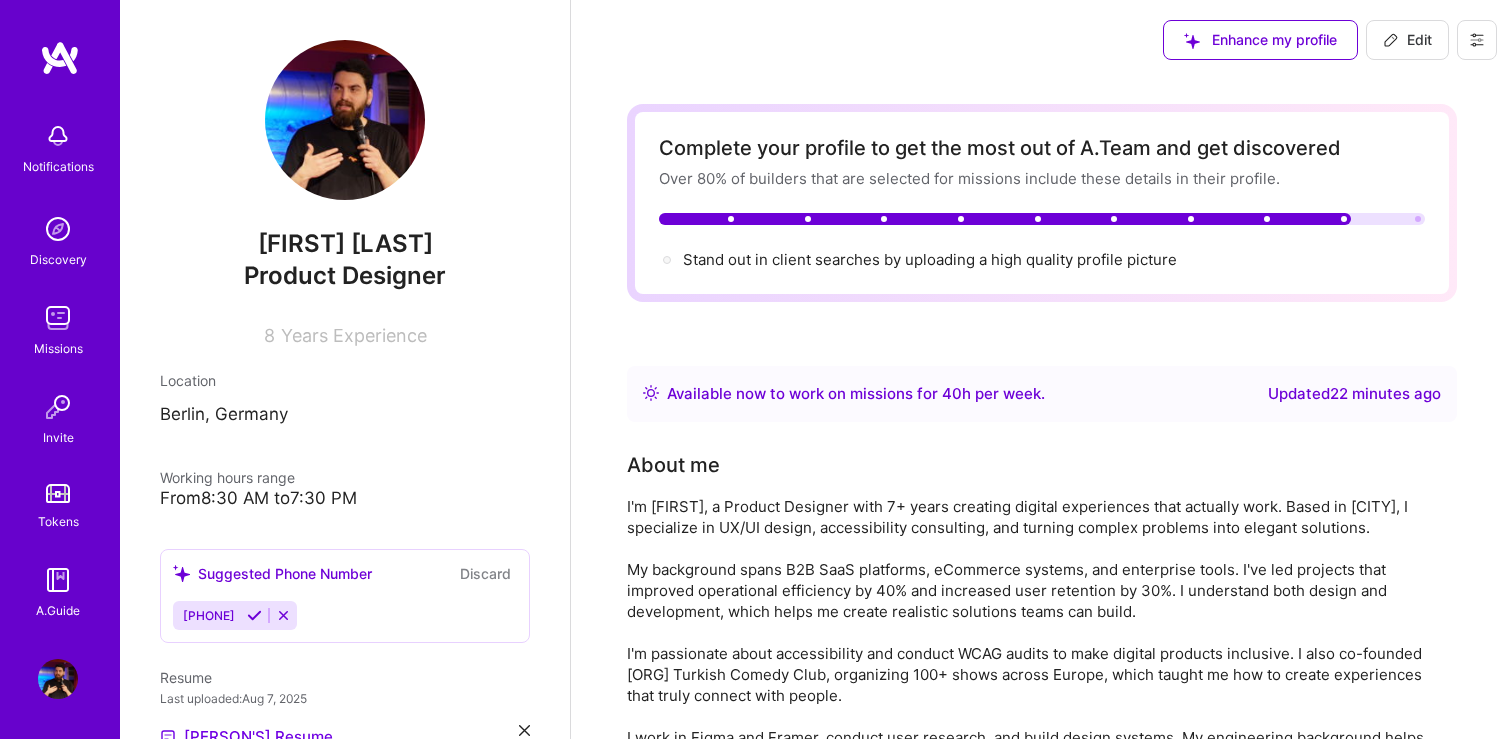 click on "Complete your profile to get the most out of A.Team and get discovered Over 80% of builders that are selected for missions include these details in their profile. Stand out in client searches by uploading a high quality profile picture" at bounding box center (1042, 203) 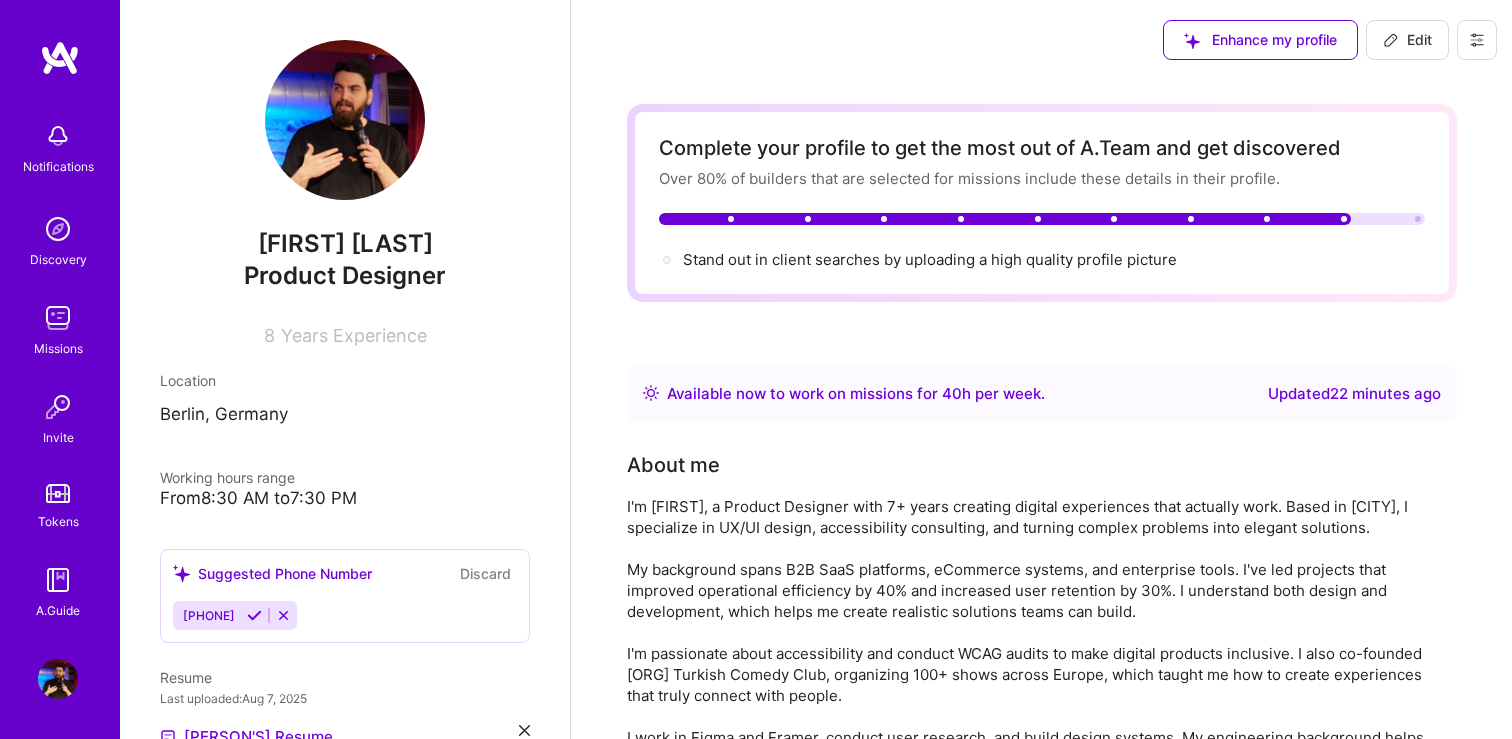 click on "Edit" at bounding box center (1407, 40) 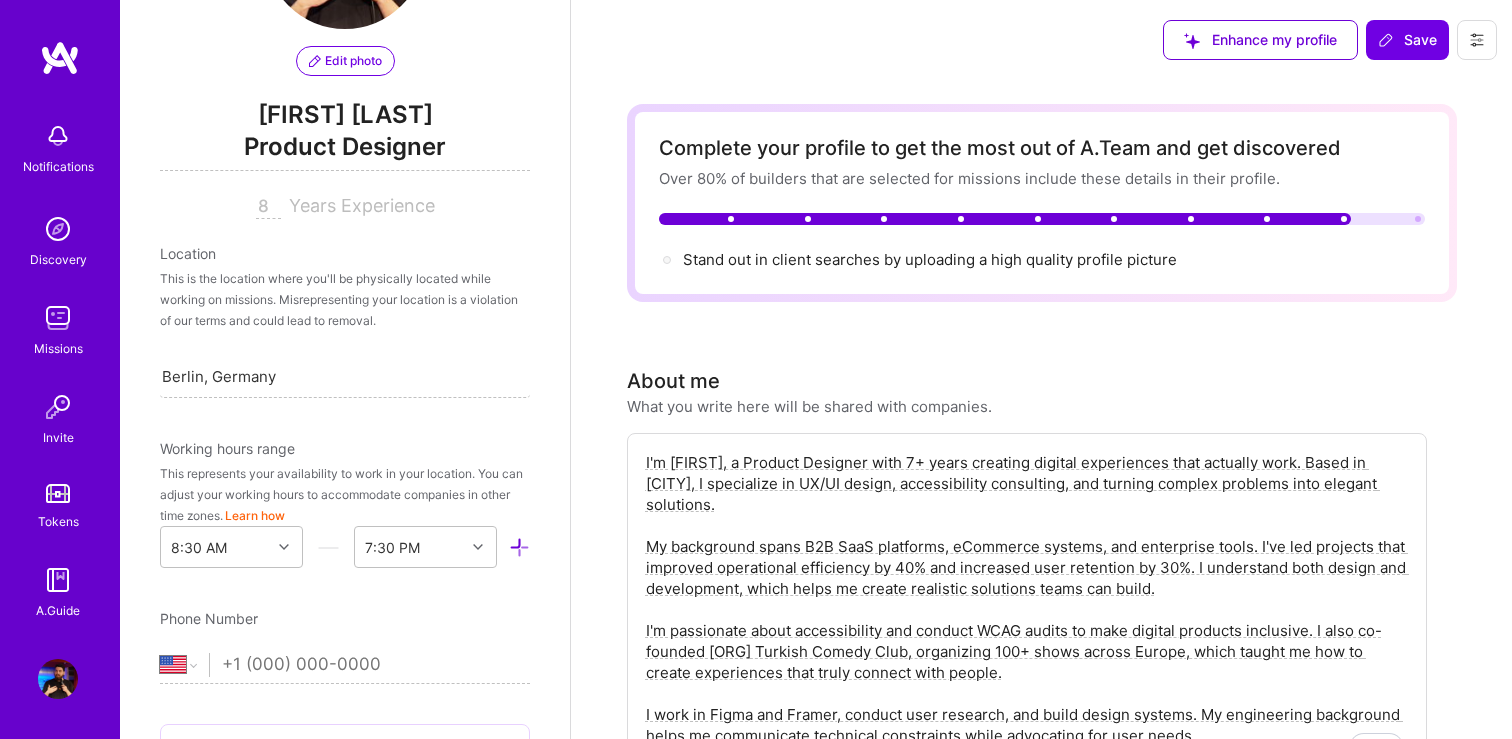 scroll, scrollTop: 0, scrollLeft: 0, axis: both 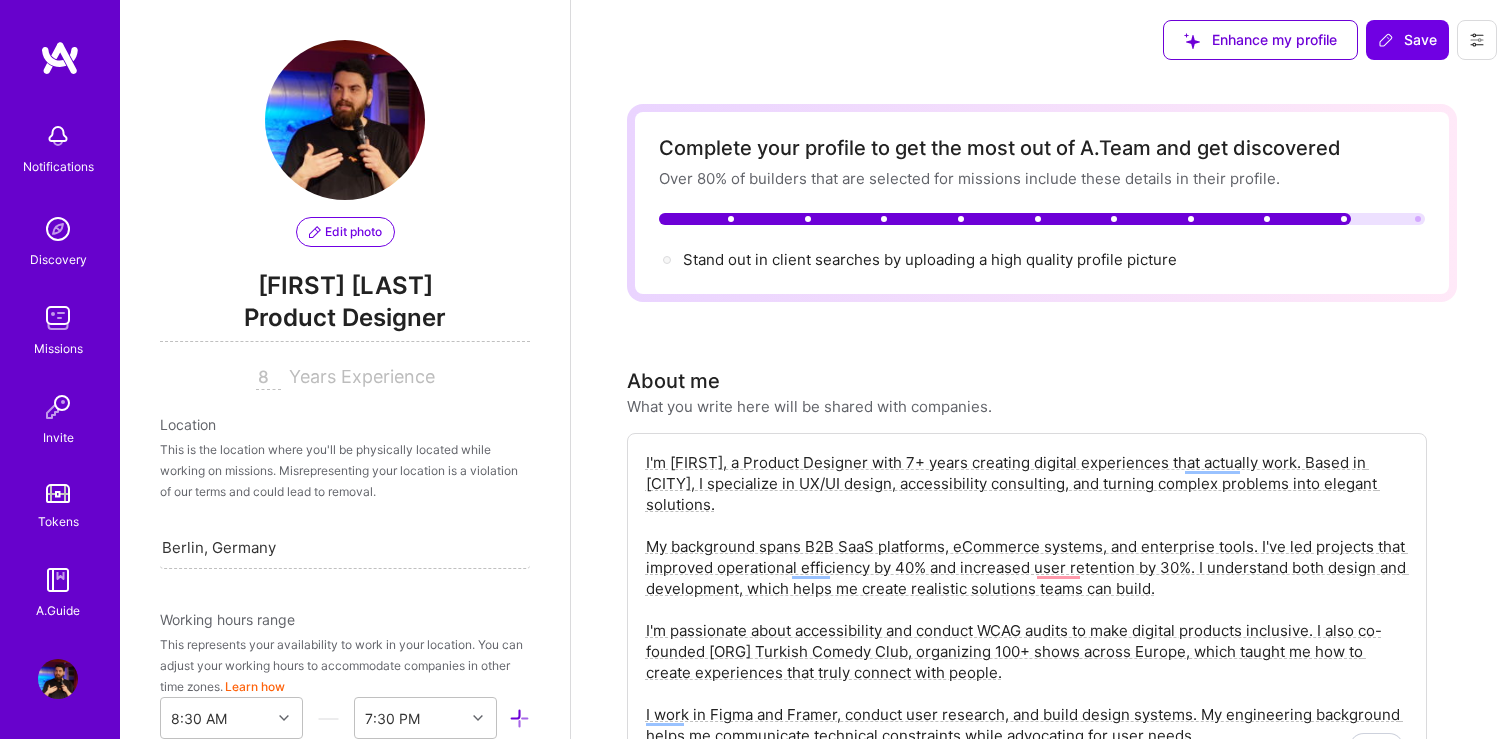 click at bounding box center [345, 120] 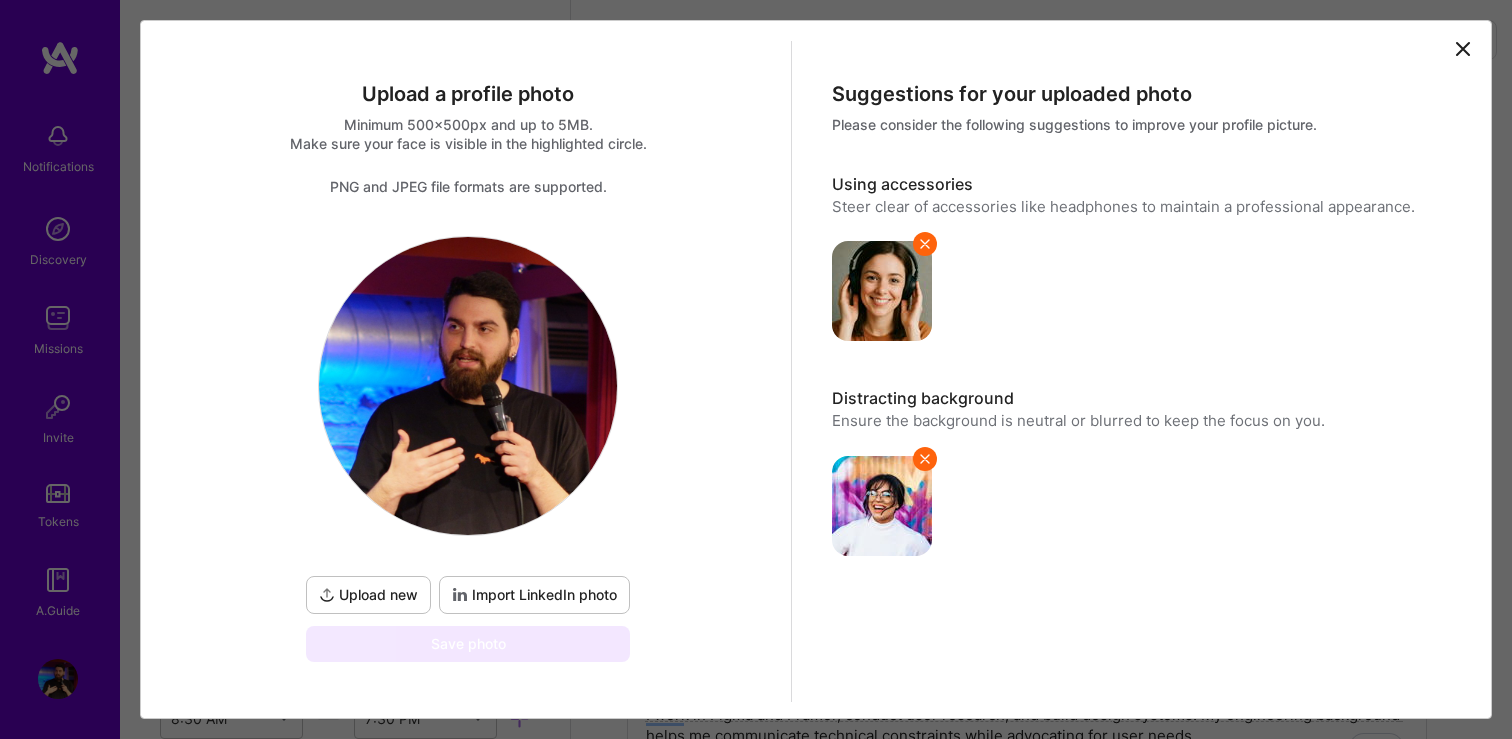 click on "Upload new" at bounding box center (368, 595) 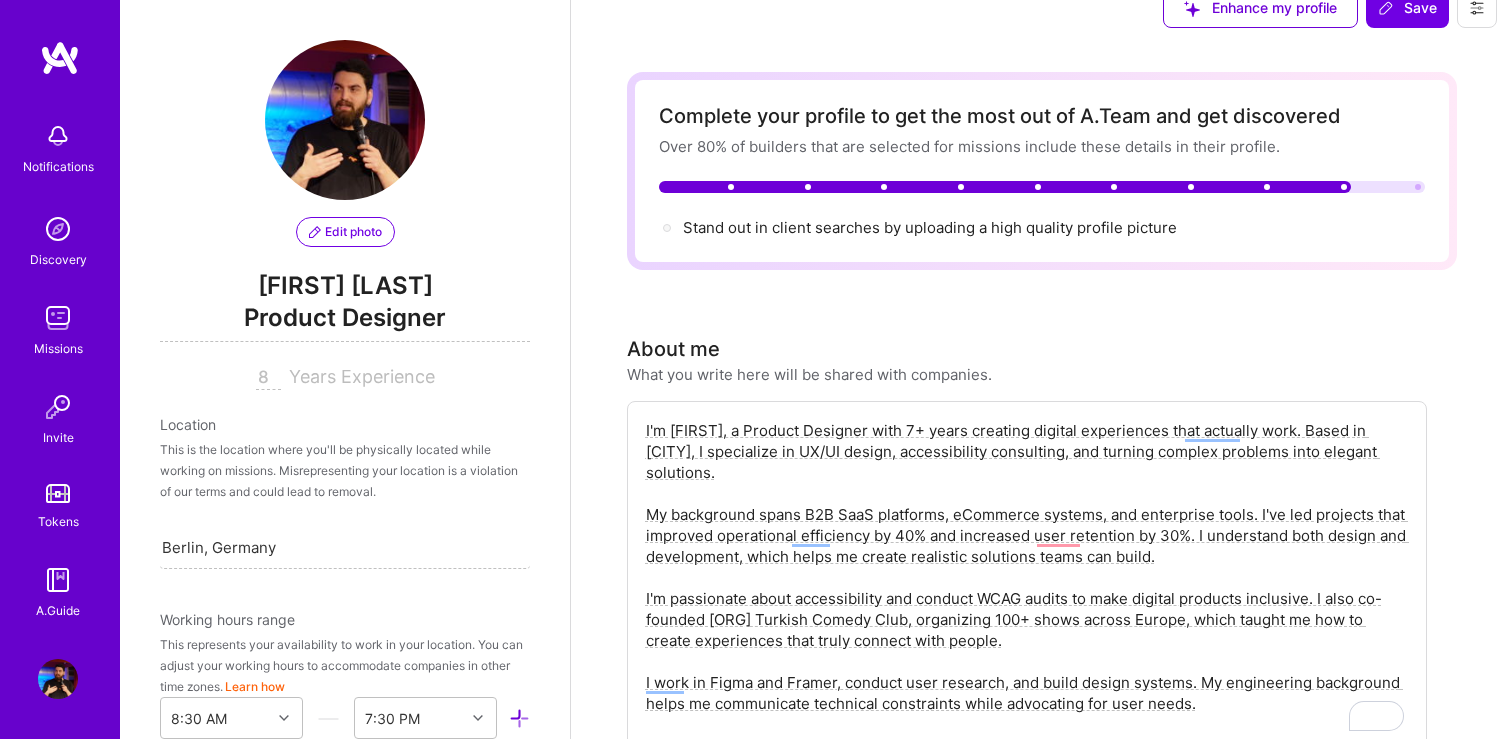 scroll, scrollTop: 0, scrollLeft: 0, axis: both 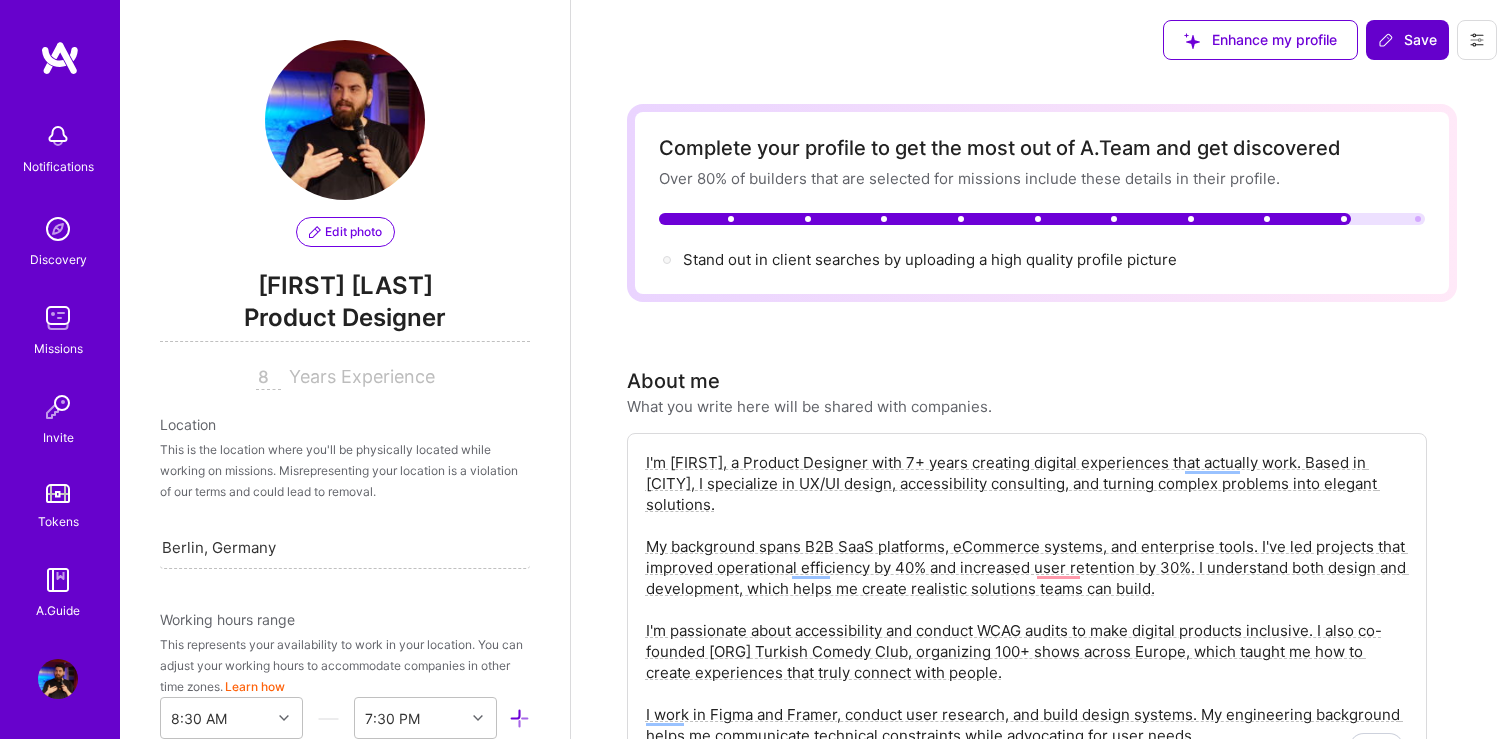 click on "Save" at bounding box center (1407, 40) 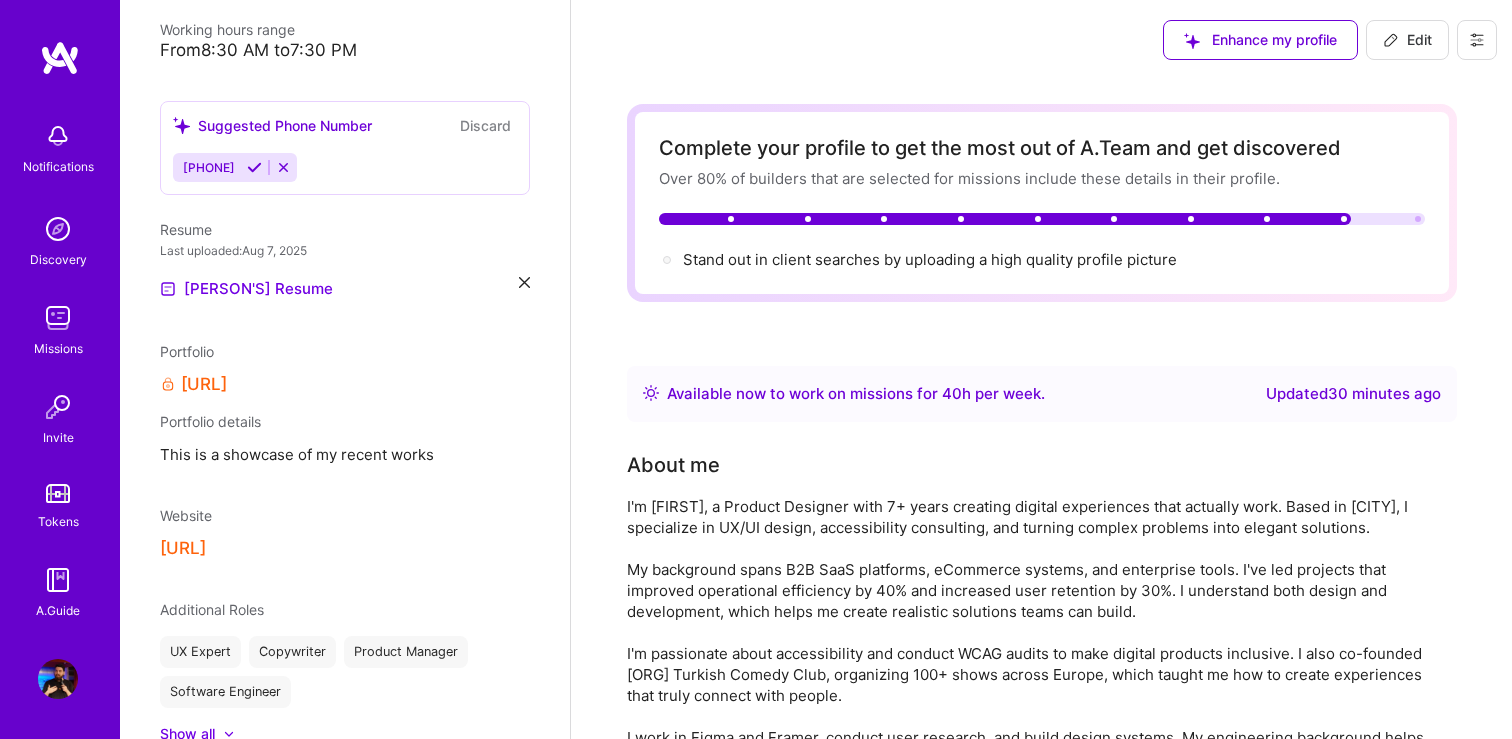 scroll, scrollTop: 514, scrollLeft: 0, axis: vertical 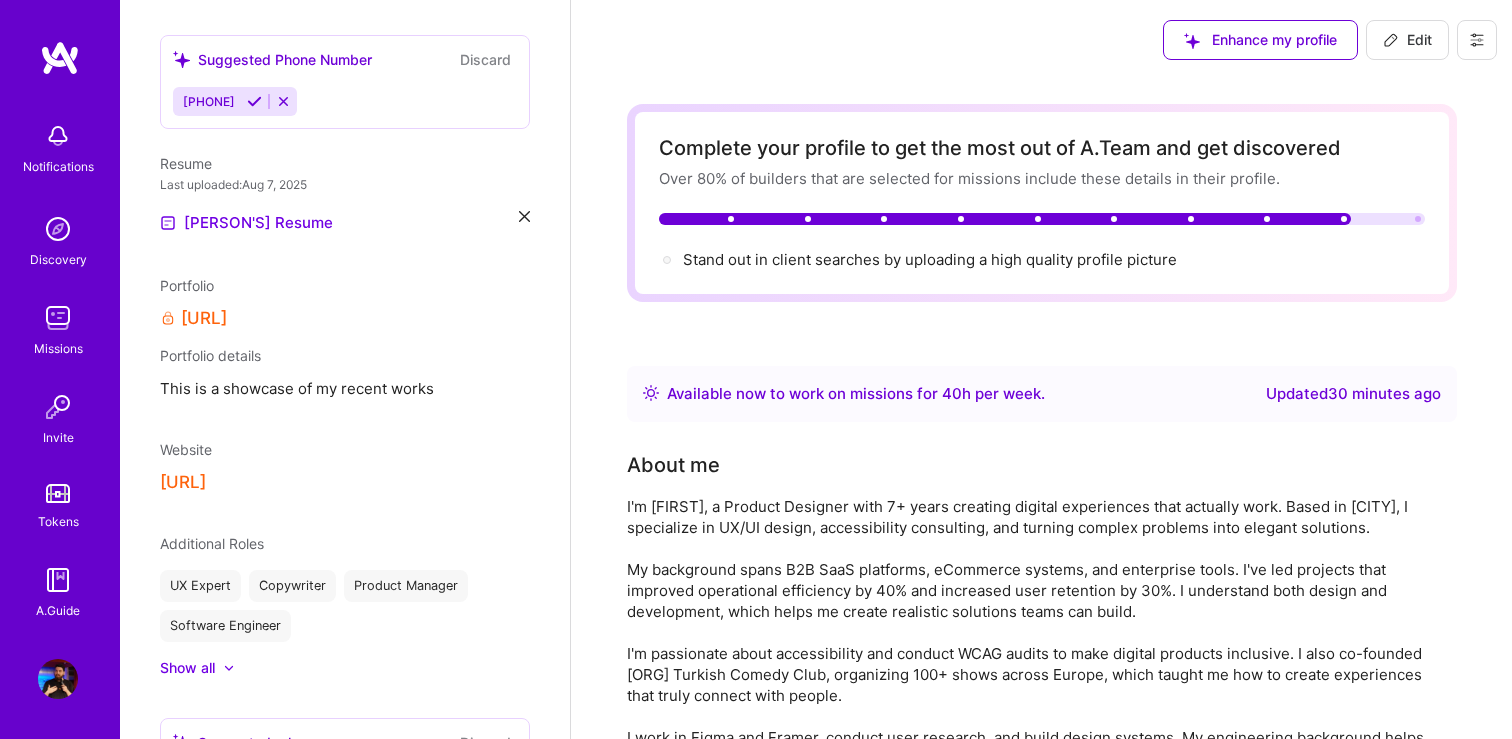 click at bounding box center (254, 101) 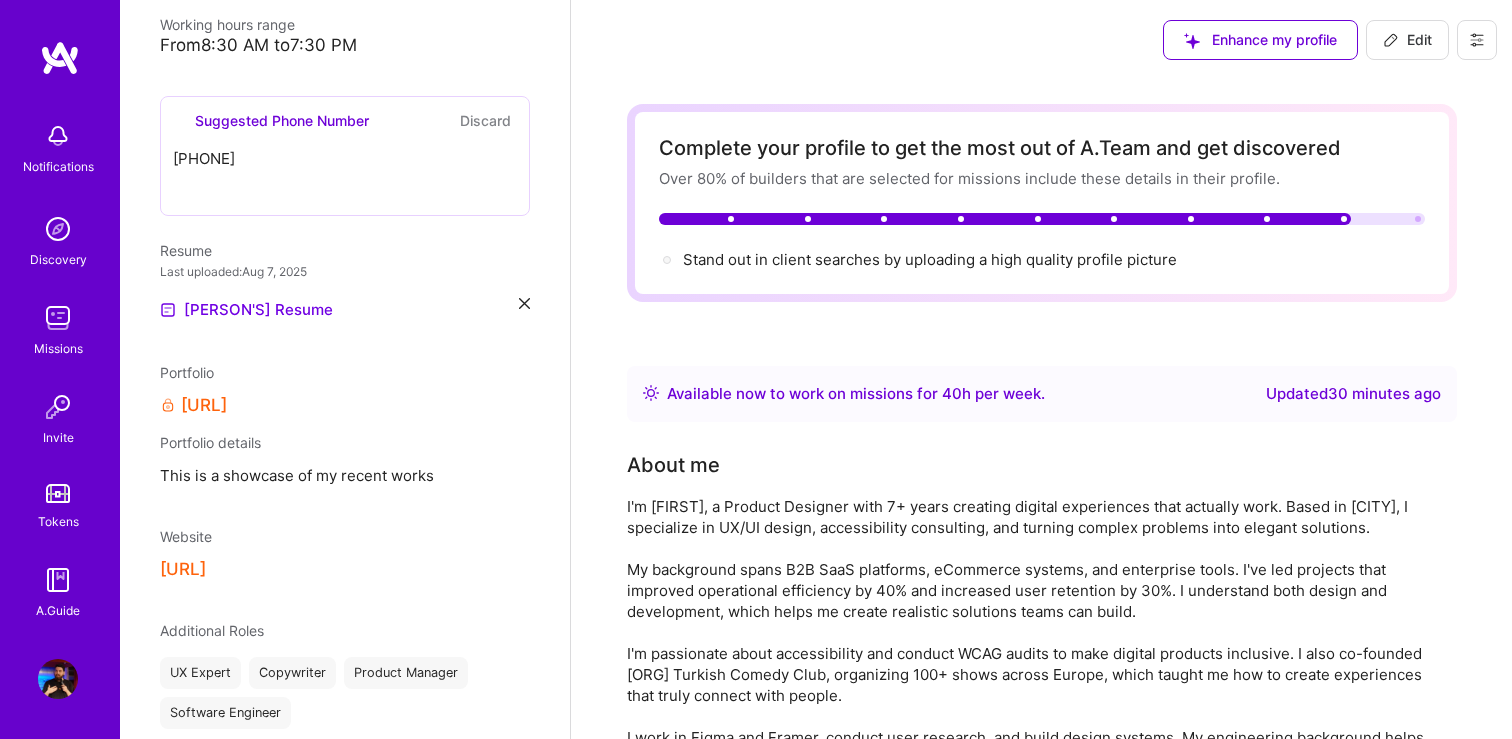 scroll, scrollTop: 383, scrollLeft: 0, axis: vertical 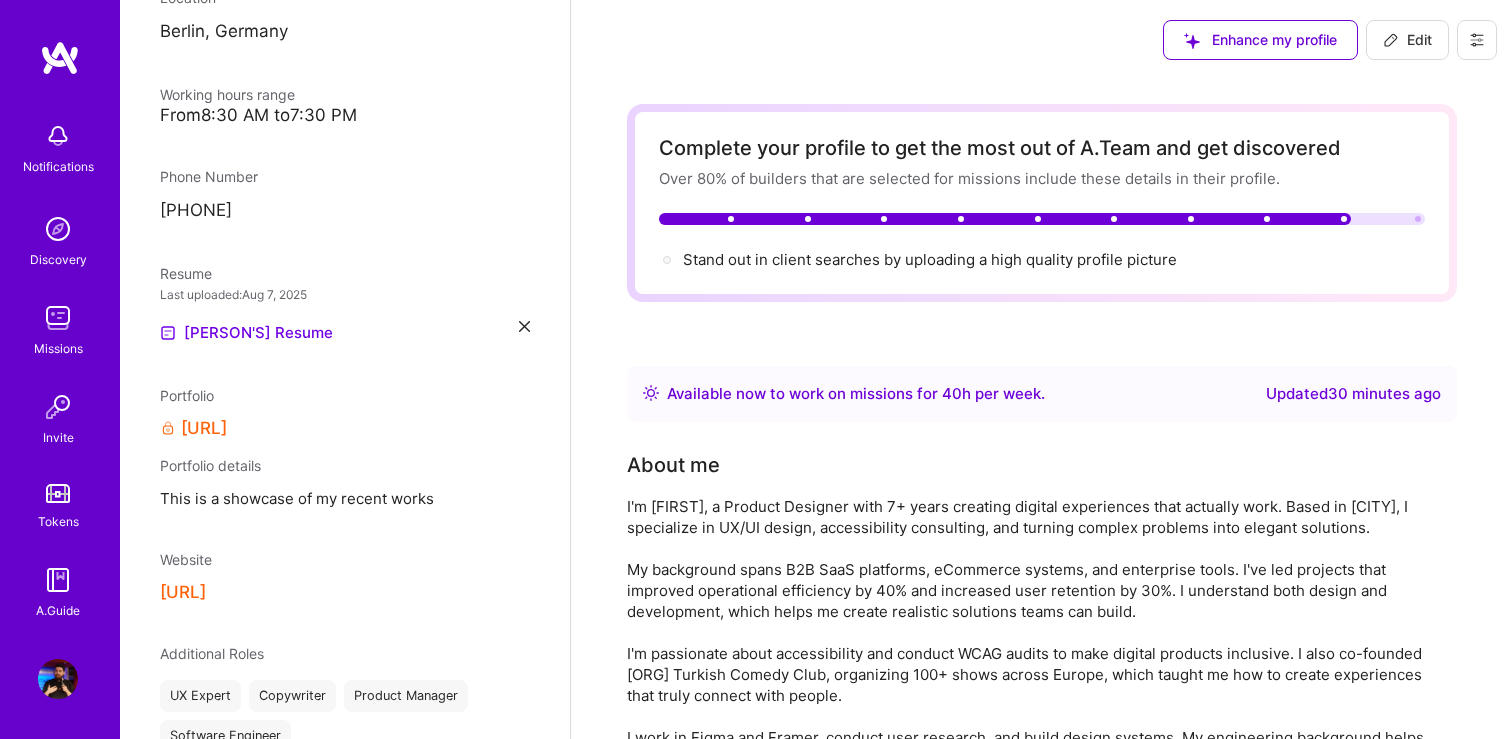 click on "Onat Benli Product Designer 8 Years Experience Location  Berlin, Germany Working hours range From  8:30 AM    to  7:30 PM Phone Number +4915237394592 Resume Last uploaded:  Aug 7, 2025 Onat's Resume Portfolio
https://www.onatbenli.com/work Portfolio details This is a showcase of my recent works Website https://www.onatbenli.com/ Additional Roles UX Expert Copywriter Product Manager Software Engineer Show all Suggested roles Discard Graphics Designer Full-Stack Developer Front-End Developer Brand Designer Front-End Developer Skills Design Thinking | 5 Market Research | 5 Analytics | 5 Agile | 5 Design Sprint | 5 Scrum | 5 Product Design | 5 Prototyping | 5 Figma | 5 Data Analysis | 5 Team Leadership | 5 UX/UI | 5 Show all Suggested Skills Discard Node.js React TypeScript Visual design Industries B2B B2C E-Commerce Events Show all" at bounding box center [345, 369] 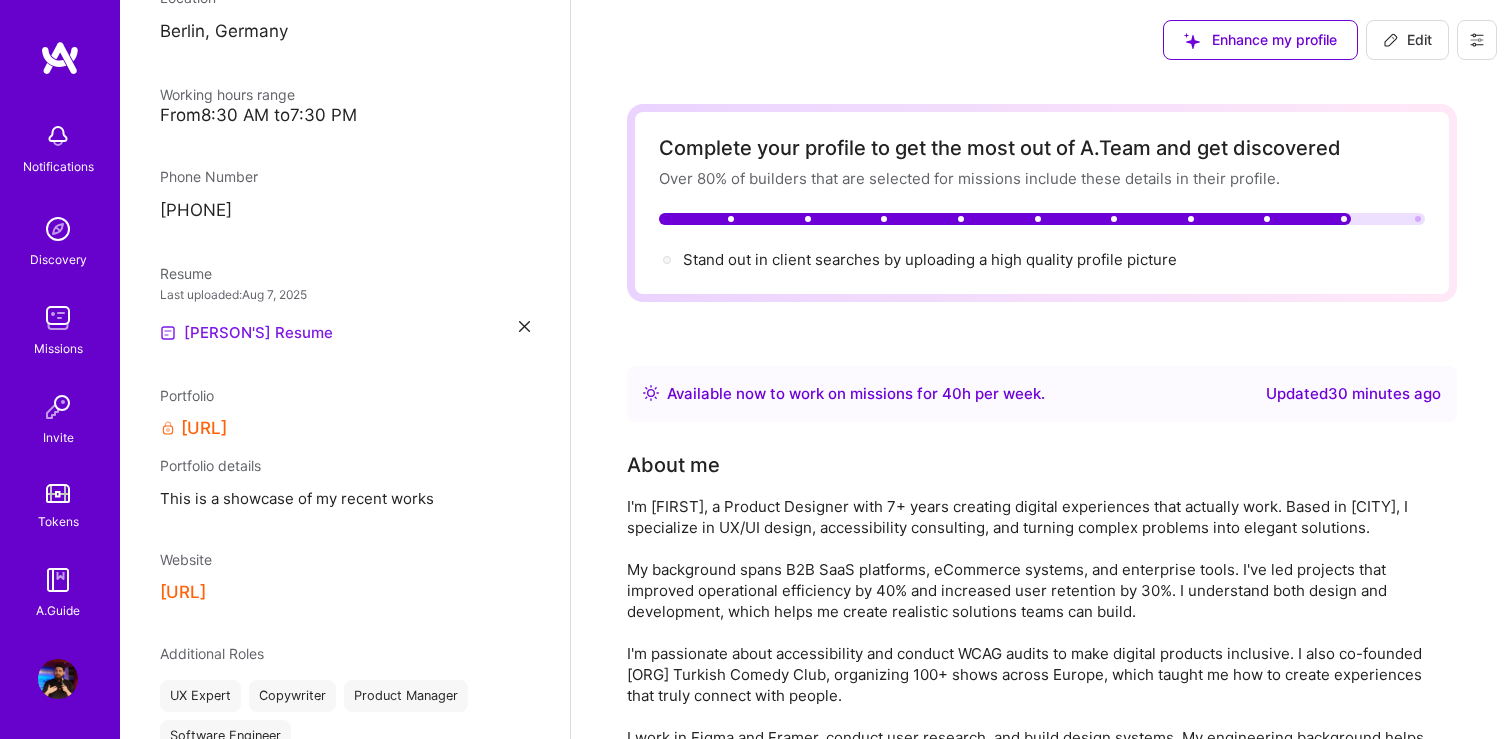click on "[NAME]'s Resume" at bounding box center [246, 333] 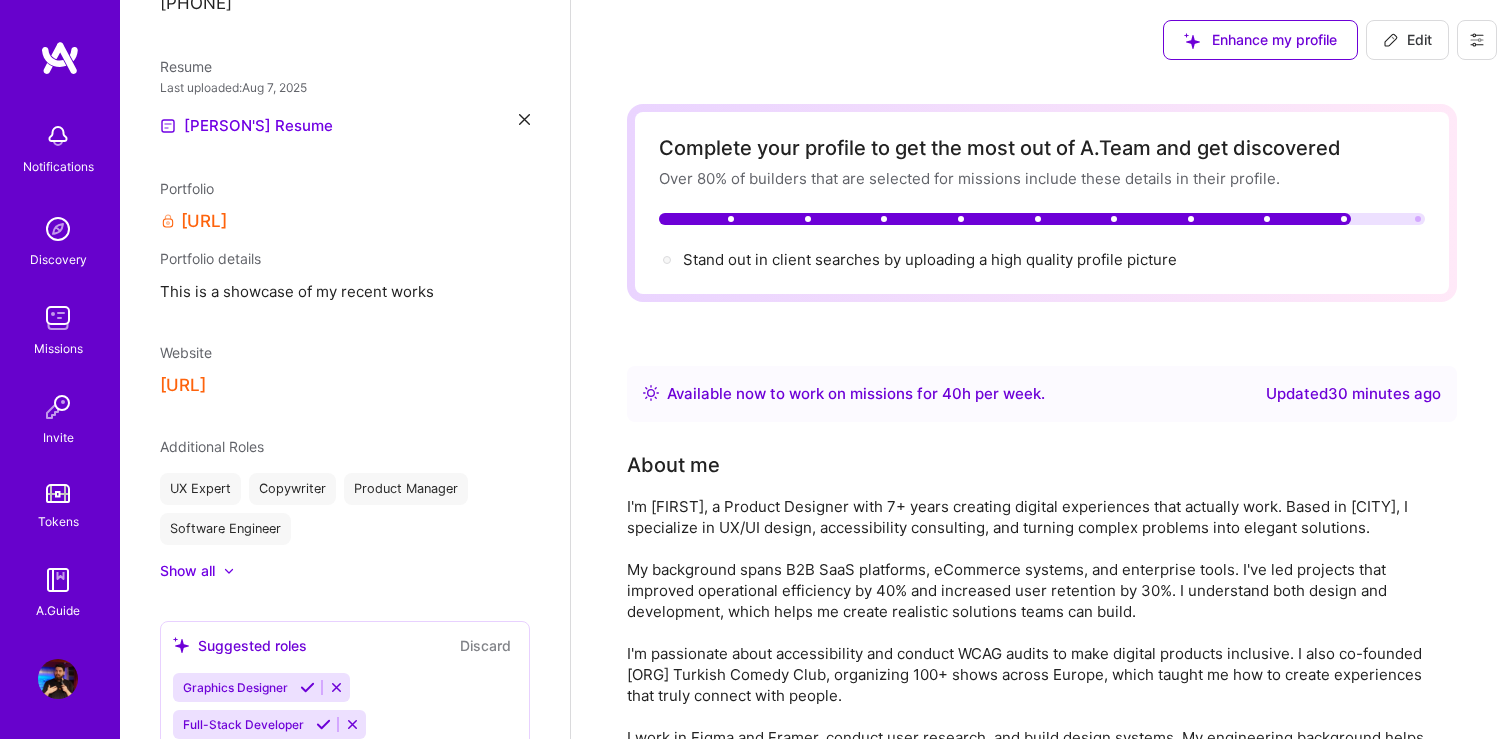 scroll, scrollTop: 584, scrollLeft: 0, axis: vertical 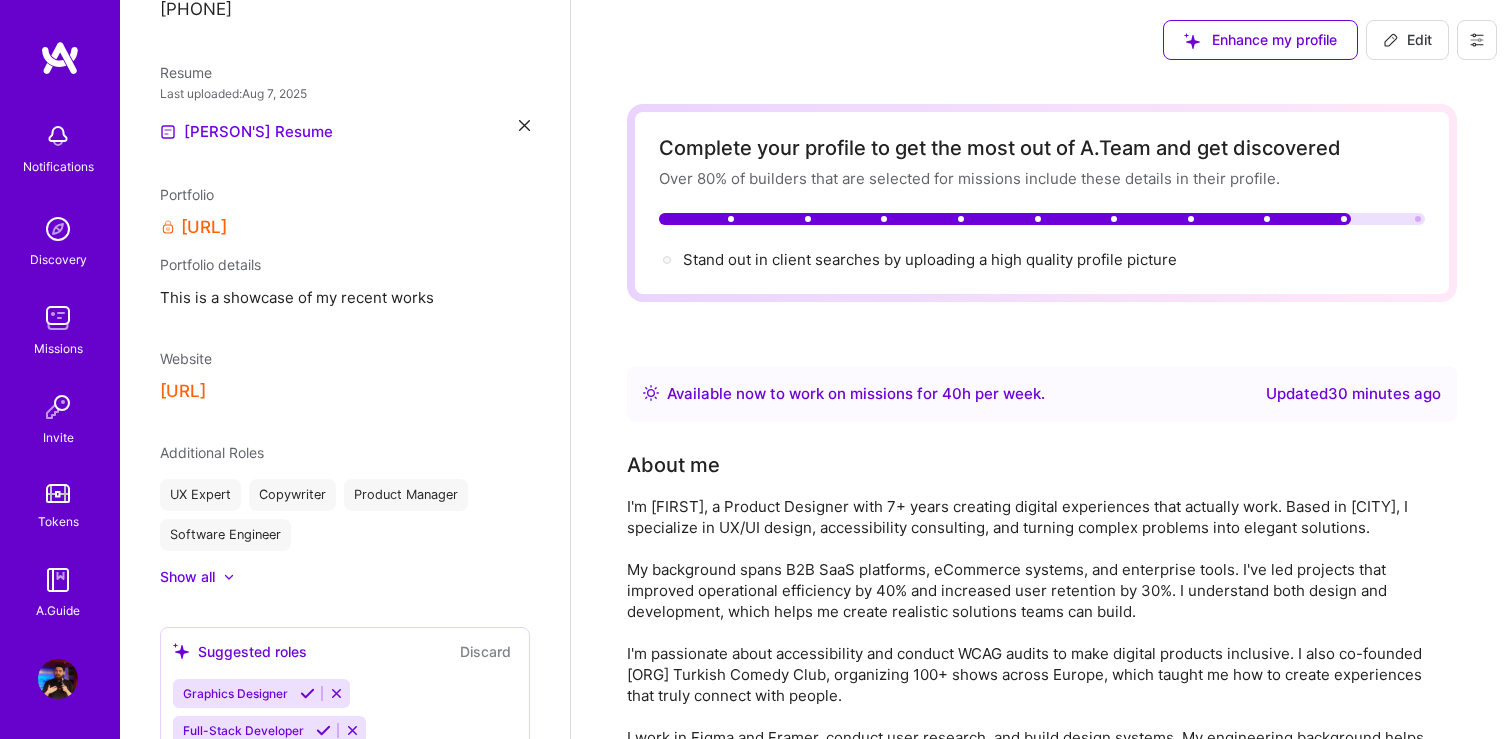 click on "https://www.onatbenli.com/work" at bounding box center [204, 227] 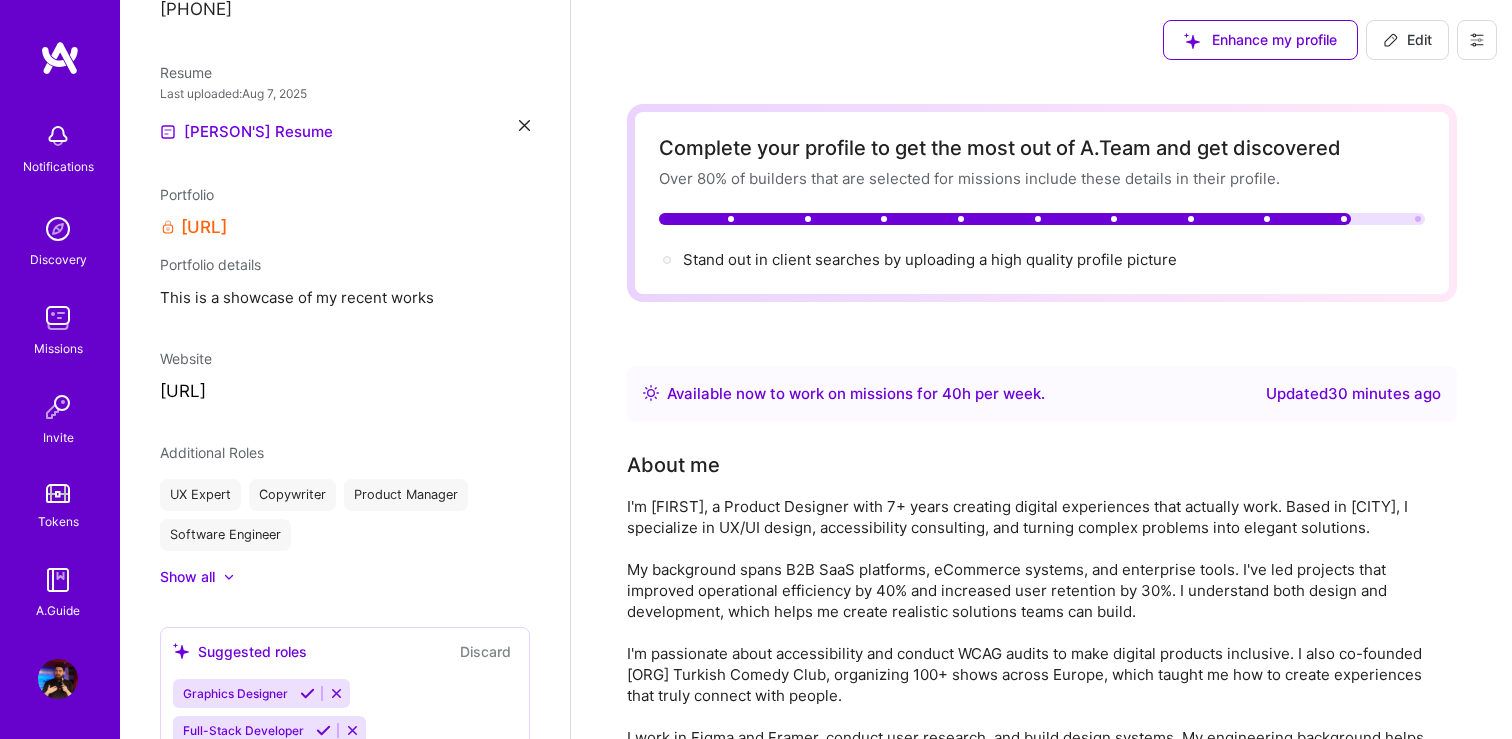 select on "Right Now" 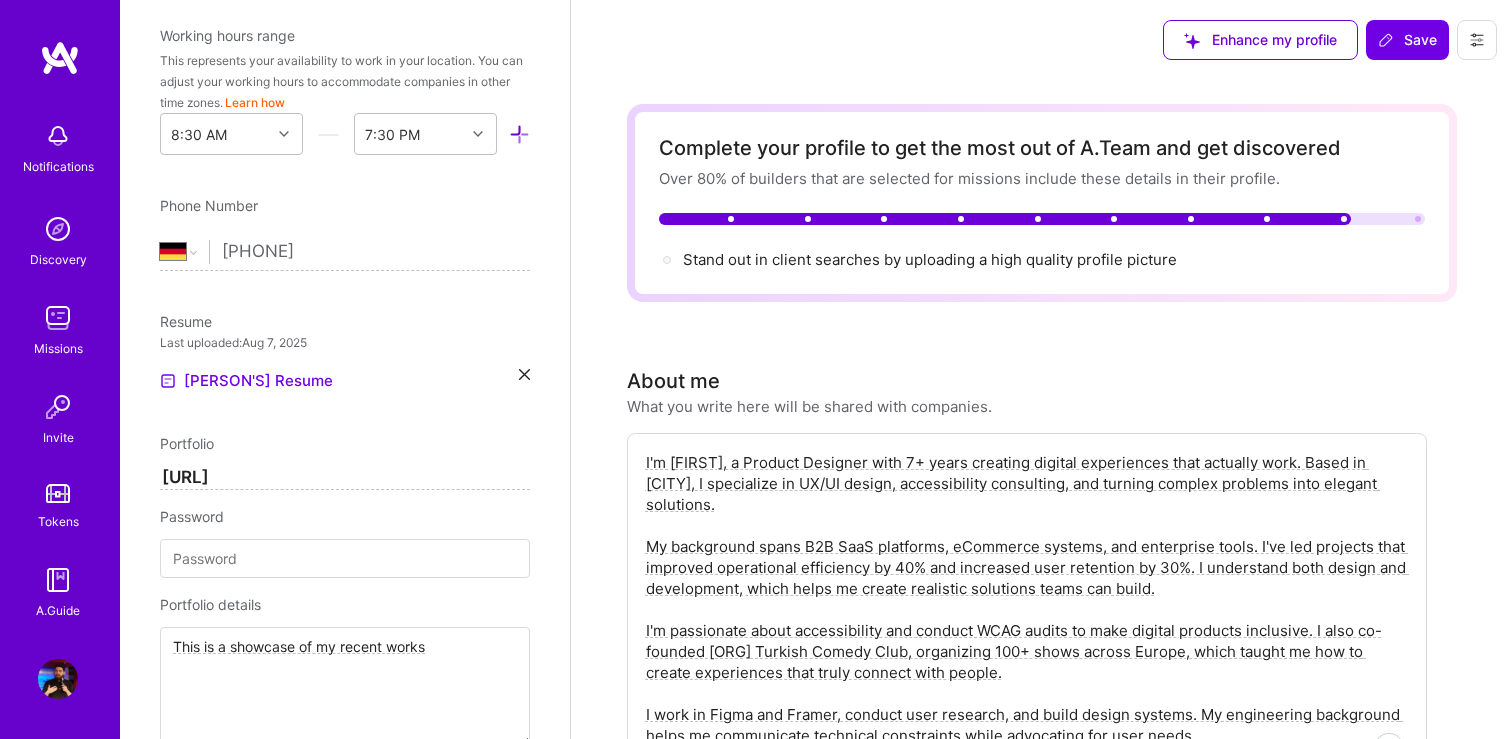 scroll, scrollTop: 1290, scrollLeft: 0, axis: vertical 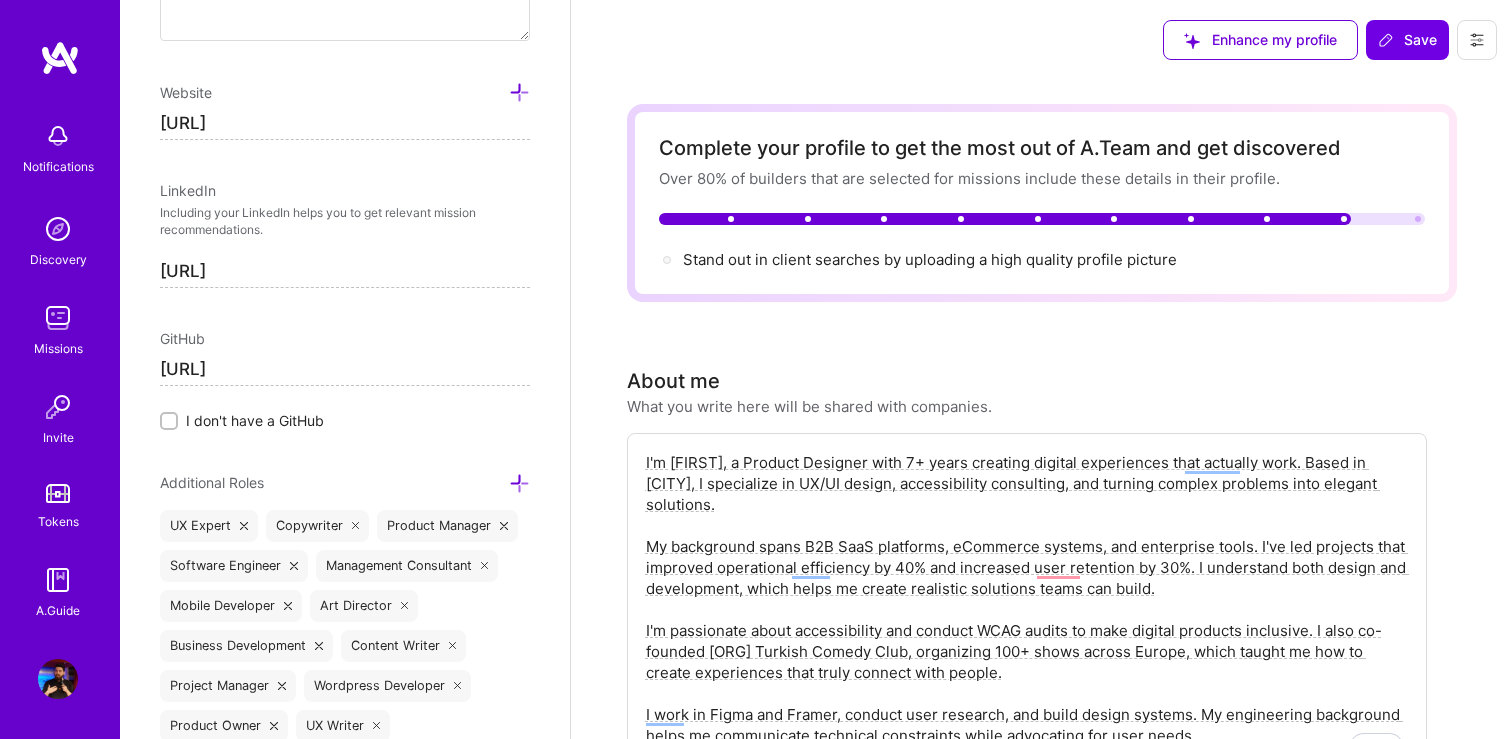 click on "https://www.onatbenli.com/" at bounding box center [345, 124] 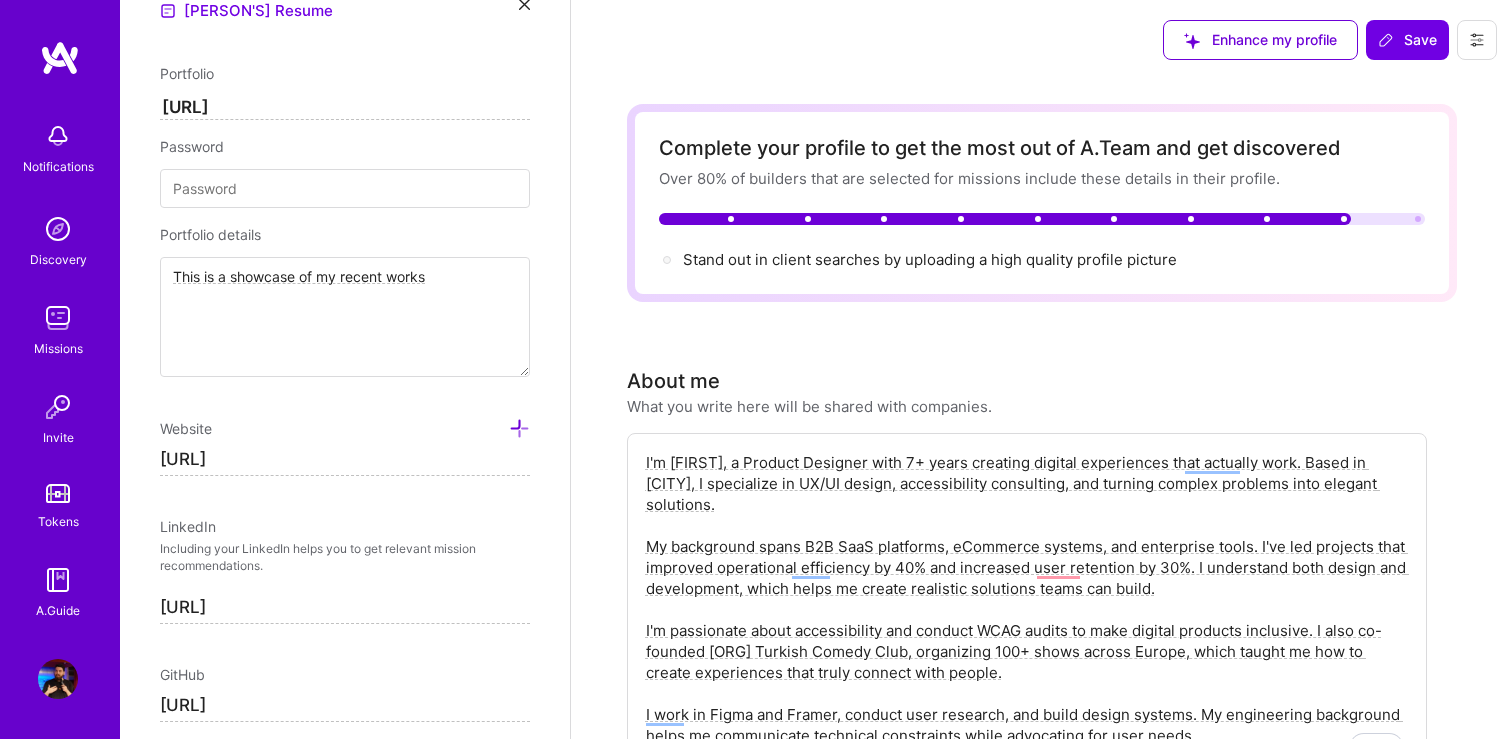 scroll, scrollTop: 664, scrollLeft: 0, axis: vertical 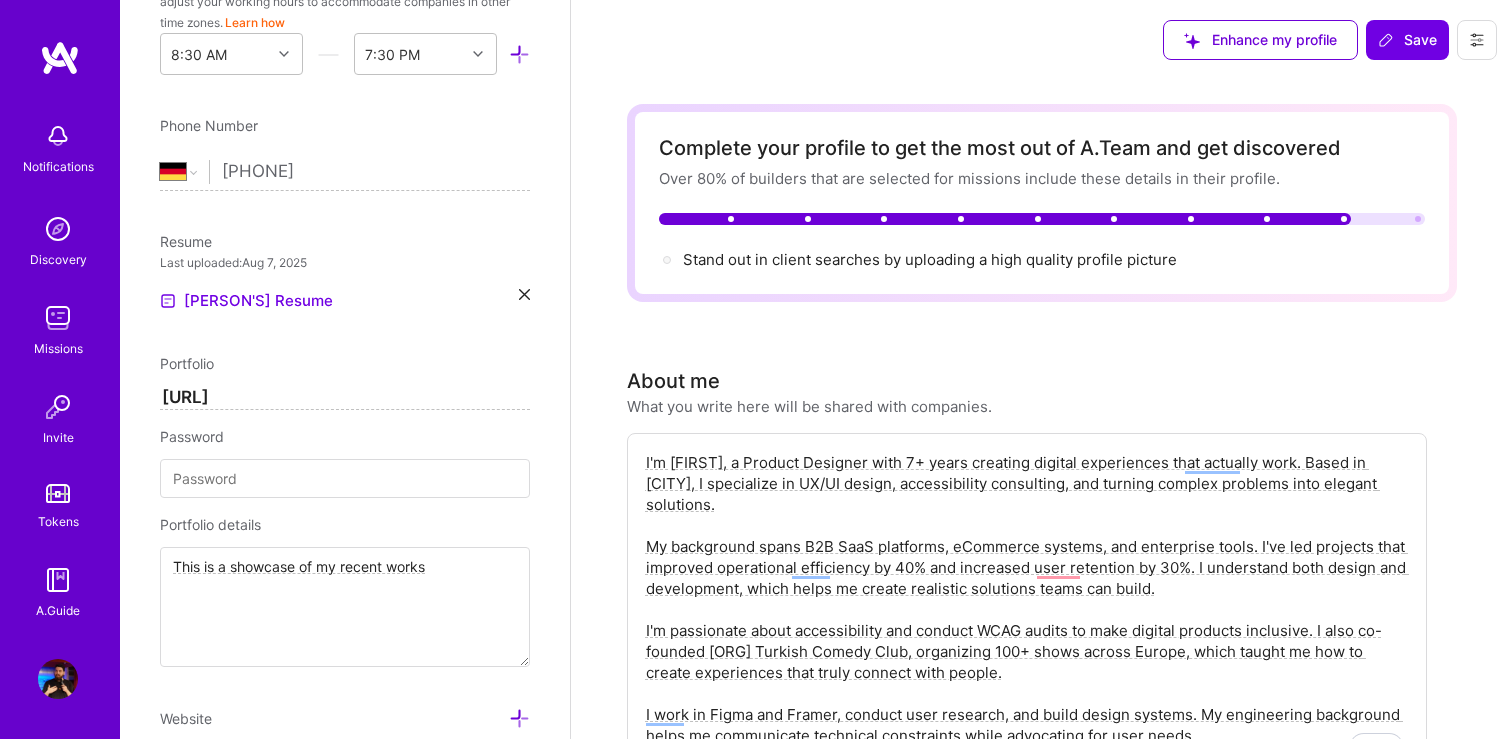 click on "https://www.onatbenli.com/work" at bounding box center (345, 398) 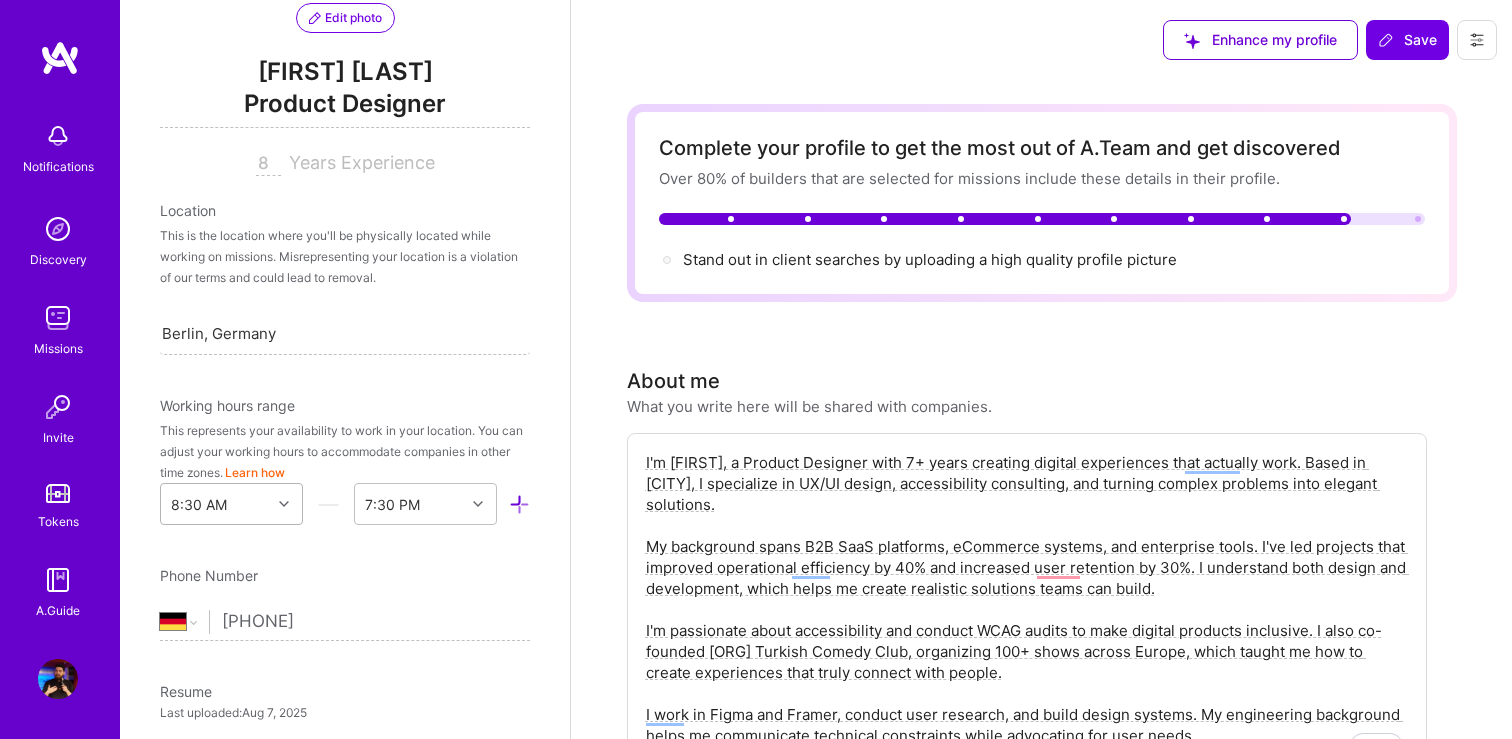 type on "https://www.onatbenli.com/" 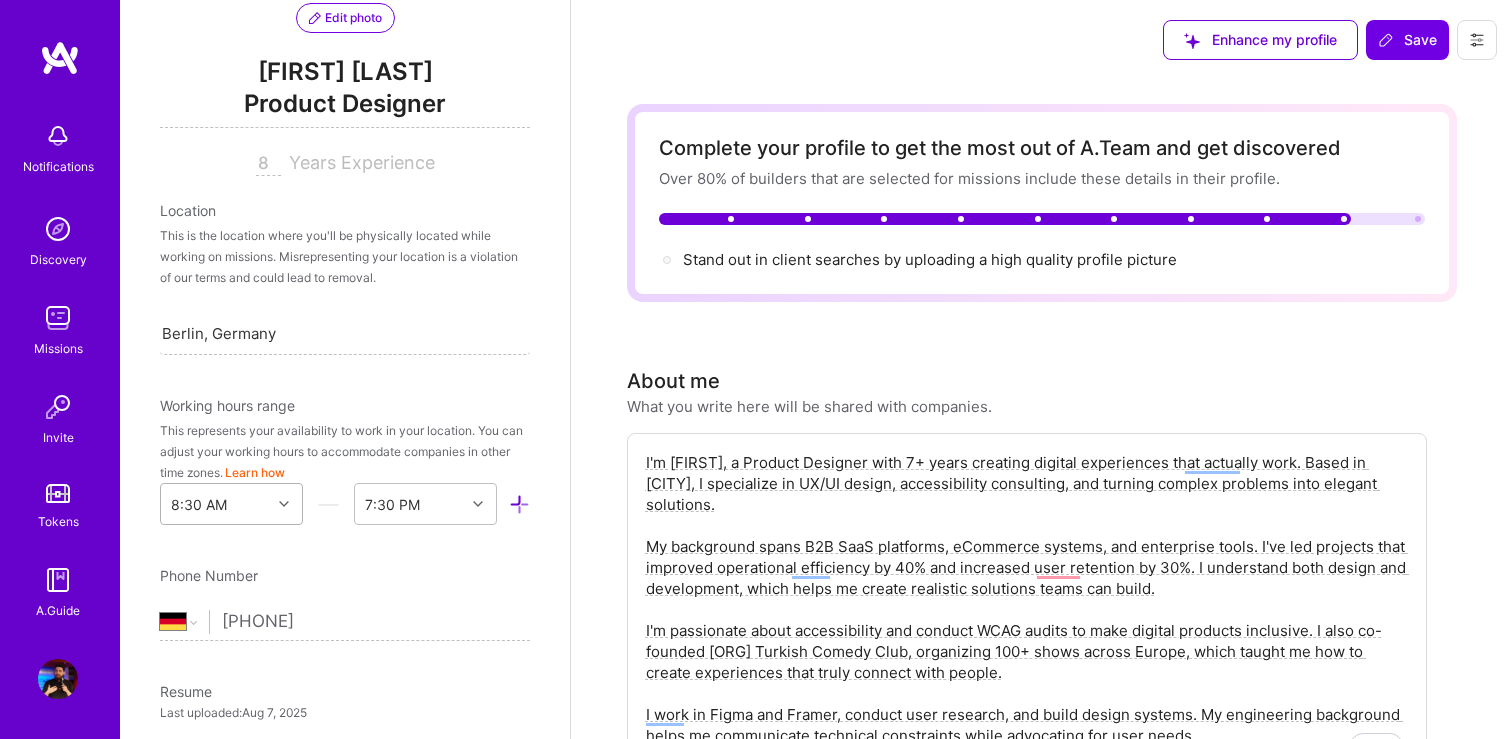 scroll, scrollTop: 316, scrollLeft: 0, axis: vertical 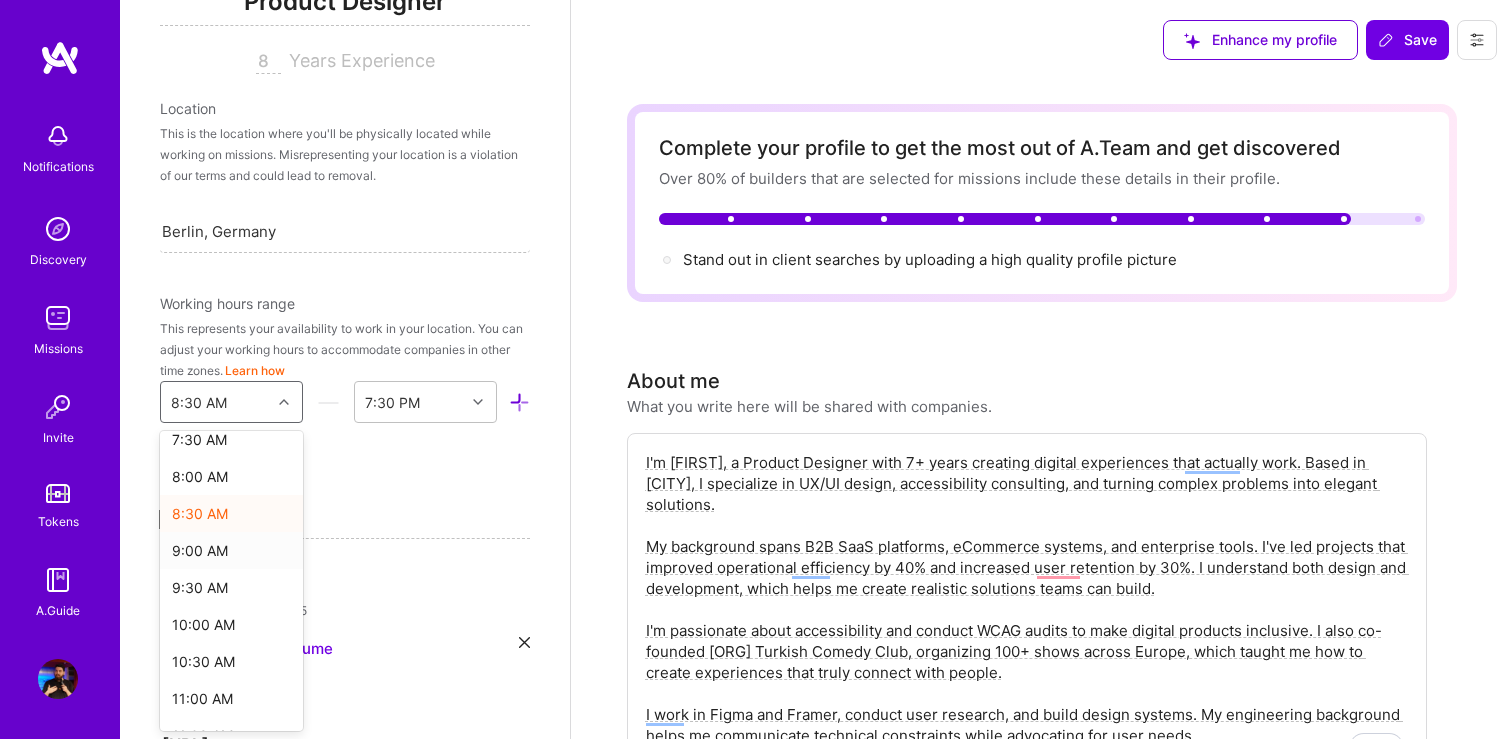 click on "9:00 AM" at bounding box center (231, 550) 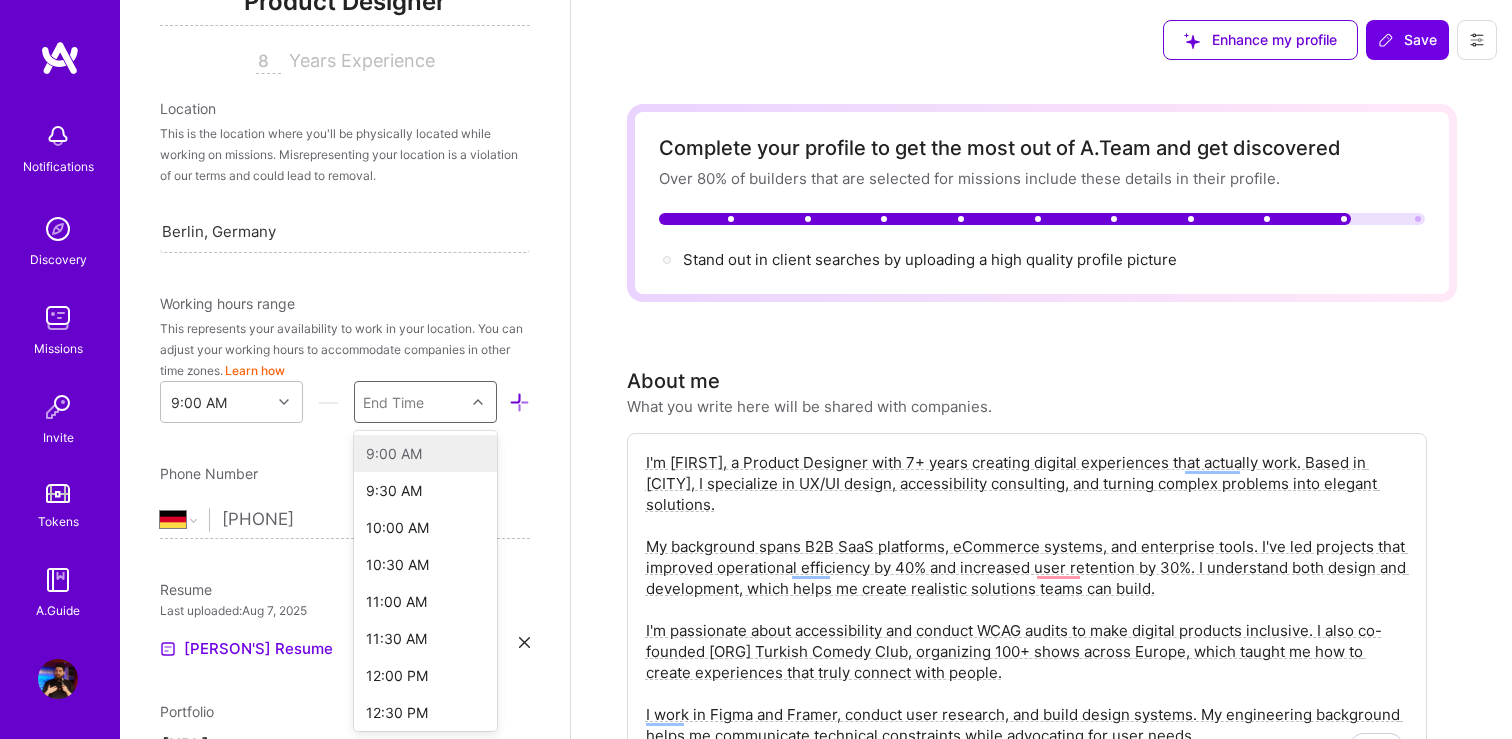 click on "End Time" at bounding box center (393, 402) 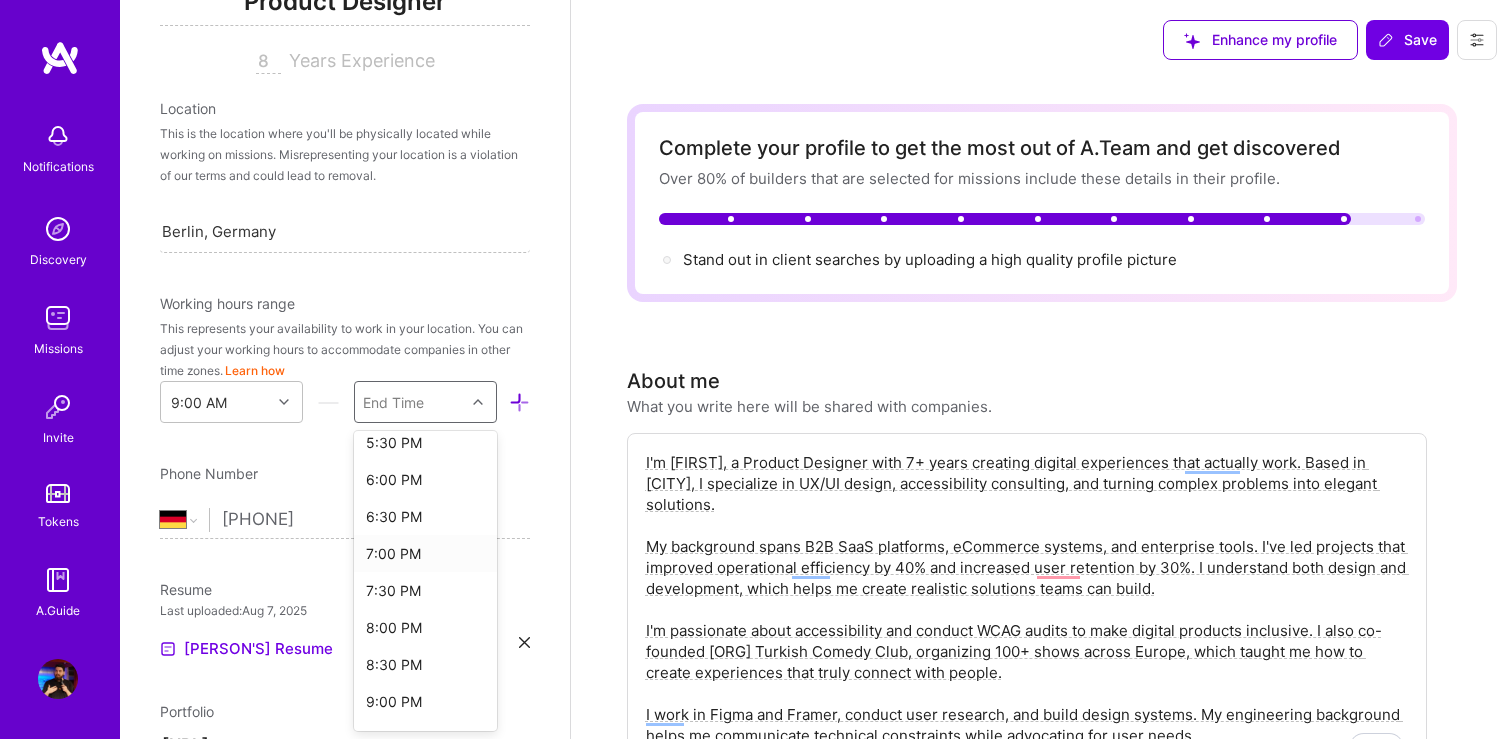 scroll, scrollTop: 633, scrollLeft: 0, axis: vertical 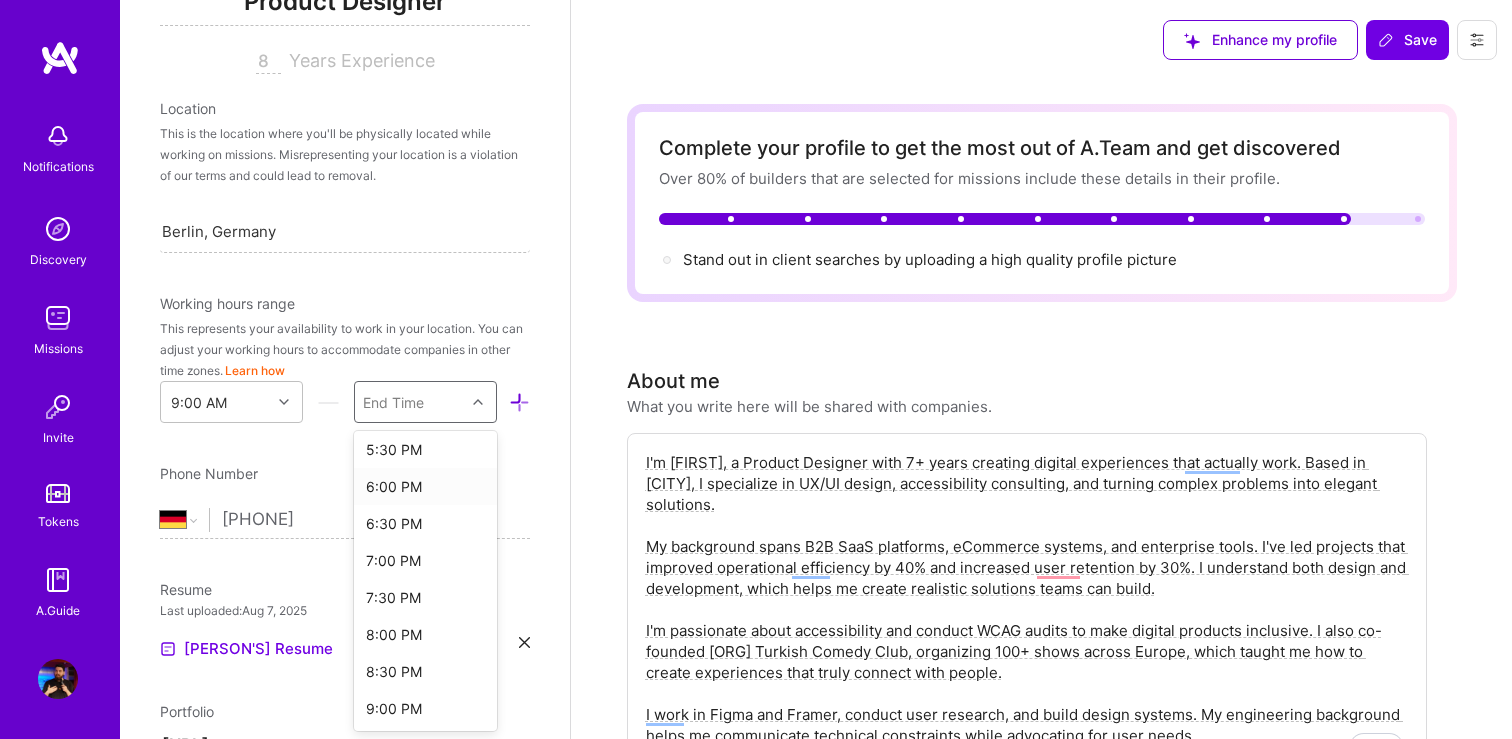 click on "6:00 PM" at bounding box center (425, 486) 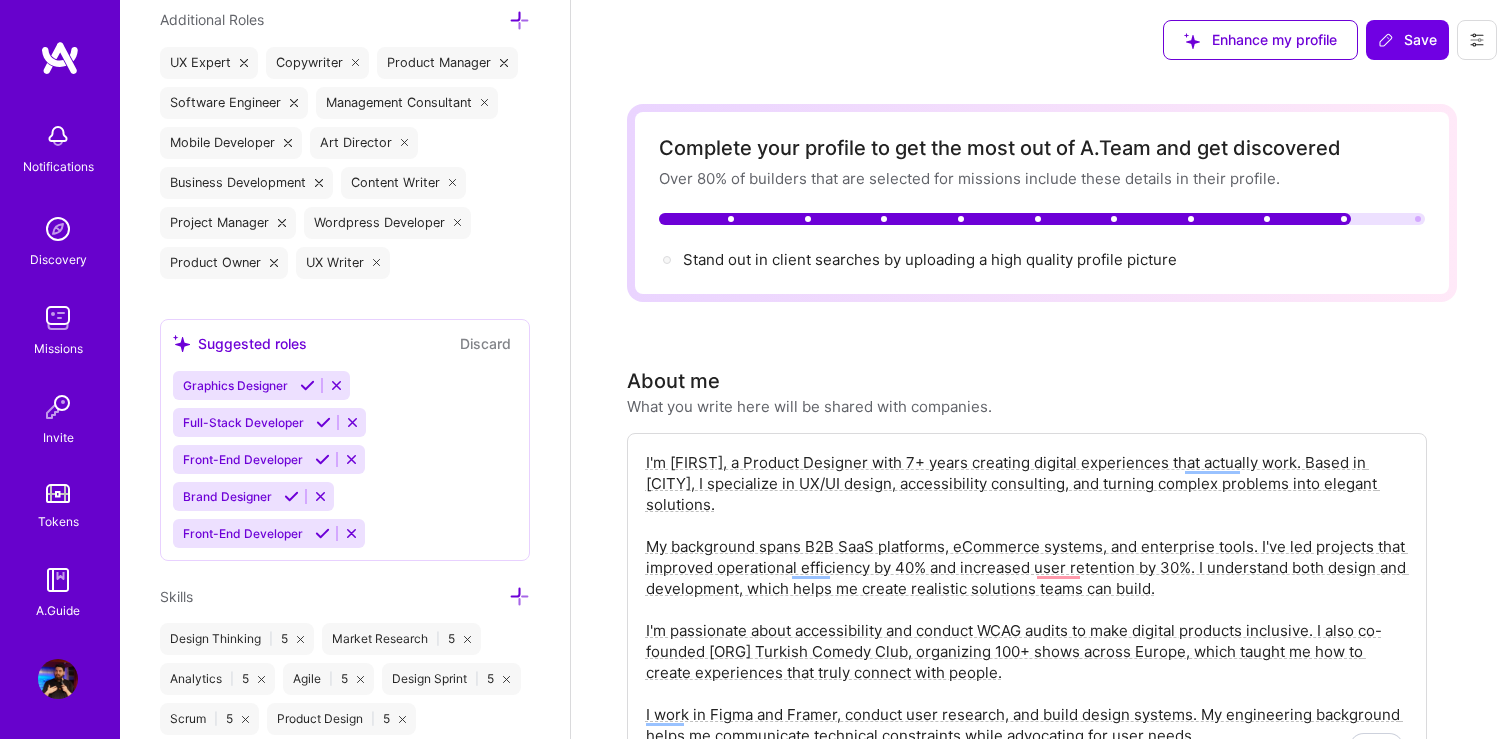 scroll, scrollTop: 1823, scrollLeft: 0, axis: vertical 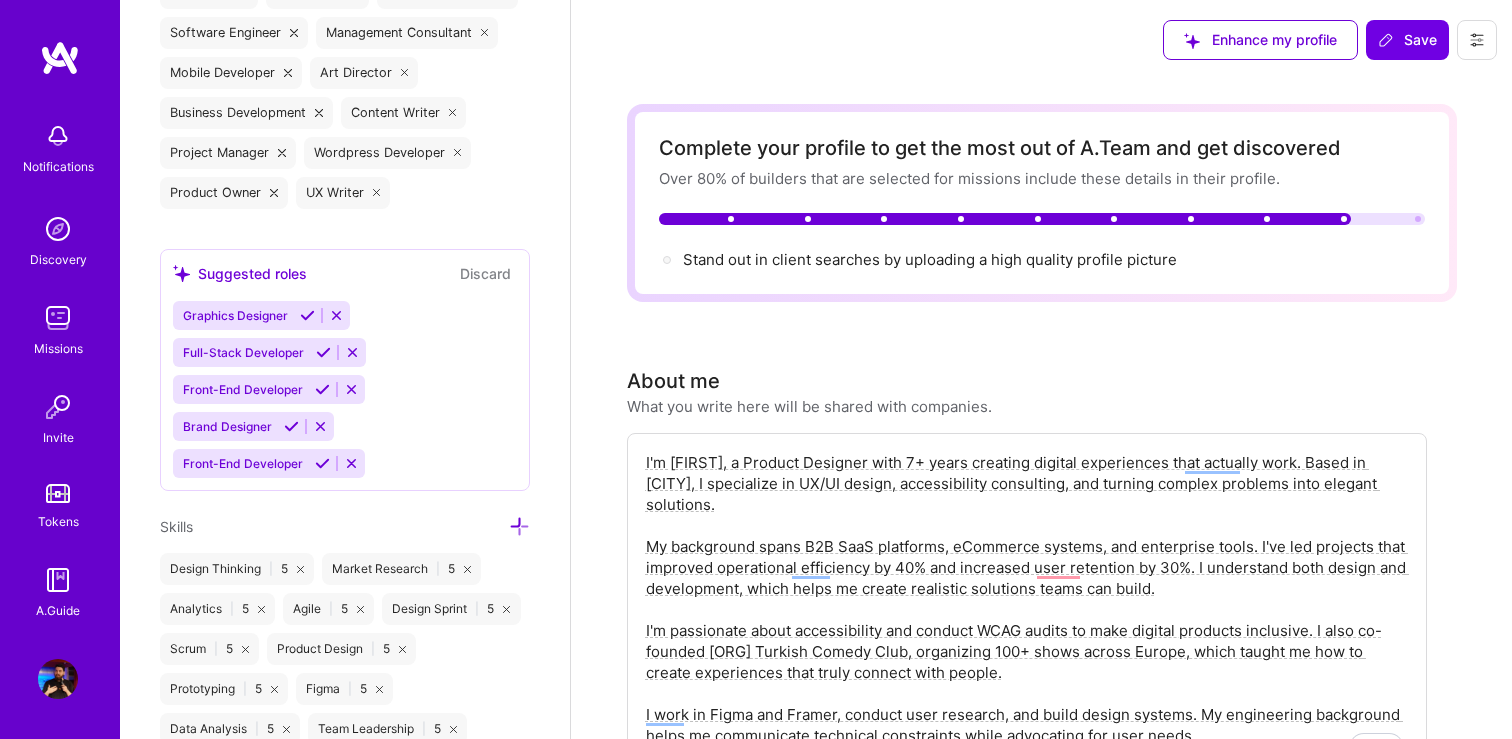 drag, startPoint x: 1422, startPoint y: 43, endPoint x: 1339, endPoint y: 73, distance: 88.25531 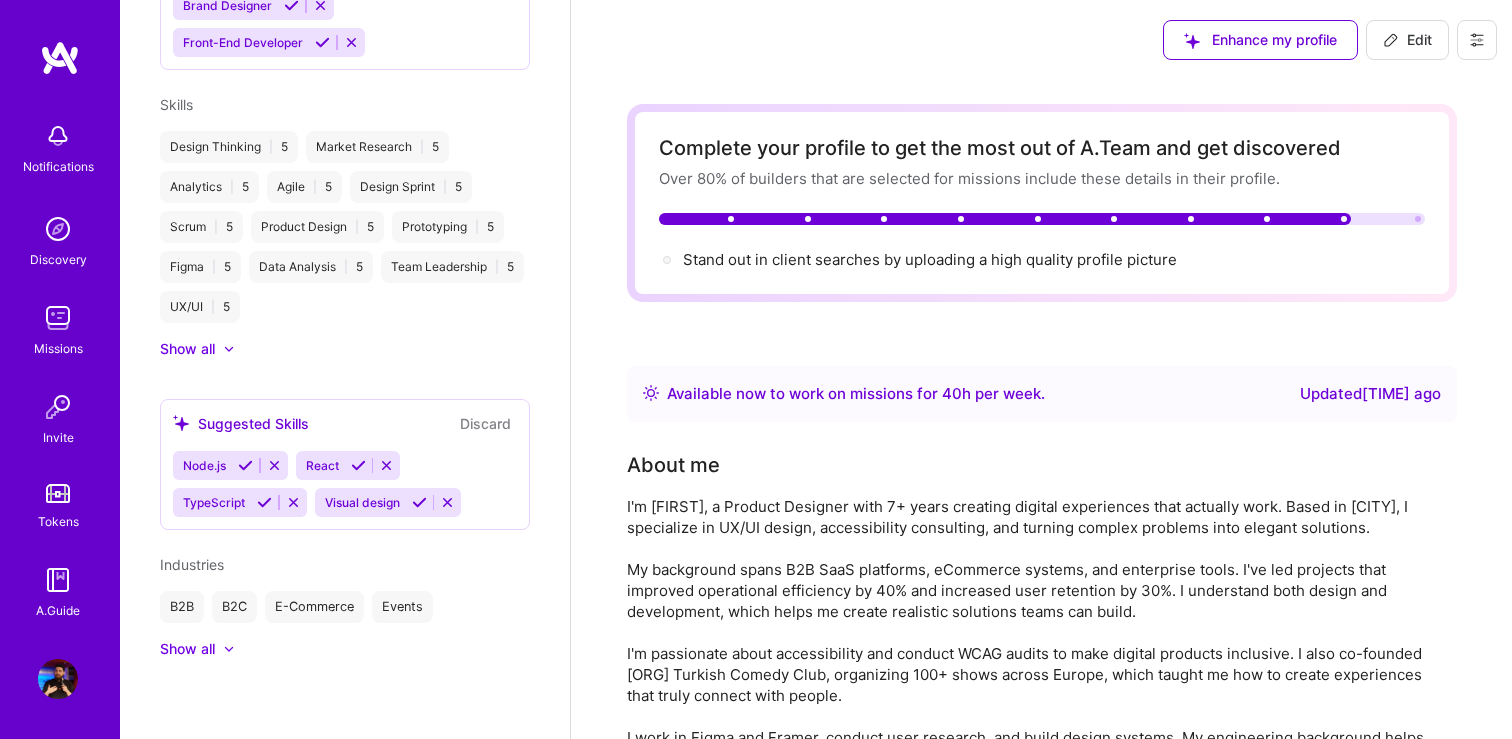 scroll, scrollTop: 34, scrollLeft: 0, axis: vertical 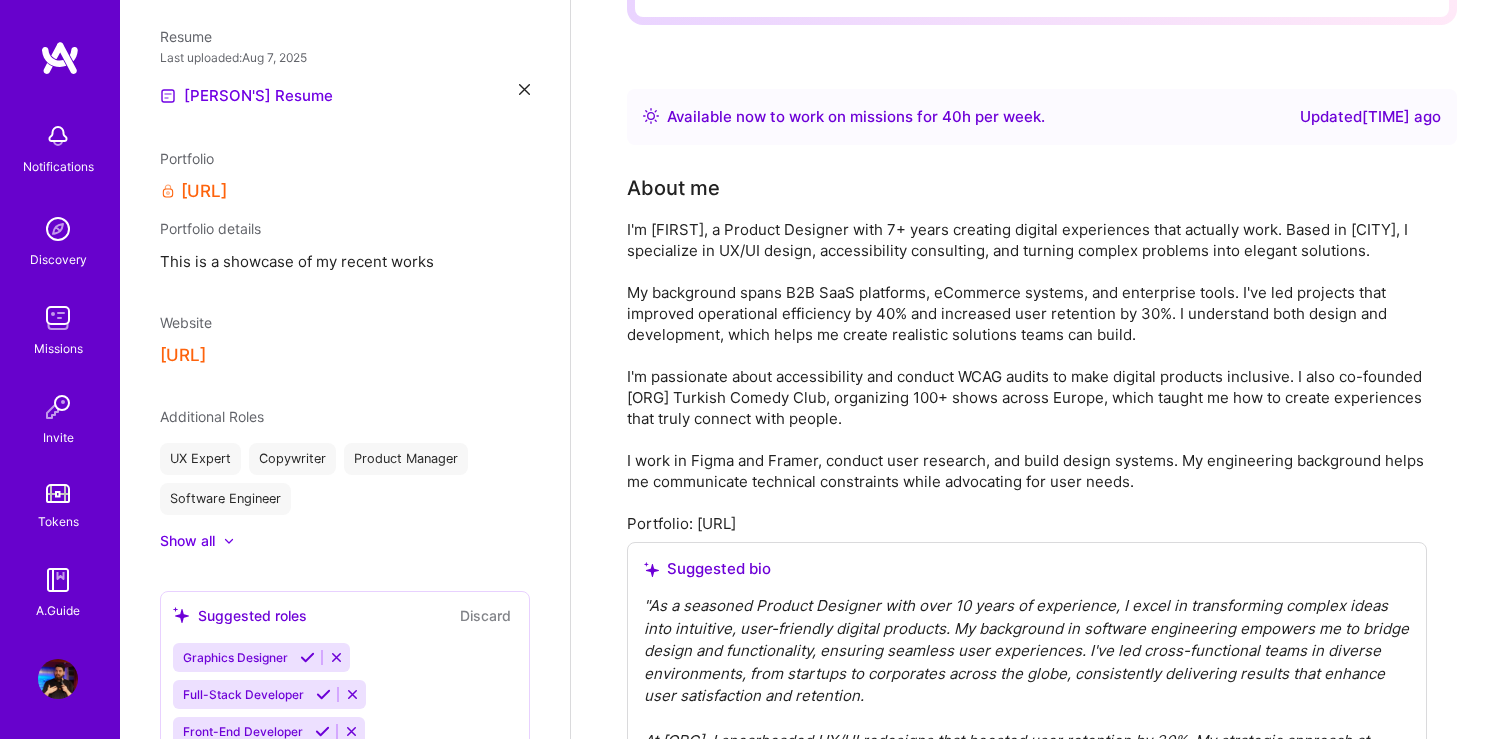 click 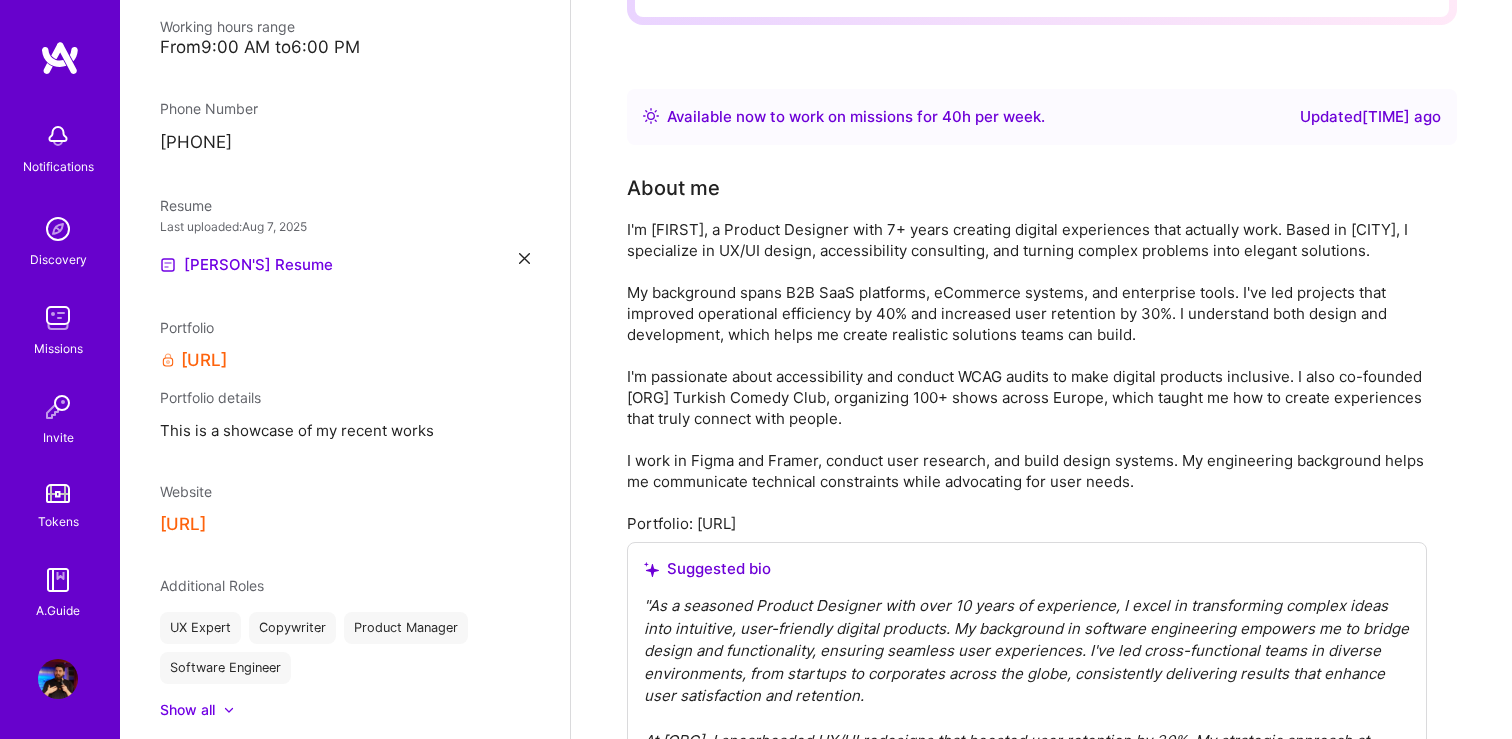 scroll, scrollTop: 0, scrollLeft: 0, axis: both 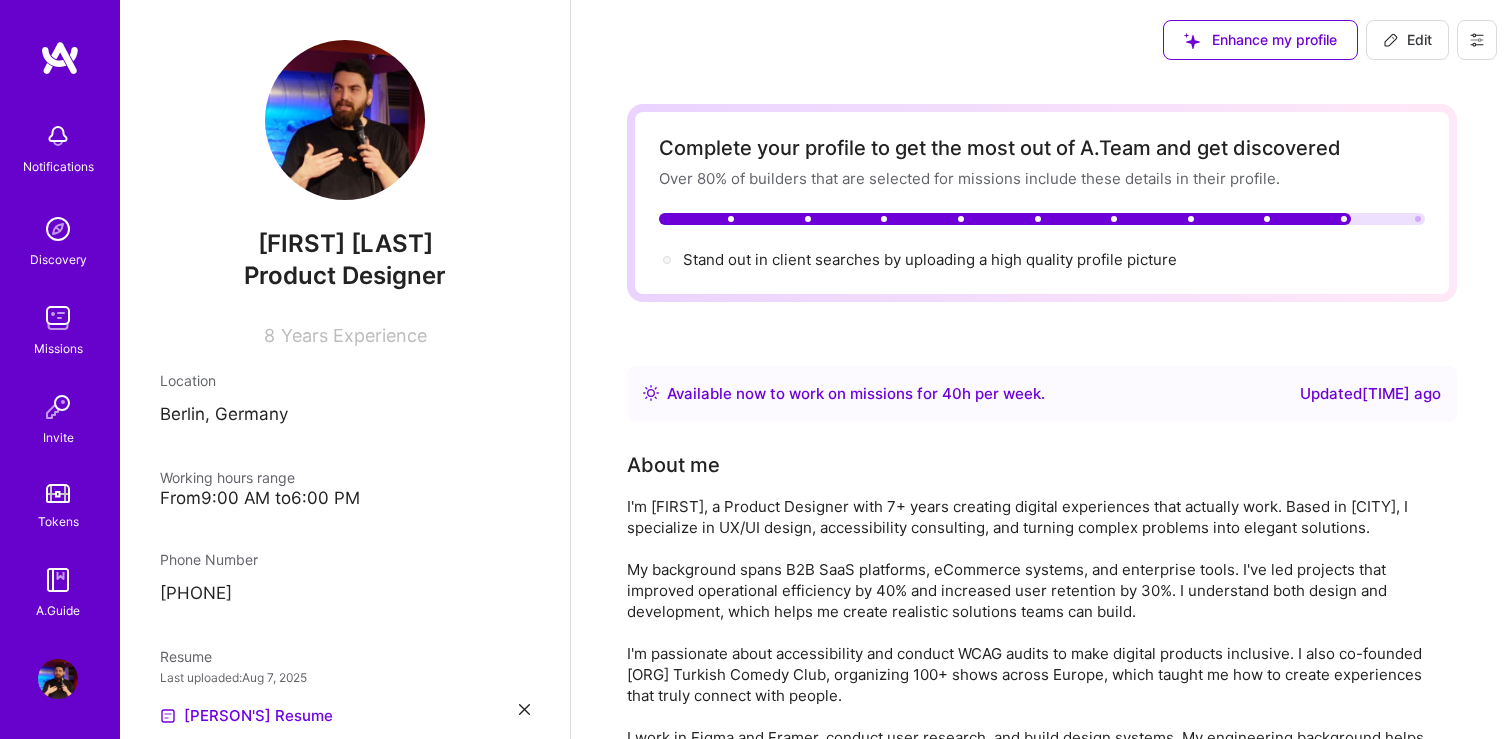 click on "Discovery" at bounding box center (58, 259) 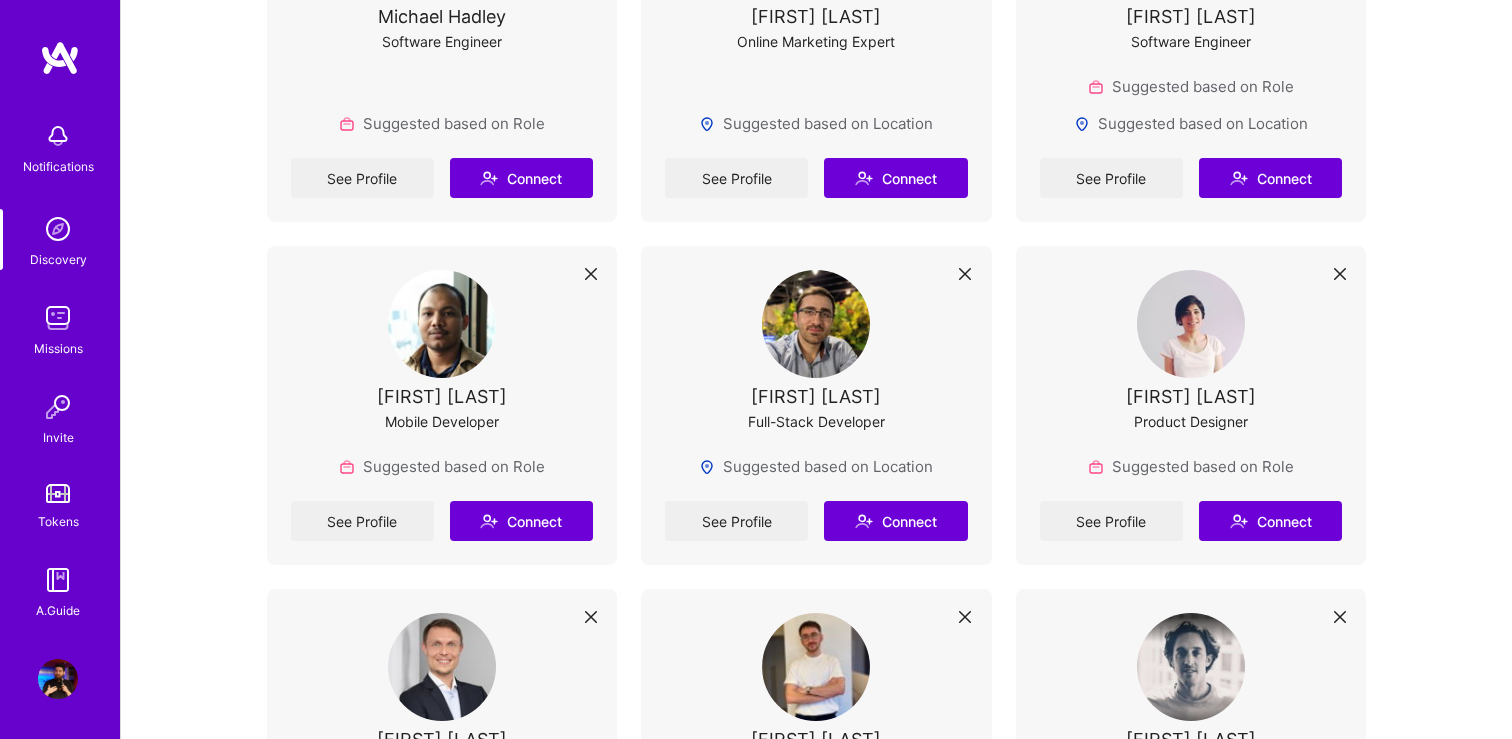 scroll, scrollTop: 1024, scrollLeft: 0, axis: vertical 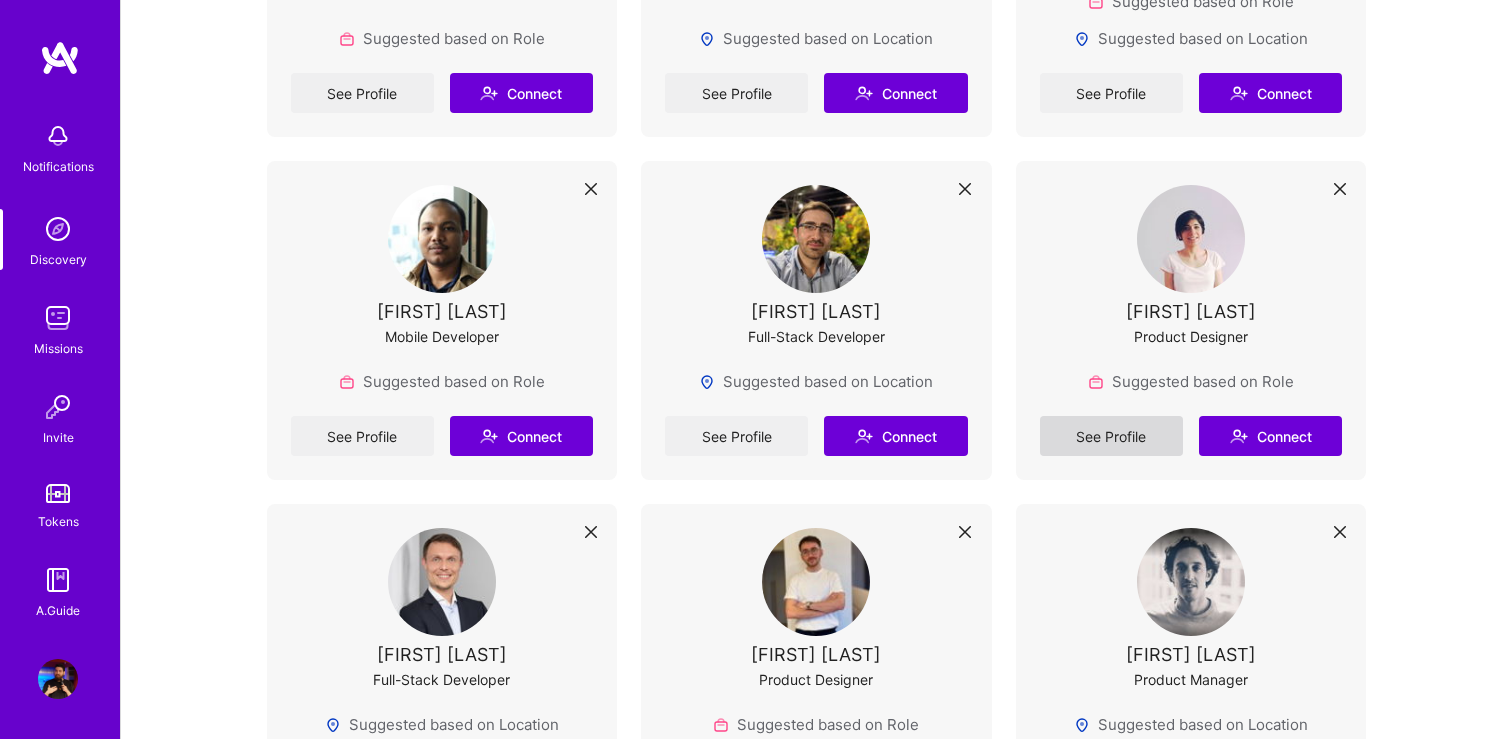 click on "See Profile" at bounding box center [1111, 436] 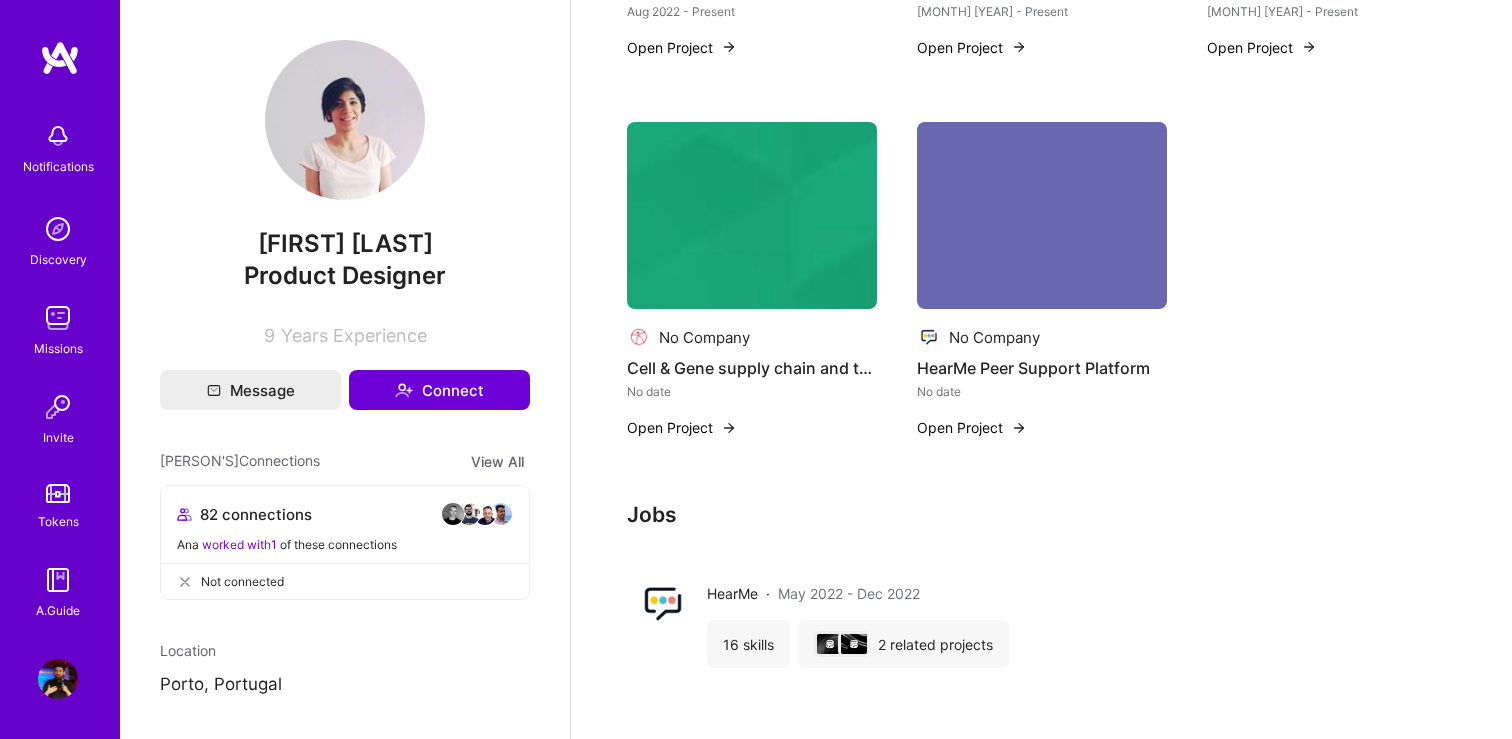 scroll, scrollTop: 629, scrollLeft: 0, axis: vertical 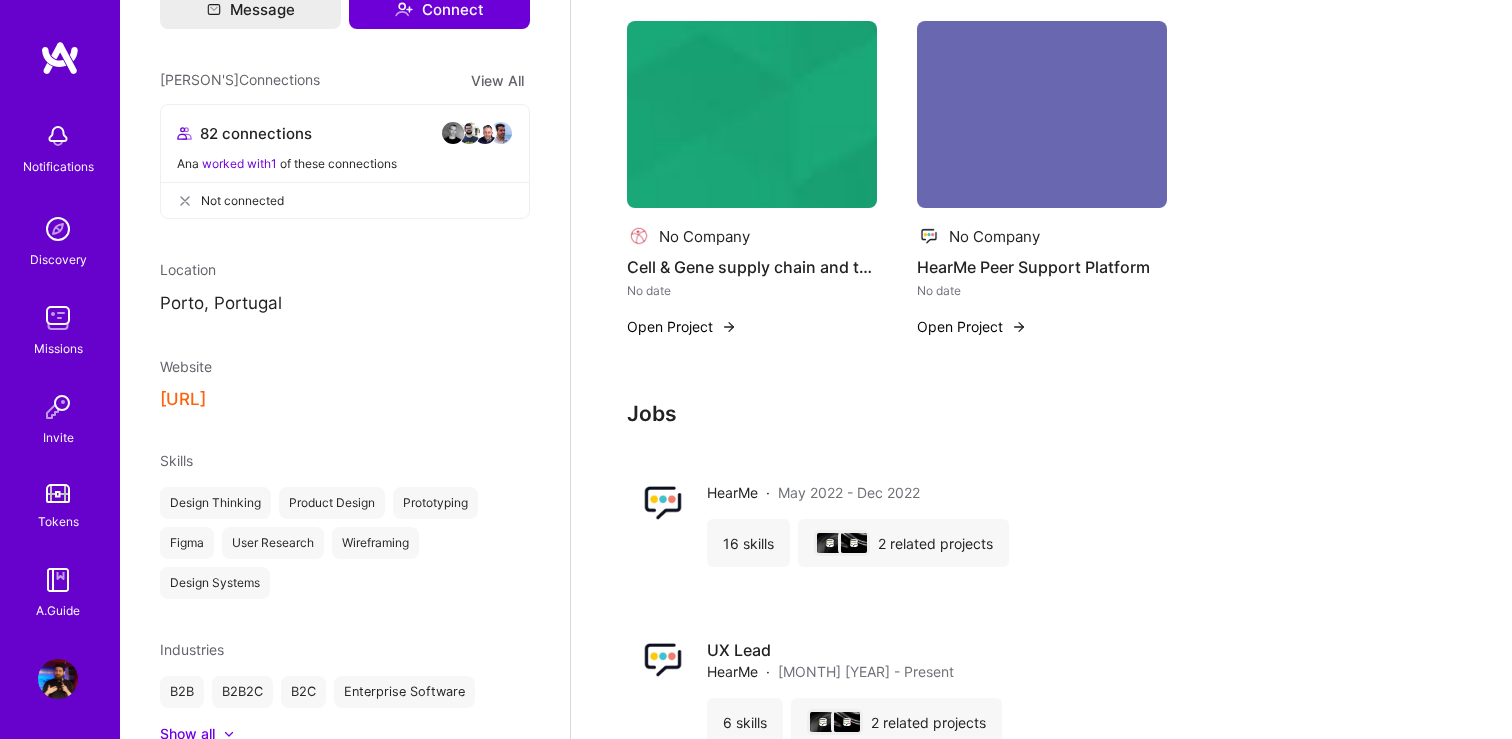 click on "https://www.anapoghosyan.com/" at bounding box center (183, 399) 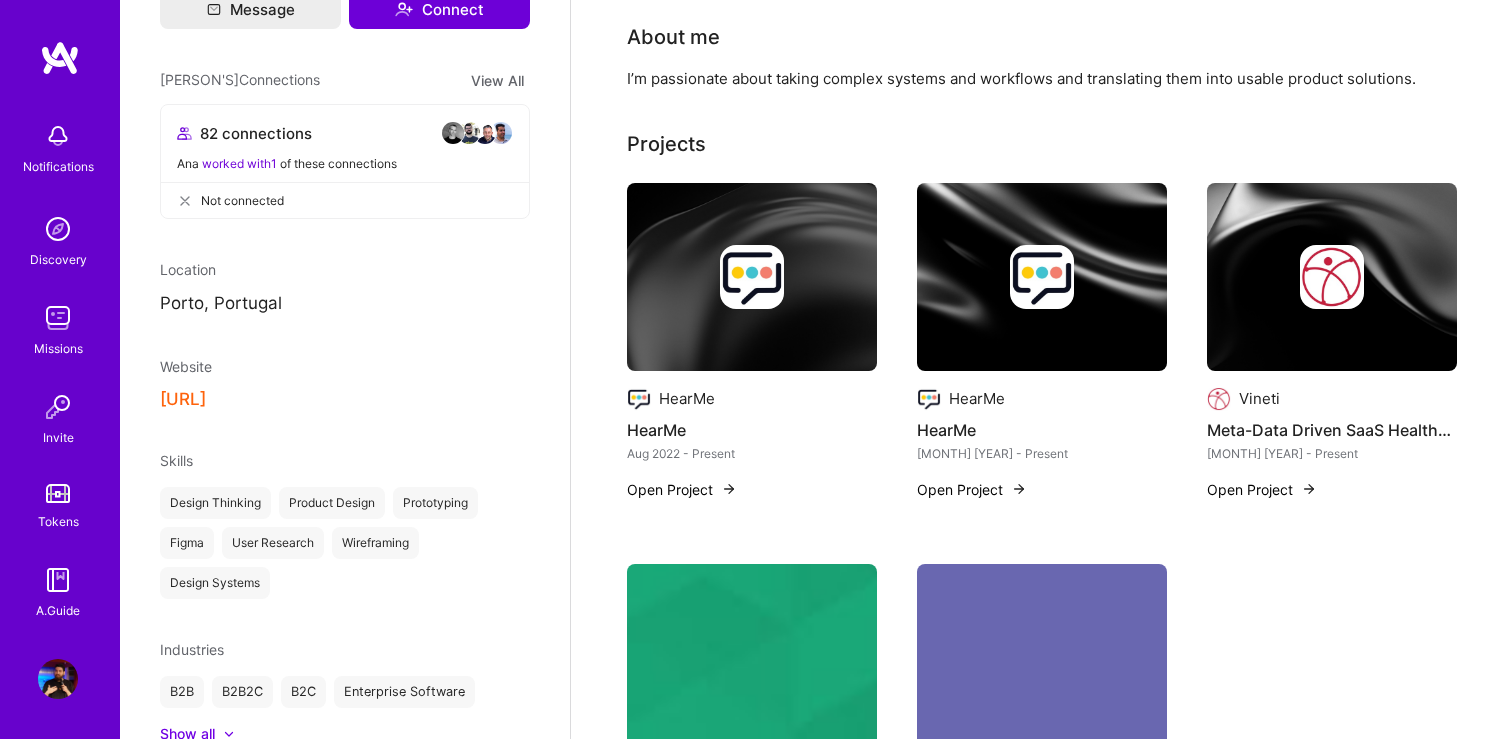 scroll, scrollTop: 0, scrollLeft: 0, axis: both 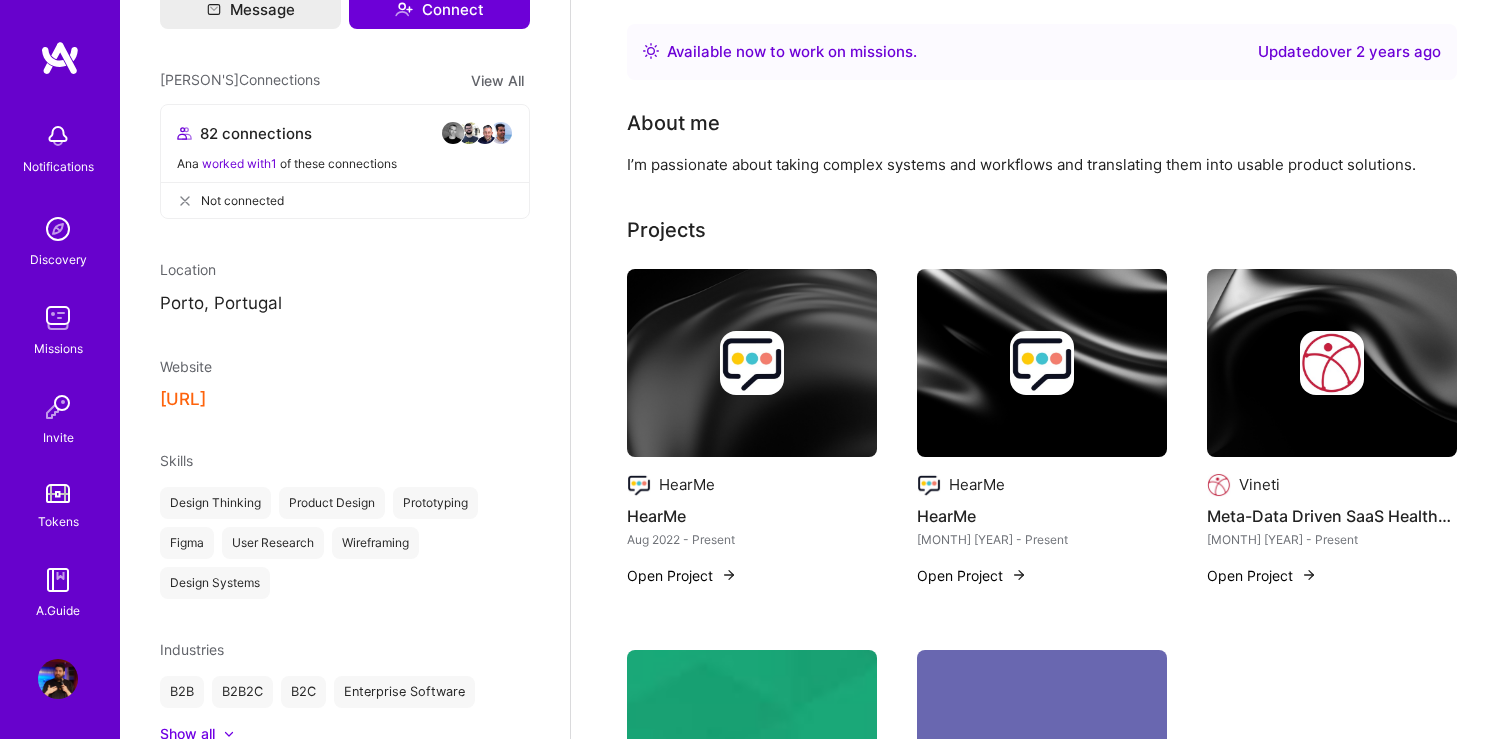 click on "Missions" at bounding box center (58, 348) 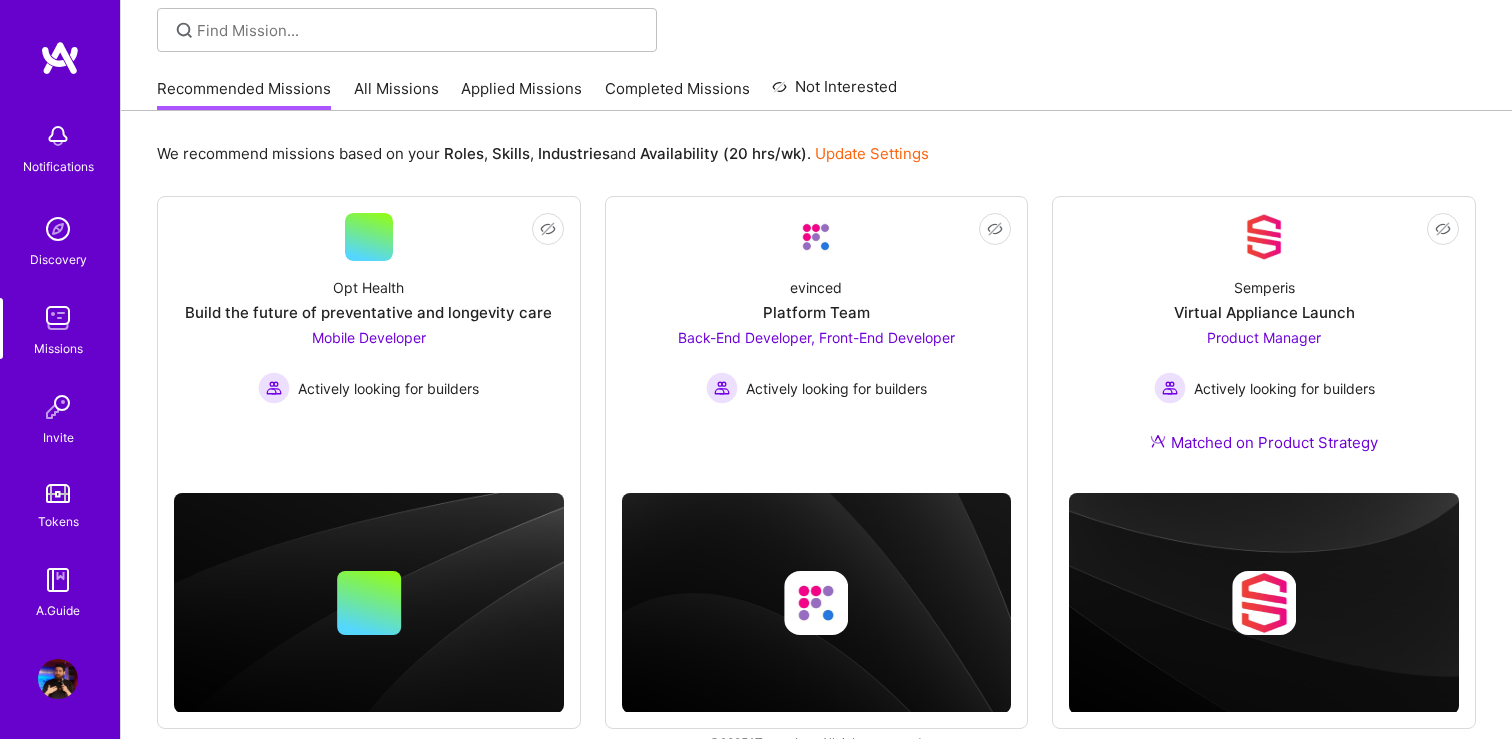scroll, scrollTop: 179, scrollLeft: 0, axis: vertical 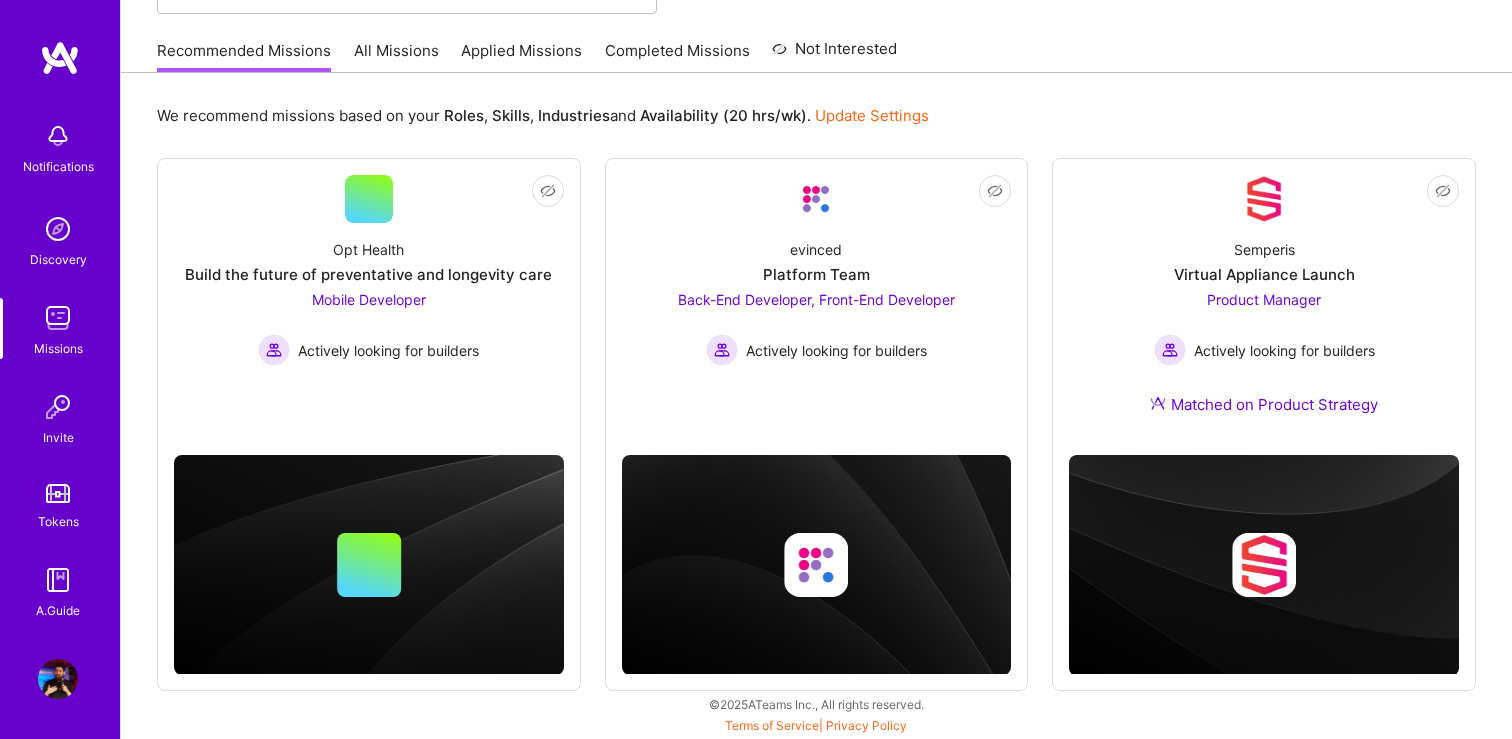 click on "Recommended Missions   All Missions   Applied Missions   Completed Missions   Not Interested" at bounding box center (527, 50) 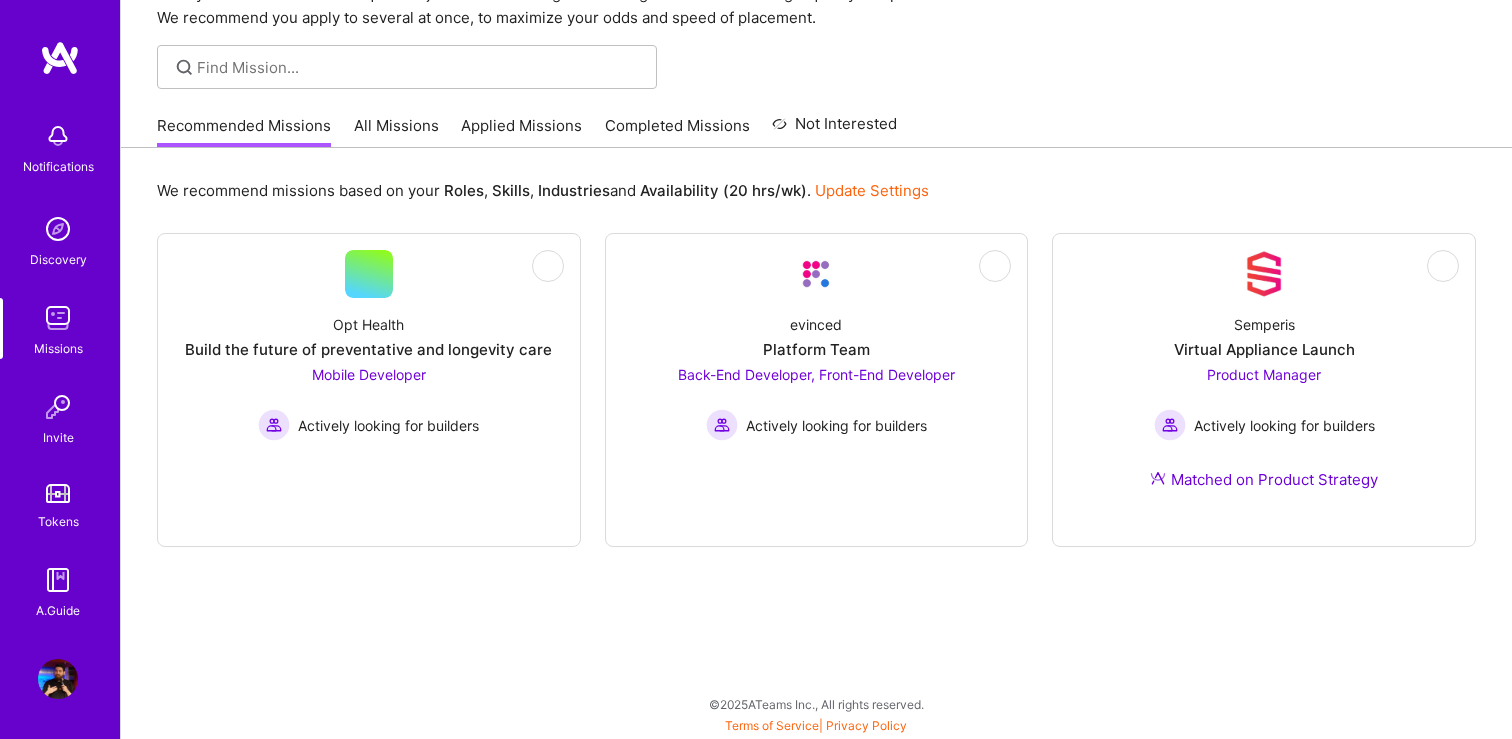 scroll, scrollTop: 0, scrollLeft: 0, axis: both 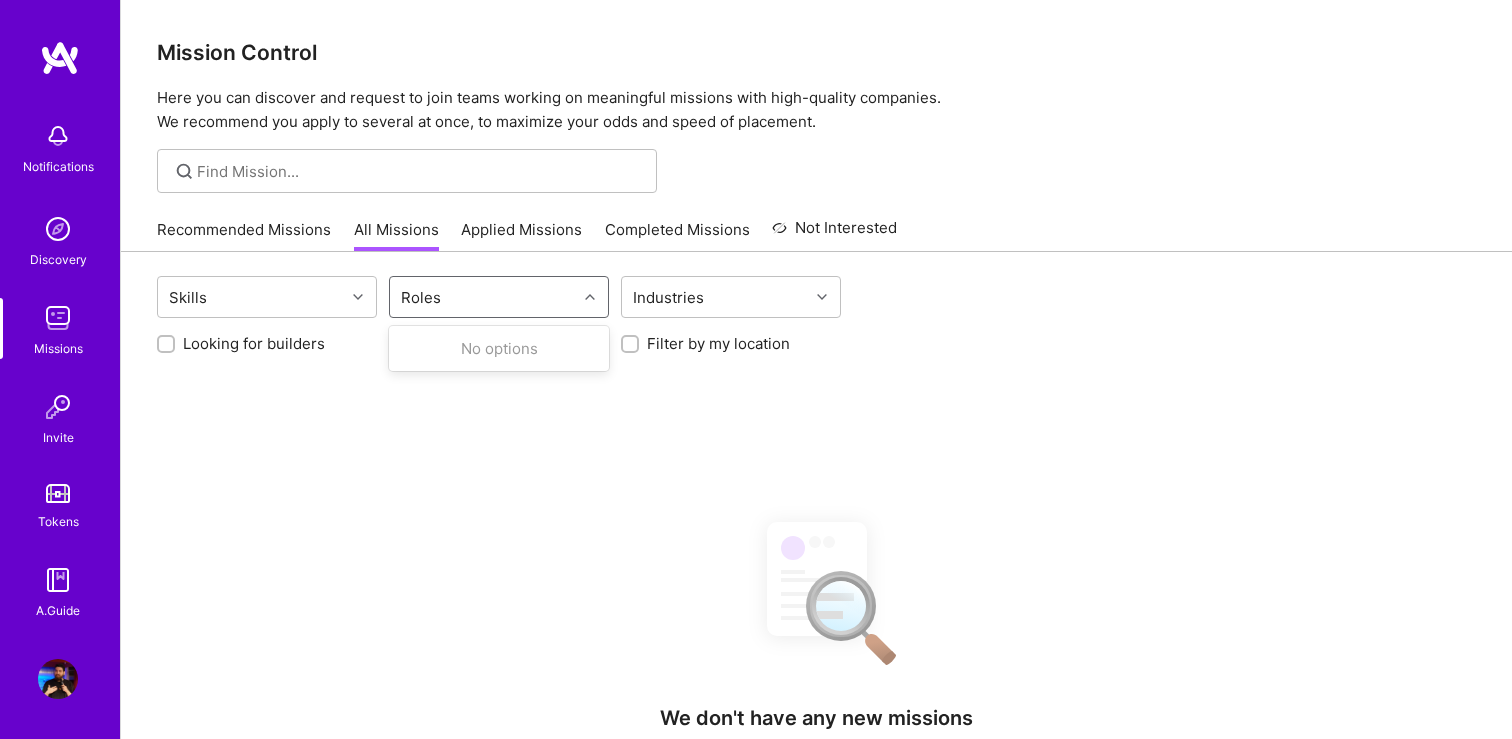 click on "Roles" at bounding box center (483, 297) 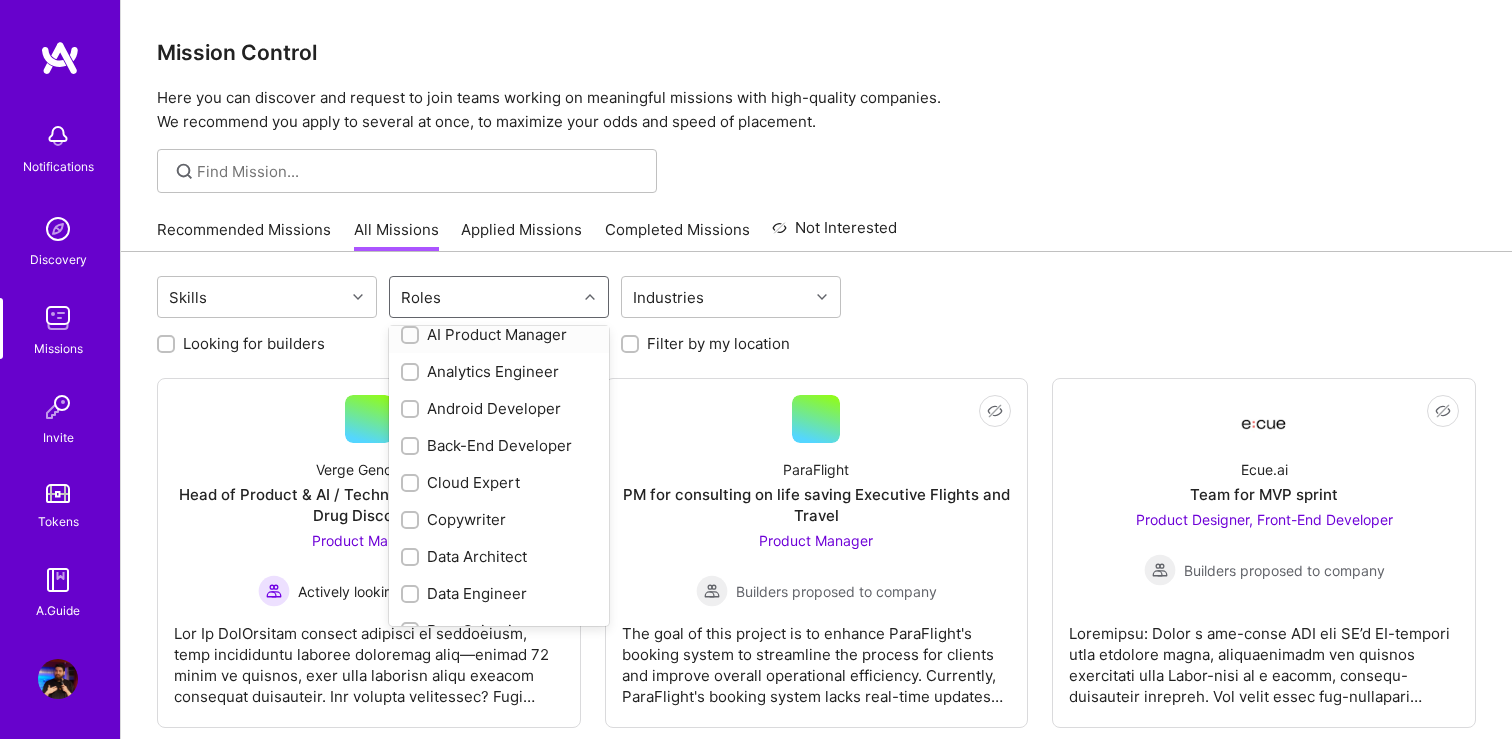 scroll, scrollTop: 91, scrollLeft: 0, axis: vertical 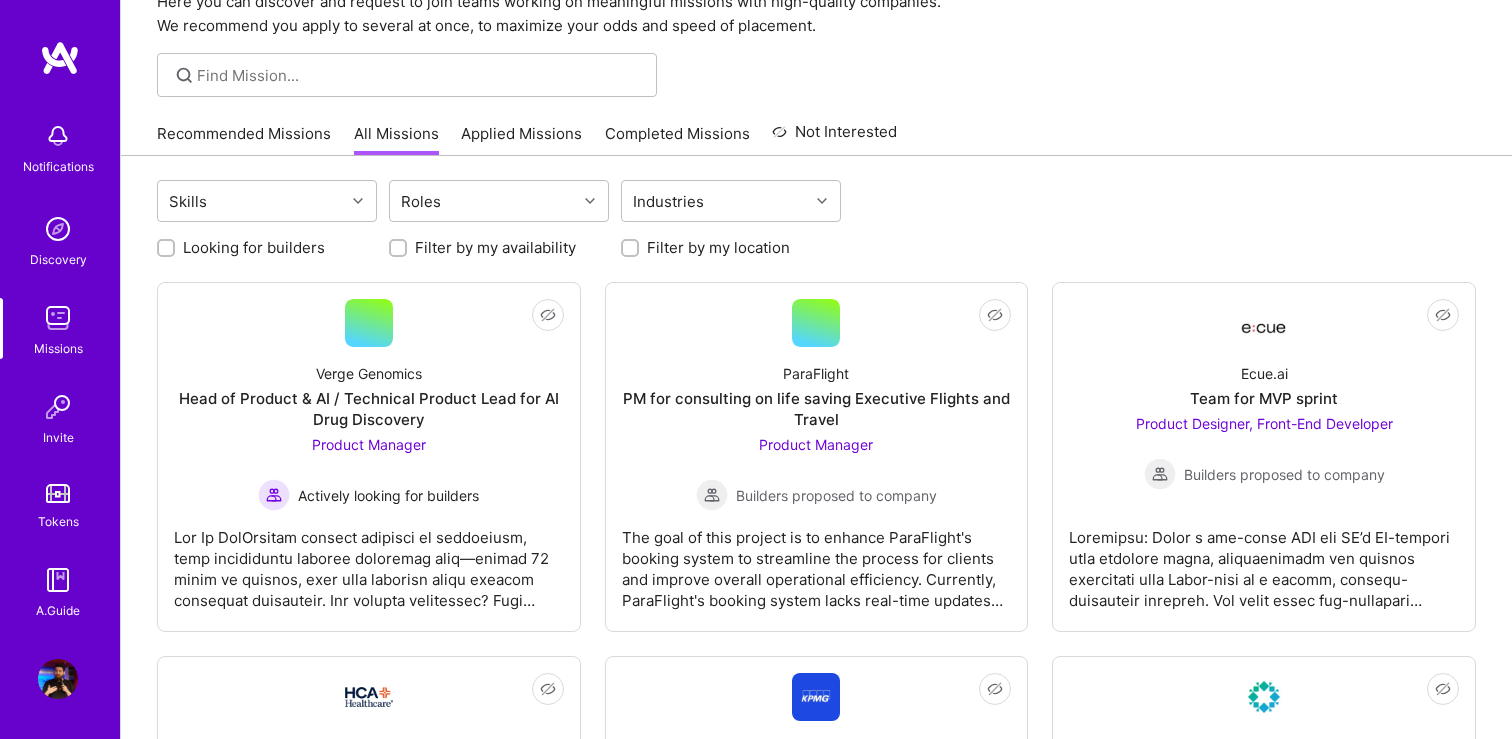 click on "Looking for builders Filter by my availability Filter by my location" at bounding box center (816, 242) 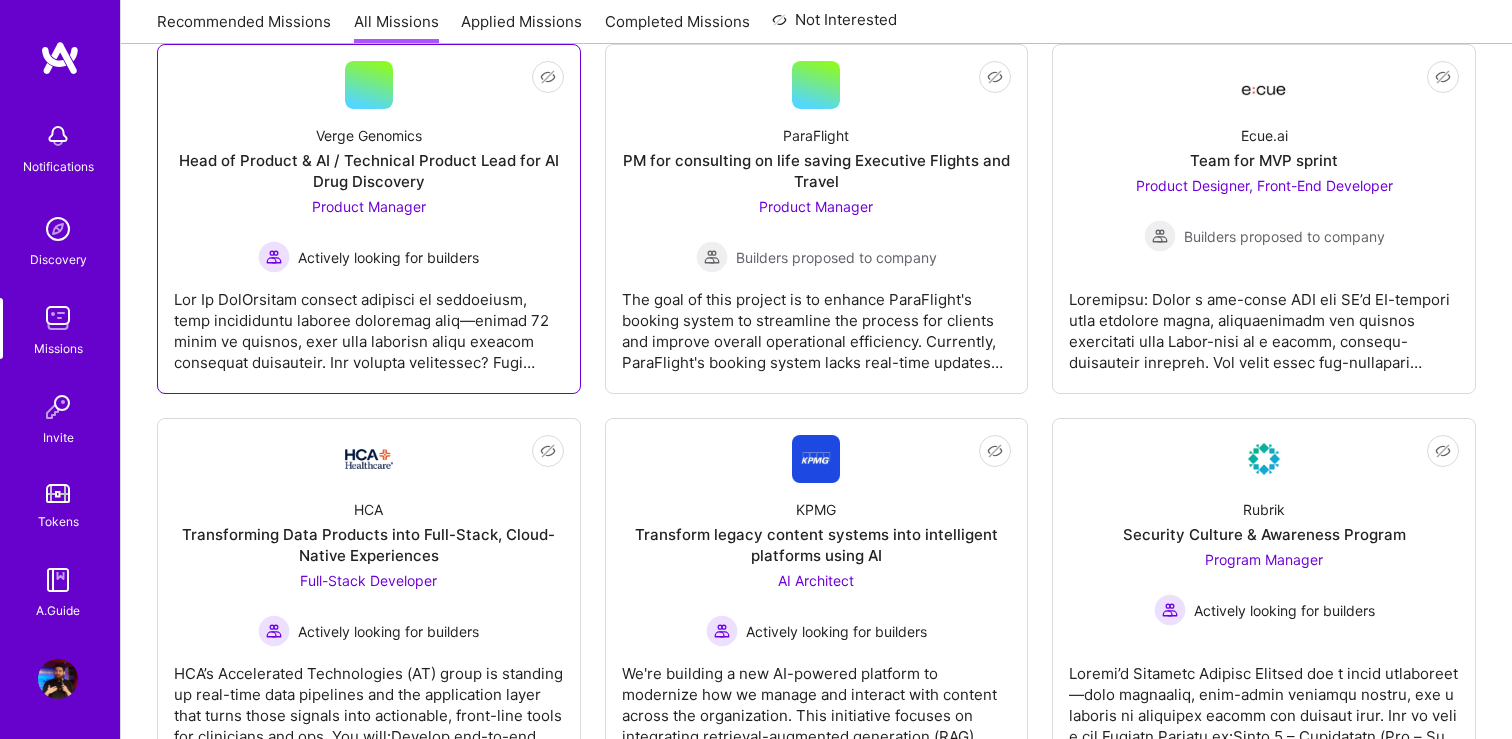 scroll, scrollTop: 298, scrollLeft: 0, axis: vertical 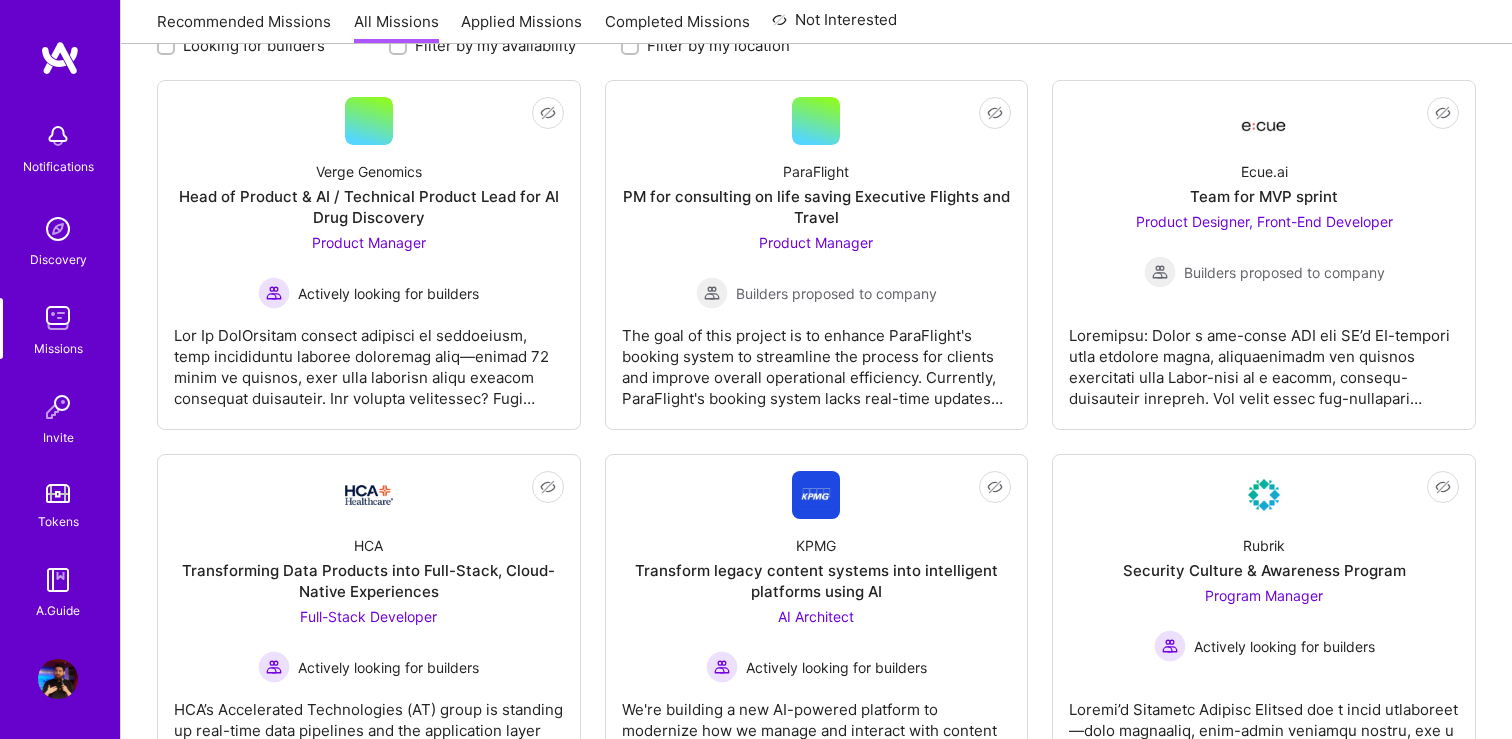 click on "Tokens" at bounding box center [58, 504] 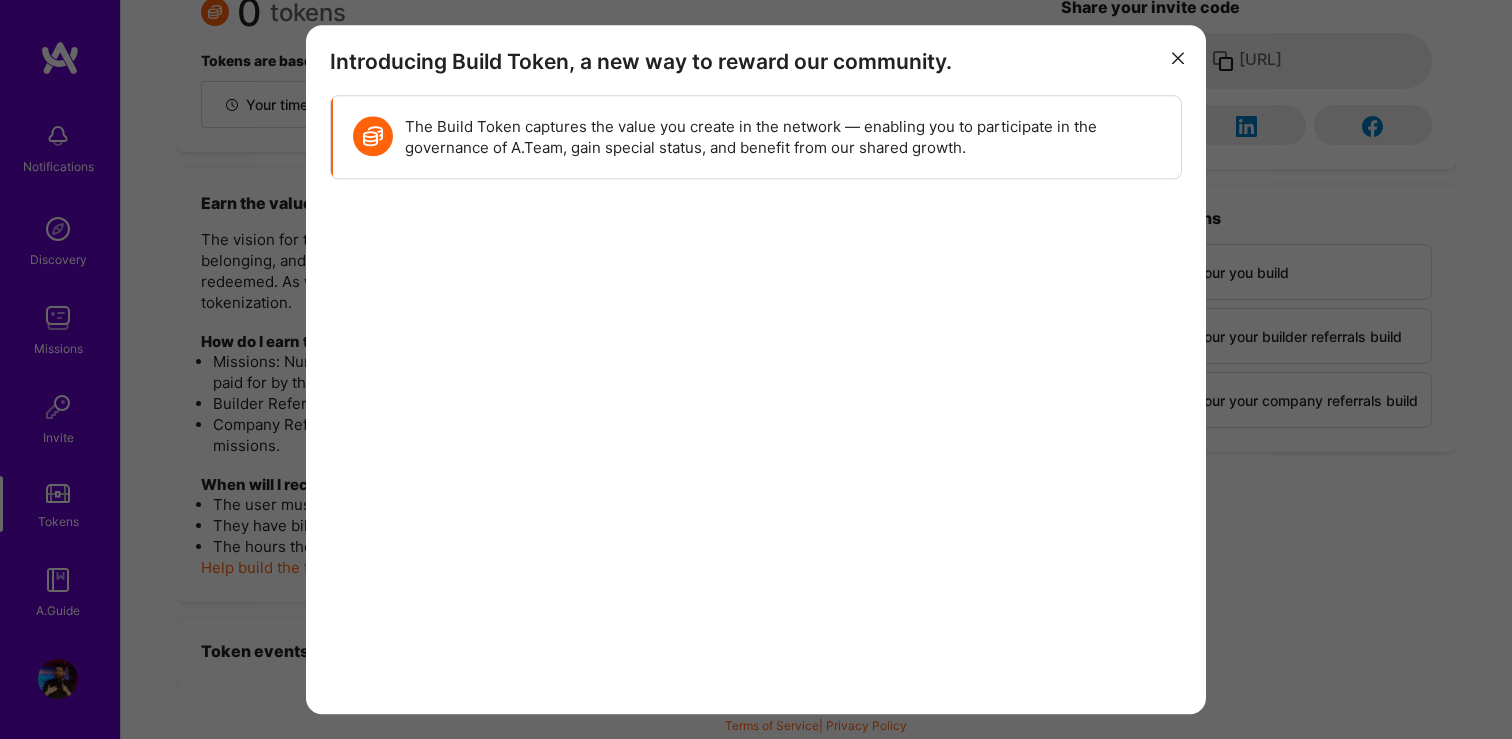 scroll, scrollTop: 0, scrollLeft: 0, axis: both 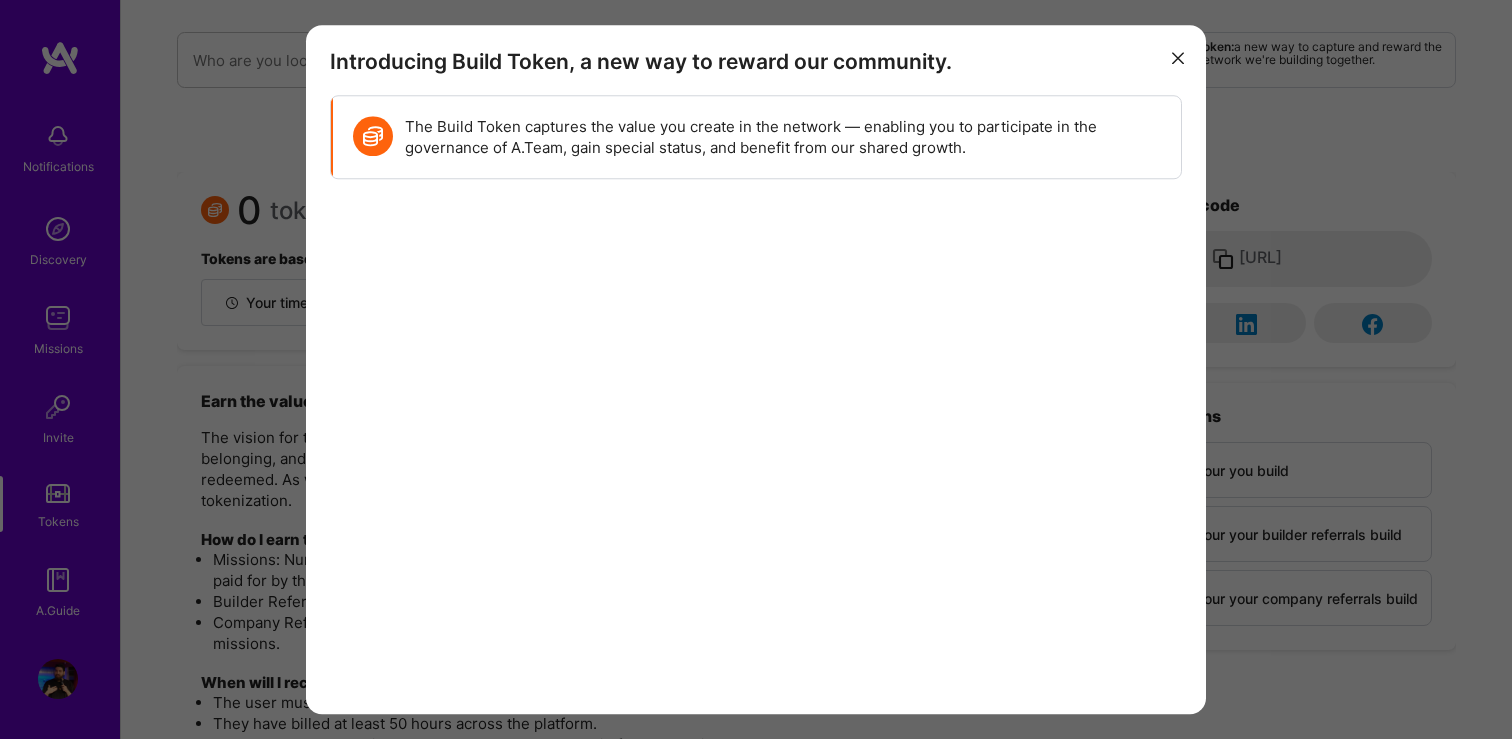 click on "Introducing Build Token, a new way to reward our community. The Build Token captures the value you create in the network — enabling you to participate in the governance of A.Team, gain special status, and benefit from our shared growth." at bounding box center [756, 369] 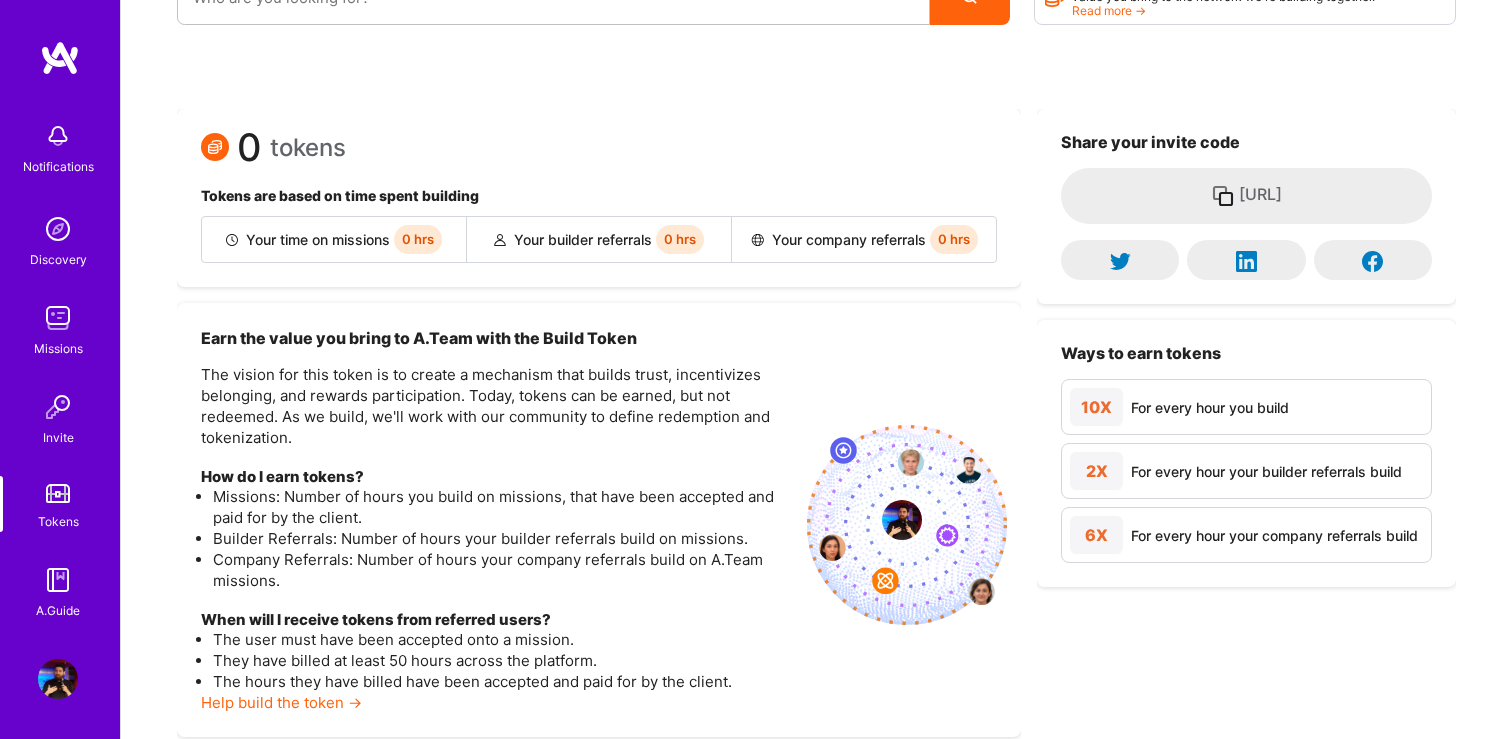 scroll, scrollTop: 198, scrollLeft: 0, axis: vertical 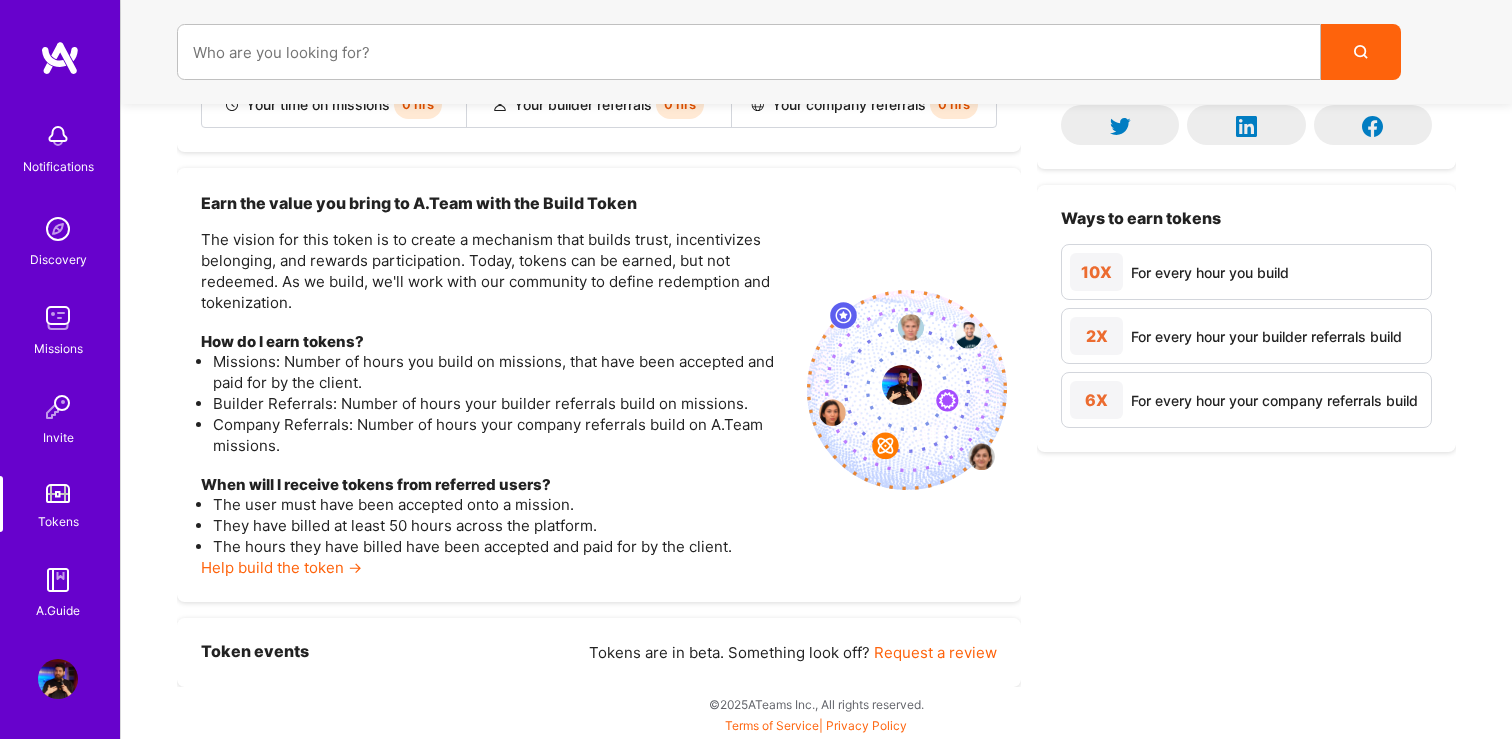 click at bounding box center (58, 318) 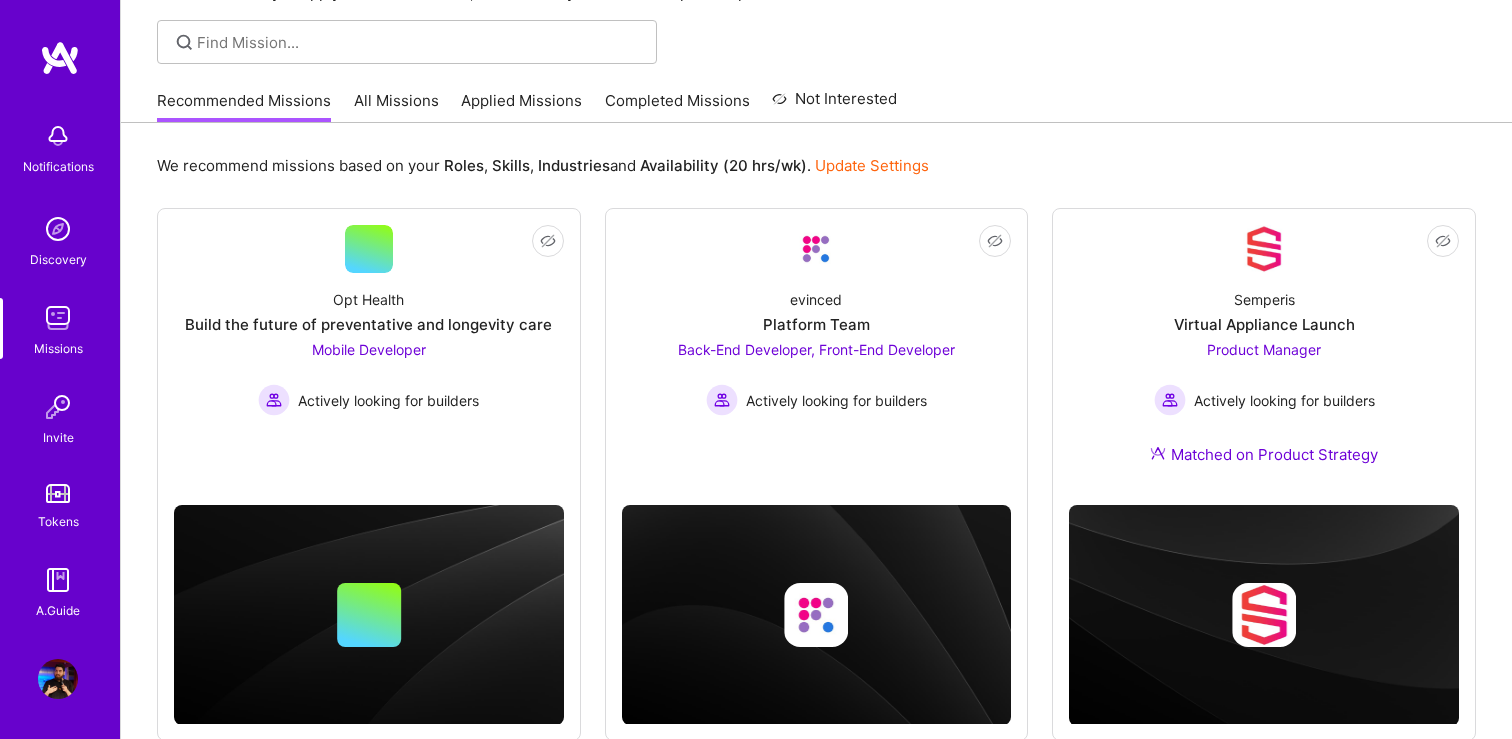 scroll, scrollTop: 0, scrollLeft: 0, axis: both 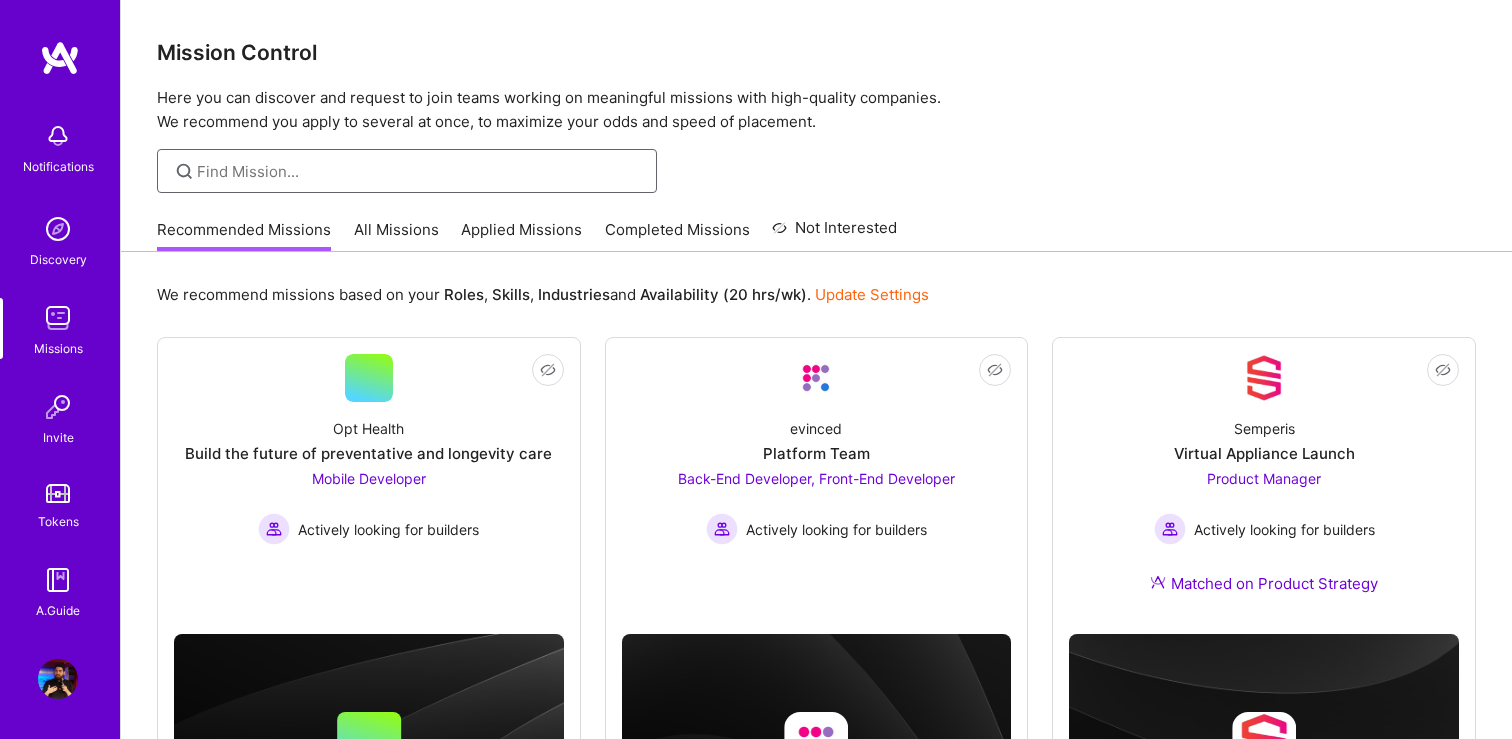 click at bounding box center (419, 171) 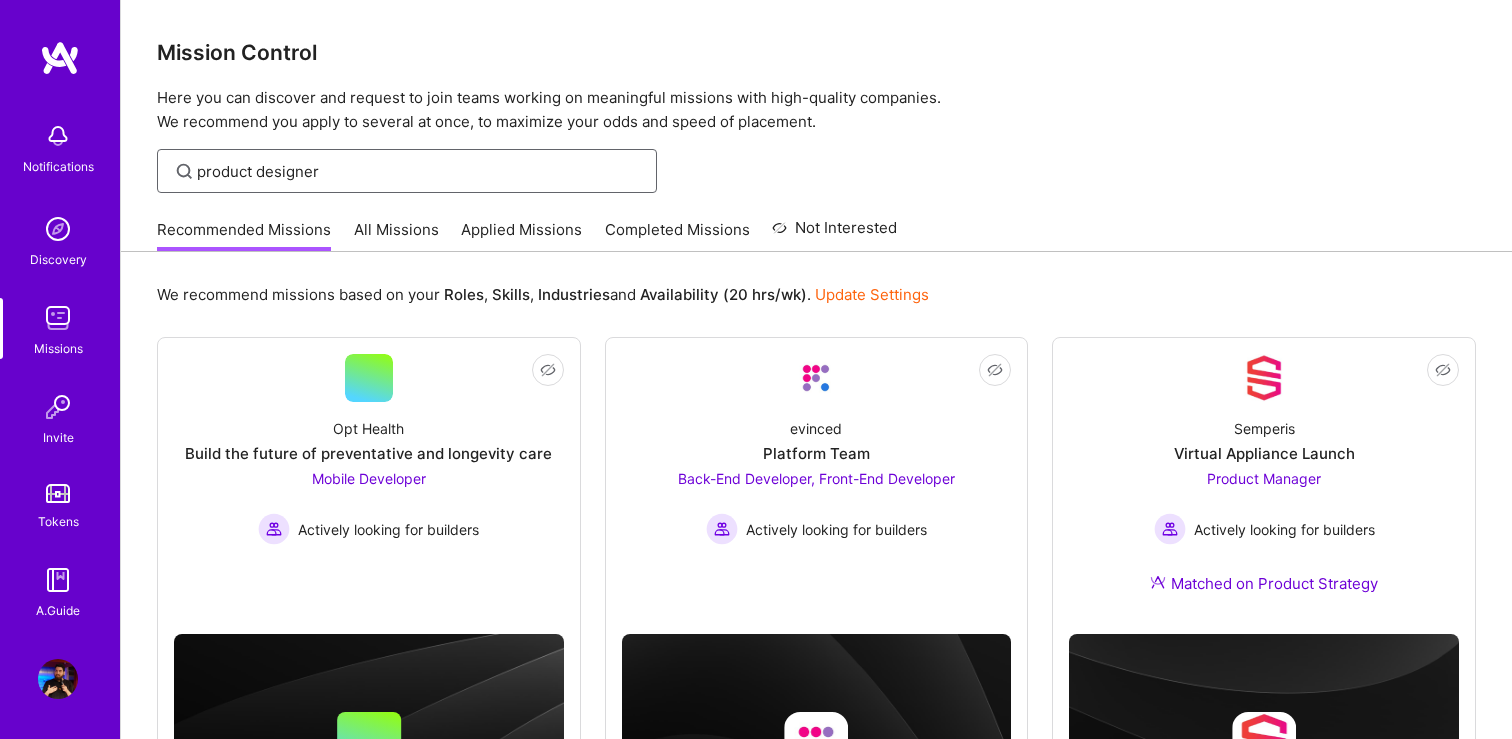 type on "product designer" 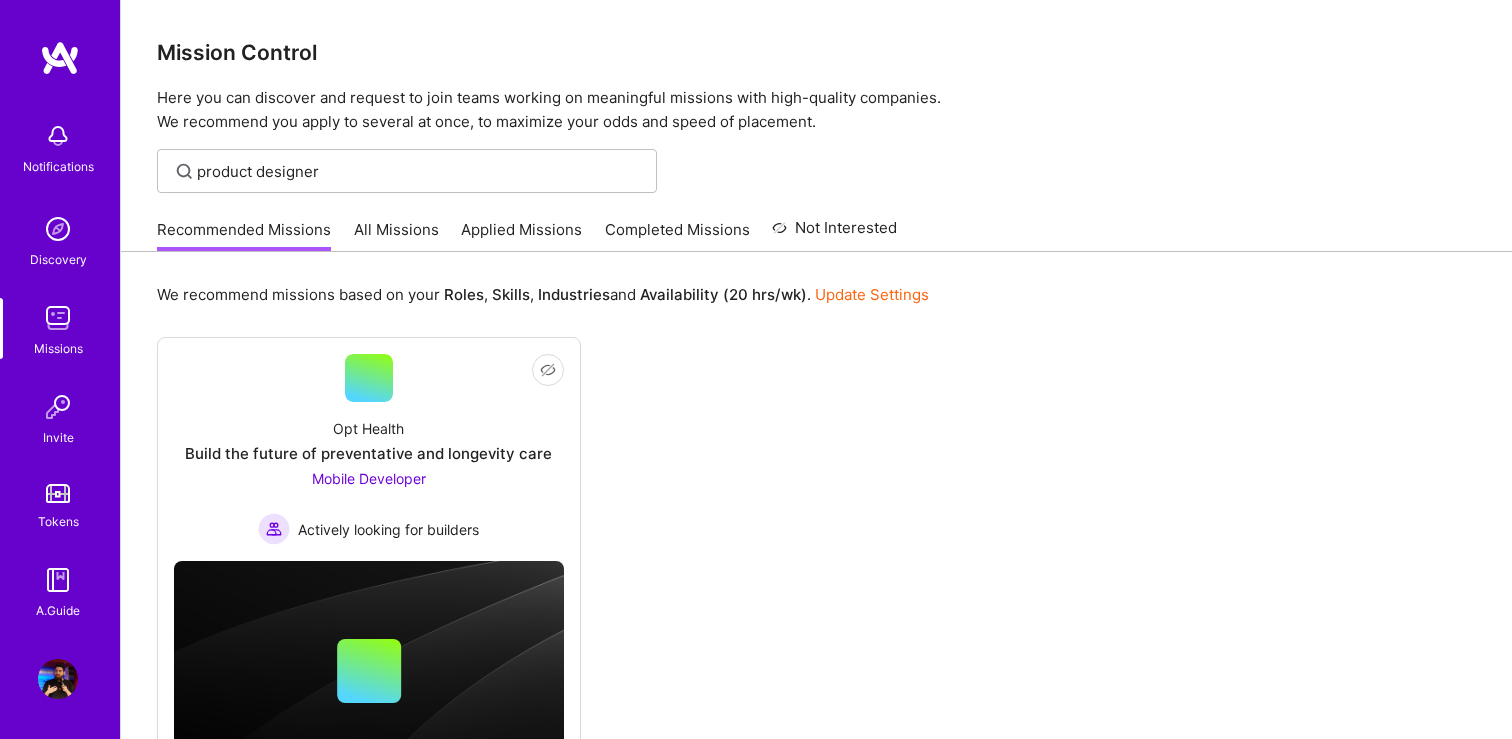 click on "All Missions" at bounding box center [396, 235] 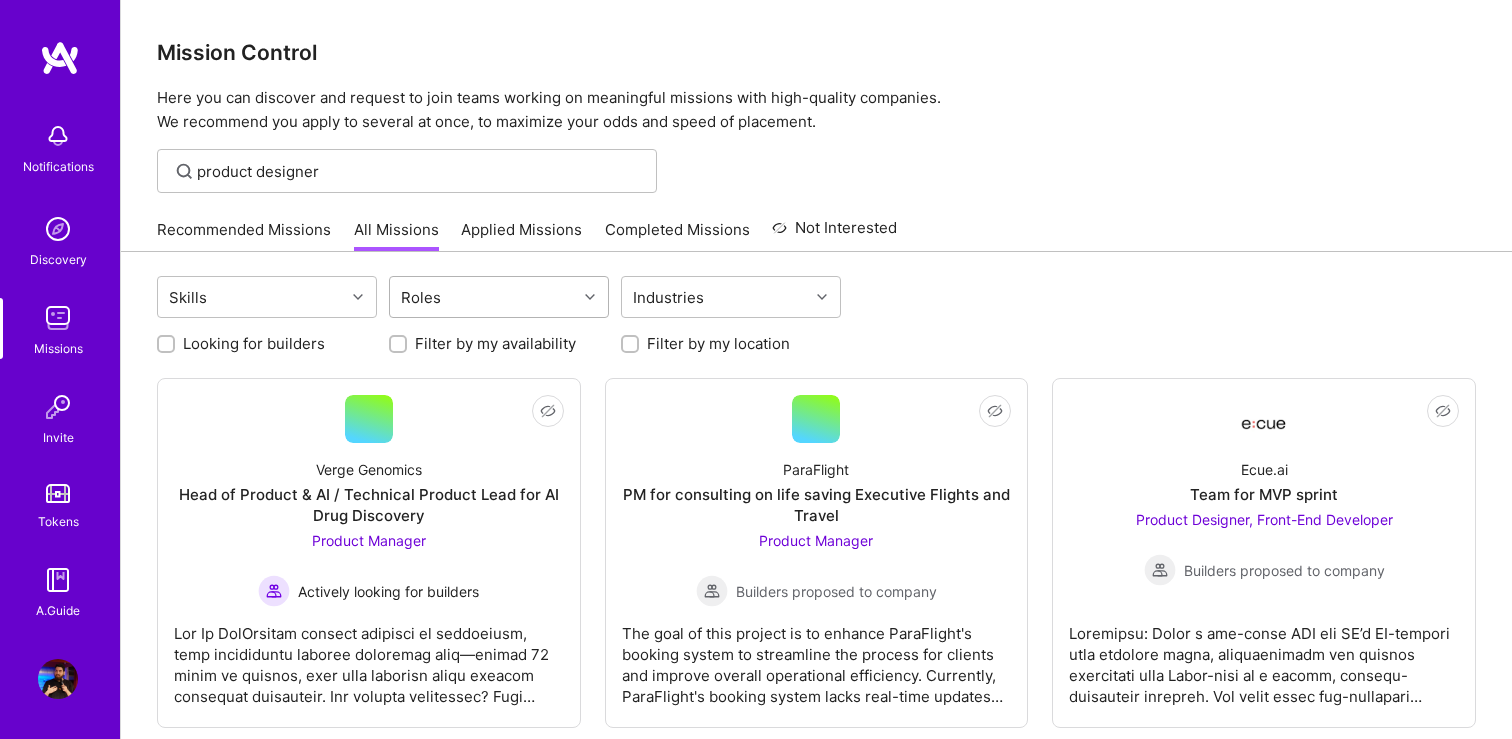 click on "Roles" at bounding box center (483, 297) 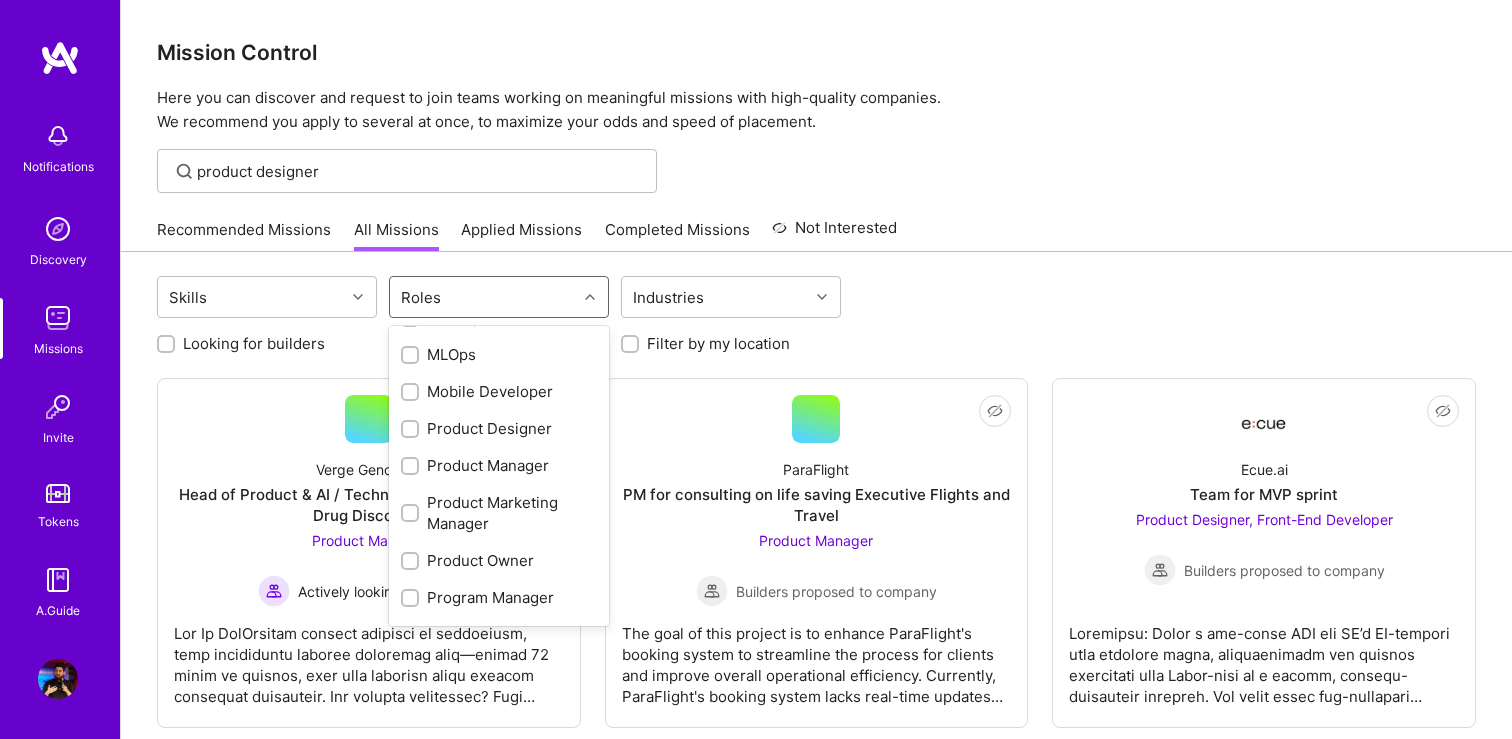 scroll, scrollTop: 866, scrollLeft: 0, axis: vertical 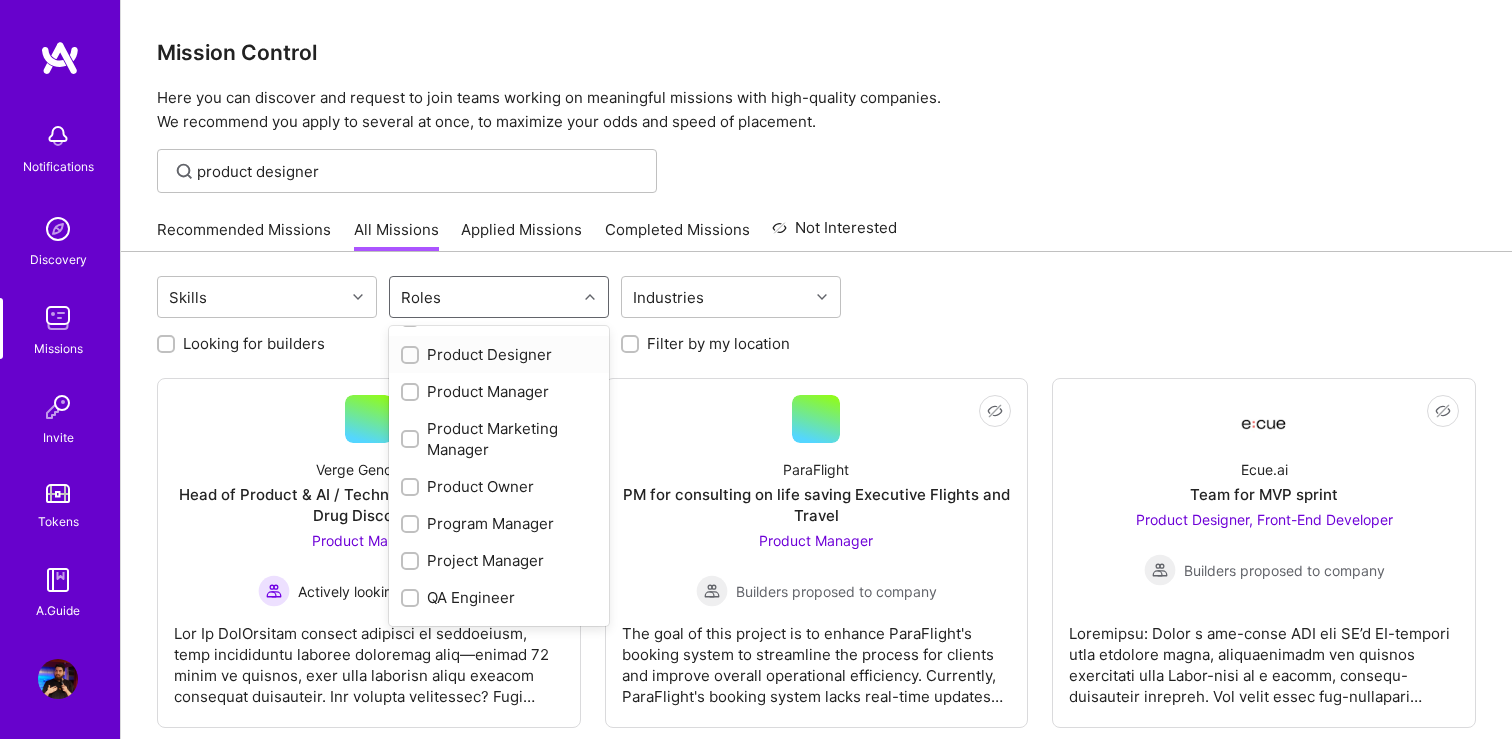 click on "Product Designer" at bounding box center [499, 354] 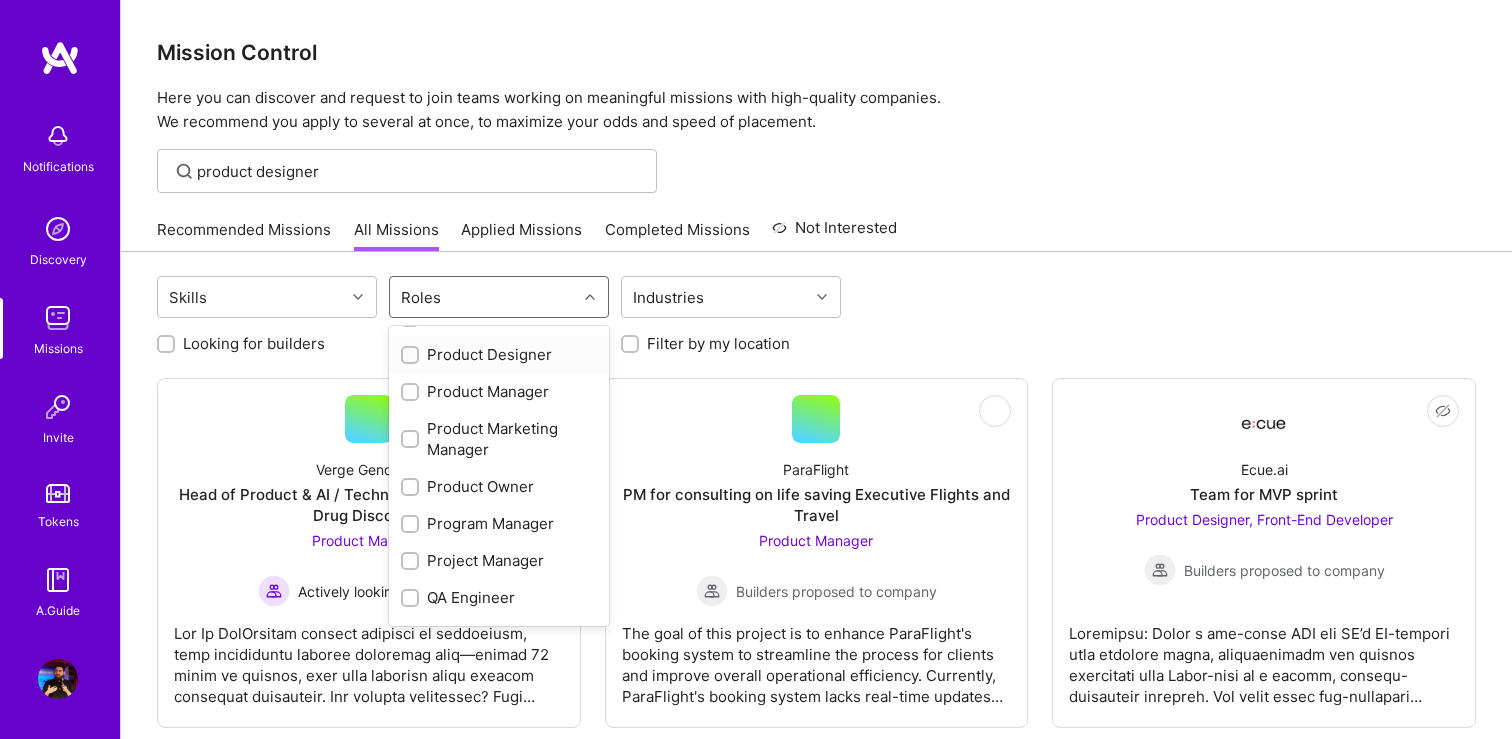checkbox on "true" 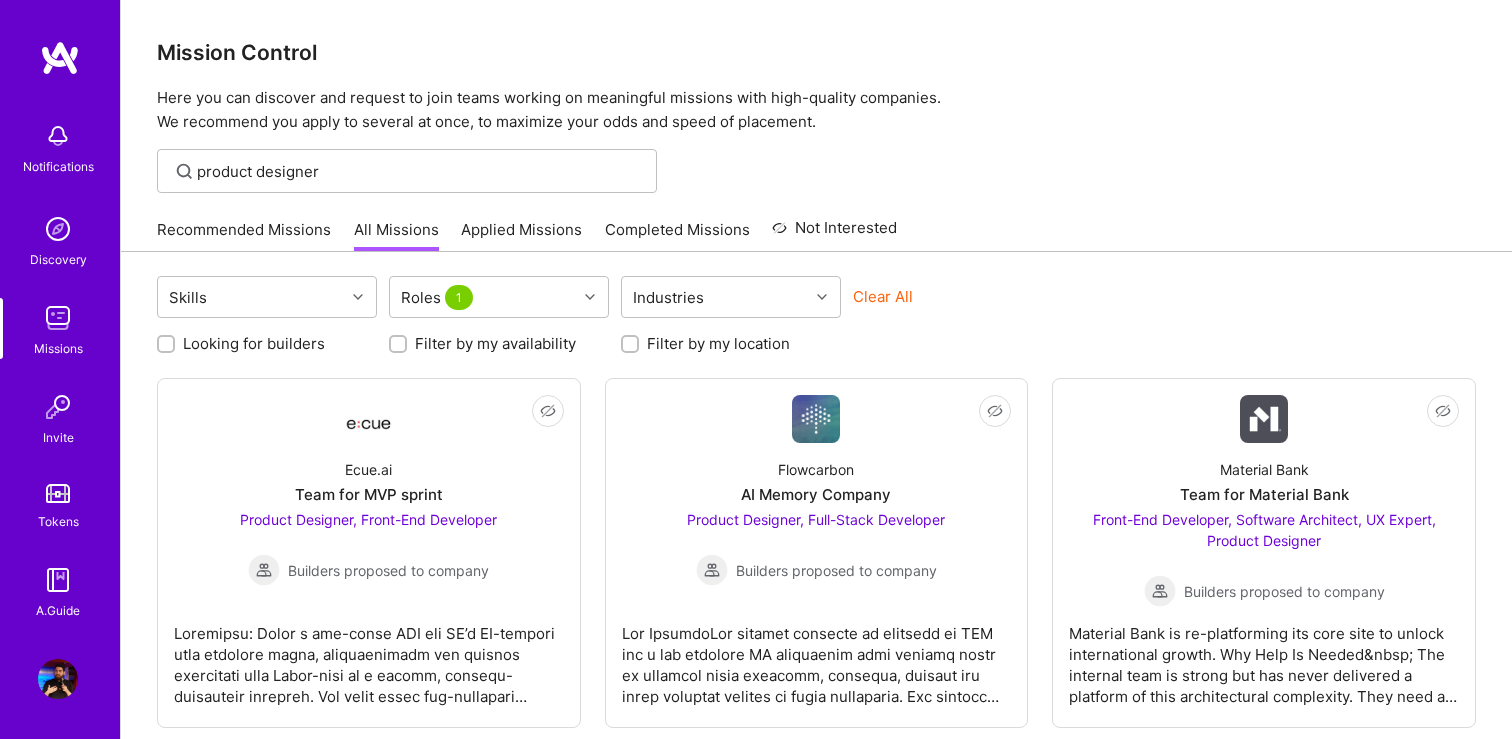 click on "Looking for builders" at bounding box center [267, 343] 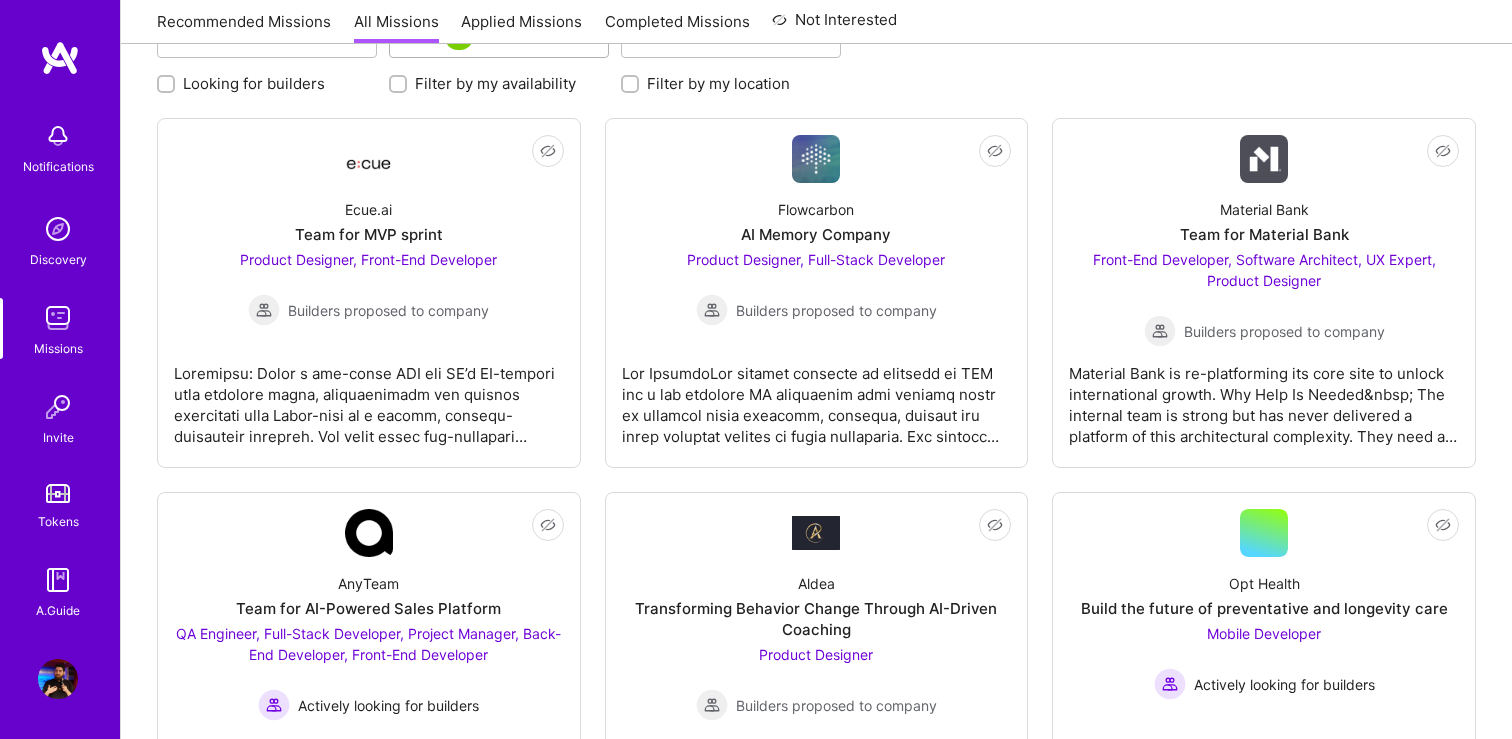 scroll, scrollTop: 291, scrollLeft: 0, axis: vertical 